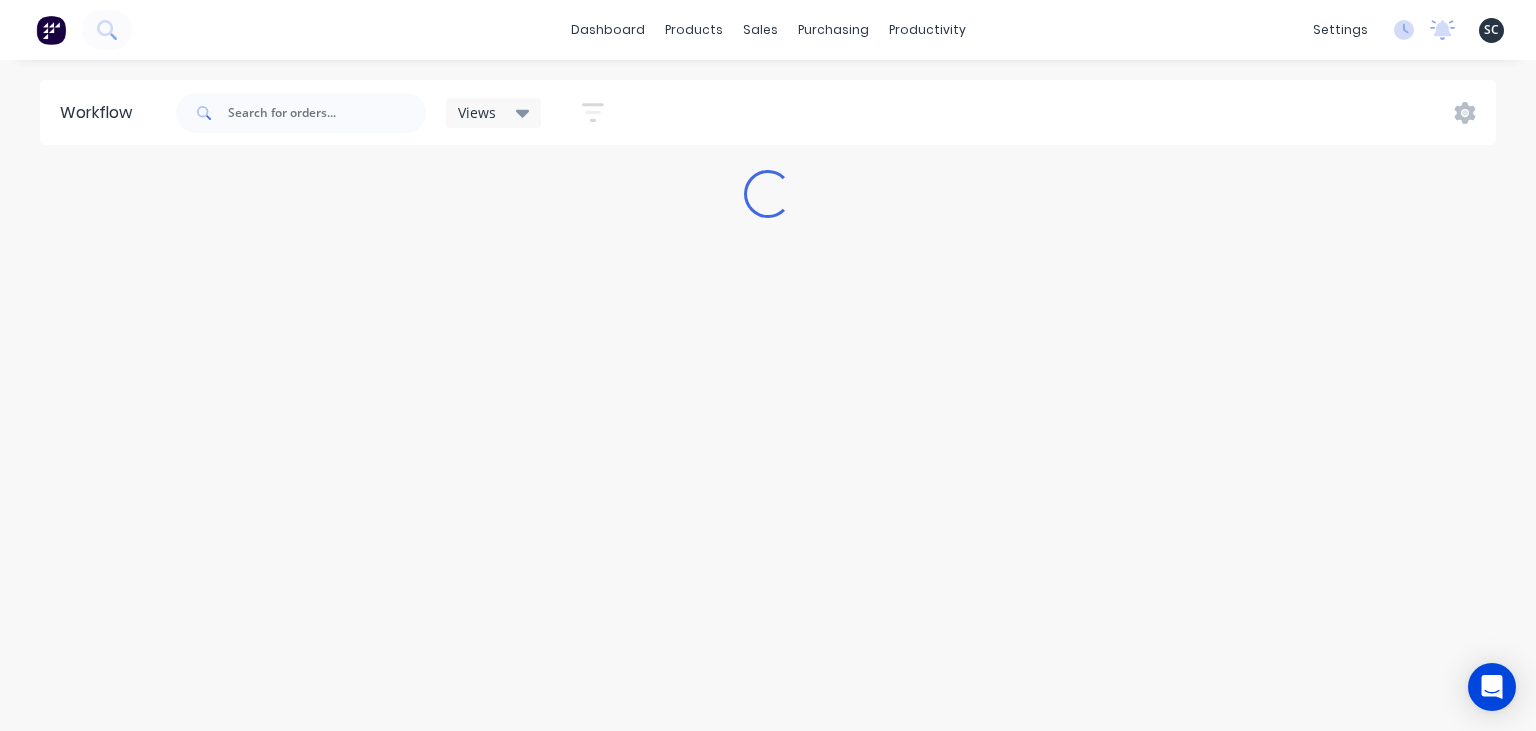 scroll, scrollTop: 0, scrollLeft: 0, axis: both 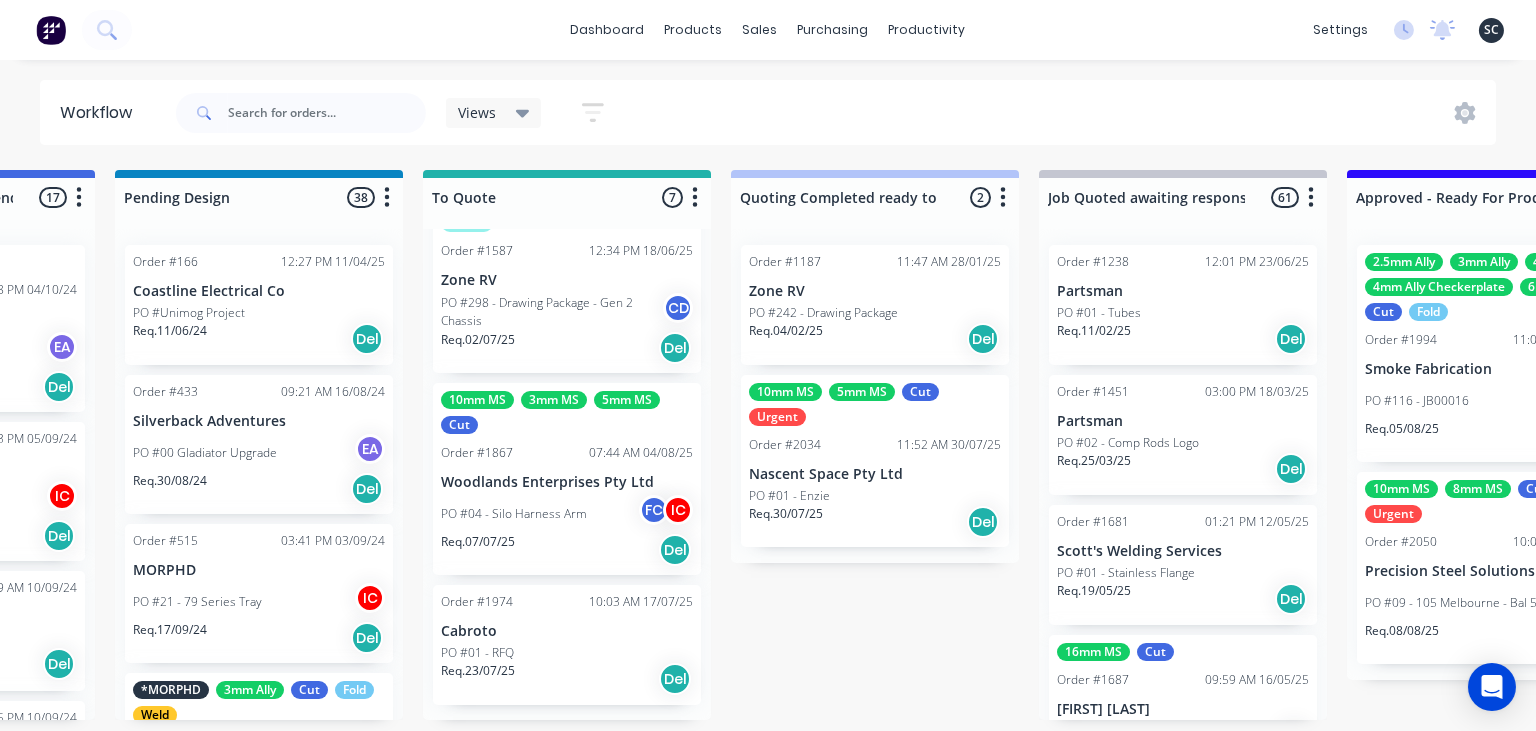 click on "PO #04 - Silo Harness Arm
FC IC" at bounding box center [567, 514] 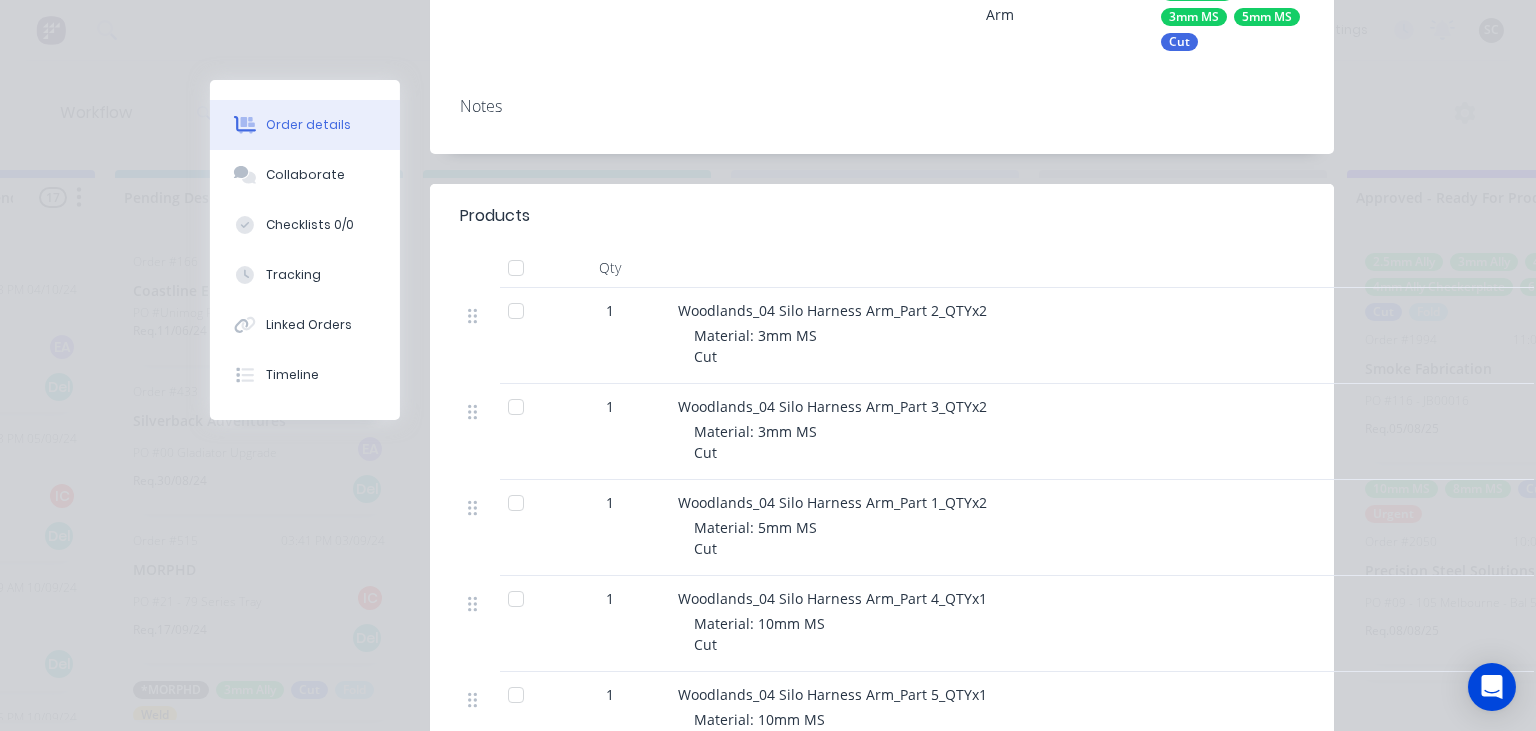 scroll, scrollTop: 691, scrollLeft: 0, axis: vertical 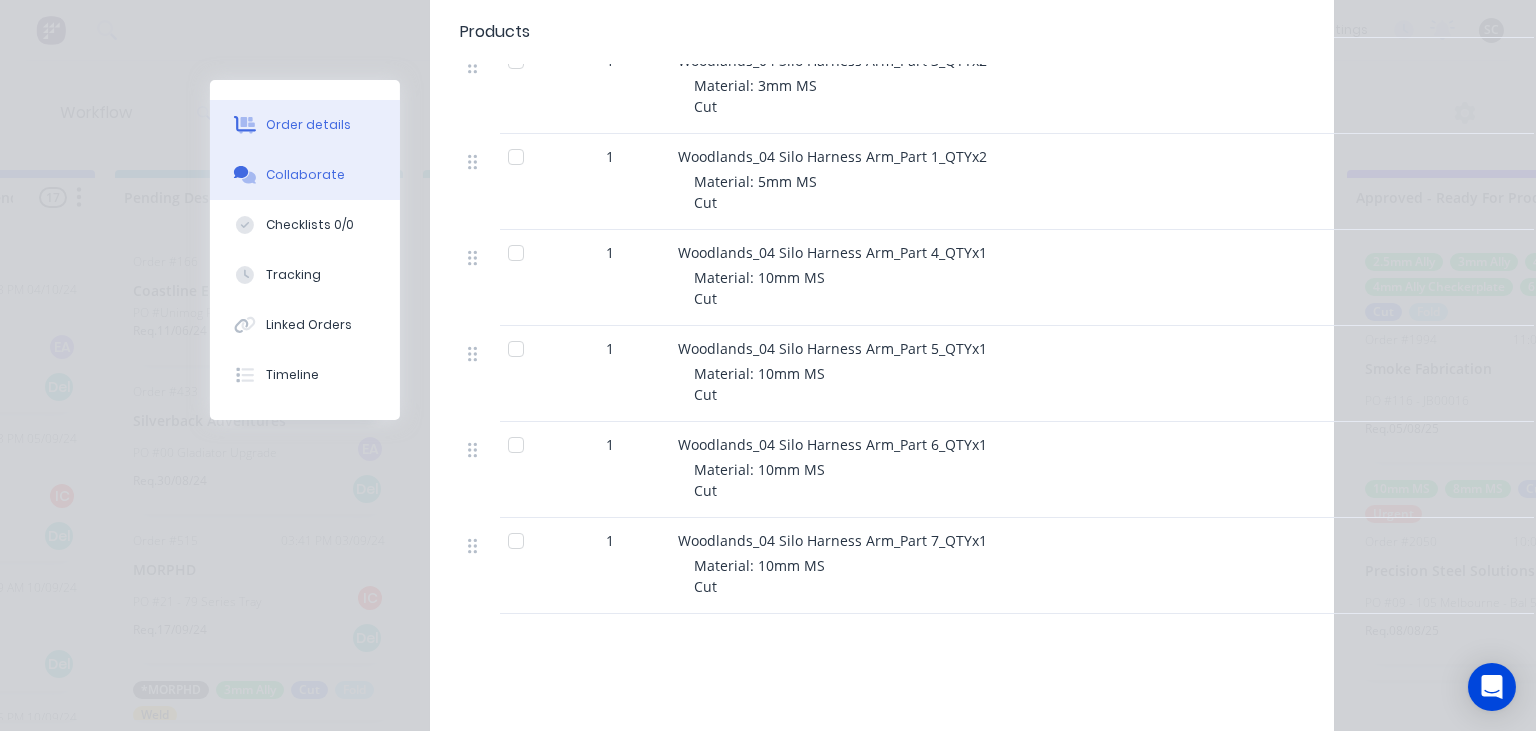 click on "Collaborate" at bounding box center [305, 175] 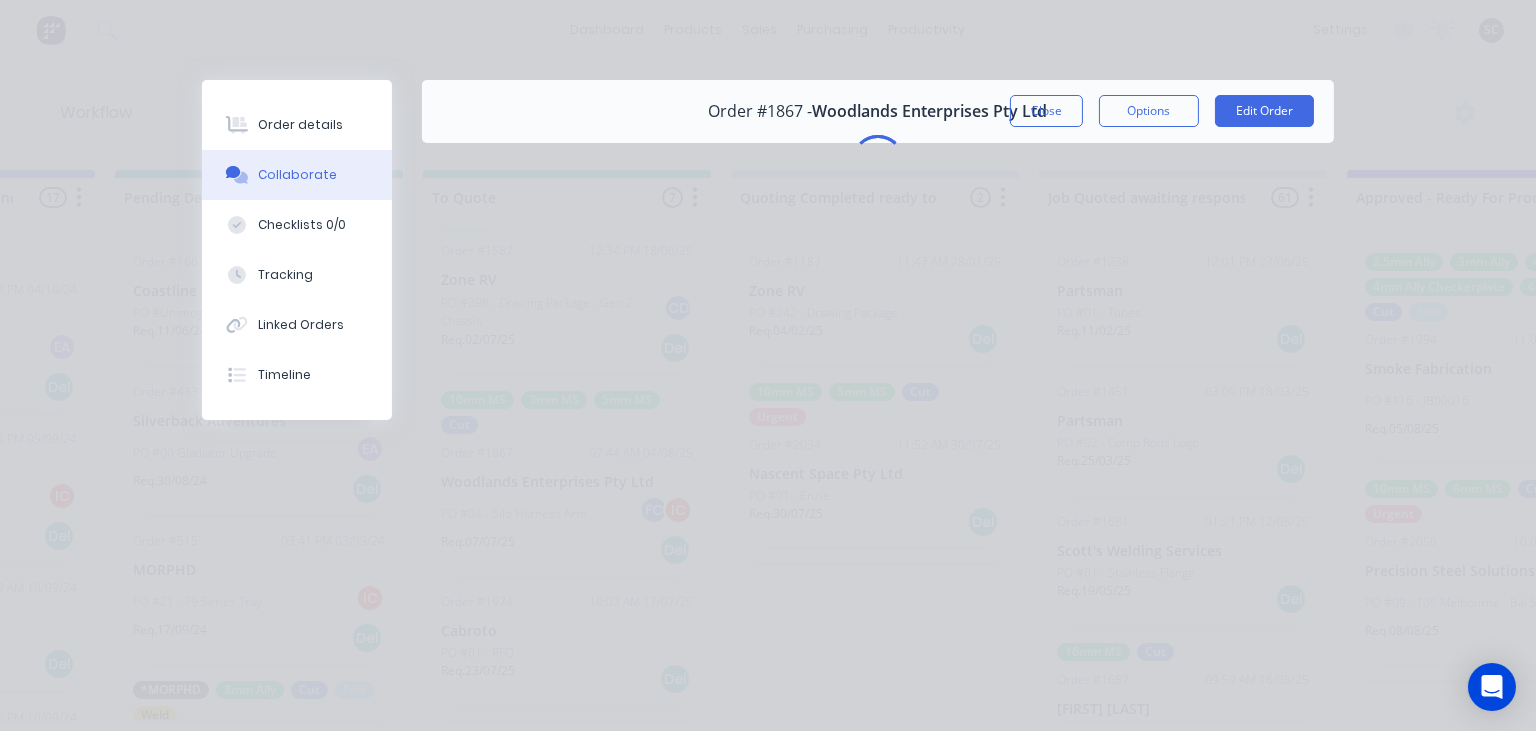 scroll, scrollTop: 0, scrollLeft: 0, axis: both 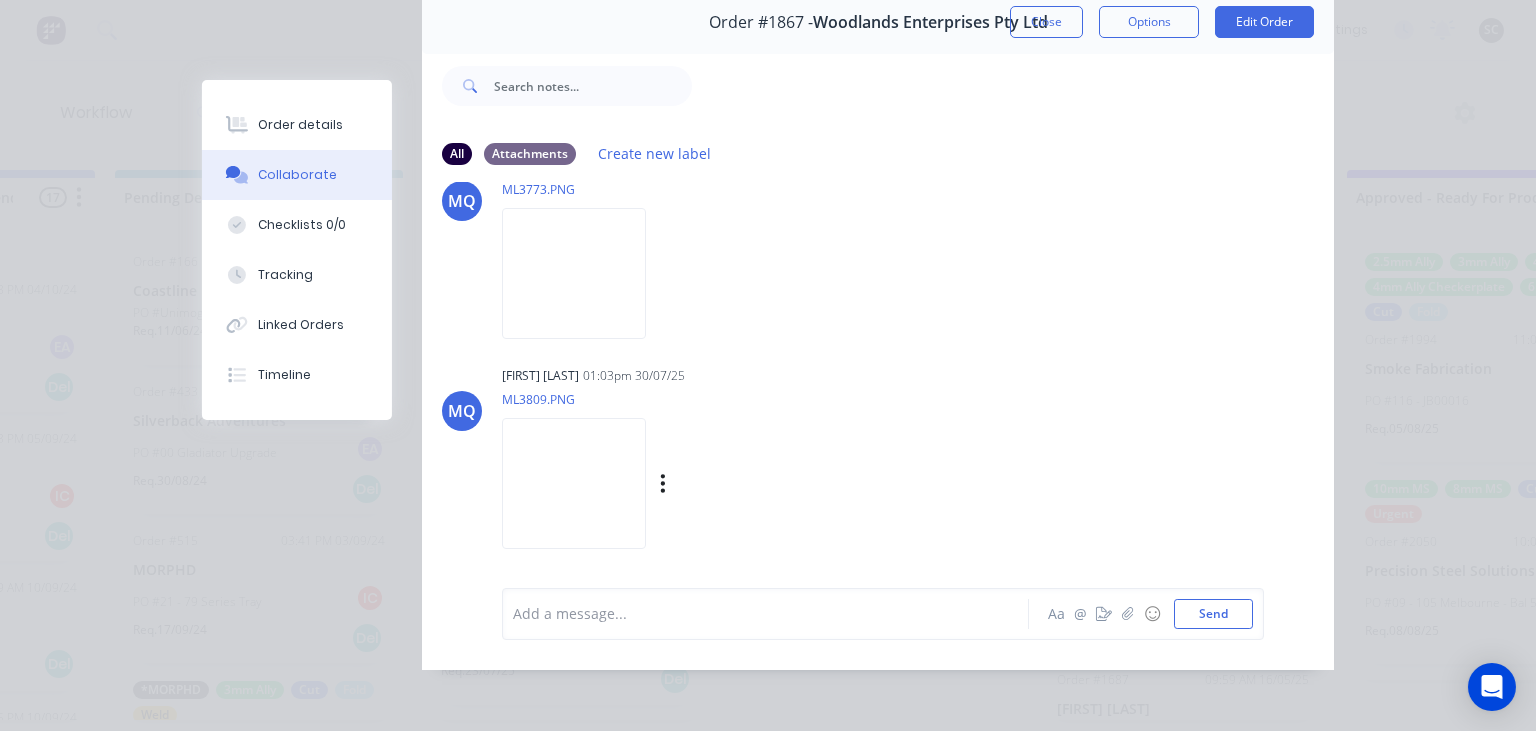 click at bounding box center (574, 483) 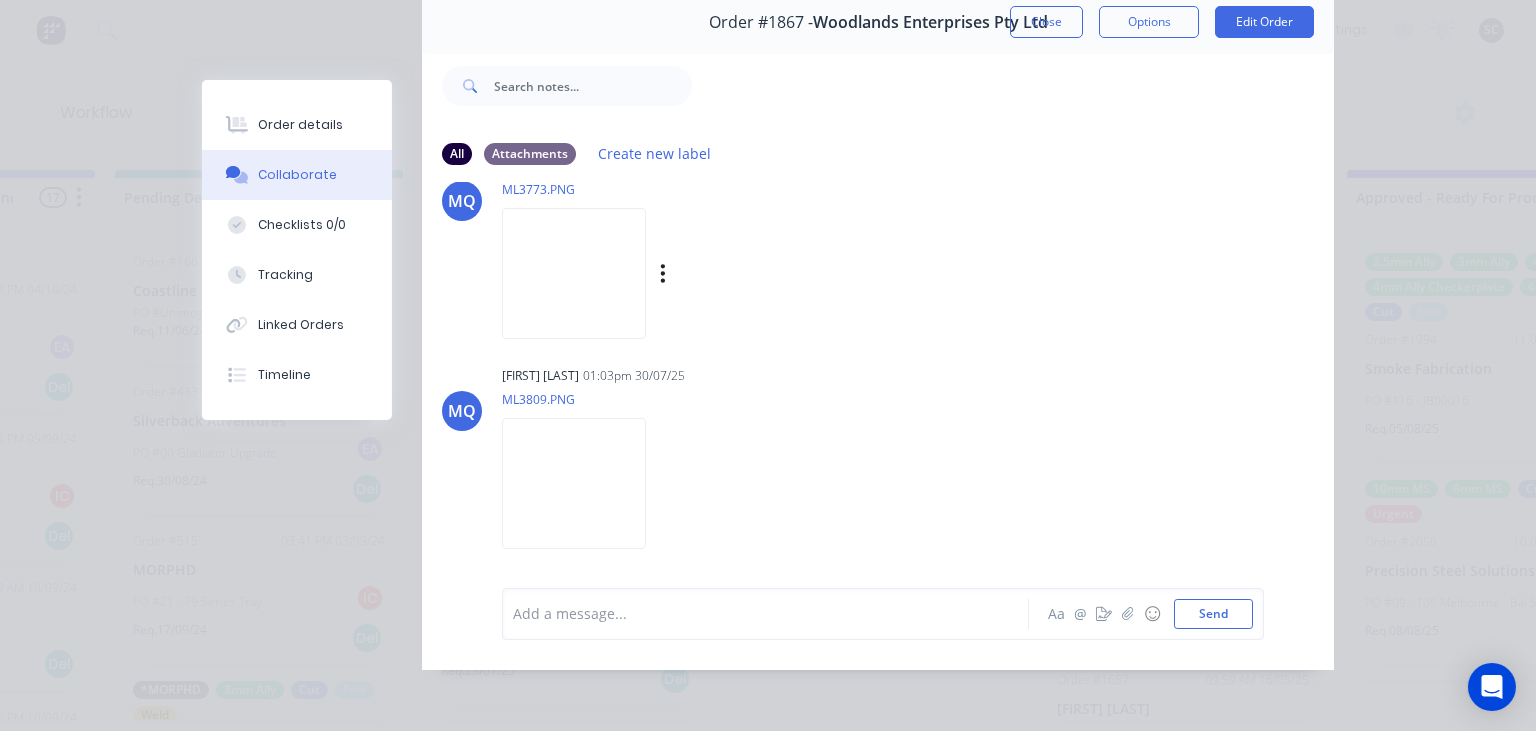 click at bounding box center [574, 273] 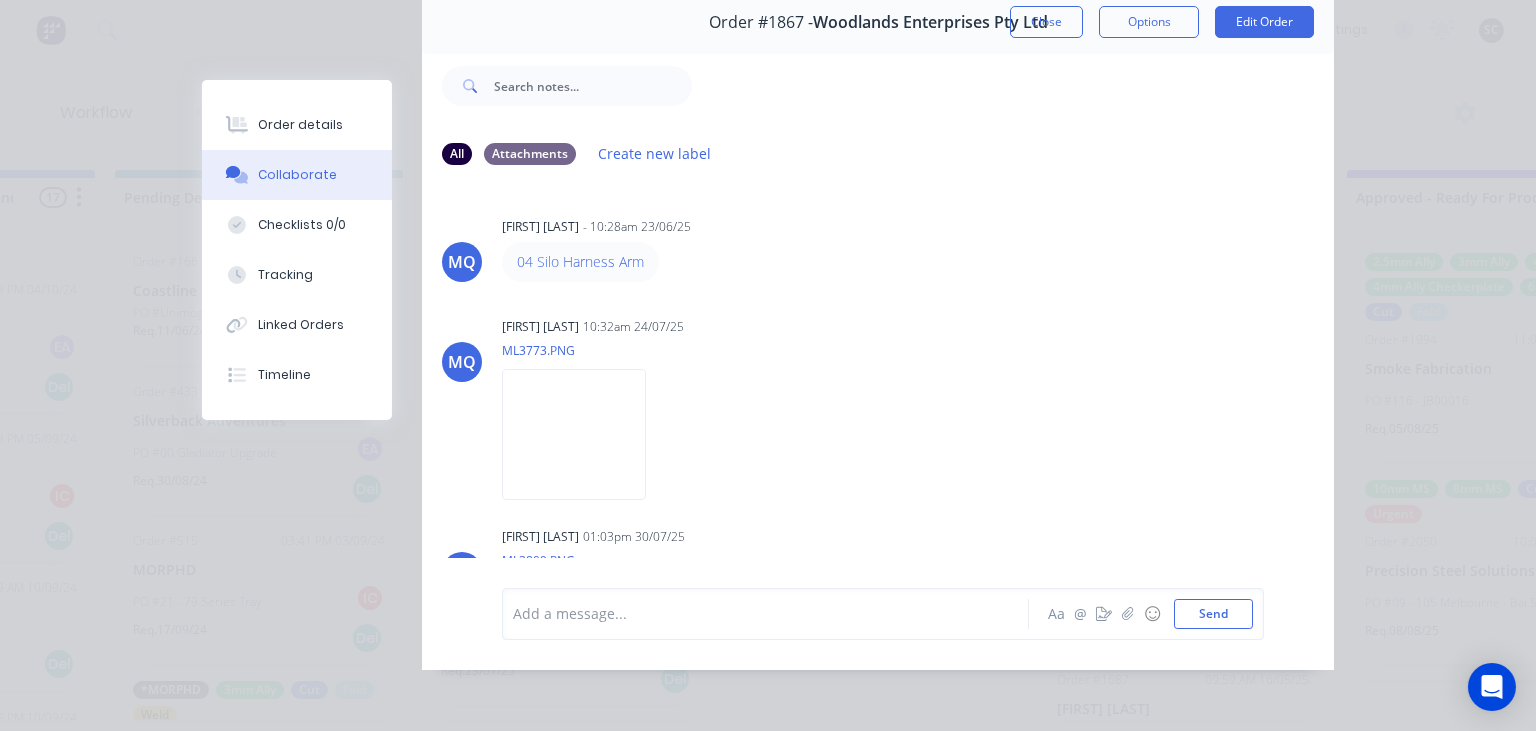 scroll, scrollTop: 161, scrollLeft: 0, axis: vertical 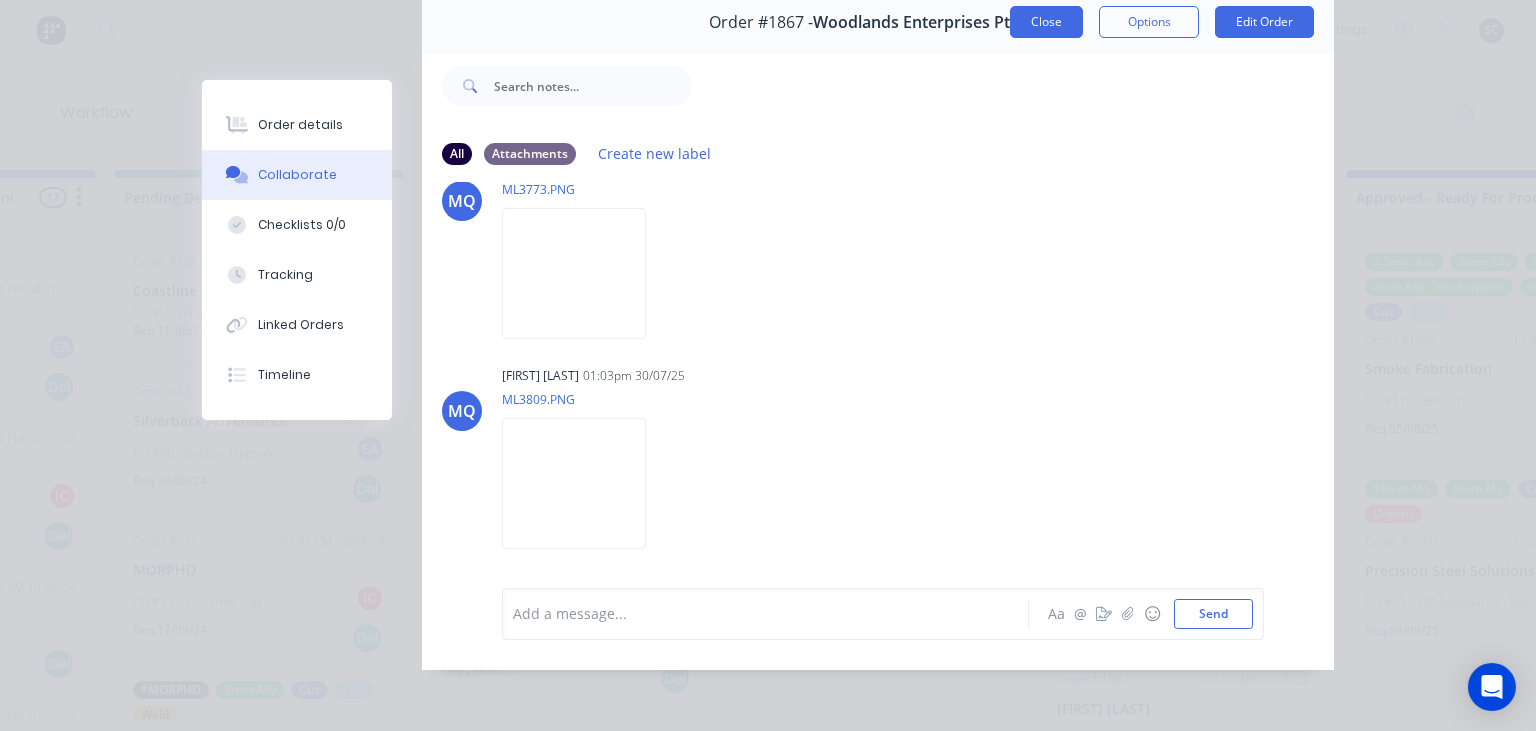click on "Close" at bounding box center (1046, 22) 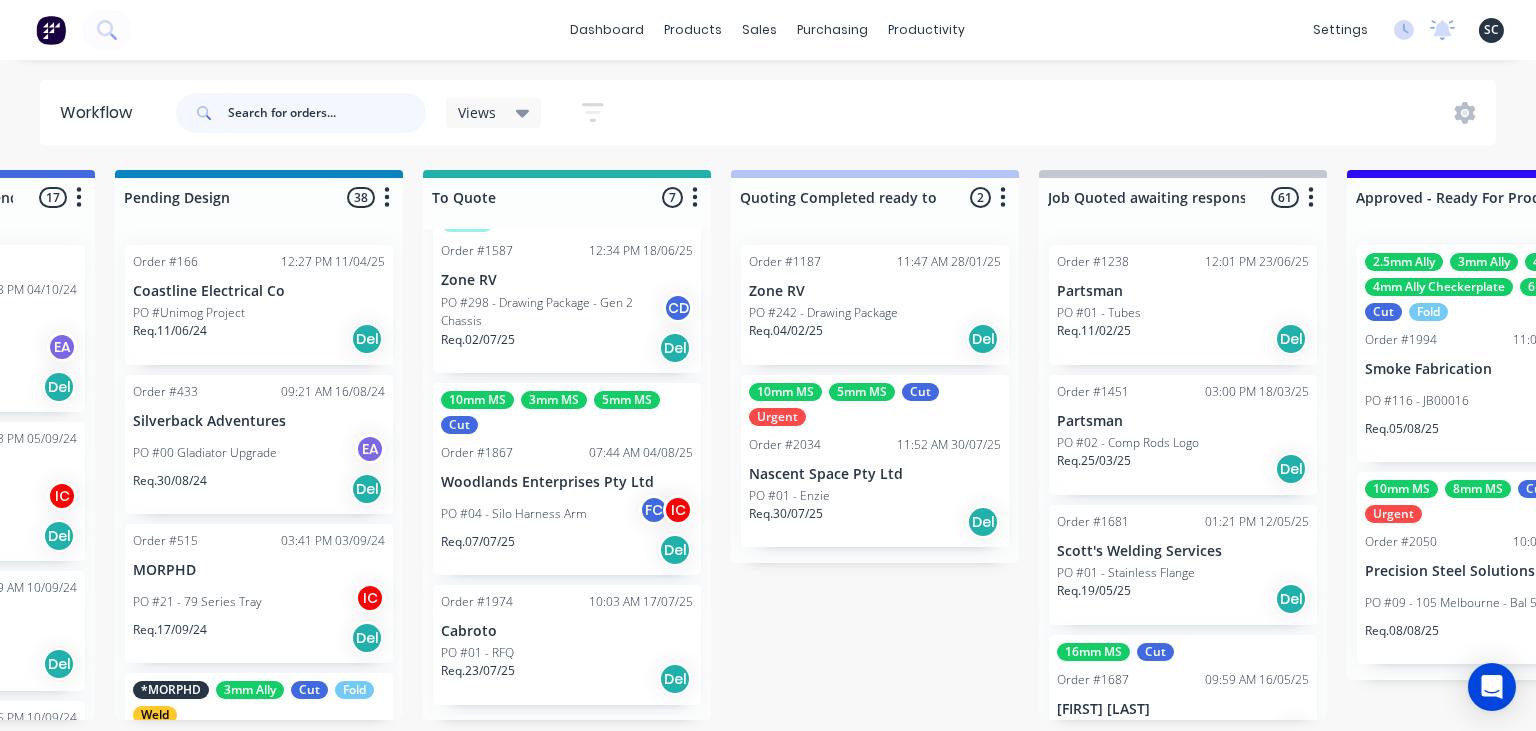 click at bounding box center (327, 113) 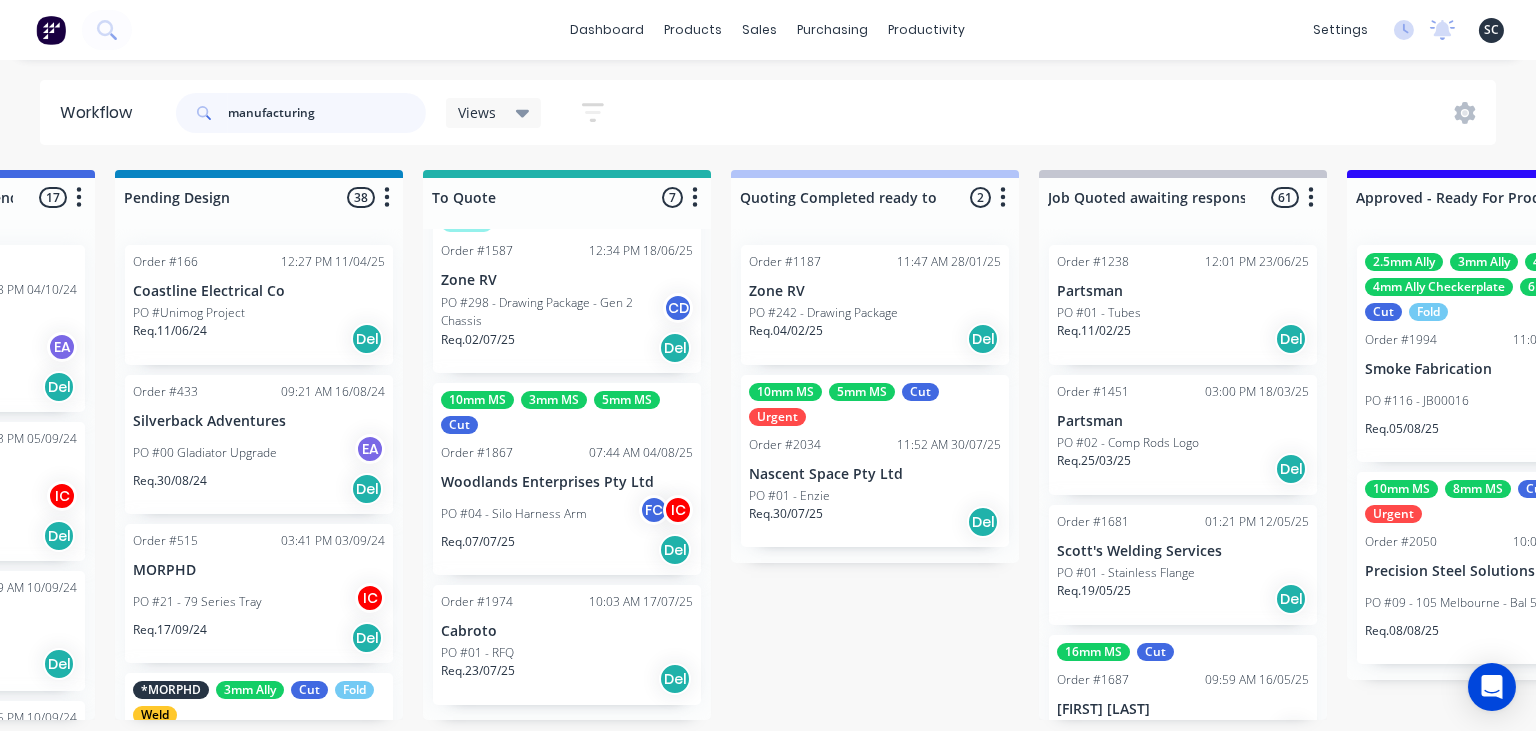 type on "manufacturing" 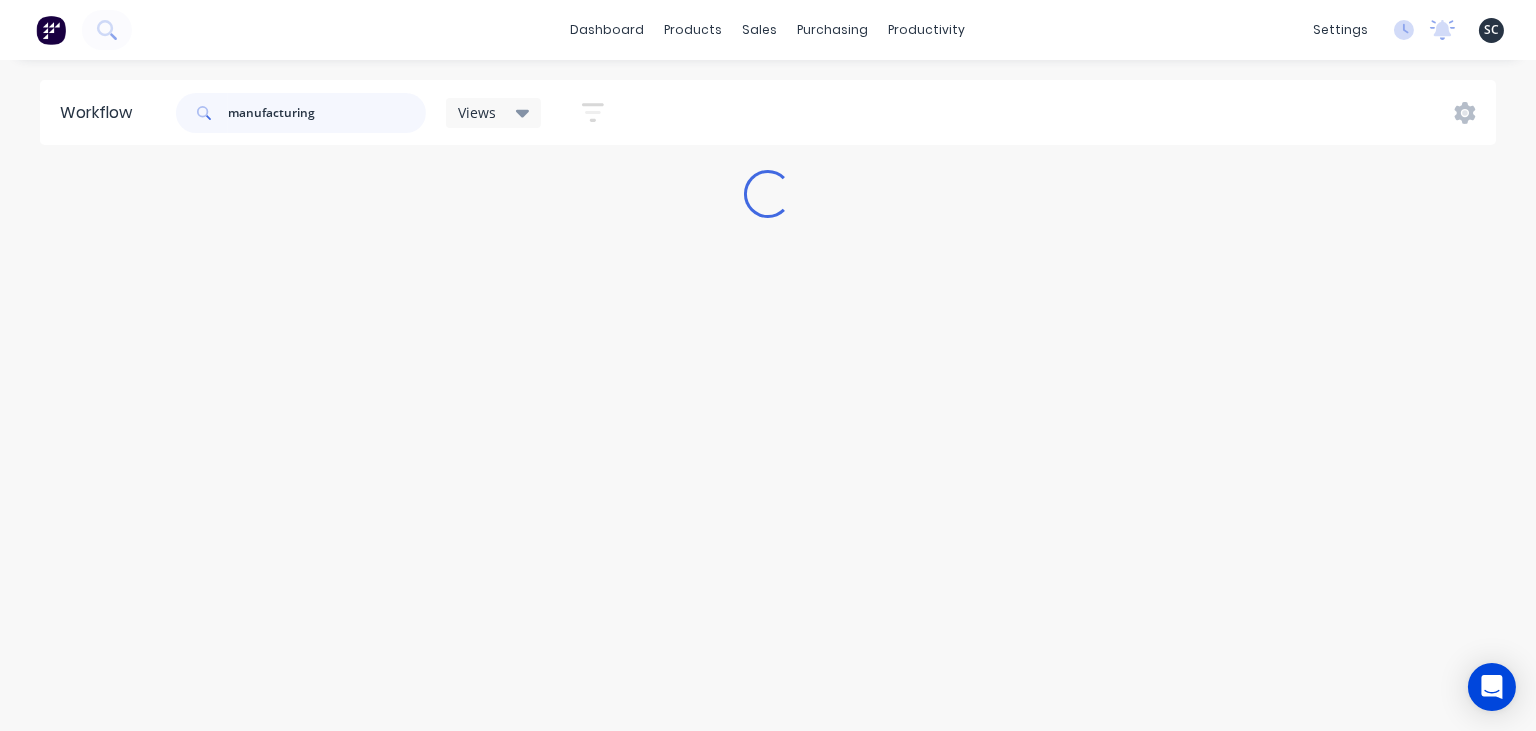 scroll, scrollTop: 0, scrollLeft: 0, axis: both 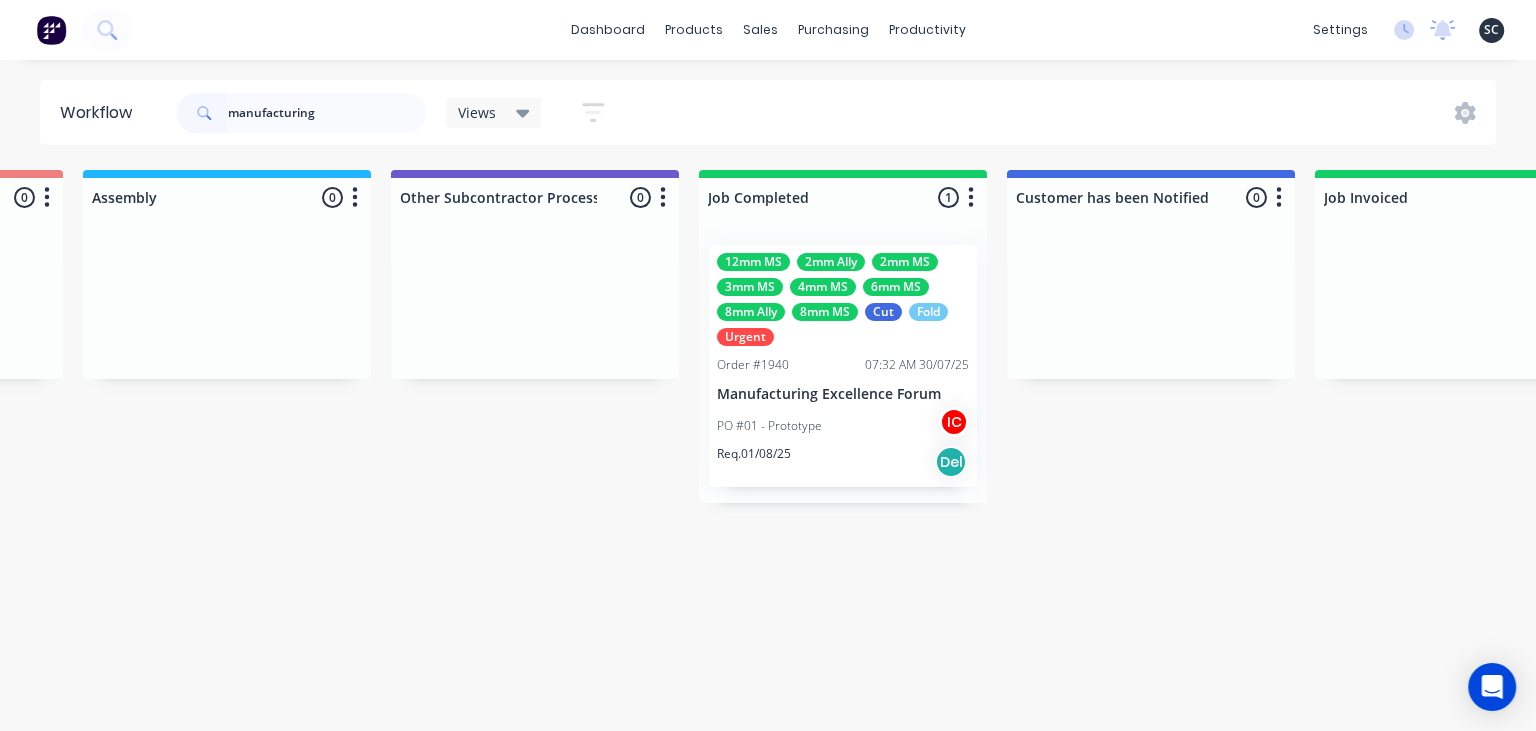 click on "Order #1940 07:32 AM 30/07/25" at bounding box center [843, 365] 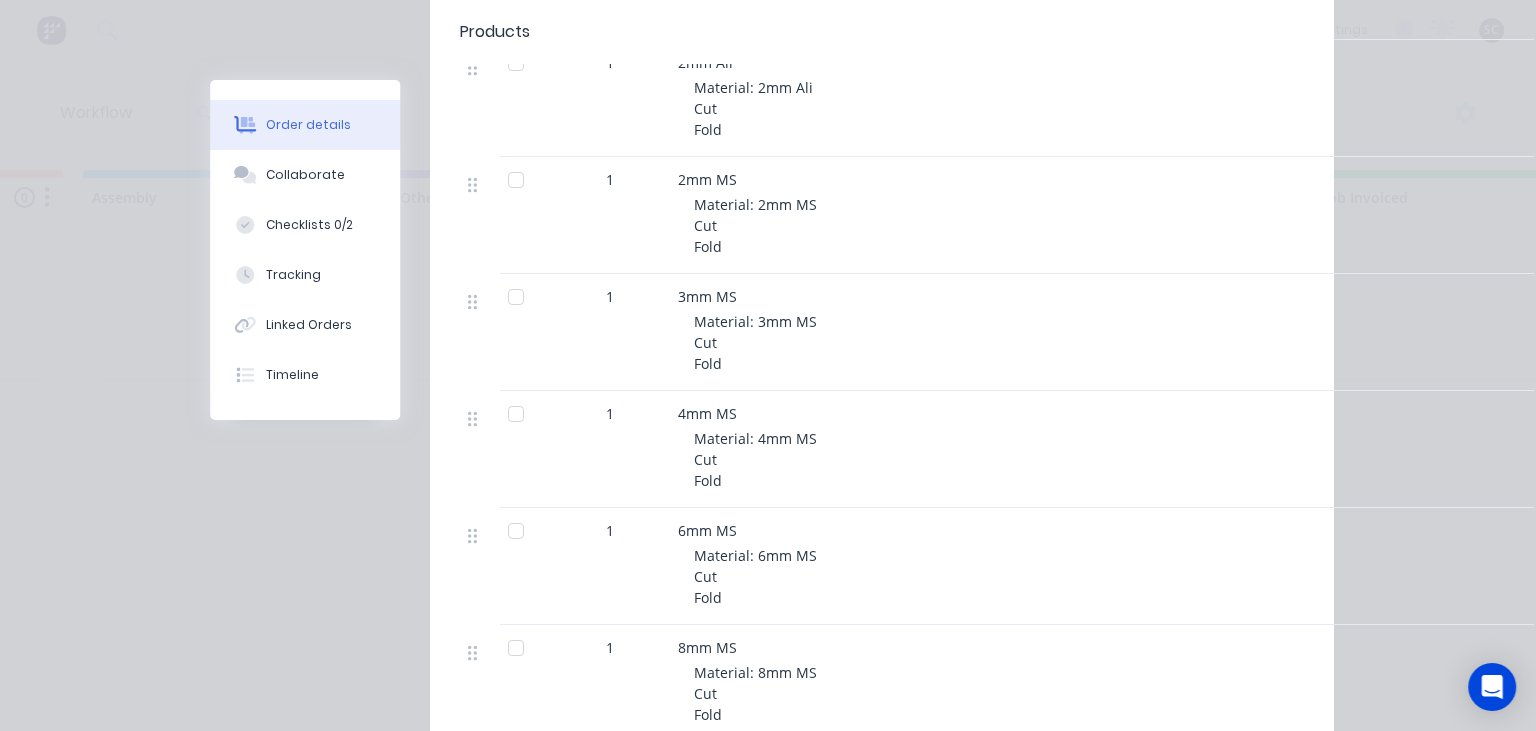 scroll, scrollTop: 1267, scrollLeft: 0, axis: vertical 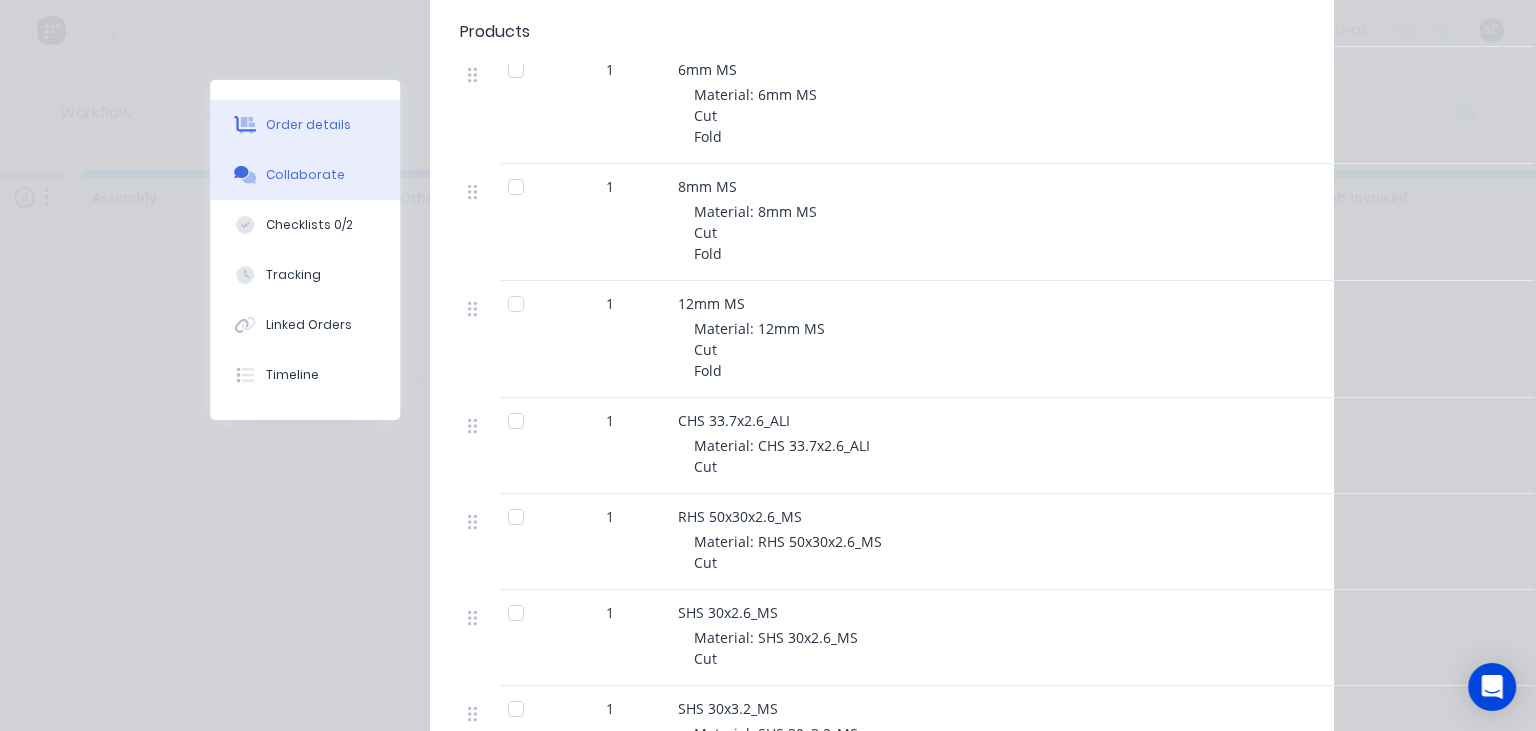 click on "Collaborate" at bounding box center [305, 175] 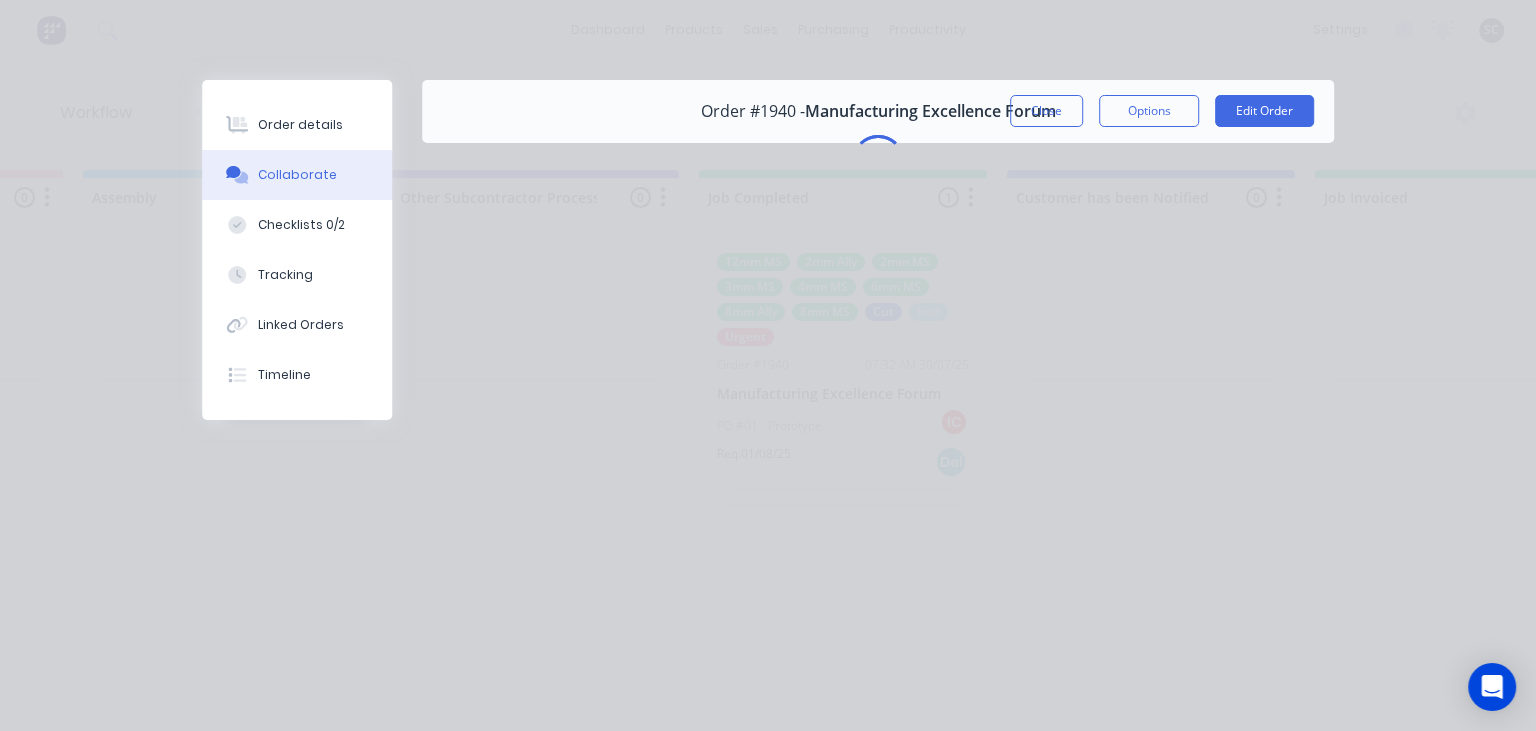 scroll, scrollTop: 0, scrollLeft: 0, axis: both 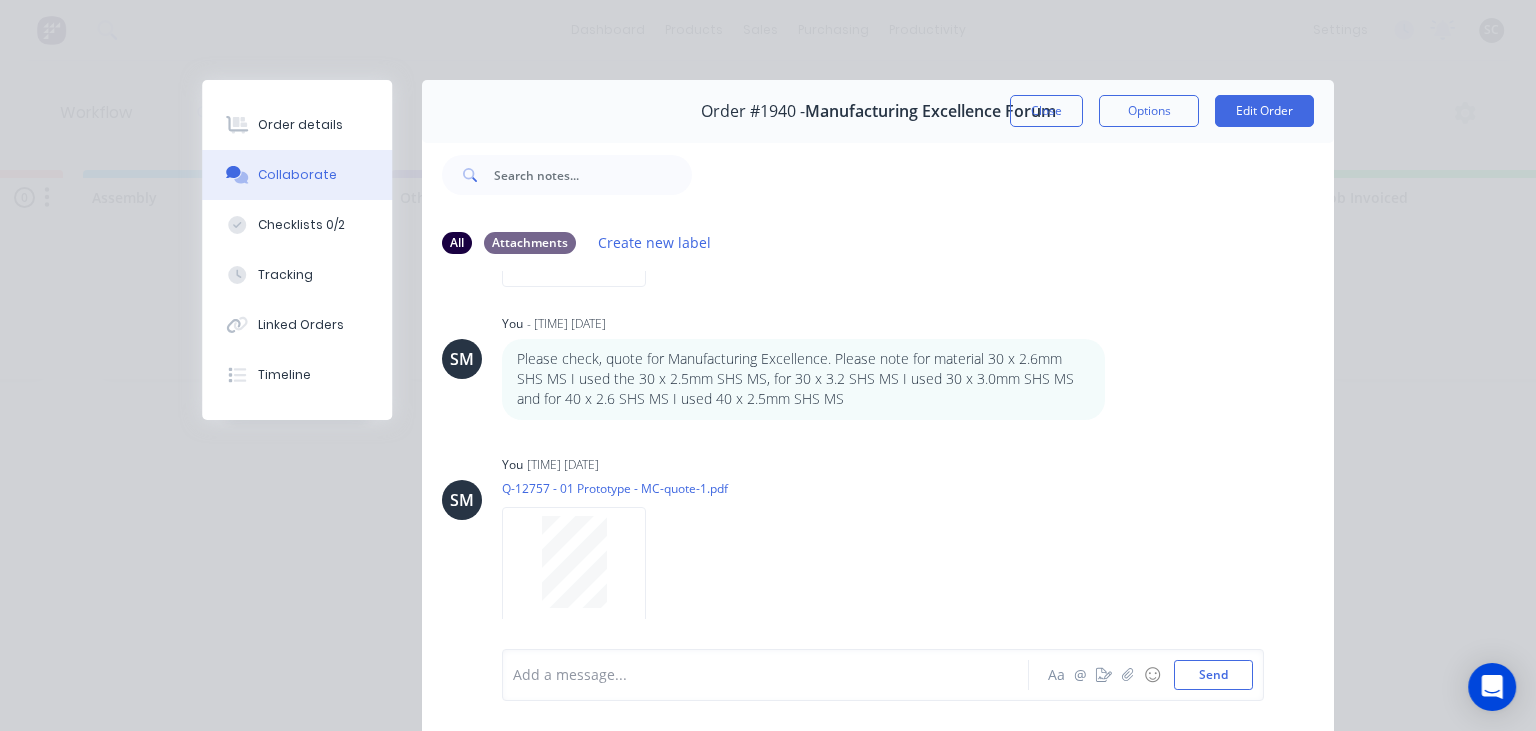 drag, startPoint x: 1037, startPoint y: 113, endPoint x: 757, endPoint y: 5, distance: 300.10666 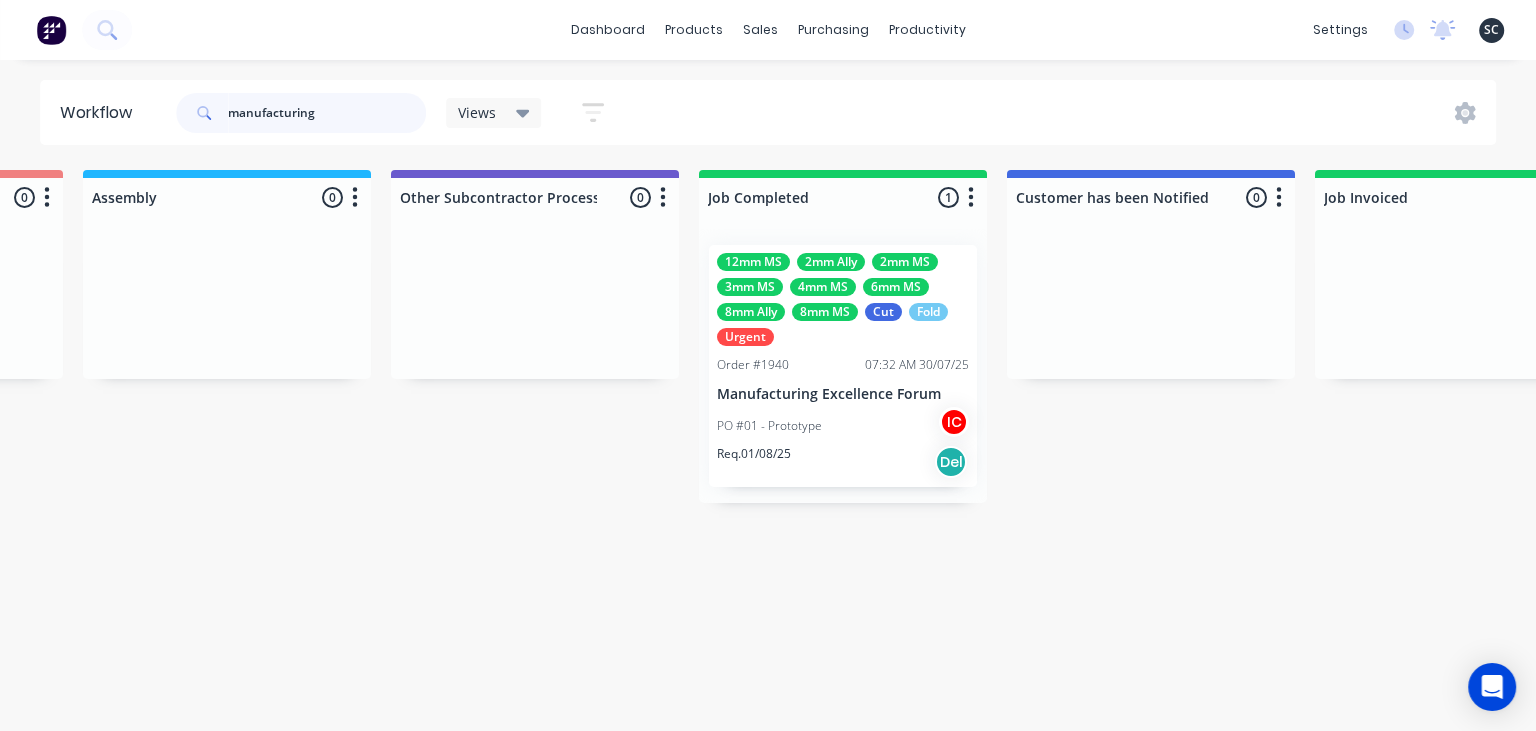 drag, startPoint x: 405, startPoint y: 115, endPoint x: 9, endPoint y: 115, distance: 396 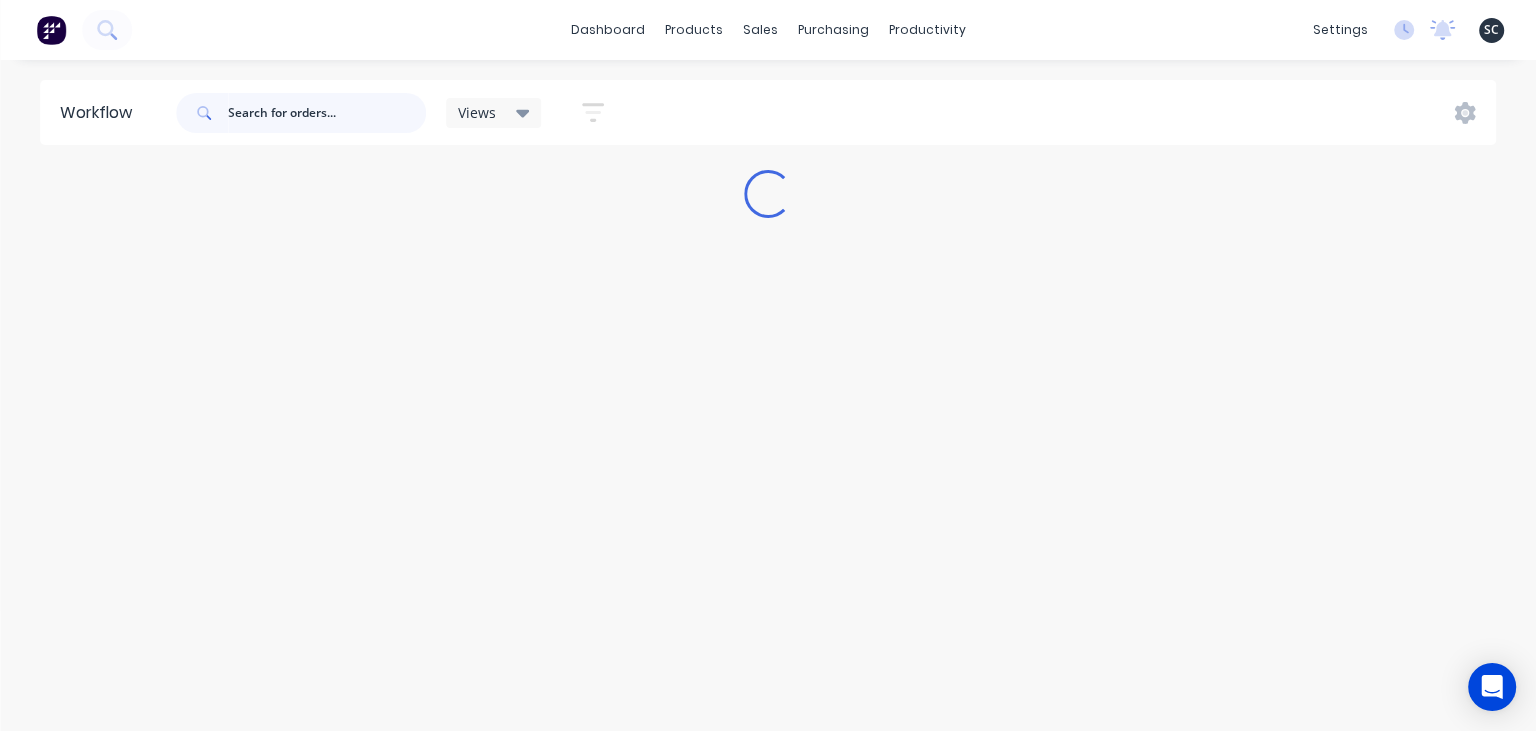 scroll, scrollTop: 0, scrollLeft: 0, axis: both 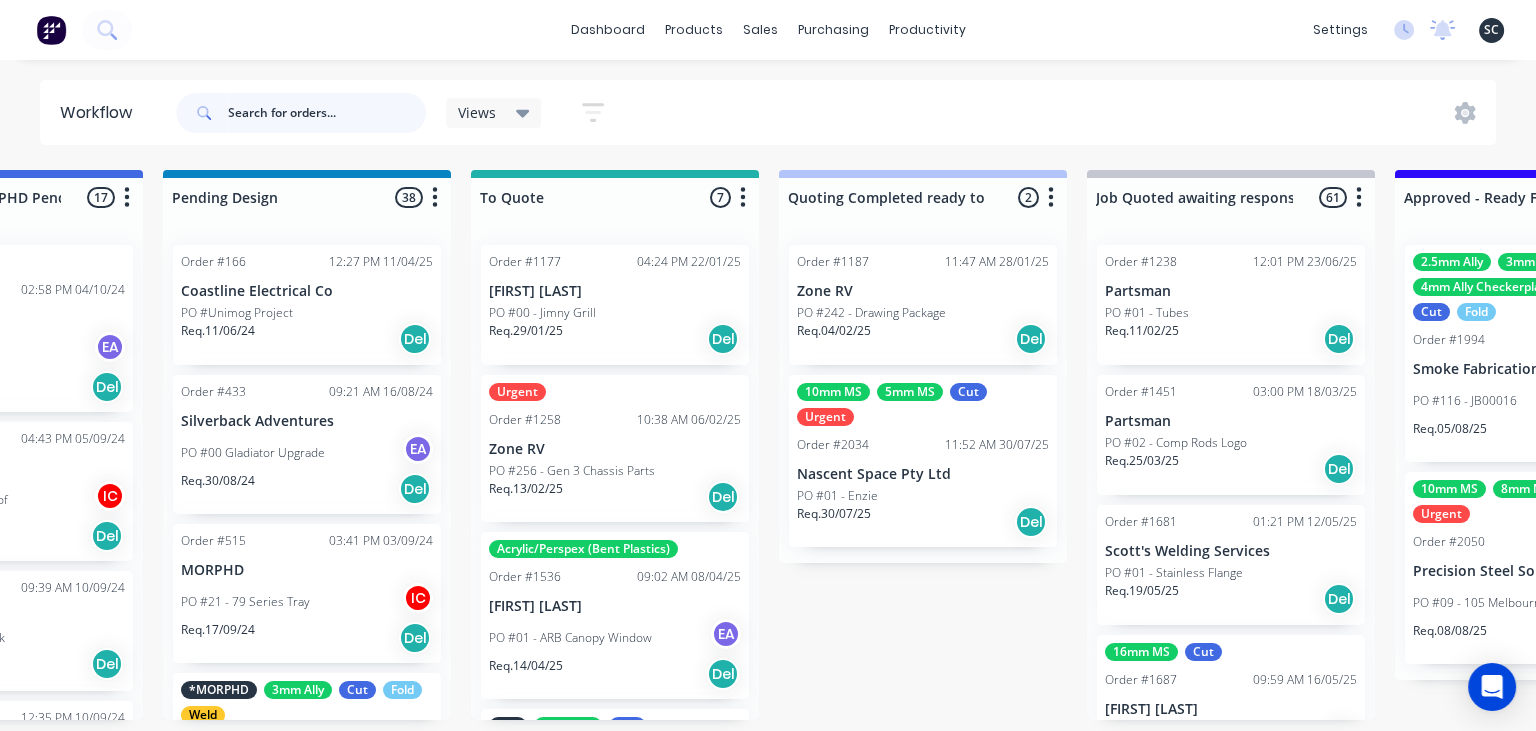 click at bounding box center [327, 113] 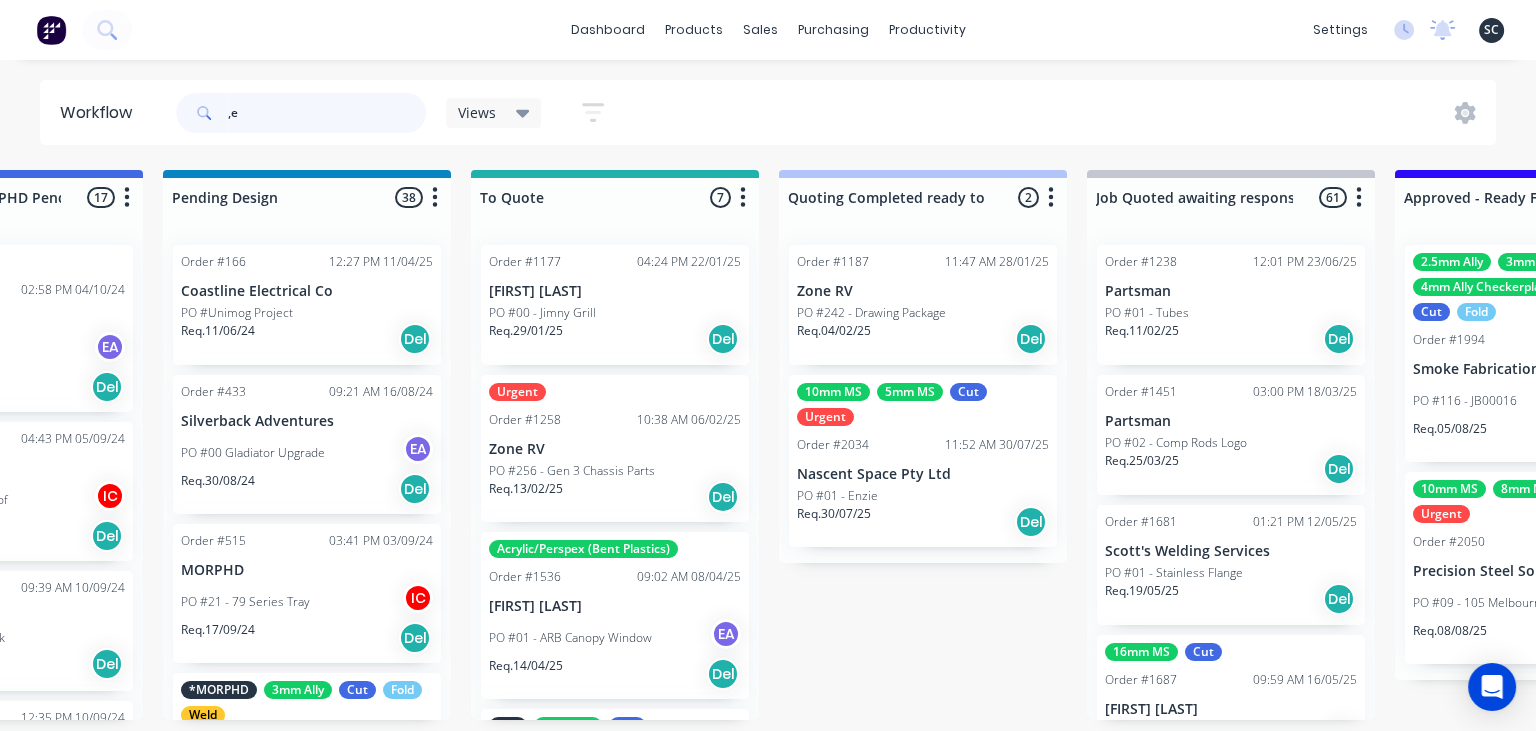 type on "," 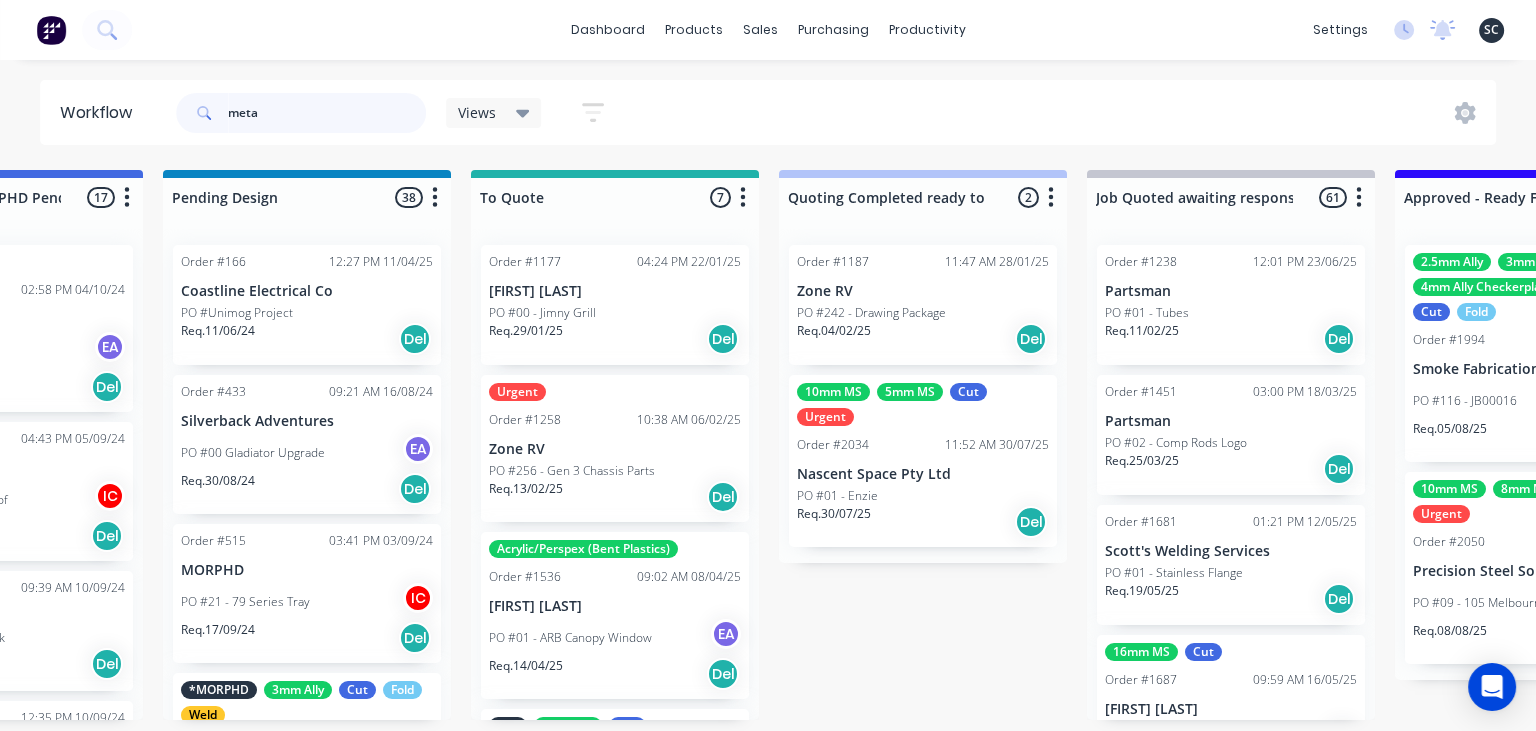 scroll, scrollTop: 0, scrollLeft: 0, axis: both 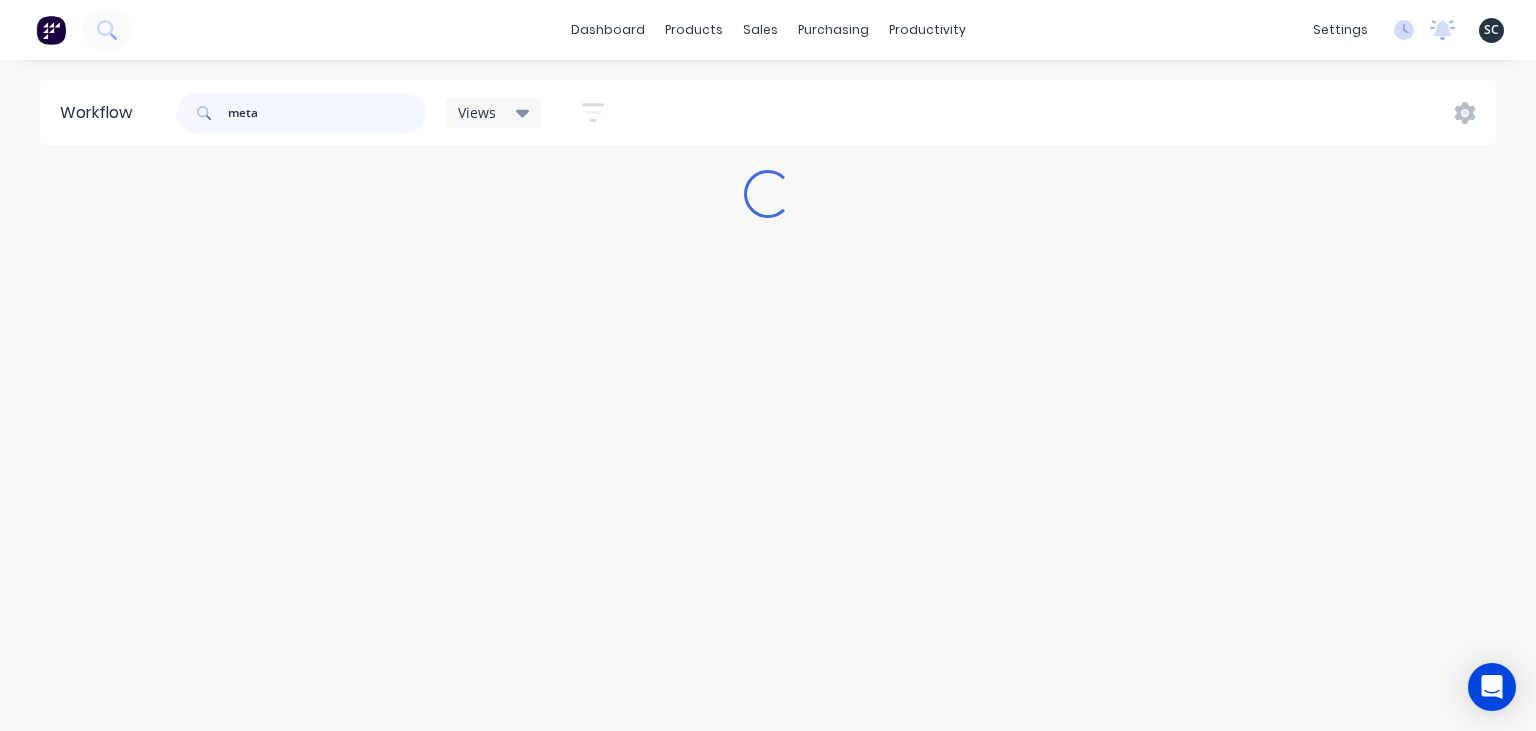 type on "meta" 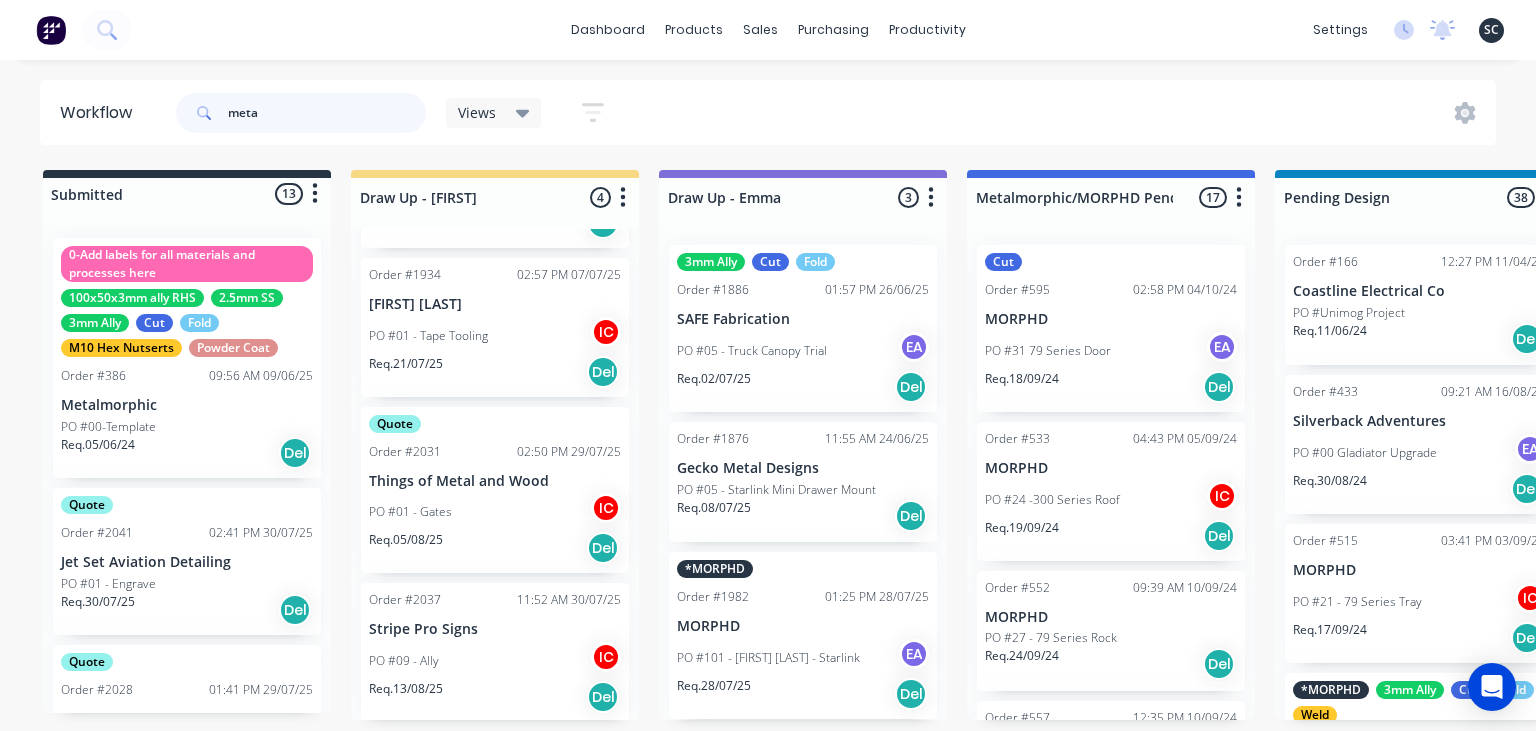 scroll, scrollTop: 153, scrollLeft: 0, axis: vertical 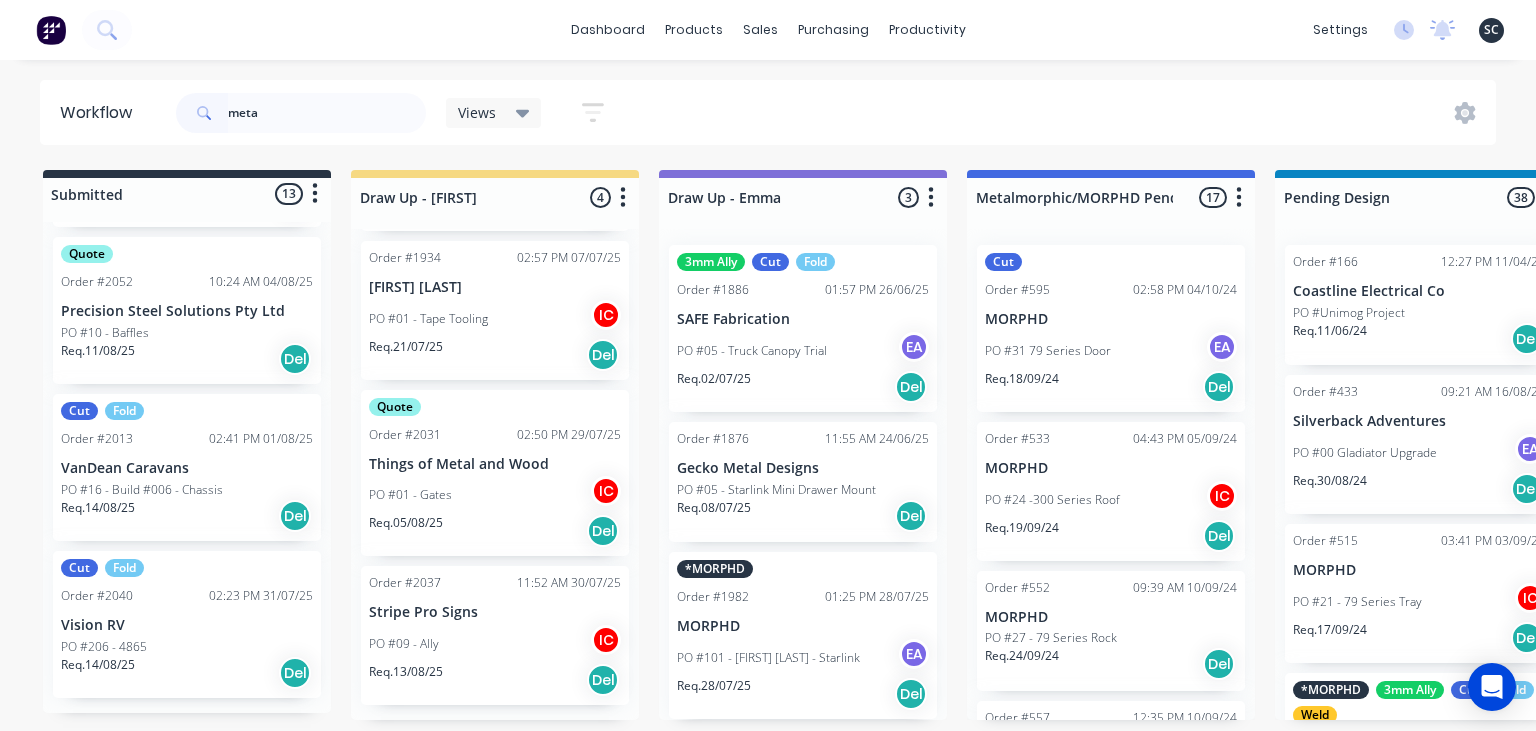 click on "Cut Fold Order #2013 02:41 PM 01/08/25 VanDean Caravans PO #16 - Build #006 - Chassis Req. 14/08/25 Del" at bounding box center (187, 467) 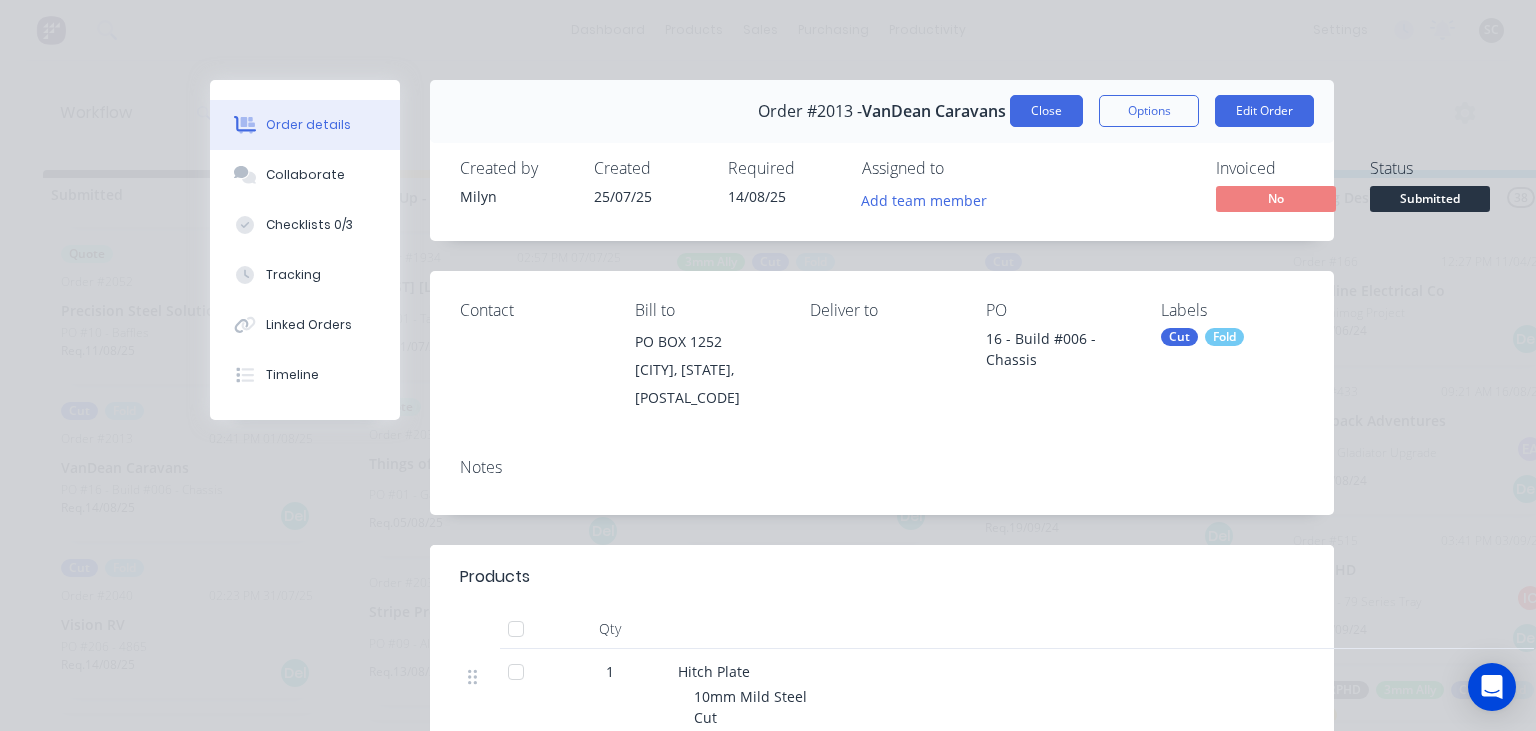 click on "Close" at bounding box center [1046, 111] 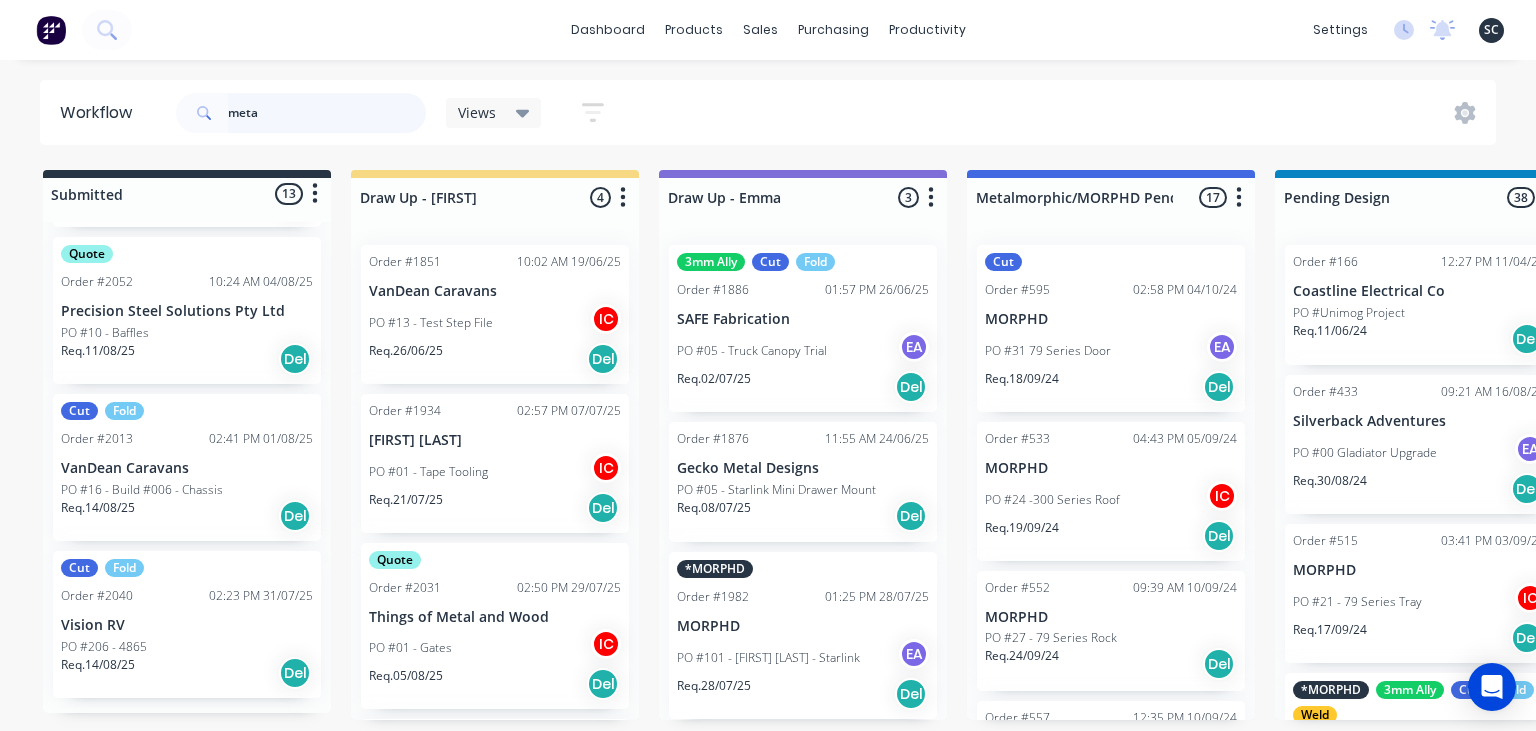 scroll, scrollTop: 153, scrollLeft: 0, axis: vertical 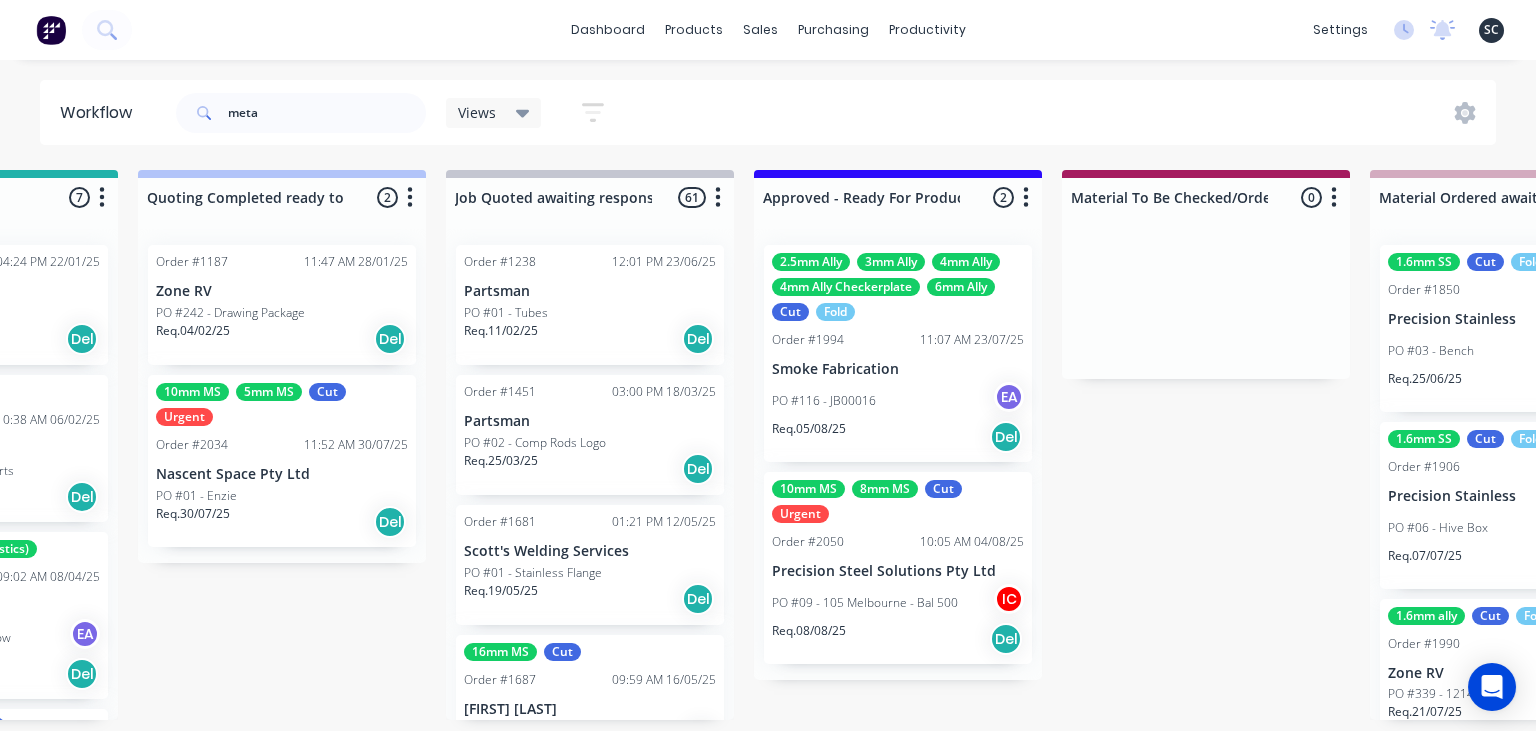 drag, startPoint x: 1284, startPoint y: 476, endPoint x: 1099, endPoint y: 551, distance: 199.62465 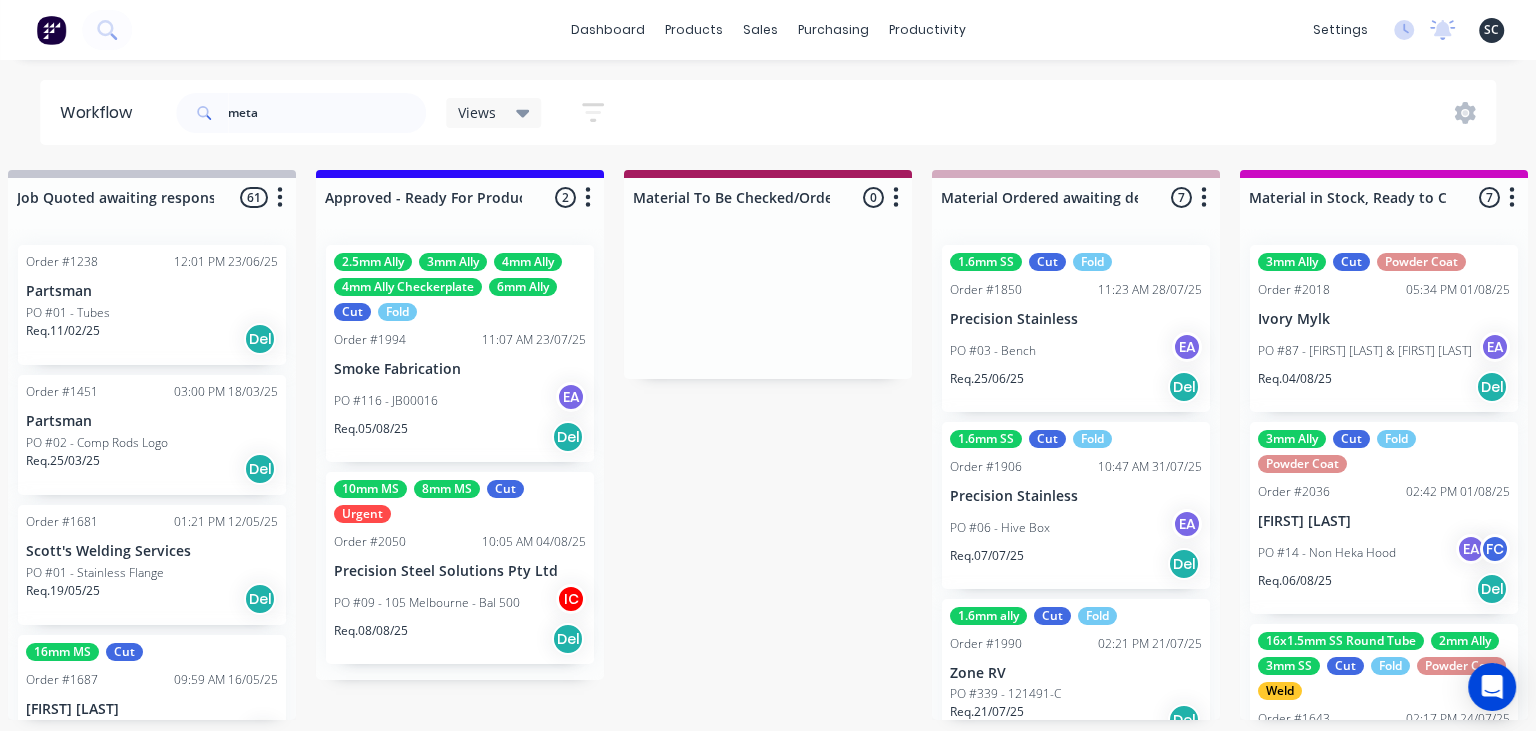 scroll, scrollTop: 0, scrollLeft: 2219, axis: horizontal 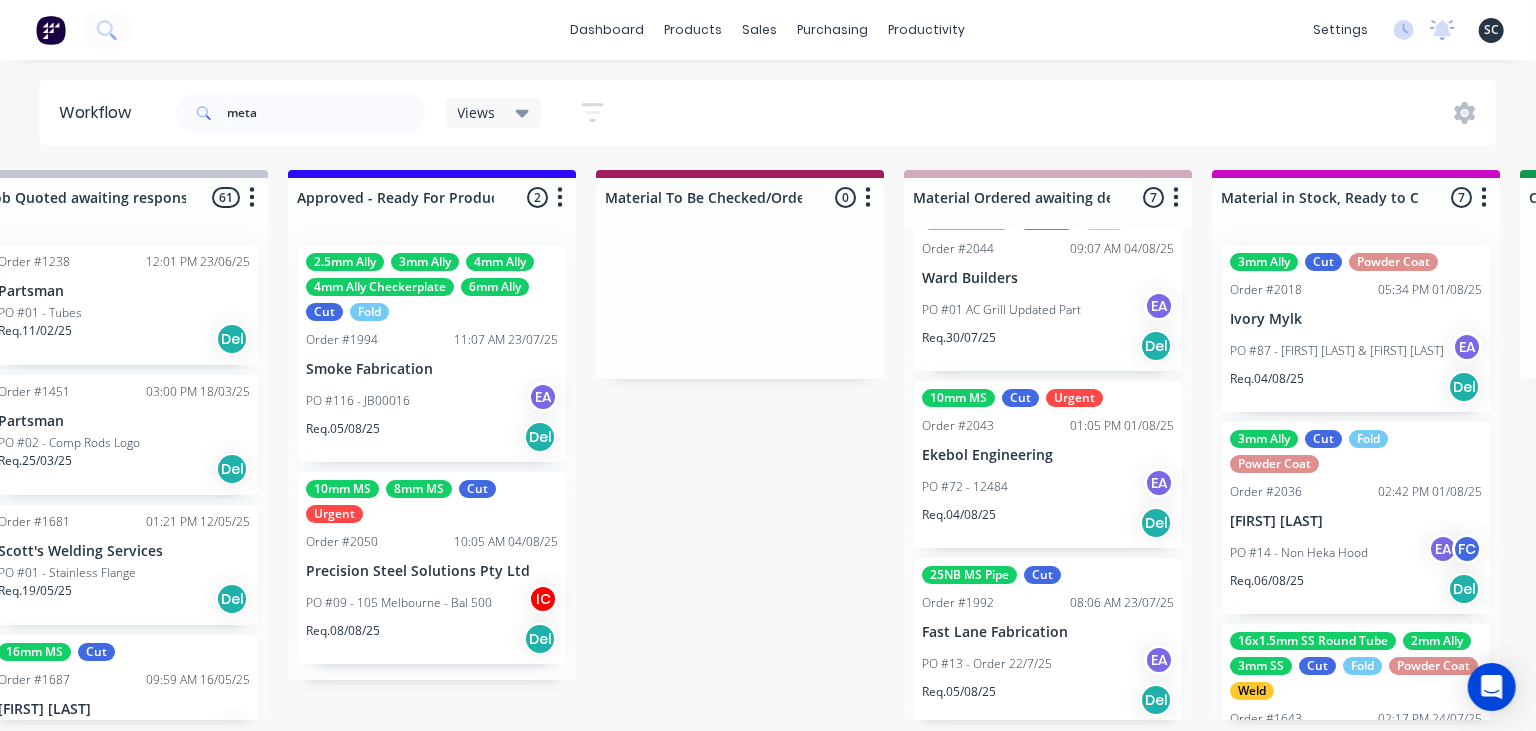 click on "Req. 04/08/25 Del" at bounding box center (1048, 523) 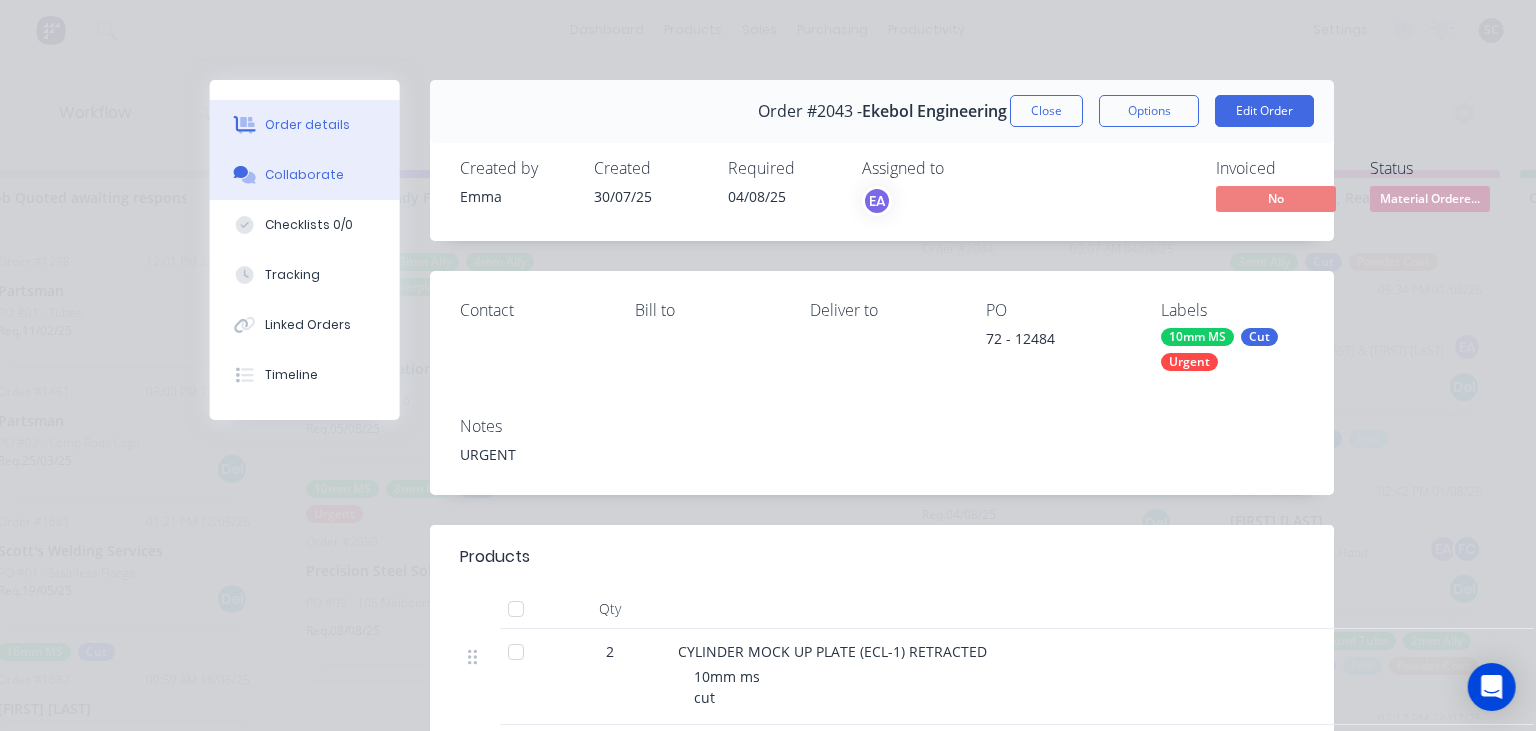 click on "Collaborate" at bounding box center (305, 175) 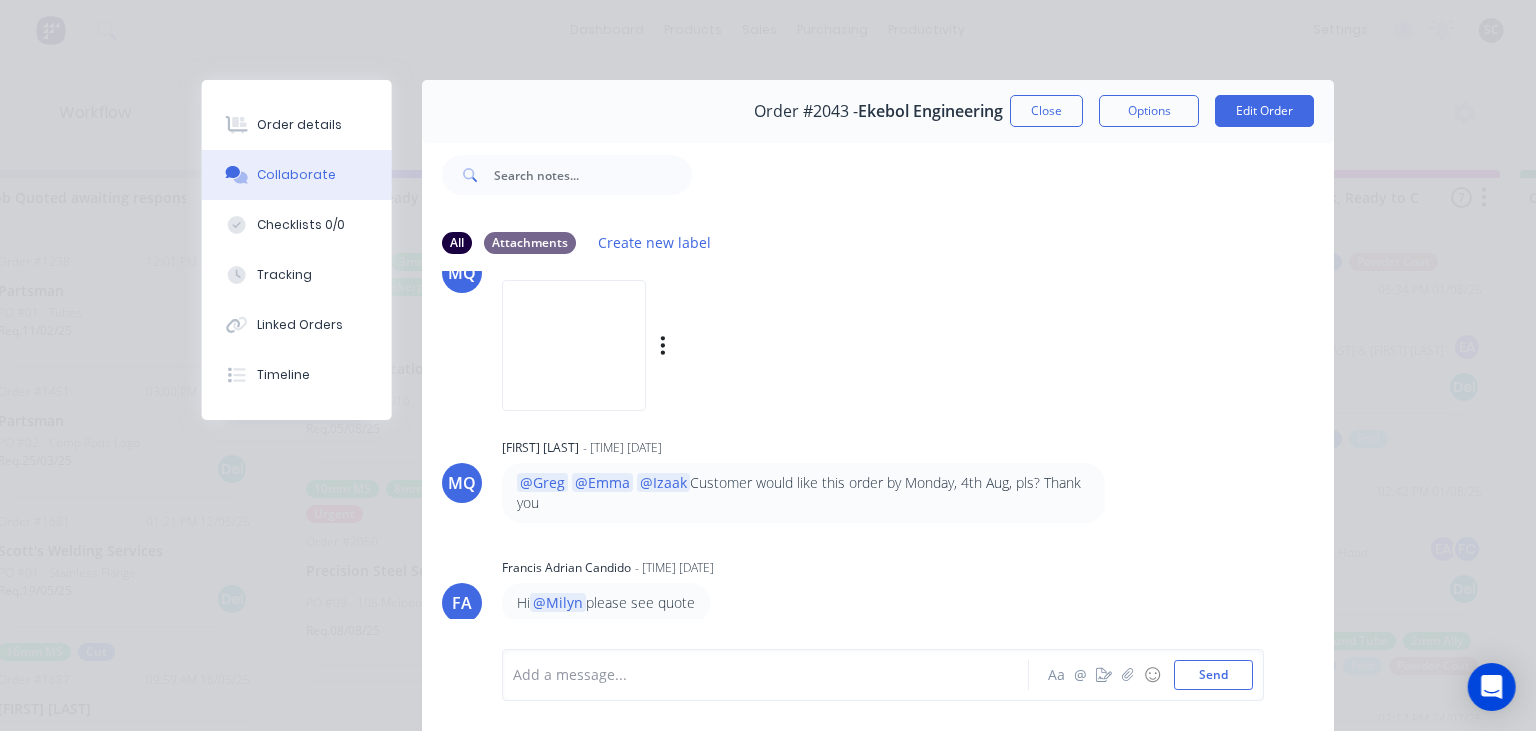 scroll, scrollTop: 382, scrollLeft: 0, axis: vertical 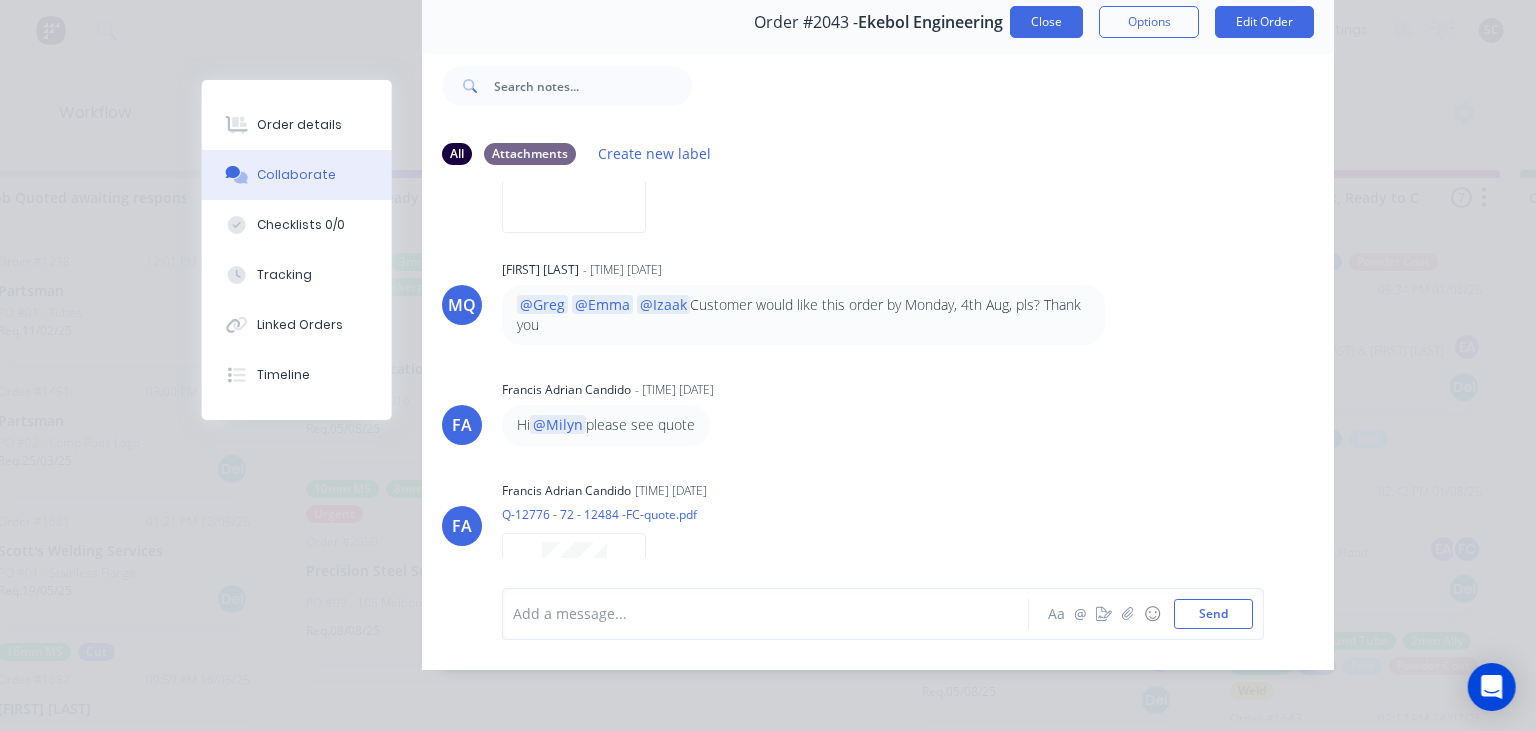 click on "Close" at bounding box center (1046, 22) 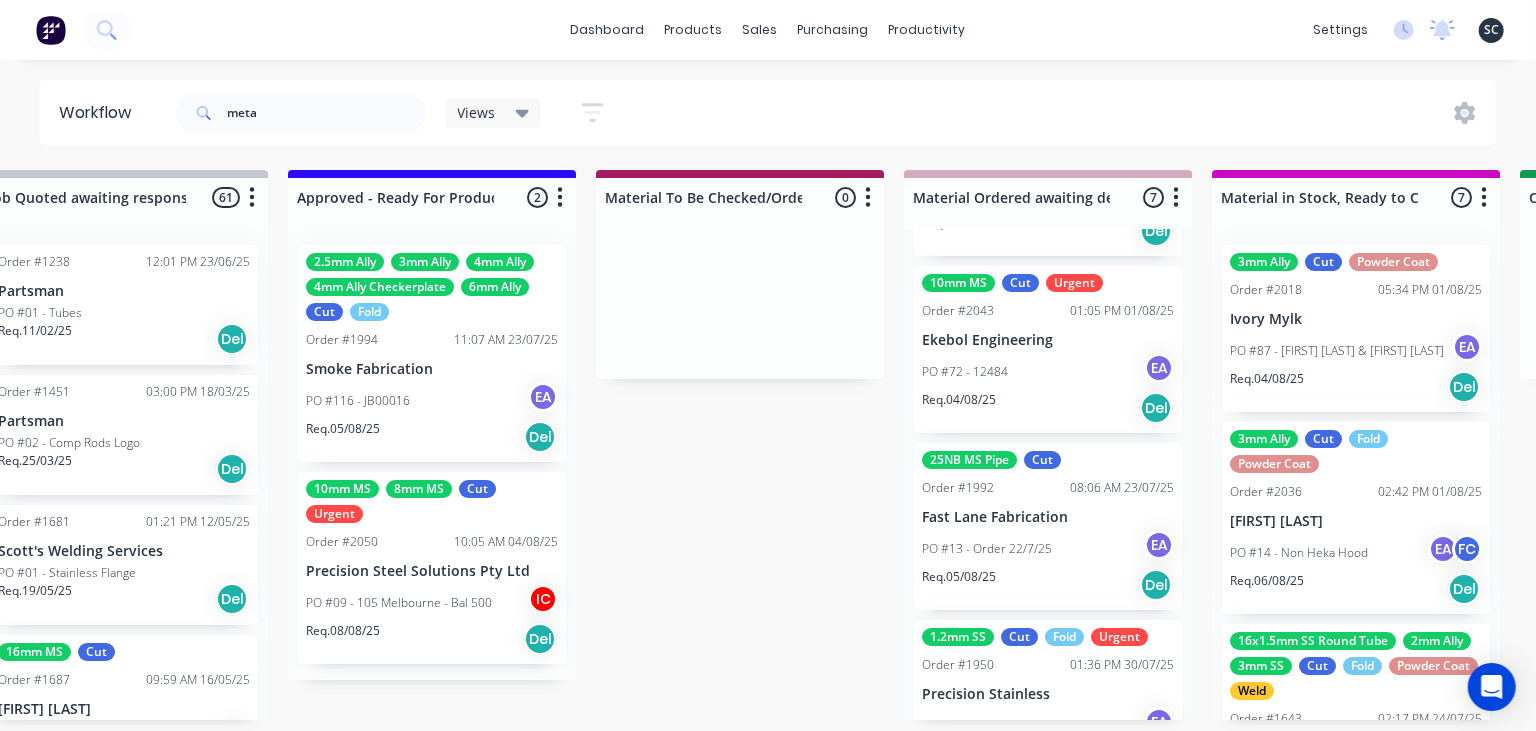 scroll, scrollTop: 773, scrollLeft: 0, axis: vertical 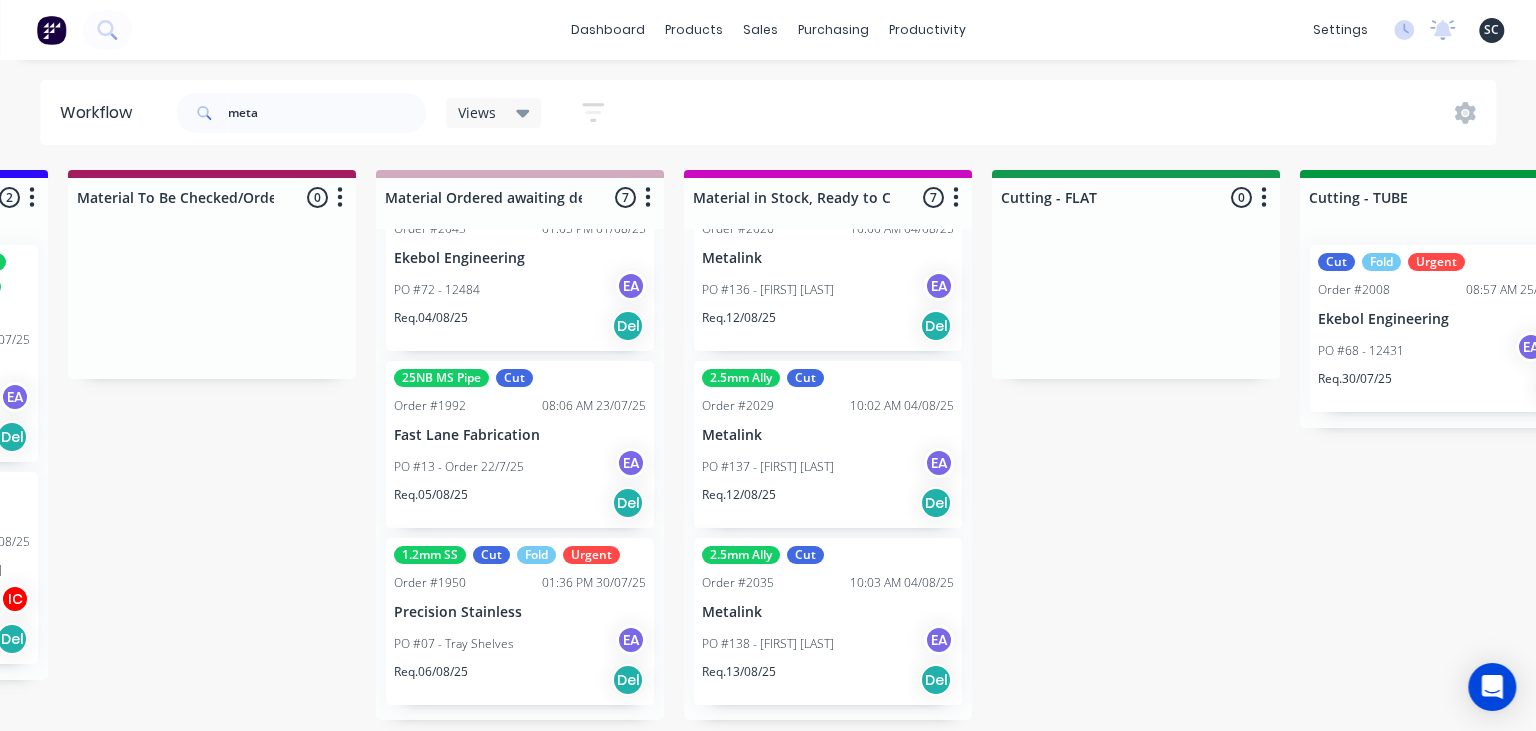 click on "2.5mm Ally Cut Order #2035 10:03 AM 04/08/25 Metalink PO #138 - Ian Darmody
EA Req. 13/08/25 Del" at bounding box center (828, 621) 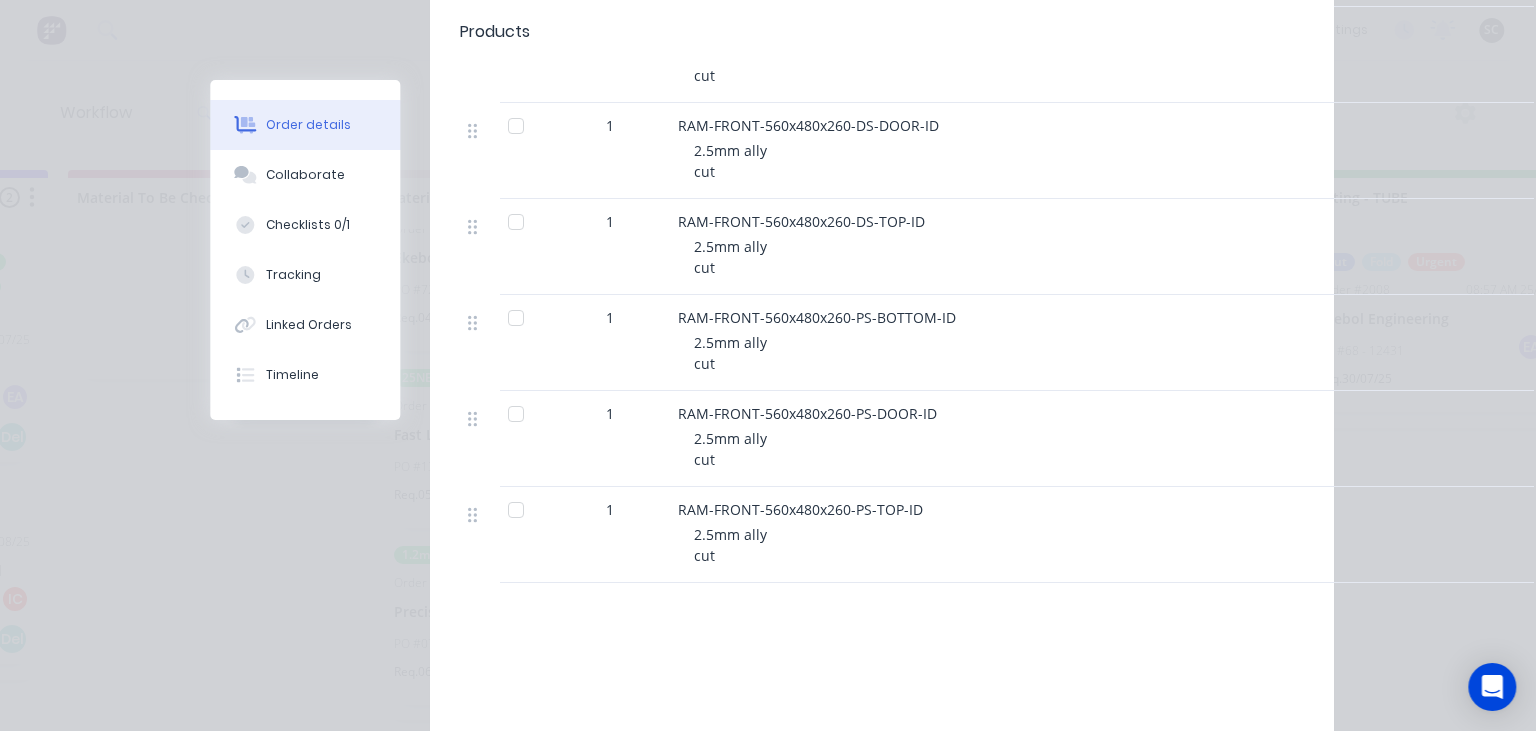 scroll, scrollTop: 1482, scrollLeft: 0, axis: vertical 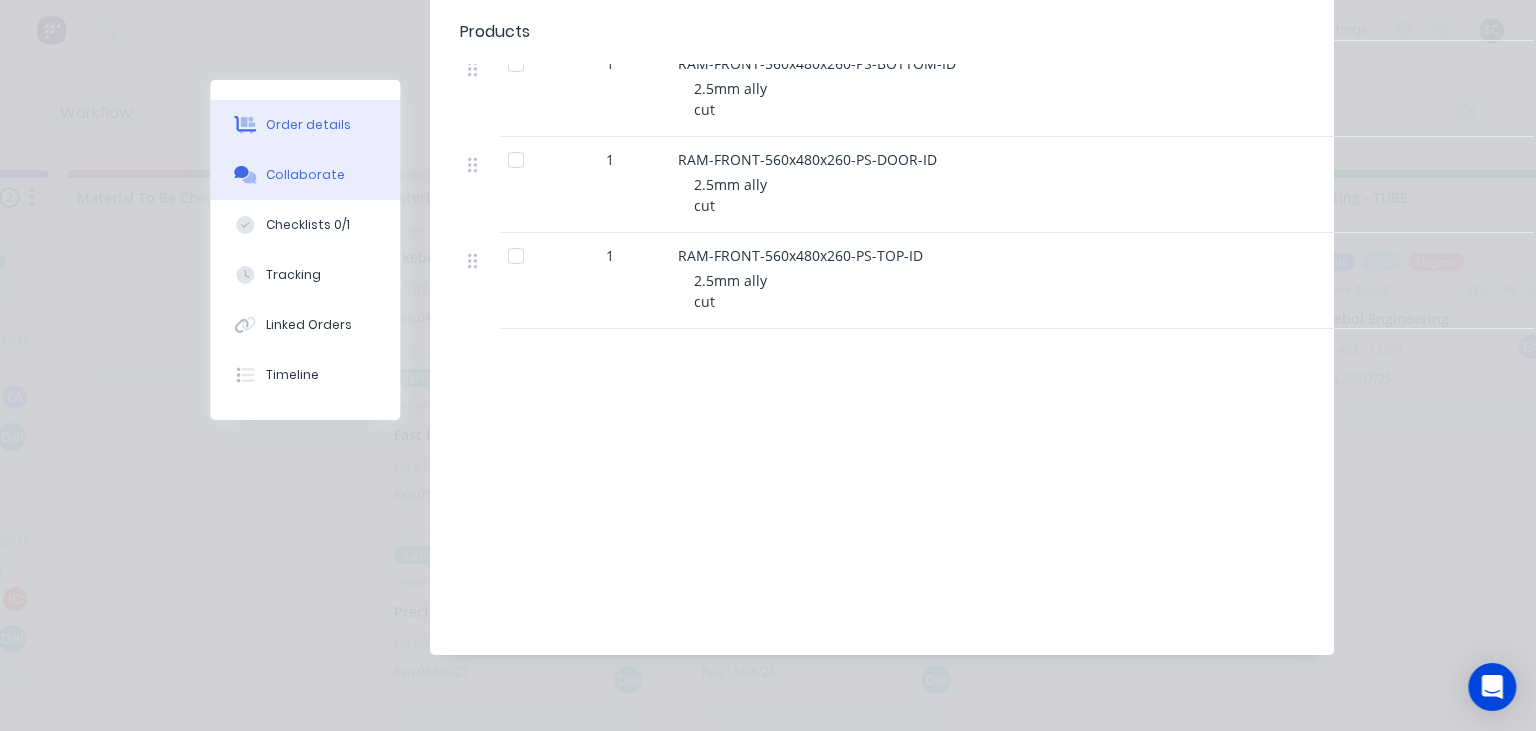 click on "Collaborate" at bounding box center [305, 175] 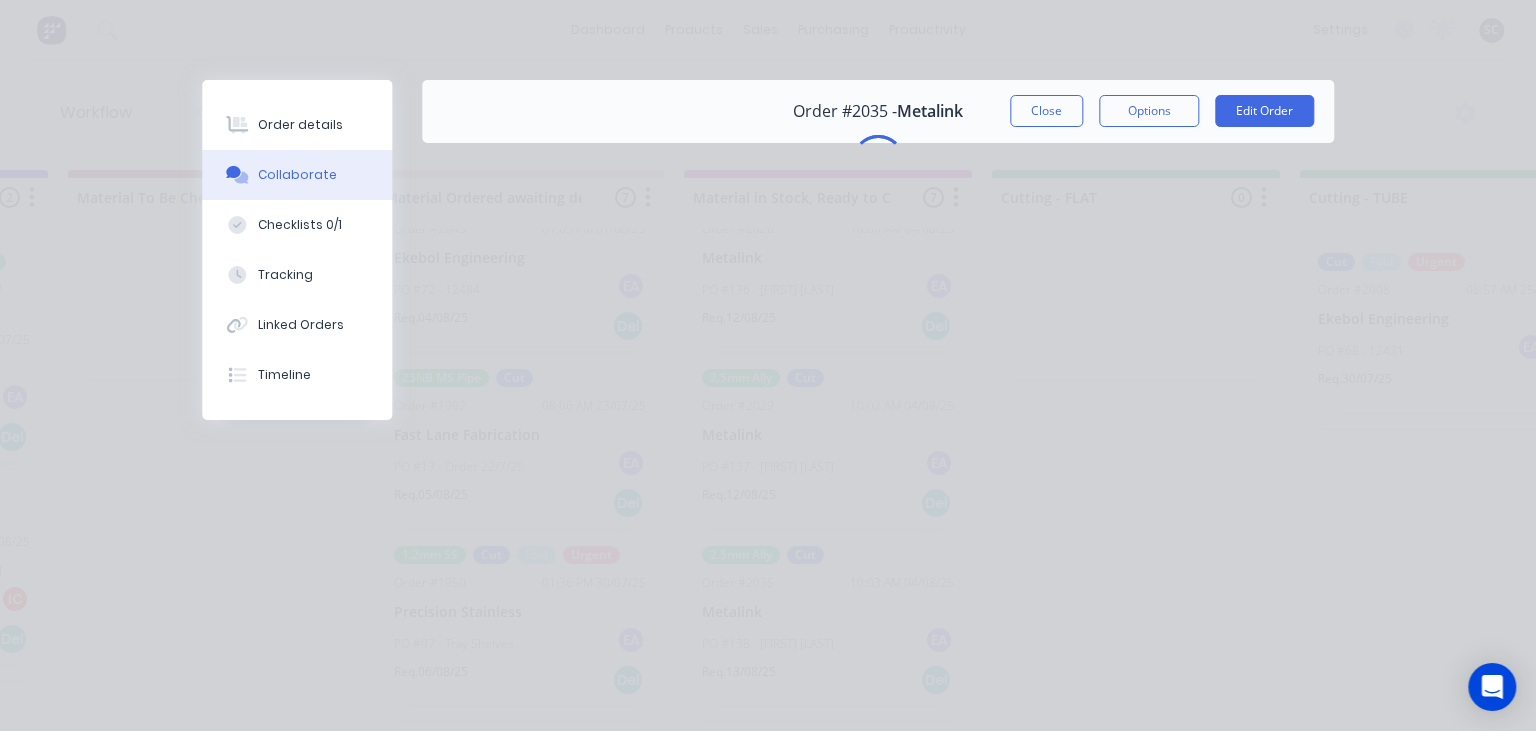scroll, scrollTop: 0, scrollLeft: 0, axis: both 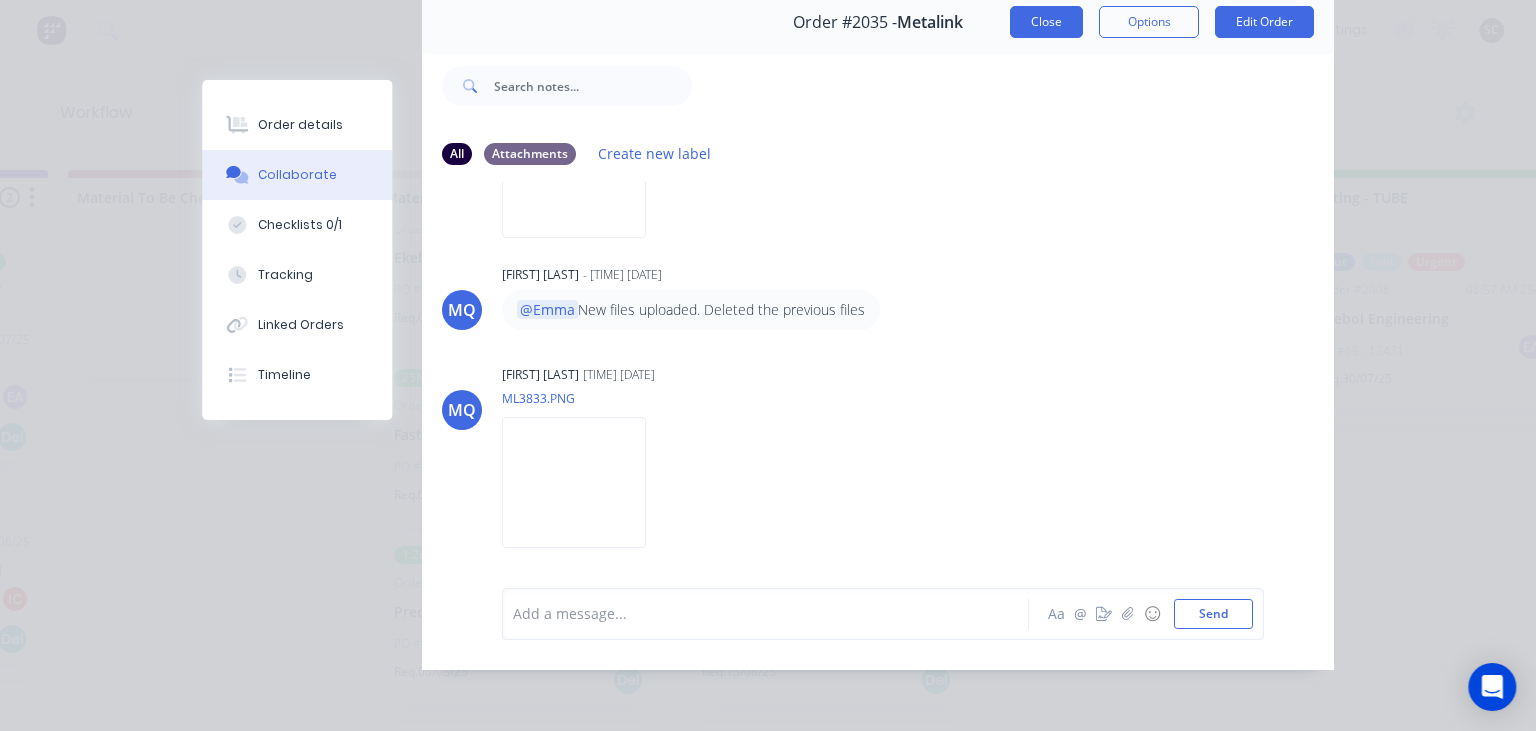 click on "Close" at bounding box center [1046, 22] 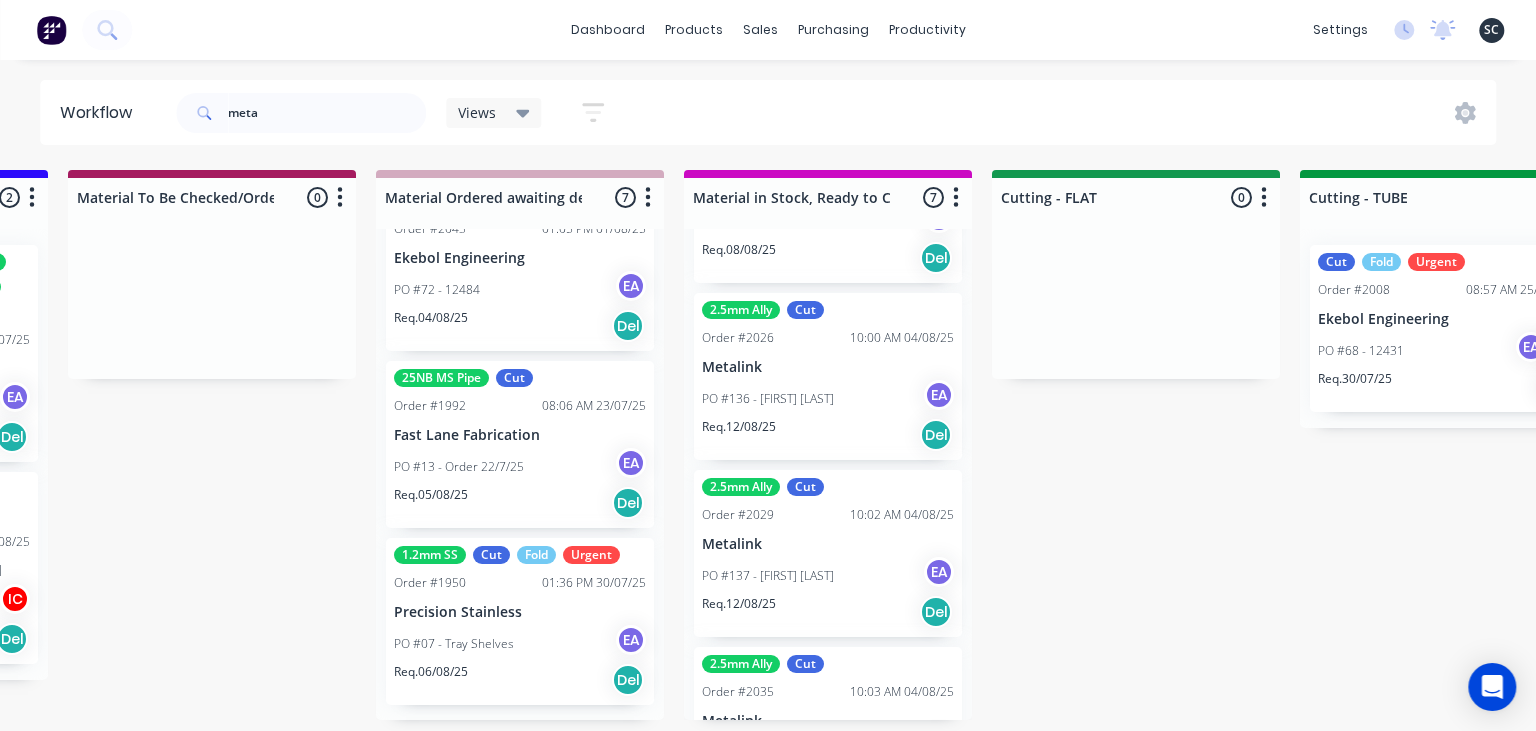 scroll, scrollTop: 728, scrollLeft: 0, axis: vertical 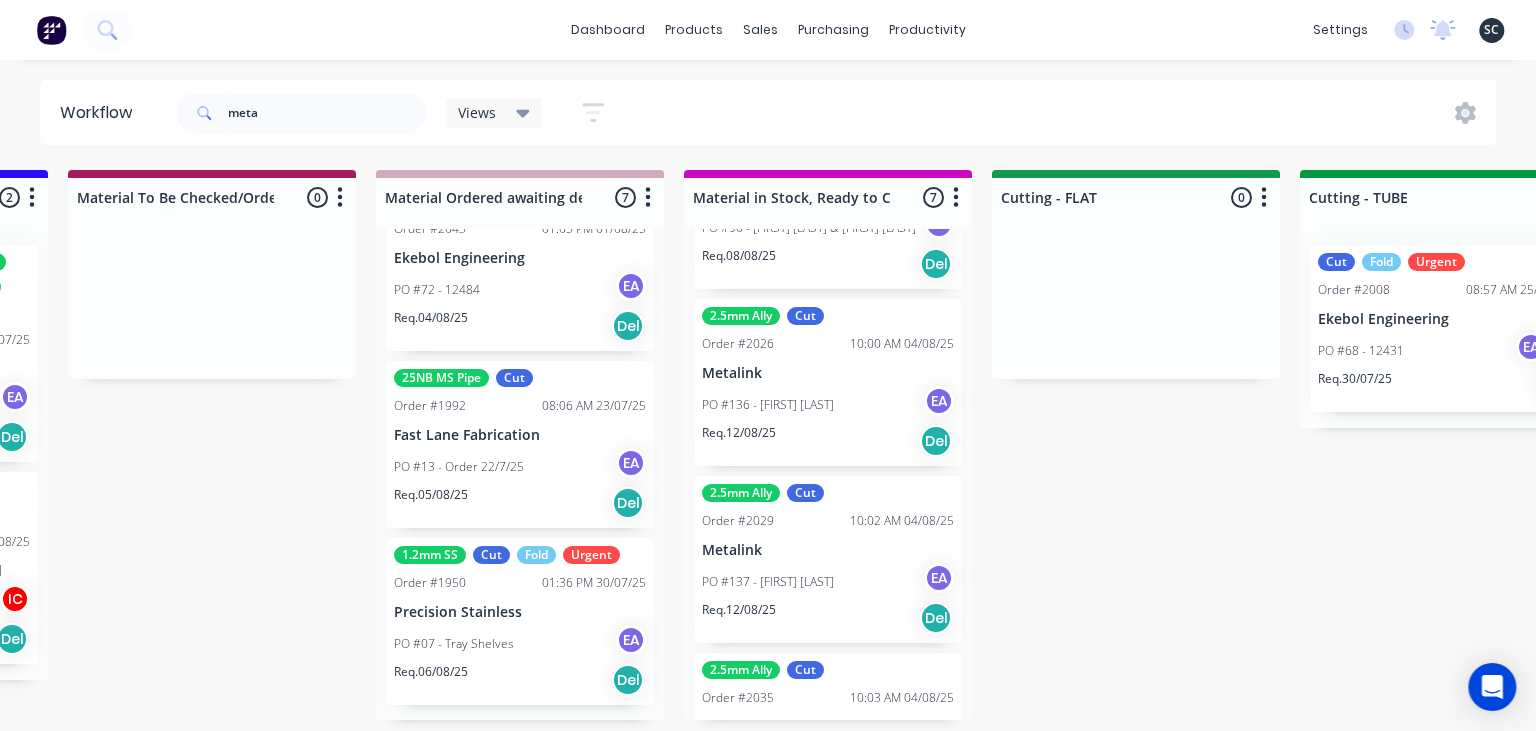 click on "Metalink" at bounding box center (828, 373) 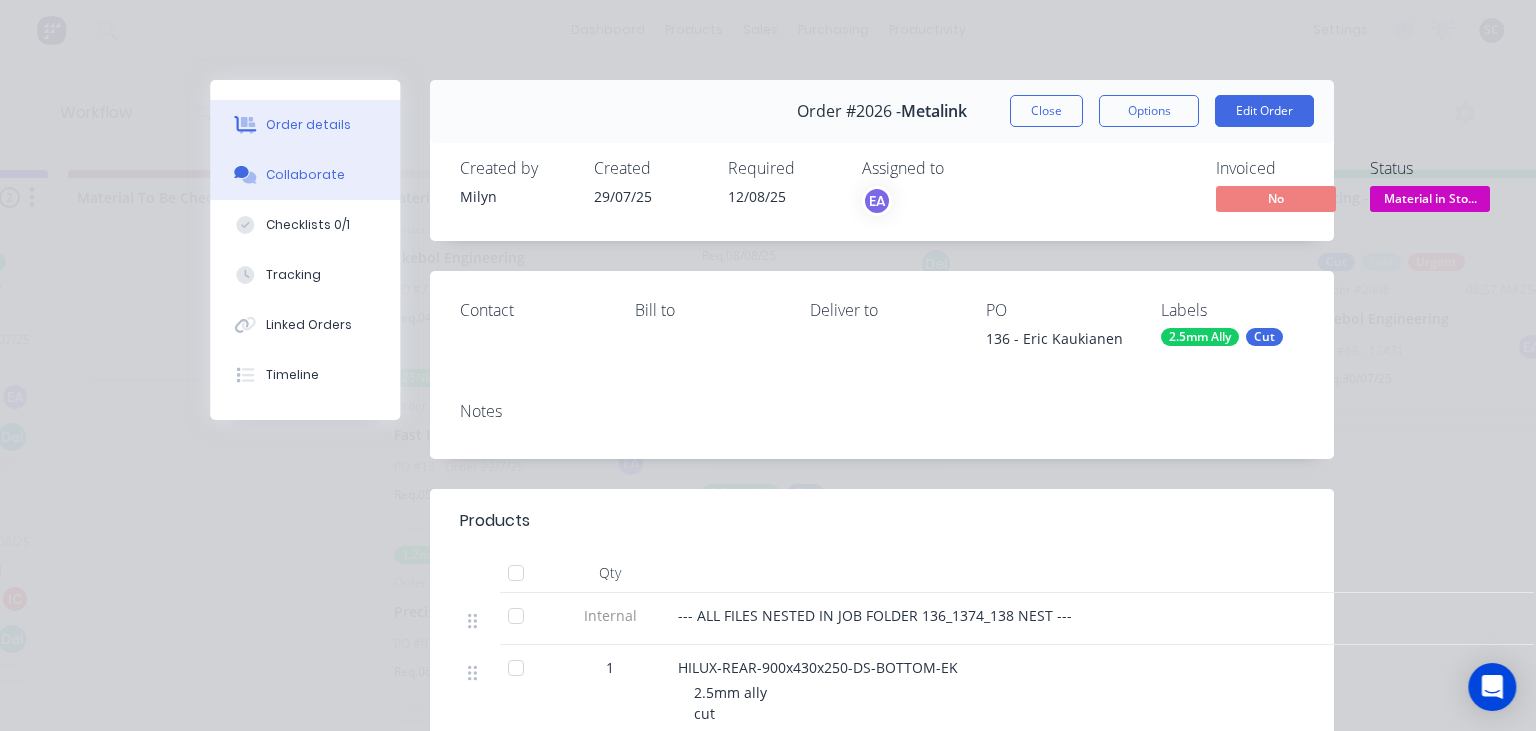 click at bounding box center [245, 175] 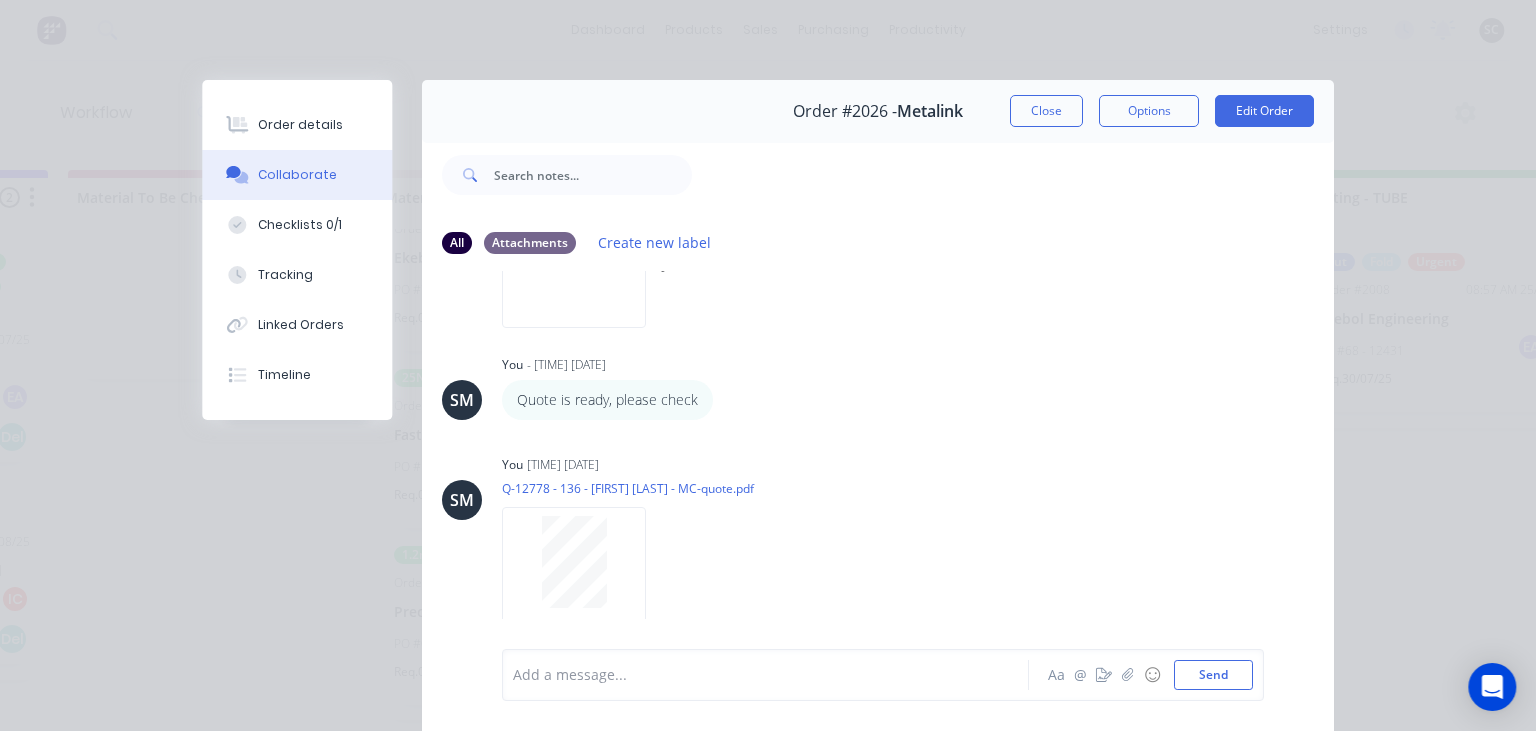 scroll, scrollTop: 262, scrollLeft: 0, axis: vertical 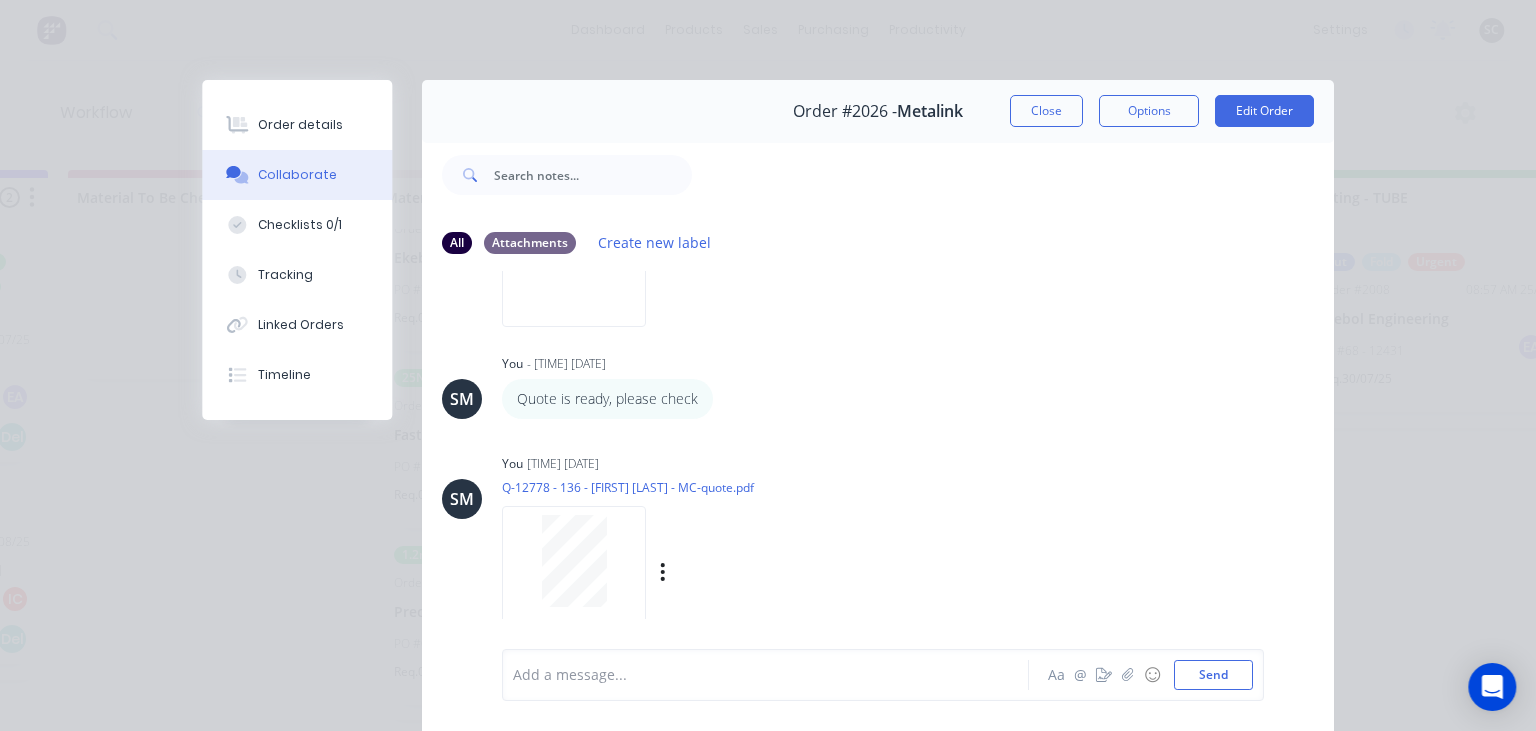 click at bounding box center (574, 561) 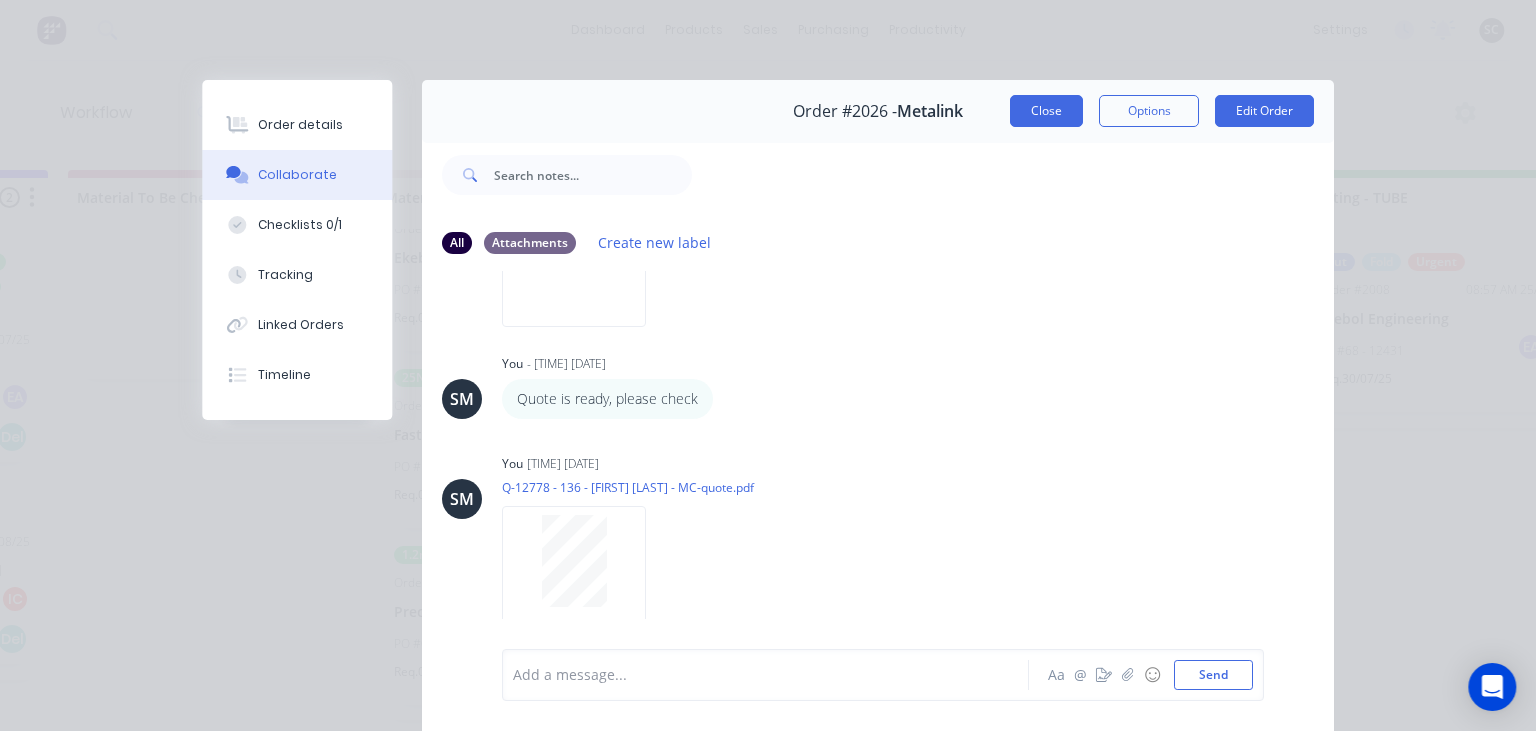 click on "Close" at bounding box center [1046, 111] 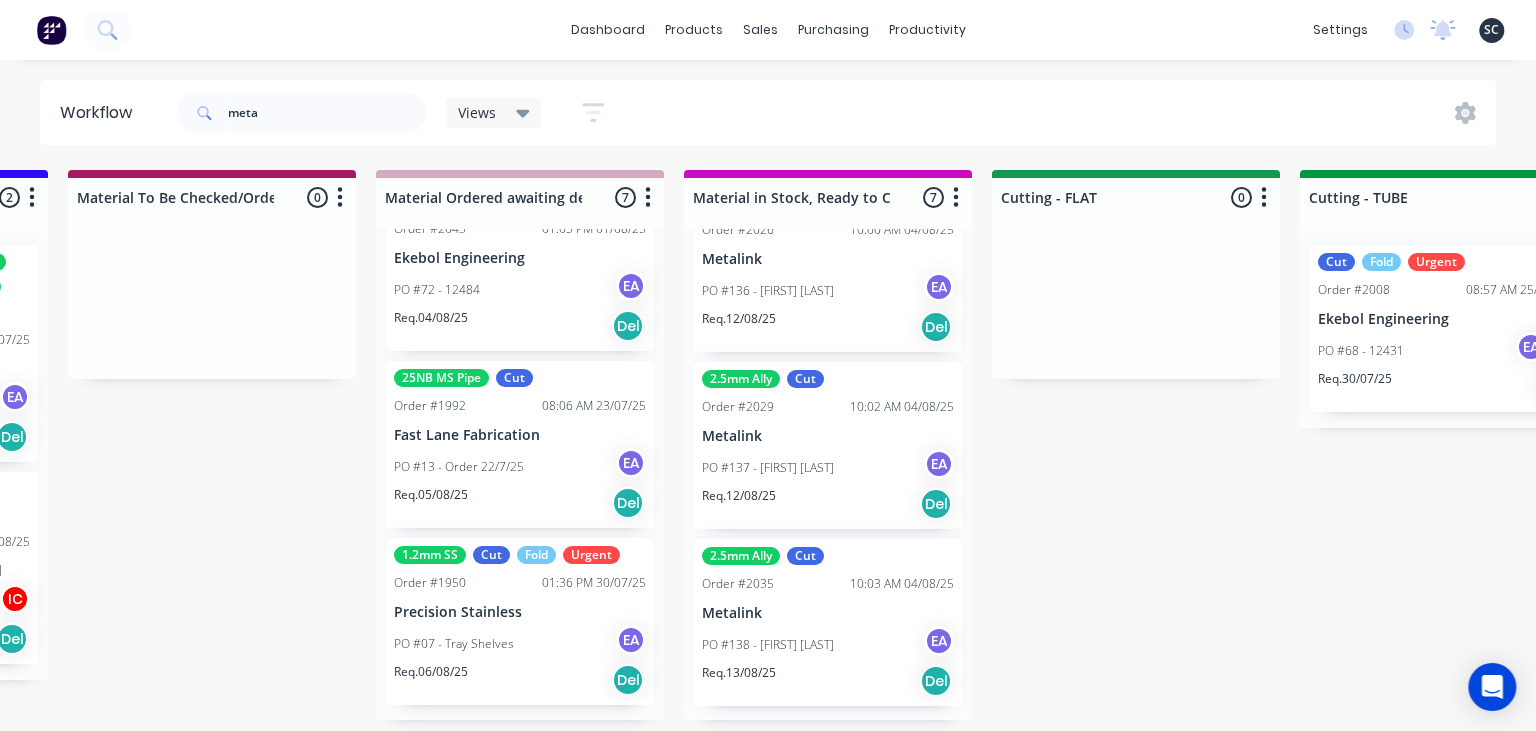 scroll, scrollTop: 843, scrollLeft: 0, axis: vertical 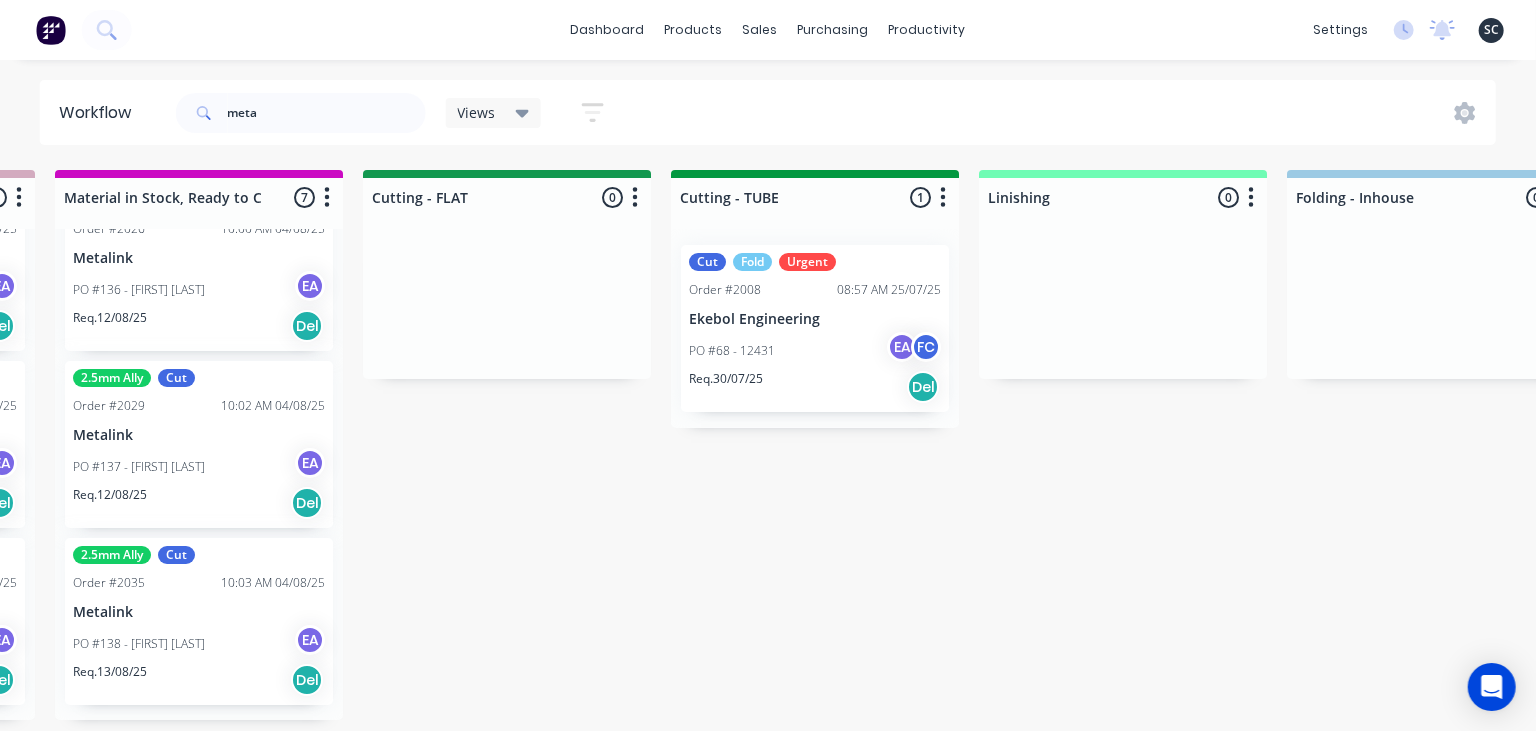 click on "Req. 30/07/25 Del" at bounding box center [815, 387] 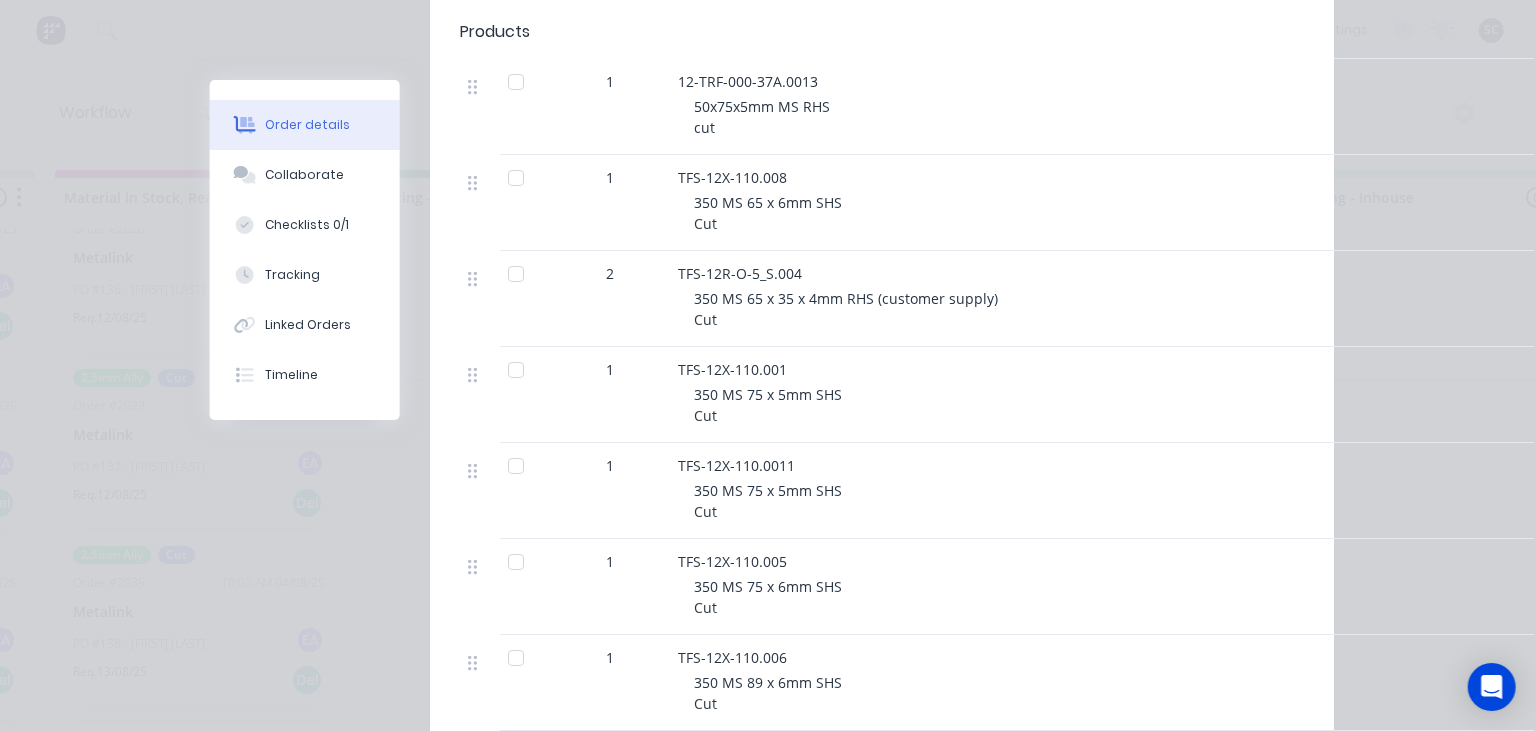 scroll, scrollTop: 691, scrollLeft: 0, axis: vertical 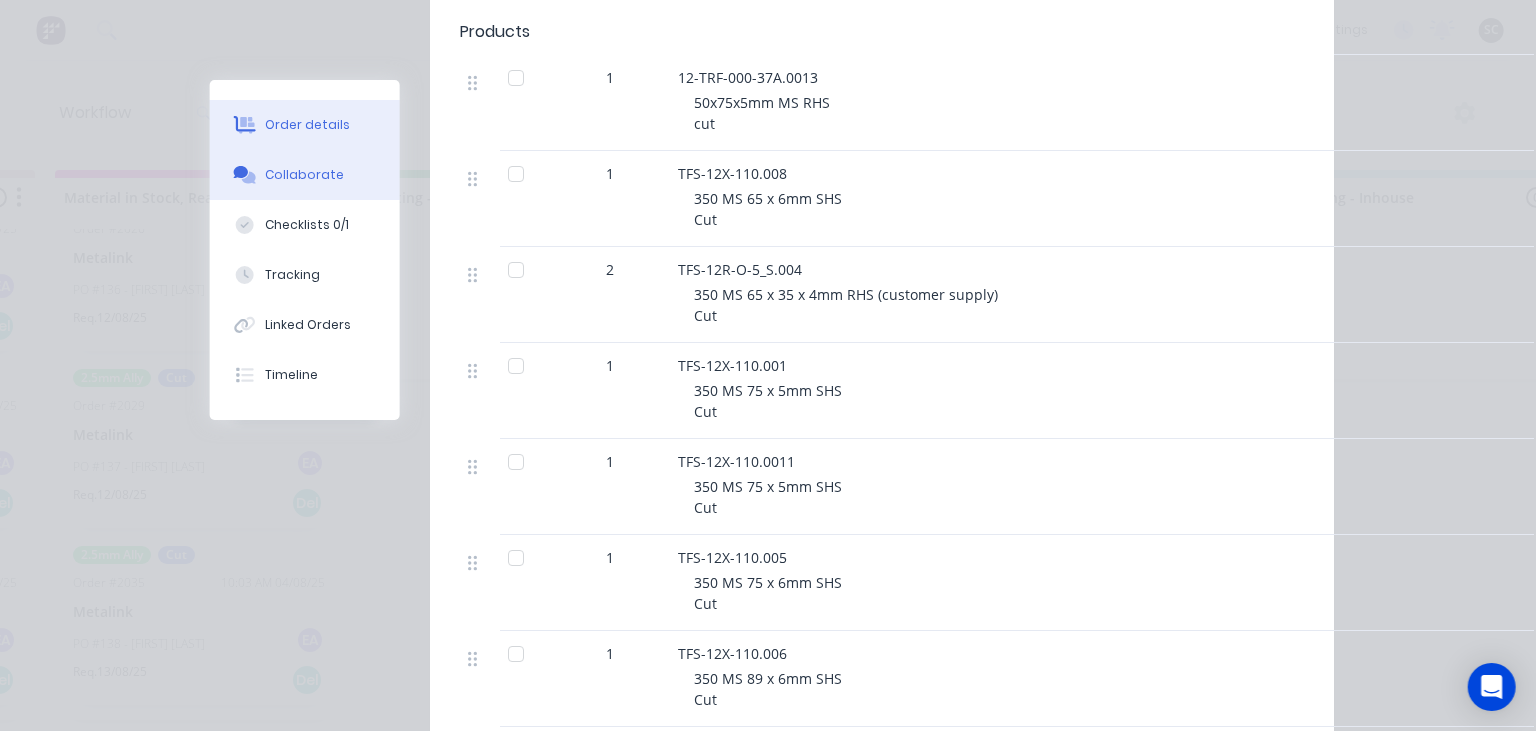 click on "Collaborate" at bounding box center [305, 175] 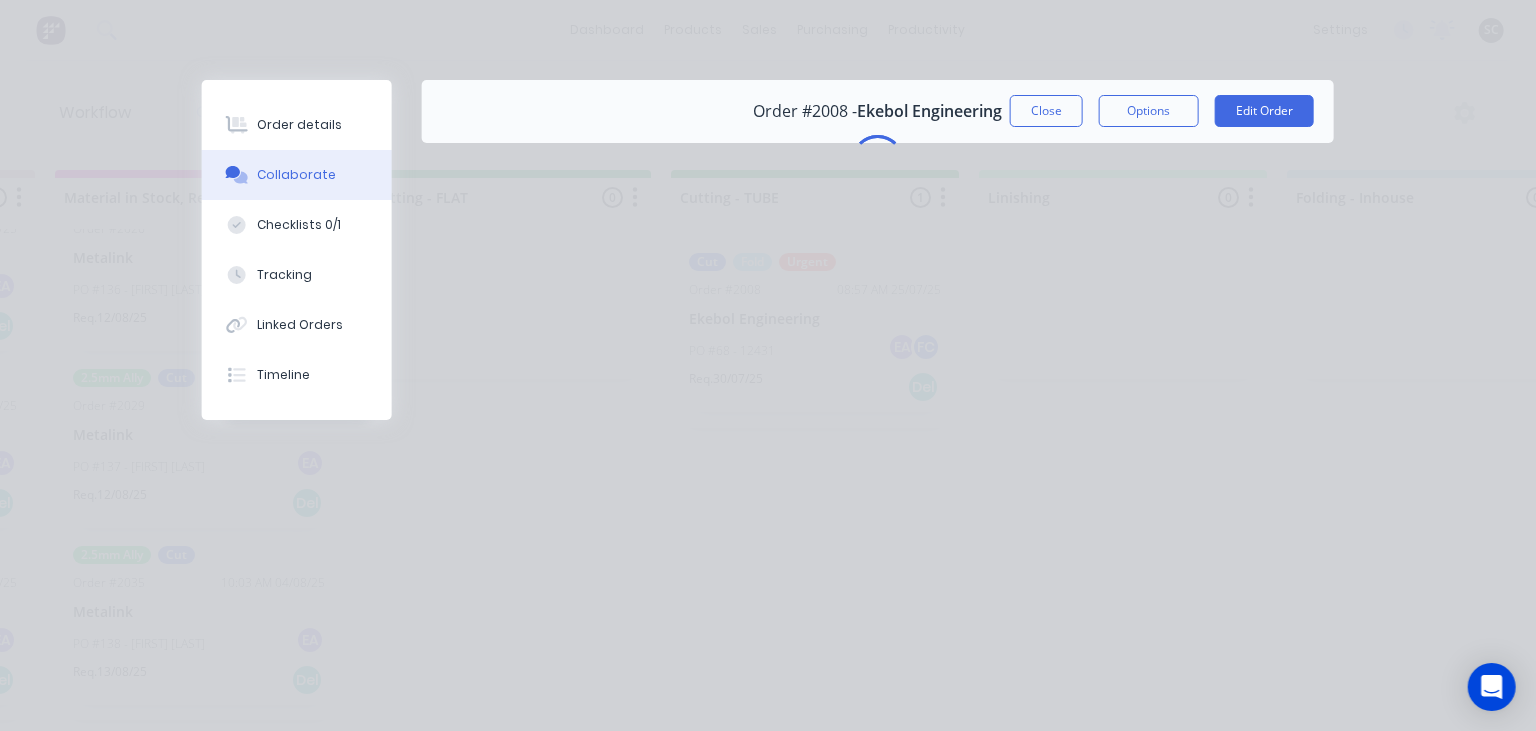scroll, scrollTop: 0, scrollLeft: 0, axis: both 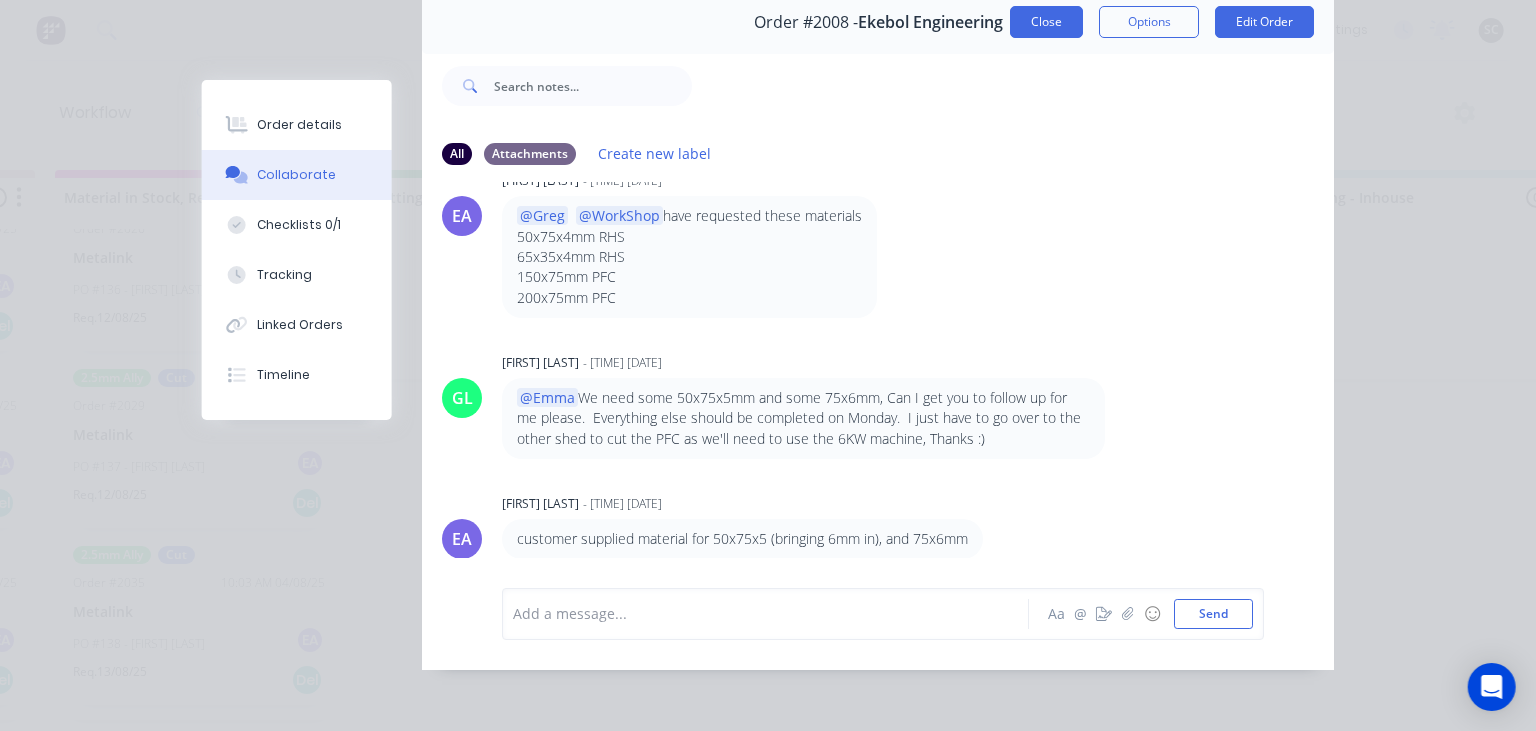 click on "Close" at bounding box center (1046, 22) 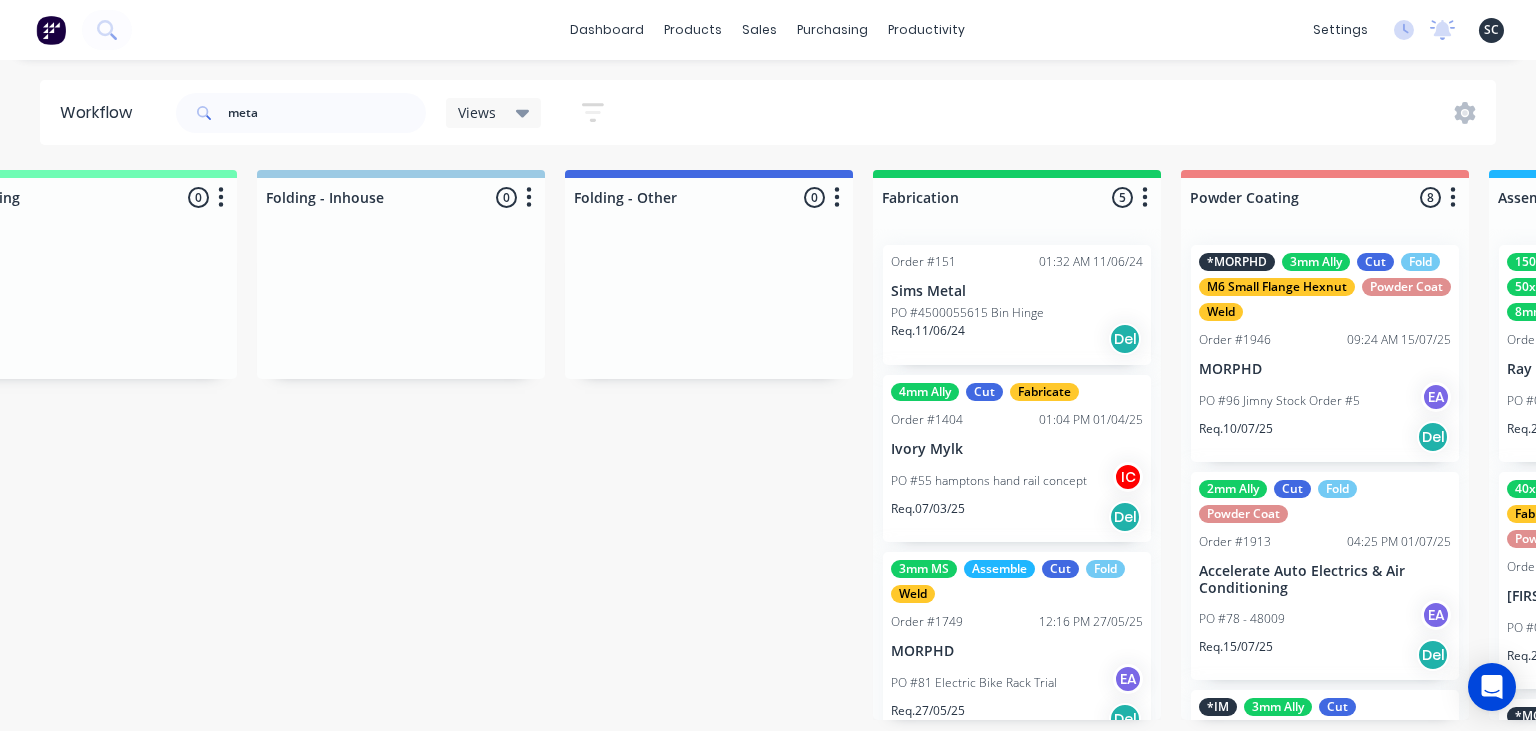 scroll, scrollTop: 0, scrollLeft: 4422, axis: horizontal 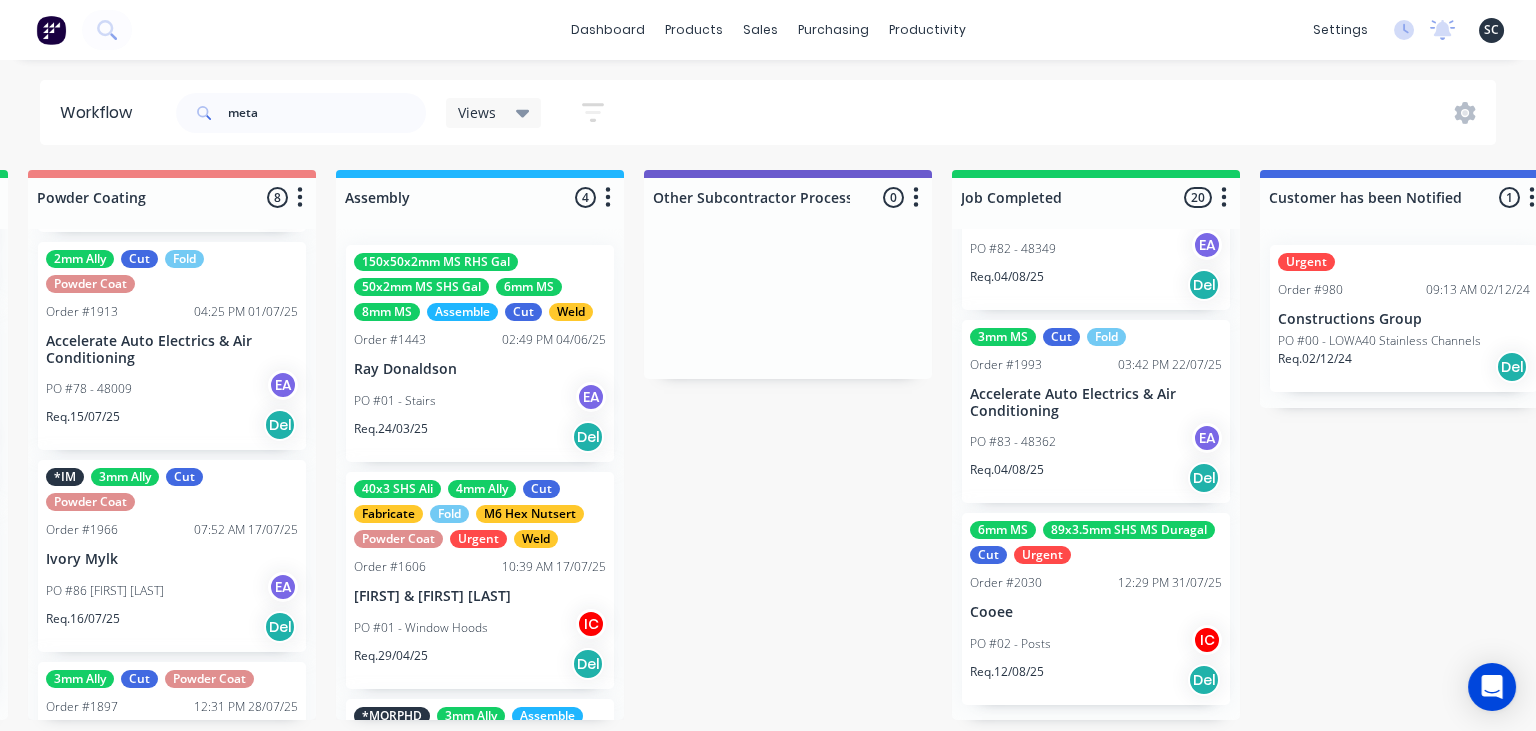click on "Submitted 13 Status colour #273444 hex #273444 Save Cancel Summaries Total order value Invoiced to date To be invoiced Sort By Created date Required date Order number Customer name Most recent 0-Add labels for all materials and processes here 100x50x3mm ally RHS 2.5mm SS 3mm Ally Cut Fold M10 Hex Nutserts Powder Coat Order #386 09:56 AM 09/06/25 Metalmorphic PO #00-Template Req. 05/06/24 Del Quote Order #2041 02:41 PM 30/07/25 Jet Set Aviation Detailing PO #01 - Engrave Req. 30/07/25 Del Quote Order #2028 01:41 PM 29/07/25 Limitless Kustomz PO #01 - RFQ Req. 05/08/25 Del Quote Order #2032 06:43 PM 29/07/25 Shaun Britland PO #01 - Parts Req. 05/08/25 Del Order #2038 04:29 PM 30/07/25 Precision Steel Solutions Pty Ltd PO #08- 246 Tradewinds
Req. 06/08/25 Del Quote Order #2048 01:59 PM 31/07/25 Eye Specialists PO #01 - Paint Stencils Req. 07/08/25 Del Quote Order #2046 01:45 PM 31/07/25 The Piper Group PO #01 - RFQ Req. 07/08/25 Del Quote Order #2047 01:54 PM 31/07/25 Smartline Medical PO #02 - RFQ Req. Del Del" at bounding box center [-1587, 445] 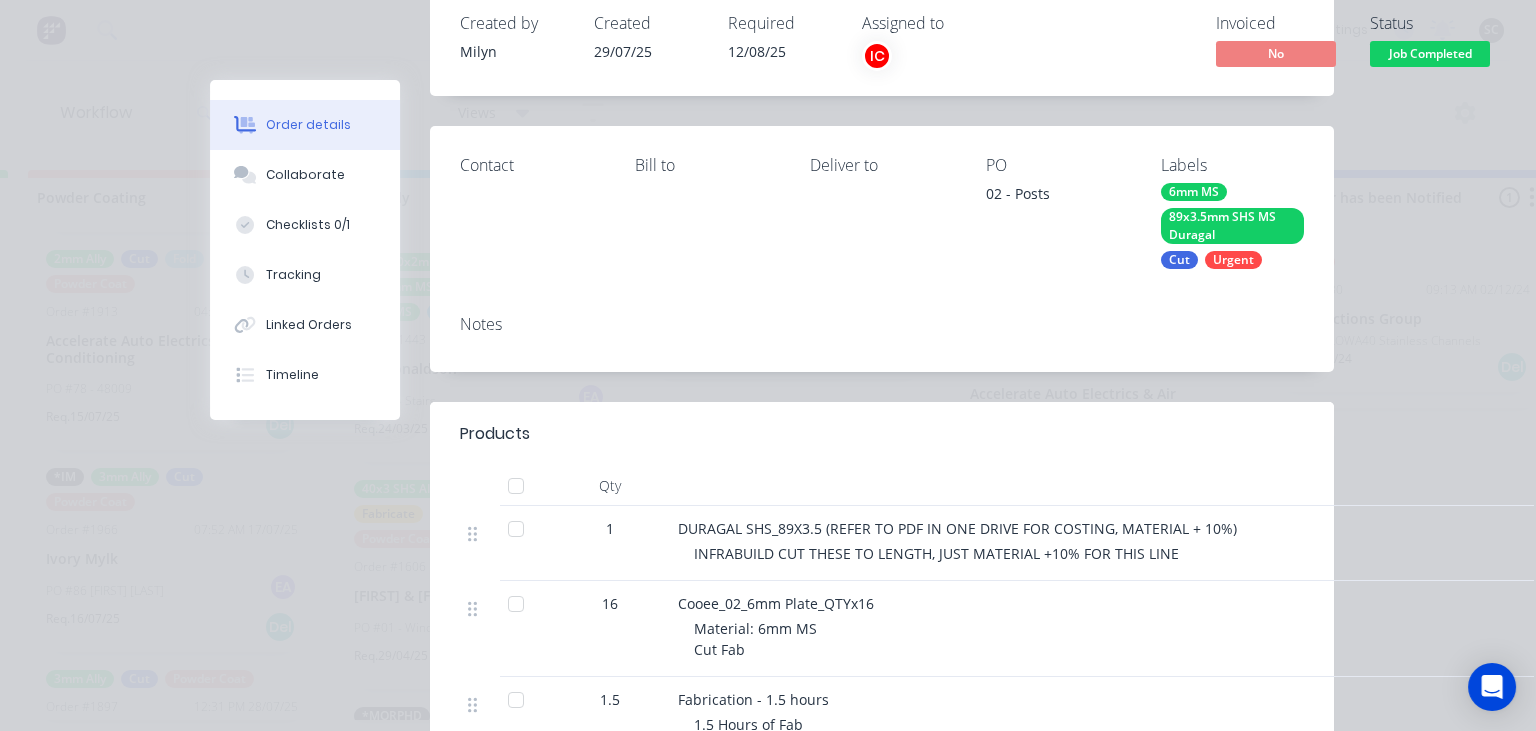 scroll, scrollTop: 460, scrollLeft: 0, axis: vertical 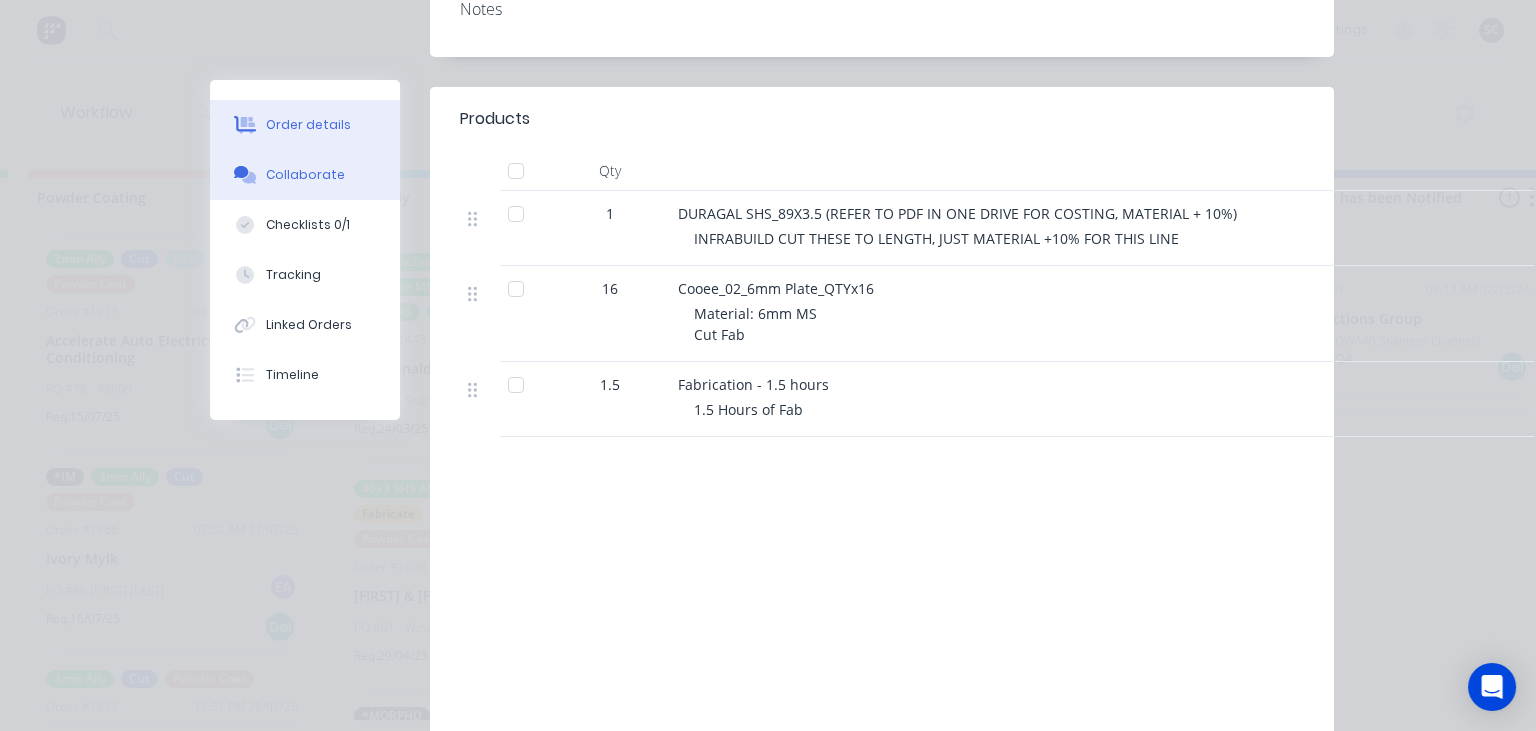 click on "Collaborate" at bounding box center (305, 175) 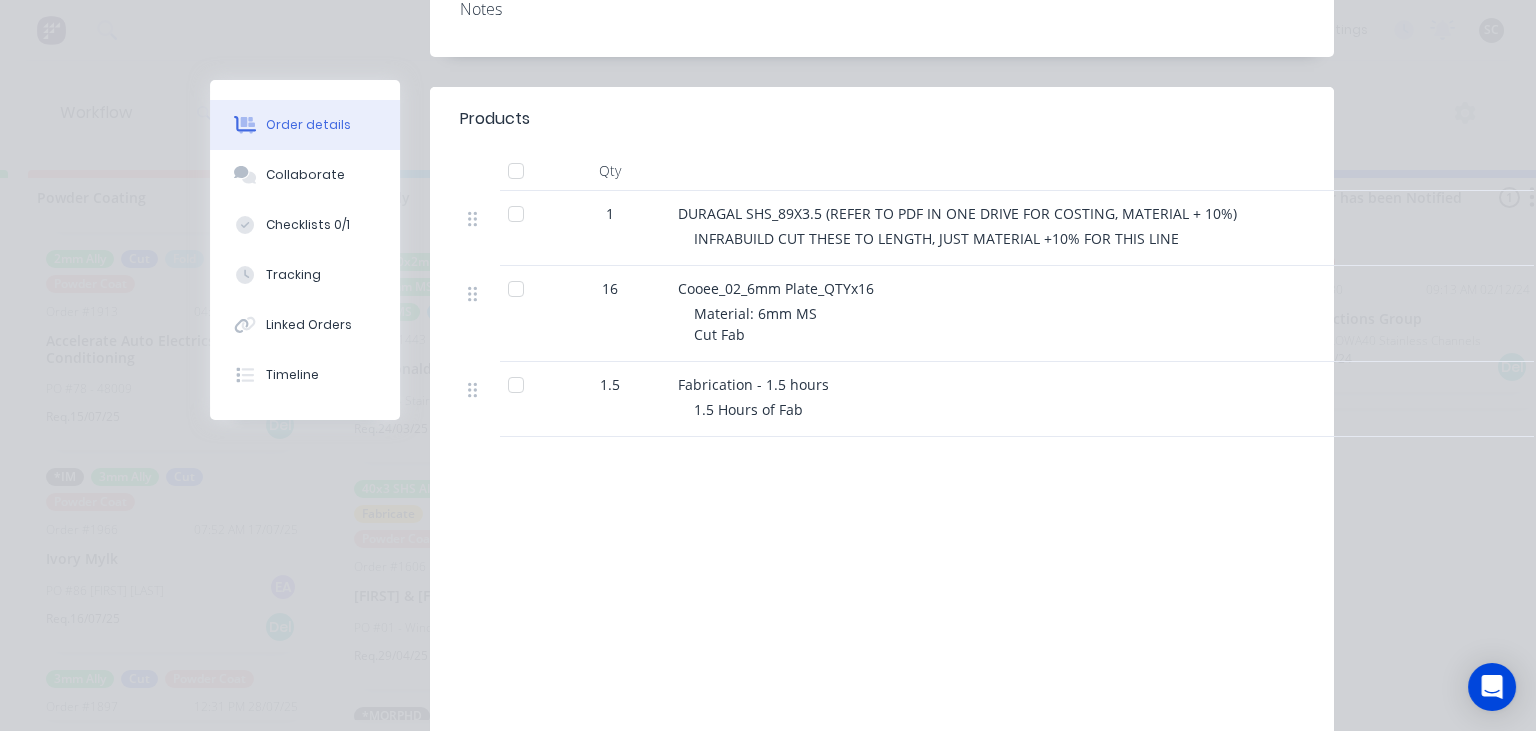 scroll, scrollTop: 0, scrollLeft: 0, axis: both 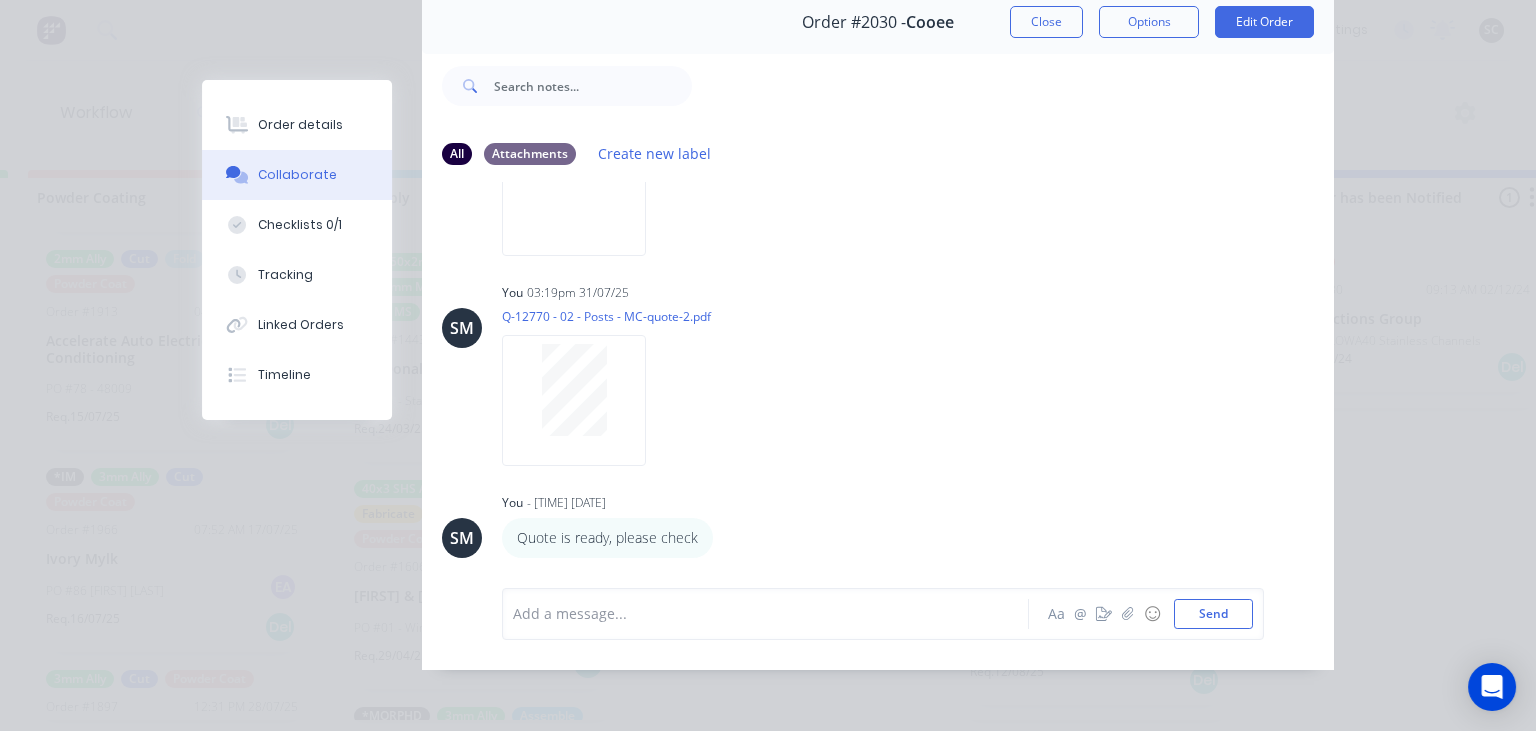 click on "Close" at bounding box center (1046, 22) 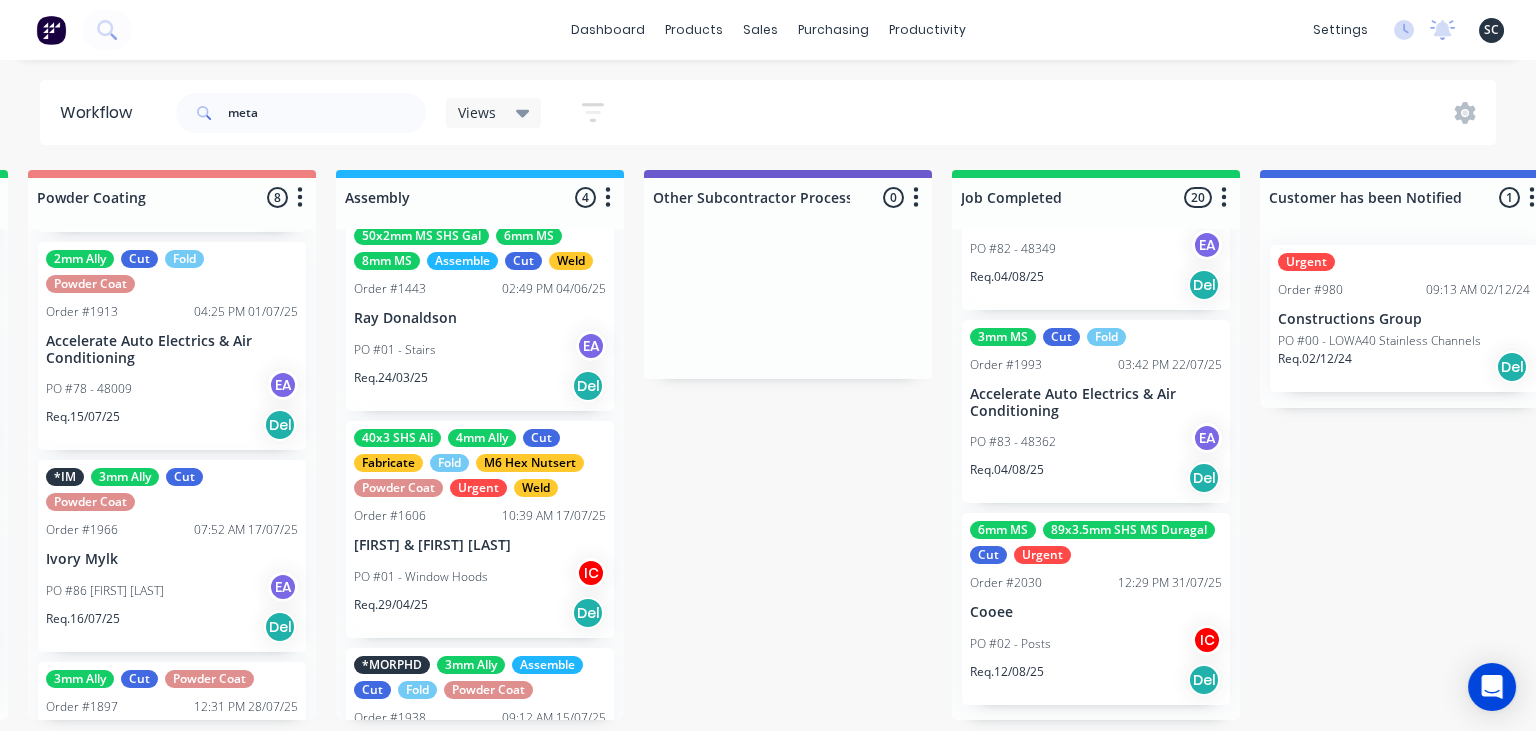 scroll, scrollTop: 0, scrollLeft: 0, axis: both 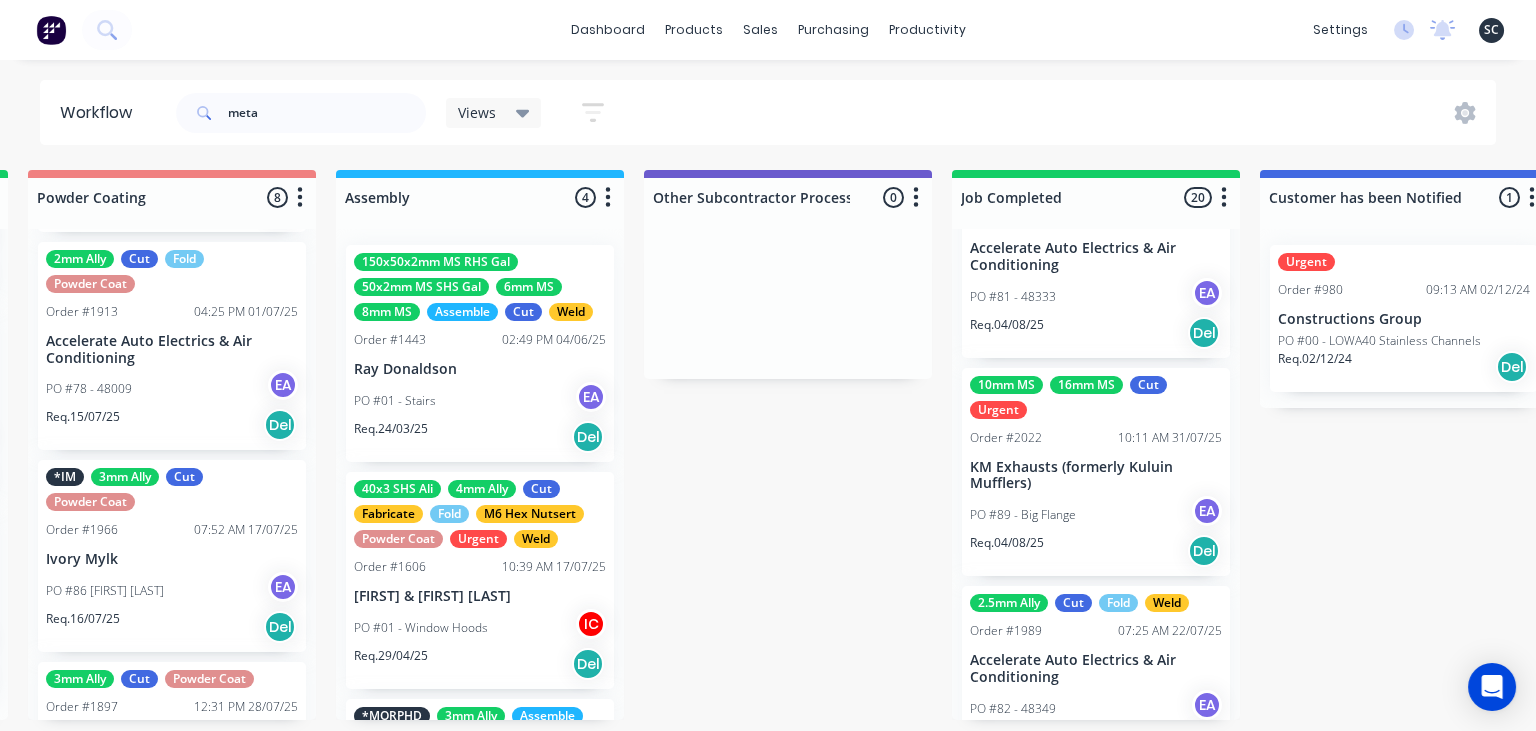 click on "PO #89 - Big Flange
EA" at bounding box center [1096, 515] 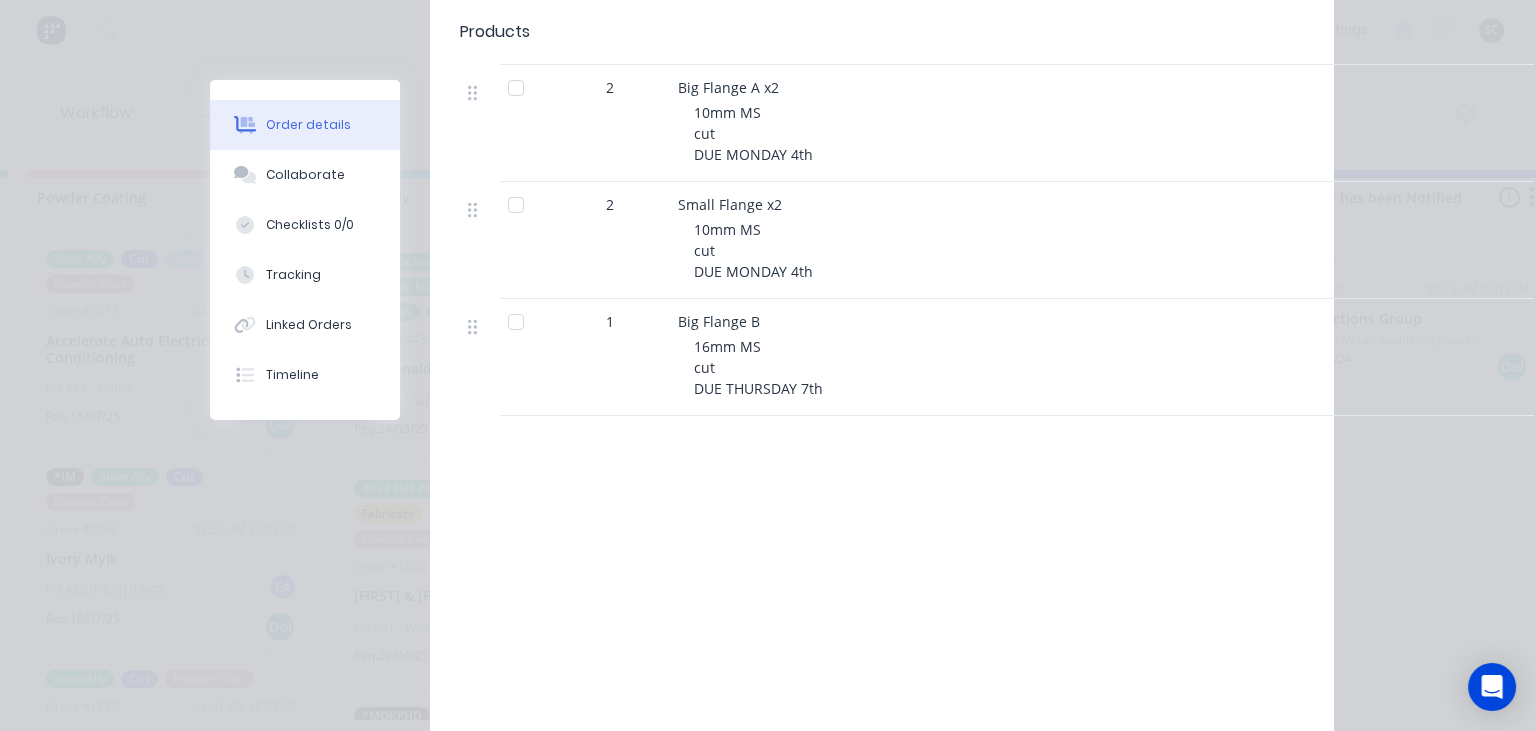 scroll, scrollTop: 576, scrollLeft: 0, axis: vertical 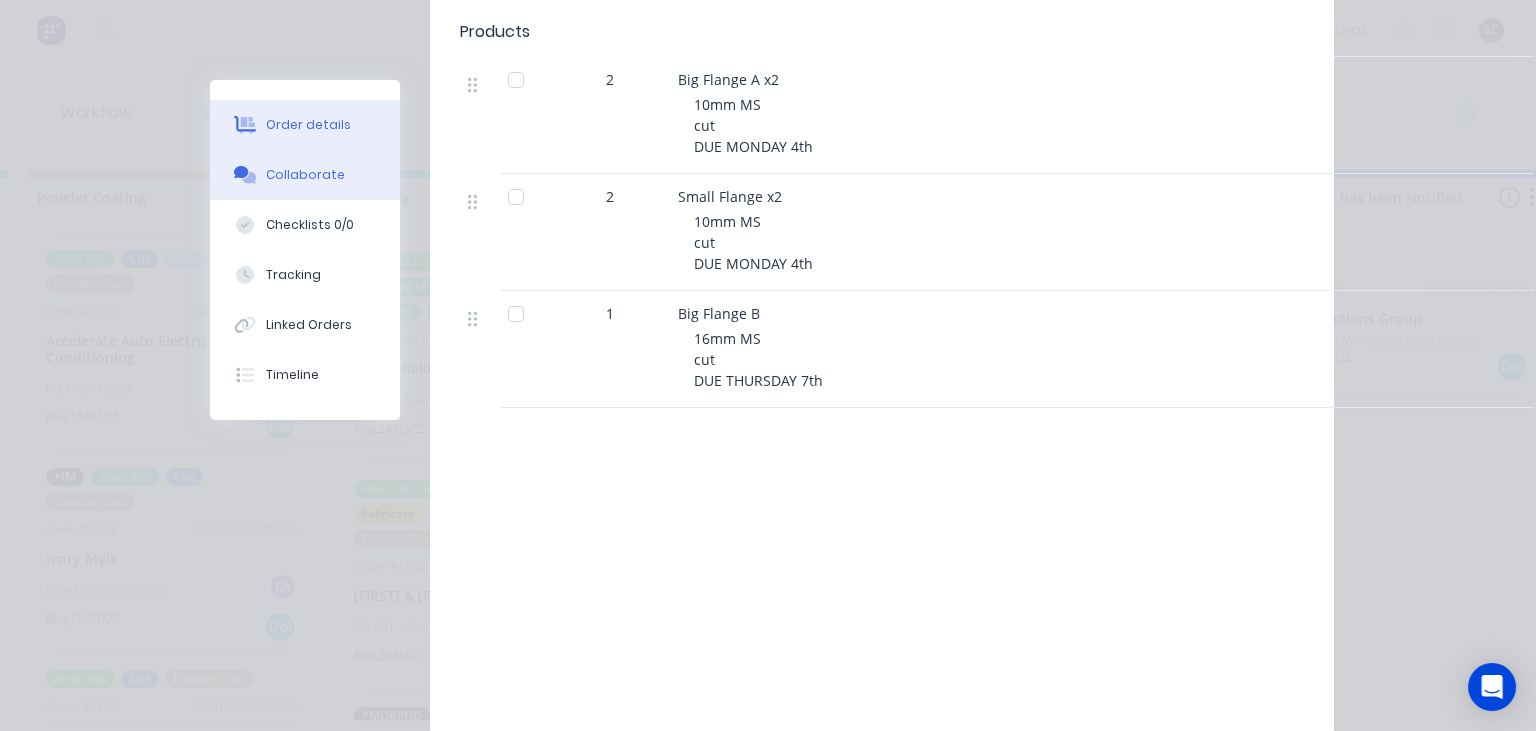 click on "Collaborate" at bounding box center [305, 175] 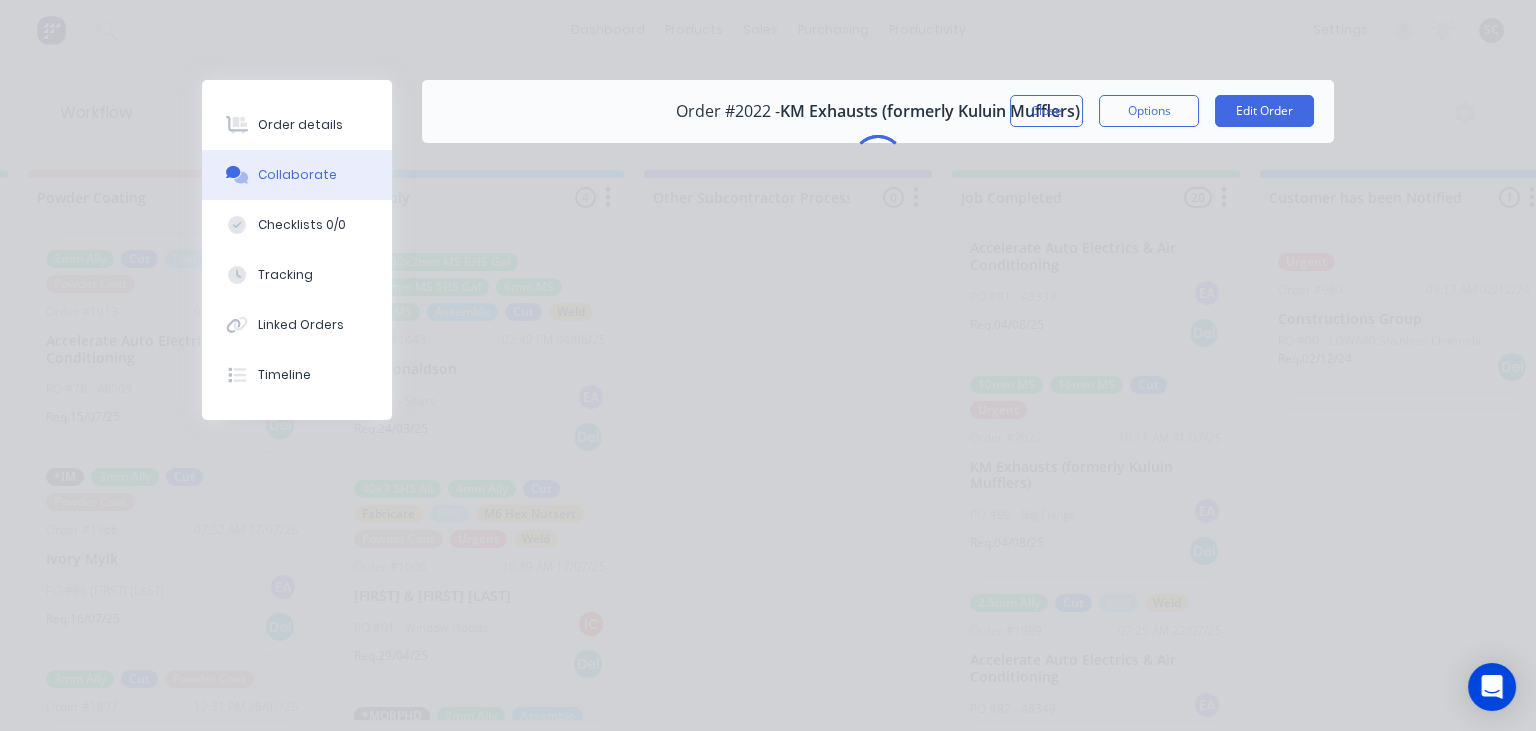 scroll, scrollTop: 0, scrollLeft: 0, axis: both 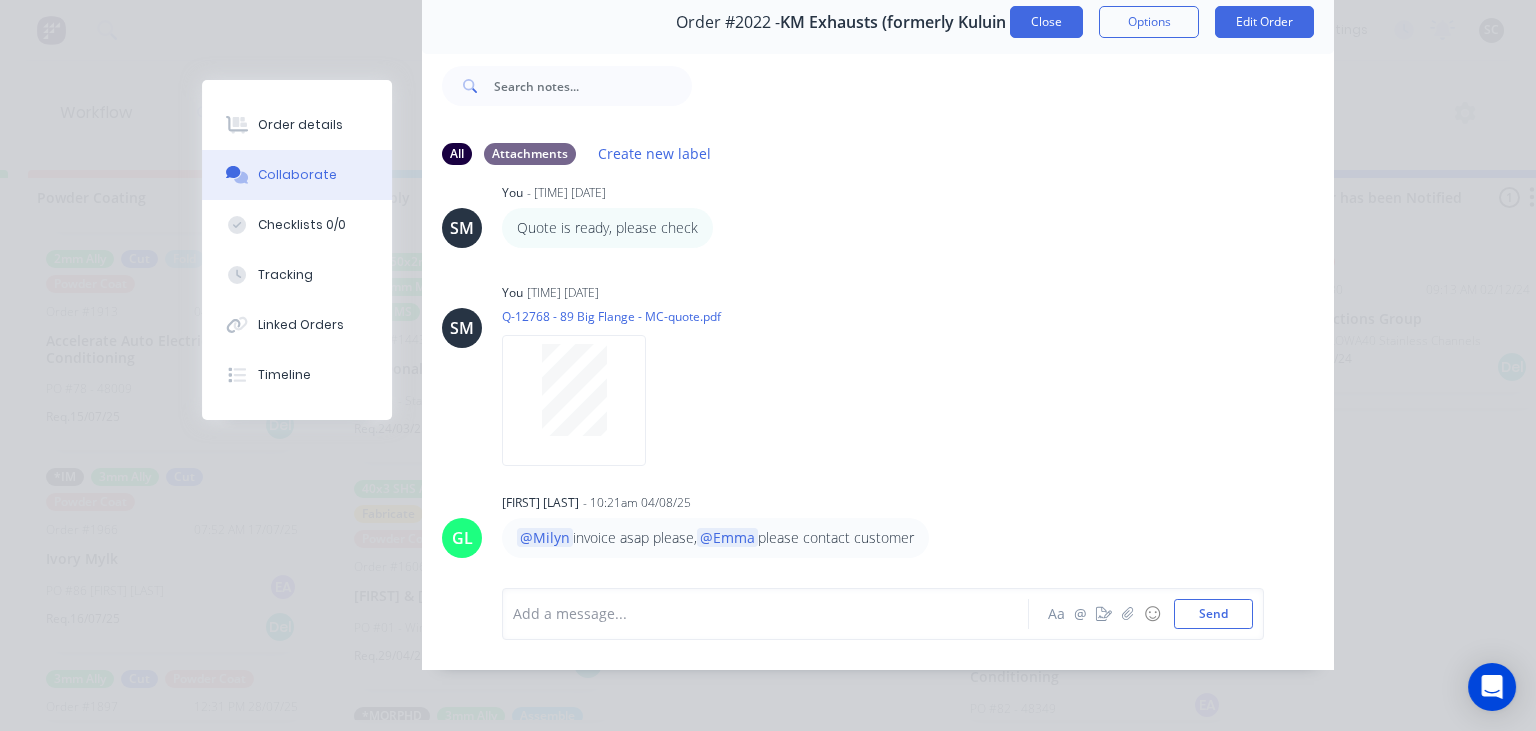 click on "Close" at bounding box center [1046, 22] 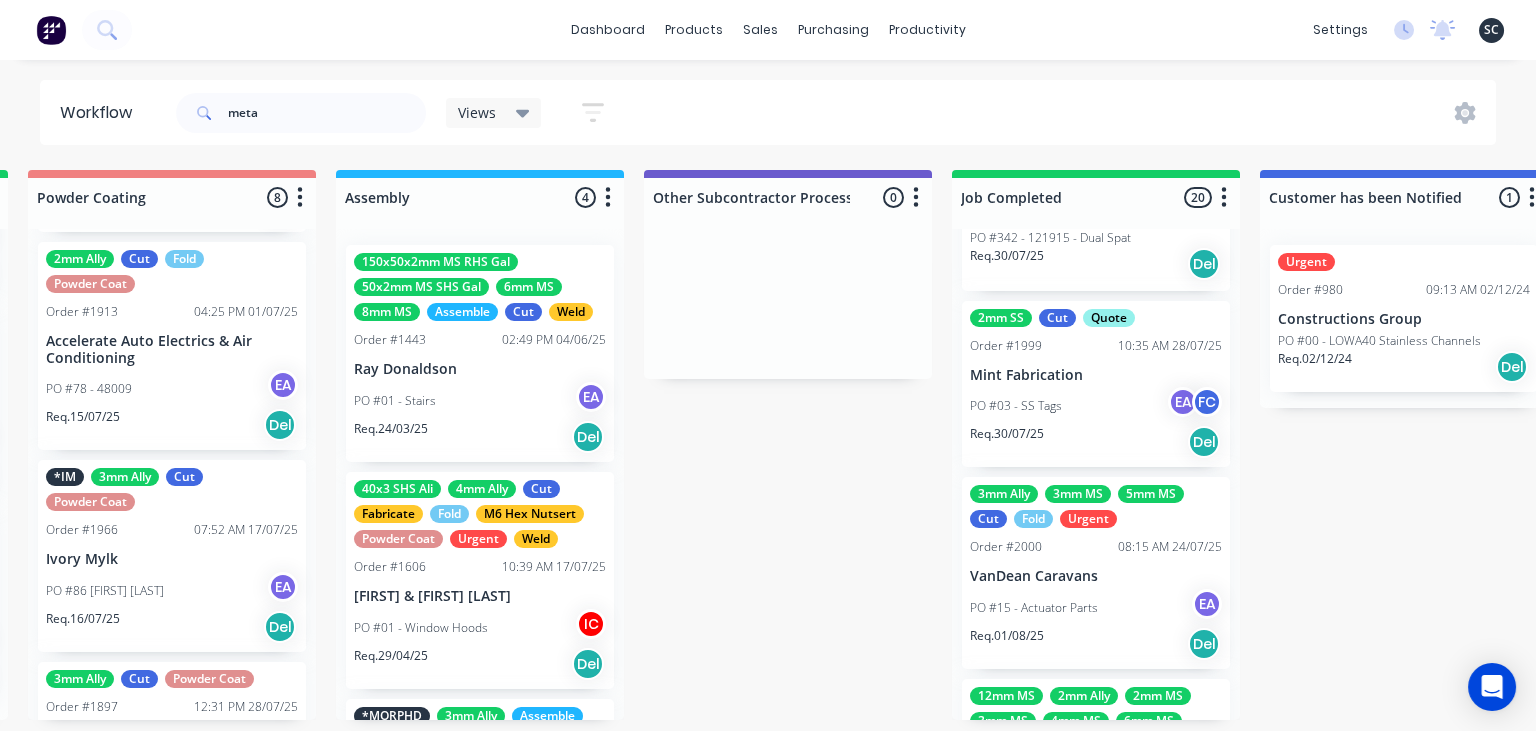 scroll, scrollTop: 2146, scrollLeft: 0, axis: vertical 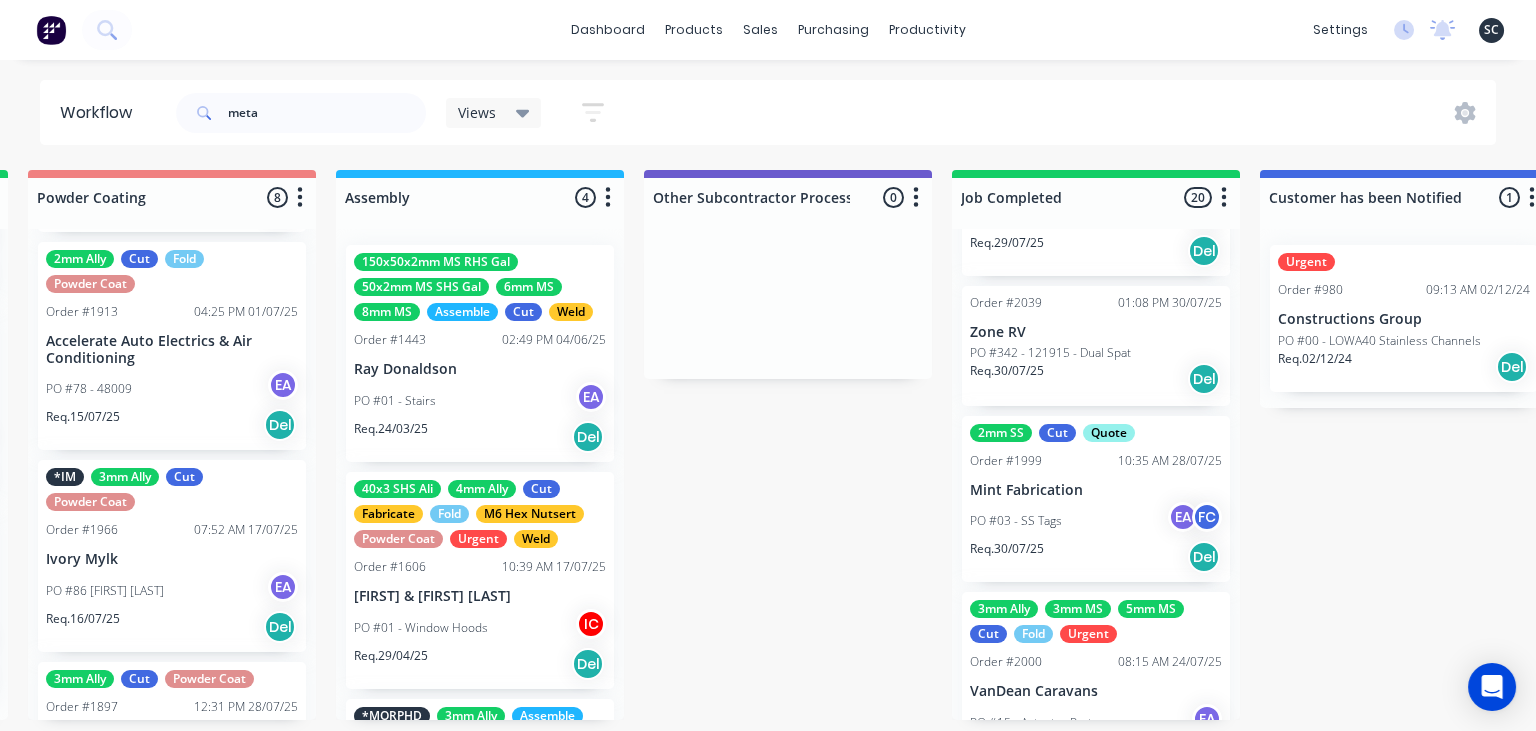 click on "Mint Fabrication" at bounding box center [1096, 490] 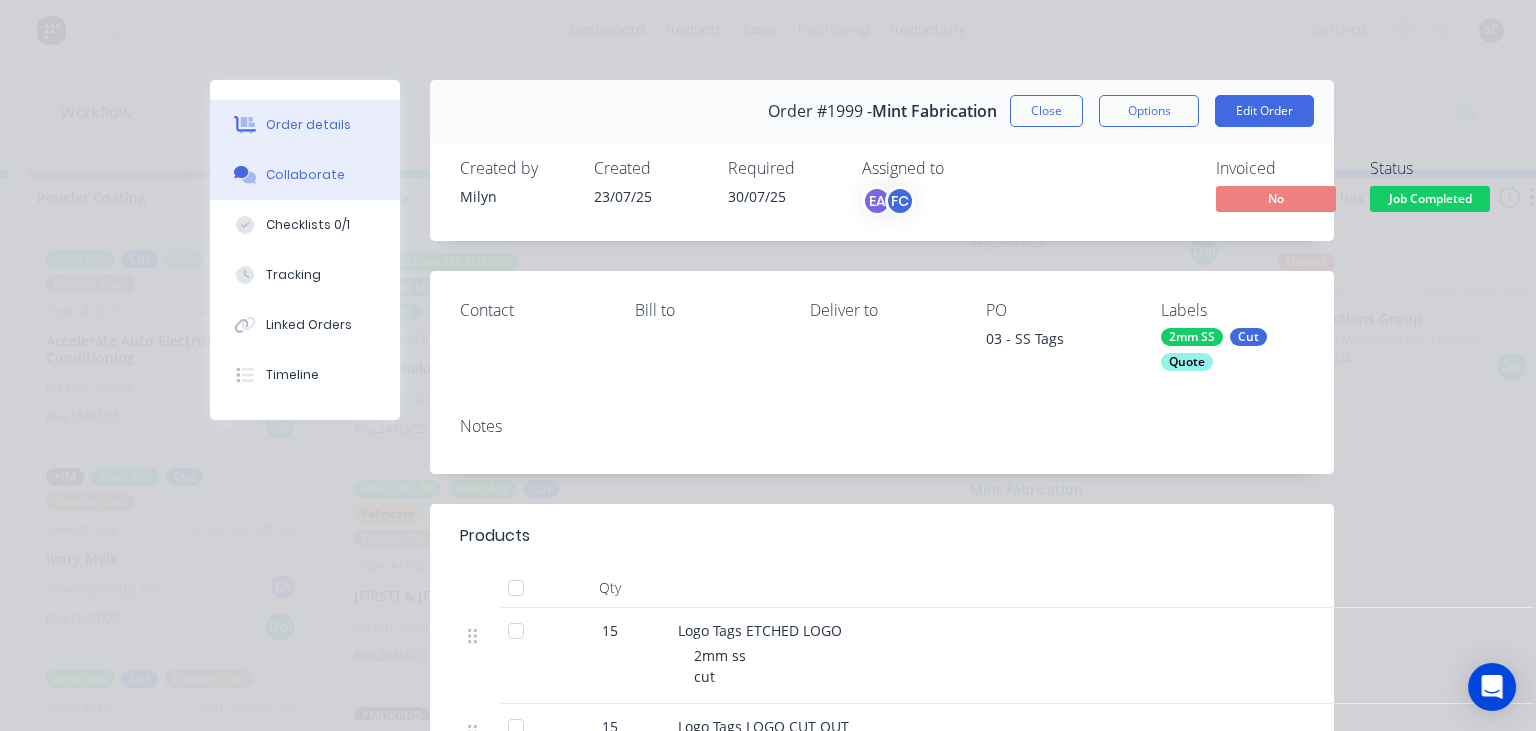 click on "Collaborate" at bounding box center (305, 175) 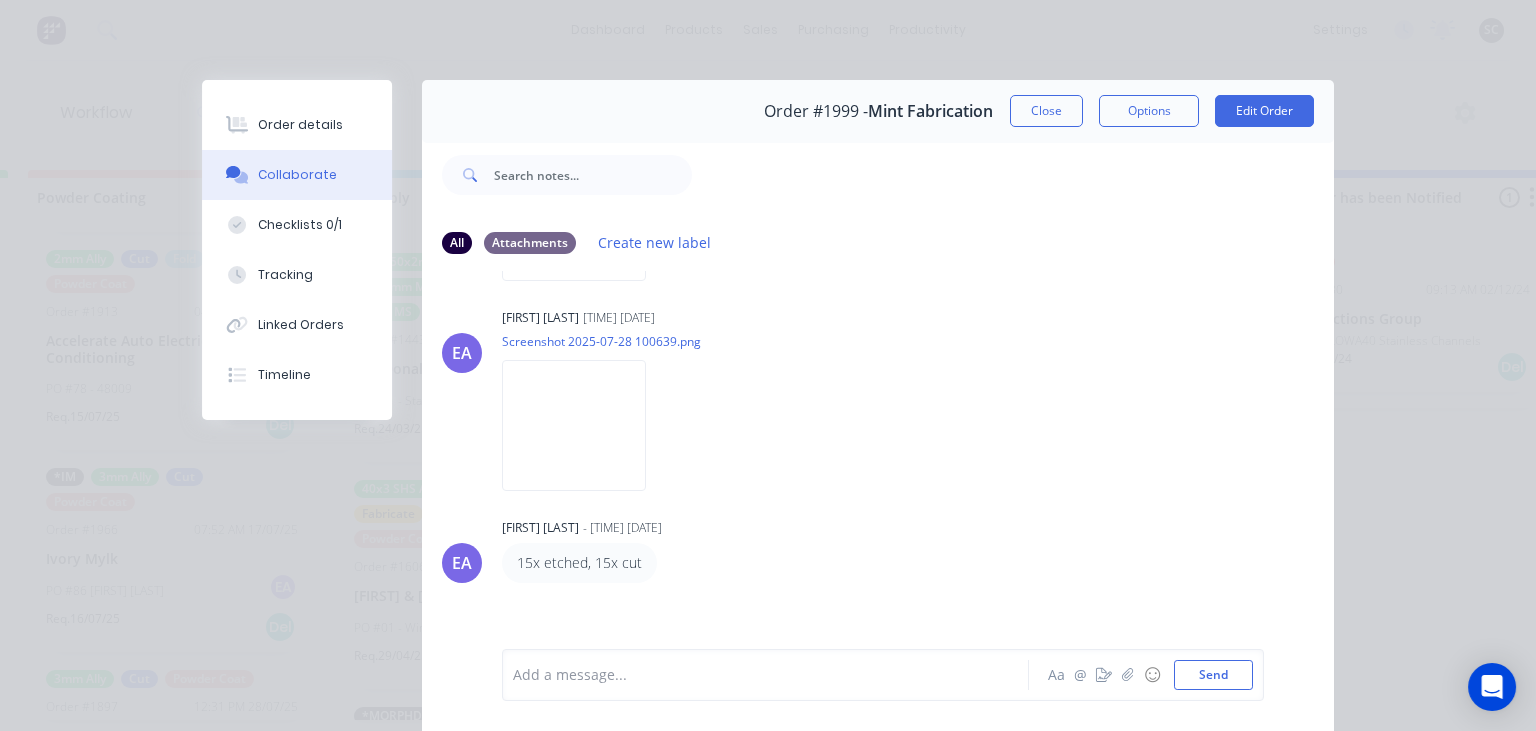scroll, scrollTop: 1065, scrollLeft: 0, axis: vertical 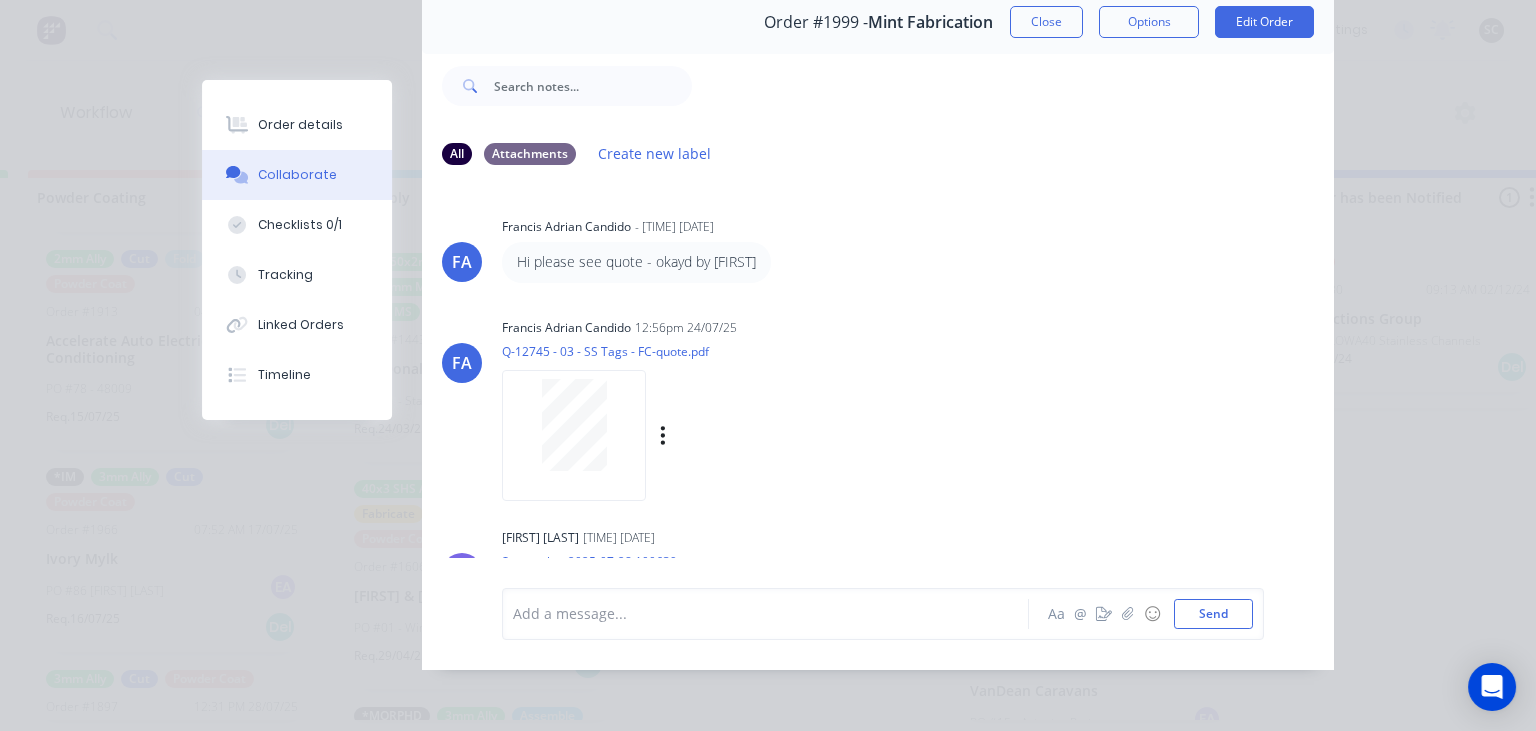 click at bounding box center [574, 425] 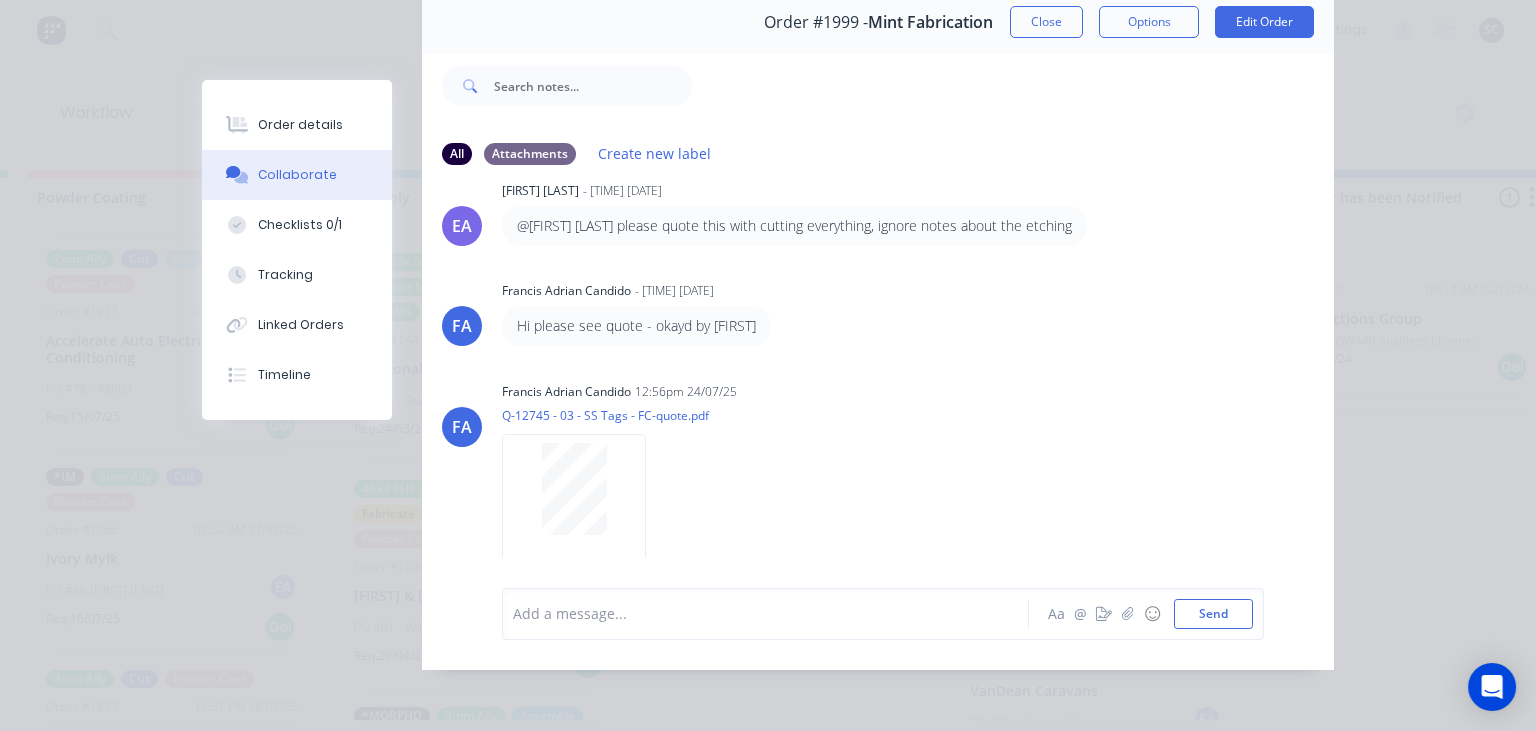 scroll, scrollTop: 720, scrollLeft: 0, axis: vertical 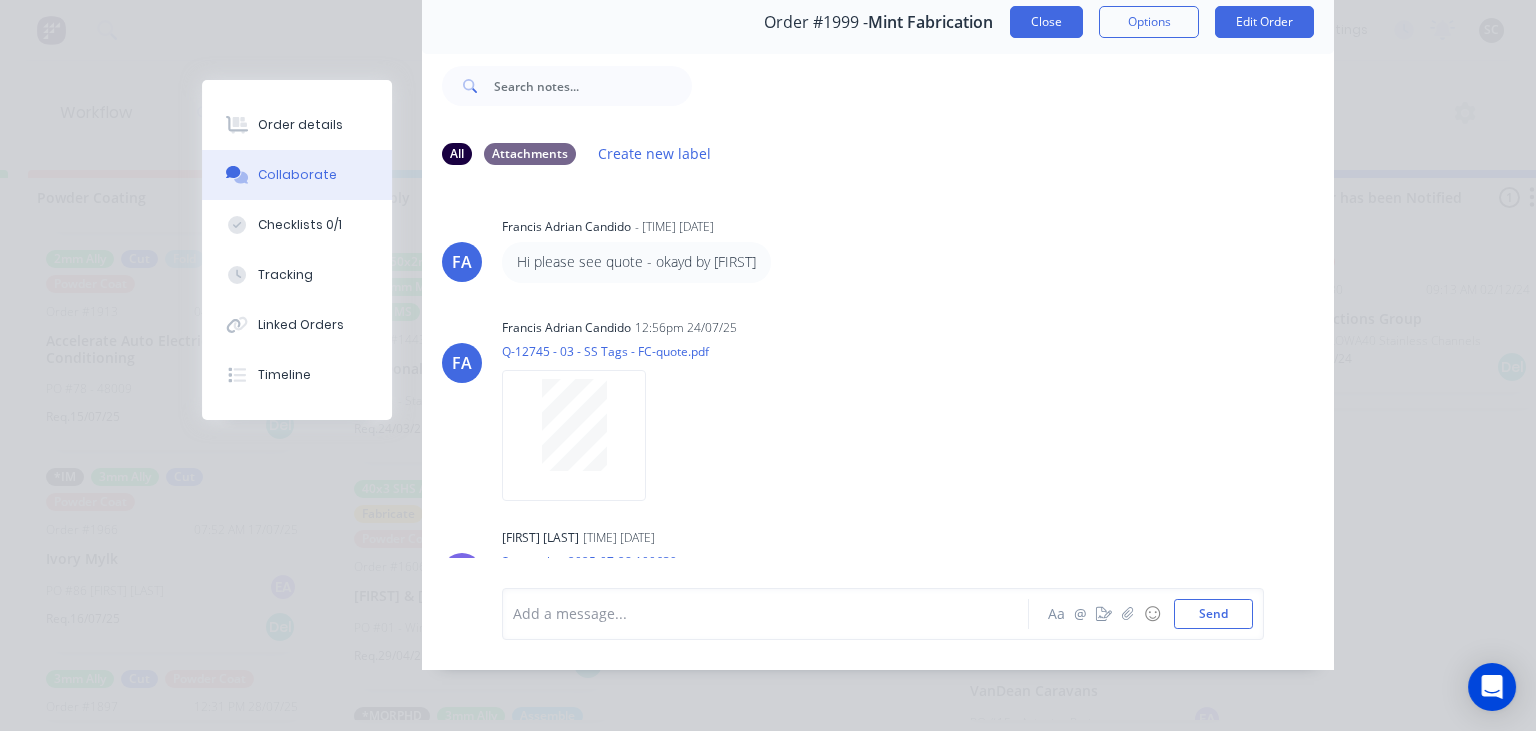 click on "Close" at bounding box center [1046, 22] 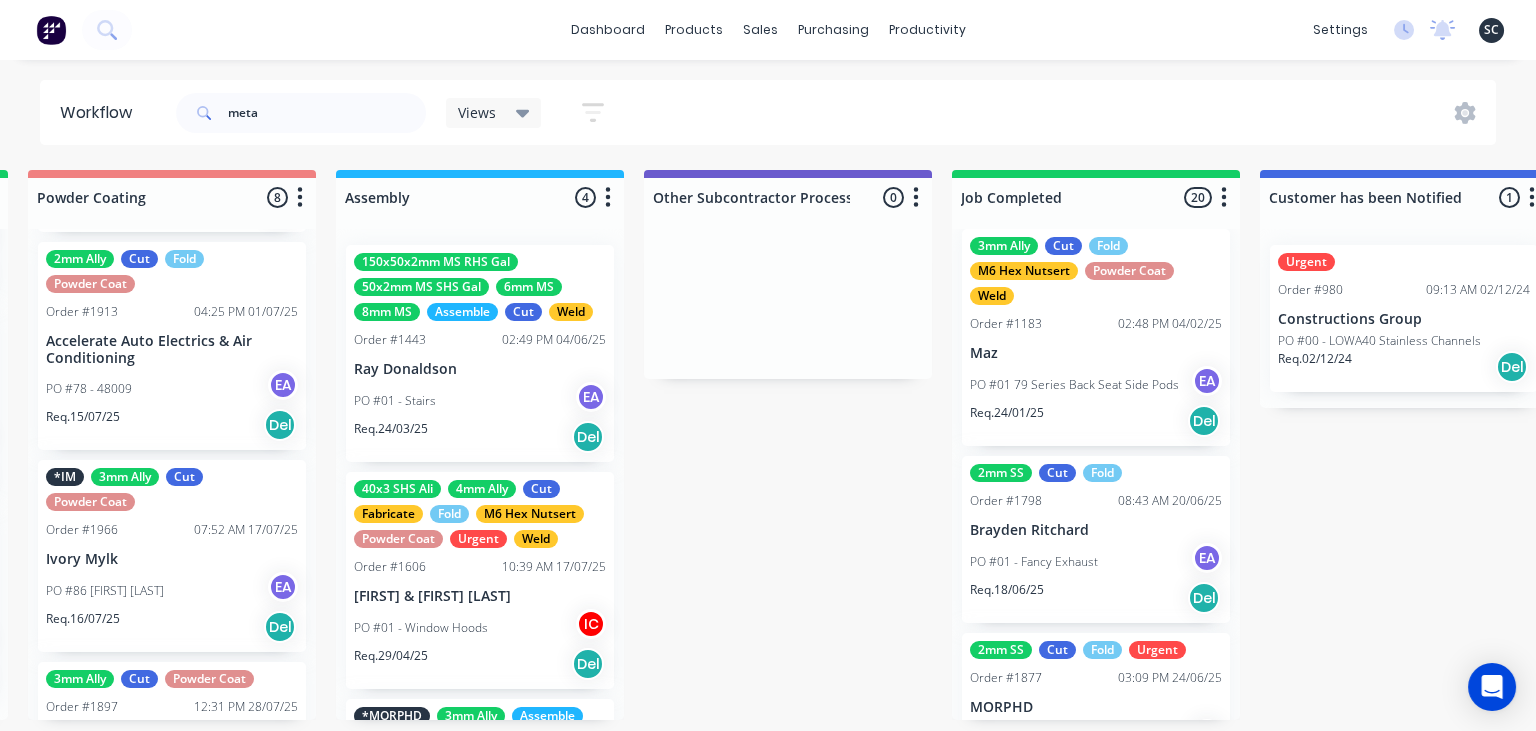 scroll, scrollTop: 0, scrollLeft: 0, axis: both 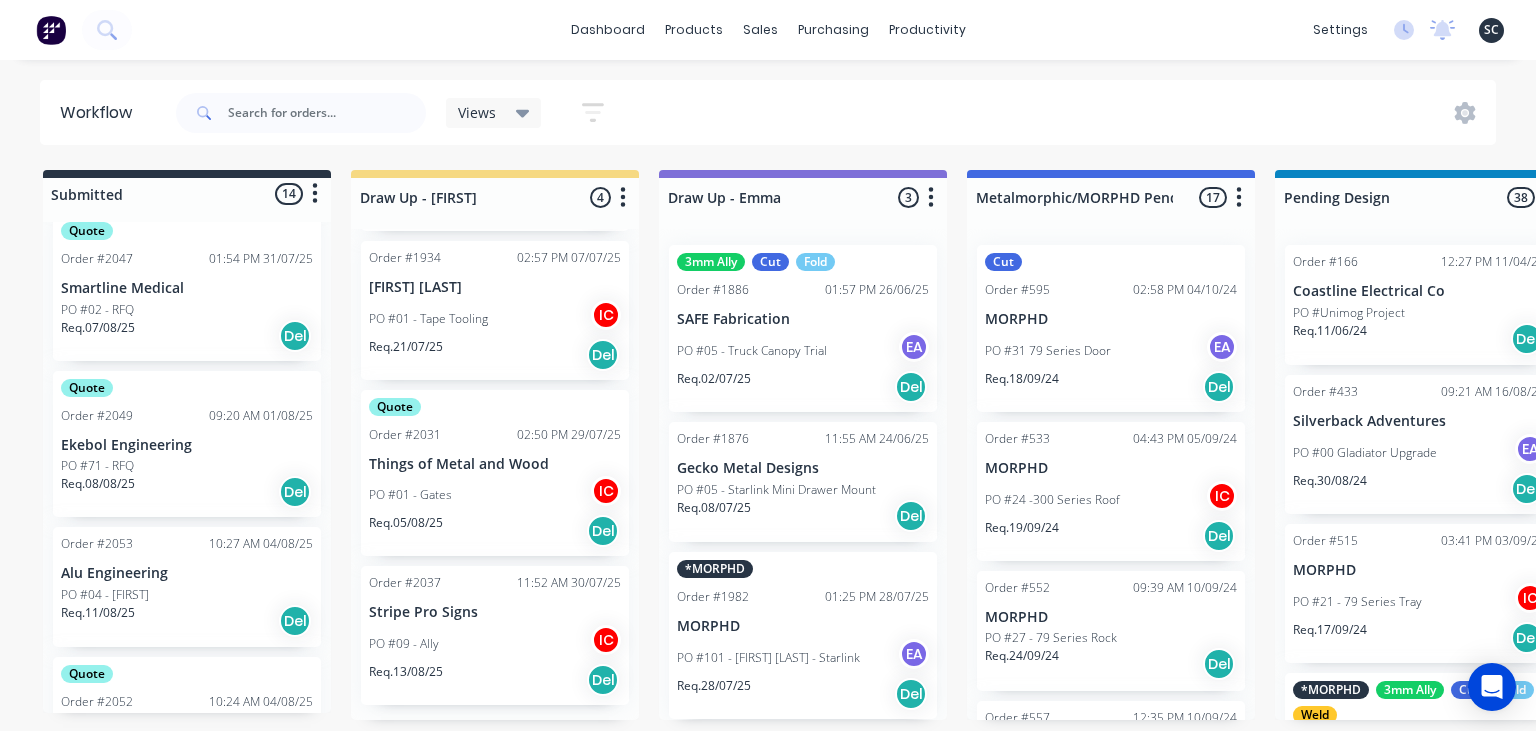click on "PO #71 - RFQ" at bounding box center (187, 466) 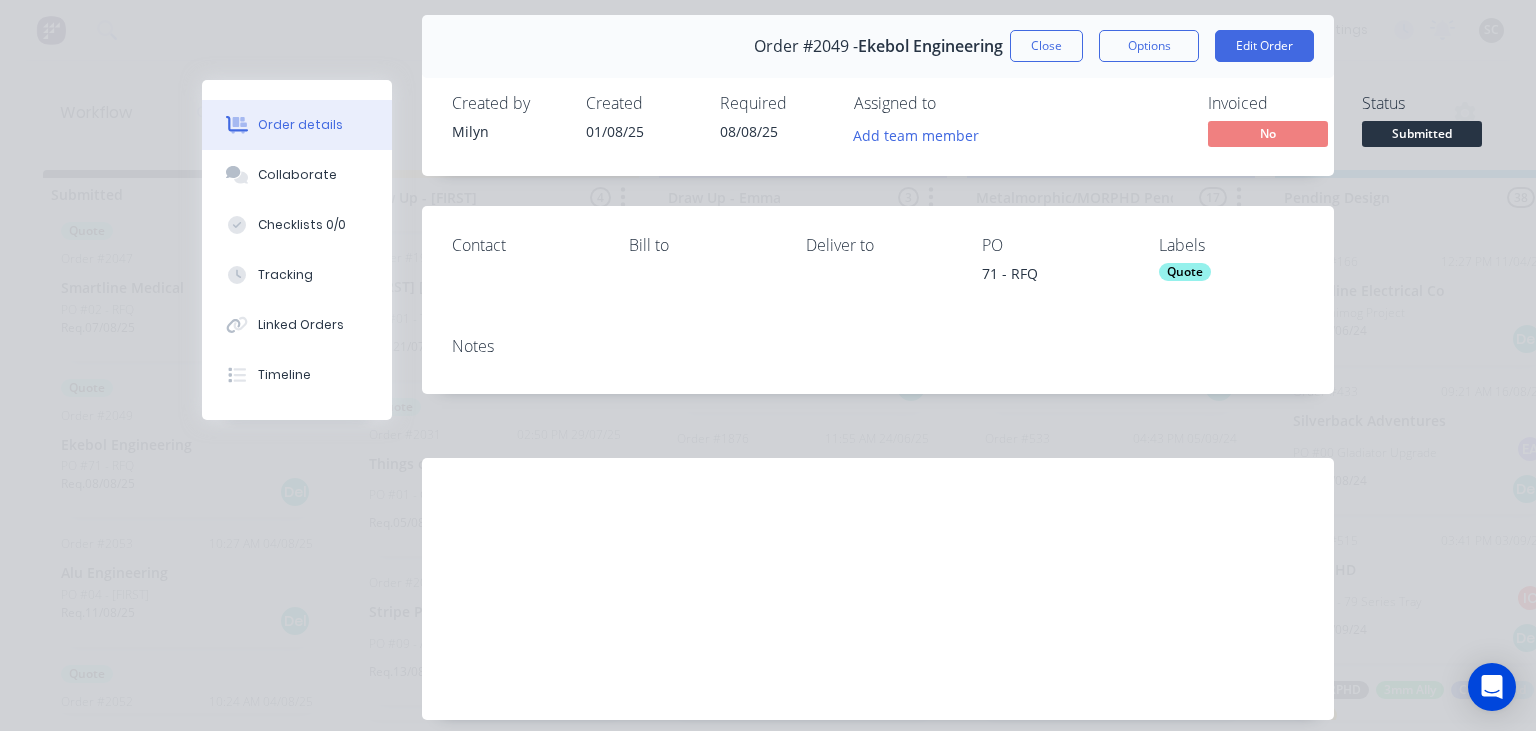 scroll, scrollTop: 115, scrollLeft: 0, axis: vertical 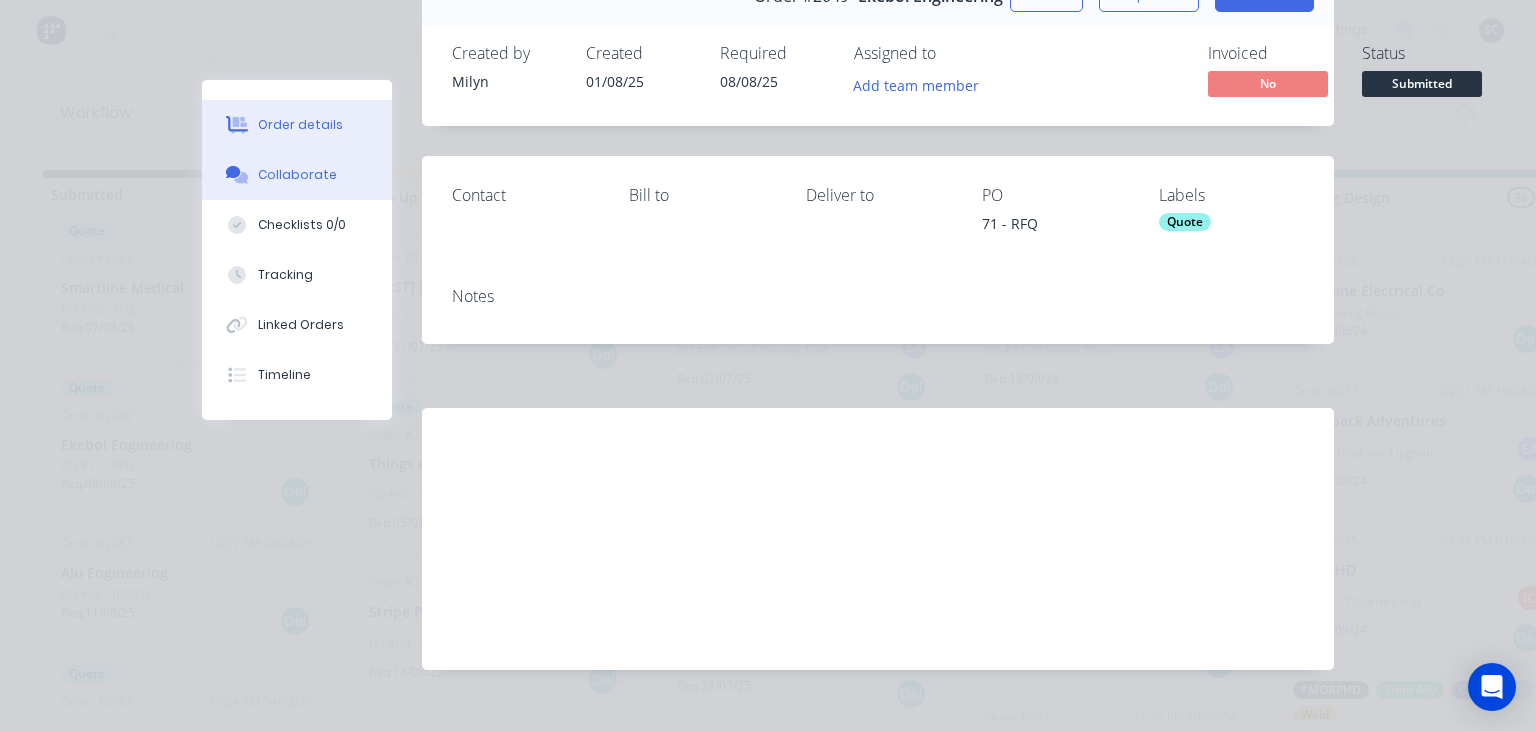click on "Collaborate" at bounding box center (297, 175) 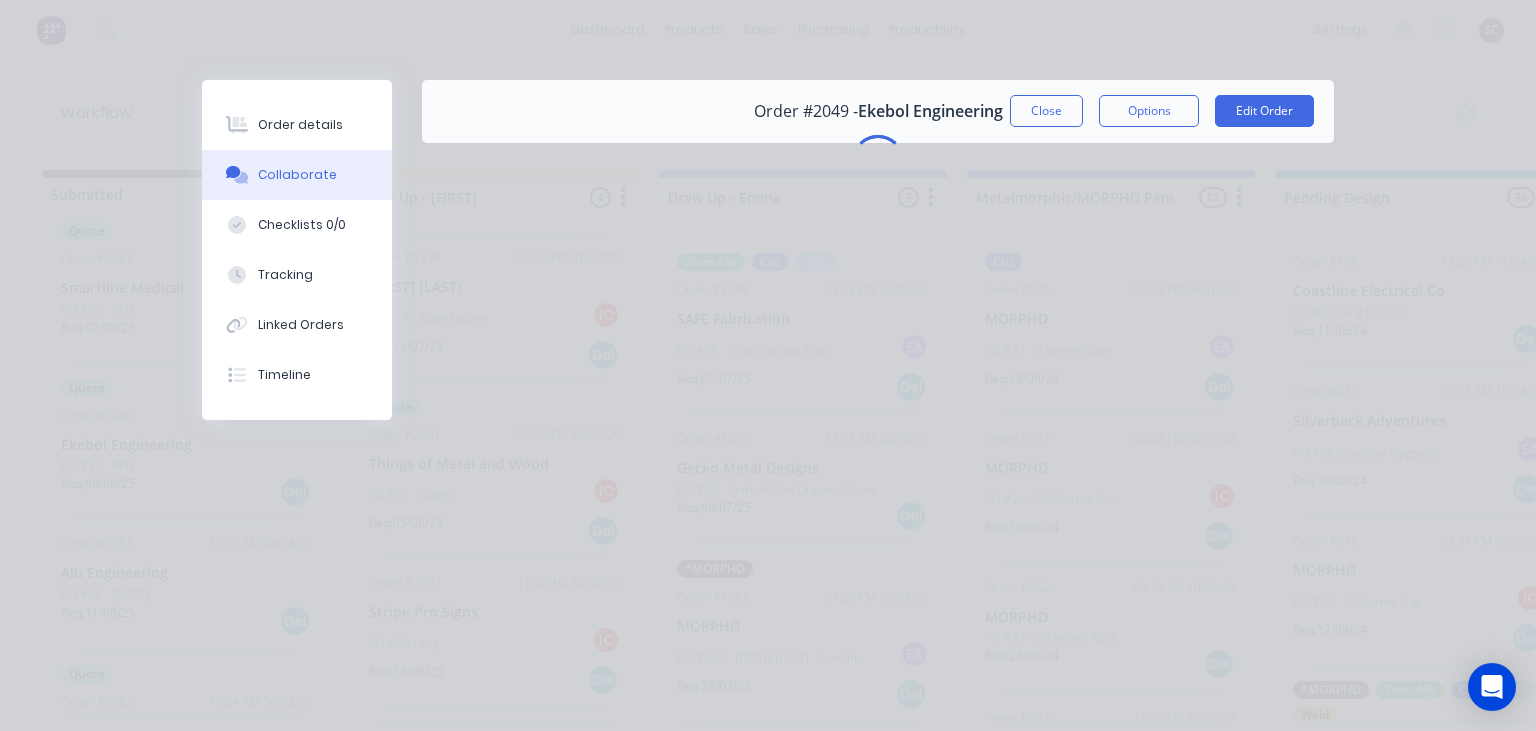 scroll, scrollTop: 0, scrollLeft: 0, axis: both 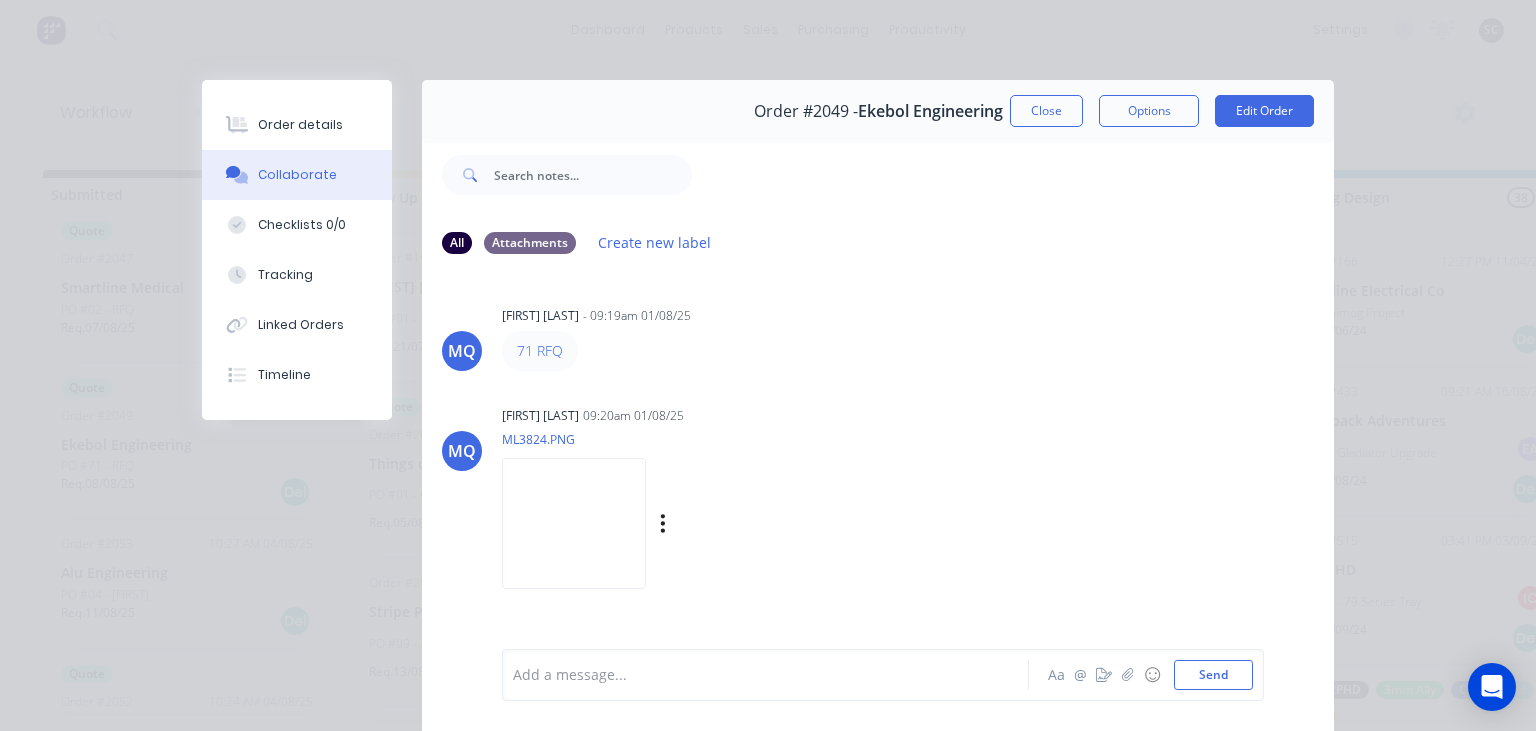 click at bounding box center [574, 523] 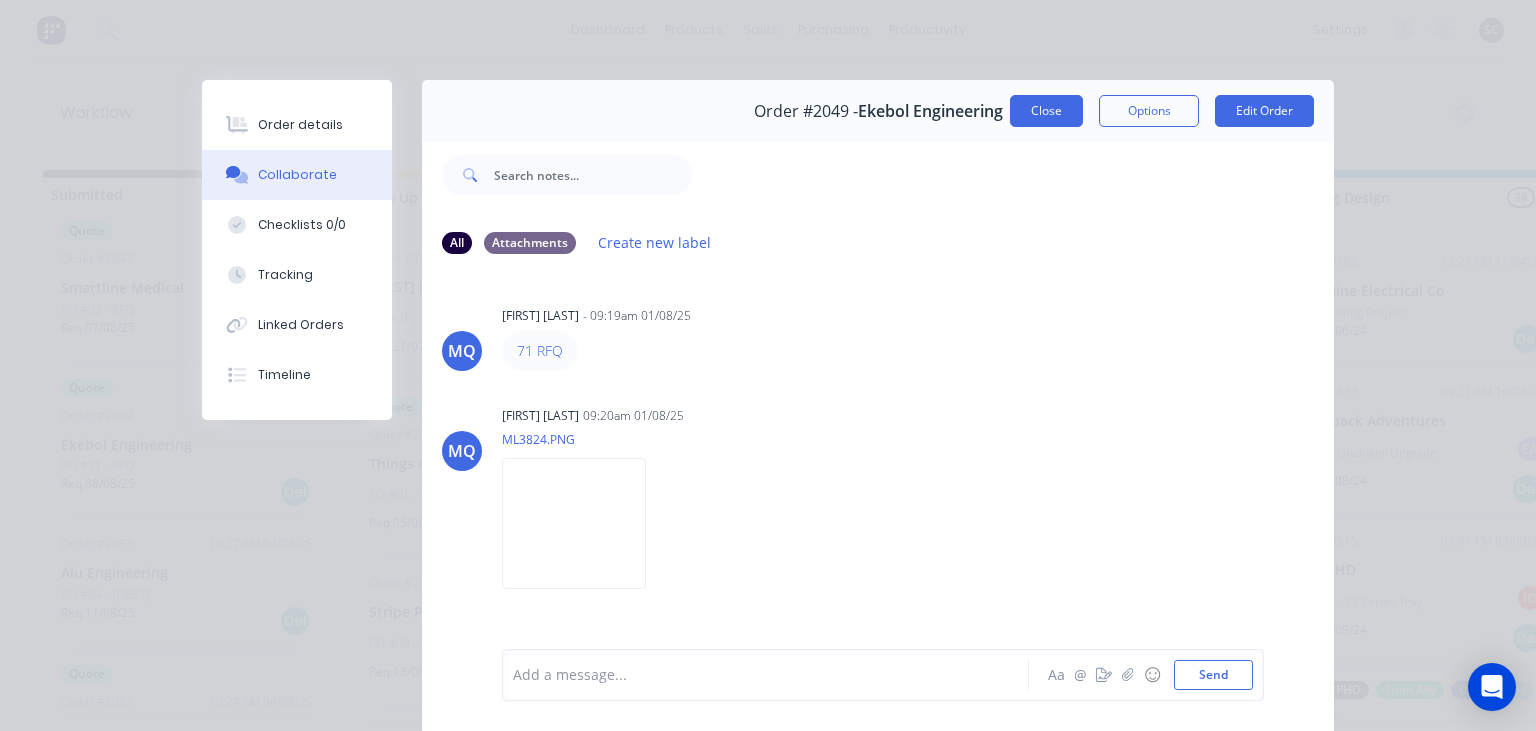 click on "Close" at bounding box center [1046, 111] 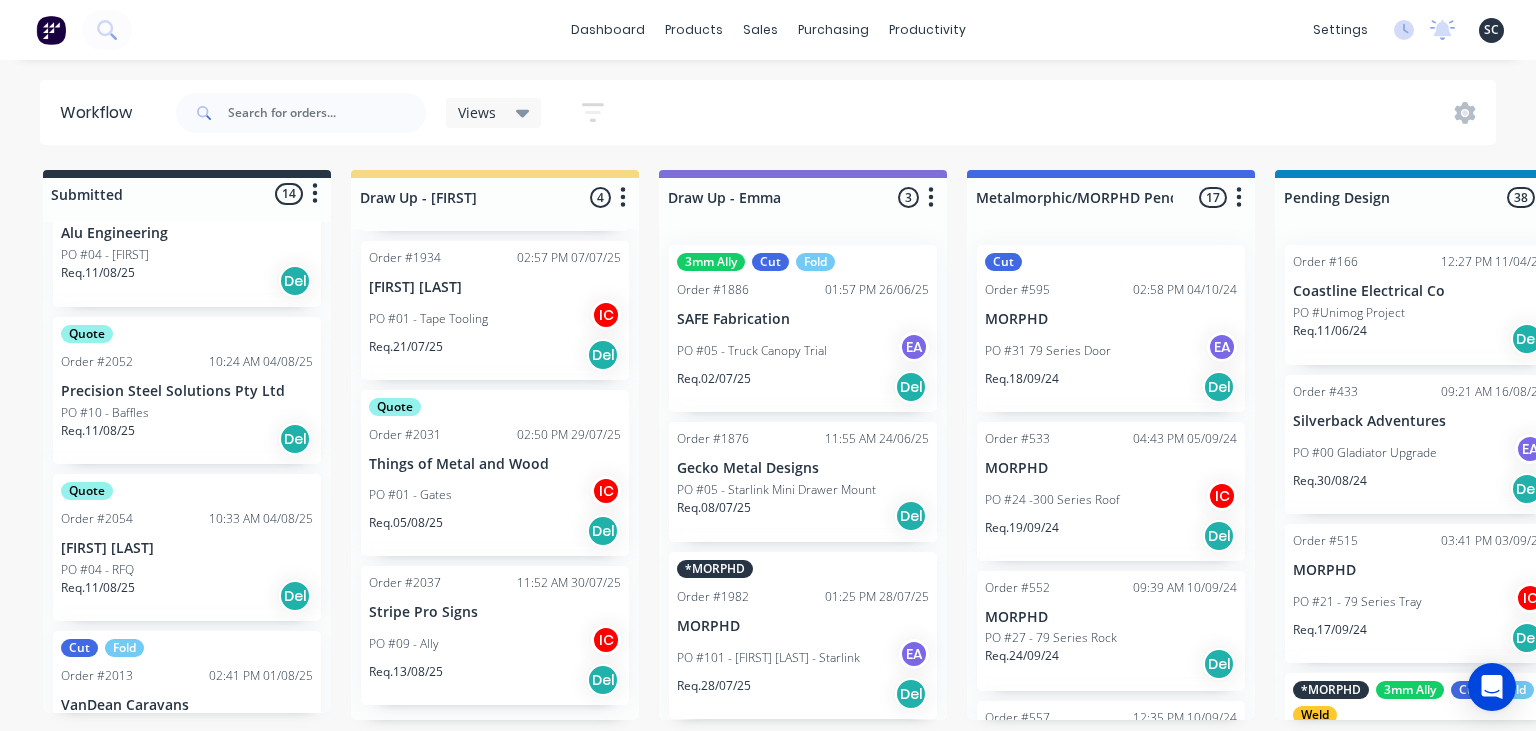 scroll, scrollTop: 1534, scrollLeft: 0, axis: vertical 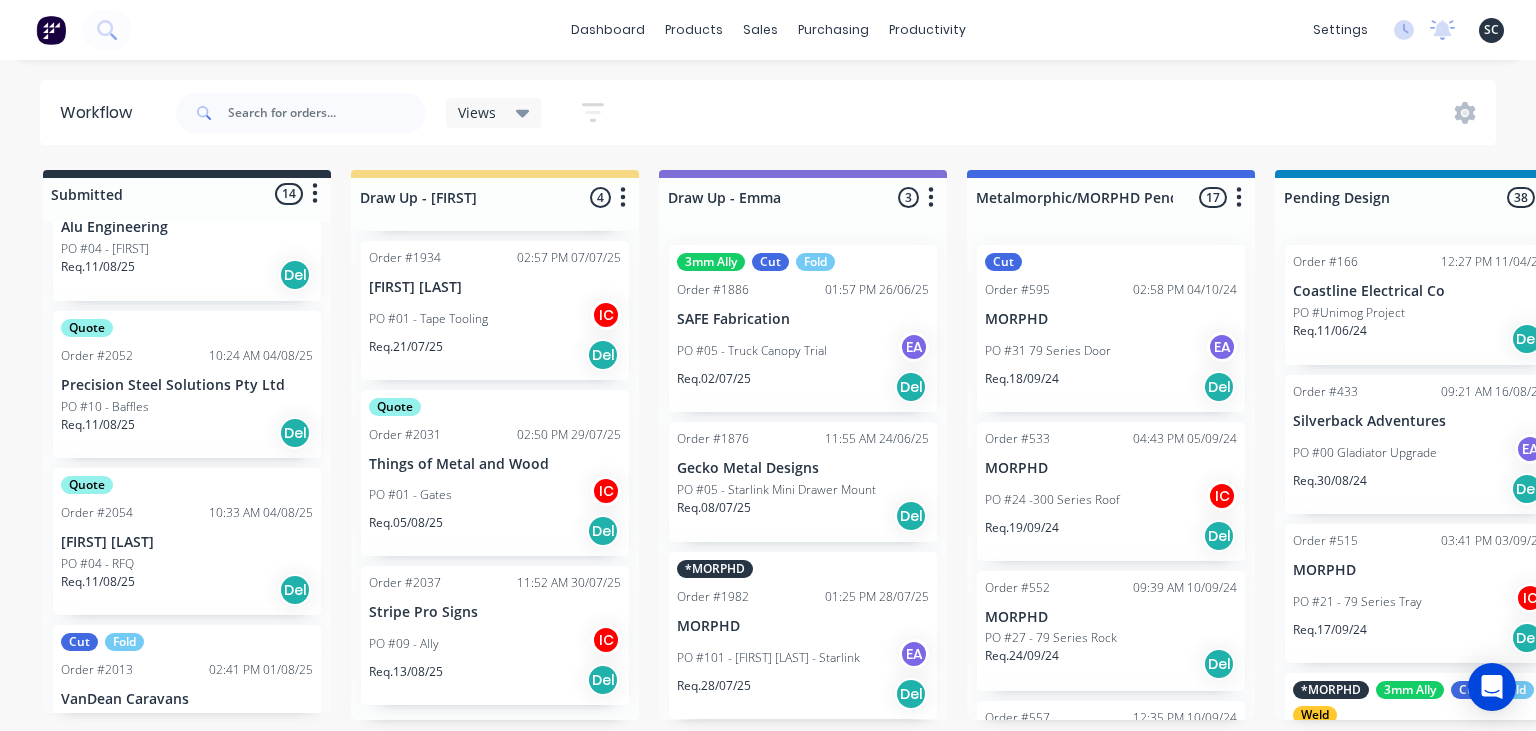 click on "PO #10 - Baffles" at bounding box center (187, 407) 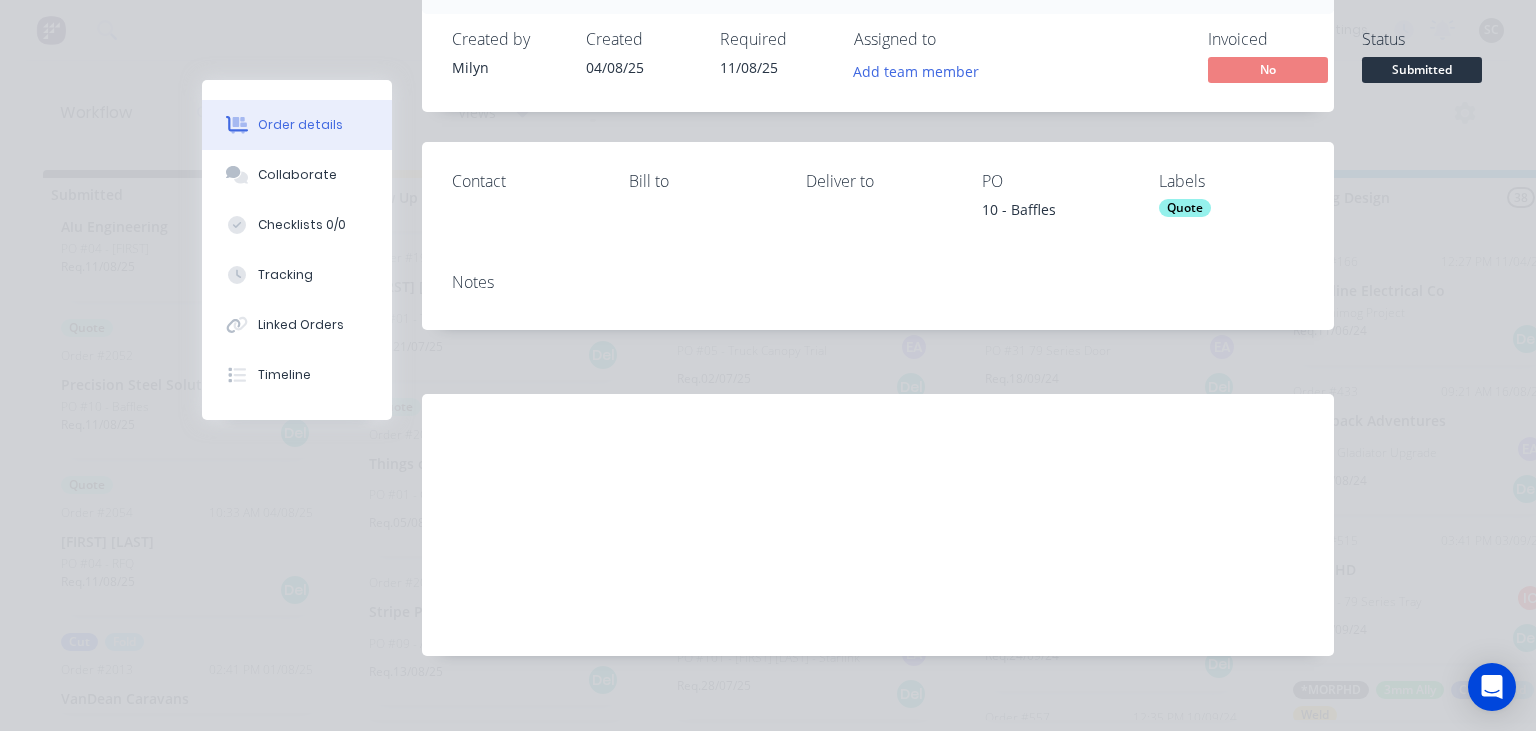 scroll, scrollTop: 147, scrollLeft: 0, axis: vertical 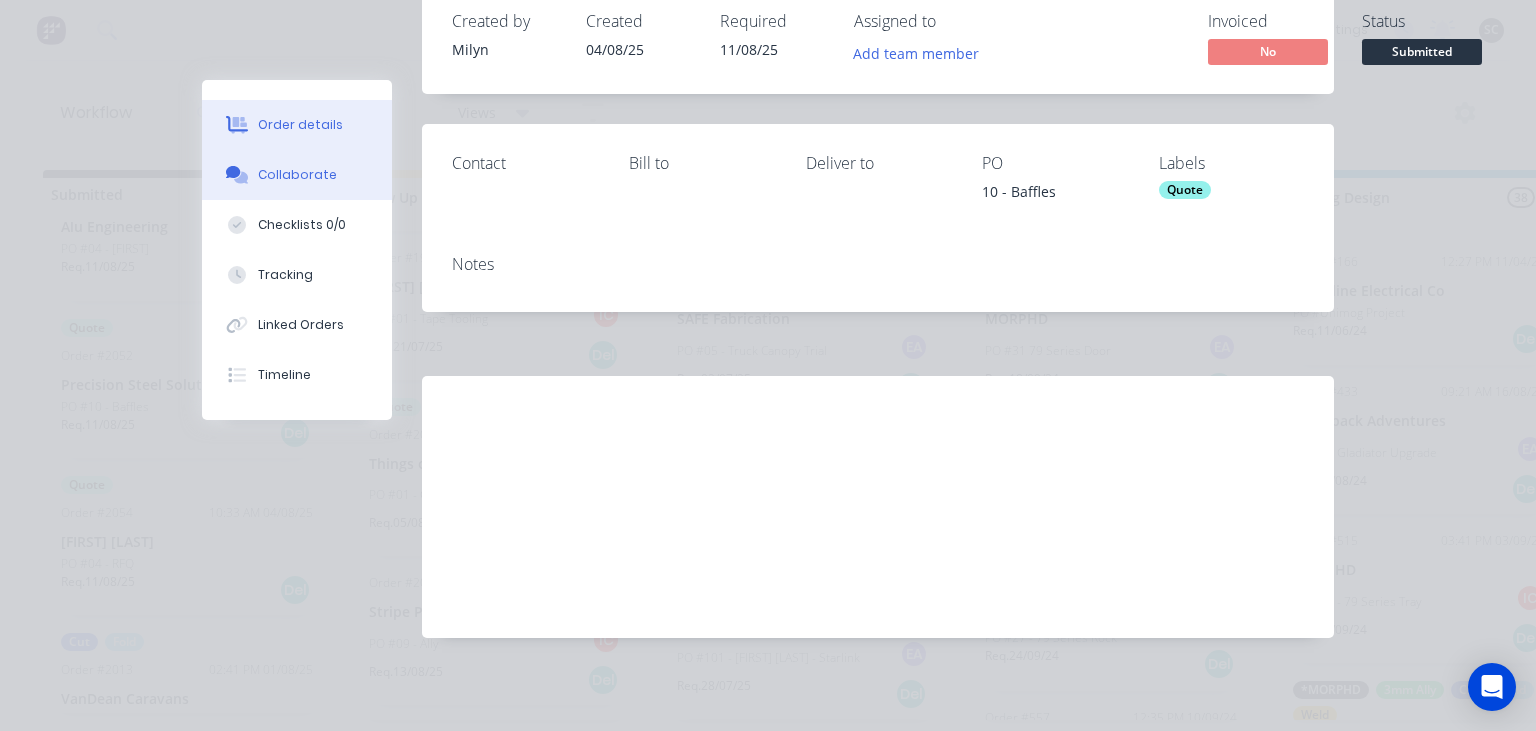 click on "Collaborate" at bounding box center [297, 175] 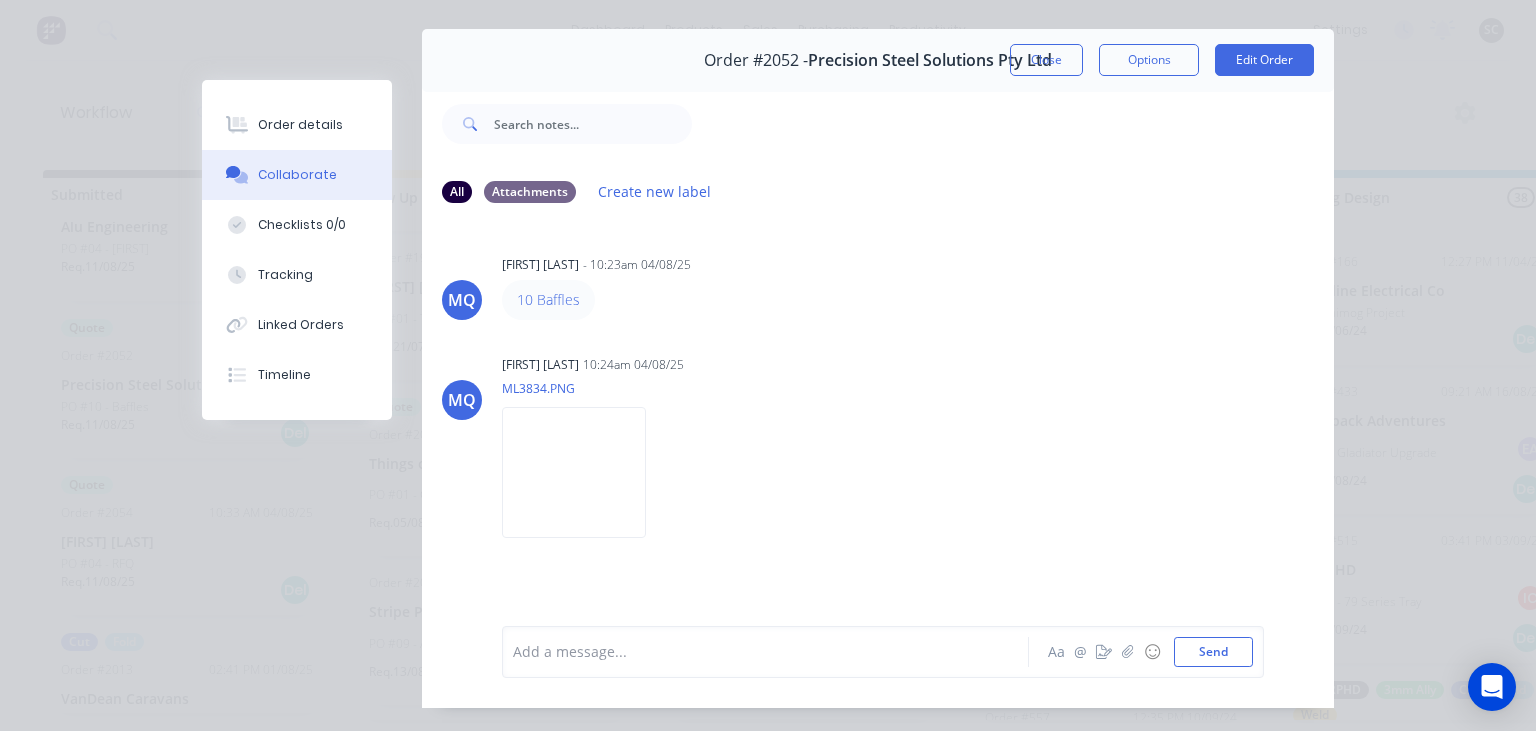 scroll, scrollTop: 89, scrollLeft: 0, axis: vertical 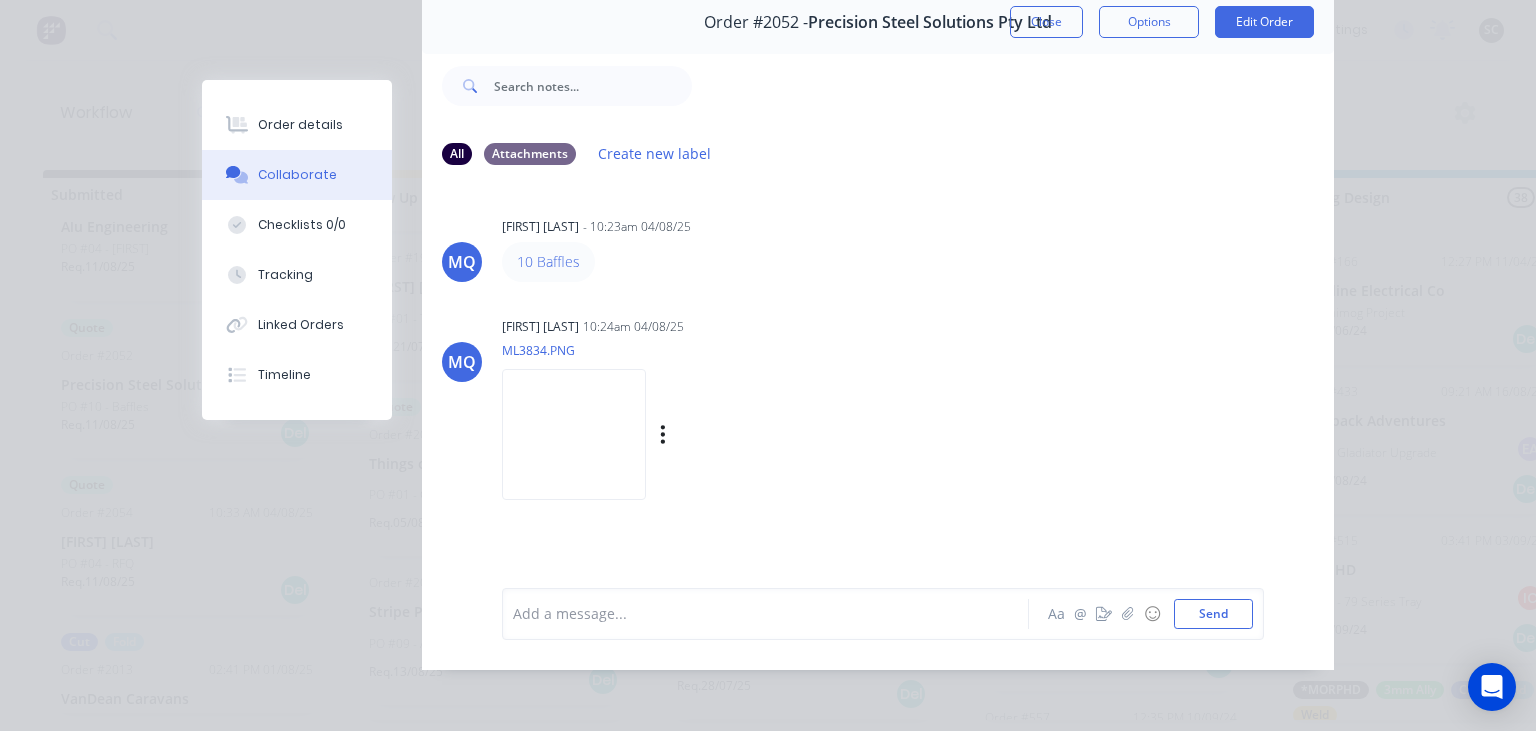 click at bounding box center (574, 434) 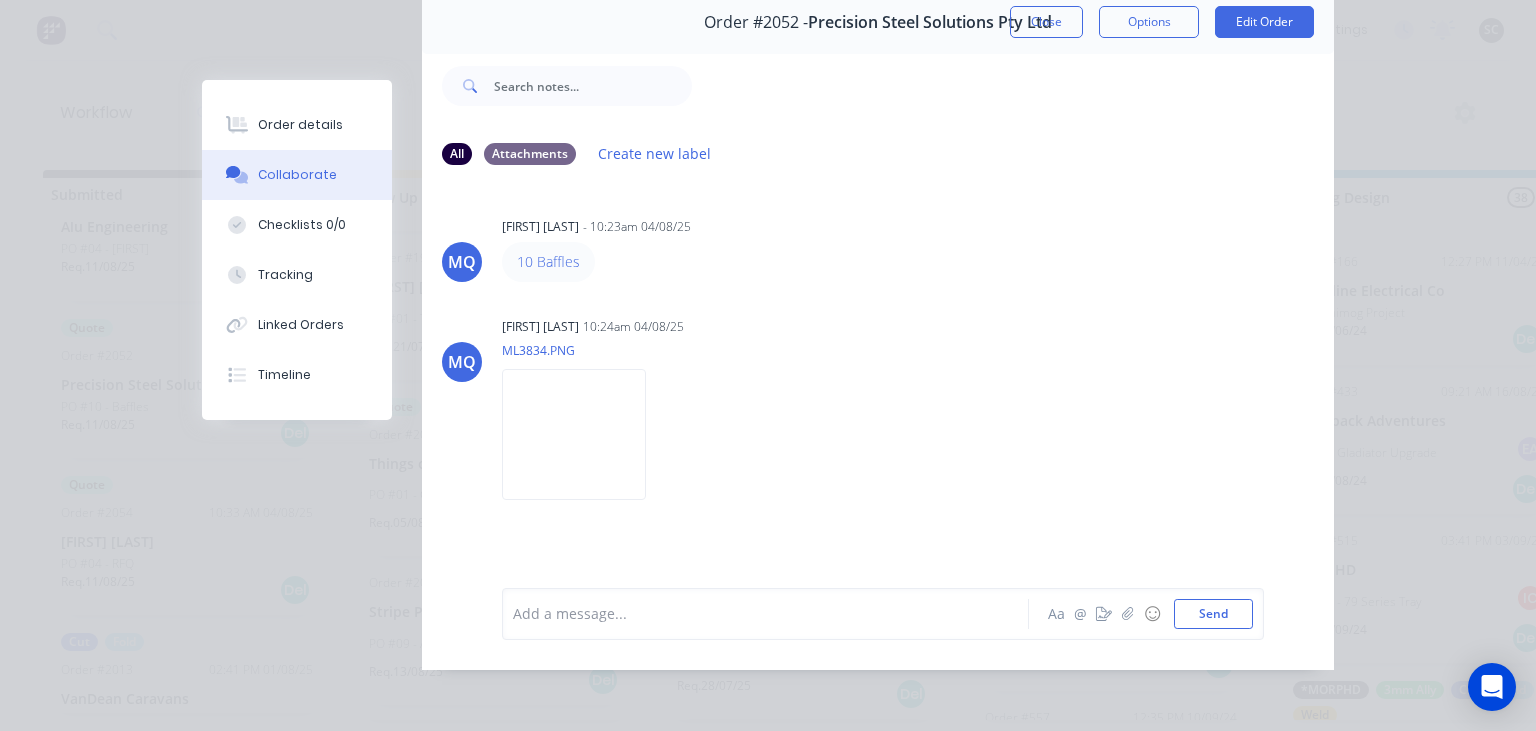 click on "Close" at bounding box center [1046, 22] 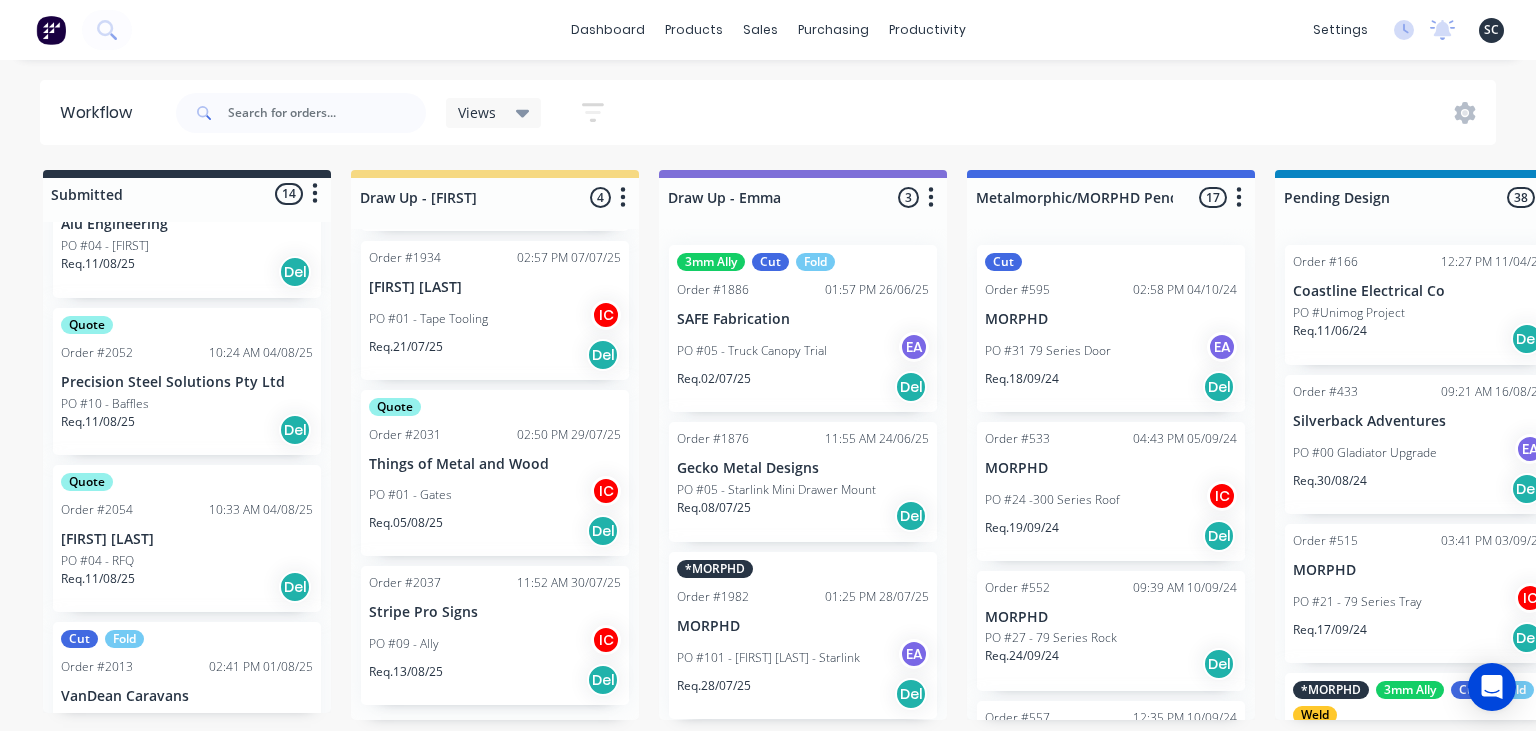 scroll, scrollTop: 1534, scrollLeft: 0, axis: vertical 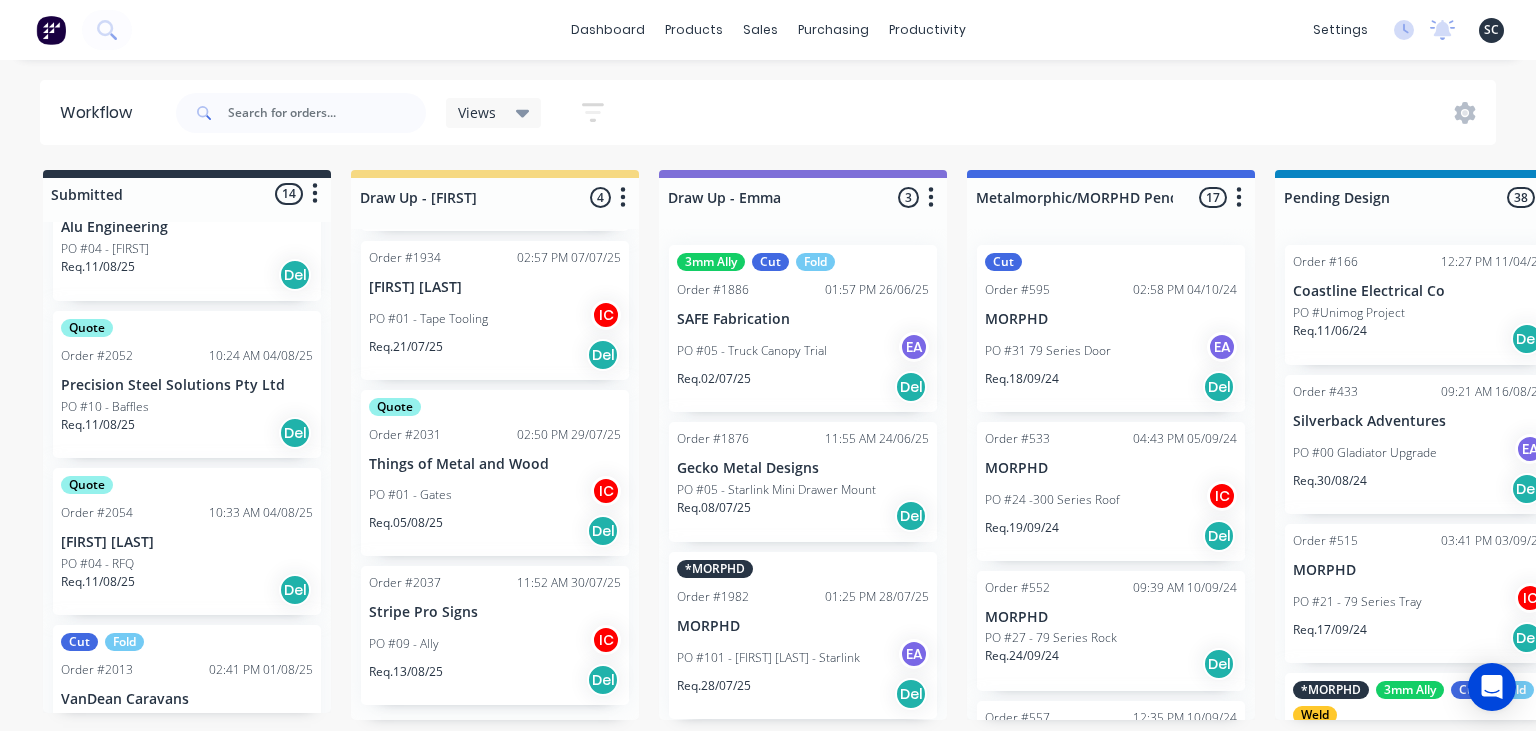 click on "PO #10 - Baffles" at bounding box center [187, 407] 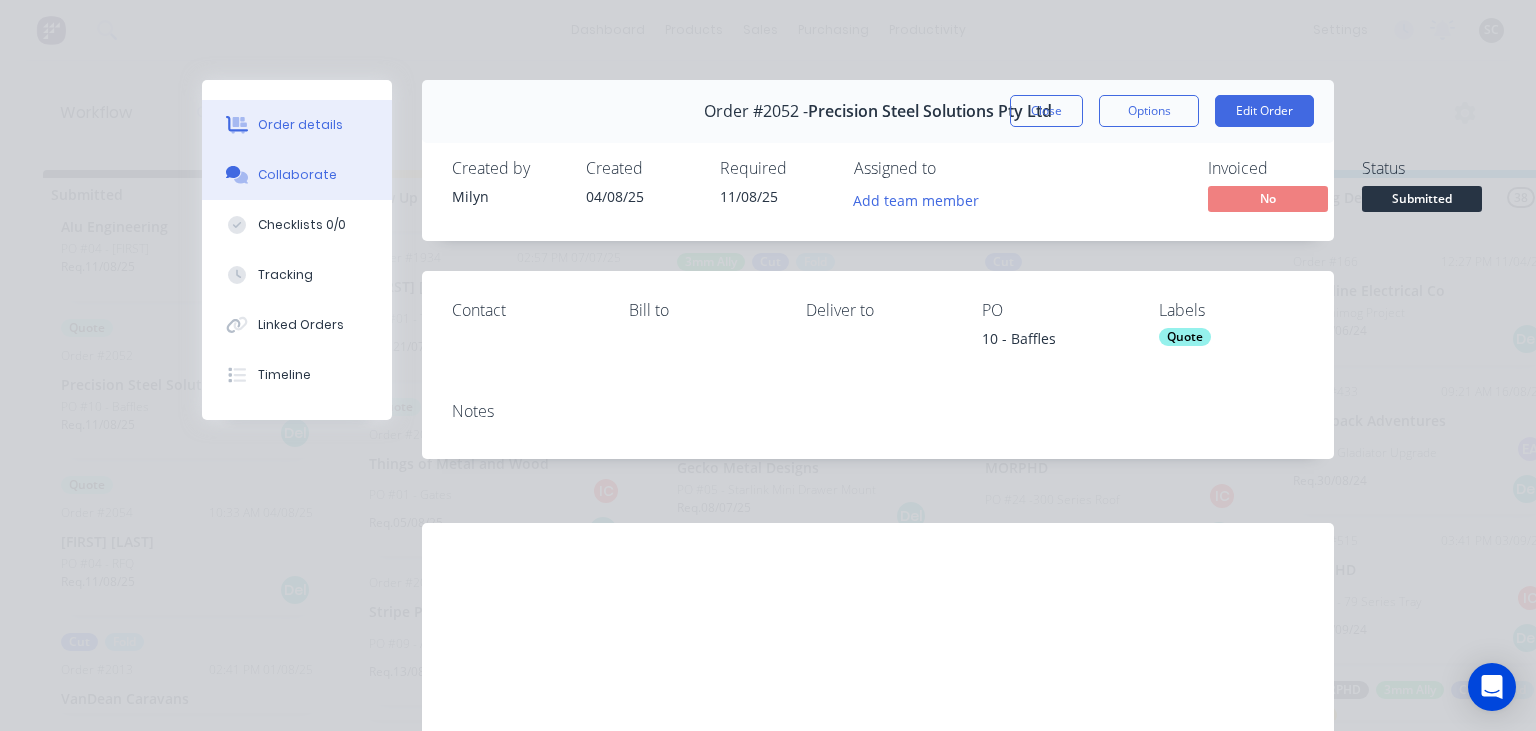 click on "Collaborate" at bounding box center (297, 175) 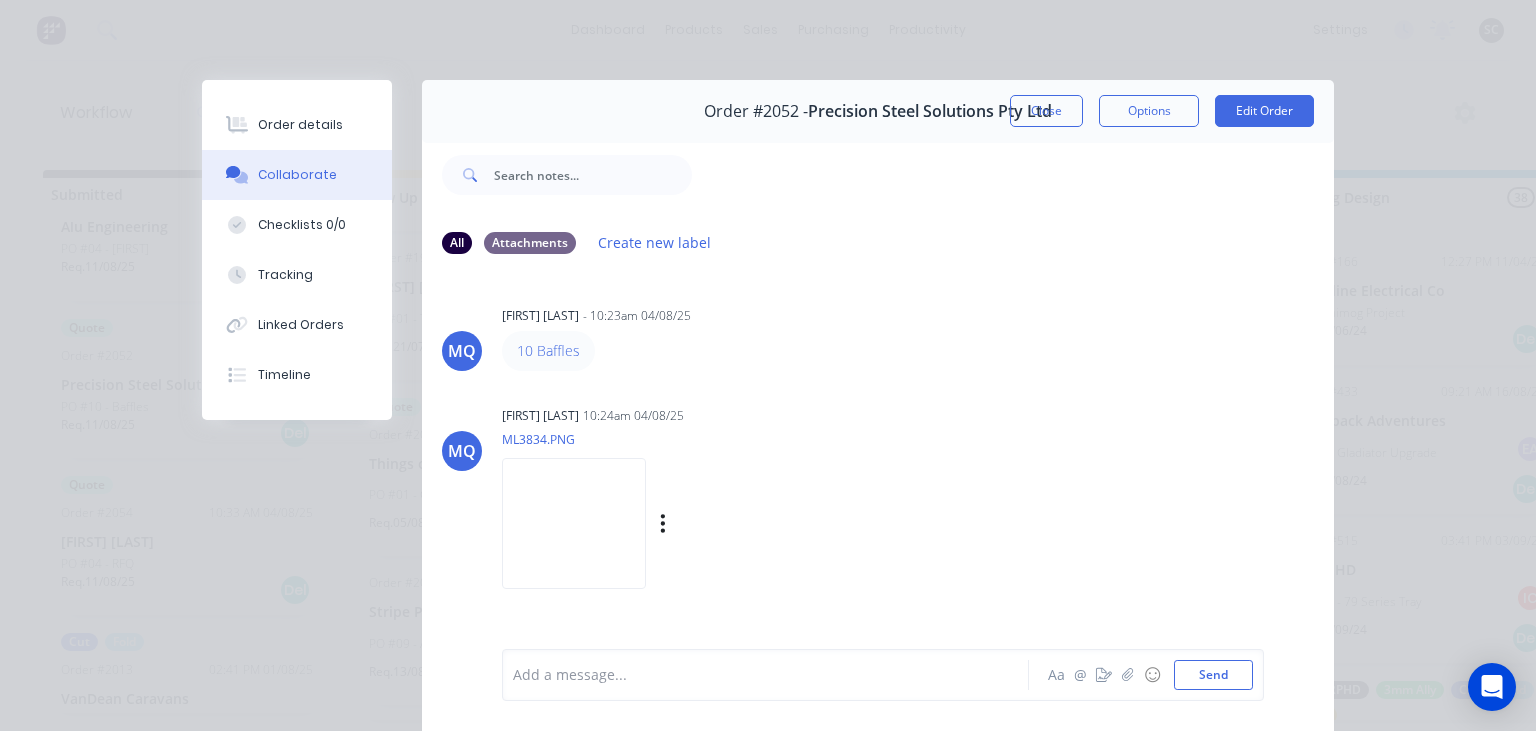click on "Milyn Quinones 10:24am 04/08/25 ML3834.PNG Labels Download" at bounding box center (753, 491) 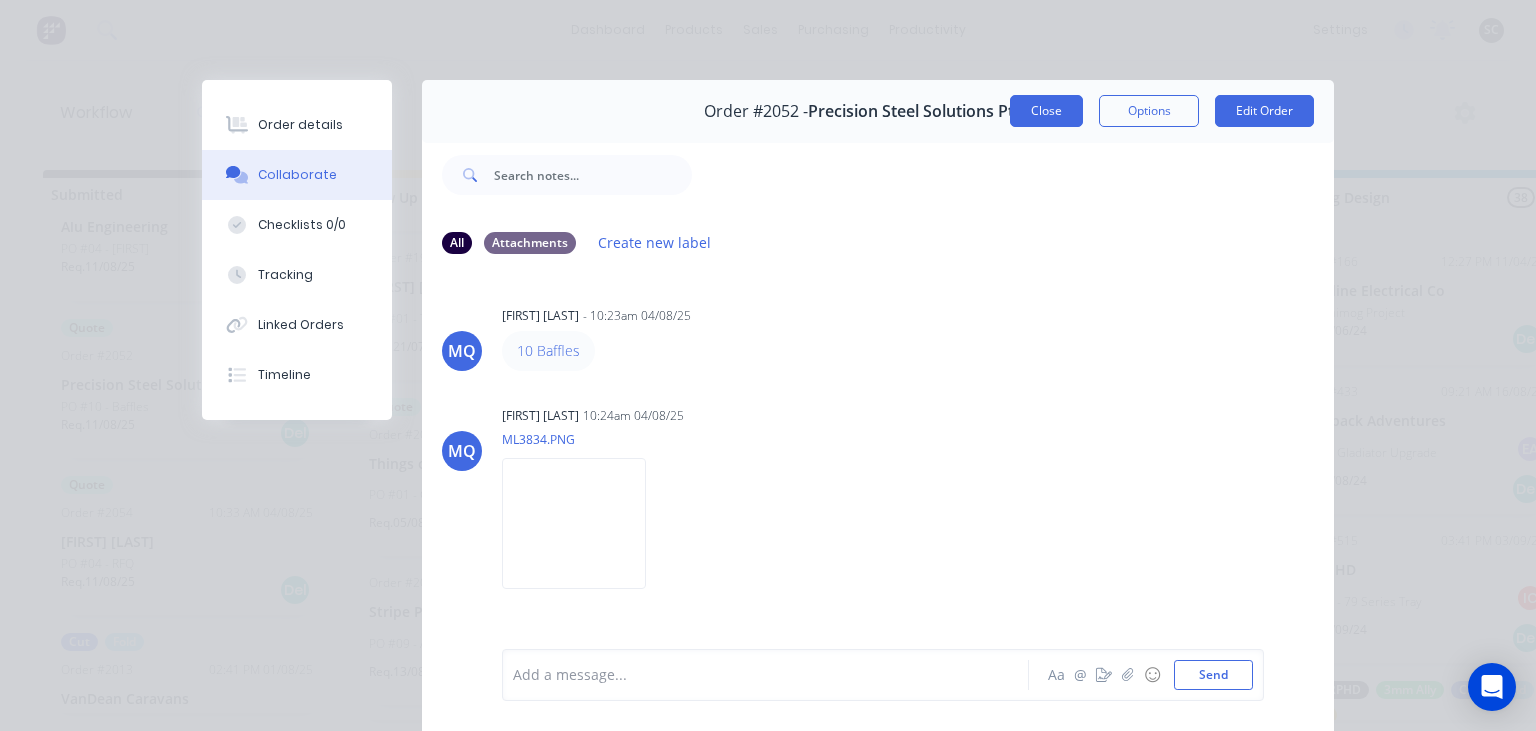 click on "Close" at bounding box center (1046, 111) 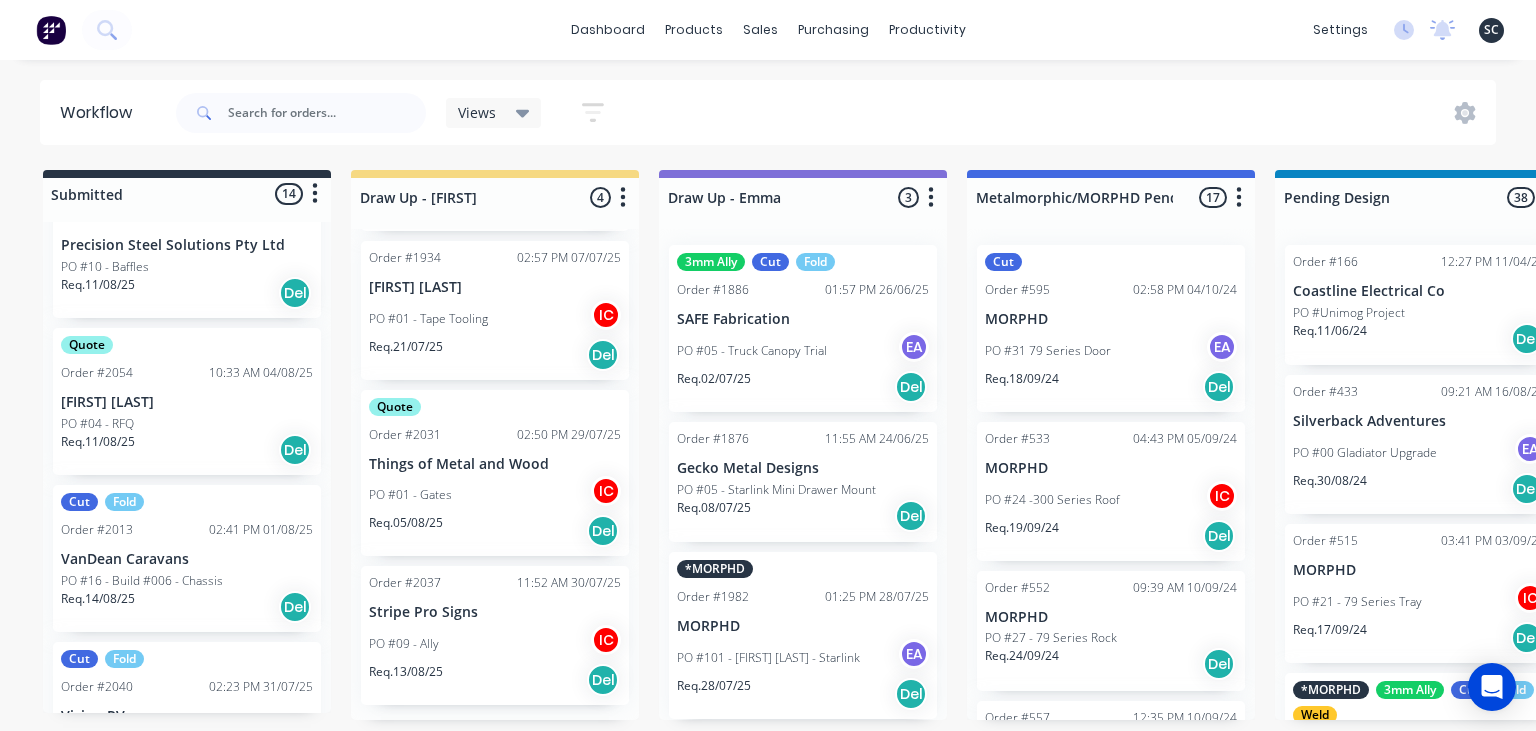 scroll, scrollTop: 1764, scrollLeft: 0, axis: vertical 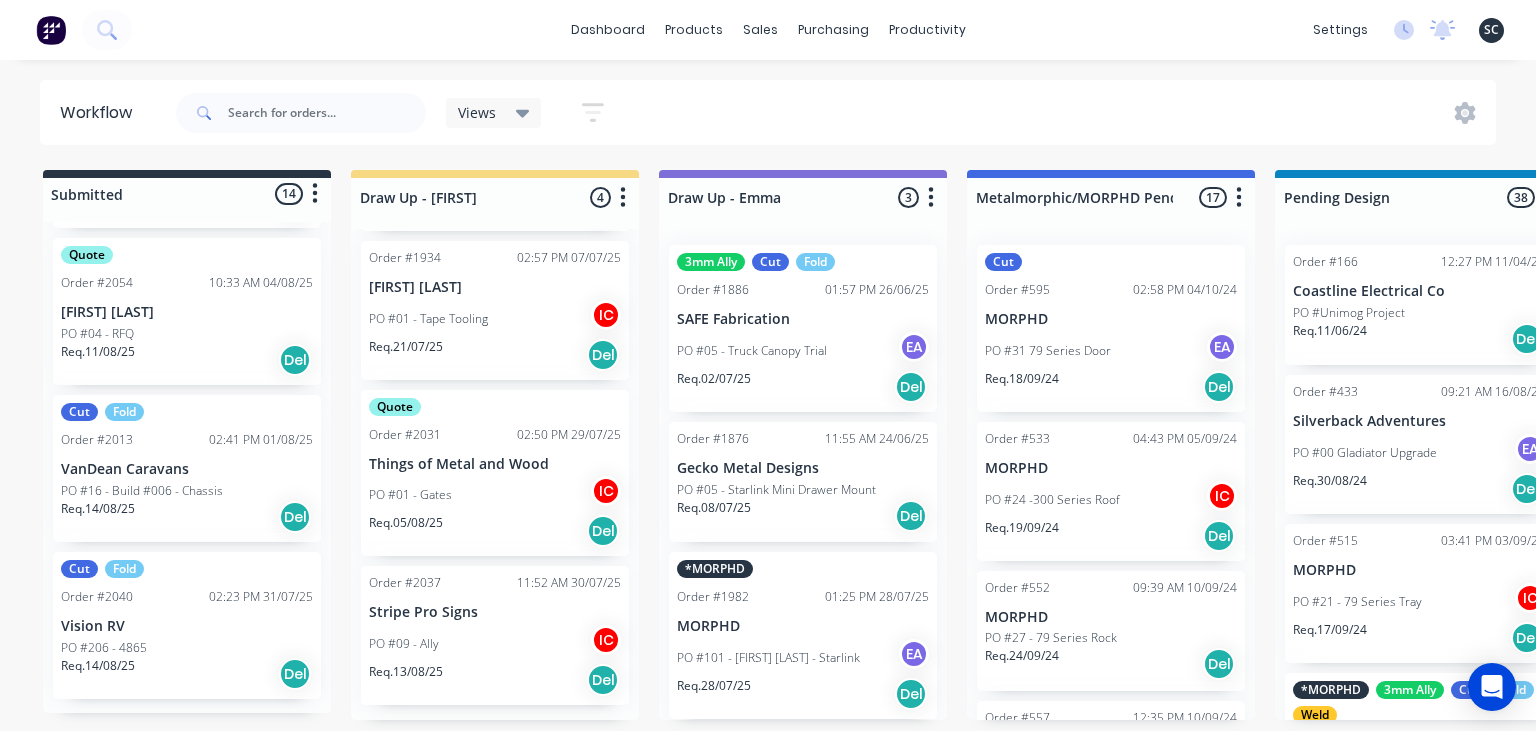 click on "PO #04 - RFQ" at bounding box center (97, 334) 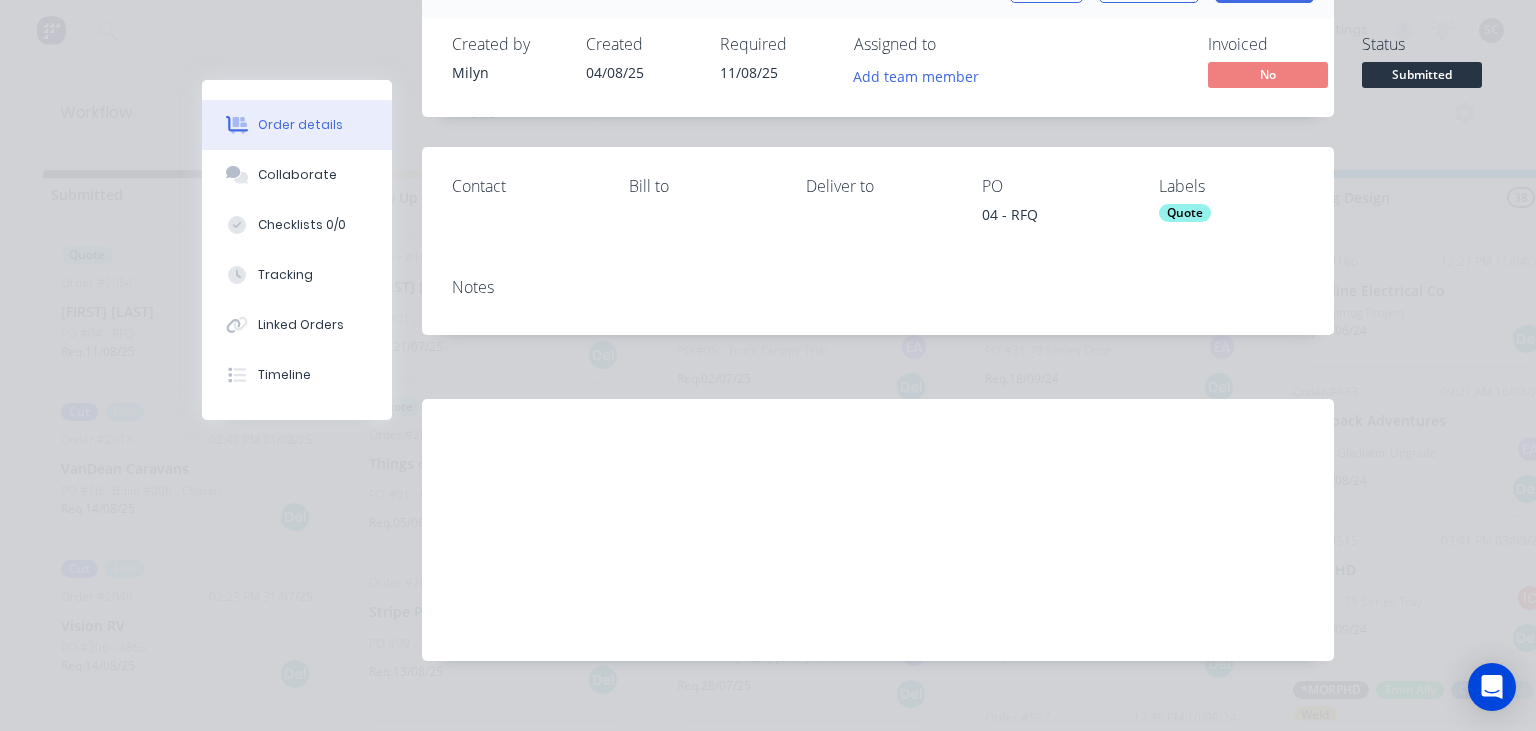 scroll, scrollTop: 147, scrollLeft: 0, axis: vertical 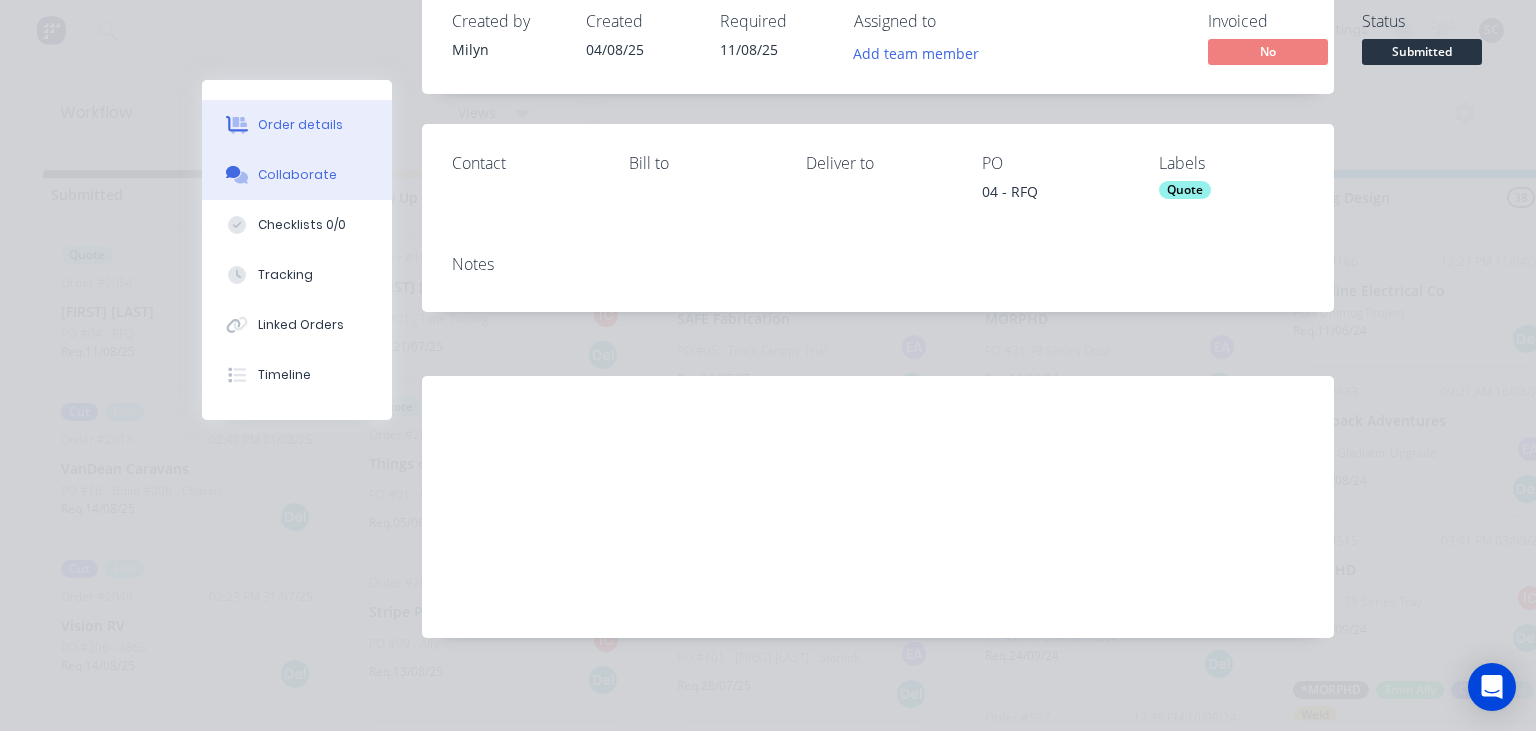 click on "Collaborate" at bounding box center [297, 175] 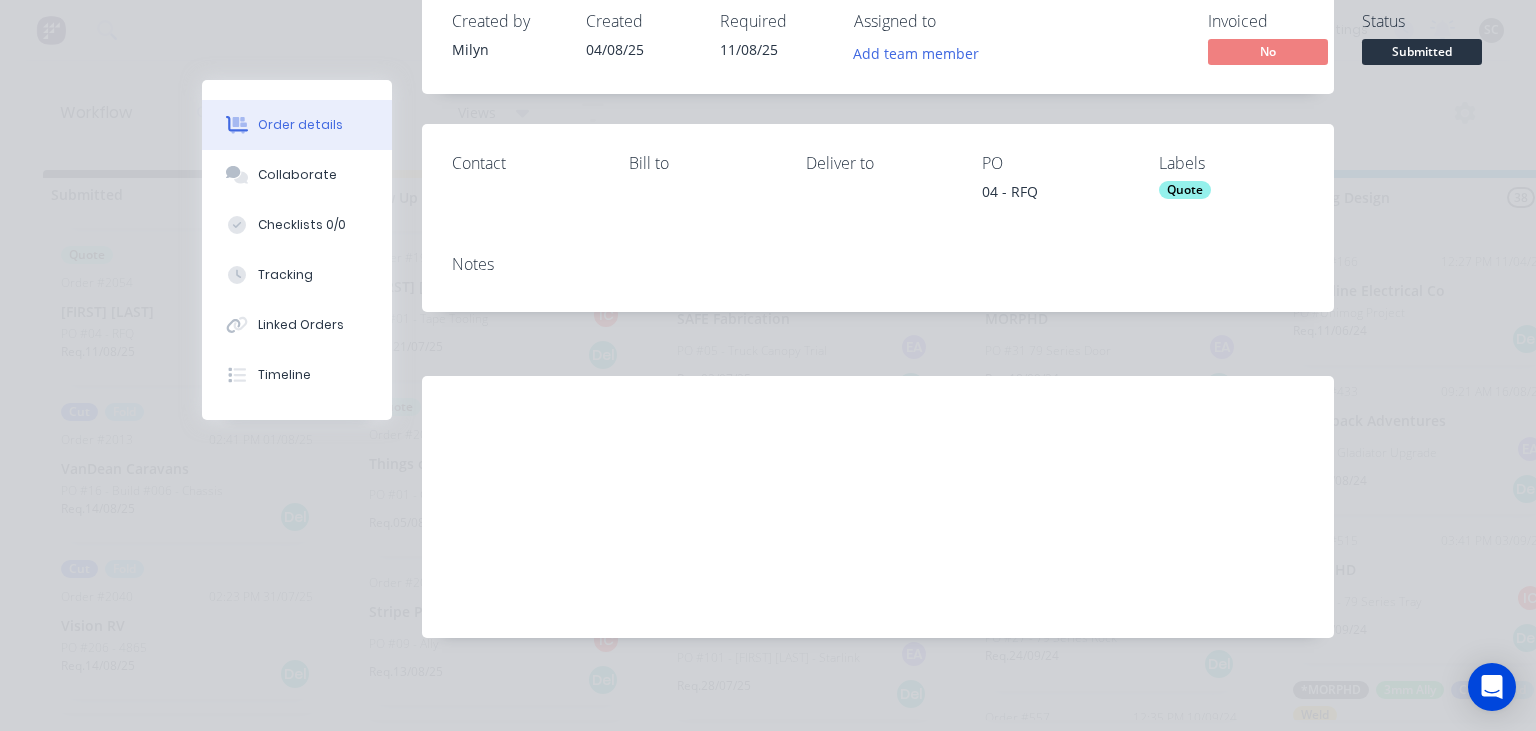 scroll, scrollTop: 0, scrollLeft: 0, axis: both 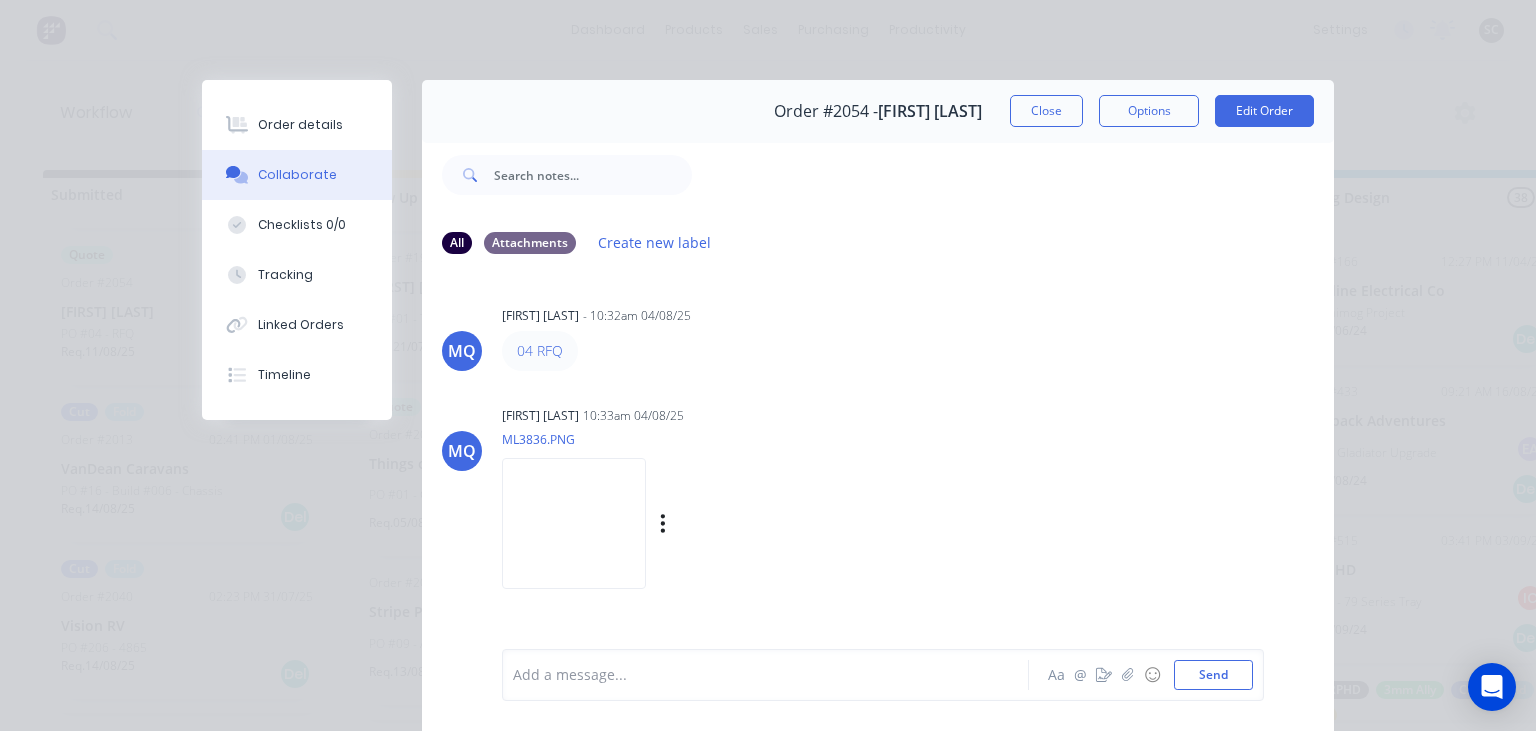 click at bounding box center (574, 523) 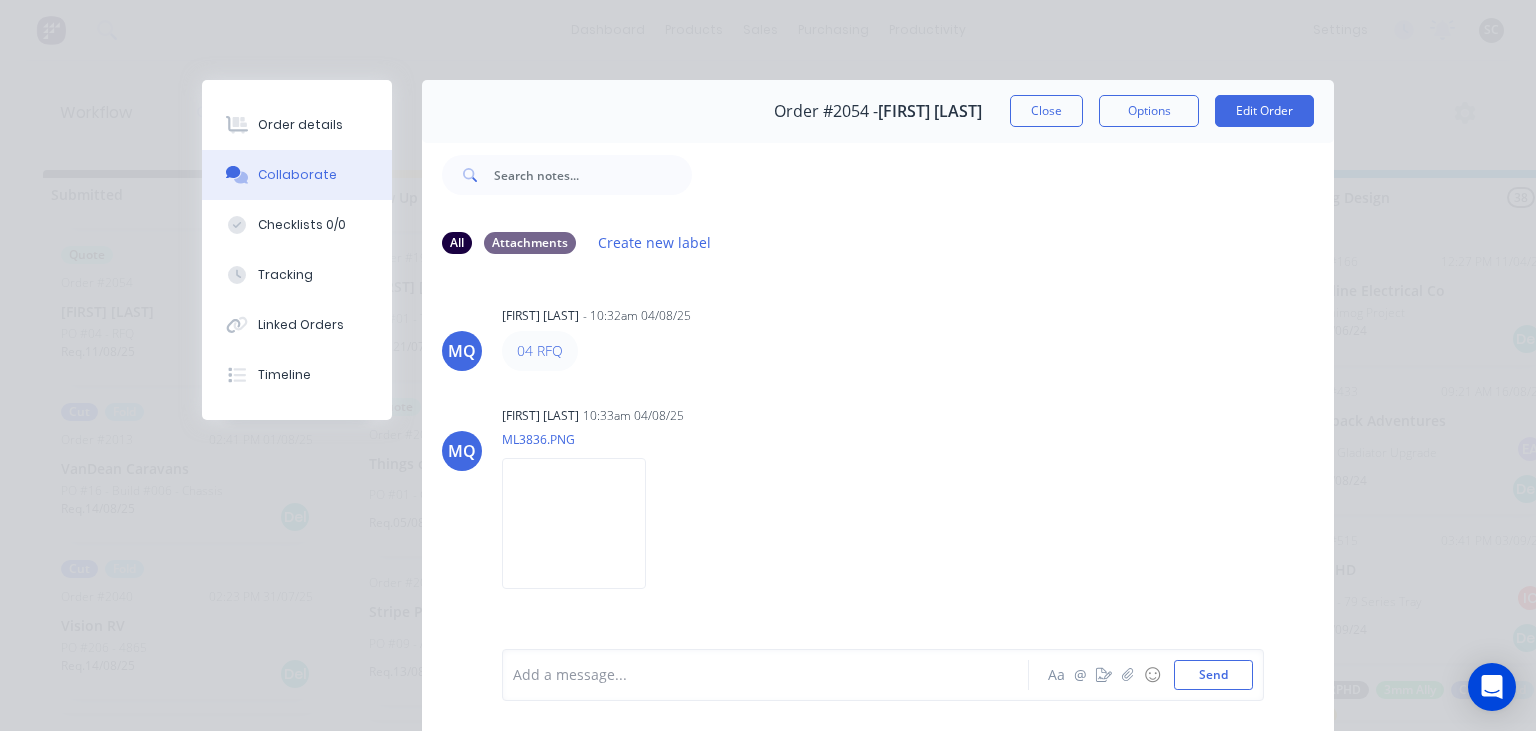 drag, startPoint x: 795, startPoint y: 394, endPoint x: 819, endPoint y: 374, distance: 31.241 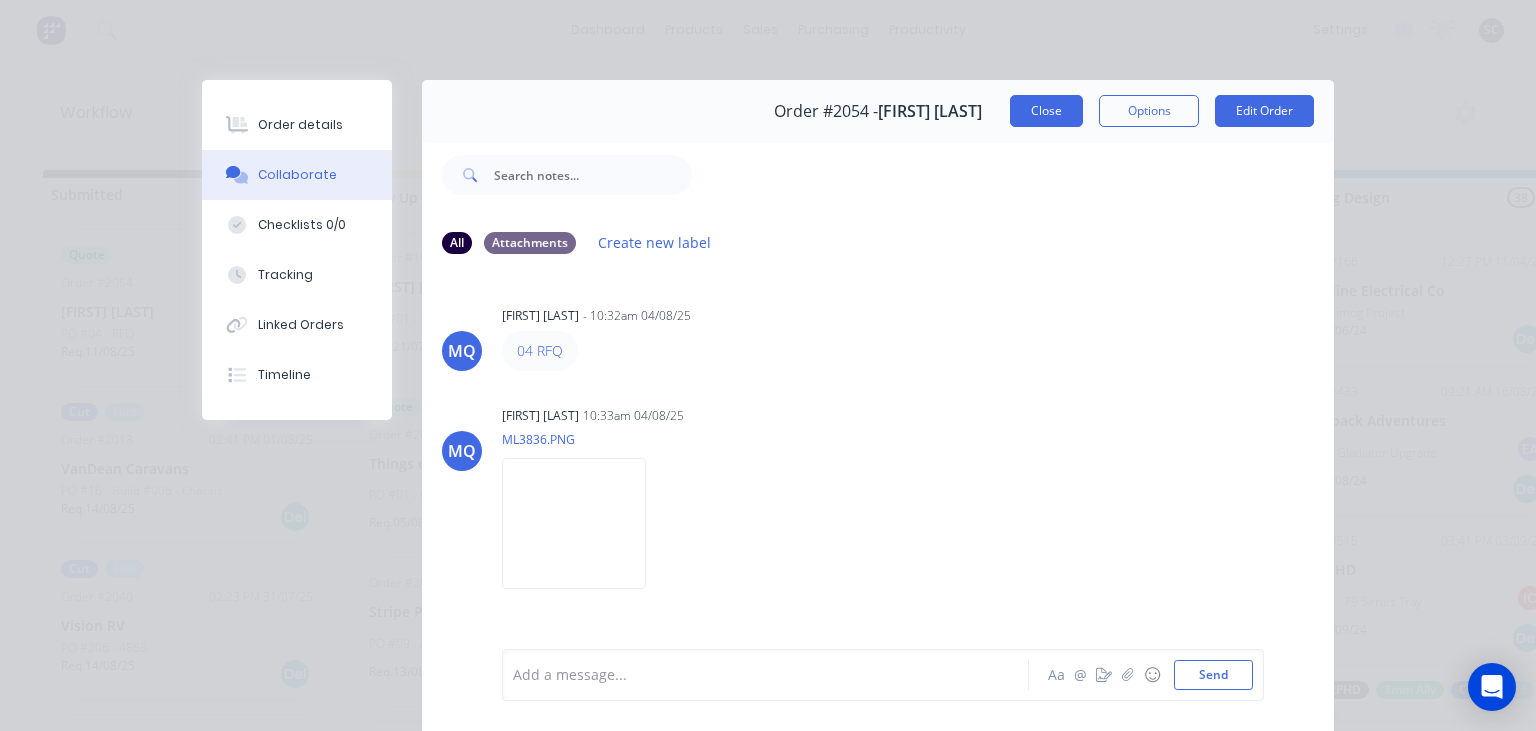 click on "Close" at bounding box center [1046, 111] 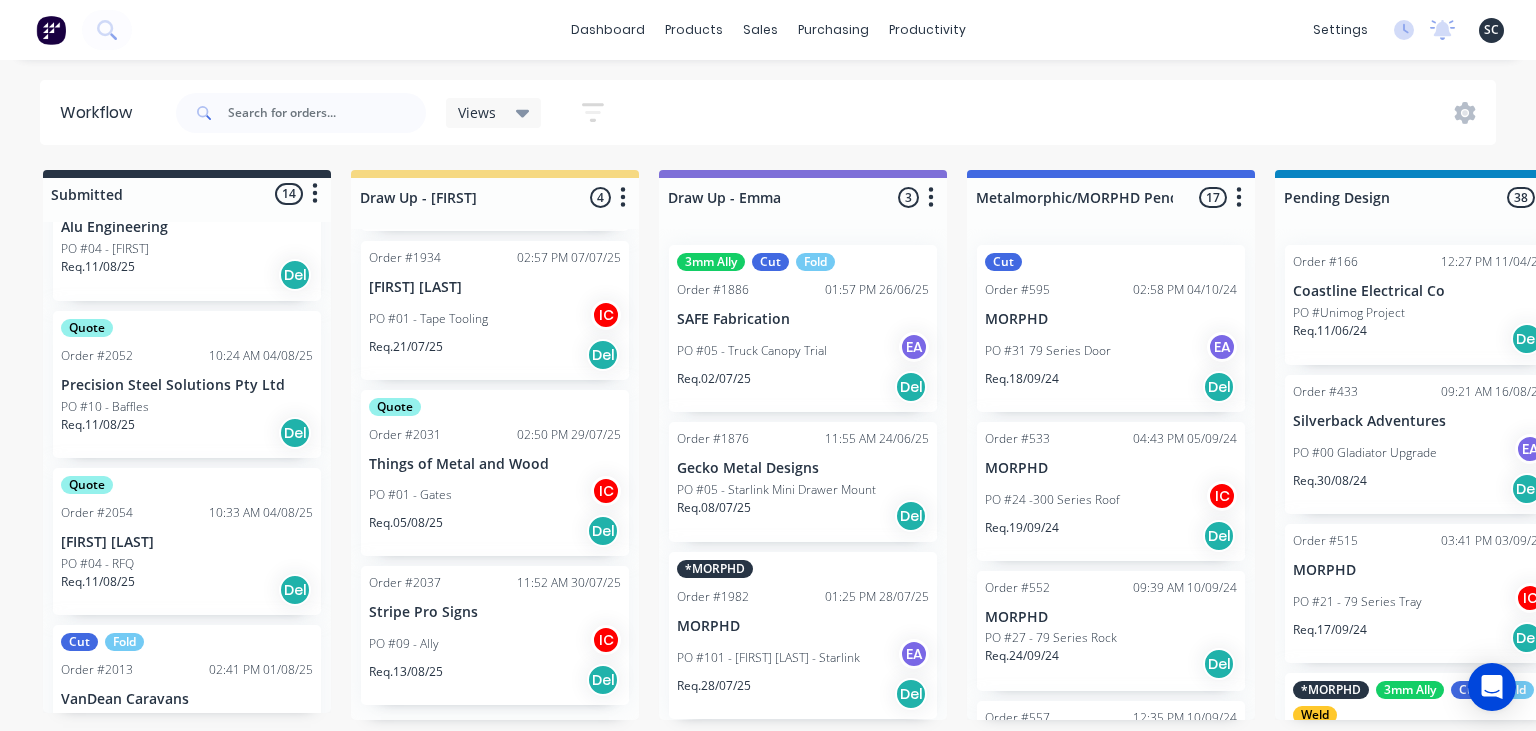 scroll, scrollTop: 1419, scrollLeft: 0, axis: vertical 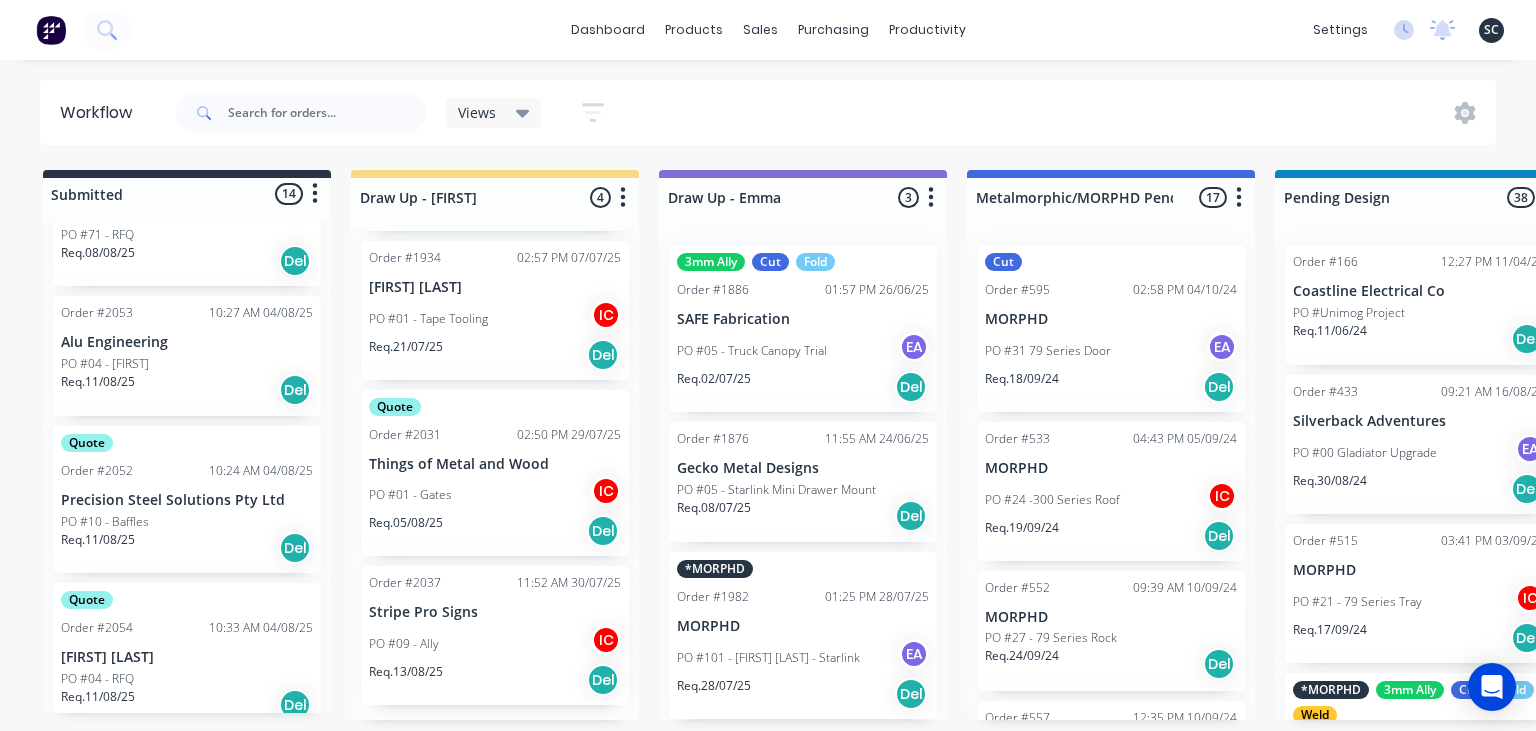 click on "PO #[NUMBER] - [FIRST]" at bounding box center [187, 364] 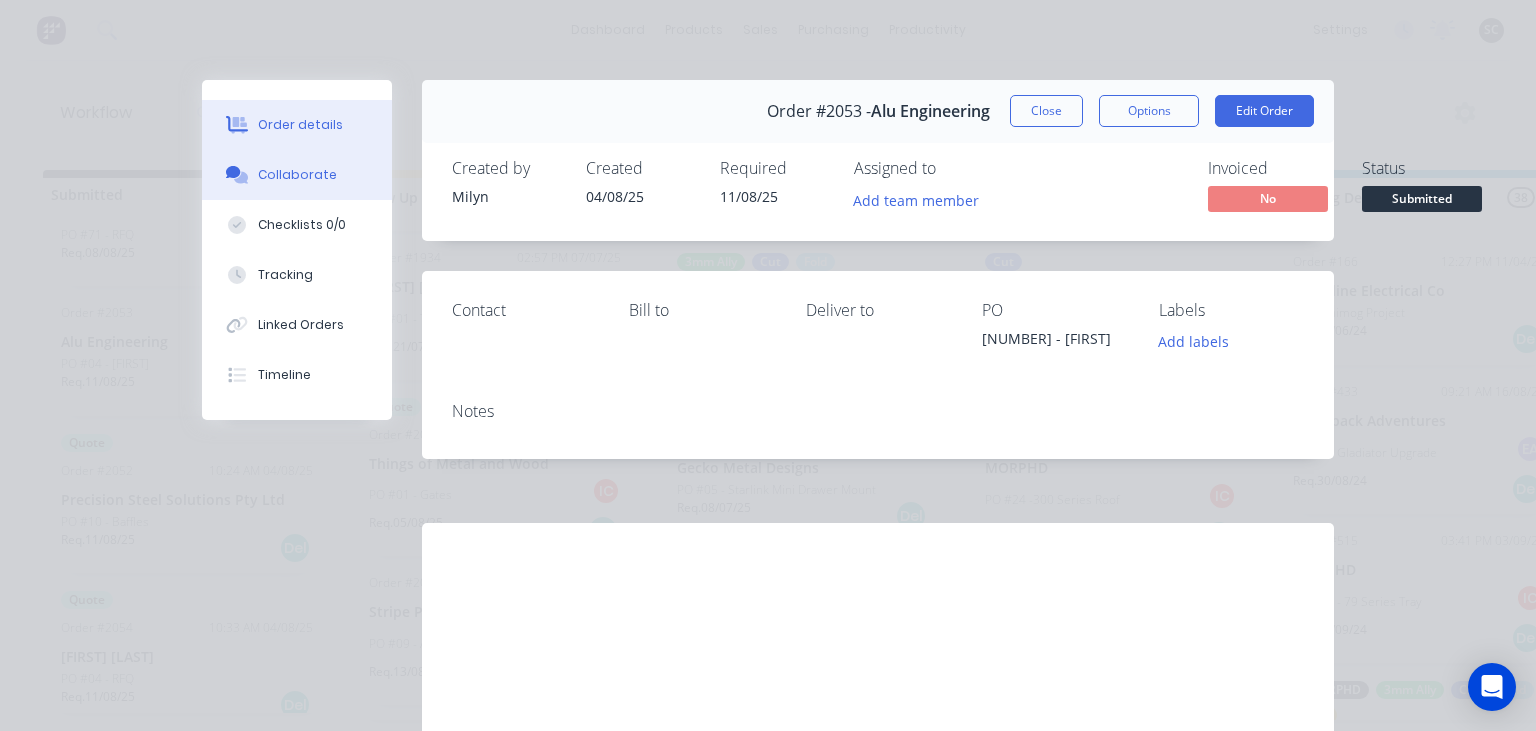 click on "Collaborate" at bounding box center (297, 175) 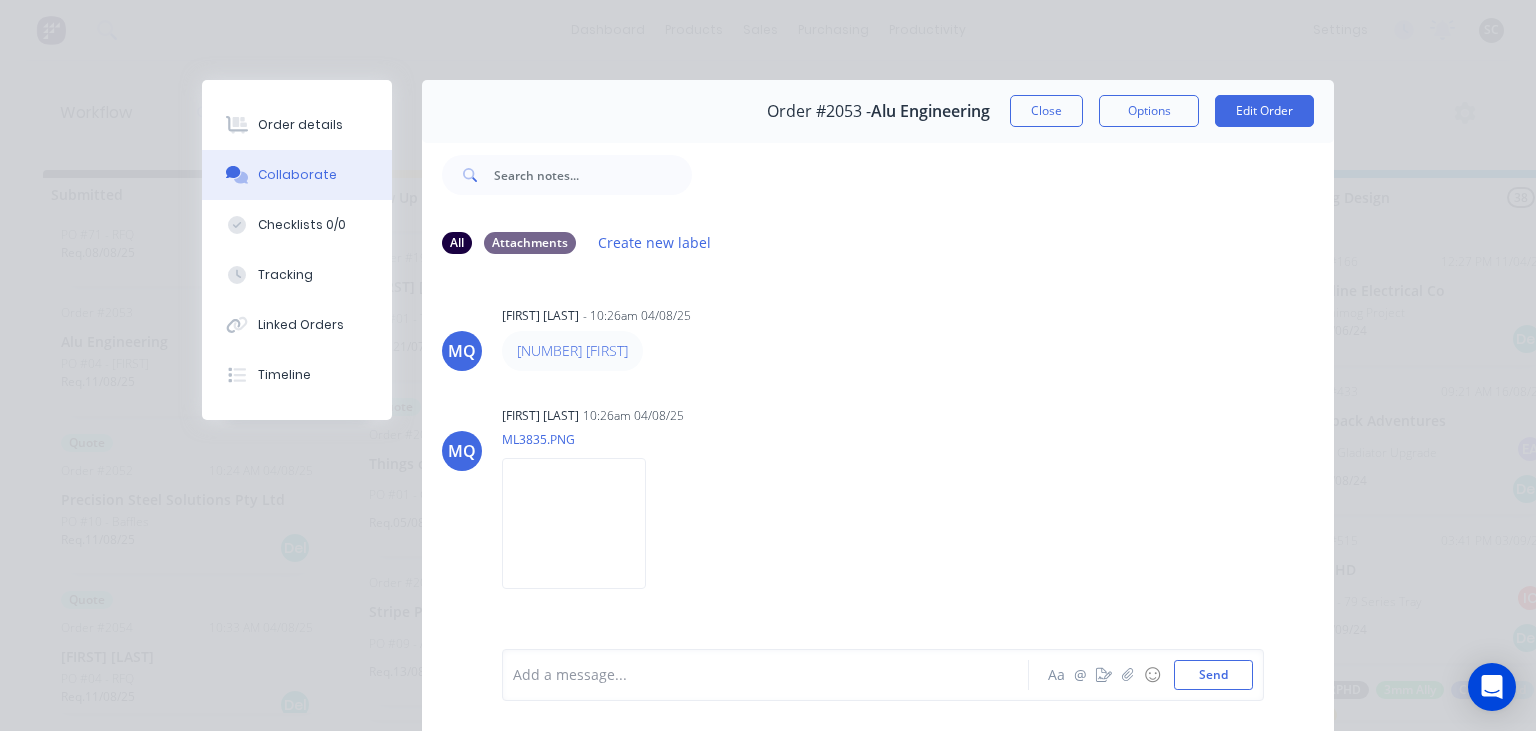 scroll, scrollTop: 161, scrollLeft: 0, axis: vertical 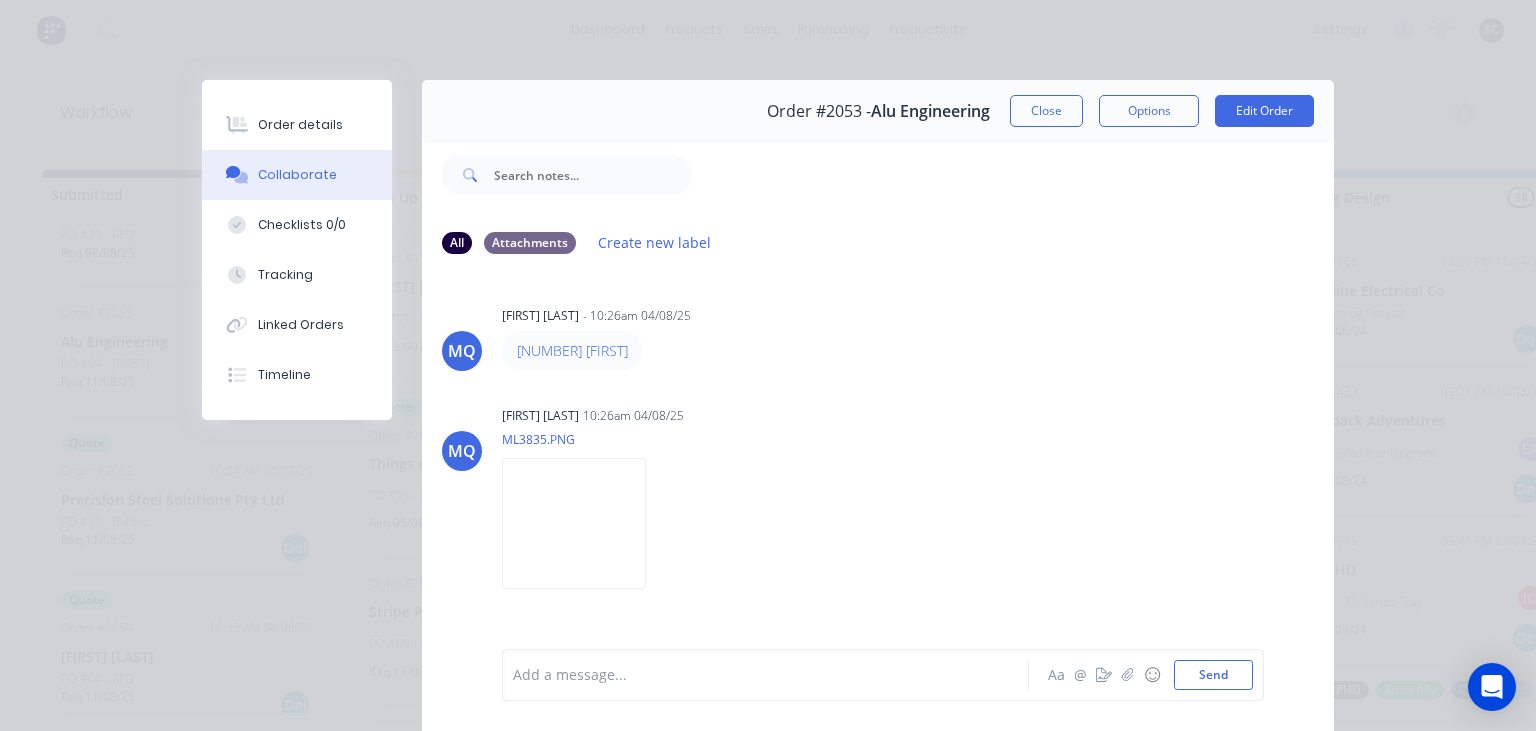 click on "MQ Milyn Quinones  - 10:26am 04/08/25 04 Dean MQ Milyn Quinones 10:26am 04/08/25 ML3835.PNG Labels Download MQ Milyn Quinones 10:27am 04/08/25 thumbnail_IMG_3416.jpg Labels Download" at bounding box center (878, 459) 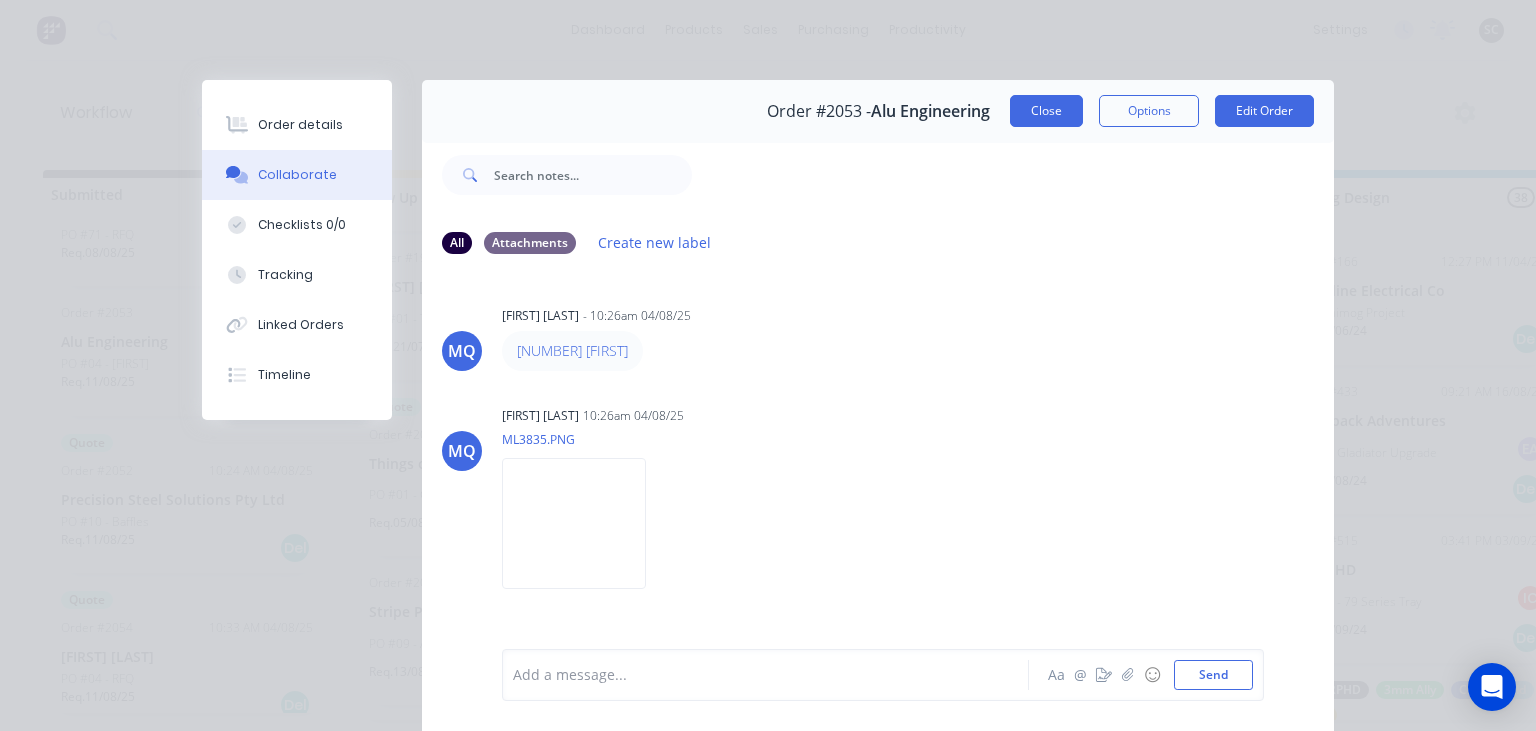 click on "Close" at bounding box center (1046, 111) 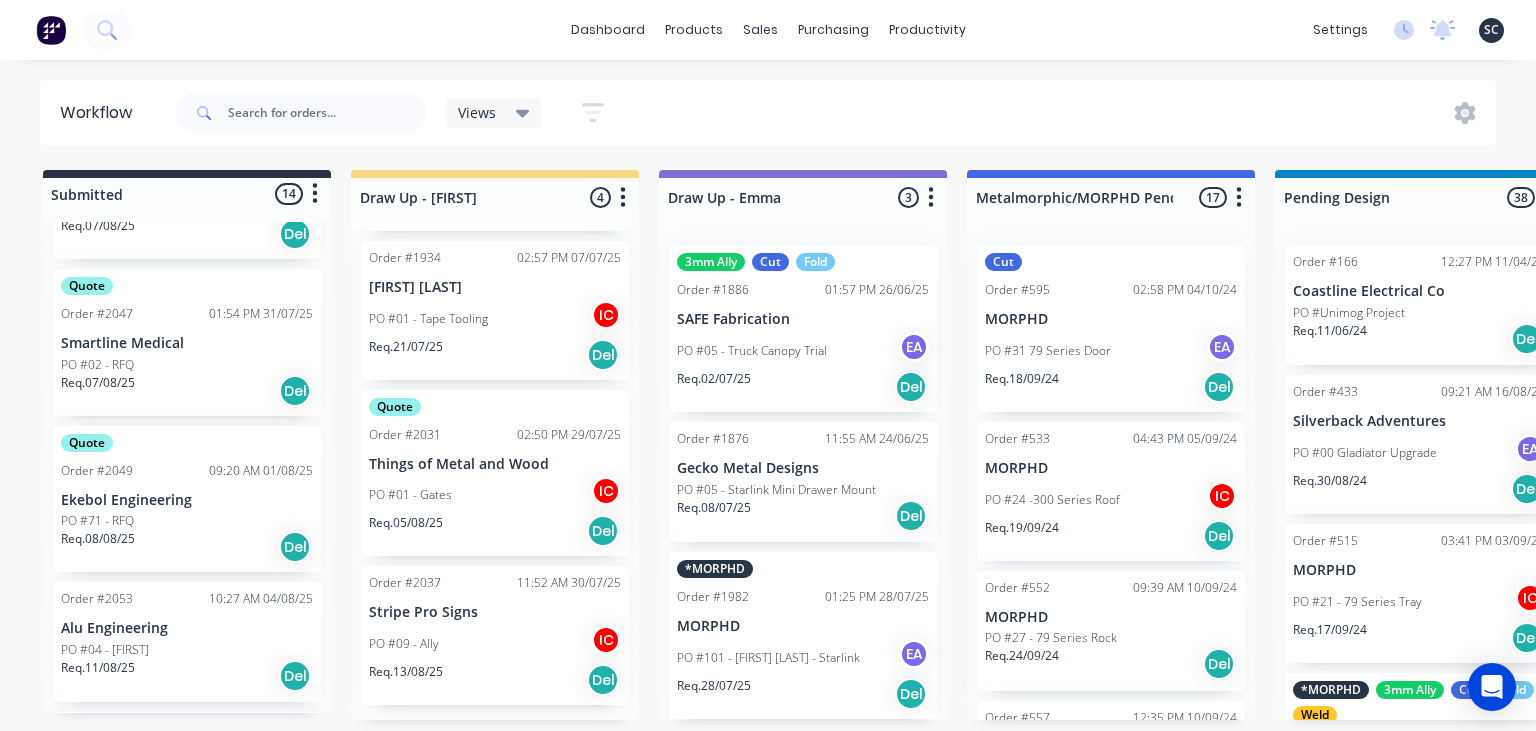 scroll, scrollTop: 1304, scrollLeft: 0, axis: vertical 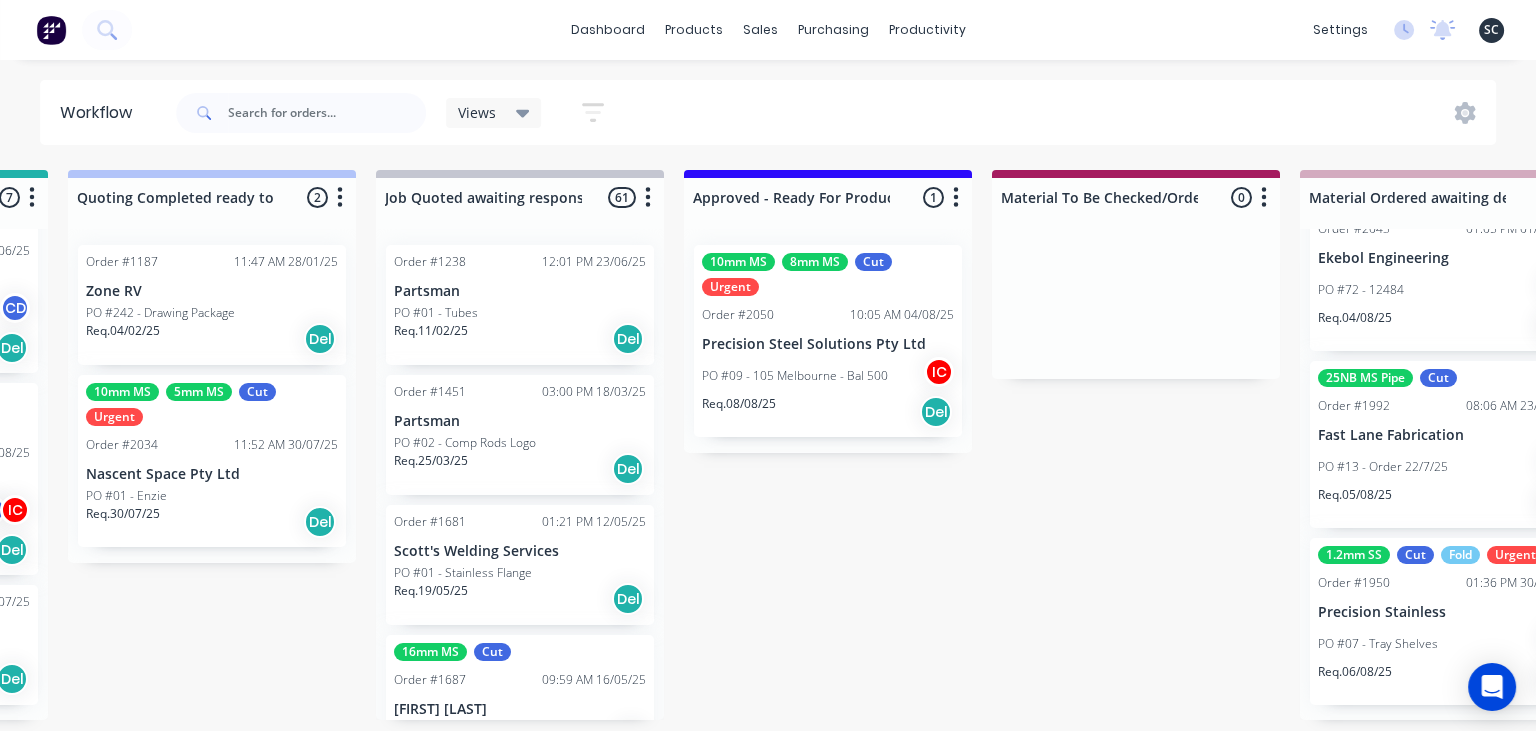 click on "Req. 08/08/25 Del" at bounding box center (828, 412) 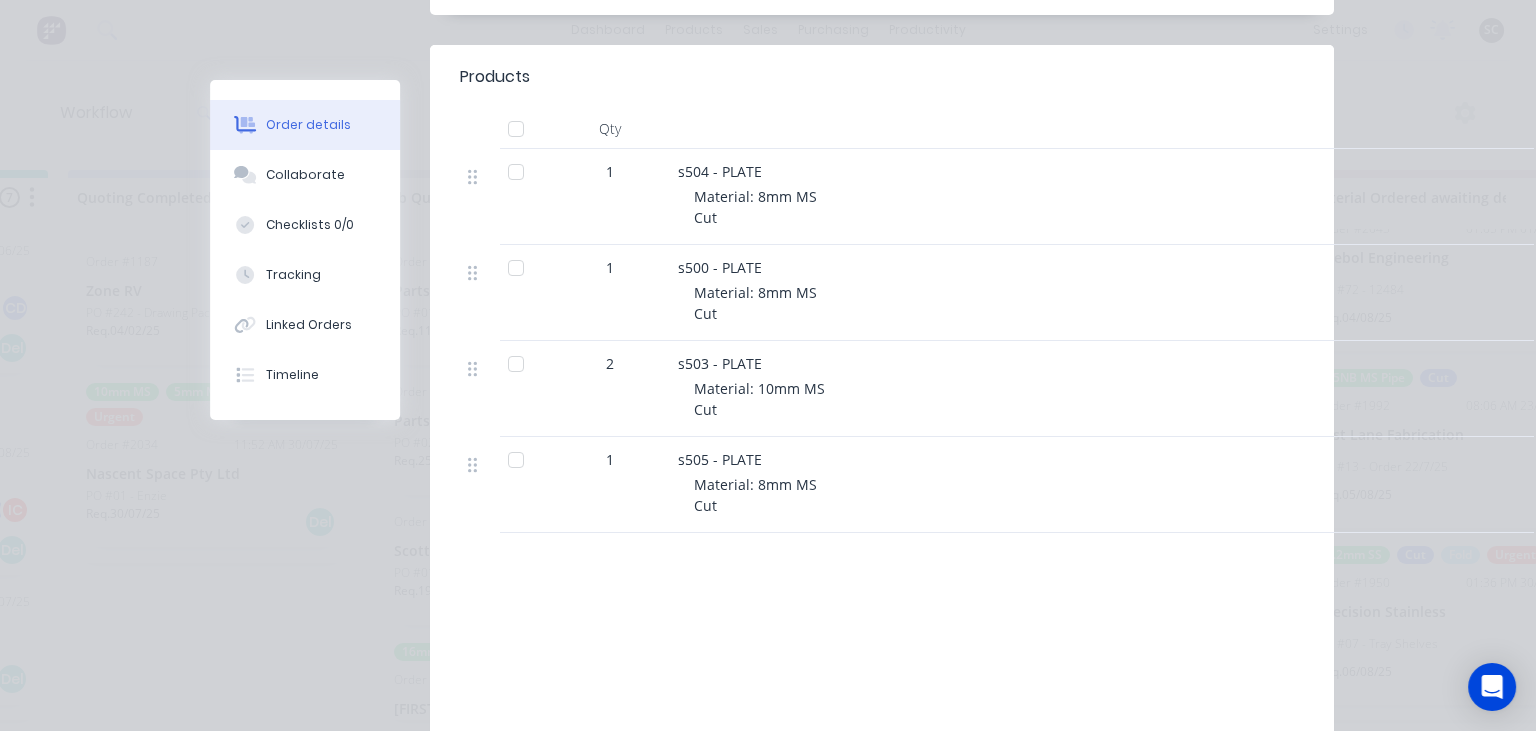 scroll, scrollTop: 473, scrollLeft: 0, axis: vertical 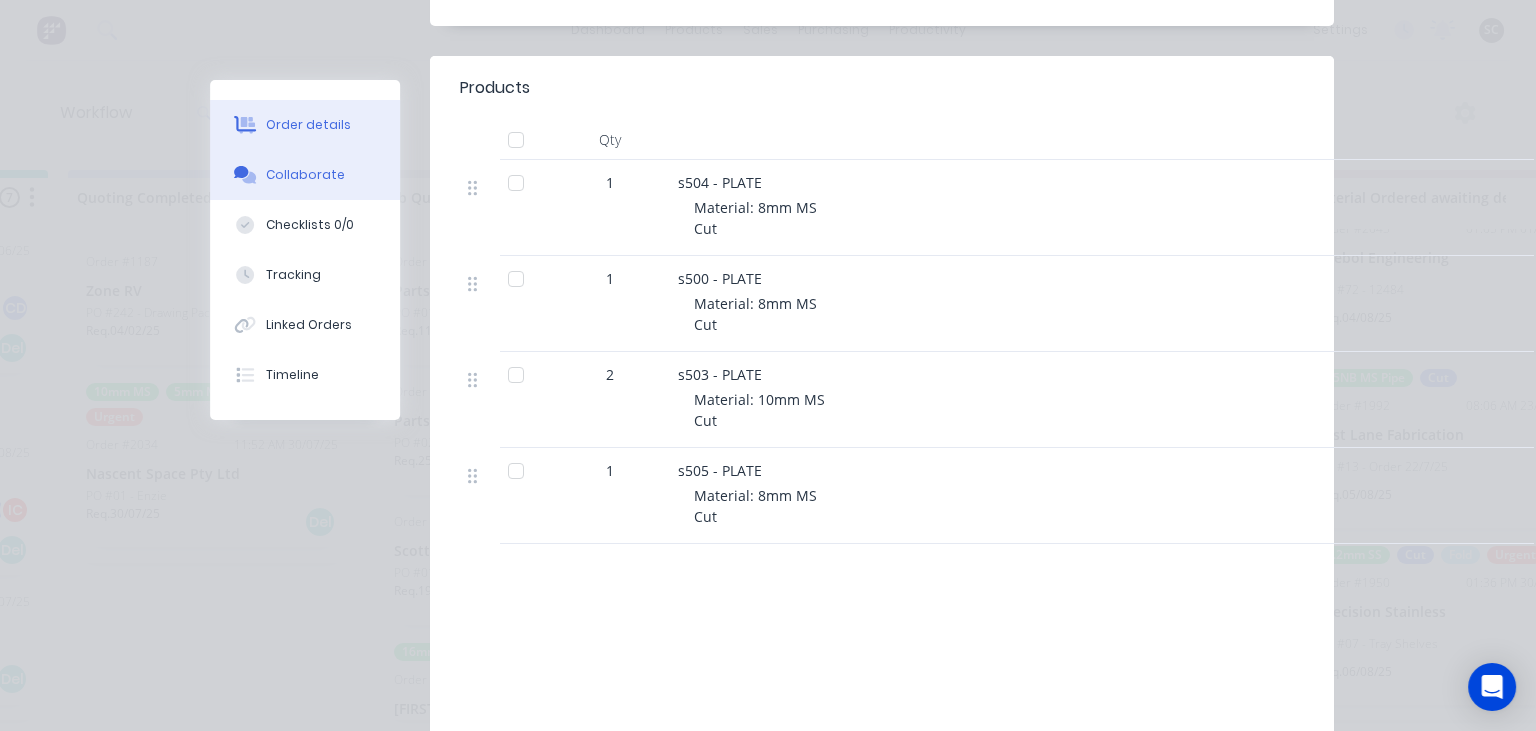 click on "Collaborate" at bounding box center [305, 175] 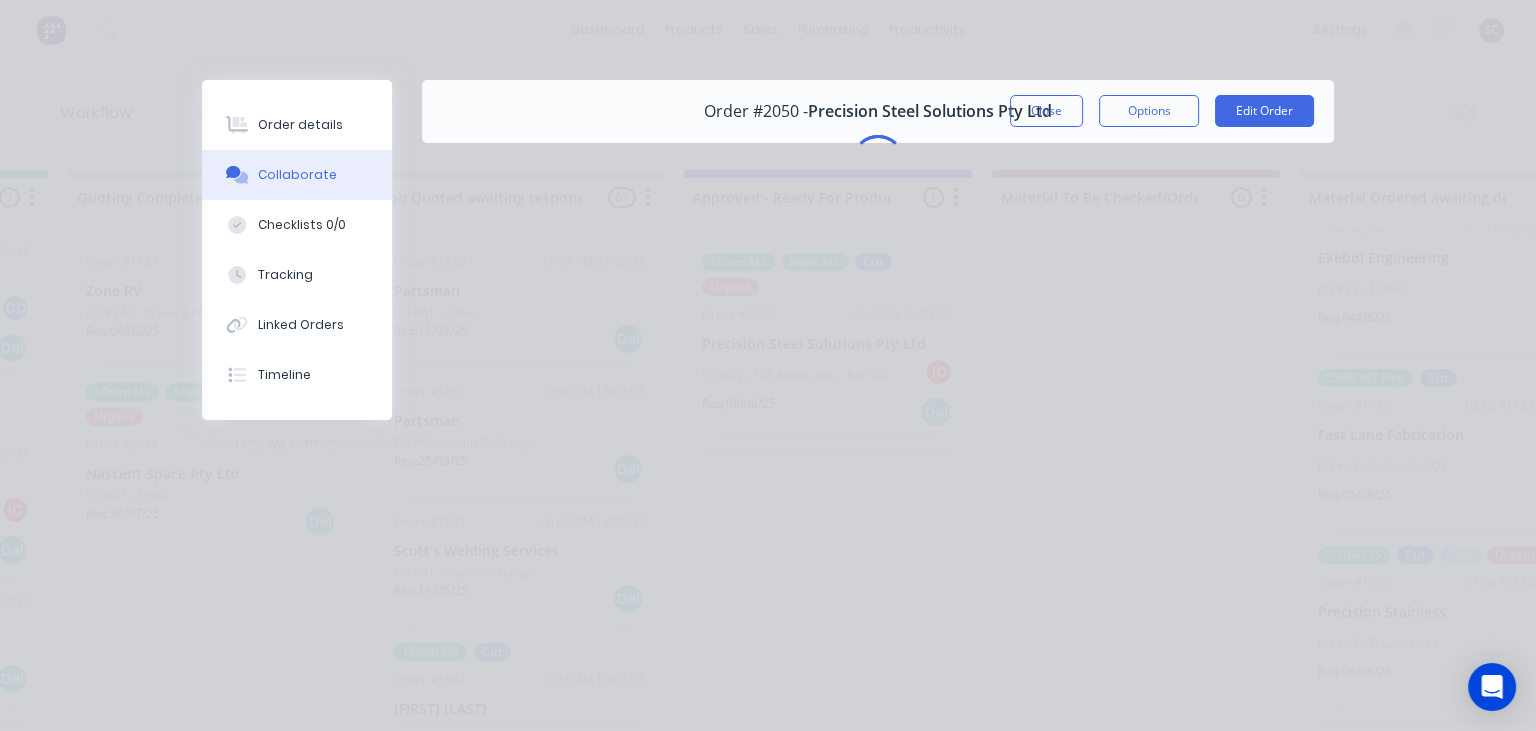 scroll, scrollTop: 0, scrollLeft: 0, axis: both 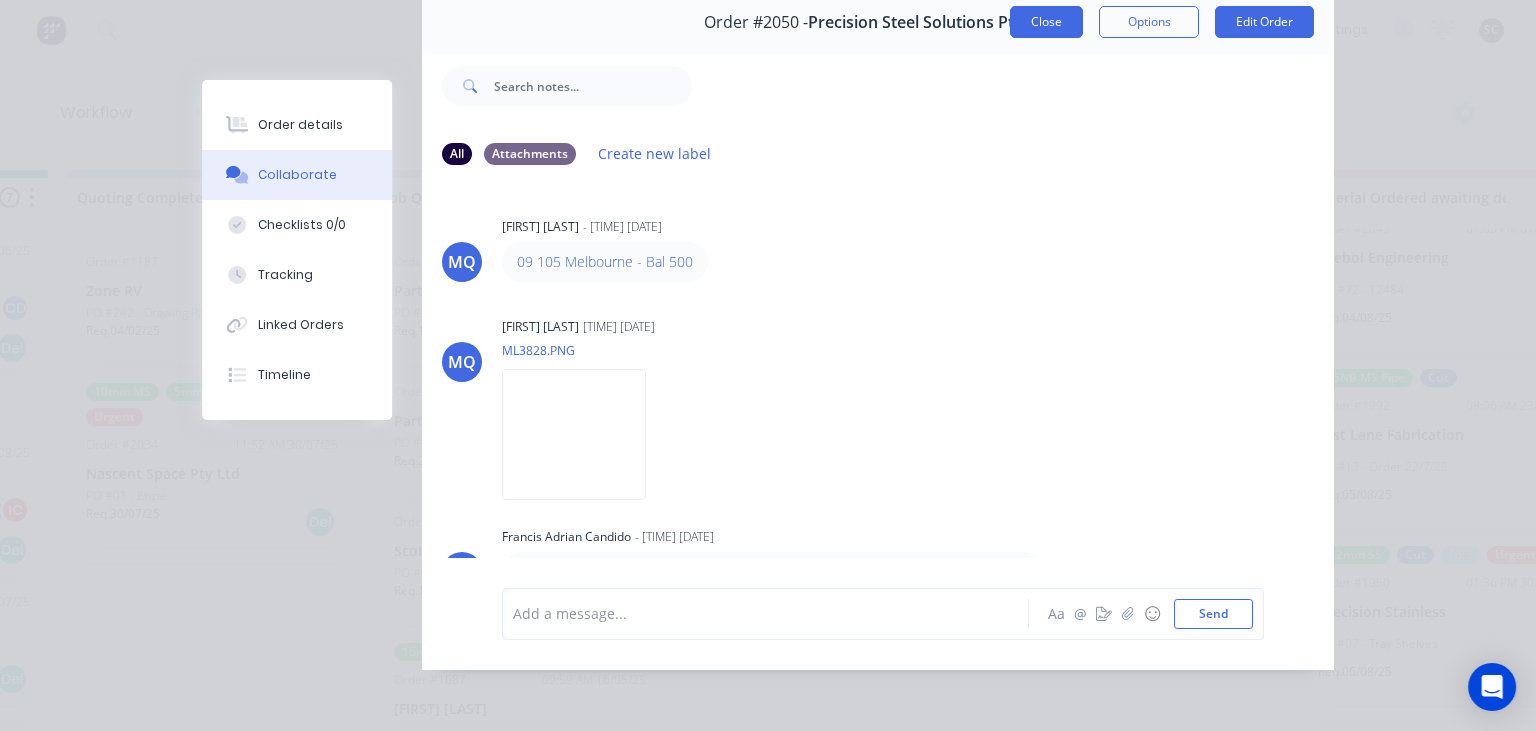 click on "Close" at bounding box center [1046, 22] 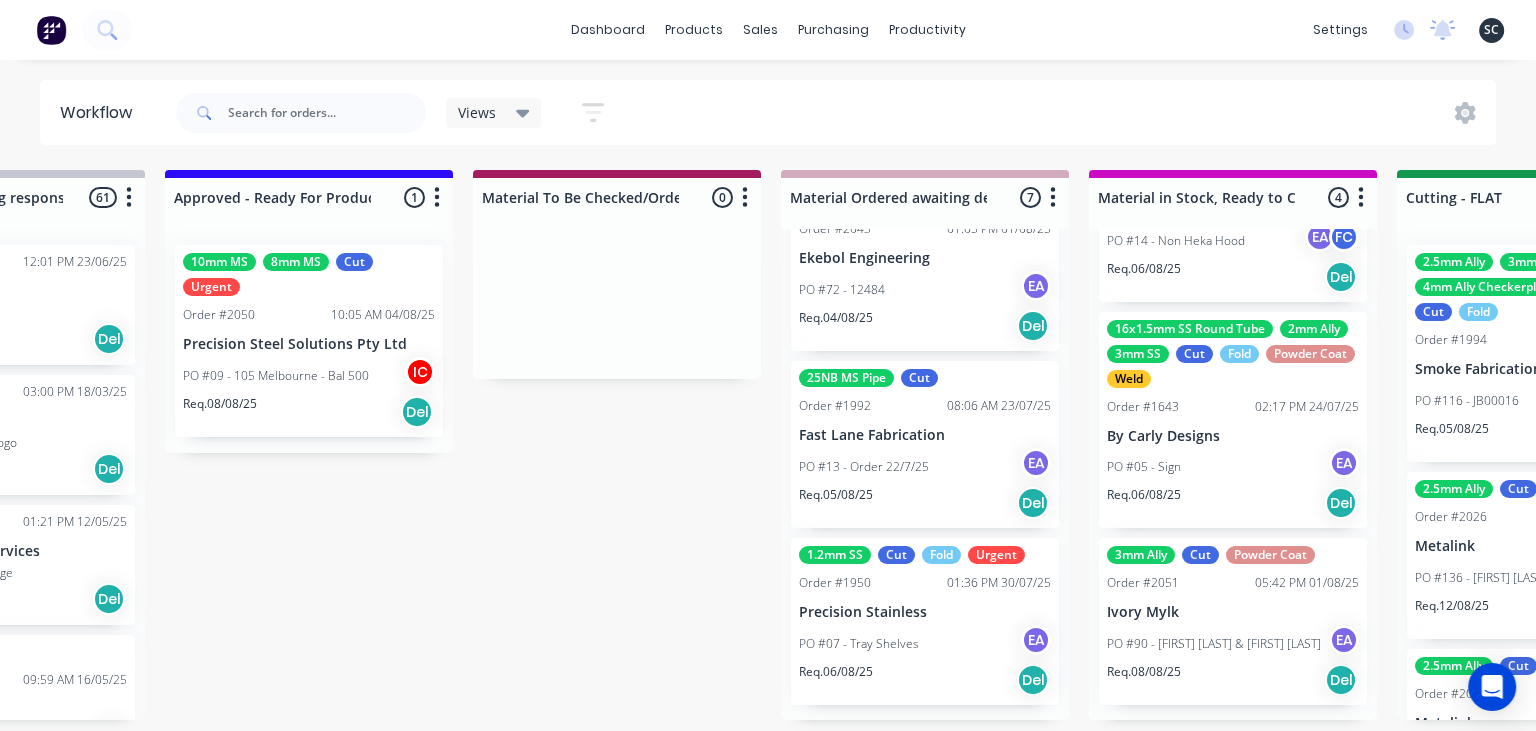 scroll, scrollTop: 0, scrollLeft: 2346, axis: horizontal 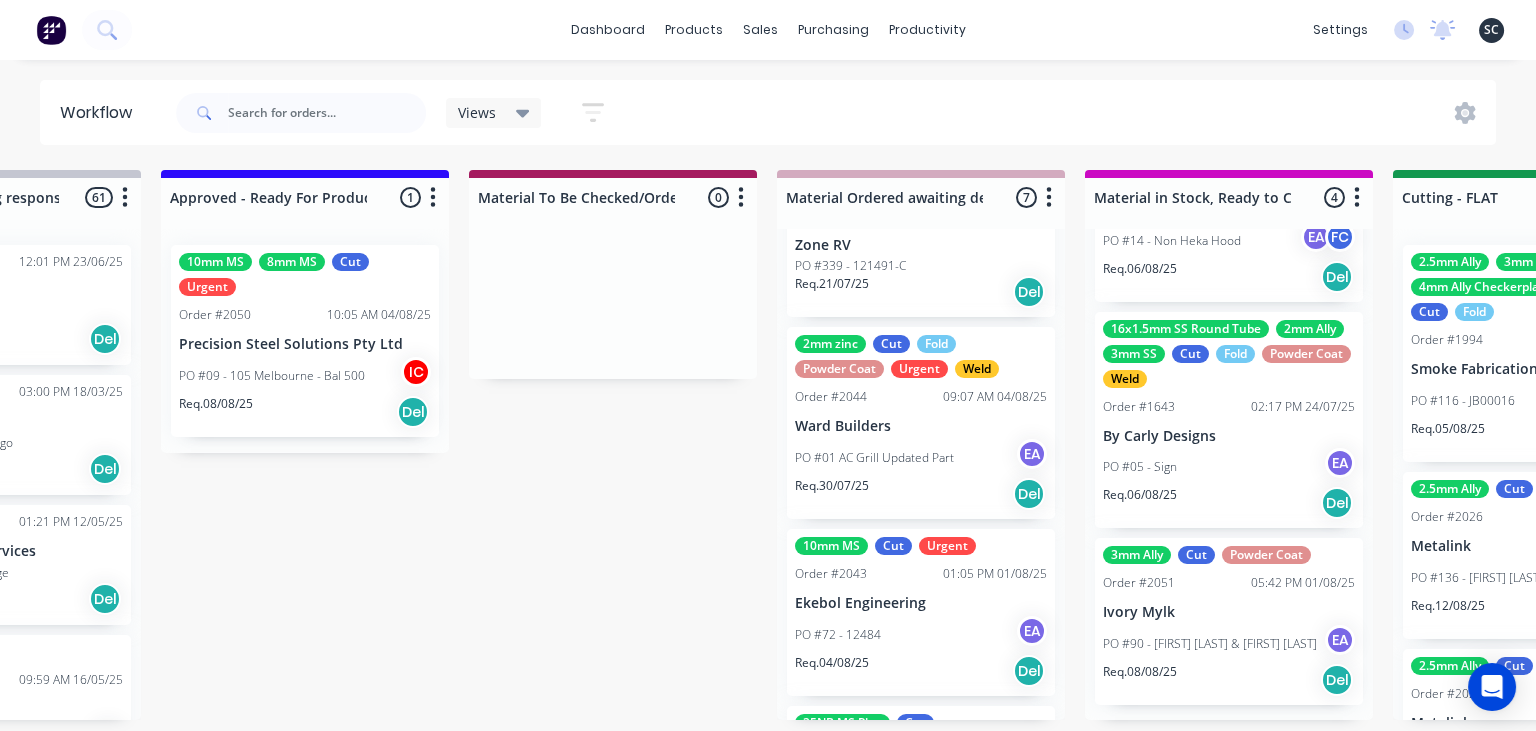 click on "PO #01 AC Grill Updated Part" at bounding box center (874, 458) 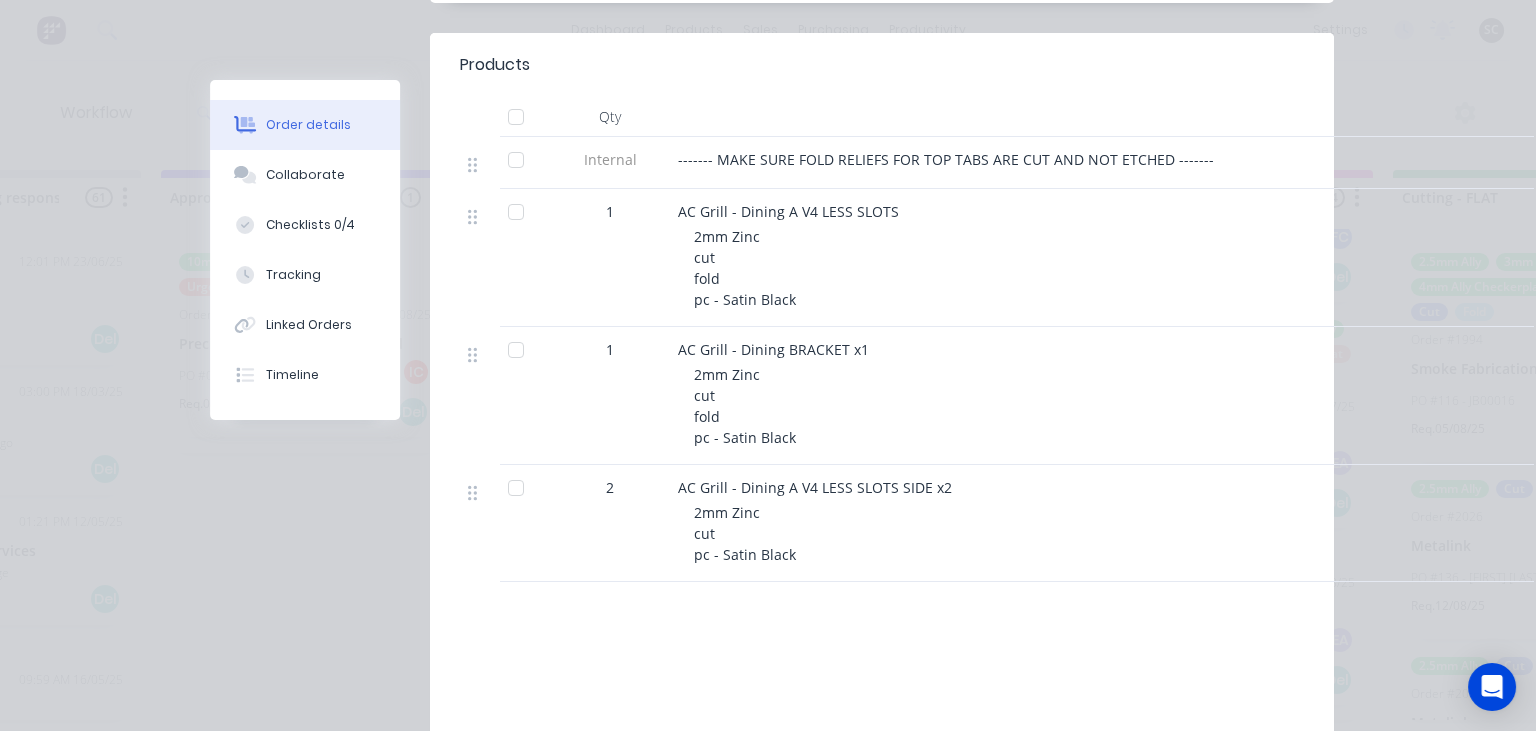 scroll, scrollTop: 460, scrollLeft: 0, axis: vertical 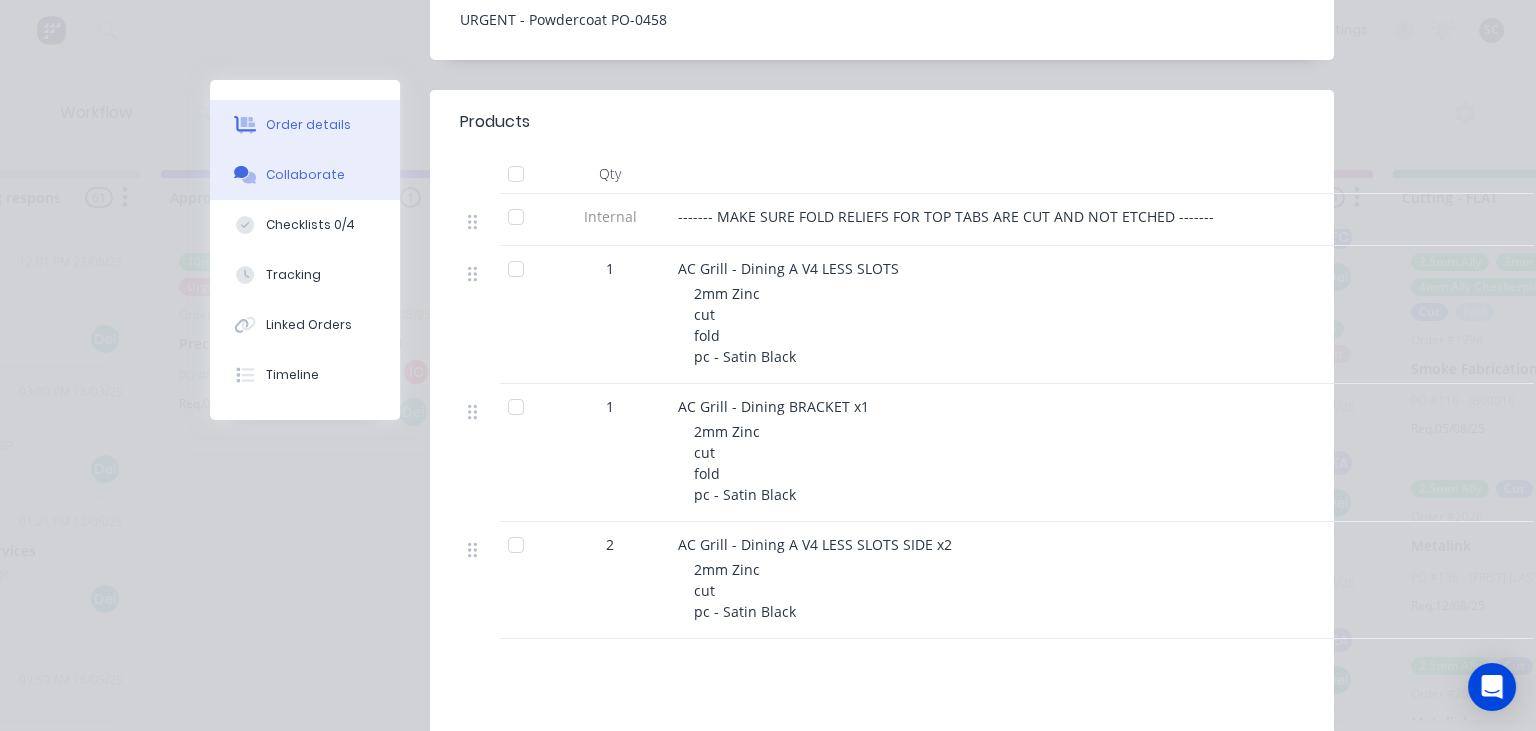 click on "Collaborate" at bounding box center [305, 175] 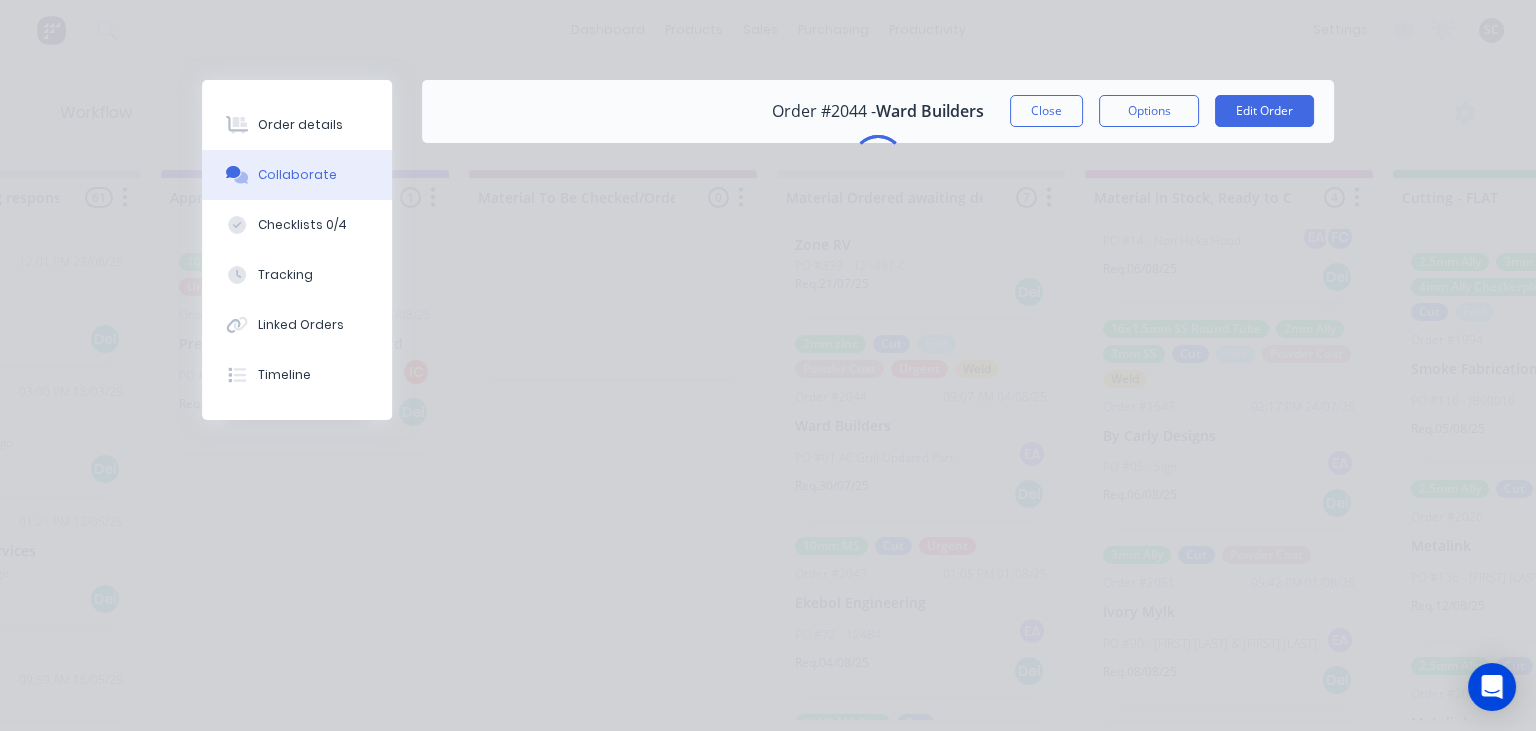 scroll, scrollTop: 0, scrollLeft: 0, axis: both 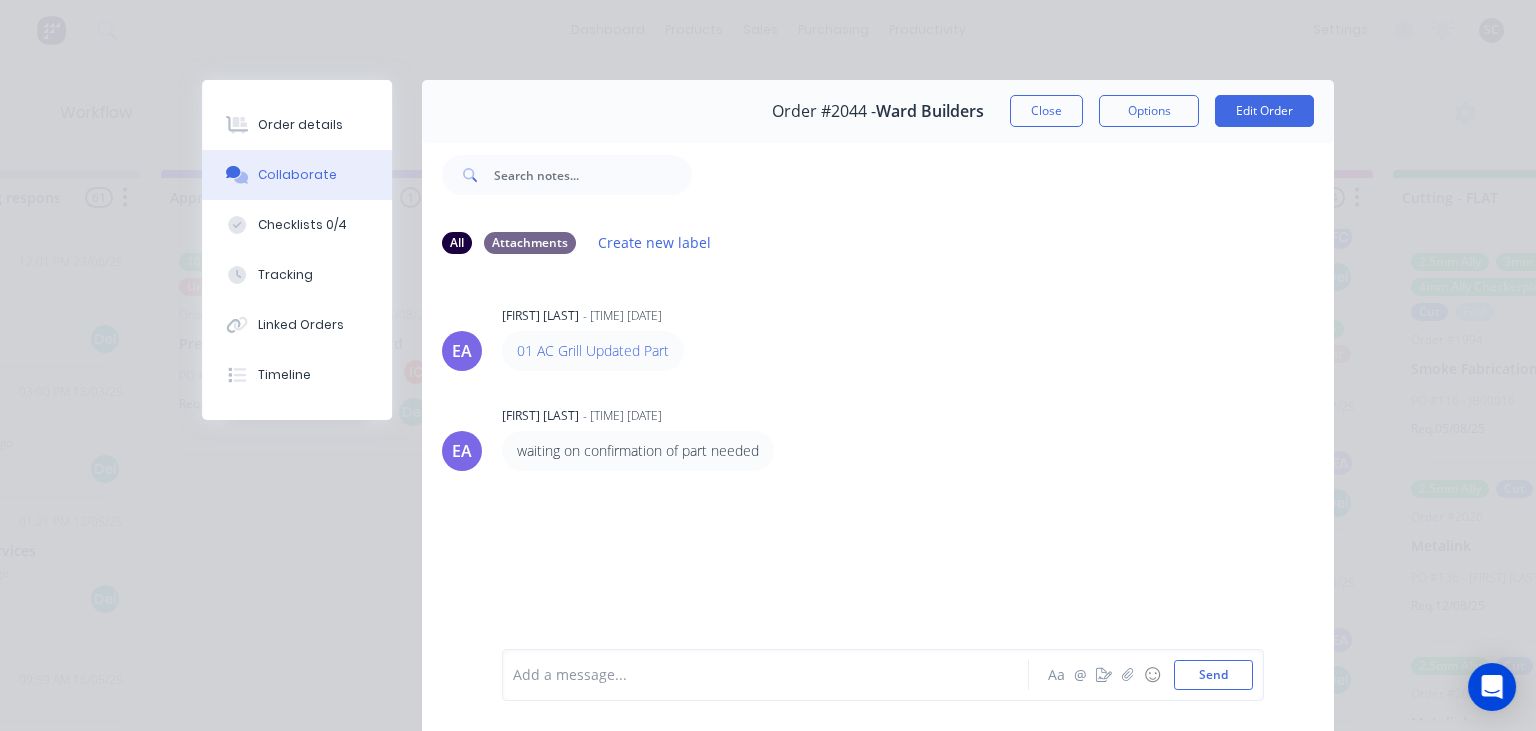 click on "Order details" at bounding box center [300, 125] 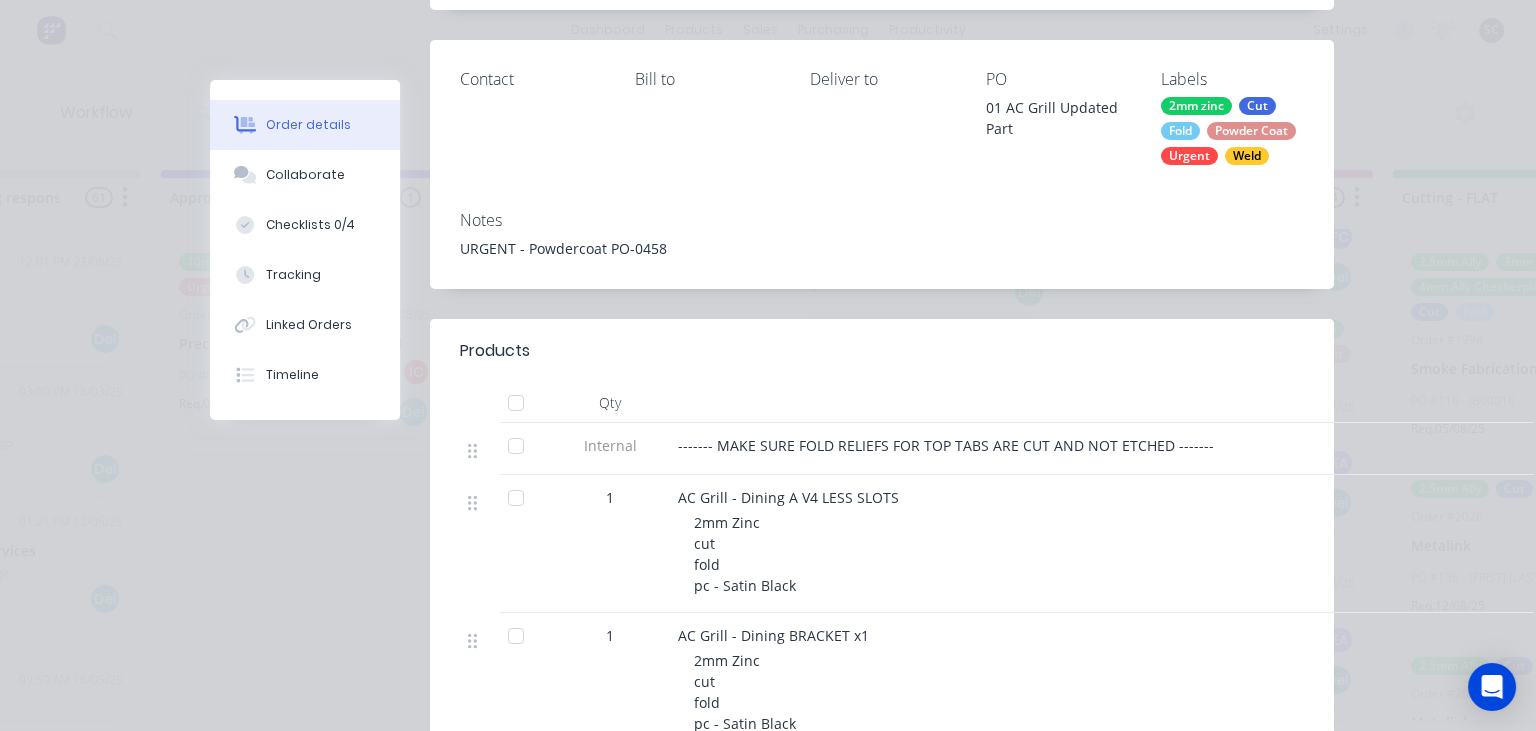 scroll, scrollTop: 230, scrollLeft: 0, axis: vertical 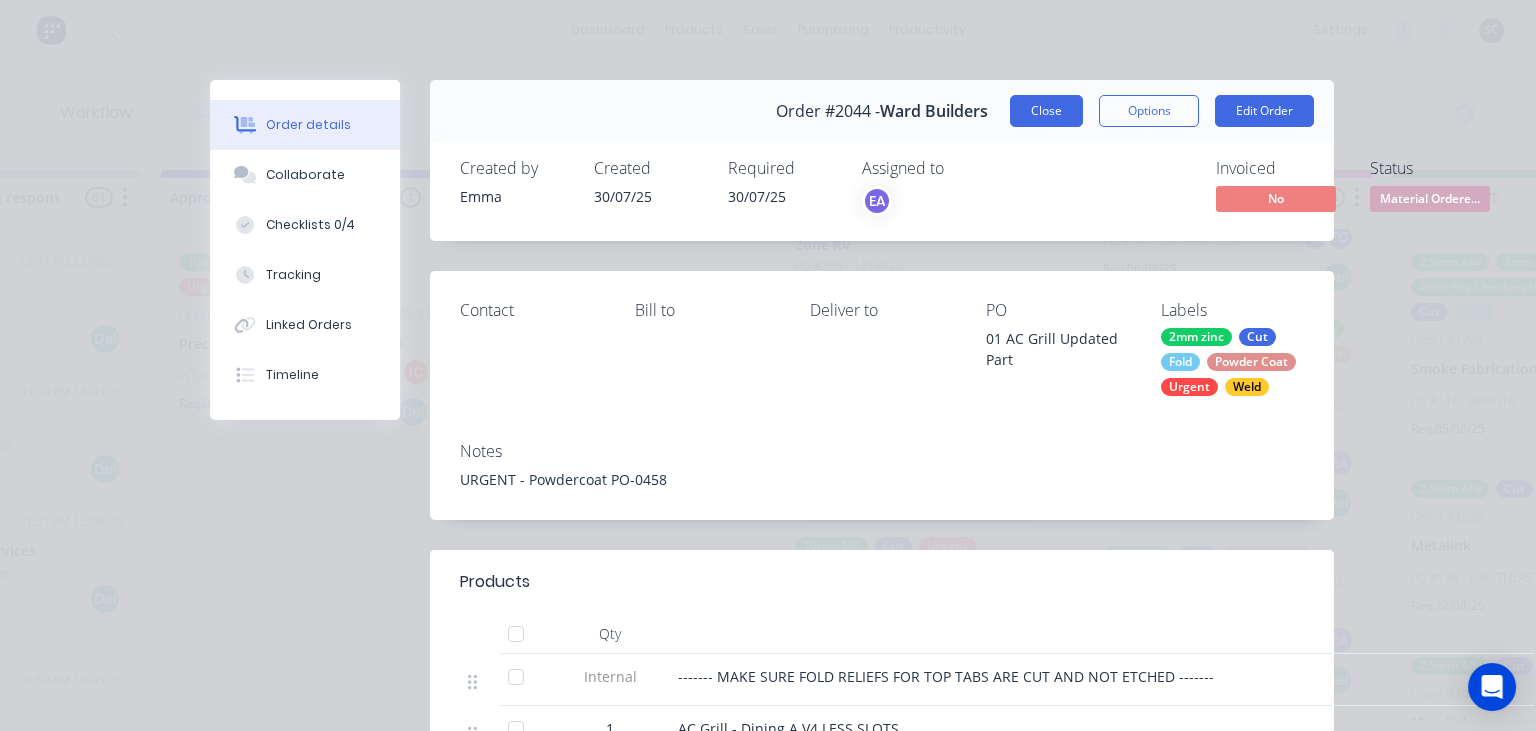 click on "Close" at bounding box center (1046, 111) 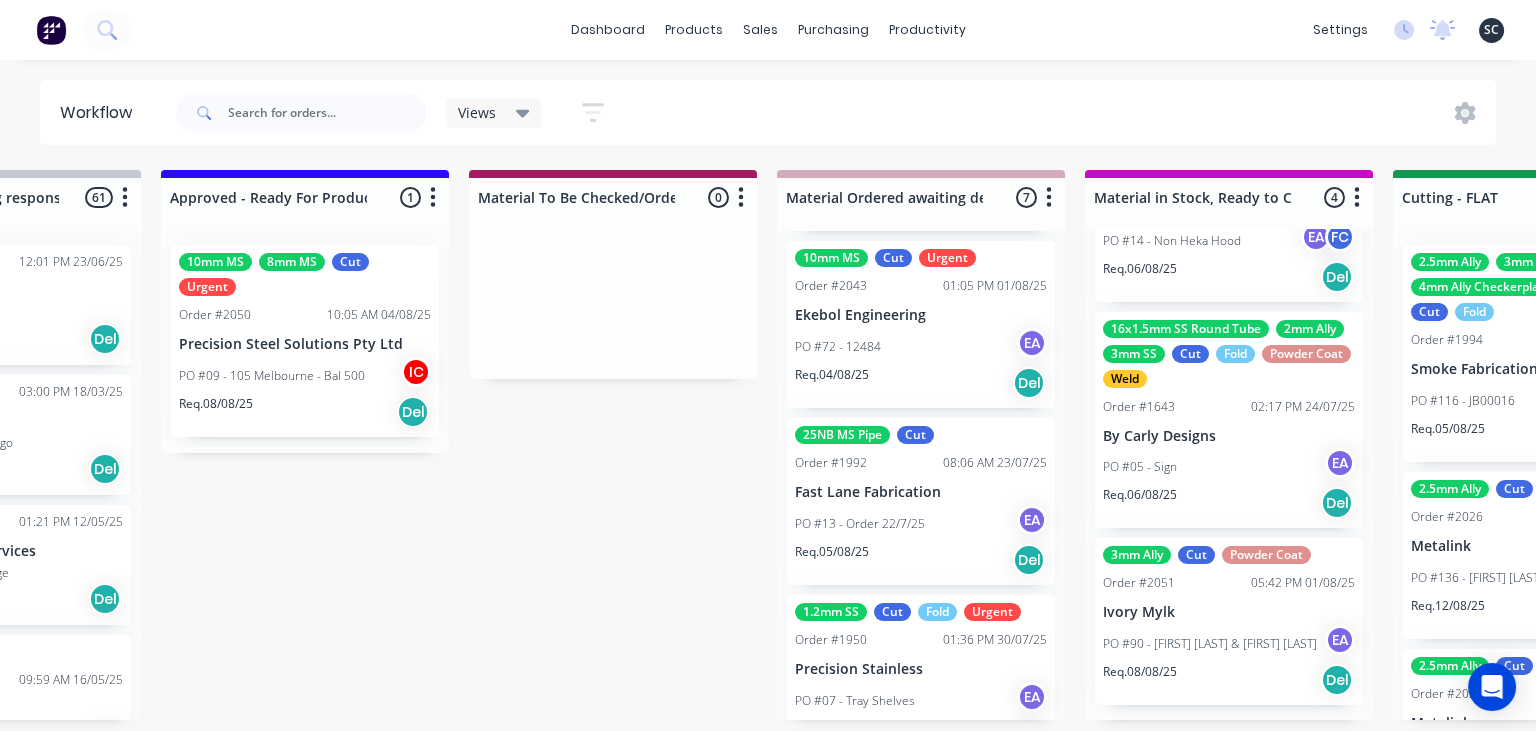 scroll, scrollTop: 658, scrollLeft: 0, axis: vertical 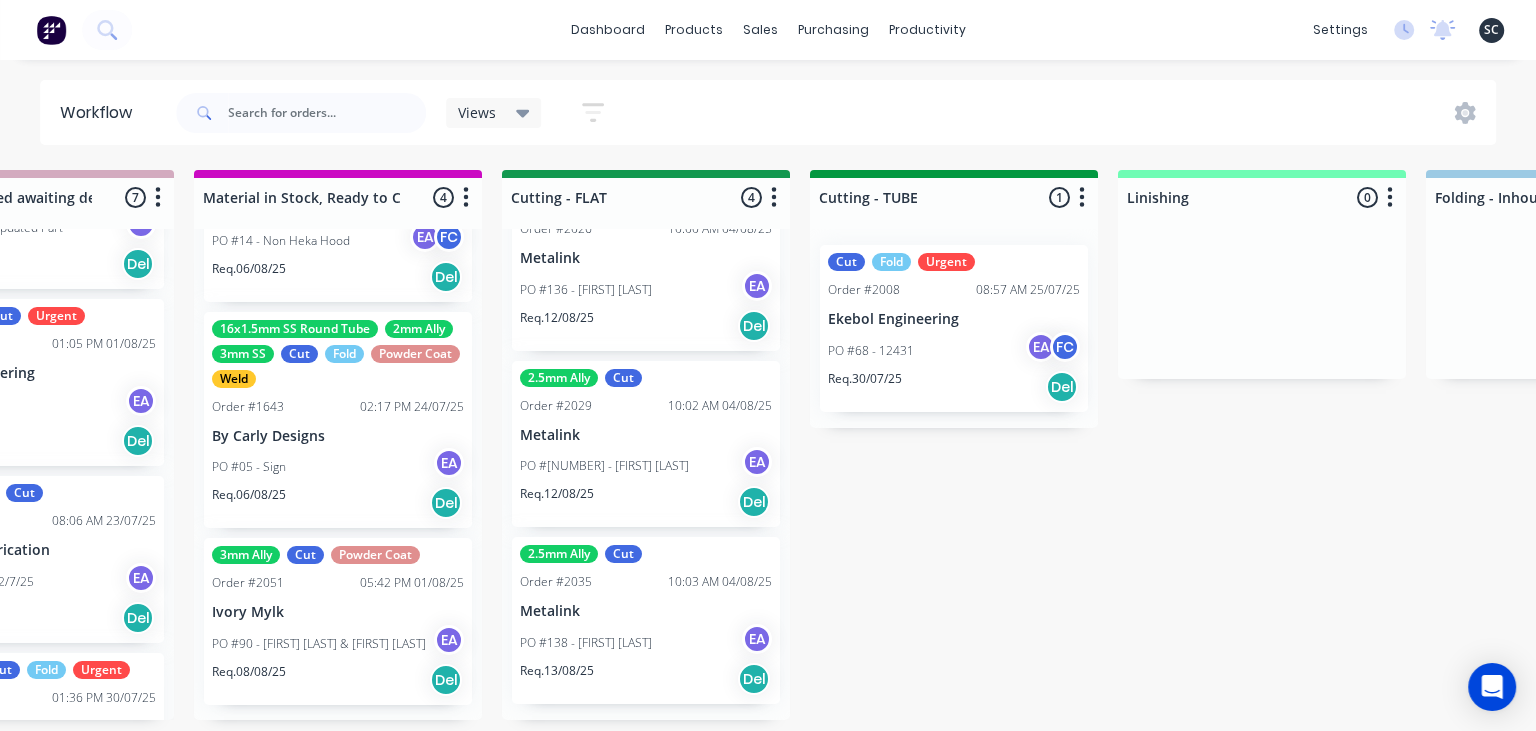 click on "PO #138 - Ian Darmody
EA" at bounding box center (646, 643) 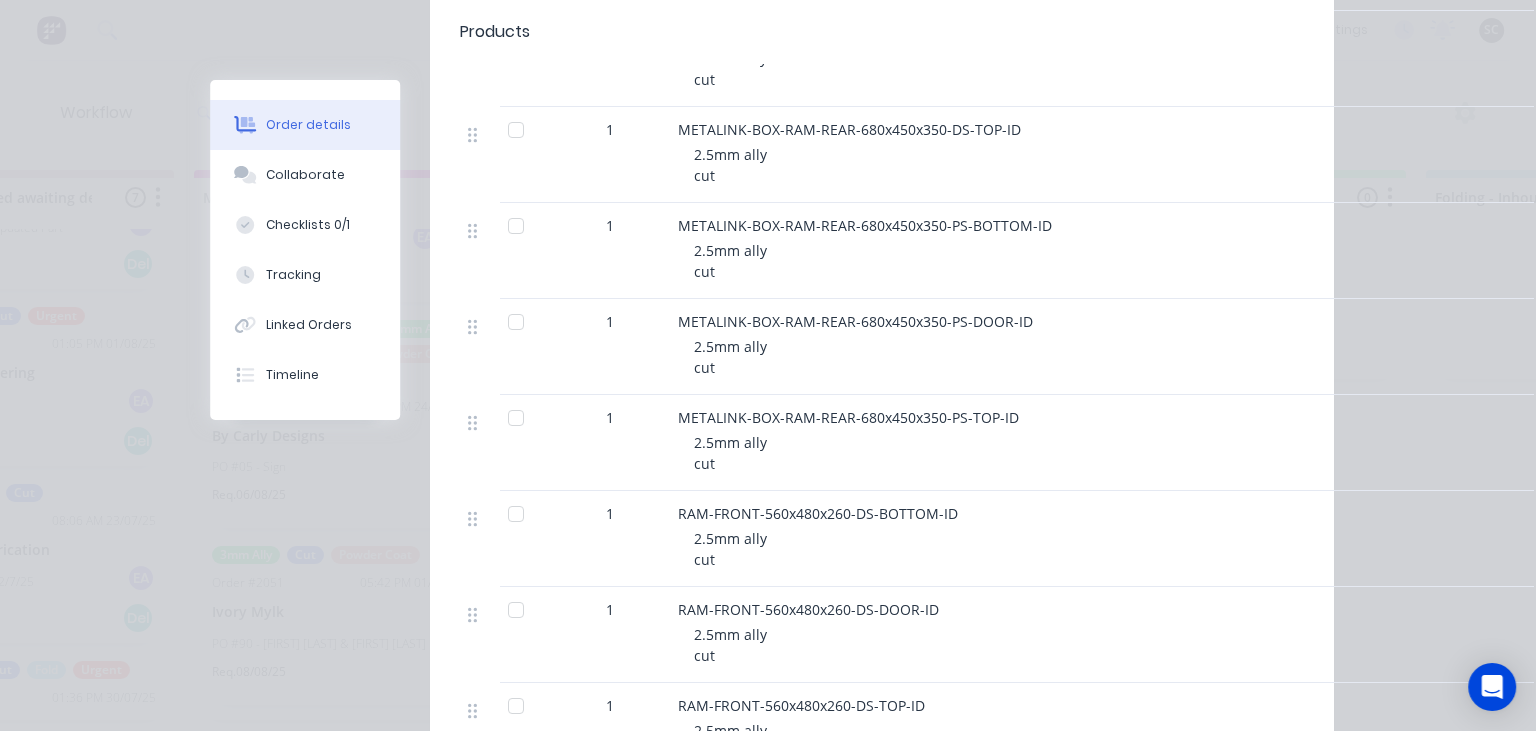 scroll, scrollTop: 806, scrollLeft: 0, axis: vertical 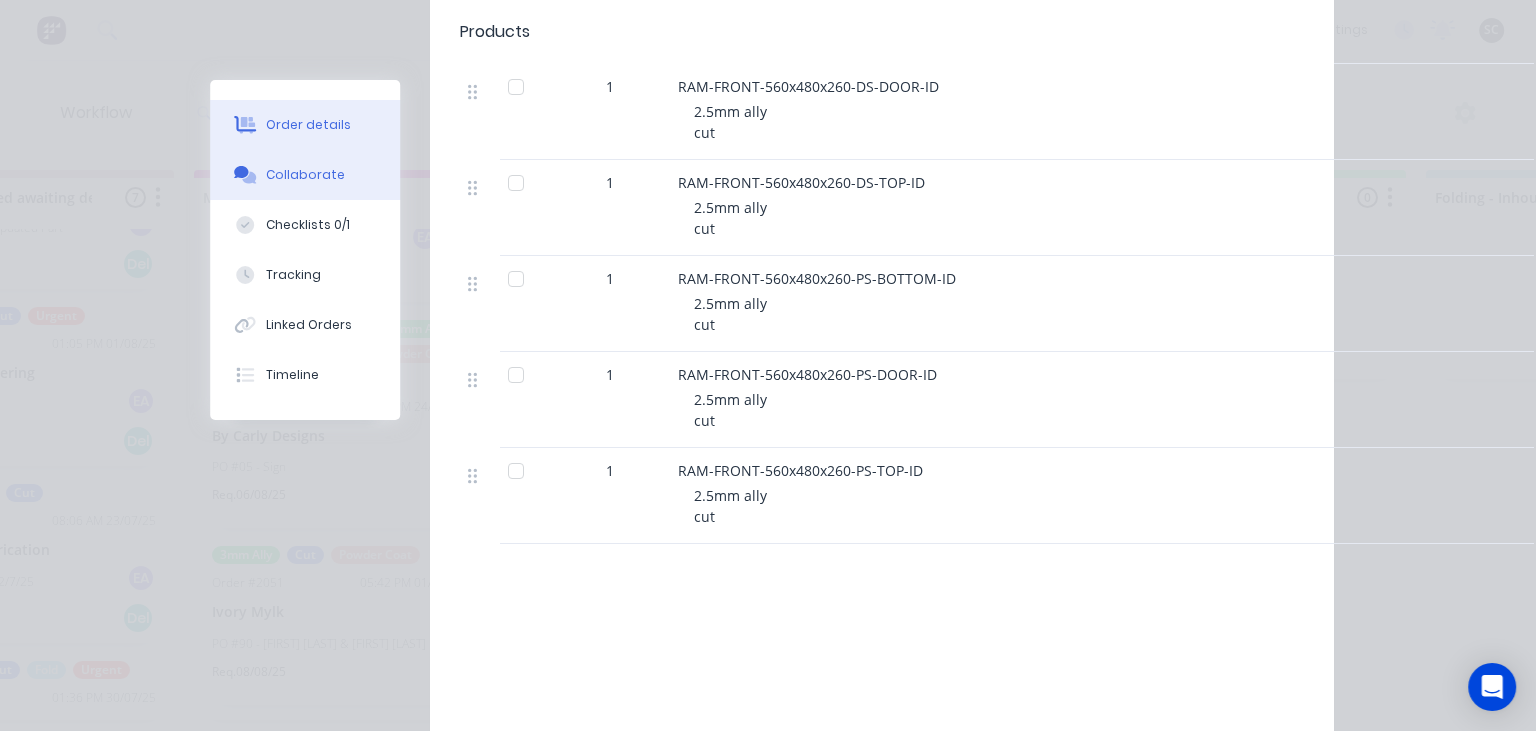 click on "Collaborate" at bounding box center (305, 175) 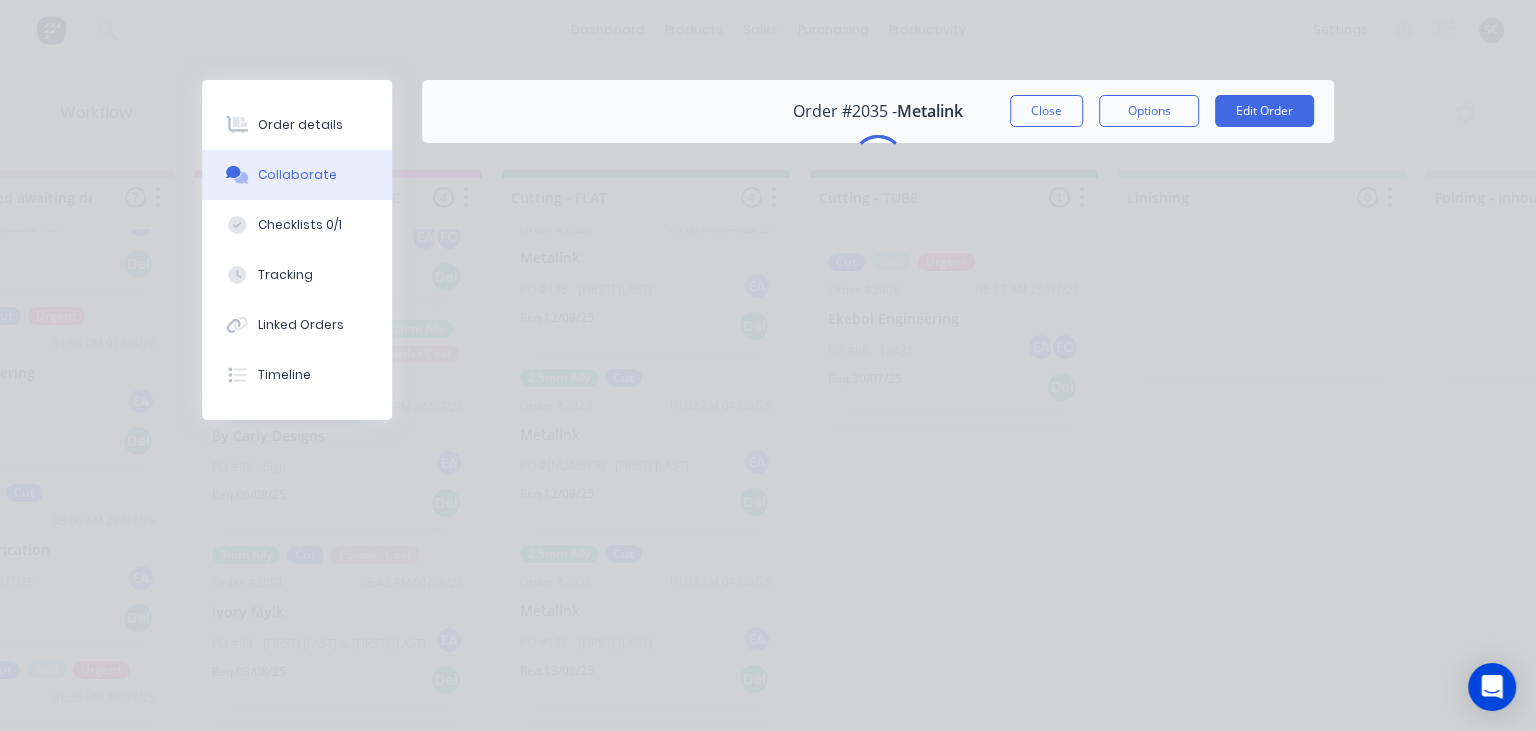 scroll, scrollTop: 0, scrollLeft: 0, axis: both 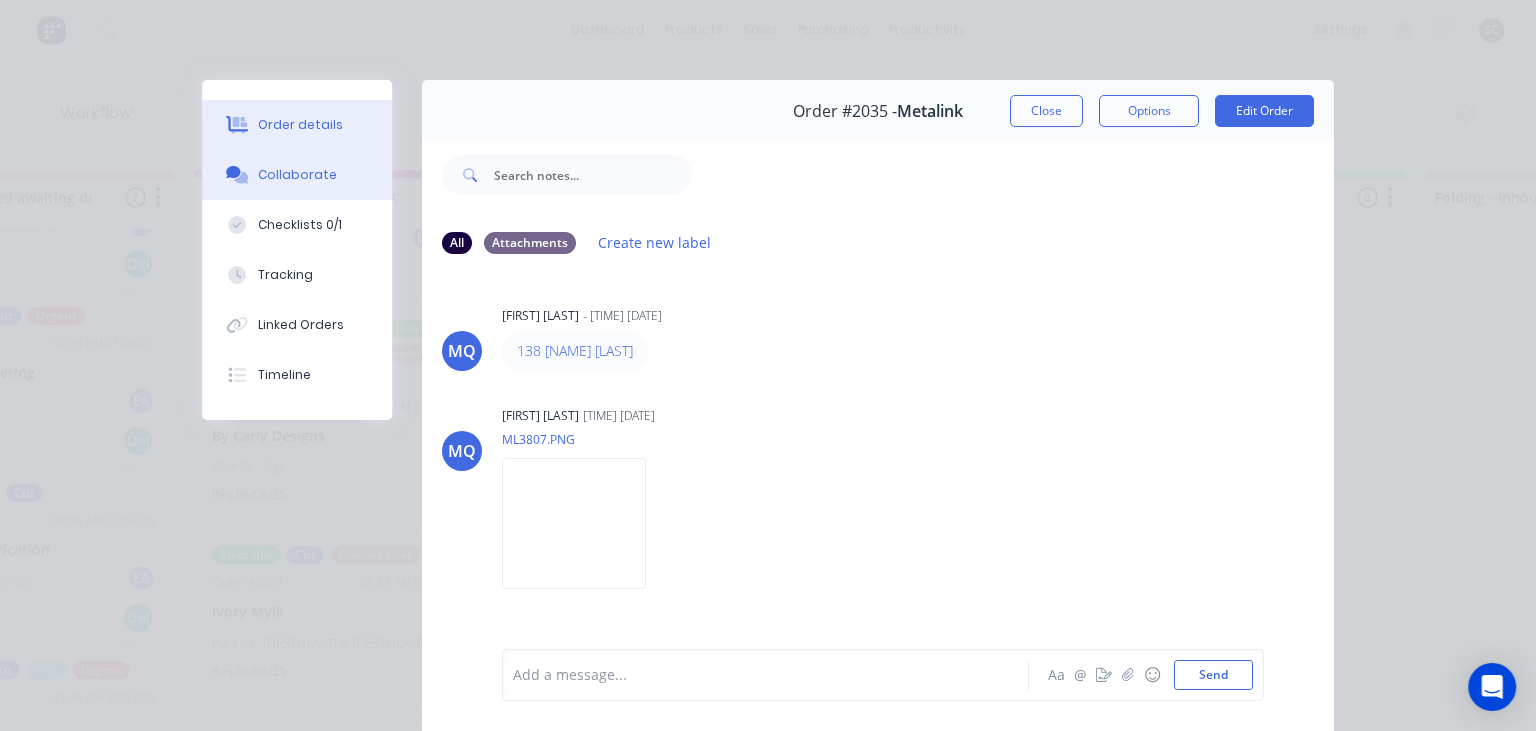 click on "Order details" at bounding box center (297, 125) 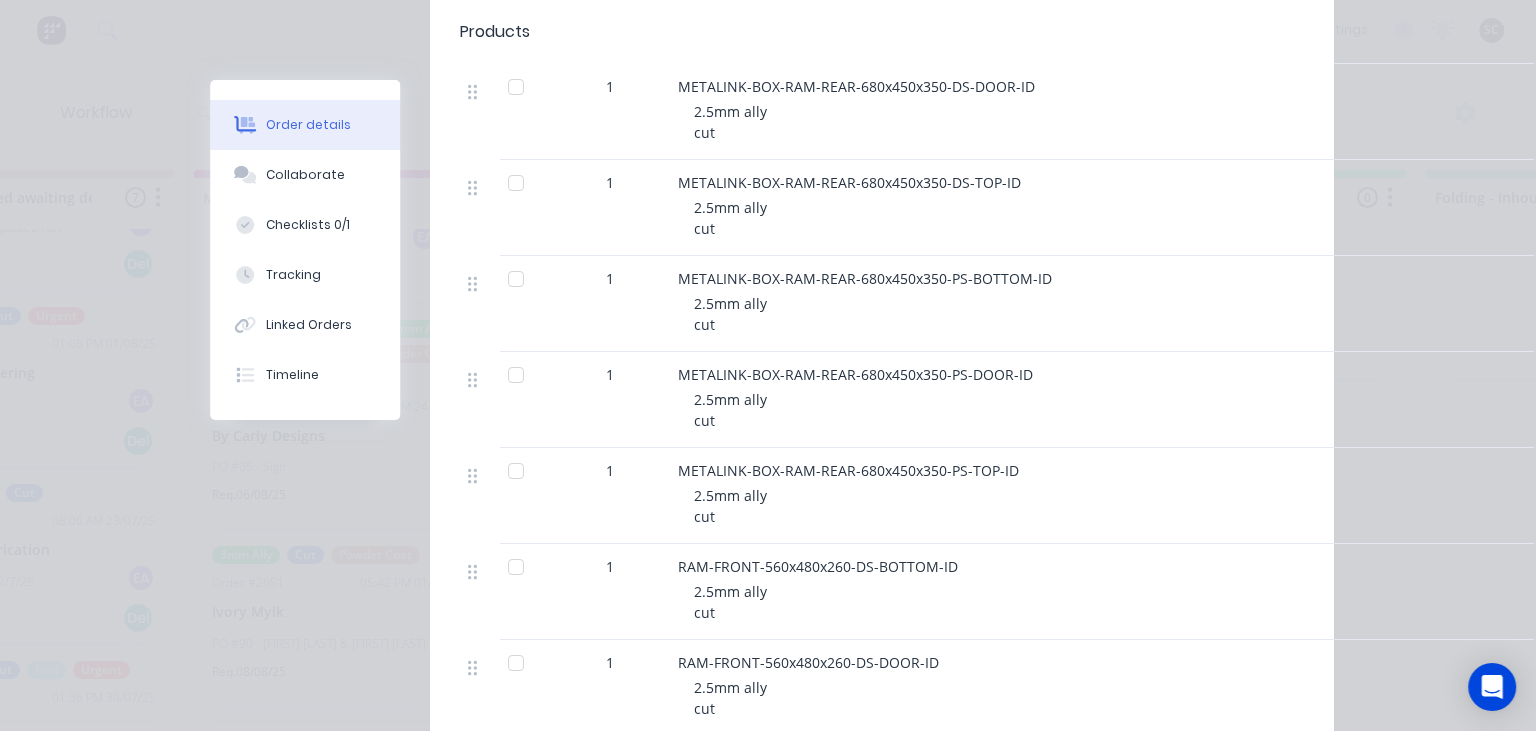 scroll, scrollTop: 230, scrollLeft: 0, axis: vertical 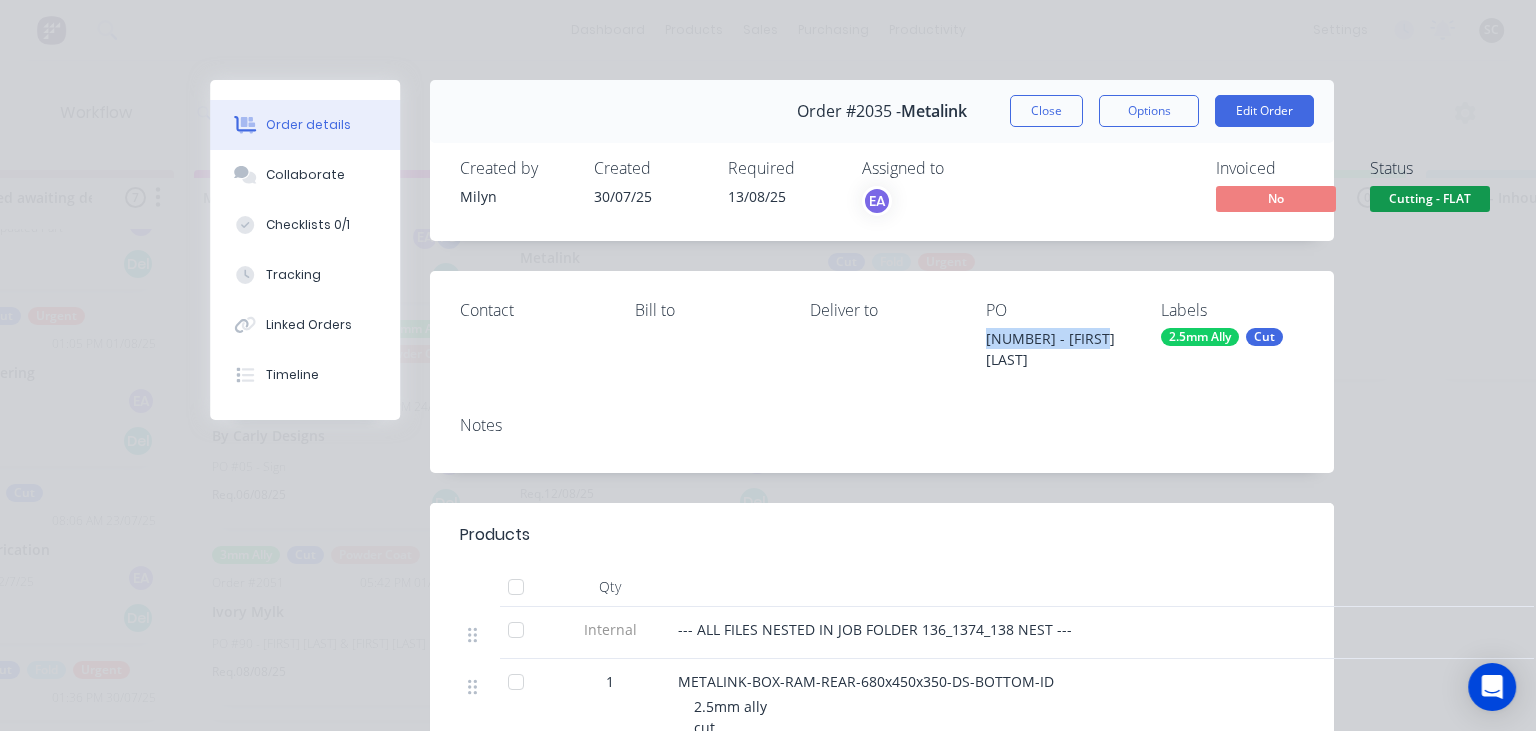 drag, startPoint x: 985, startPoint y: 346, endPoint x: 1115, endPoint y: 335, distance: 130.46455 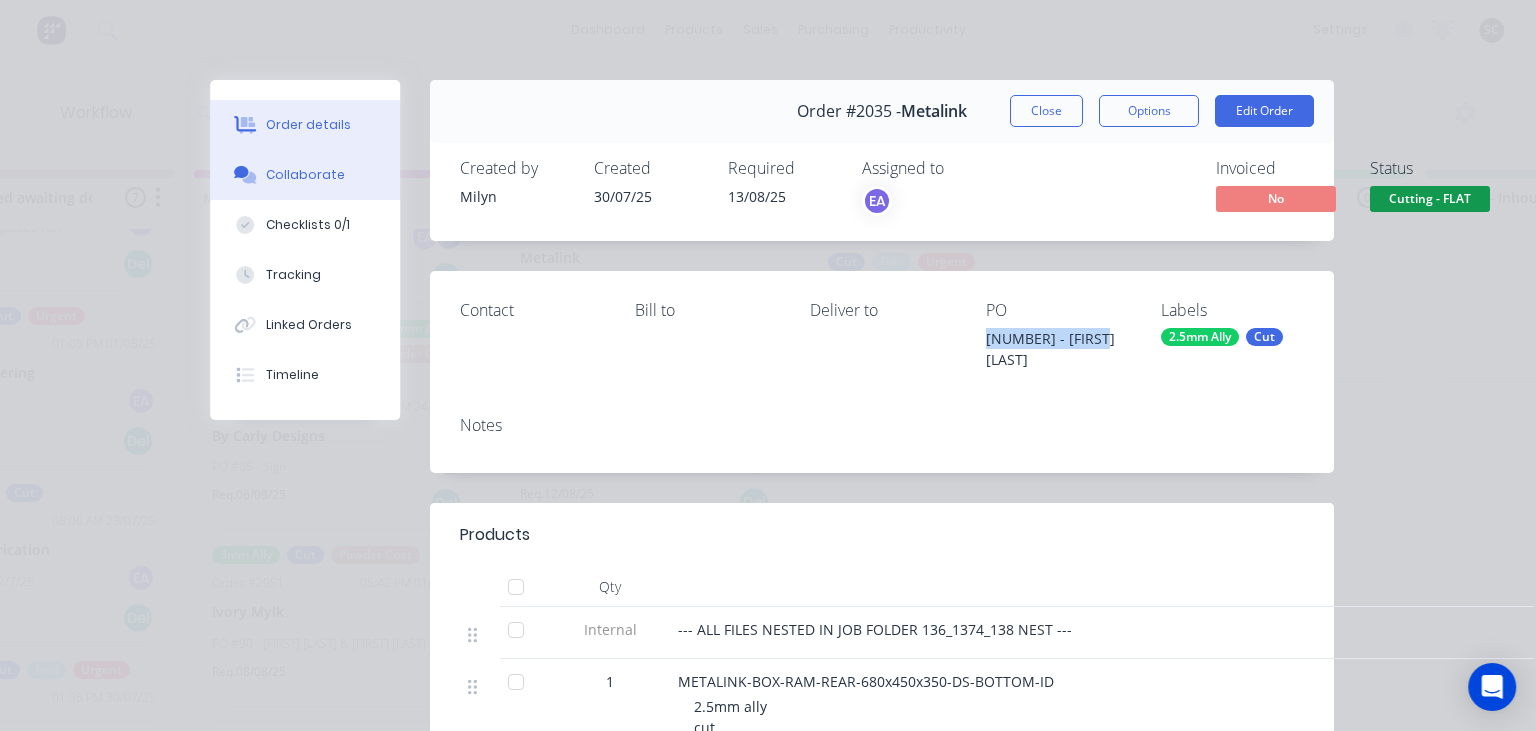 click on "Collaborate" at bounding box center (305, 175) 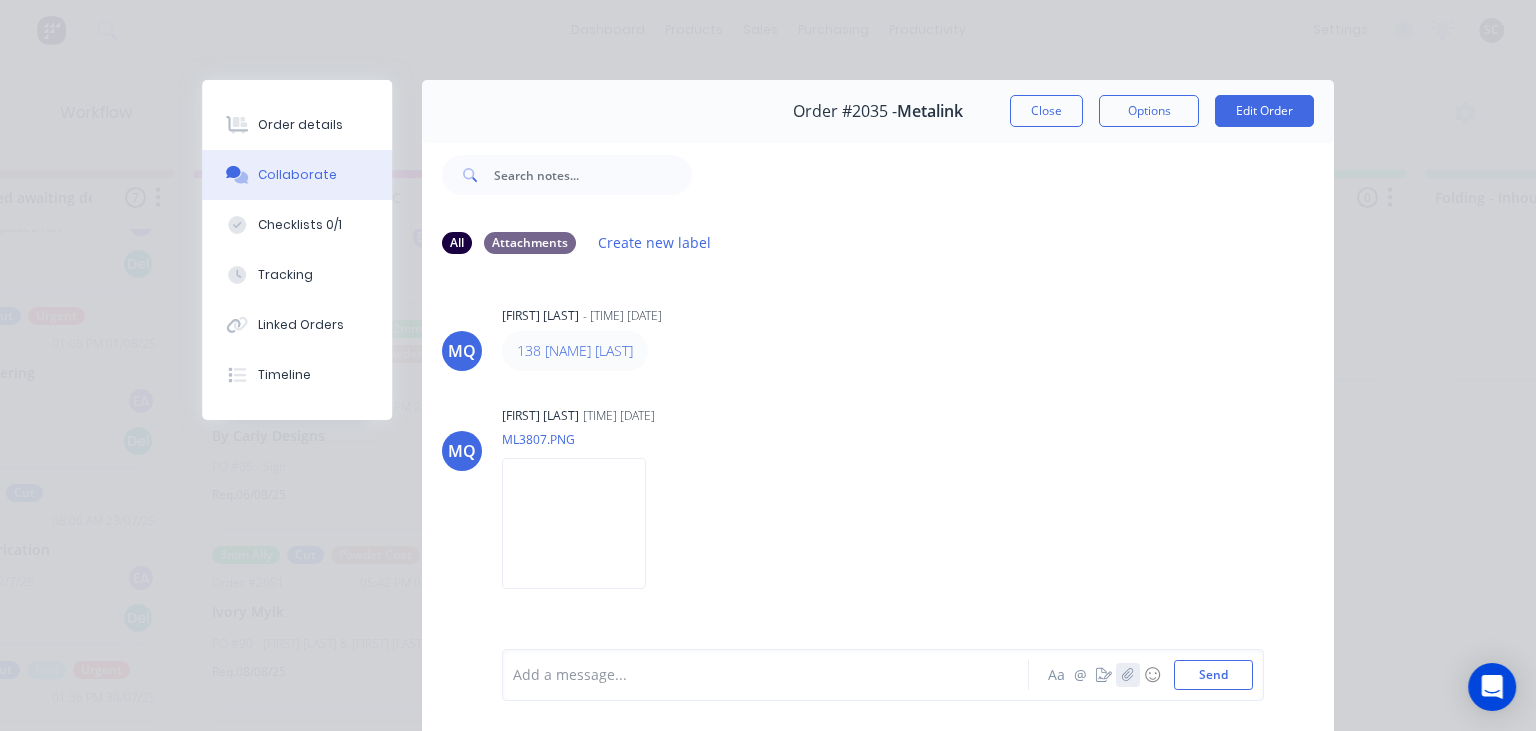 click at bounding box center [1128, 675] 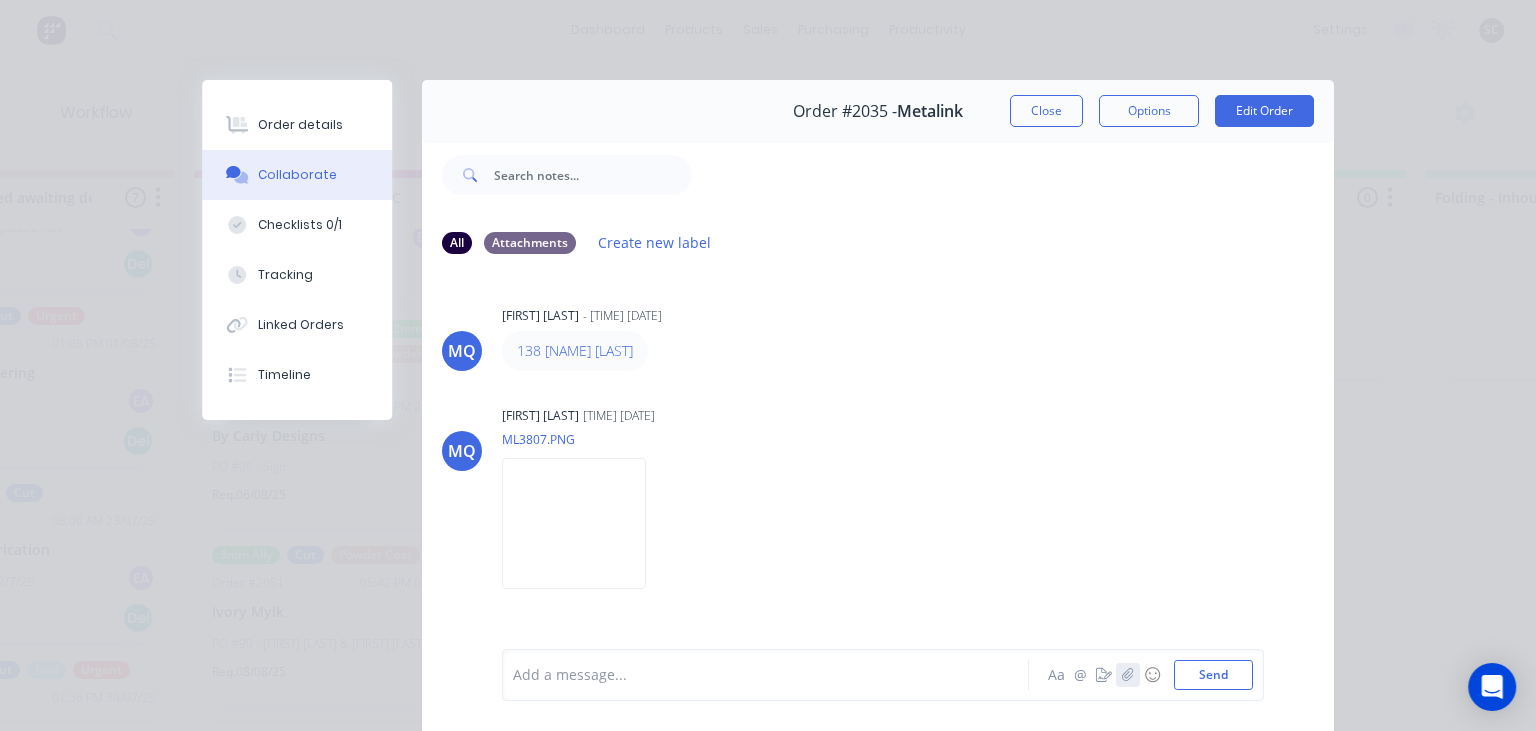 scroll, scrollTop: 89, scrollLeft: 0, axis: vertical 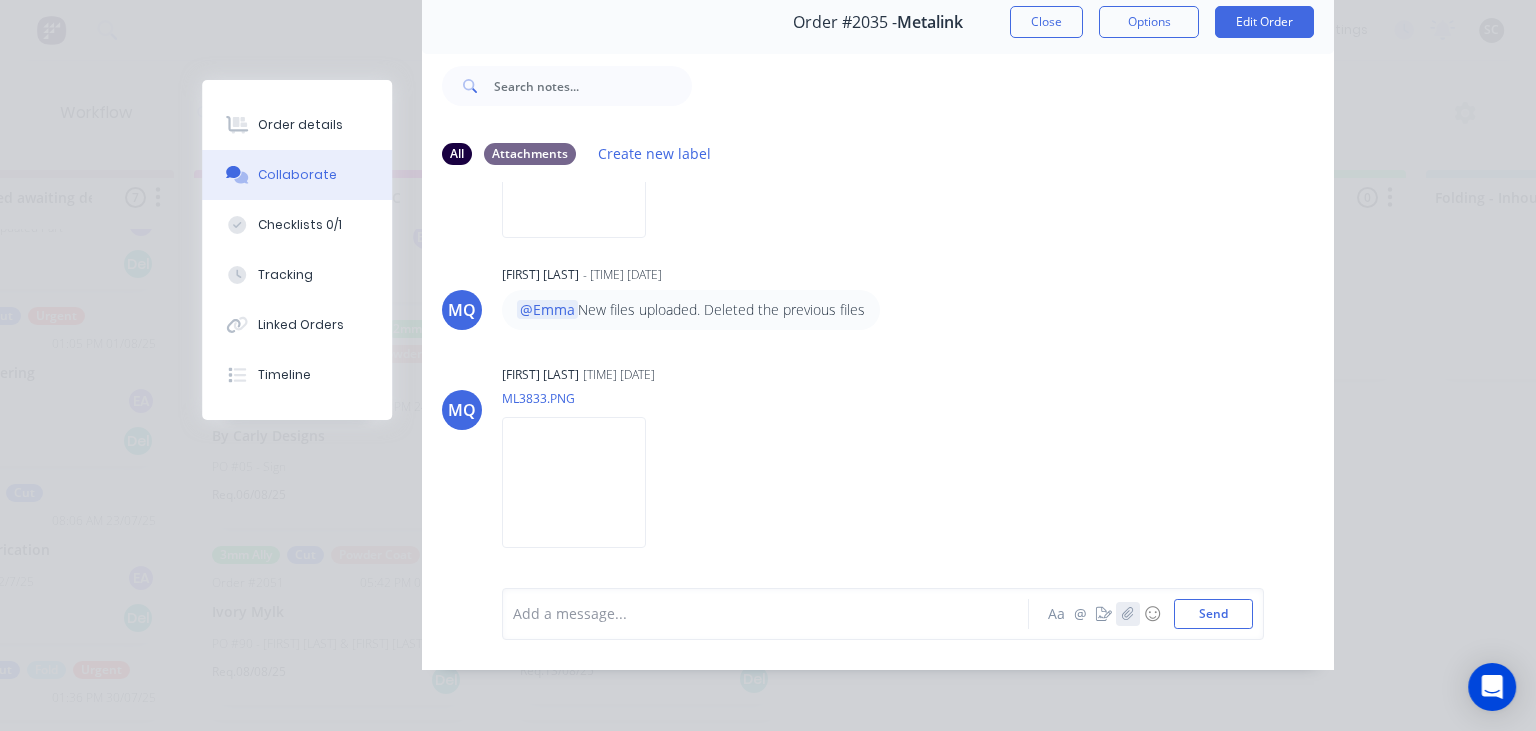 click 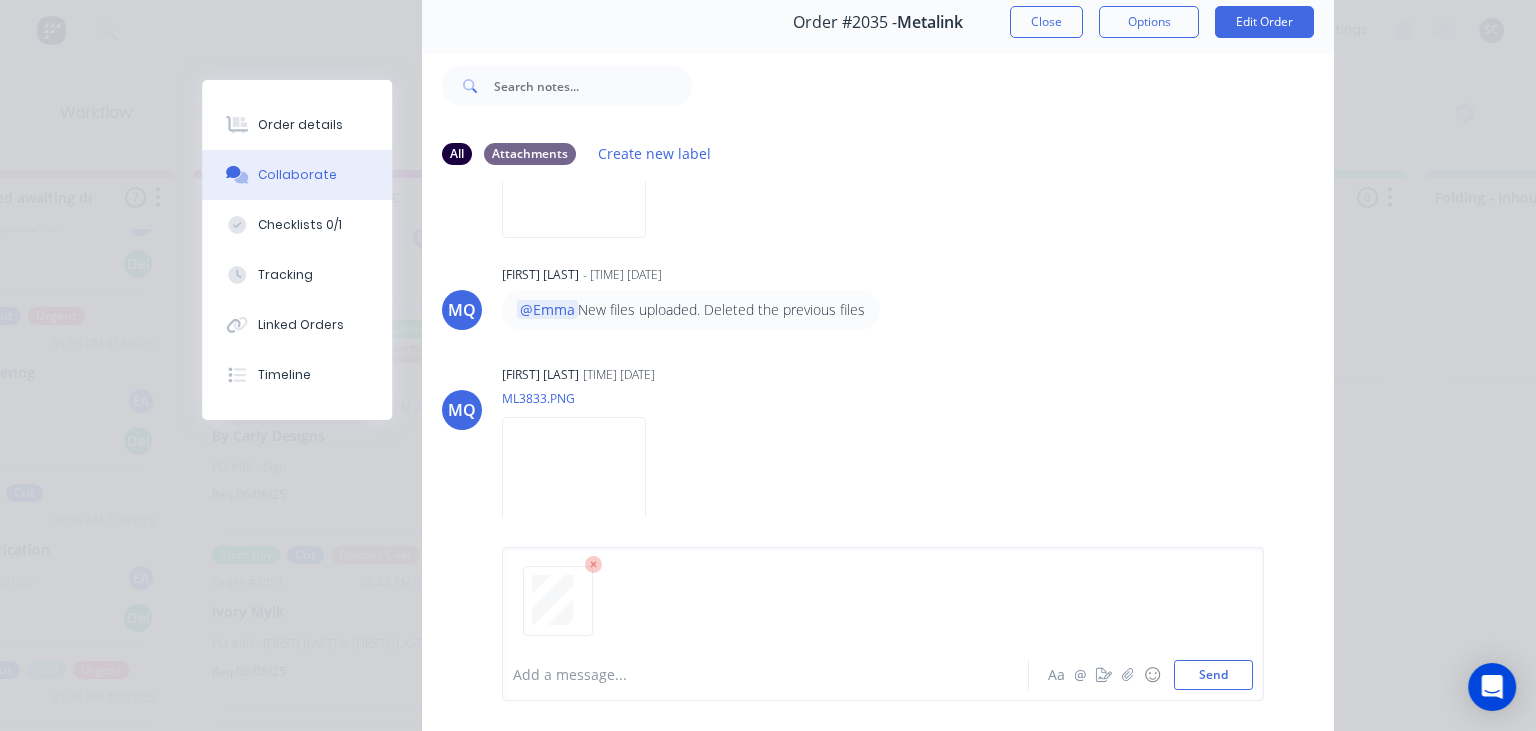 click at bounding box center (771, 675) 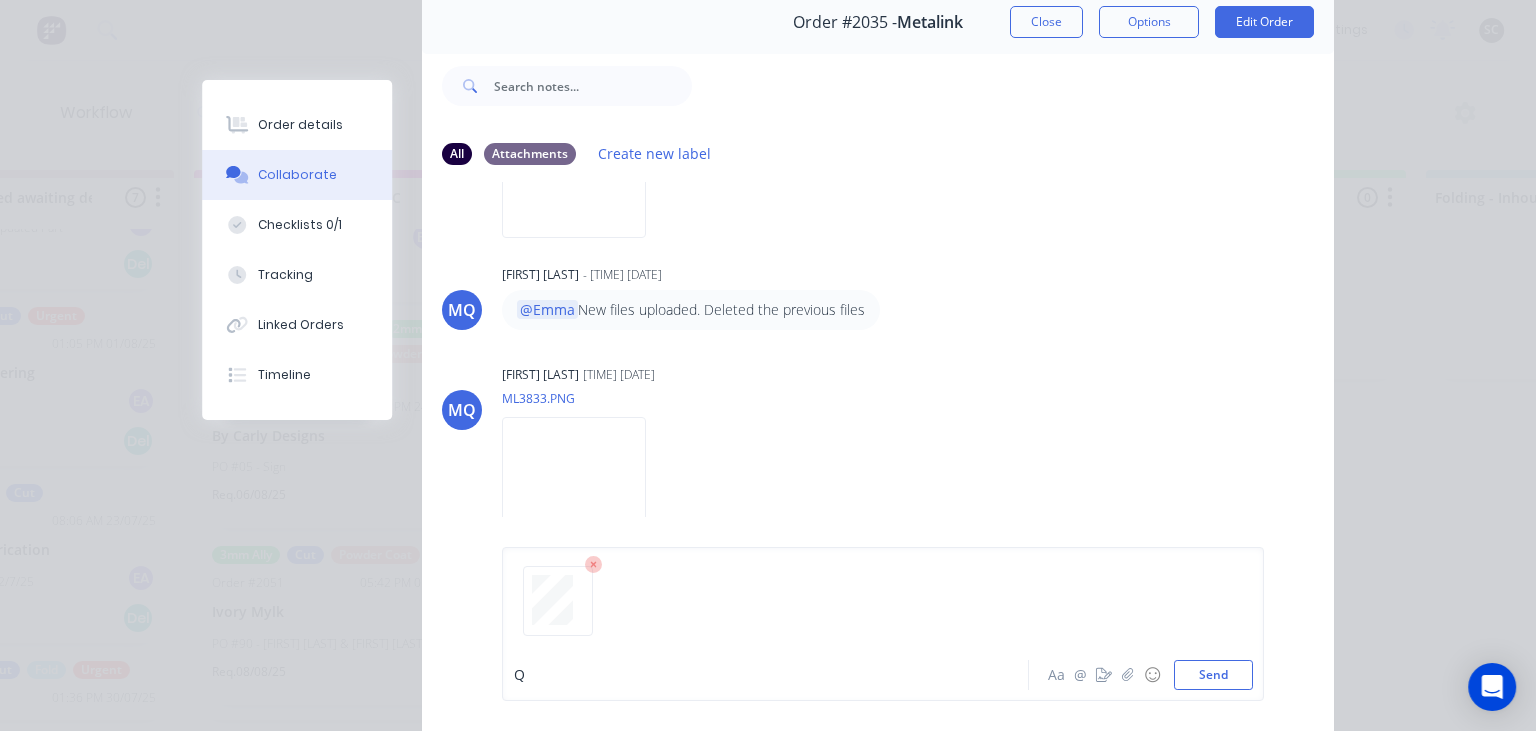 type 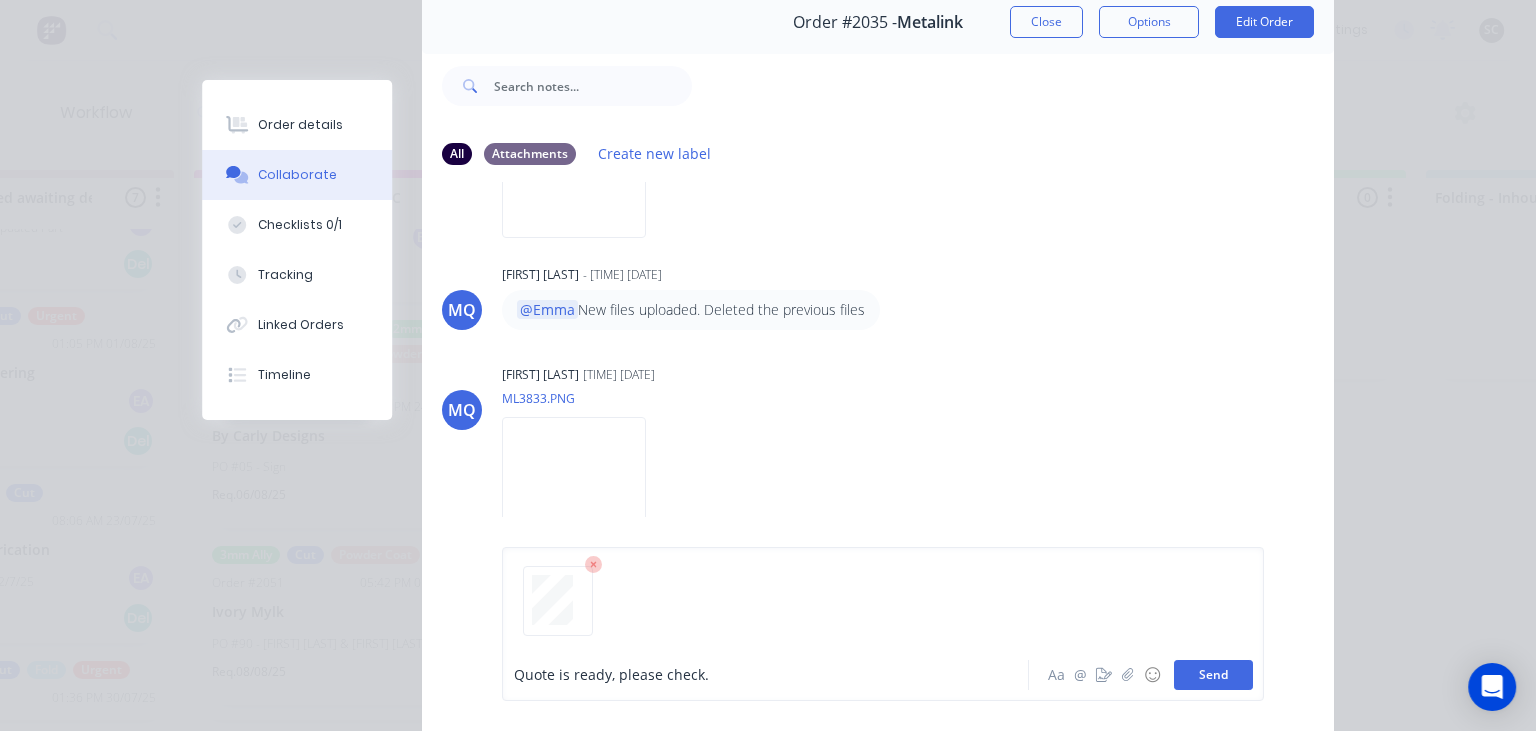 click on "Send" at bounding box center (1213, 675) 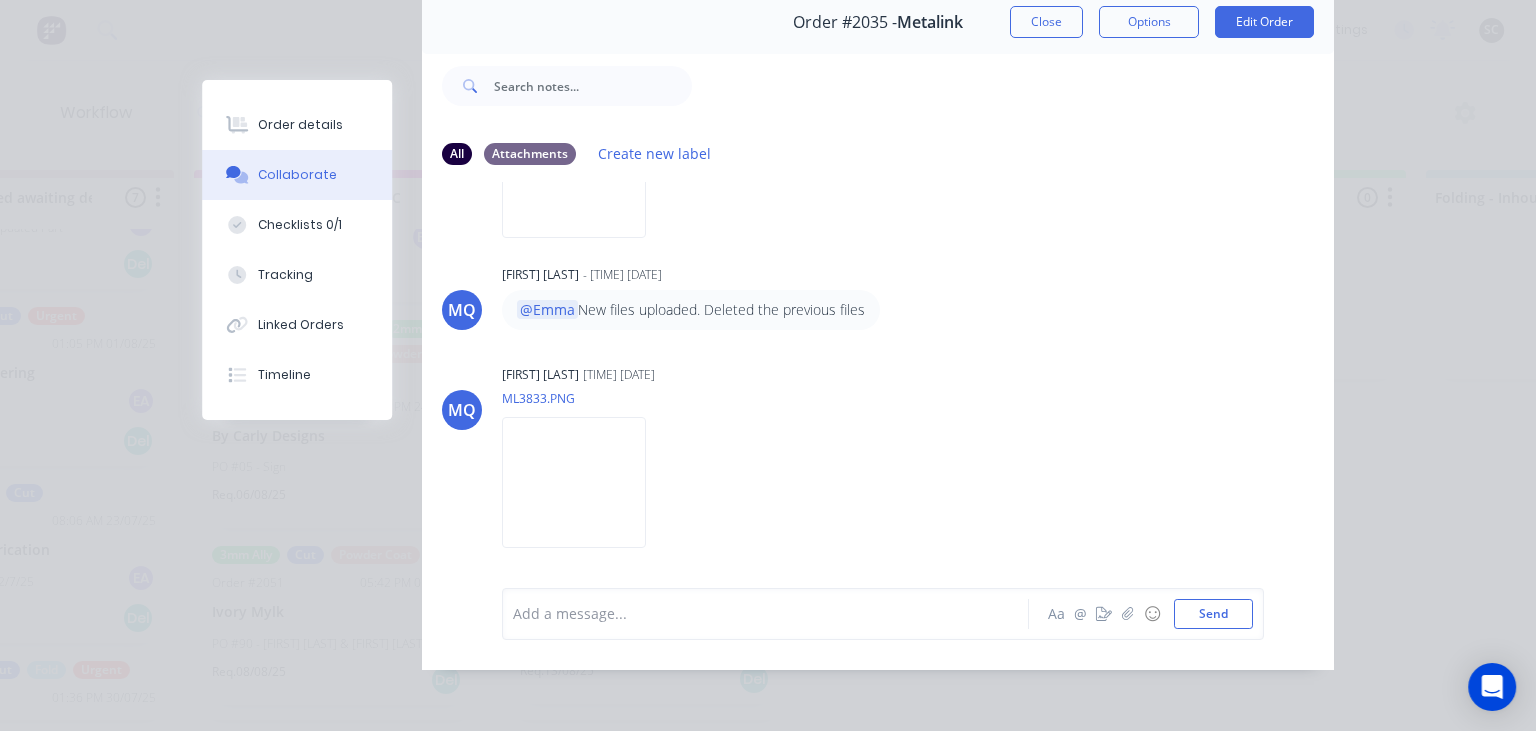scroll, scrollTop: 0, scrollLeft: 0, axis: both 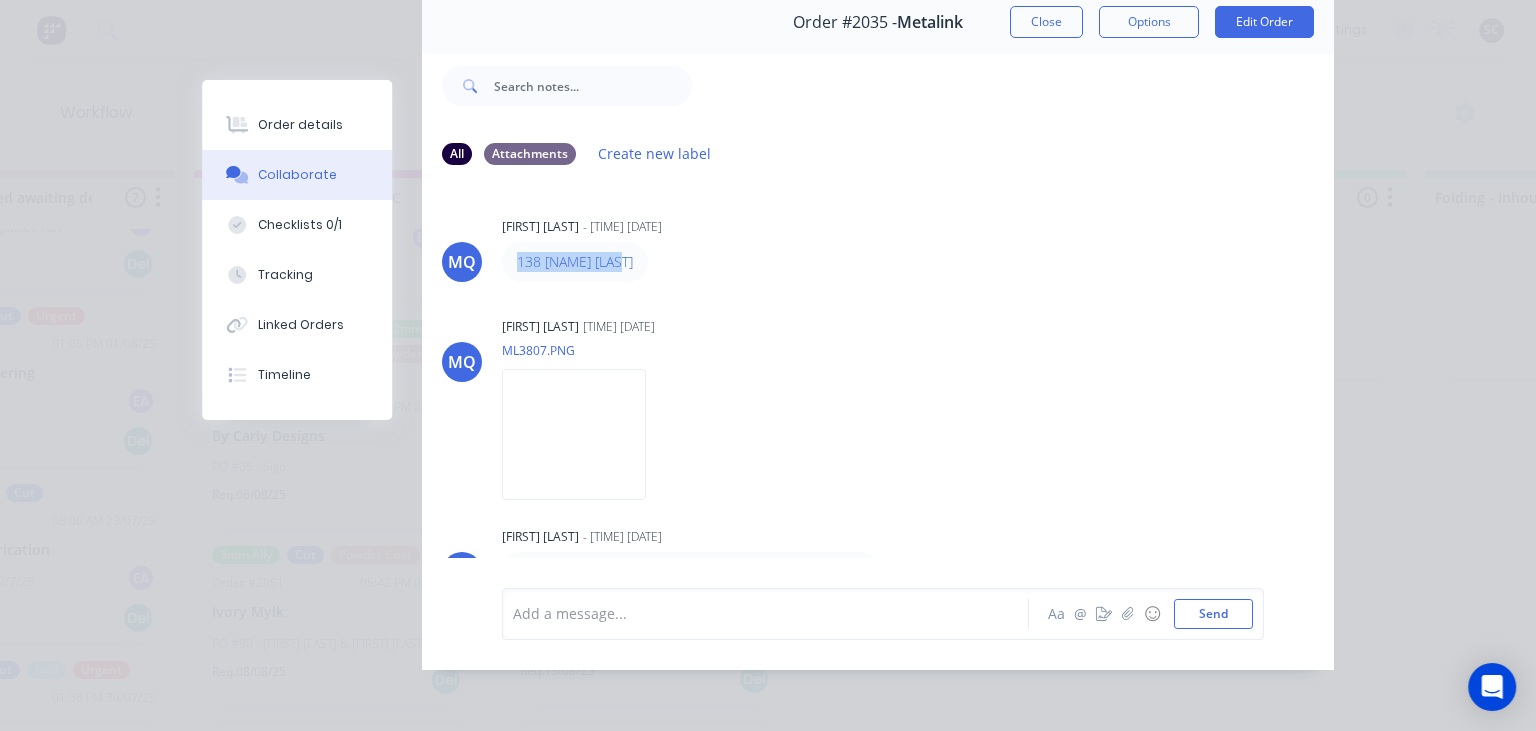 drag, startPoint x: 534, startPoint y: 258, endPoint x: 717, endPoint y: 250, distance: 183.17477 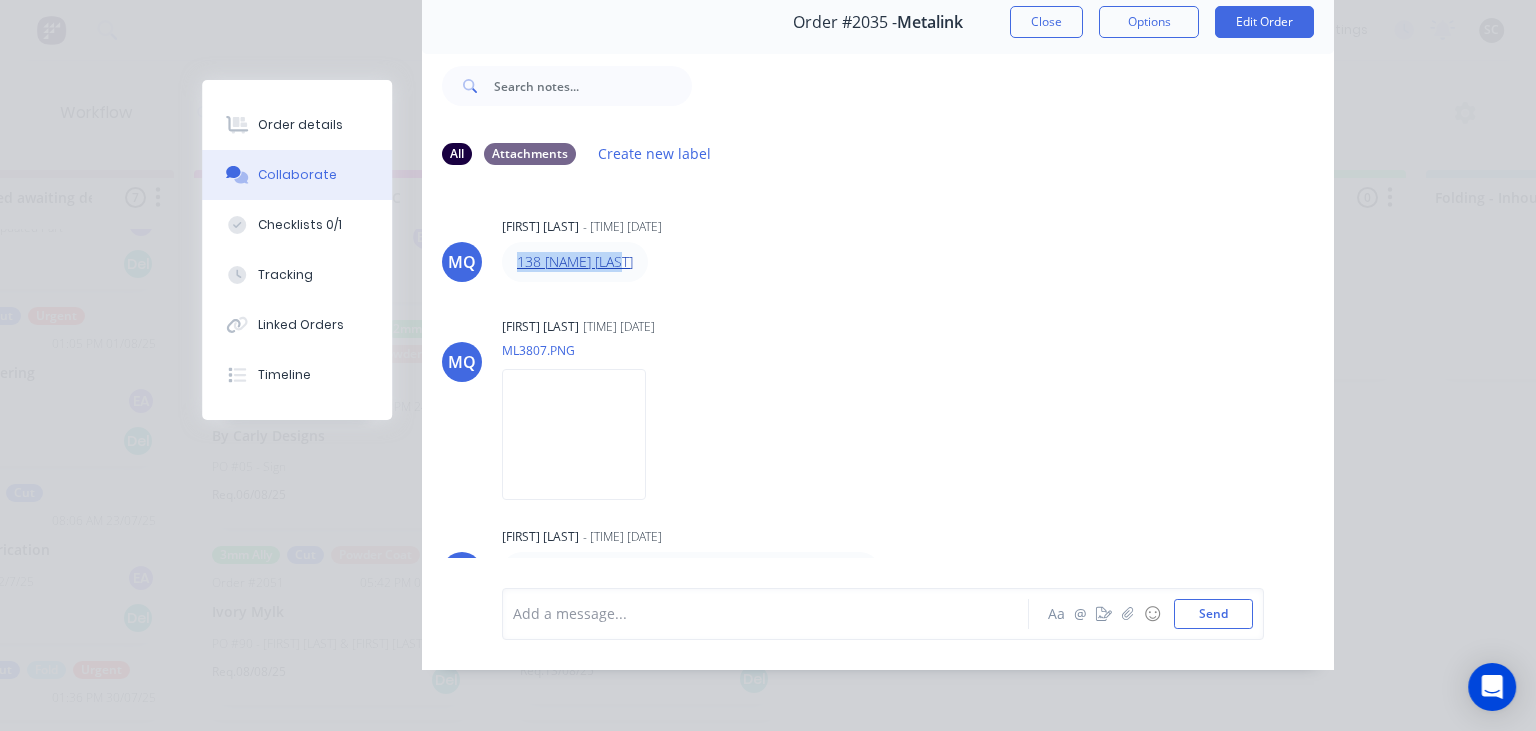 copy on "138 Ian Darmody" 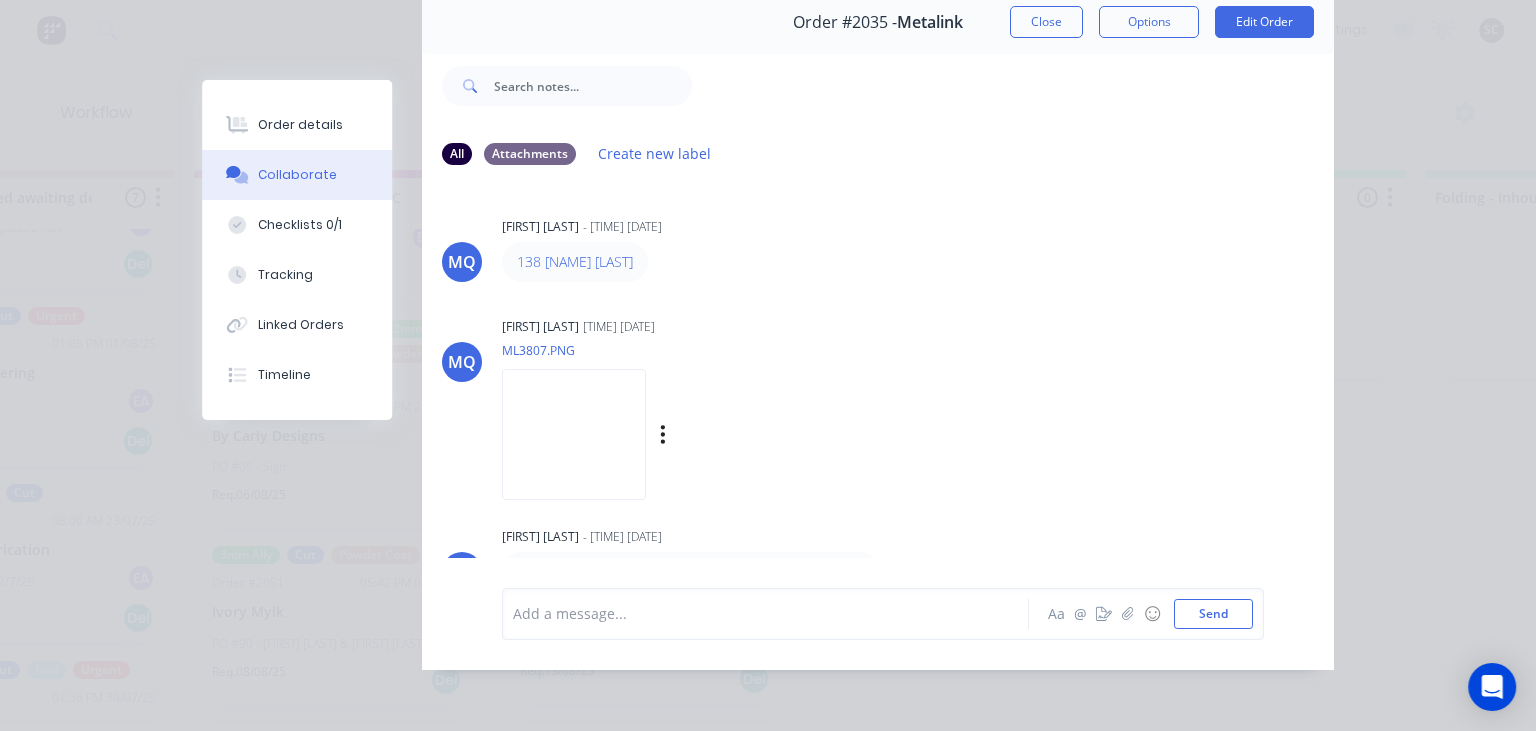 click on "MQ Milyn Quinones 11:16am 30/07/25 ML3807.PNG Labels Download" at bounding box center (878, 402) 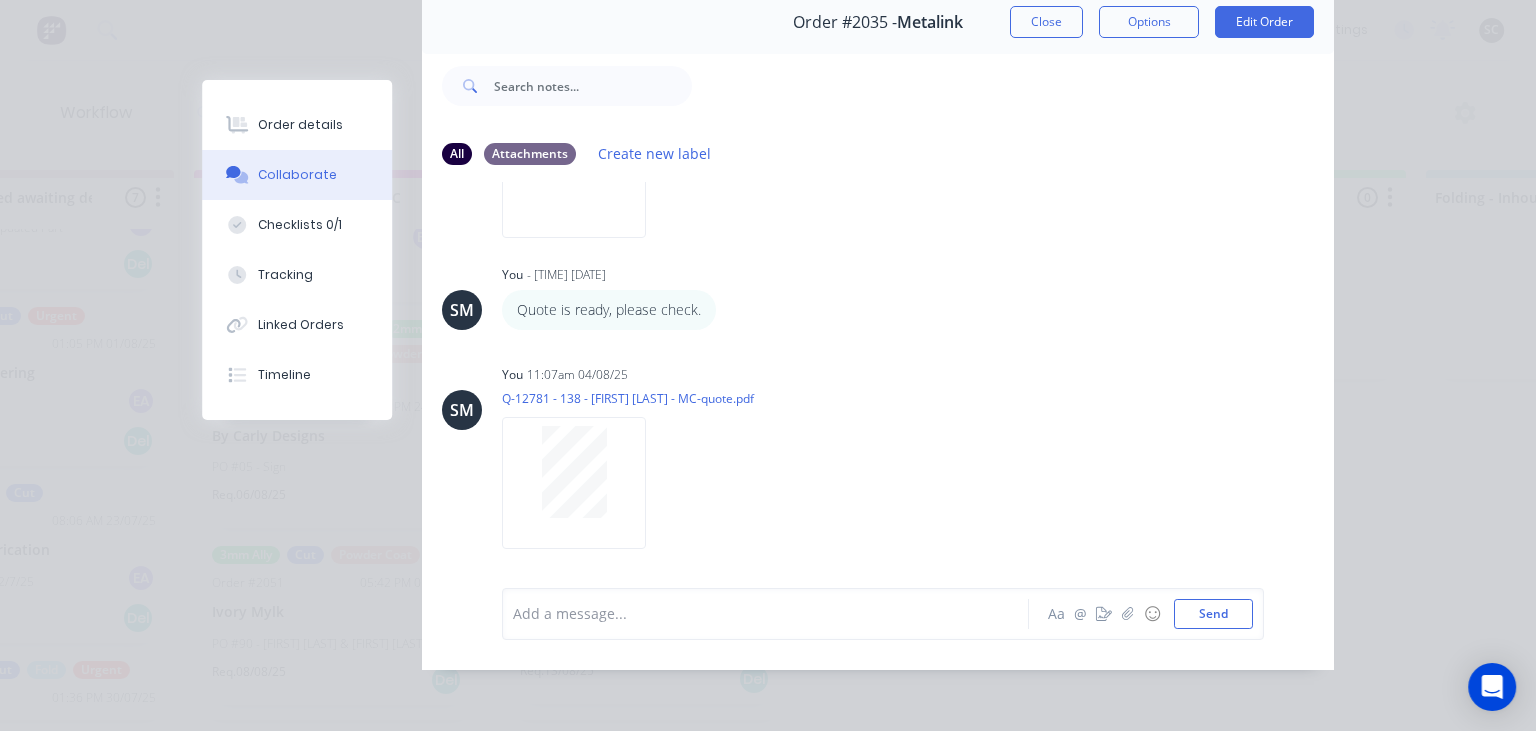 scroll, scrollTop: 111, scrollLeft: 0, axis: vertical 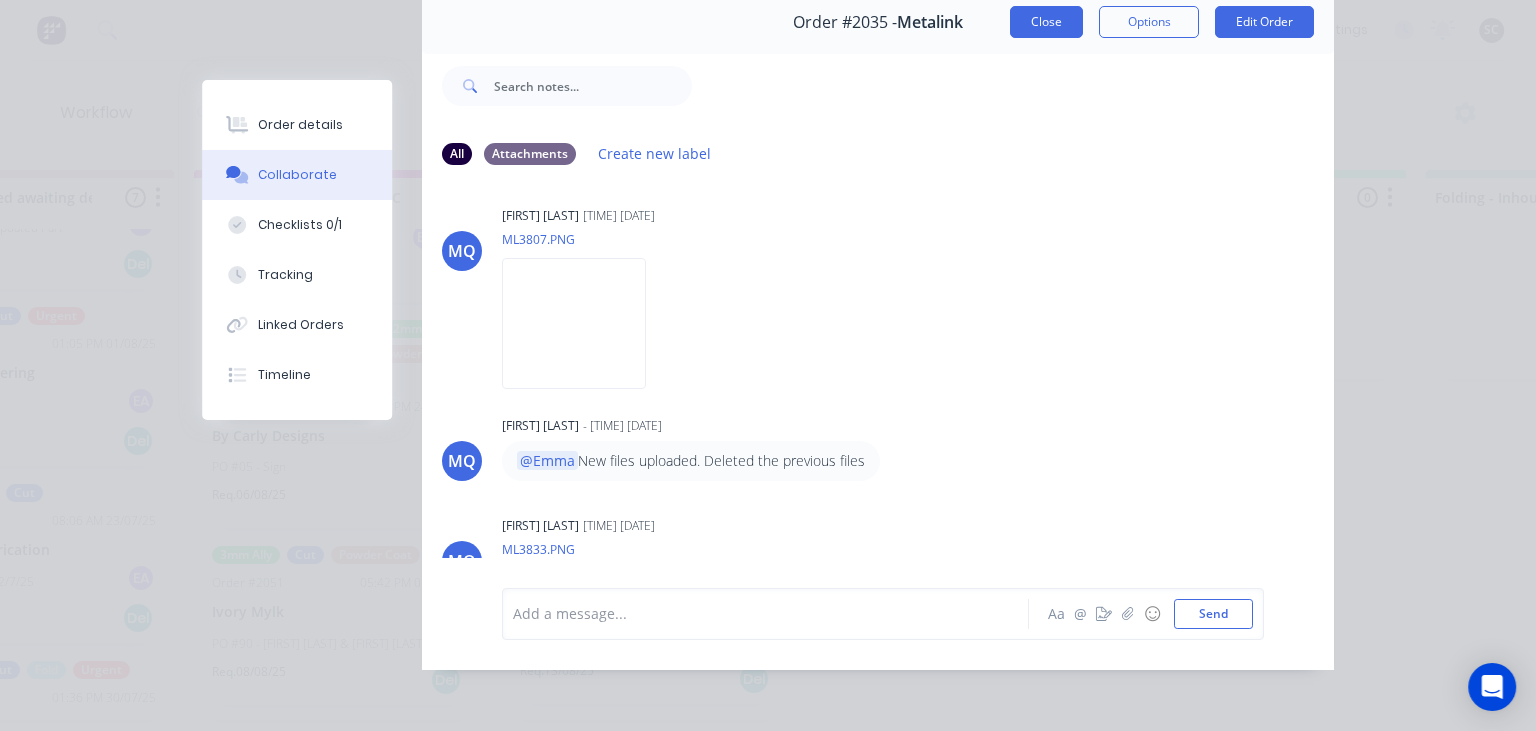 click on "Close" at bounding box center [1046, 22] 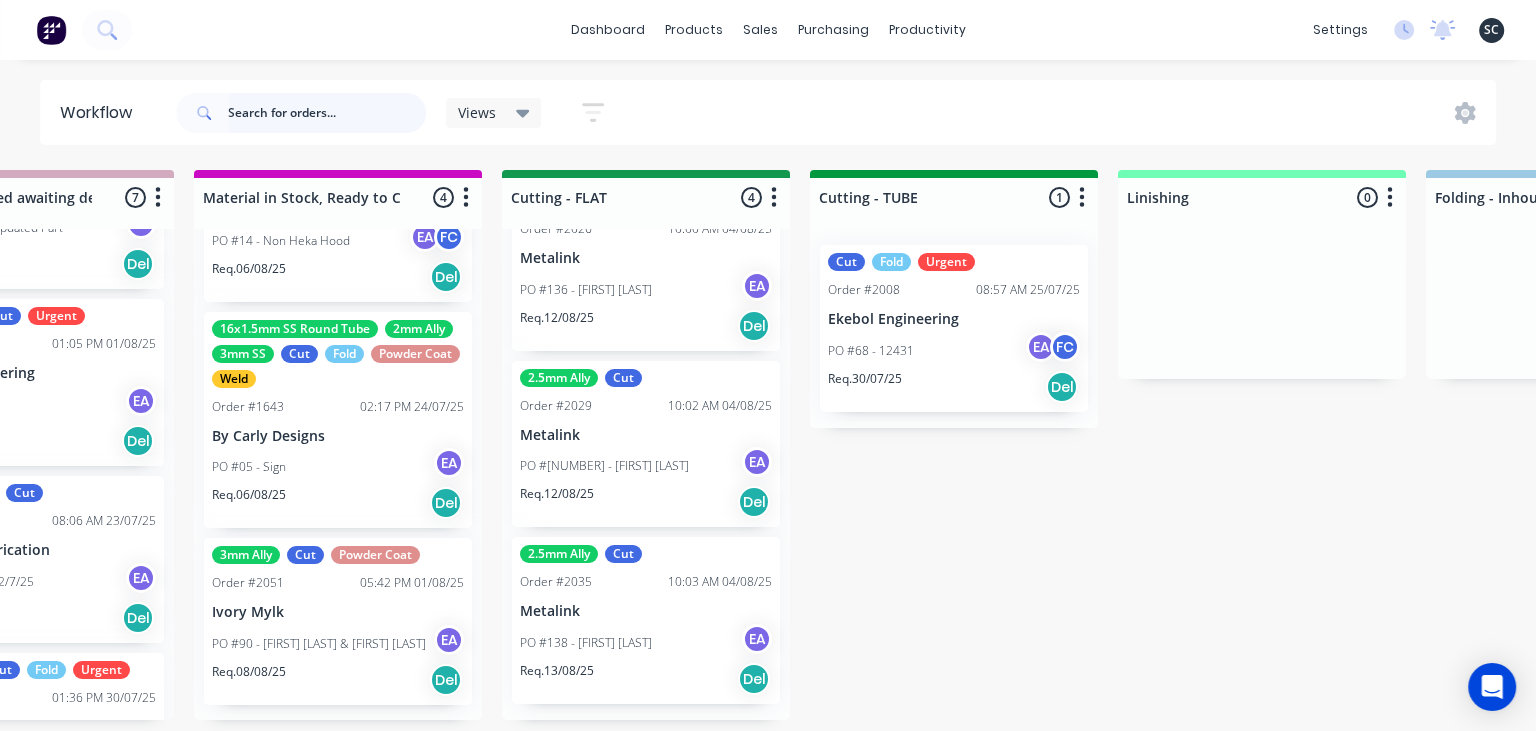 click at bounding box center [327, 113] 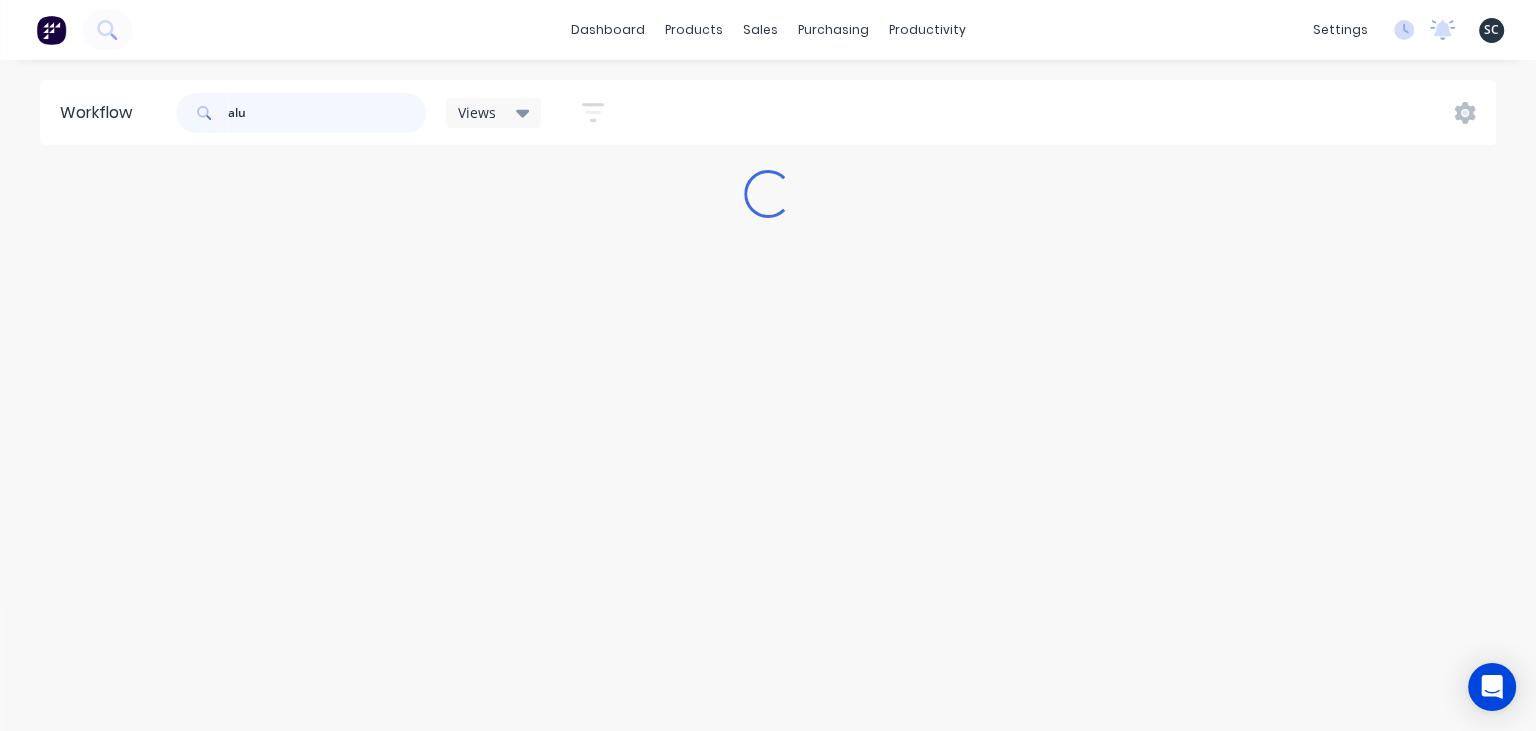 scroll, scrollTop: 0, scrollLeft: 0, axis: both 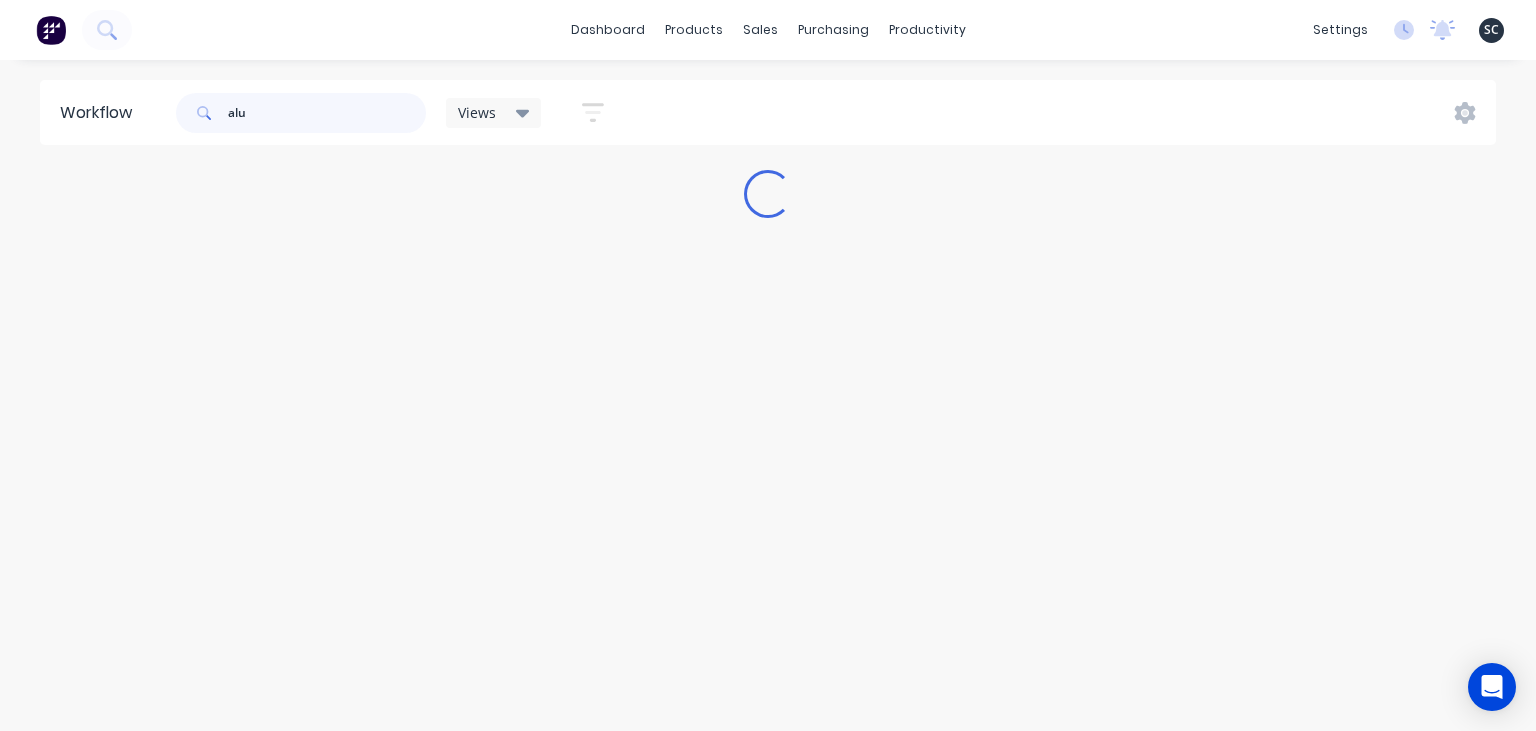 type on "alu" 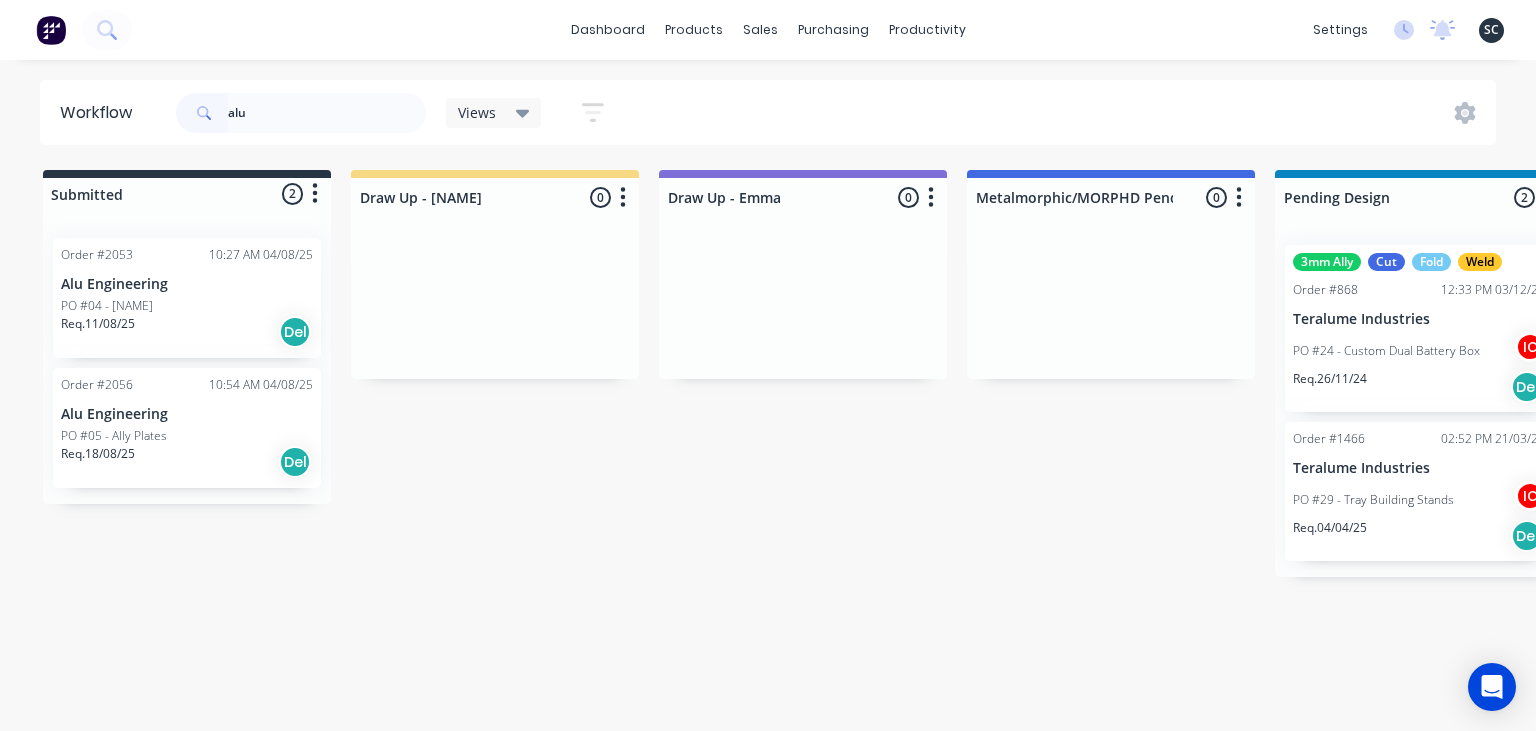 click on "Alu Engineering" at bounding box center (187, 414) 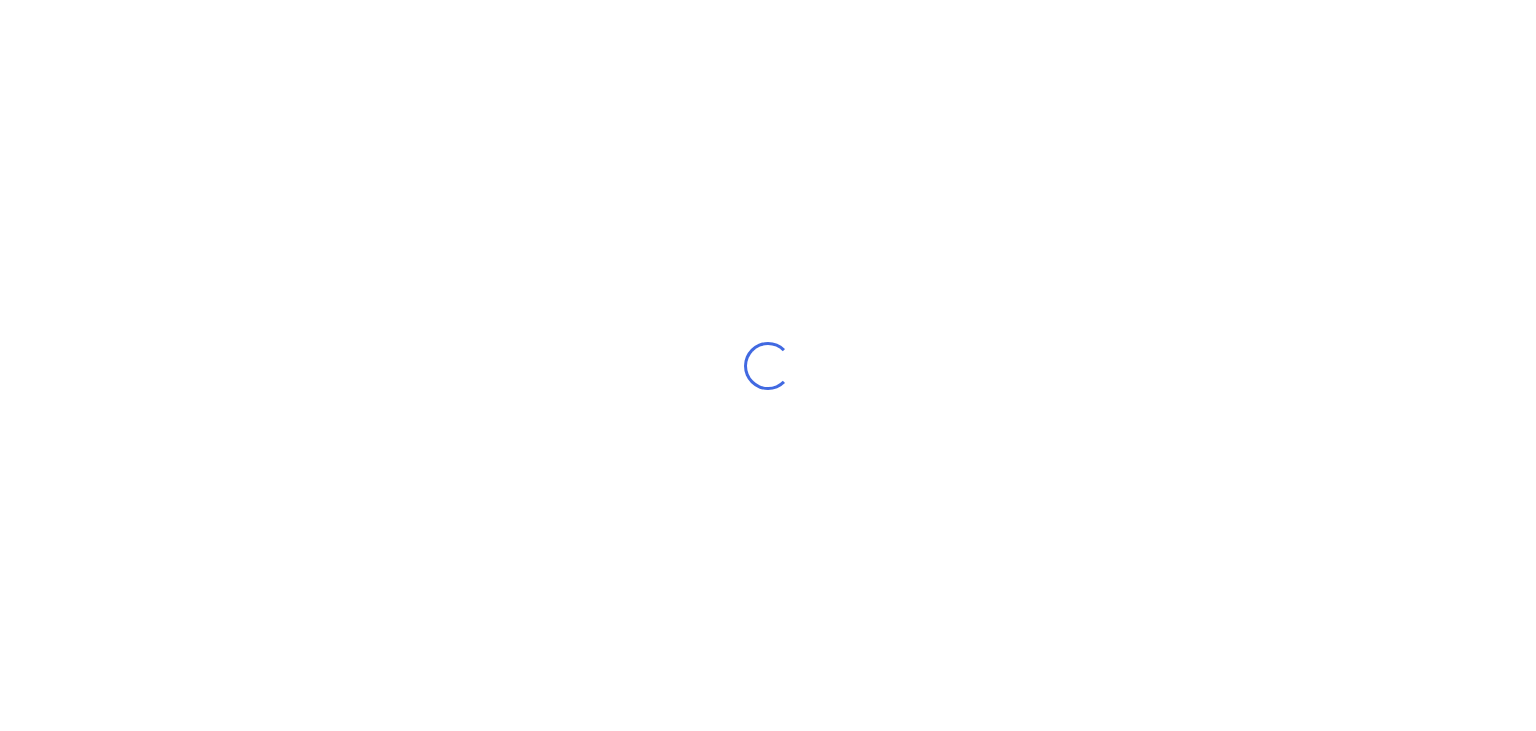 scroll, scrollTop: 0, scrollLeft: 0, axis: both 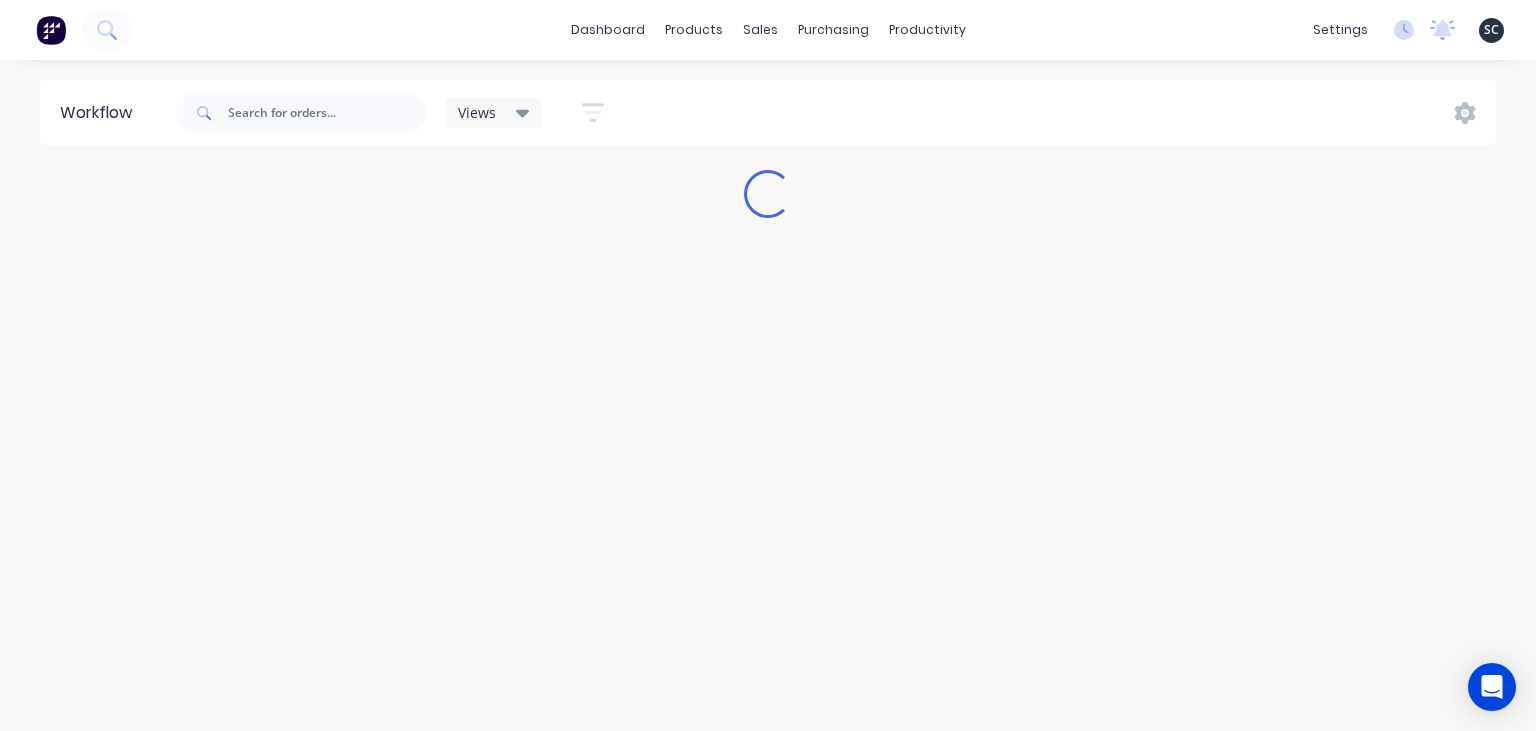 click on "Workflow Views Save new view None   (Default) edit [NAME]   edit [NAME]   edit   Show/Hide statuses Show line item cards Show line item cards Hide line item cards Sort by Required date Created date Required date Order number Customer name Most recent Filter by assignee Filter by labels Loading..." at bounding box center (768, 385) 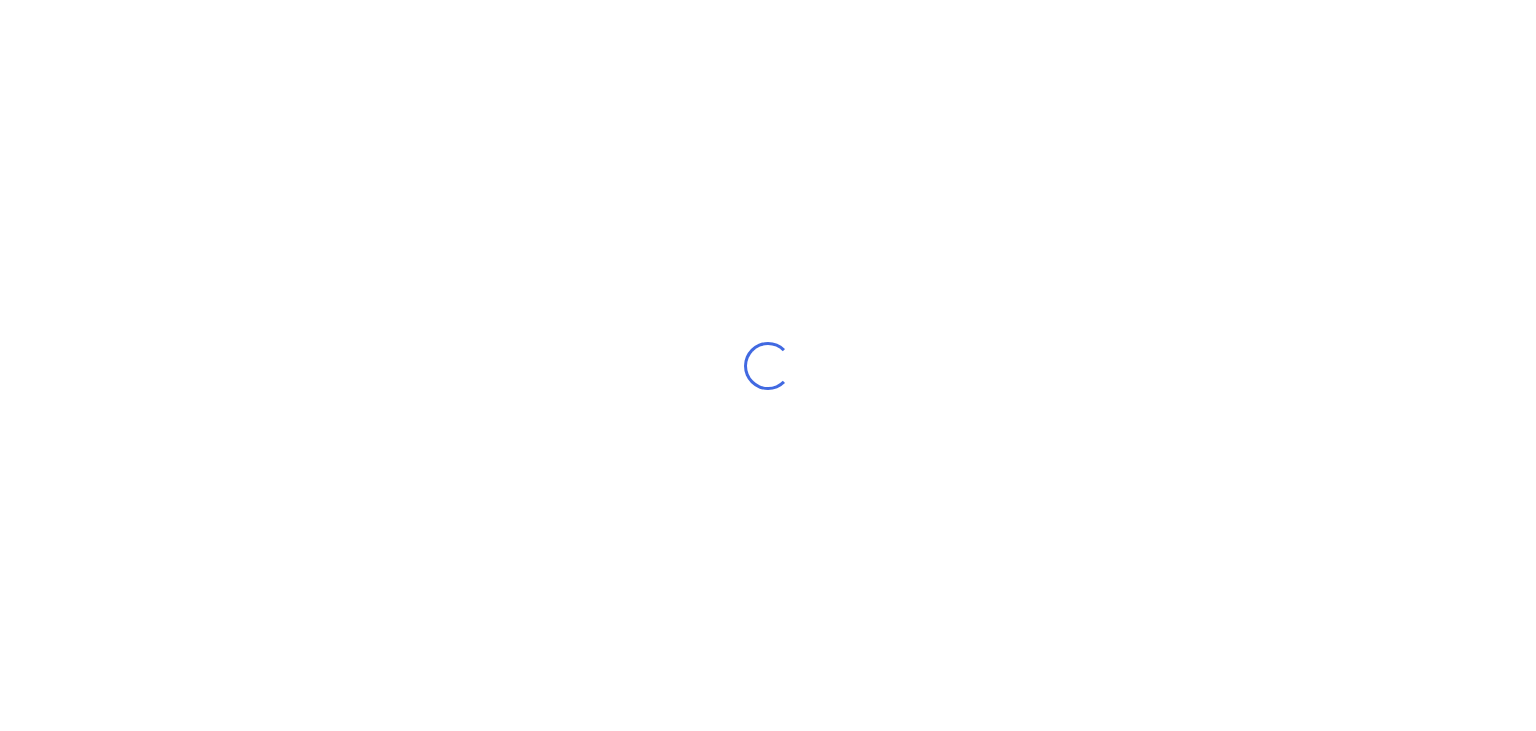 scroll, scrollTop: 0, scrollLeft: 0, axis: both 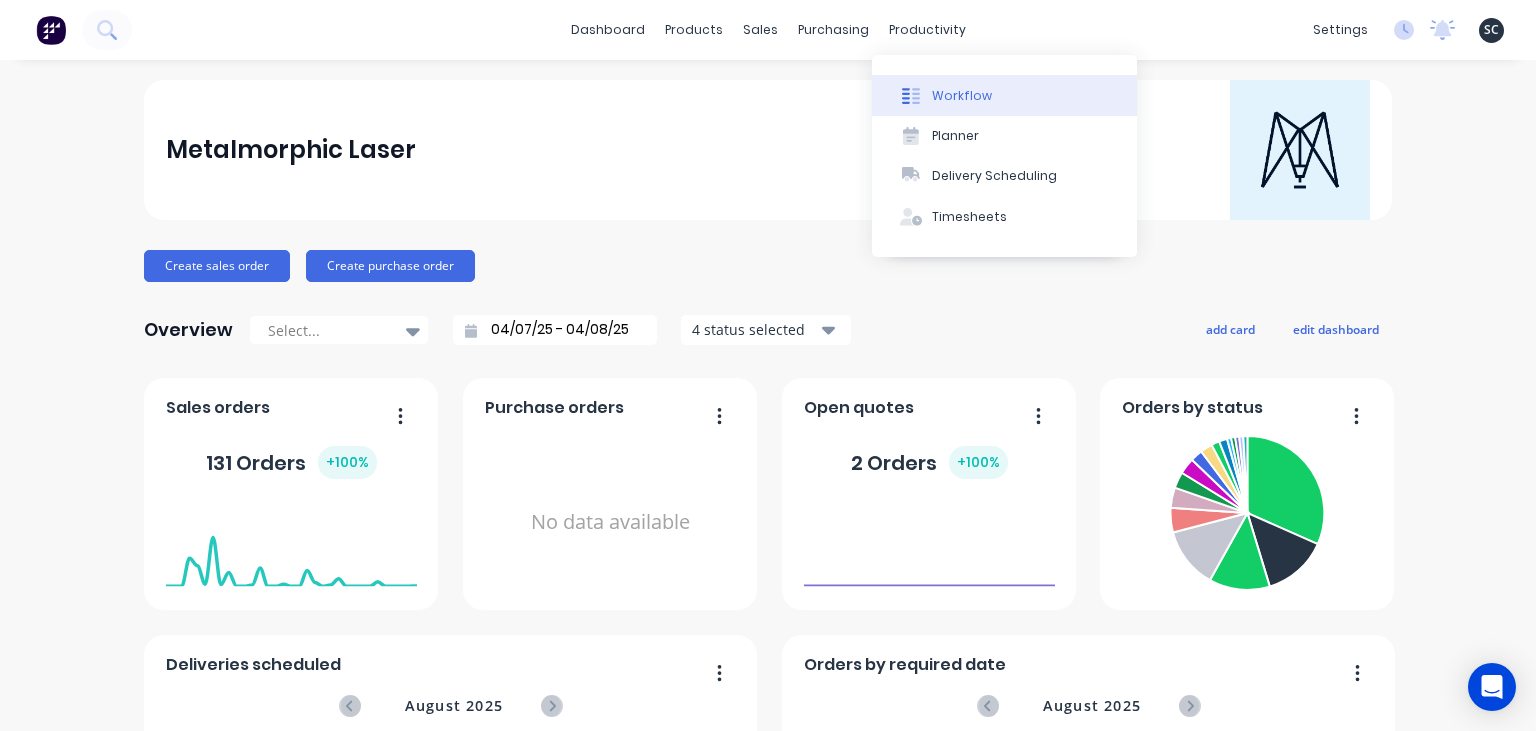 click on "Workflow" at bounding box center [962, 96] 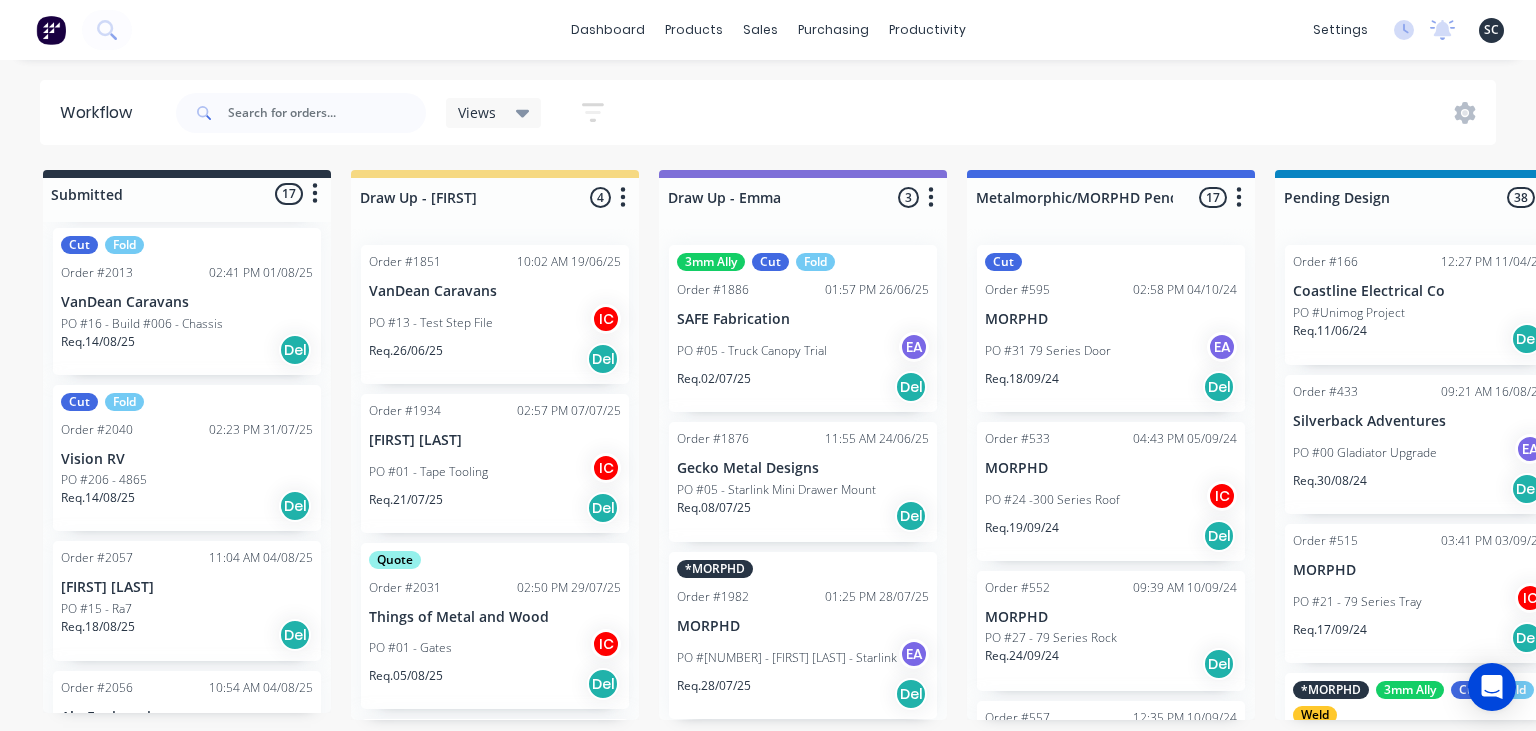 scroll, scrollTop: 2181, scrollLeft: 0, axis: vertical 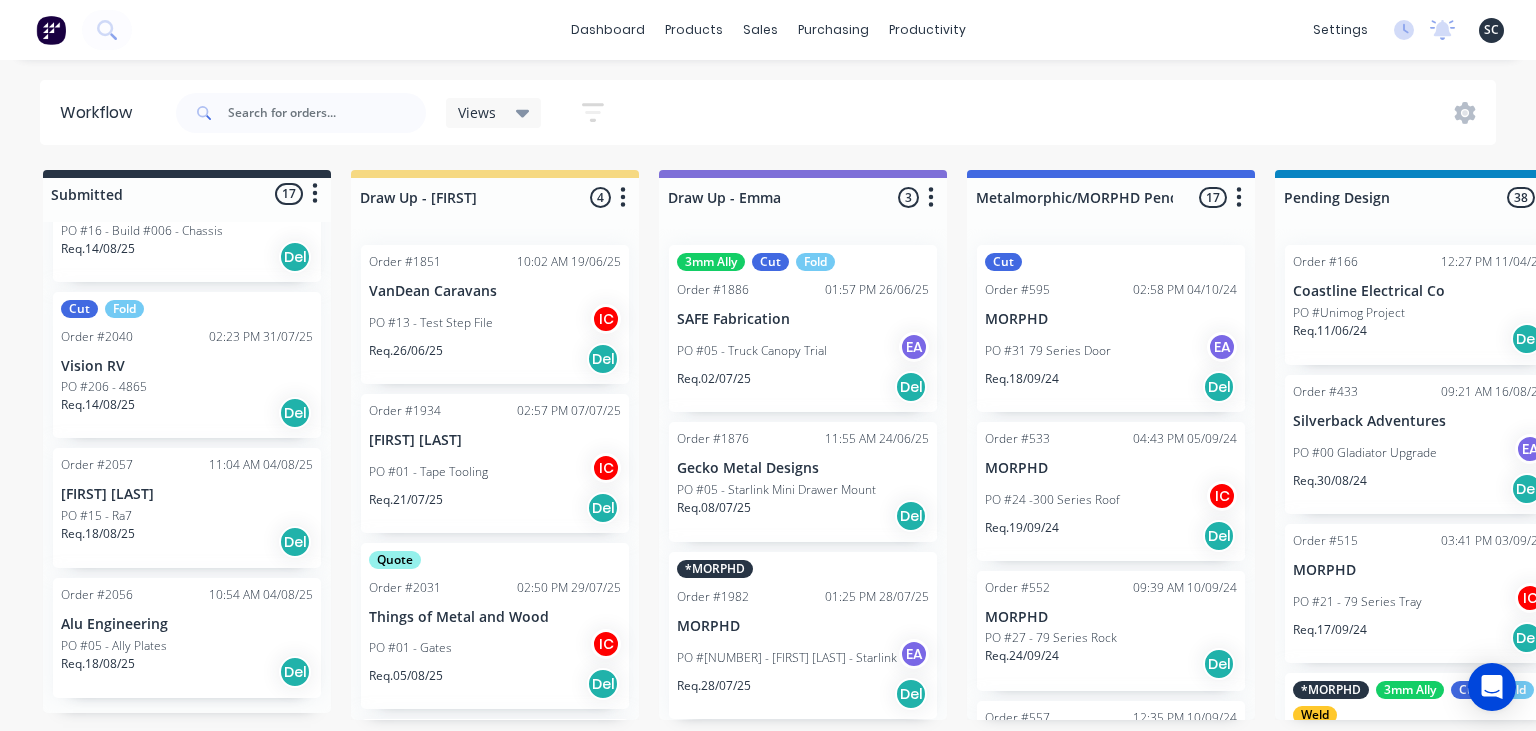 click on "Req. 18/08/25 Del" at bounding box center [187, 672] 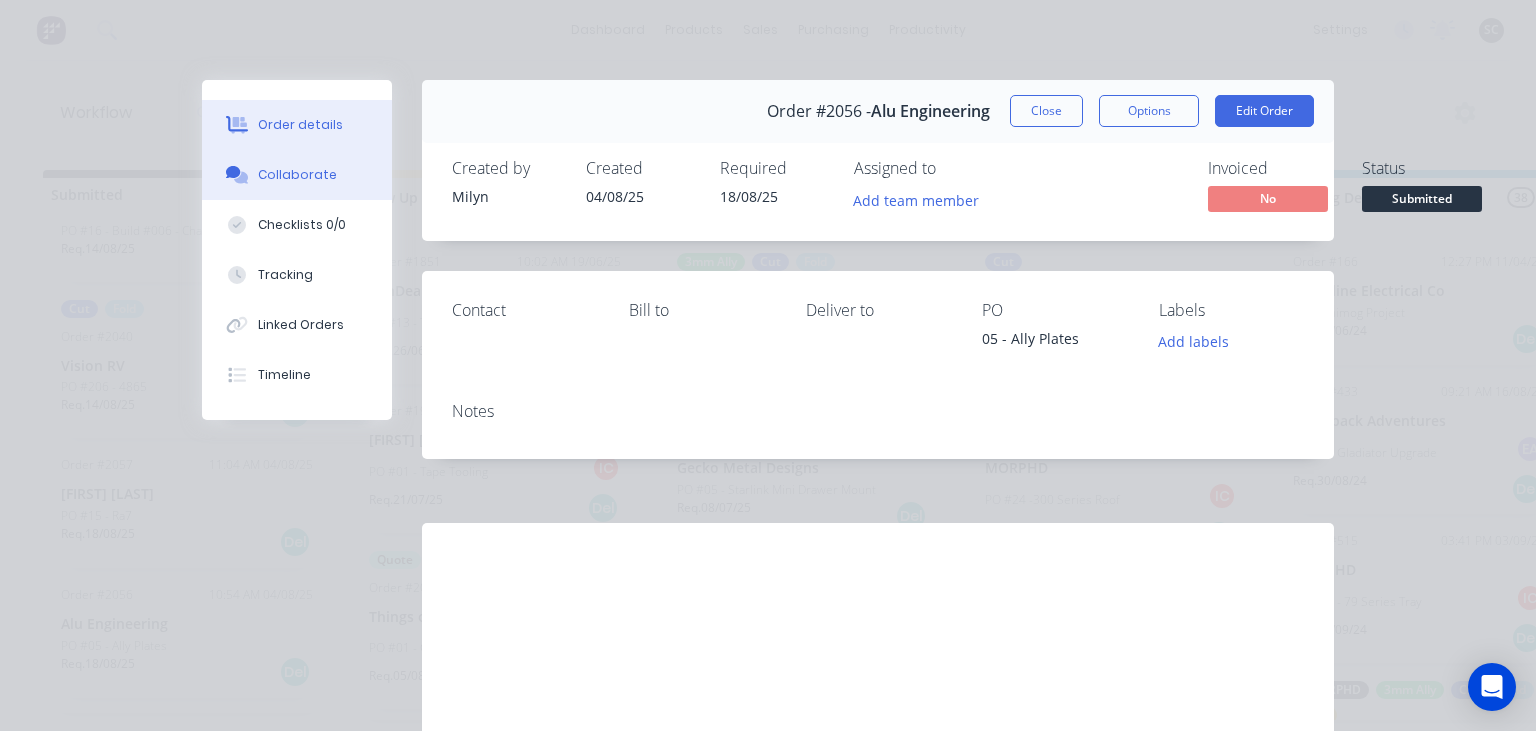 click on "Collaborate" at bounding box center (297, 175) 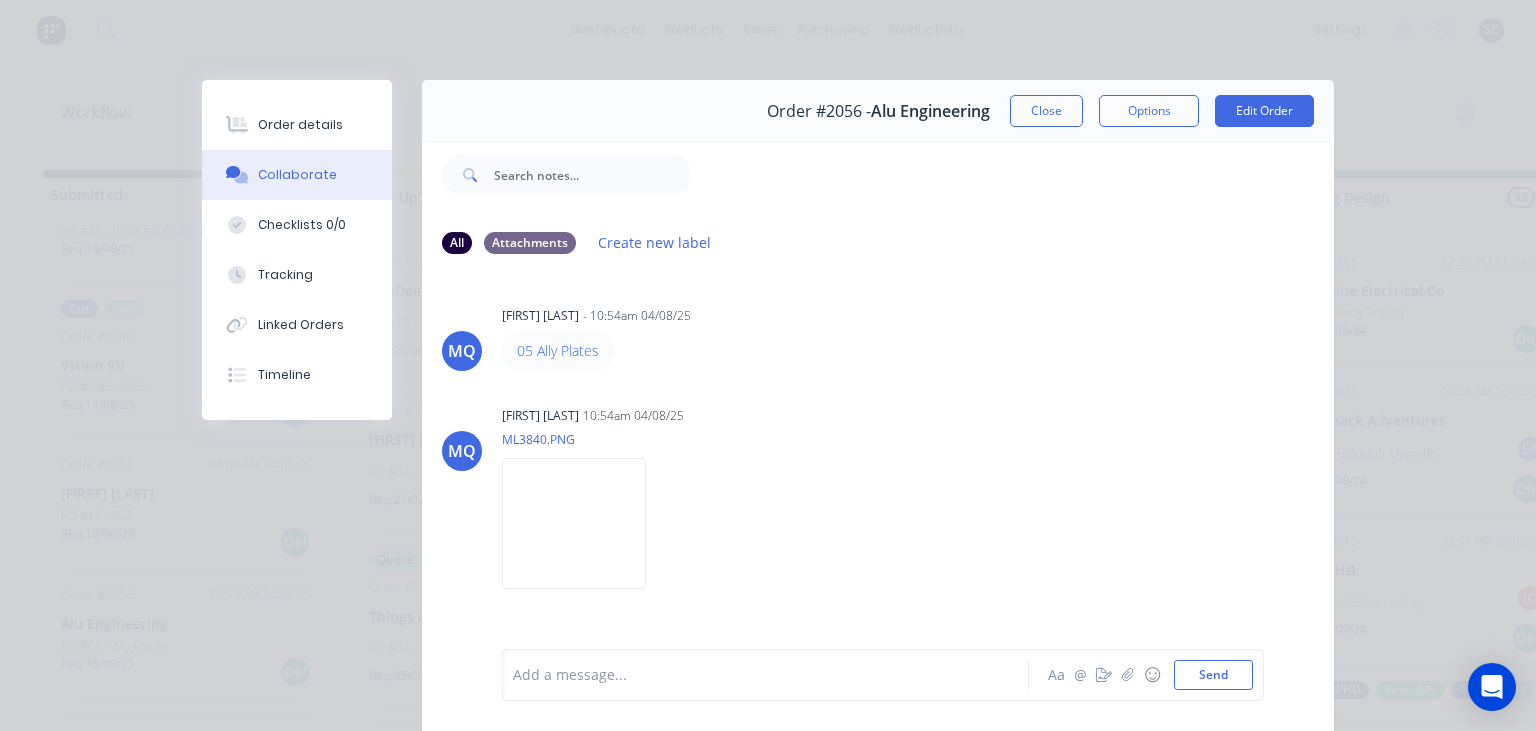 click on "05 Ally Plates" at bounding box center [814, 351] 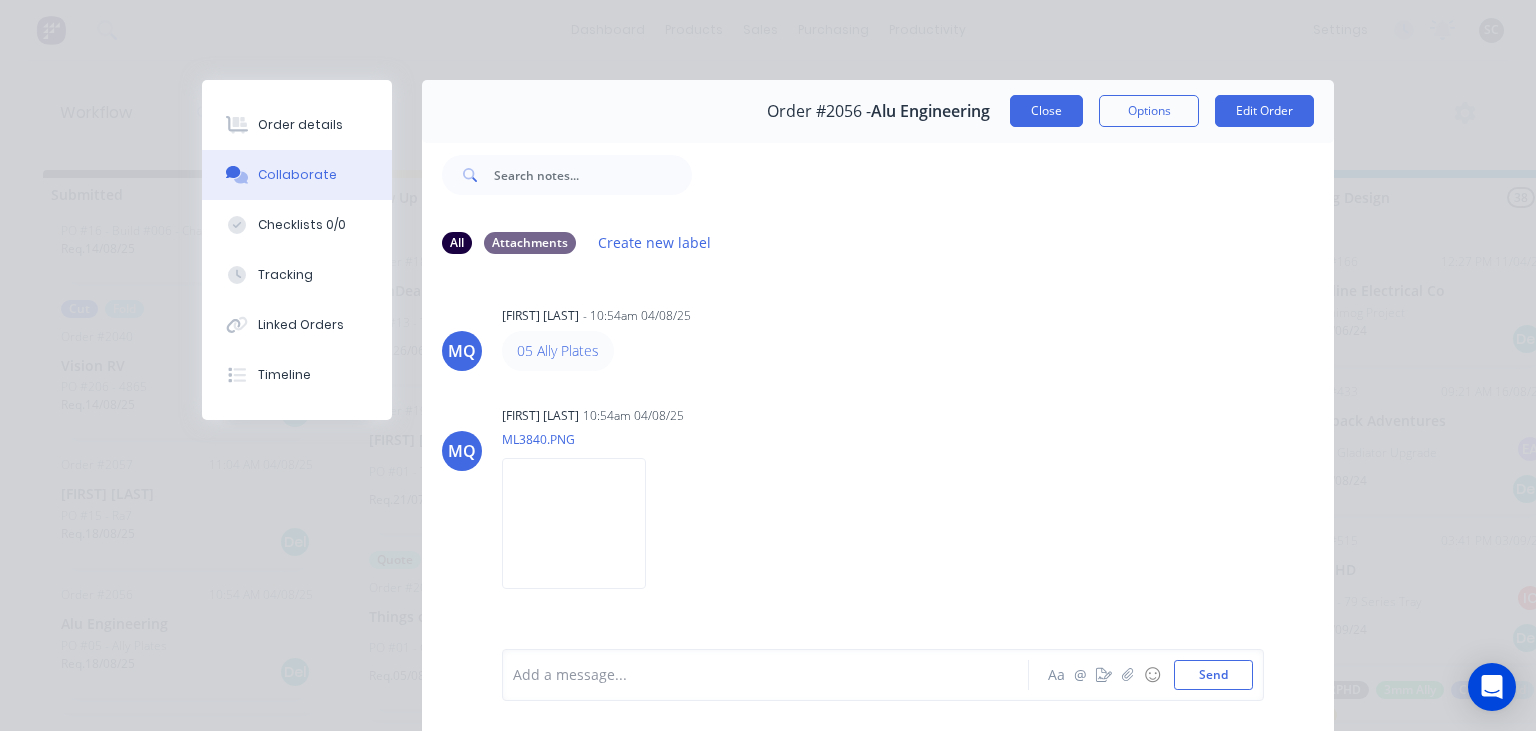 click on "Close" at bounding box center [1046, 111] 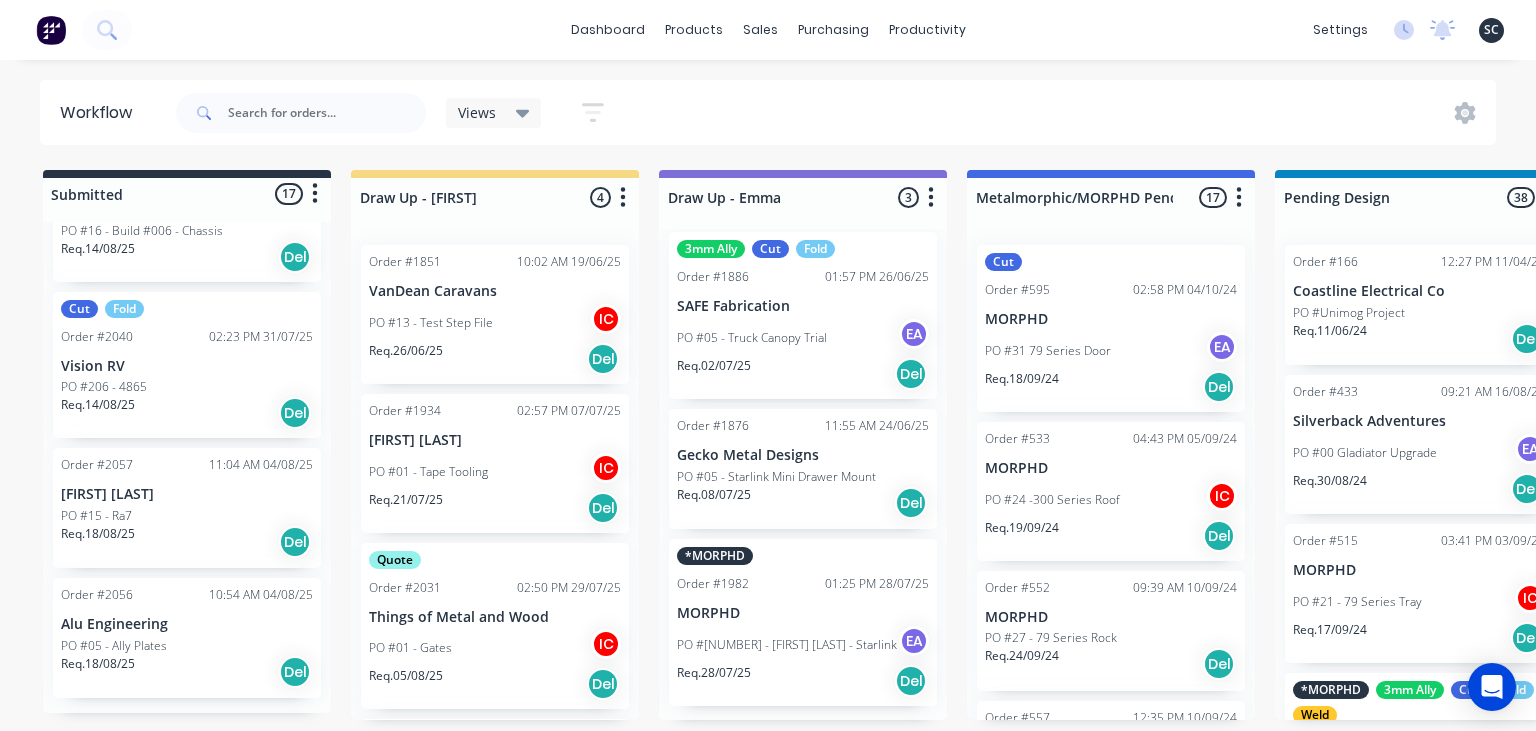 scroll, scrollTop: 14, scrollLeft: 0, axis: vertical 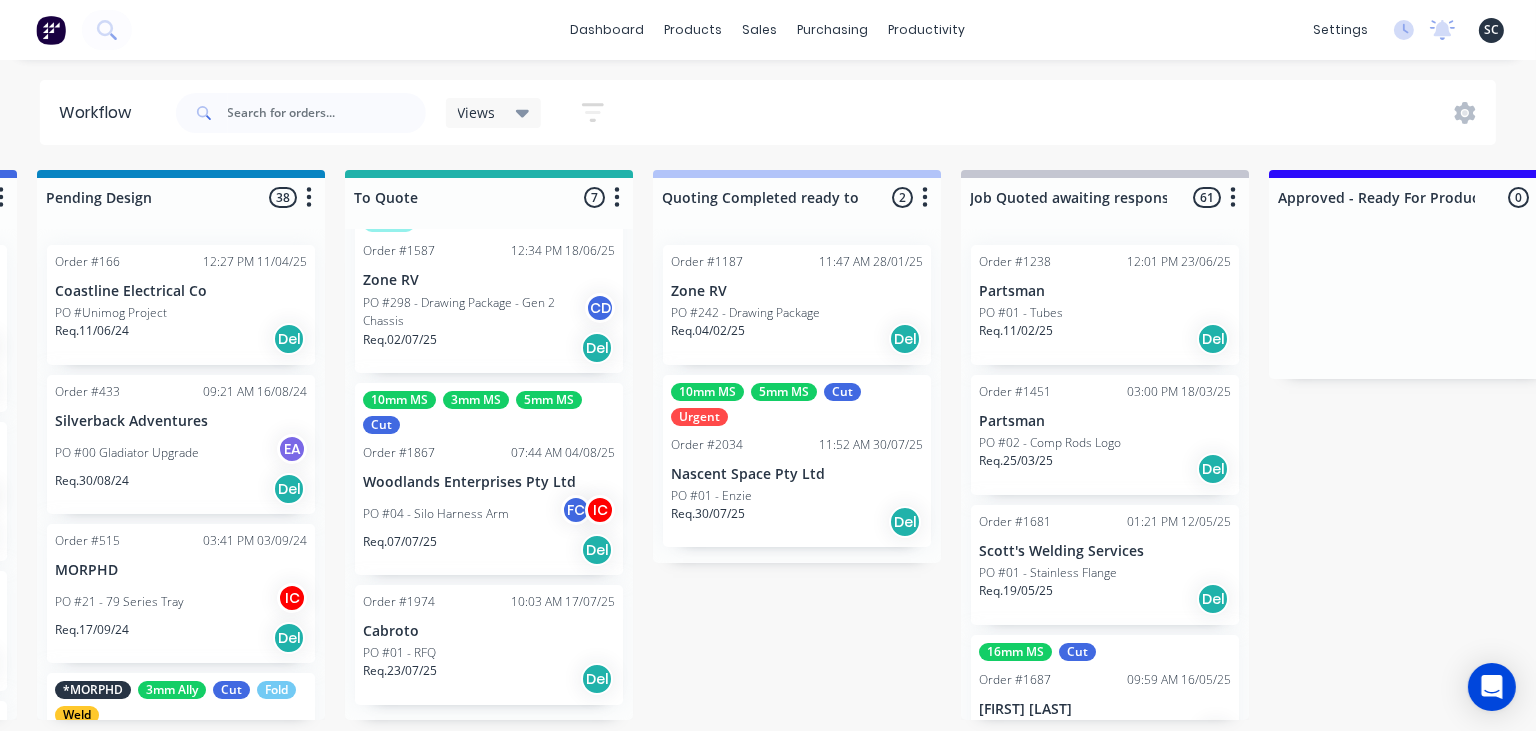 click on "[NUMBER] MS [NUMBER] MS [NUMBER] MS Cut Order #[NUMBER] [TIME] [DATE] [COMPANY] PO #[NUMBER] - [FIRST] [LAST]
FC IC Req. [DATE] Del" at bounding box center [489, 479] 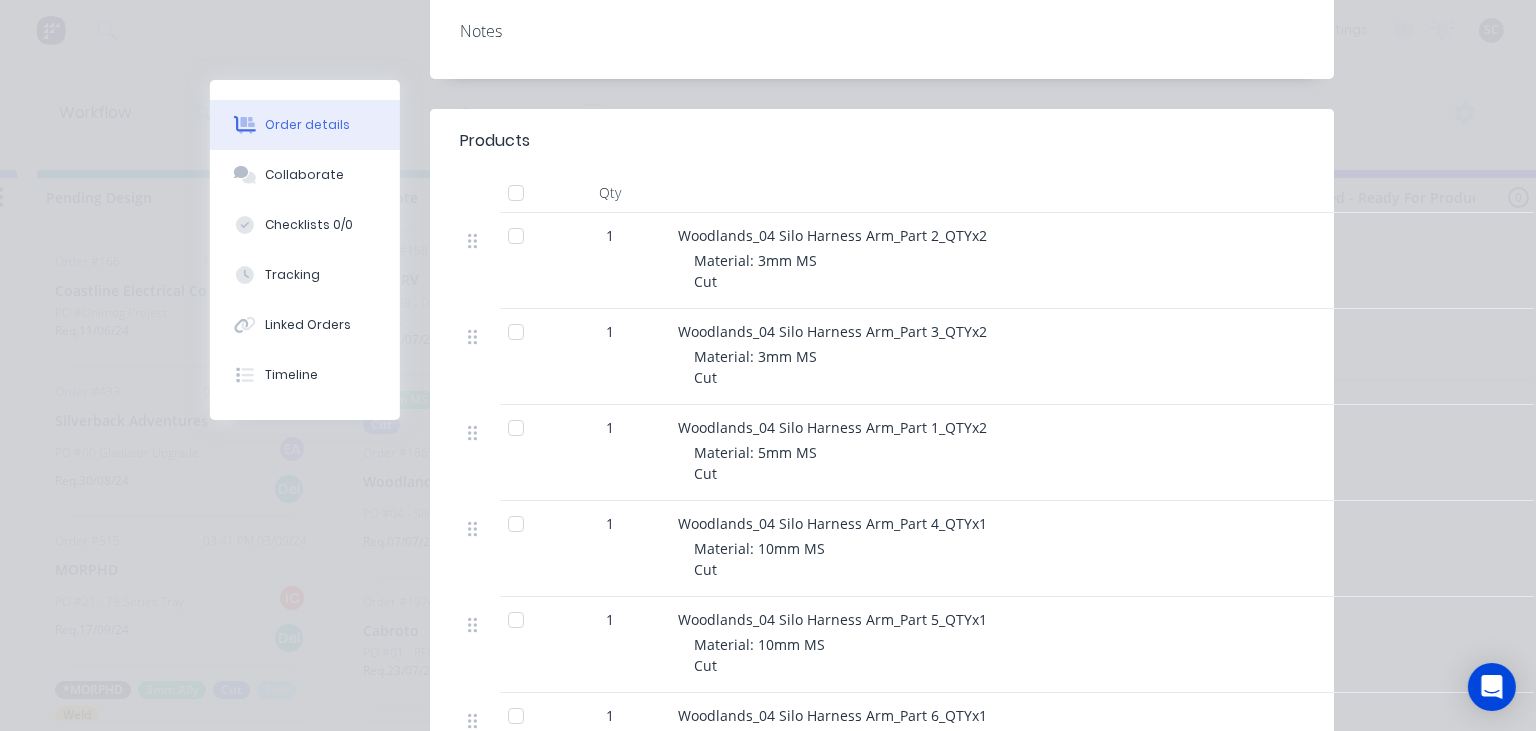 scroll, scrollTop: 691, scrollLeft: 0, axis: vertical 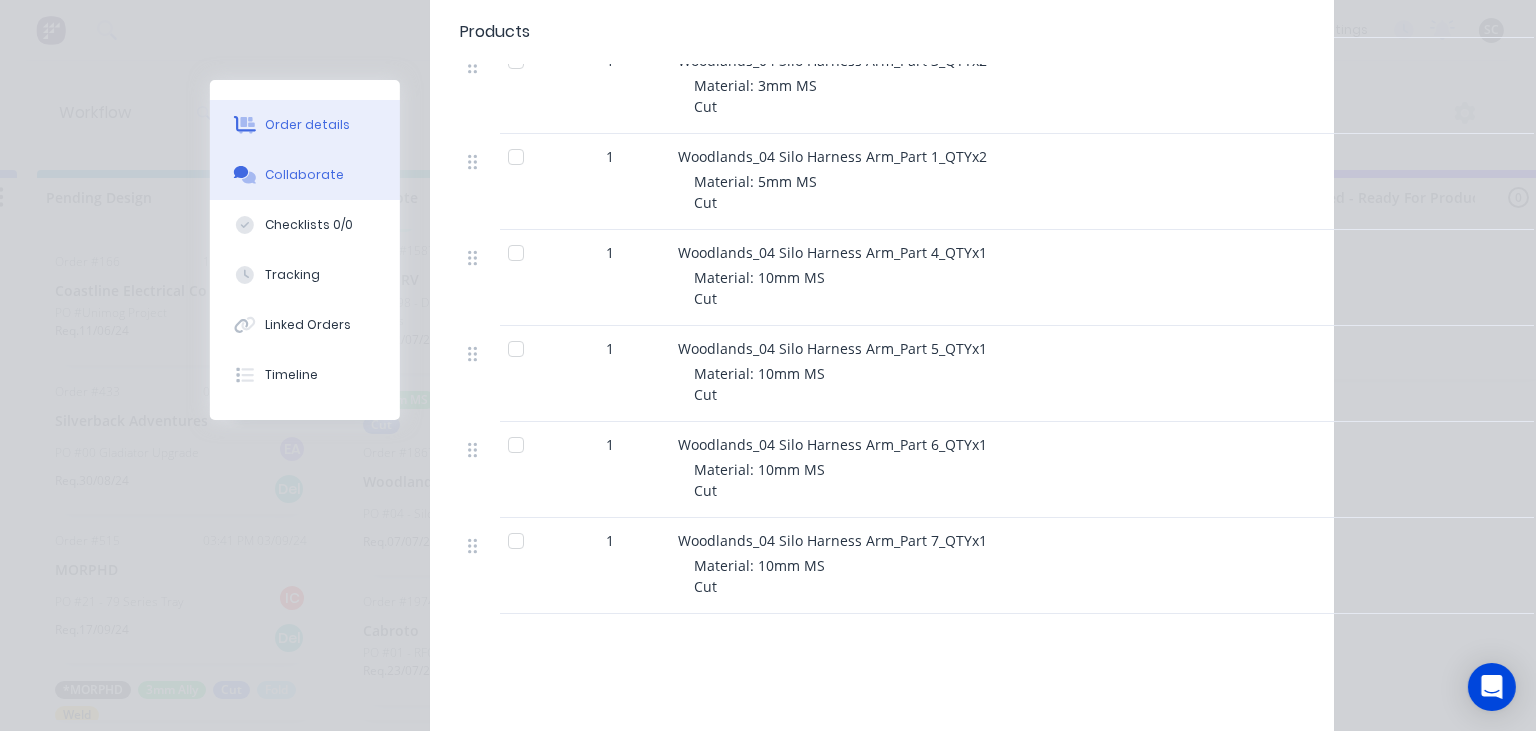 click on "Collaborate" at bounding box center (305, 175) 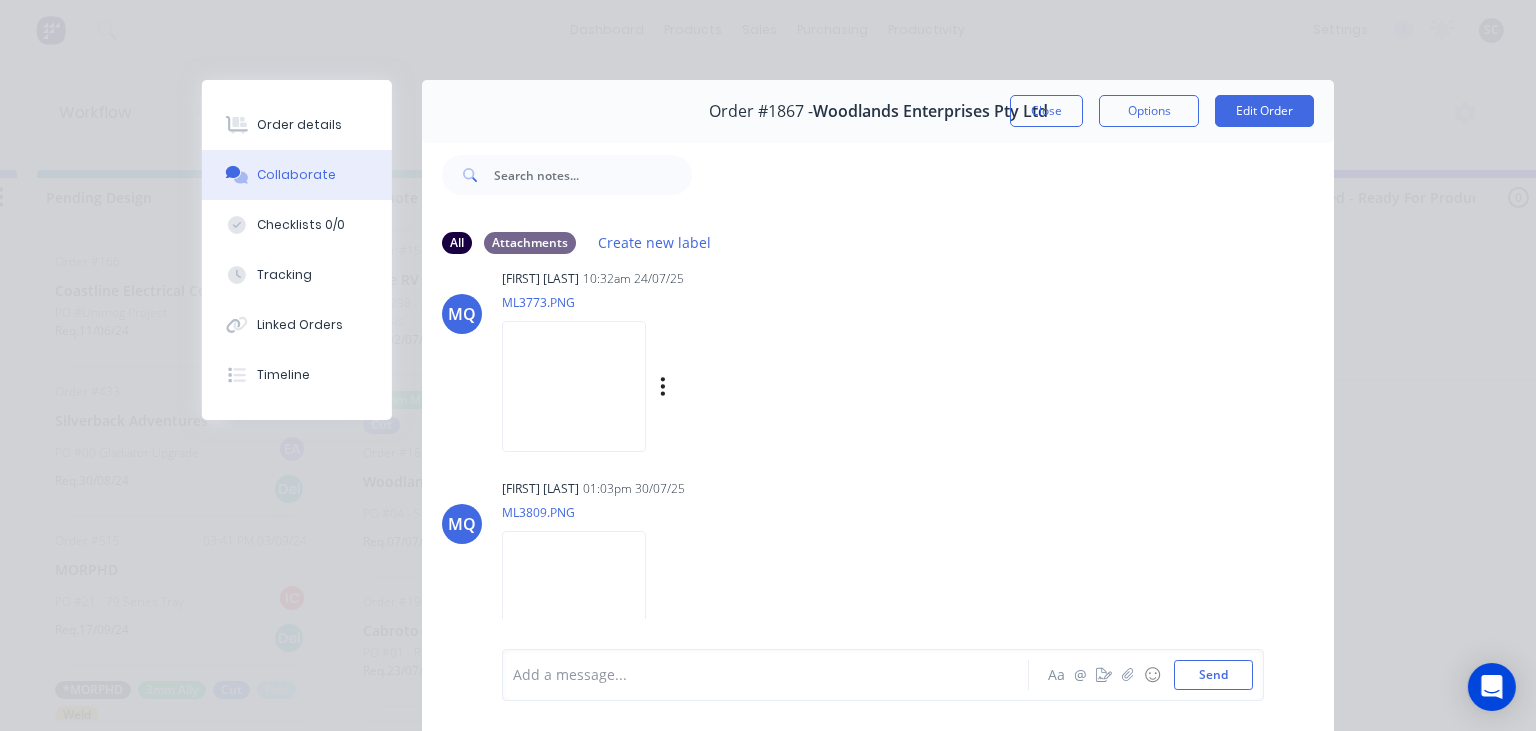 scroll, scrollTop: 161, scrollLeft: 0, axis: vertical 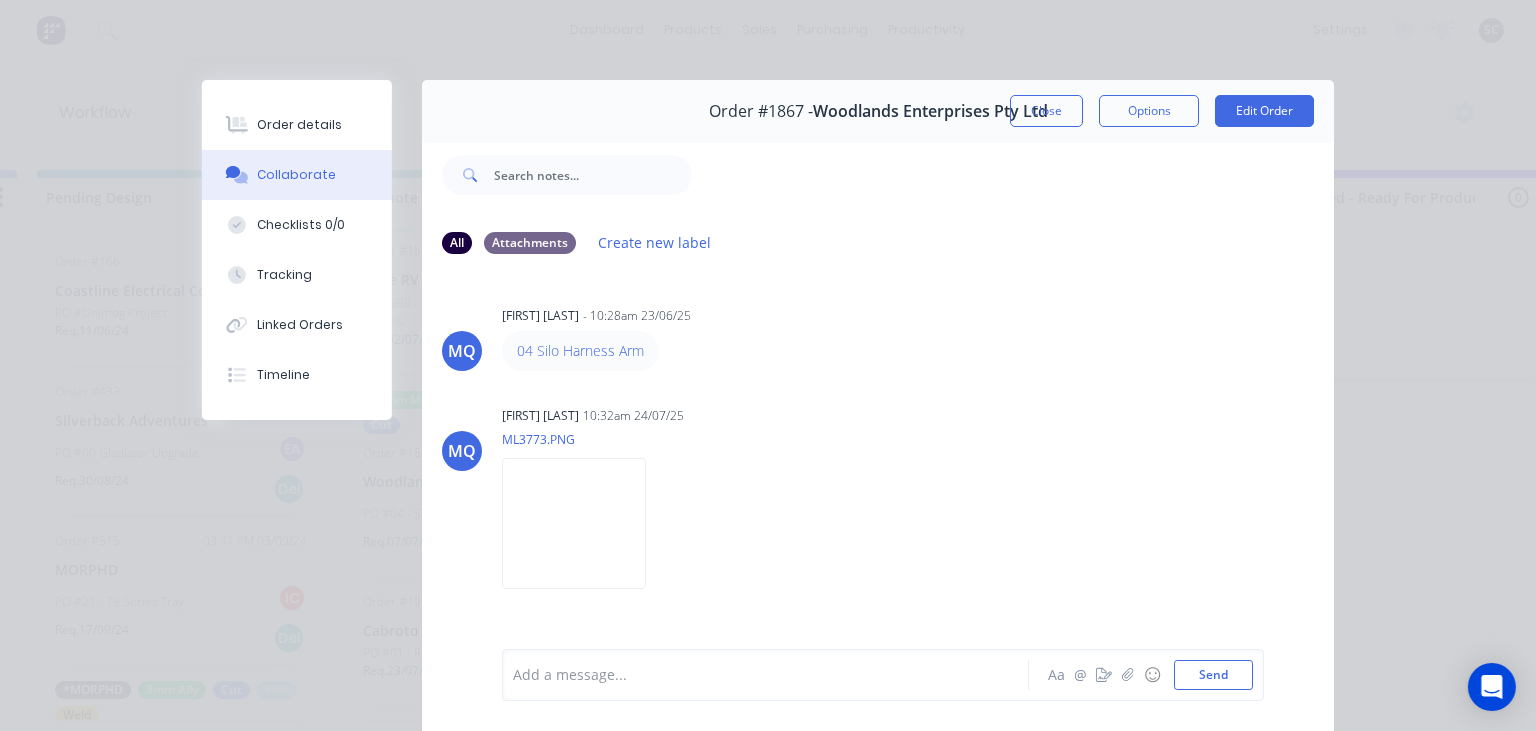 drag, startPoint x: 1062, startPoint y: 123, endPoint x: 991, endPoint y: 302, distance: 192.56686 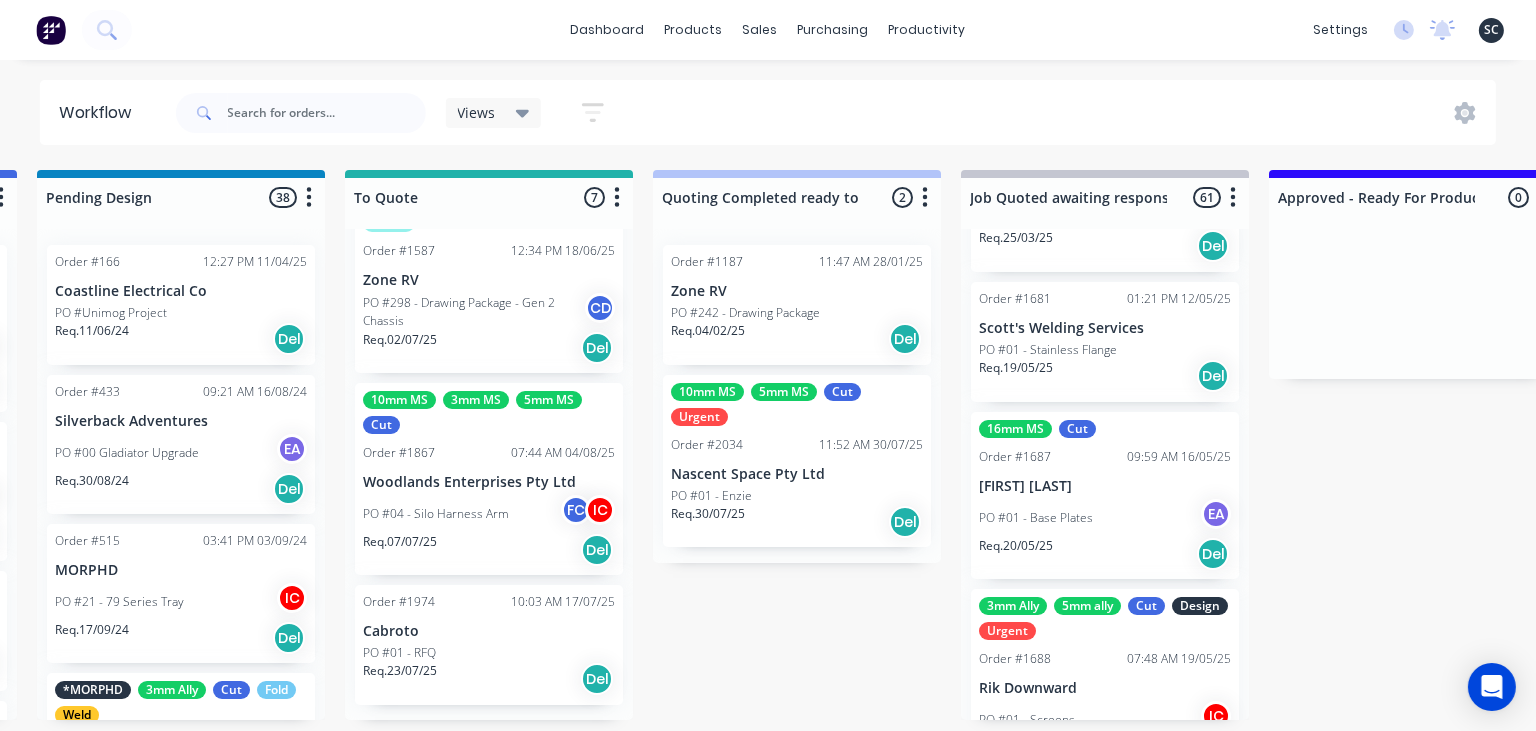 scroll, scrollTop: 230, scrollLeft: 0, axis: vertical 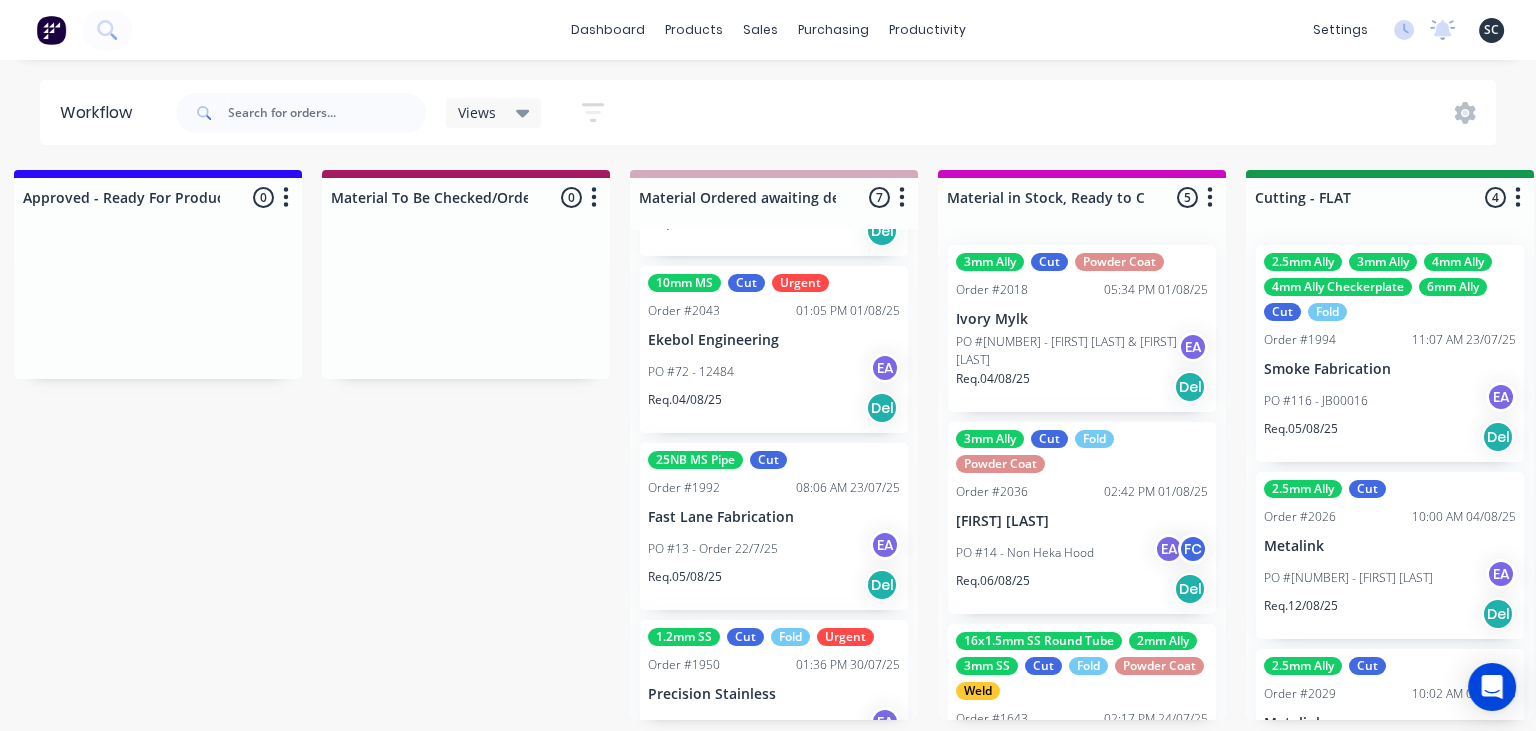 click on "Req. 04/08/25 Del" at bounding box center [774, 408] 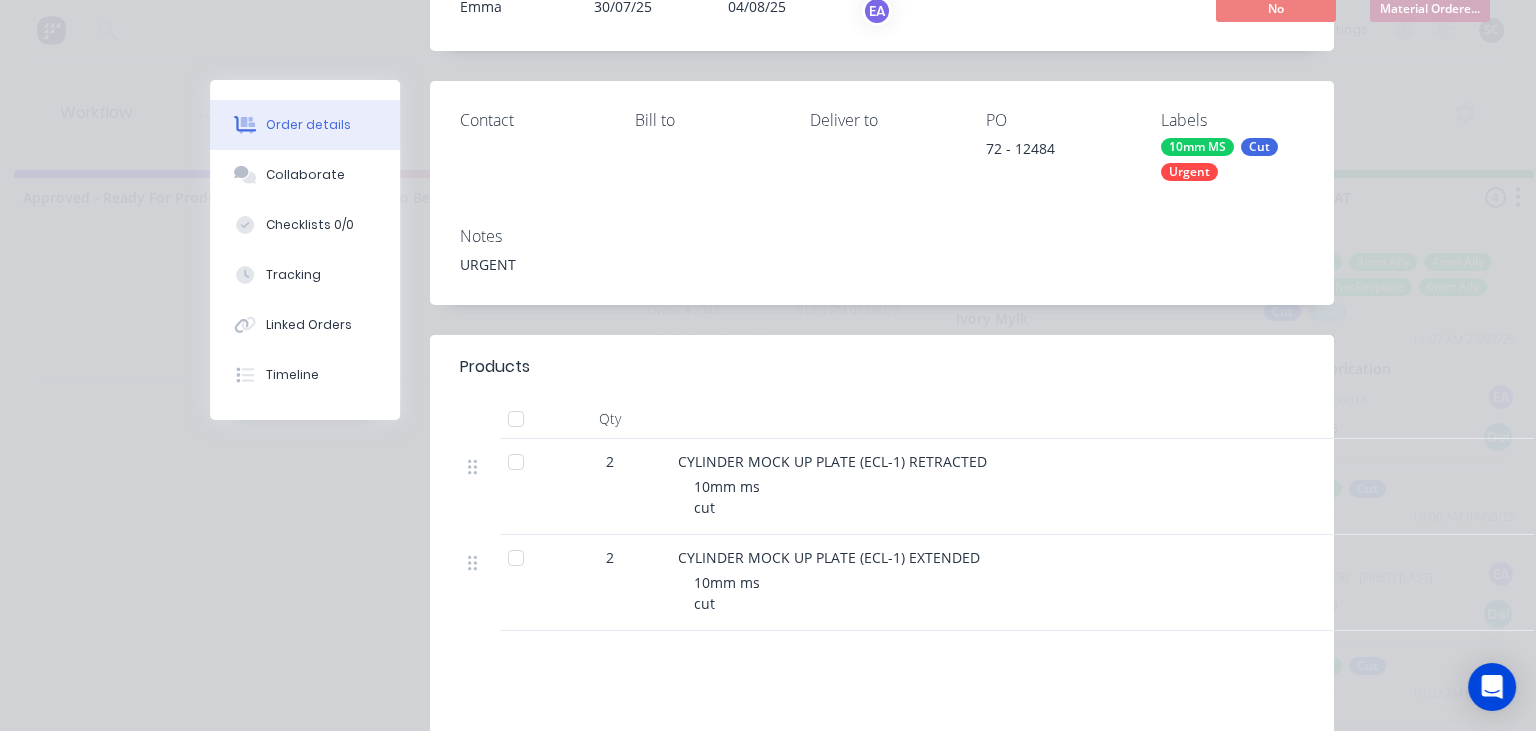 scroll, scrollTop: 230, scrollLeft: 0, axis: vertical 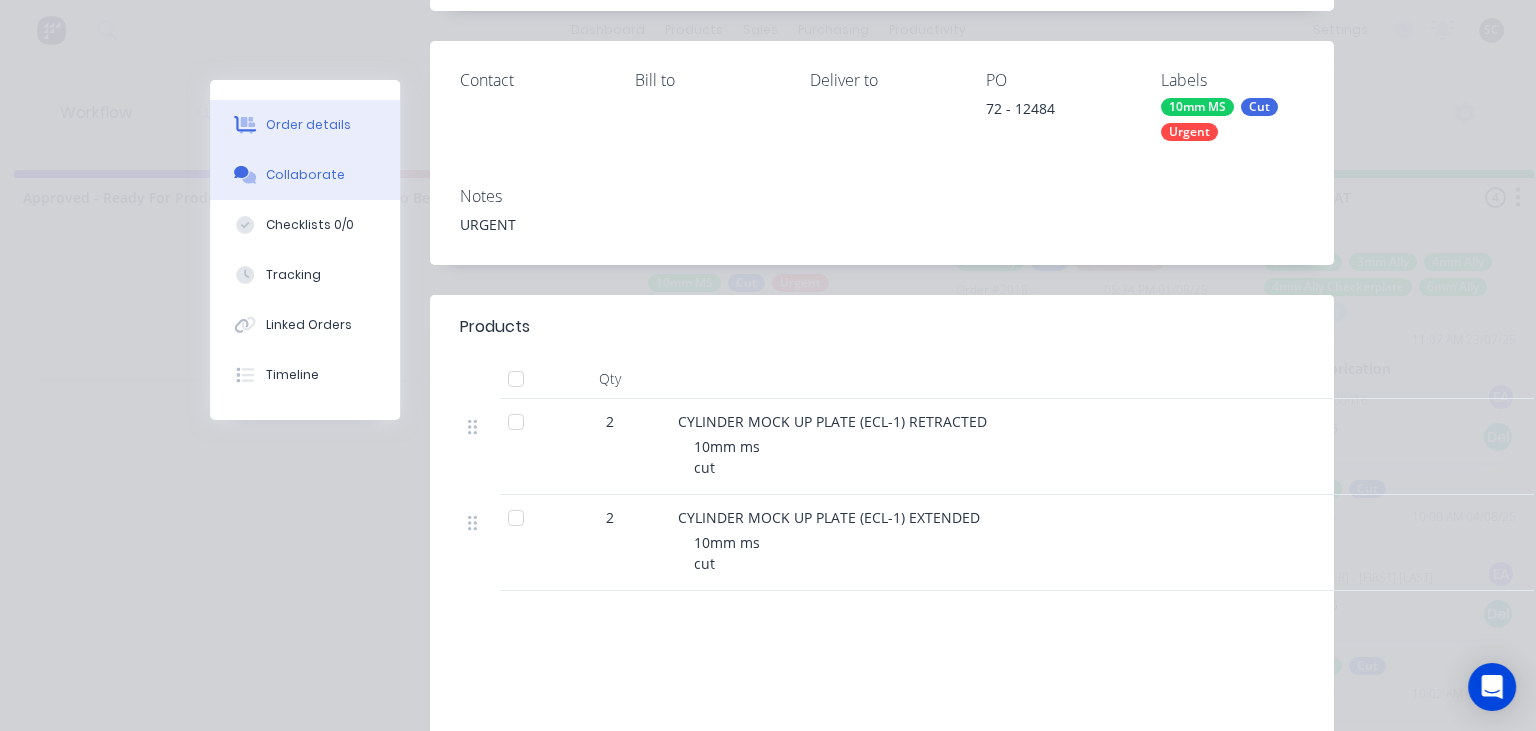 click on "Collaborate" at bounding box center (305, 175) 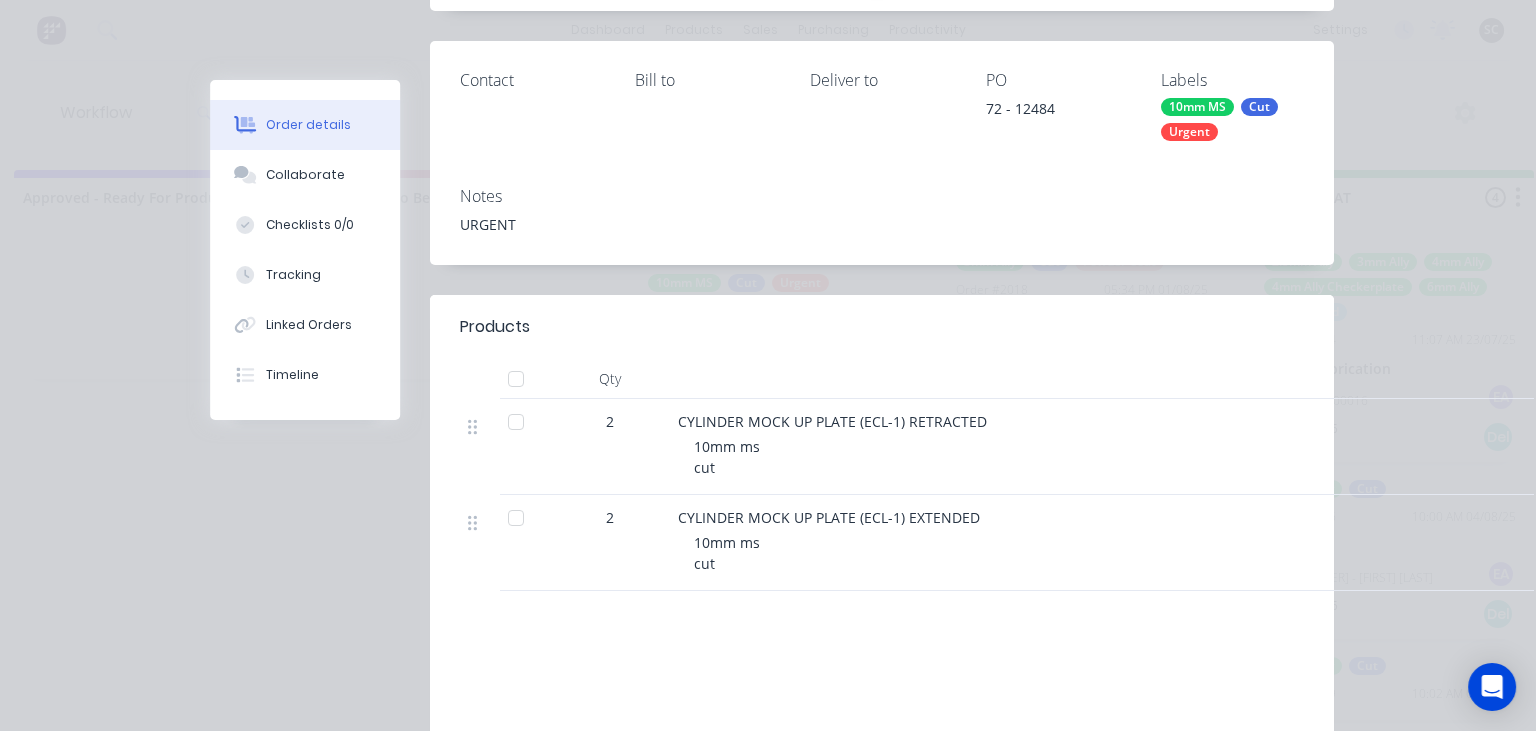 scroll, scrollTop: 0, scrollLeft: 0, axis: both 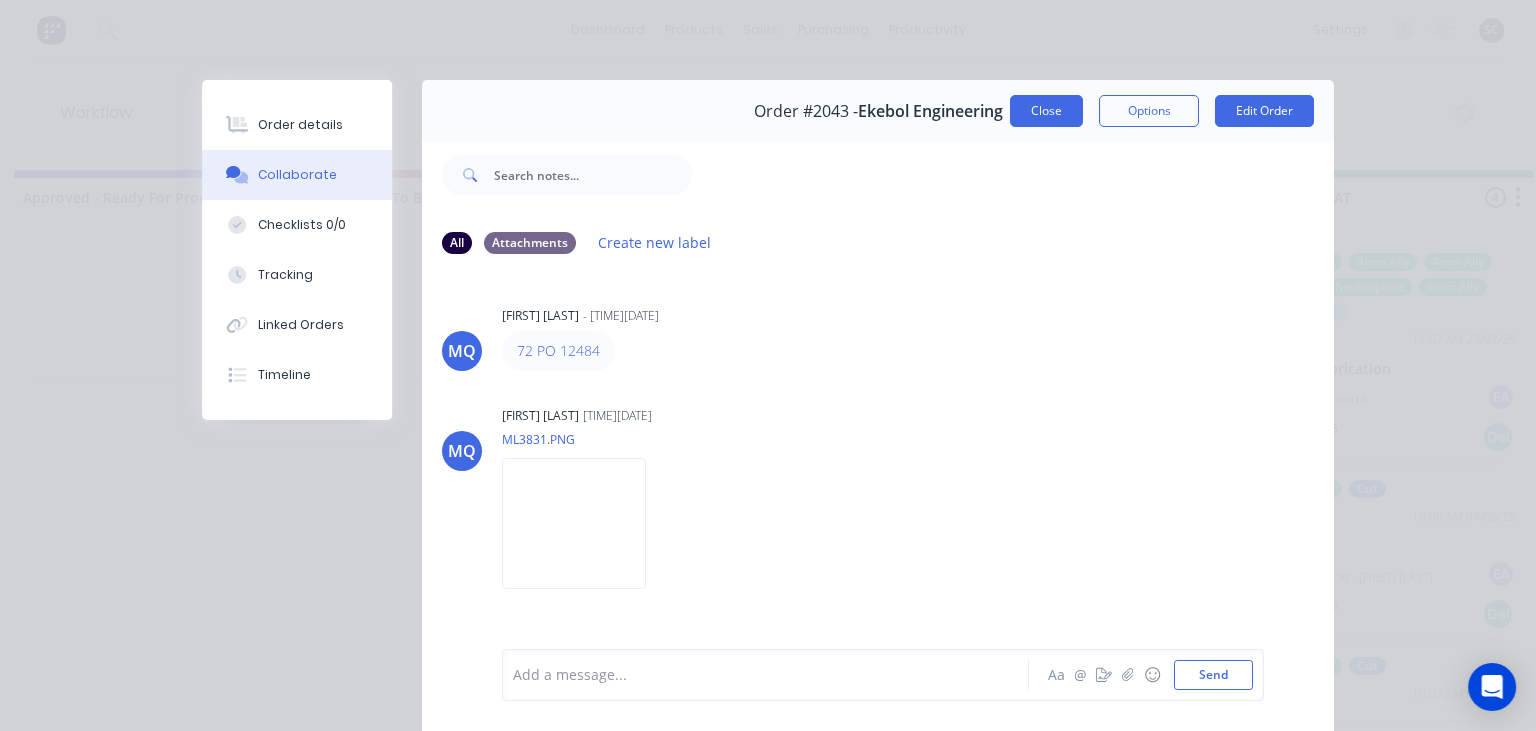 click on "Close" at bounding box center [1046, 111] 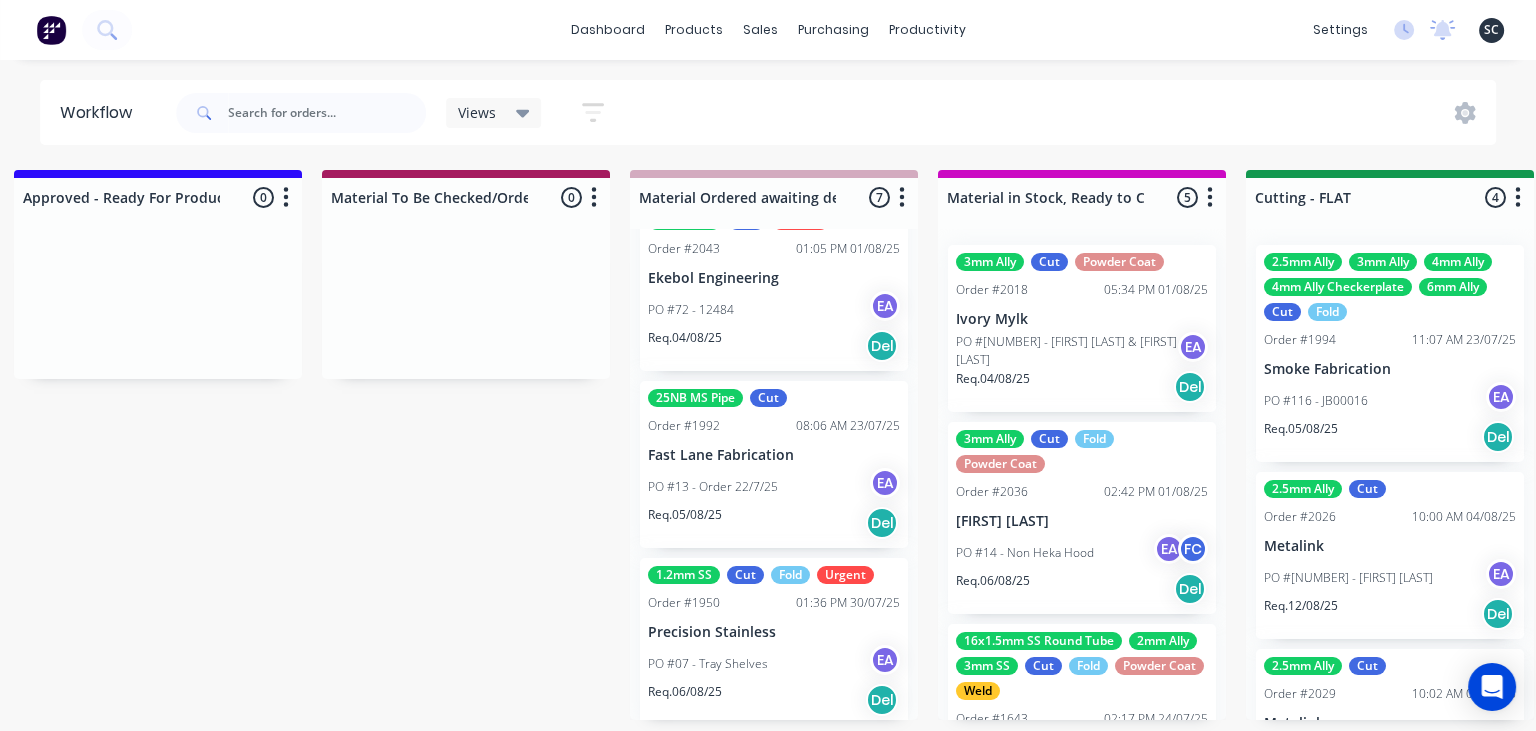 scroll, scrollTop: 773, scrollLeft: 0, axis: vertical 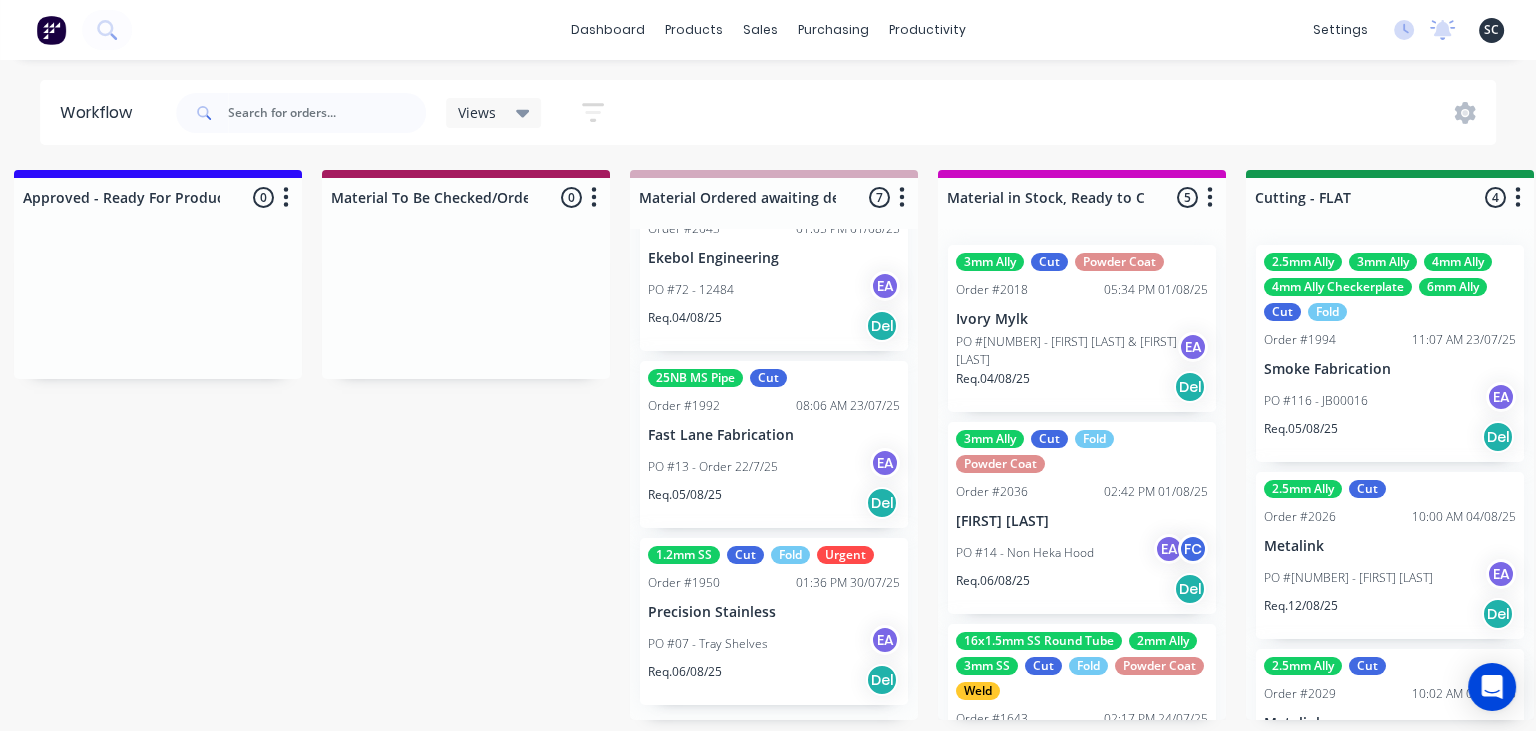 click on "PO #14 - Non Heka Hood
EA FC" at bounding box center [1082, 553] 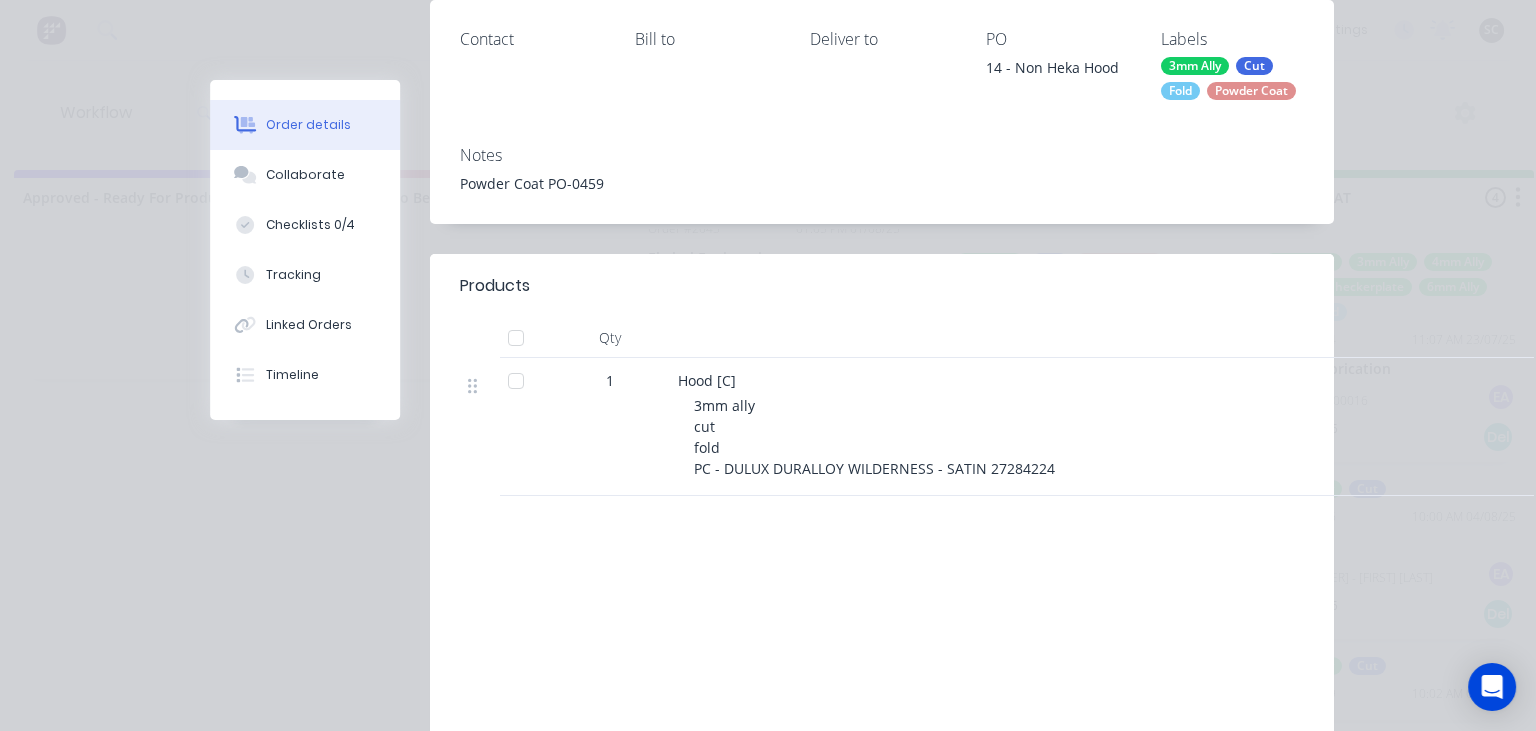 scroll, scrollTop: 345, scrollLeft: 0, axis: vertical 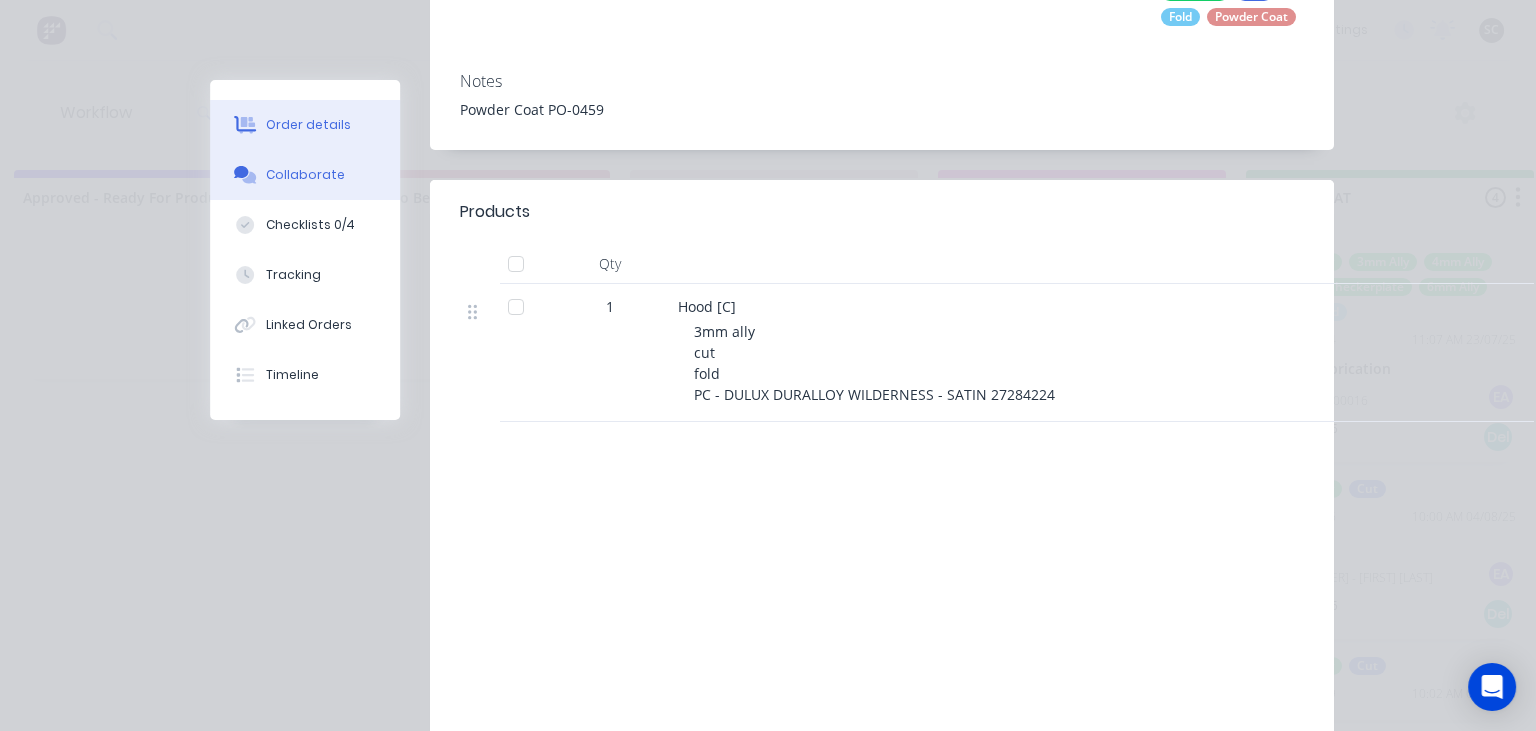 click on "Collaborate" at bounding box center (305, 175) 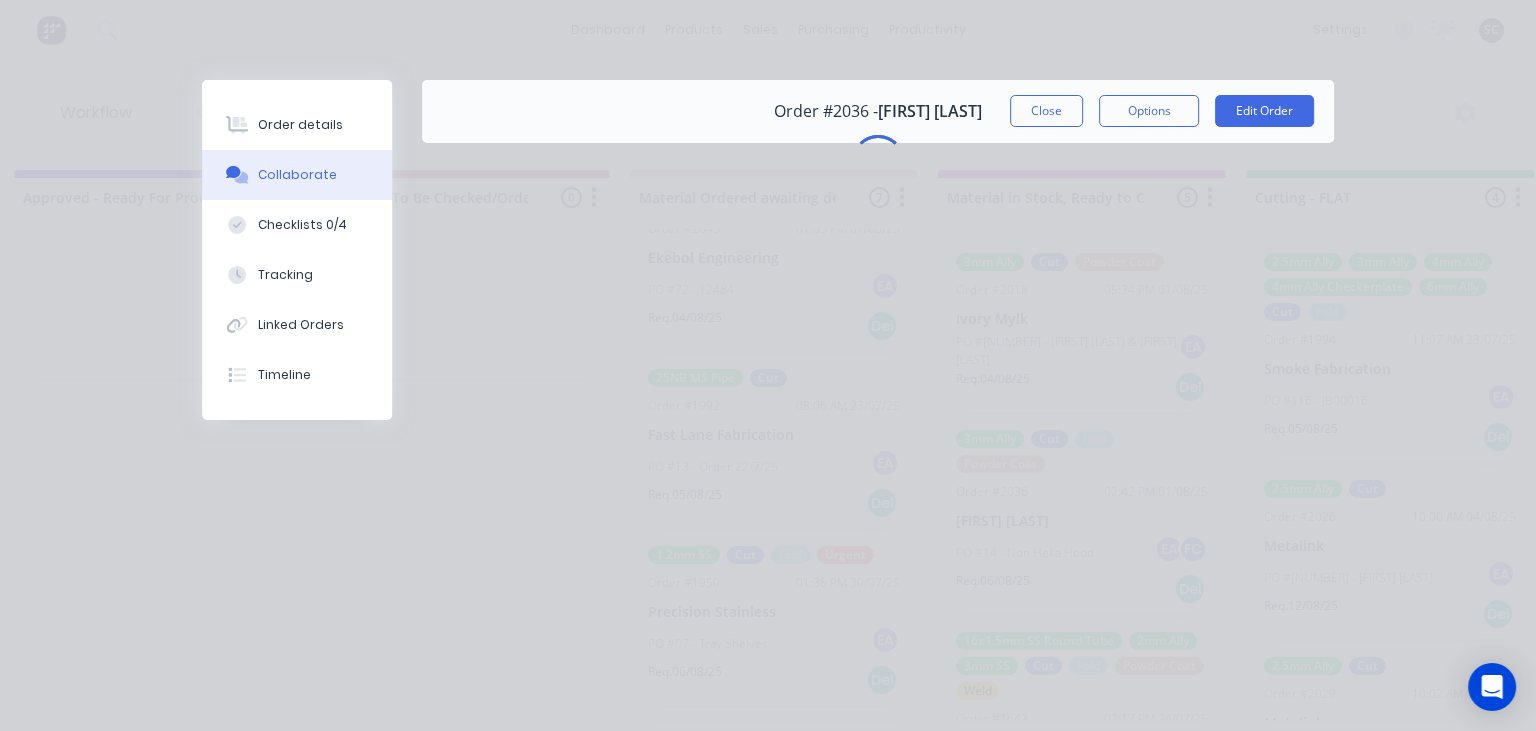 scroll, scrollTop: 0, scrollLeft: 0, axis: both 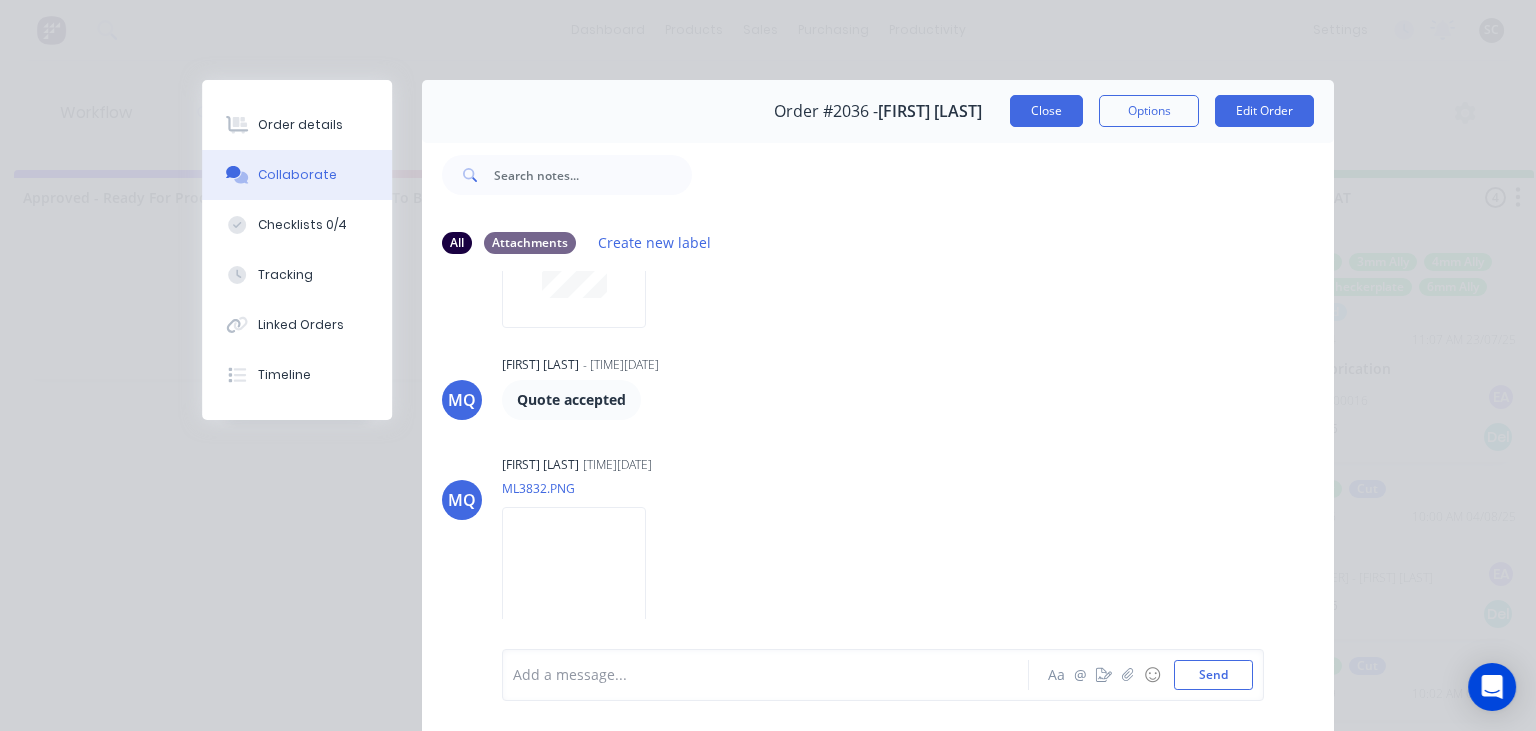 click on "Close" at bounding box center [1046, 111] 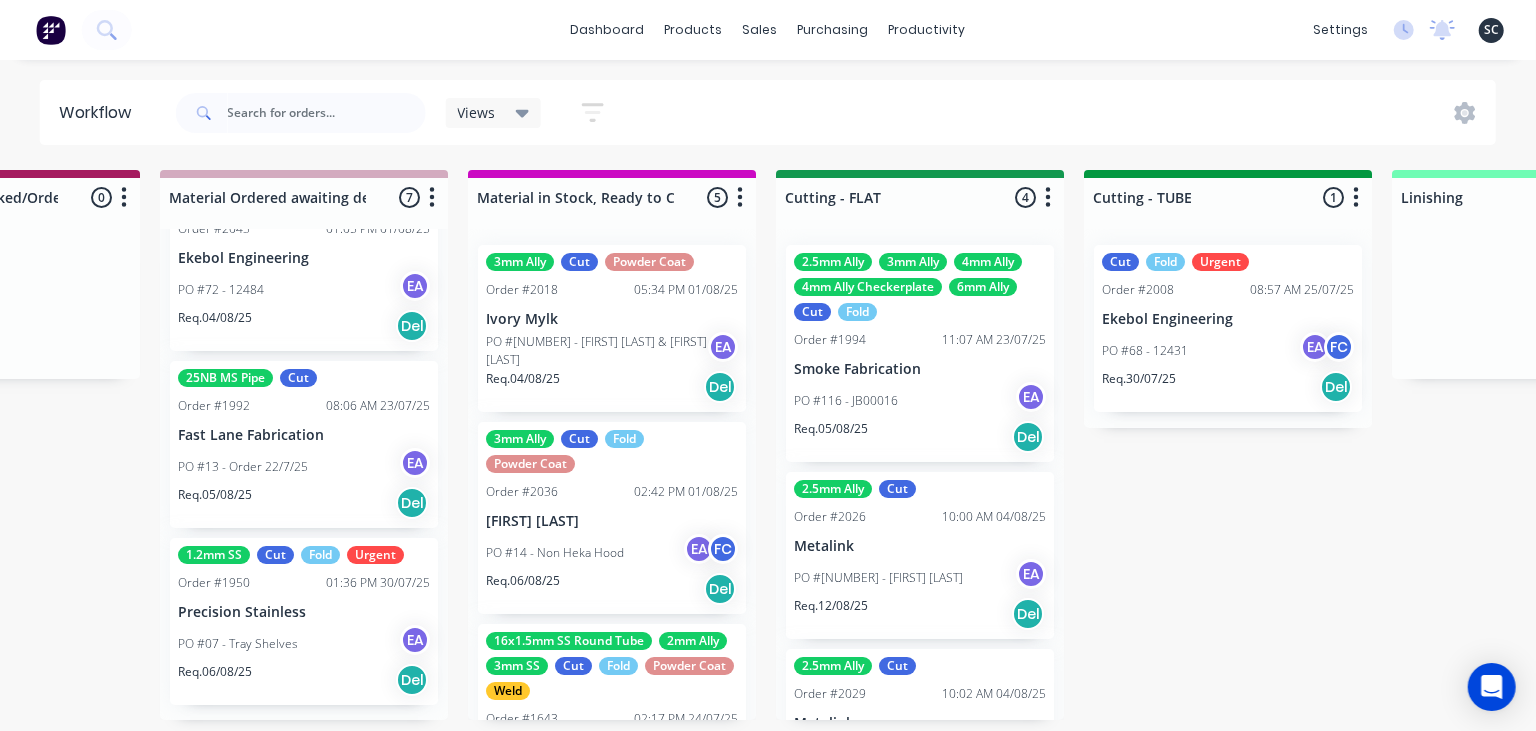 scroll, scrollTop: 0, scrollLeft: 2996, axis: horizontal 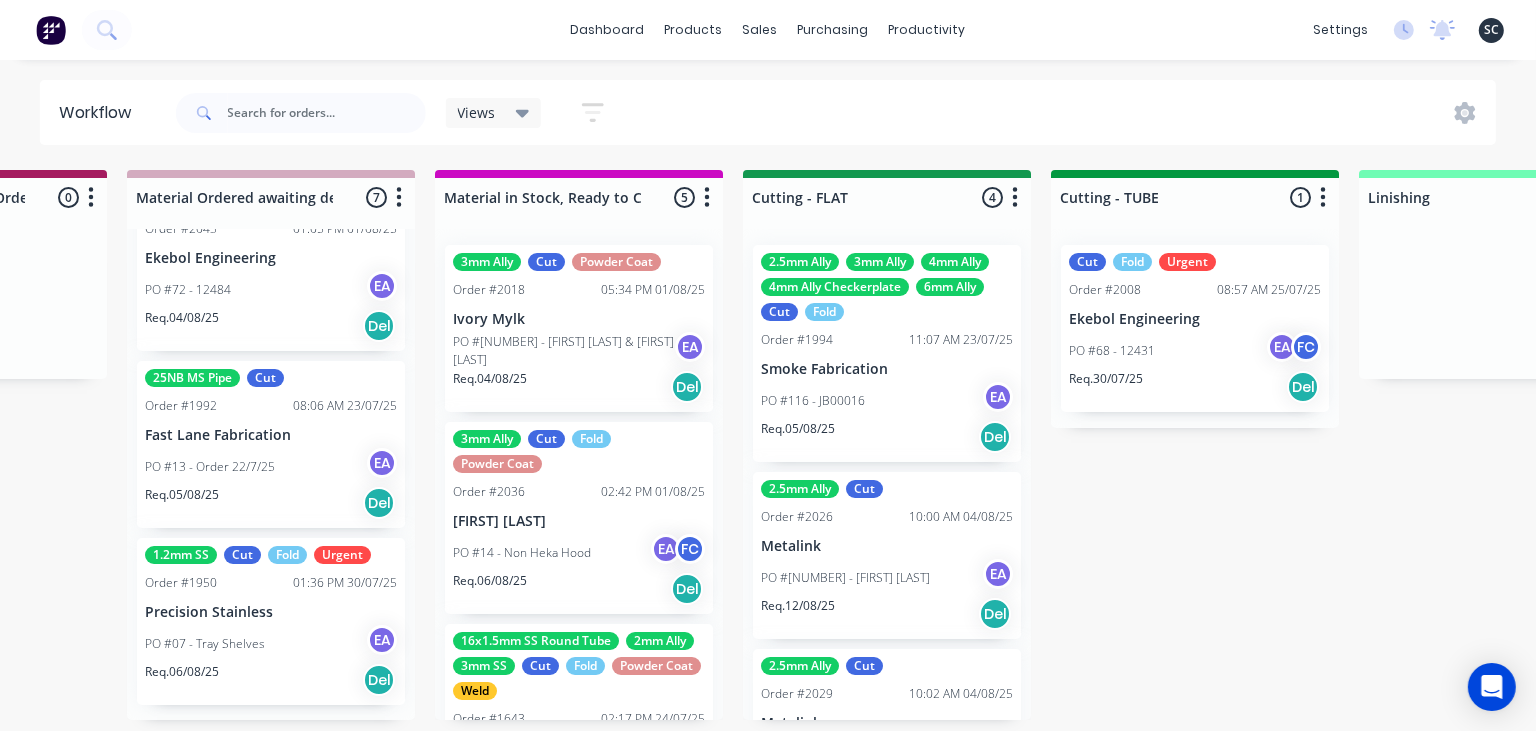 click on "Req. 05/08/25 Del" at bounding box center (887, 437) 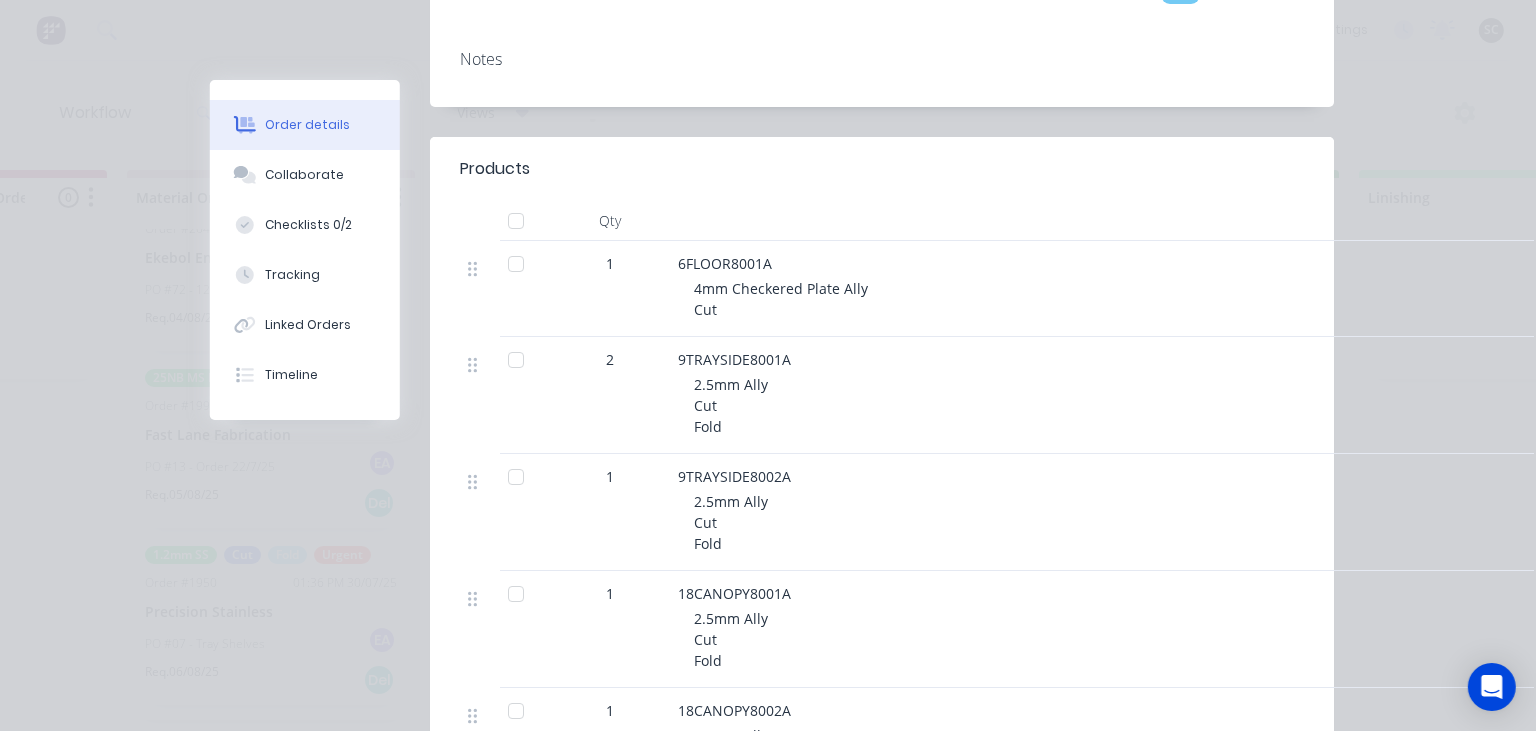 scroll, scrollTop: 0, scrollLeft: 0, axis: both 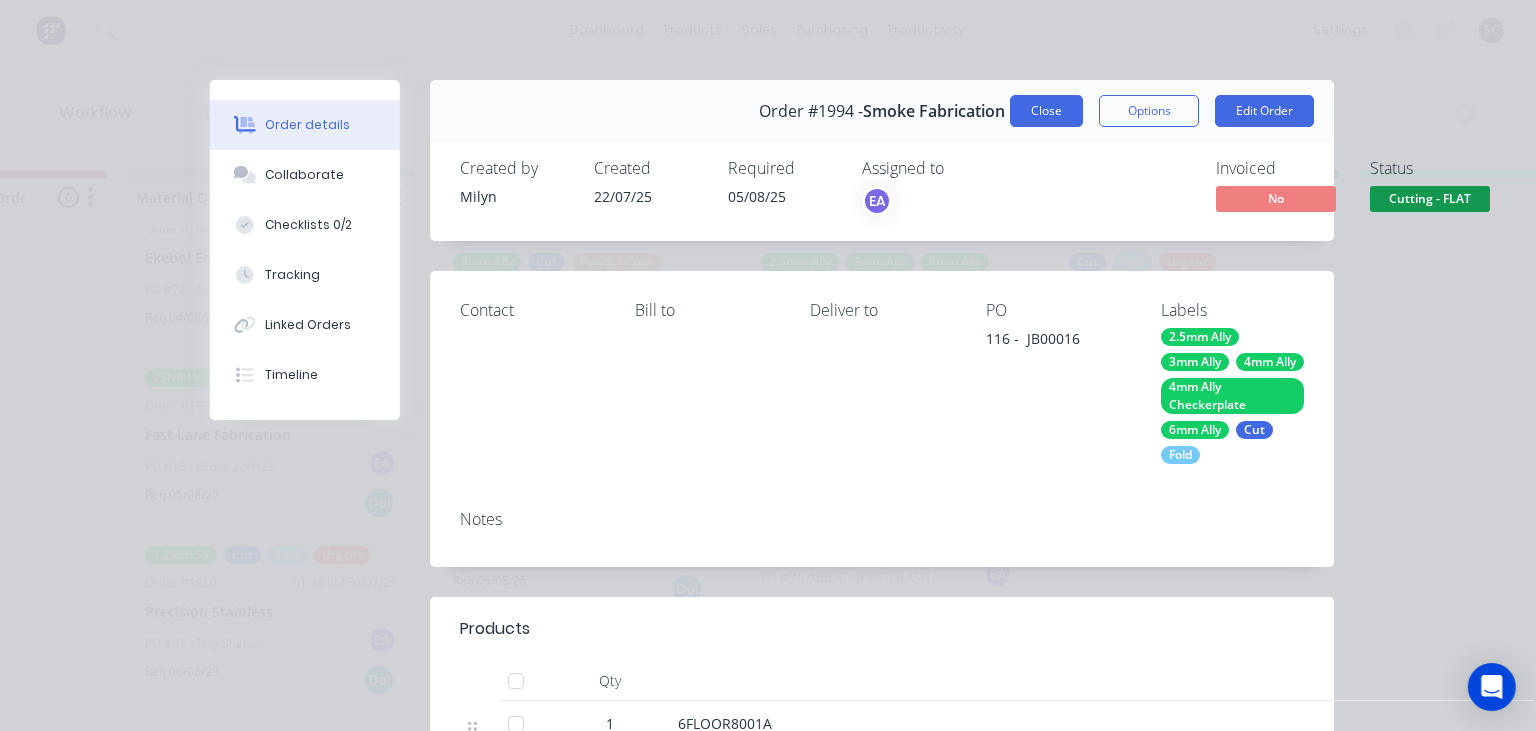 click on "Close" at bounding box center [1046, 111] 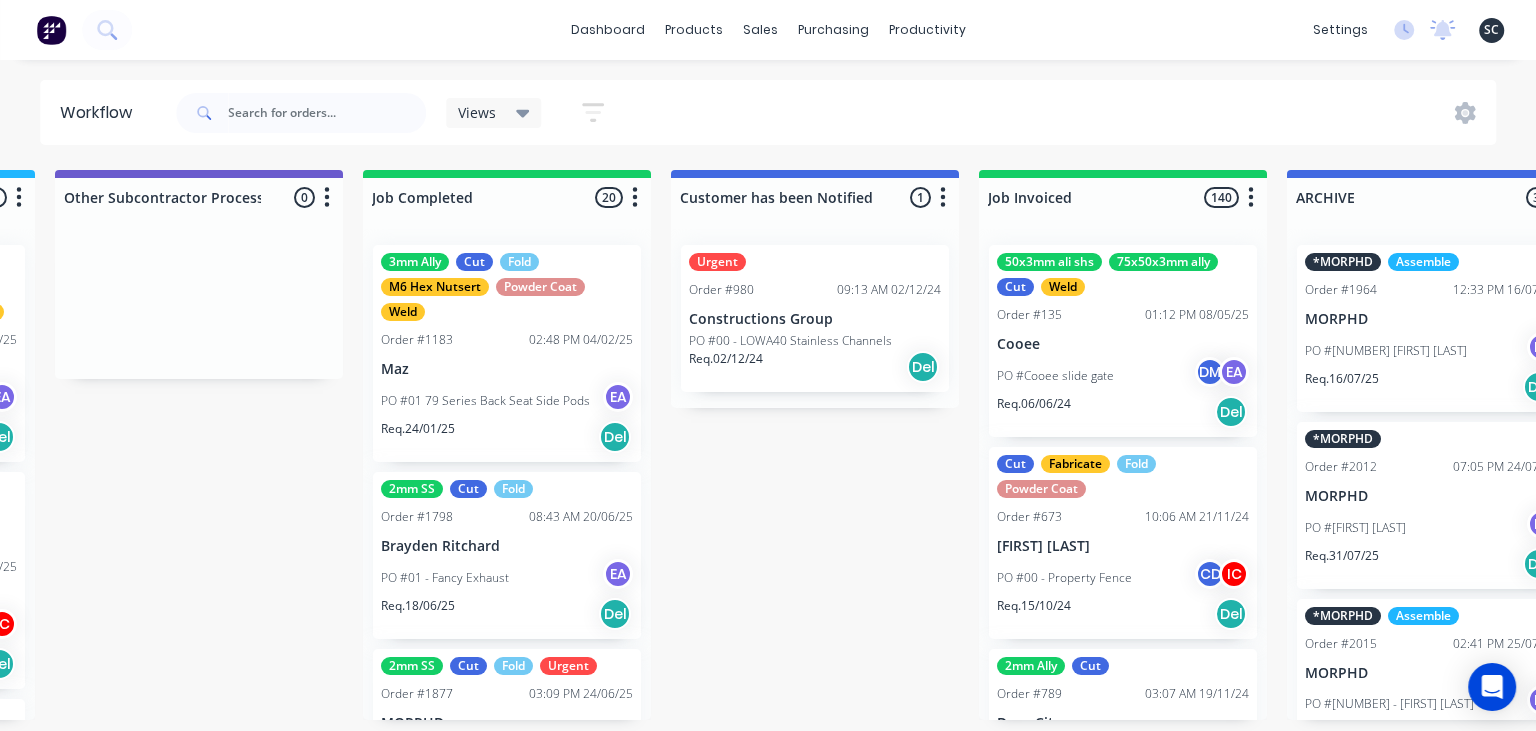 scroll, scrollTop: 0, scrollLeft: 6164, axis: horizontal 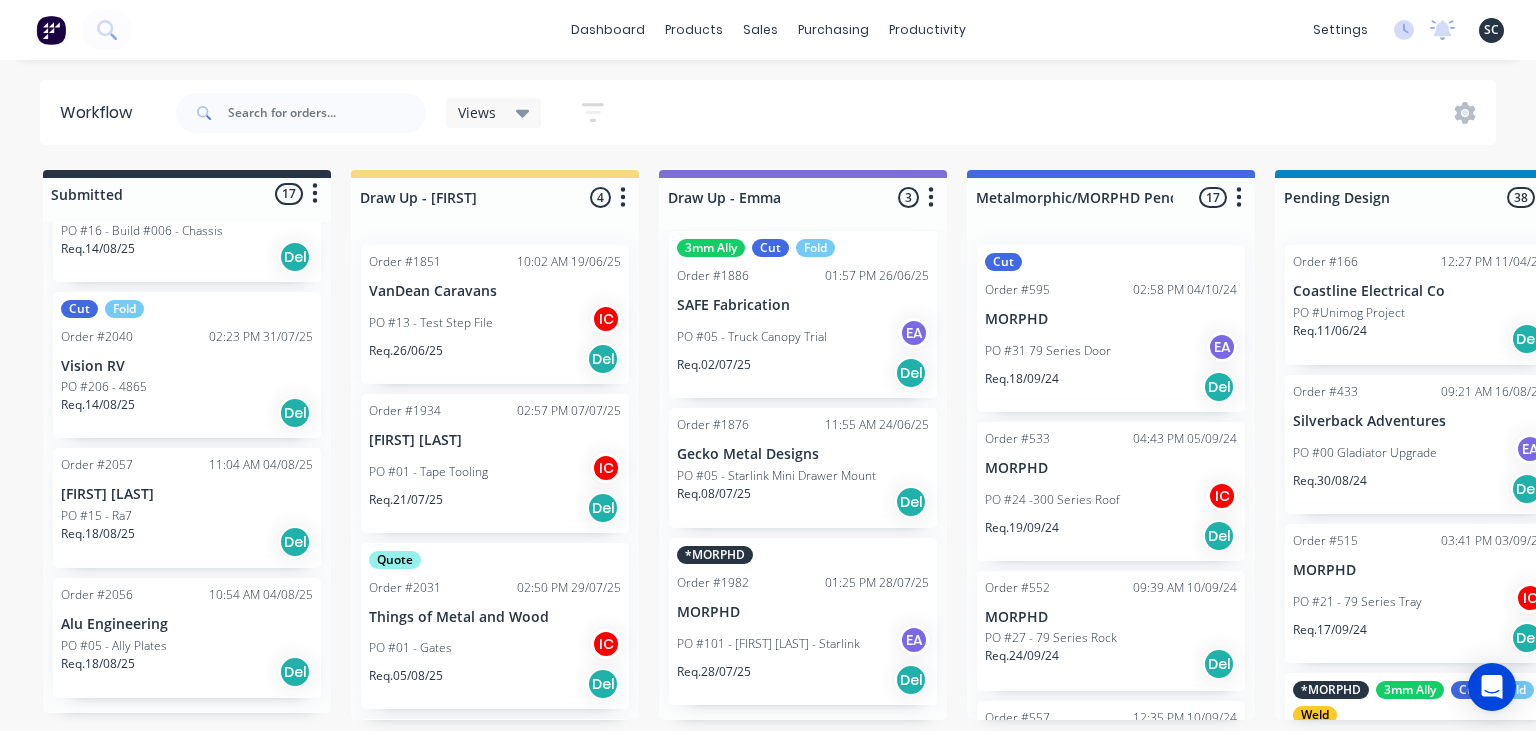click on "Req. 18/08/25 Del" at bounding box center [187, 542] 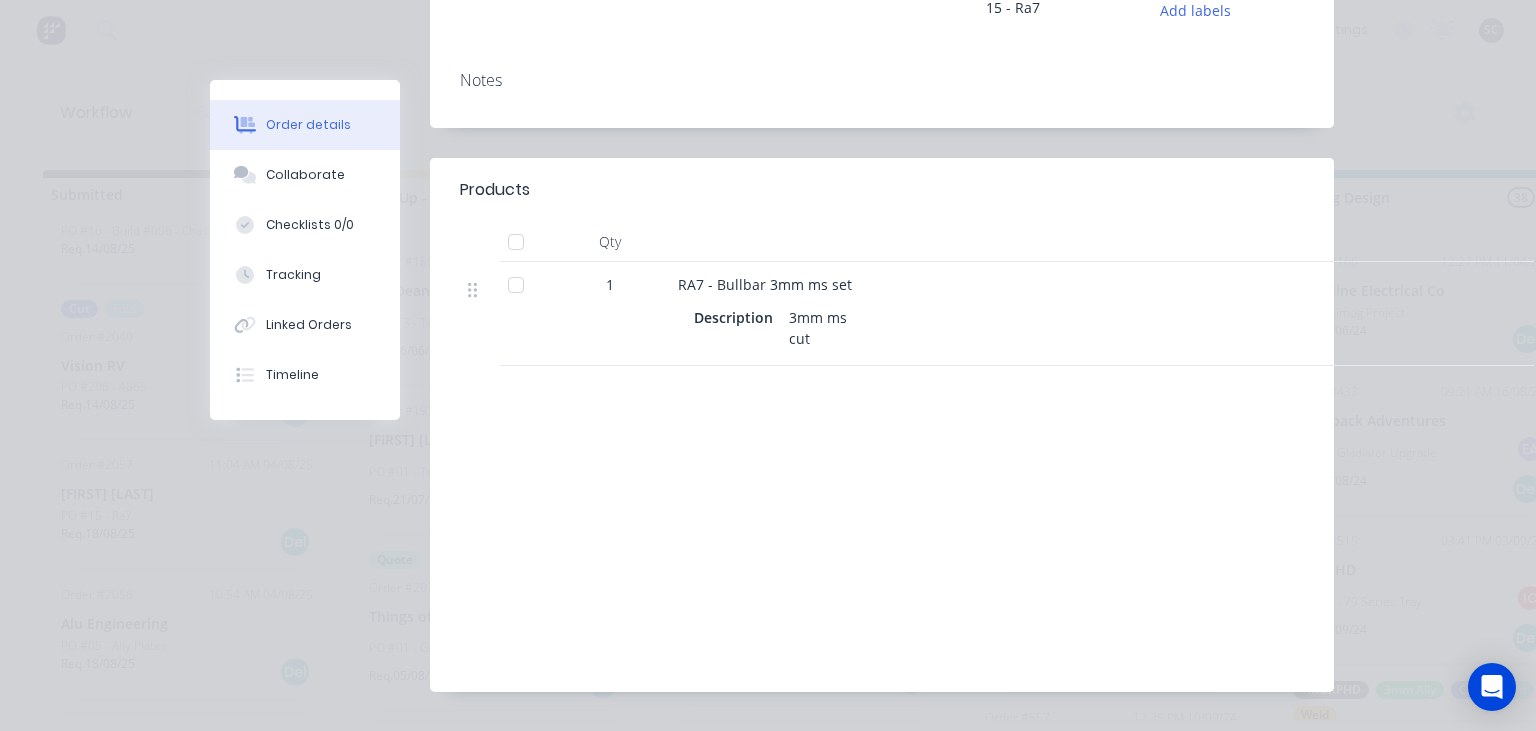 scroll, scrollTop: 345, scrollLeft: 0, axis: vertical 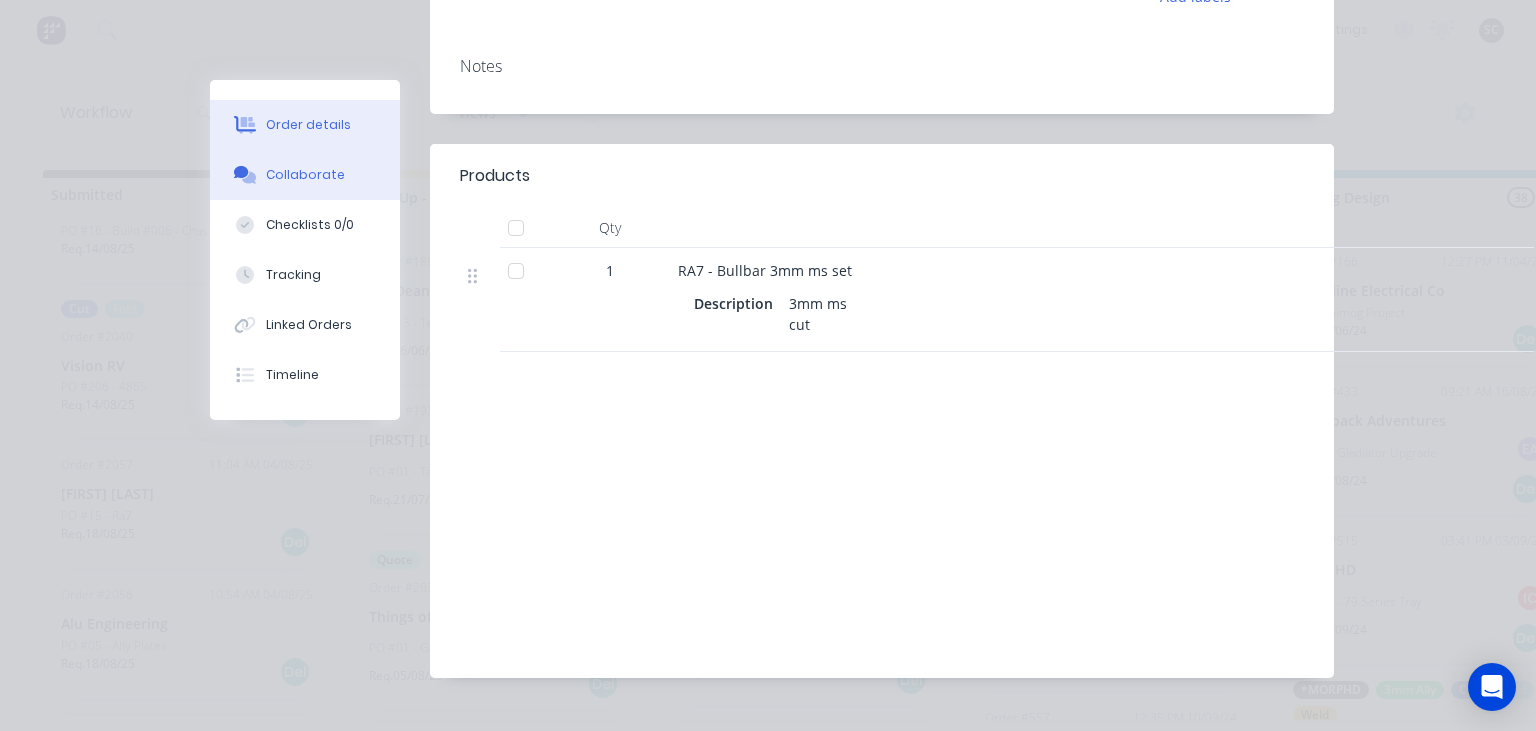 click on "Collaborate" at bounding box center [305, 175] 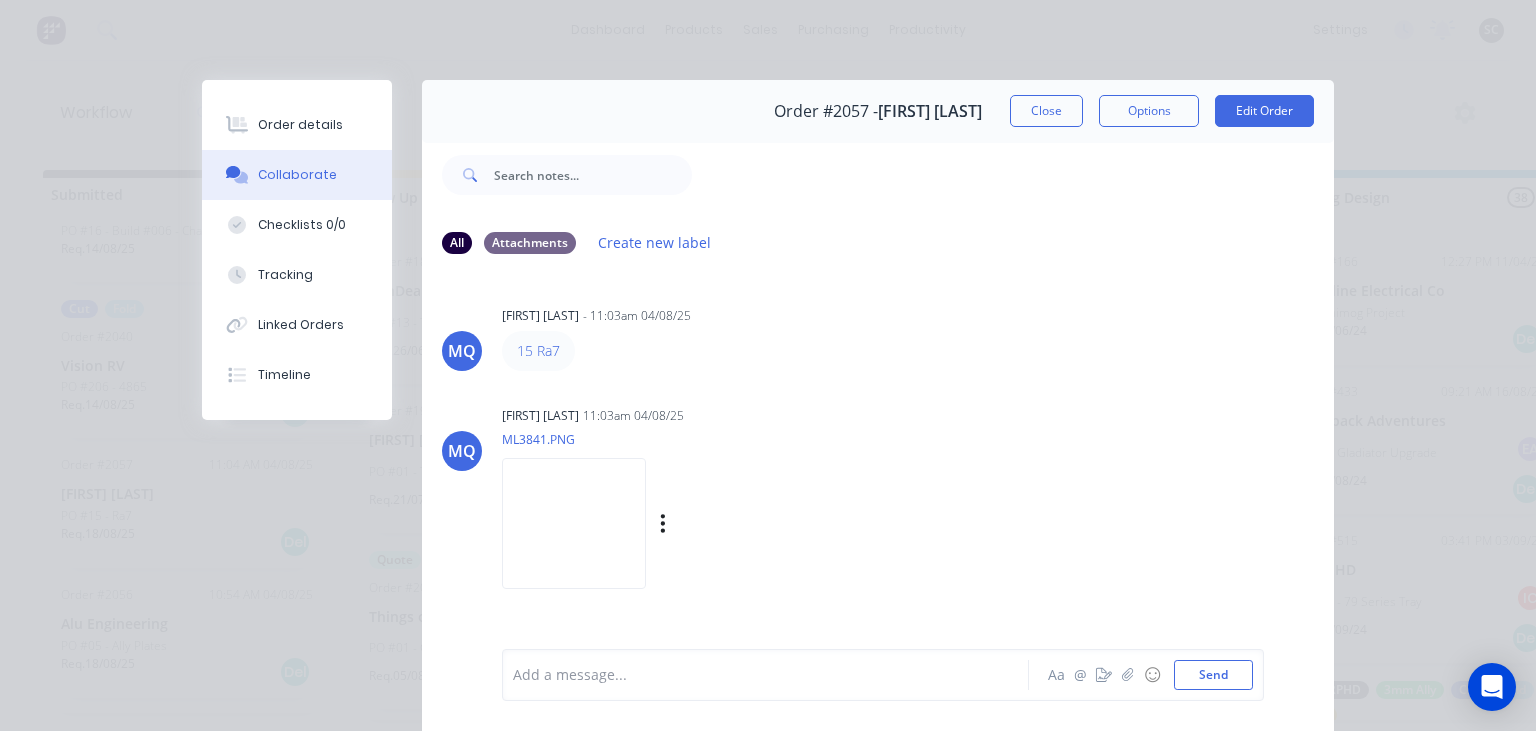 scroll, scrollTop: 0, scrollLeft: 0, axis: both 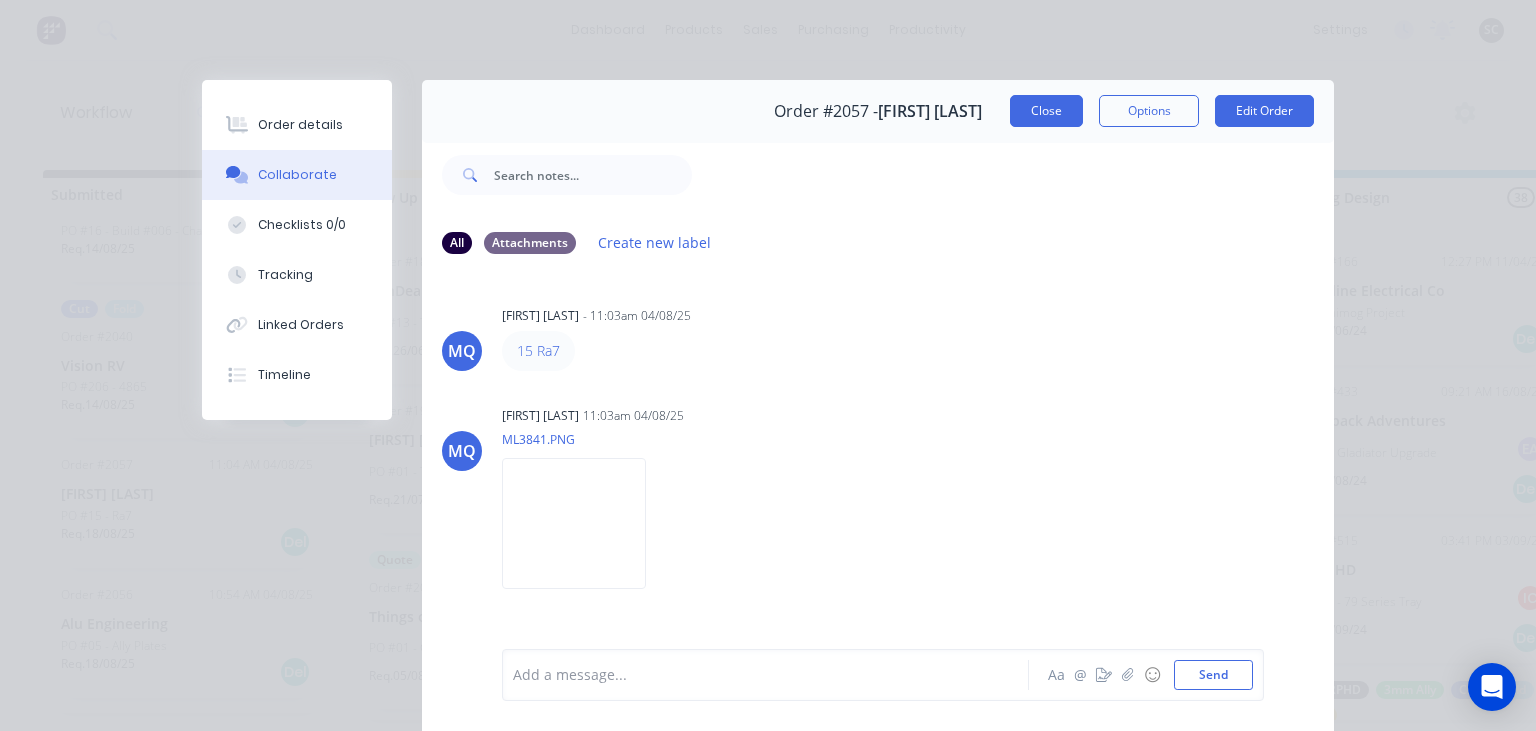 click on "Close" at bounding box center (1046, 111) 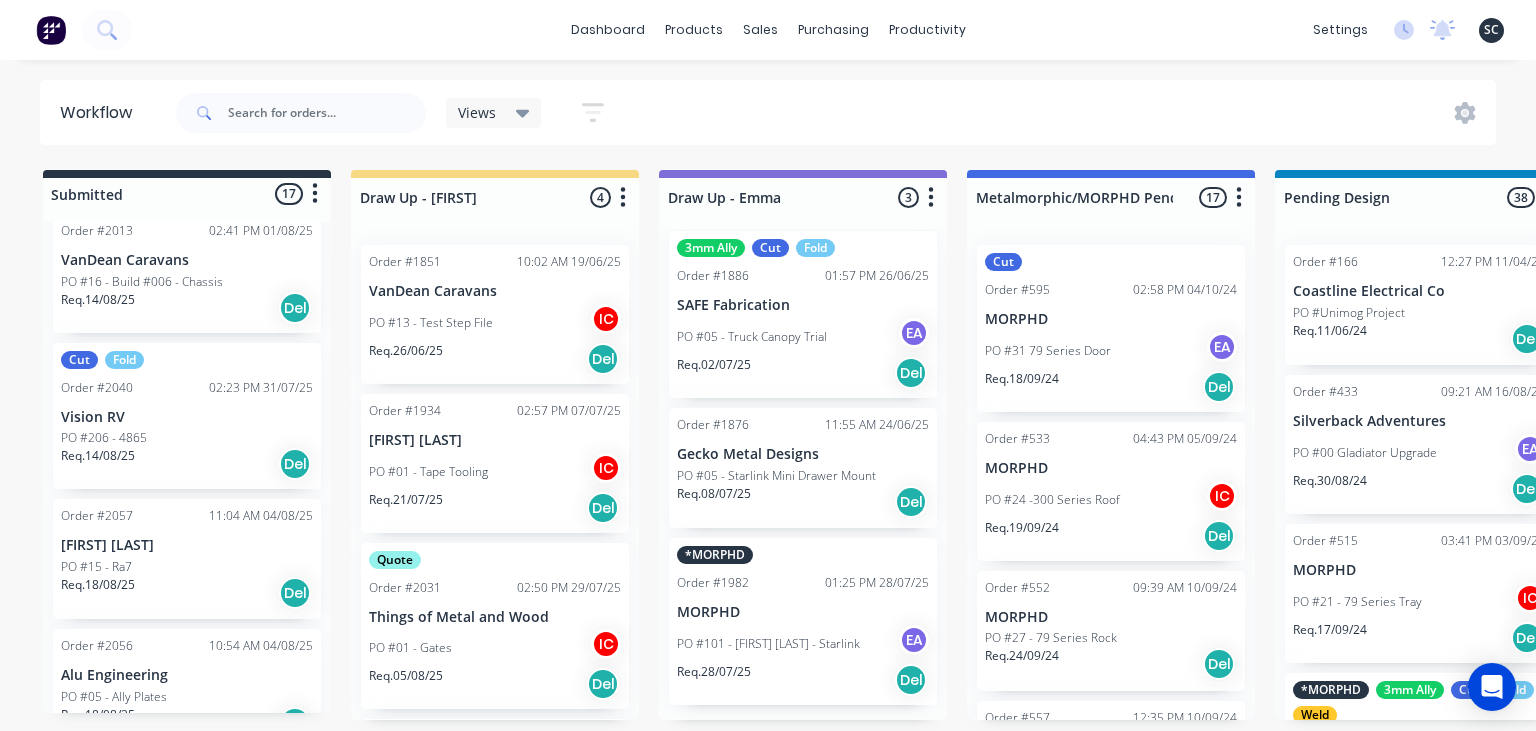 scroll, scrollTop: 2066, scrollLeft: 0, axis: vertical 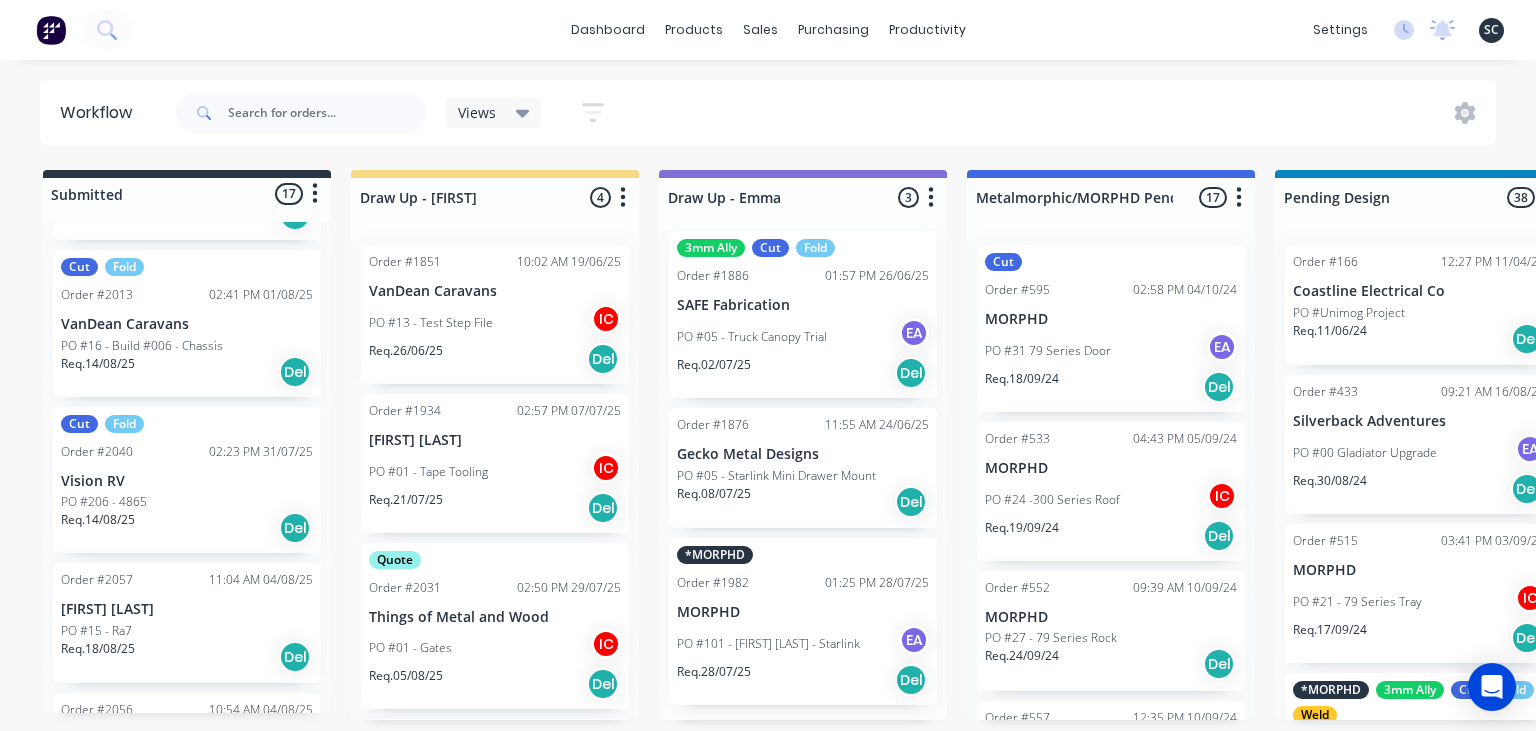 click on "PO #206 - 4865" at bounding box center (187, 502) 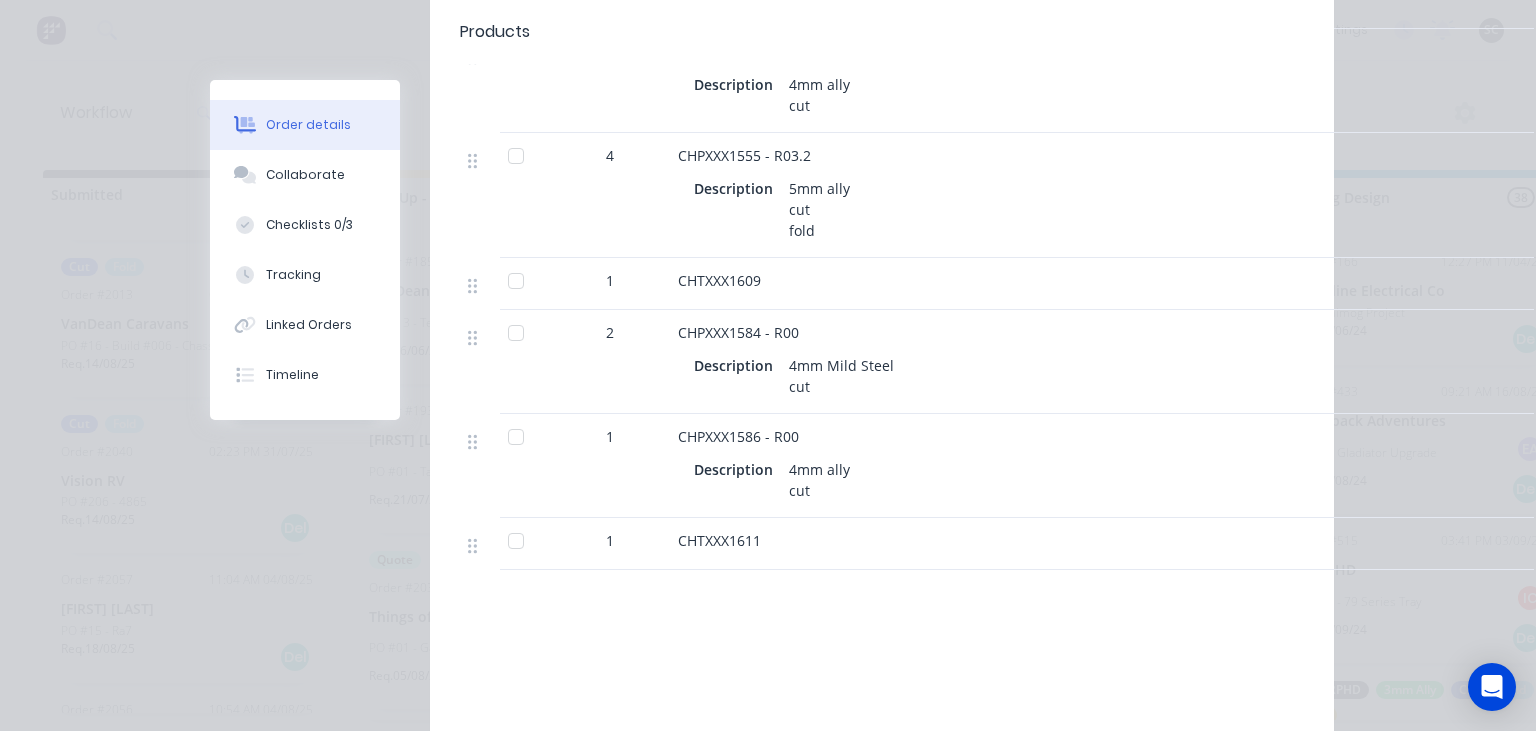 scroll, scrollTop: 691, scrollLeft: 0, axis: vertical 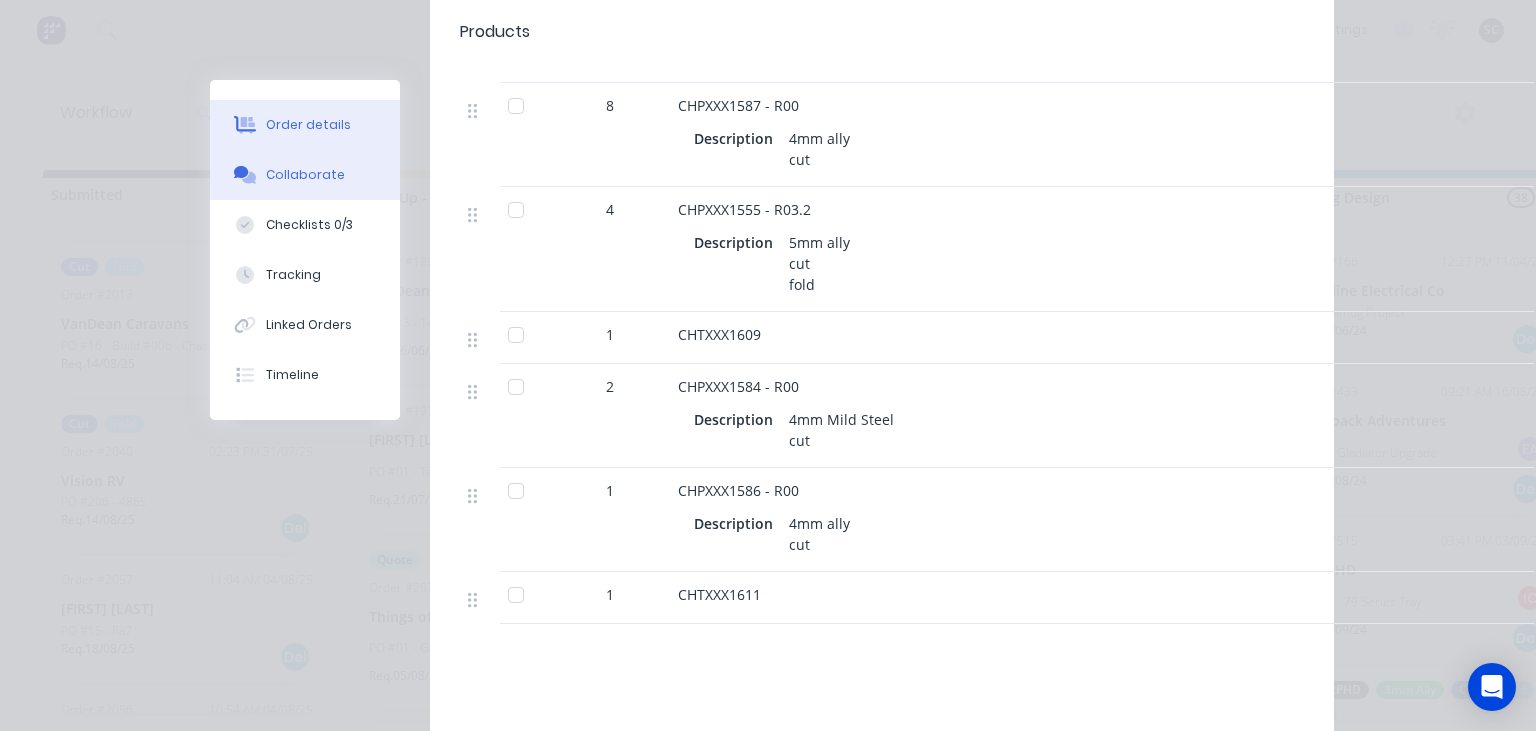 click on "Collaborate" at bounding box center (305, 175) 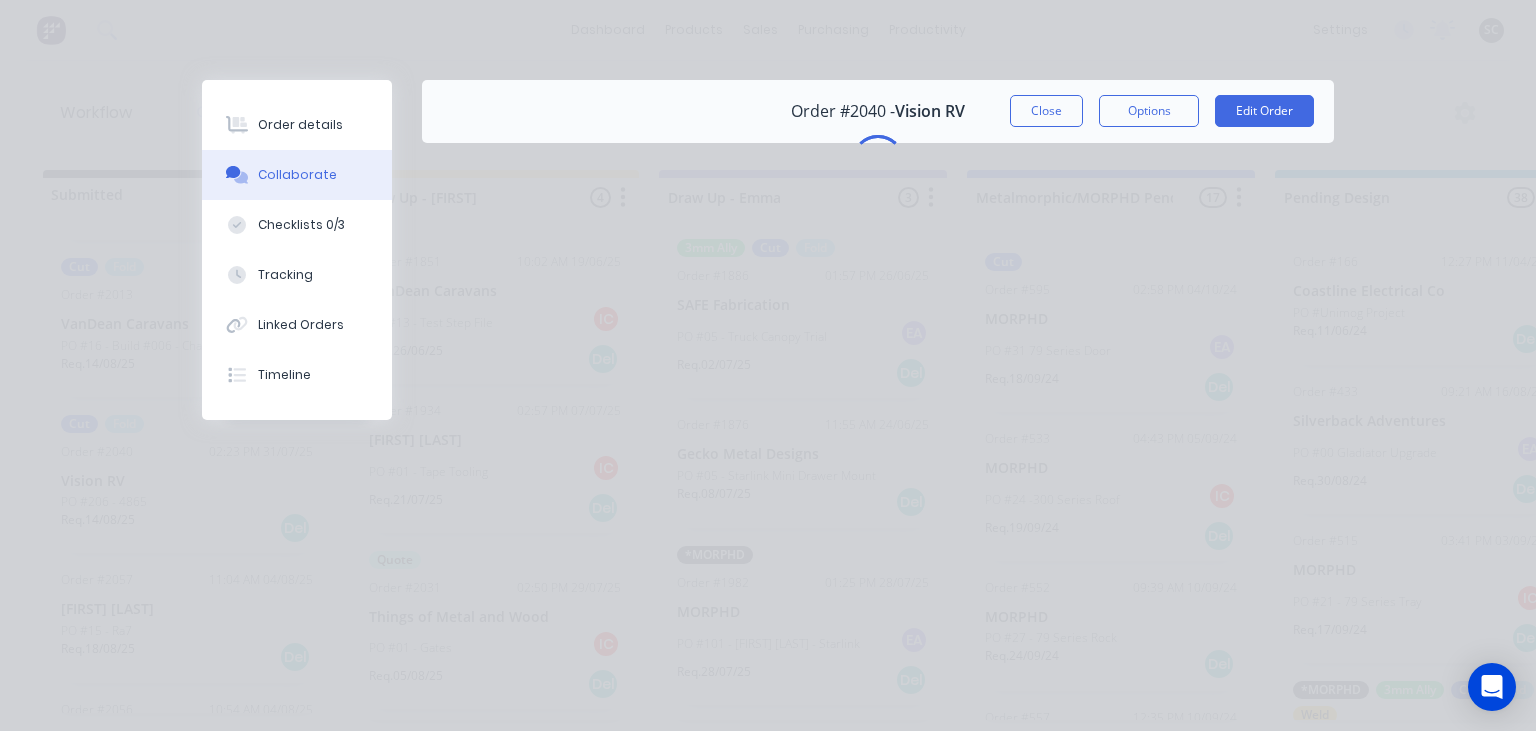 scroll, scrollTop: 0, scrollLeft: 0, axis: both 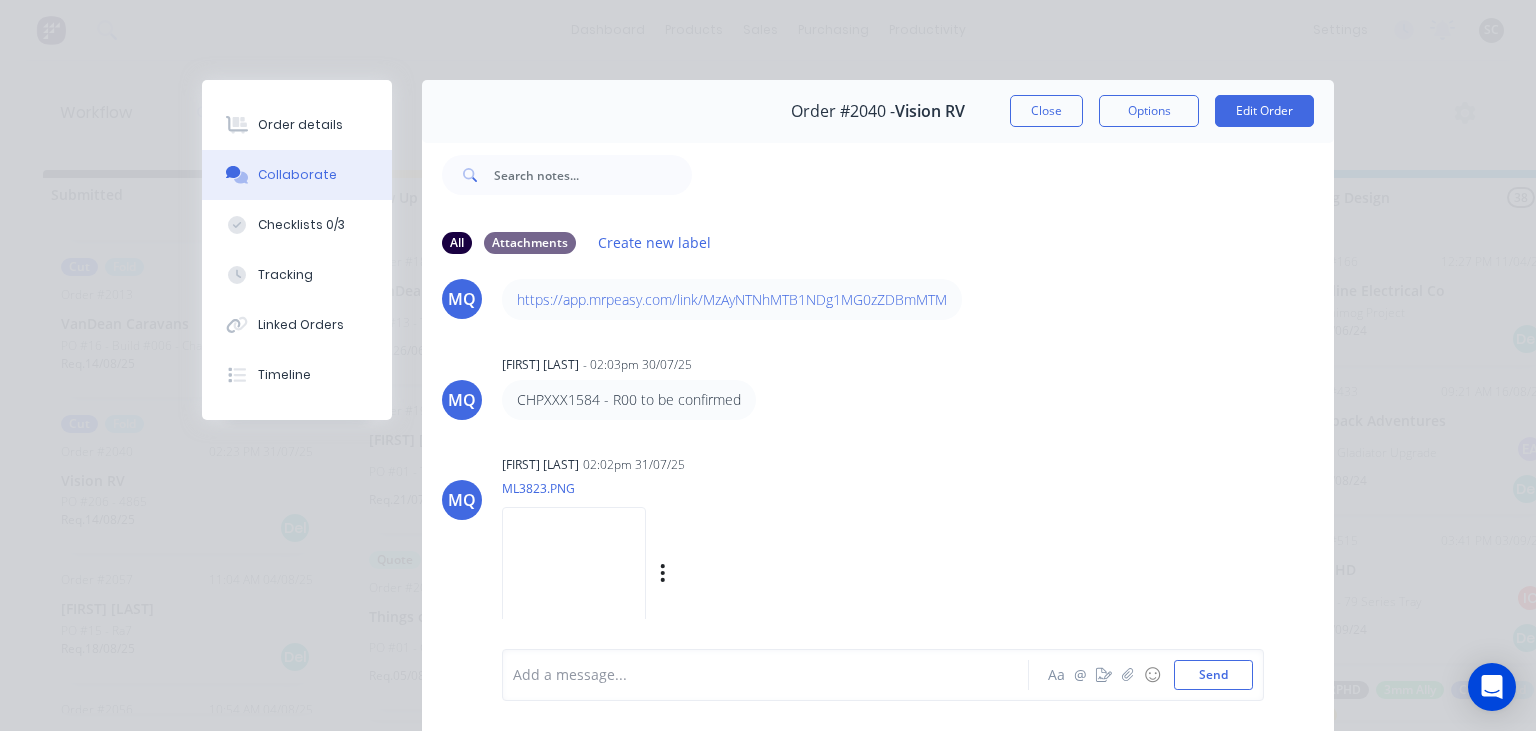 click at bounding box center [574, 572] 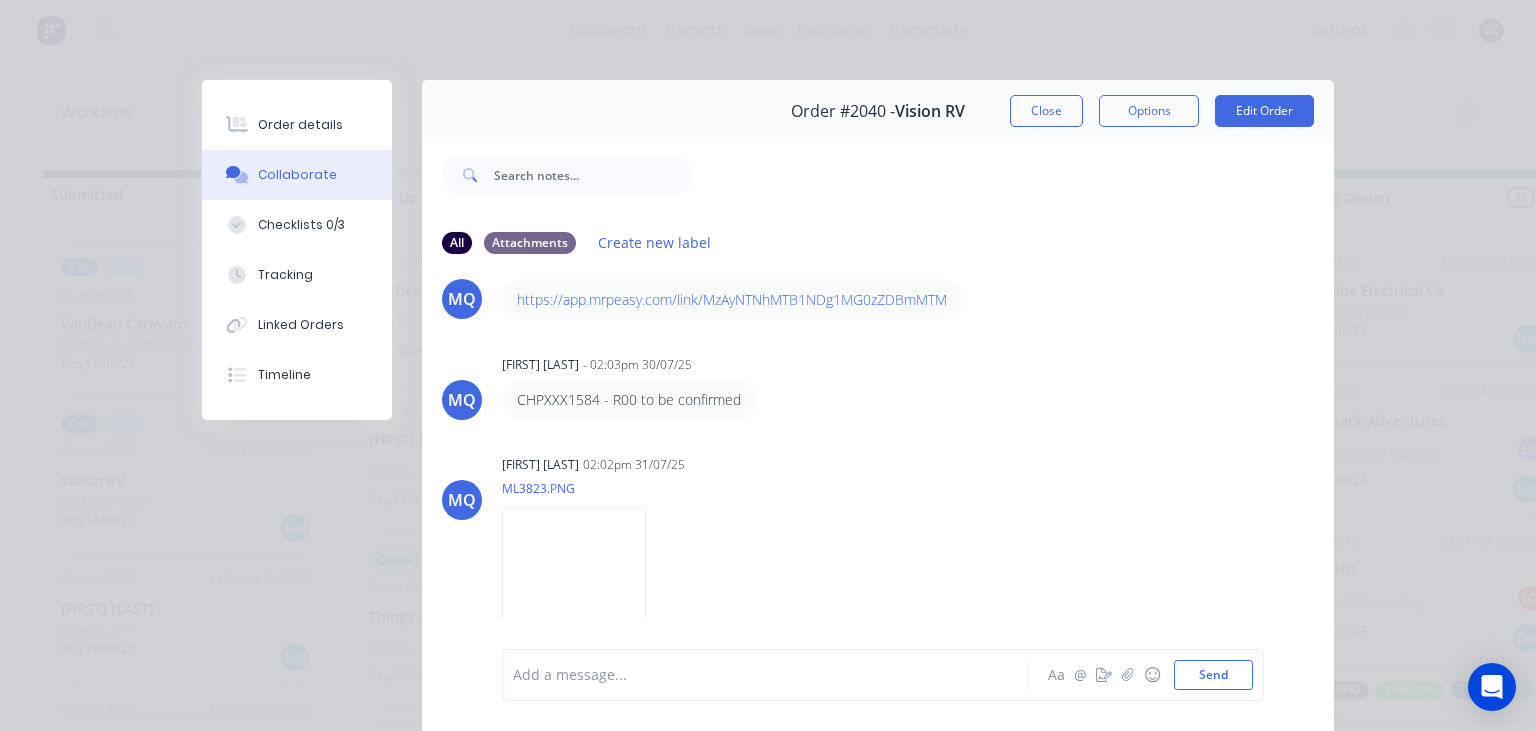 click on "Close" at bounding box center [1046, 111] 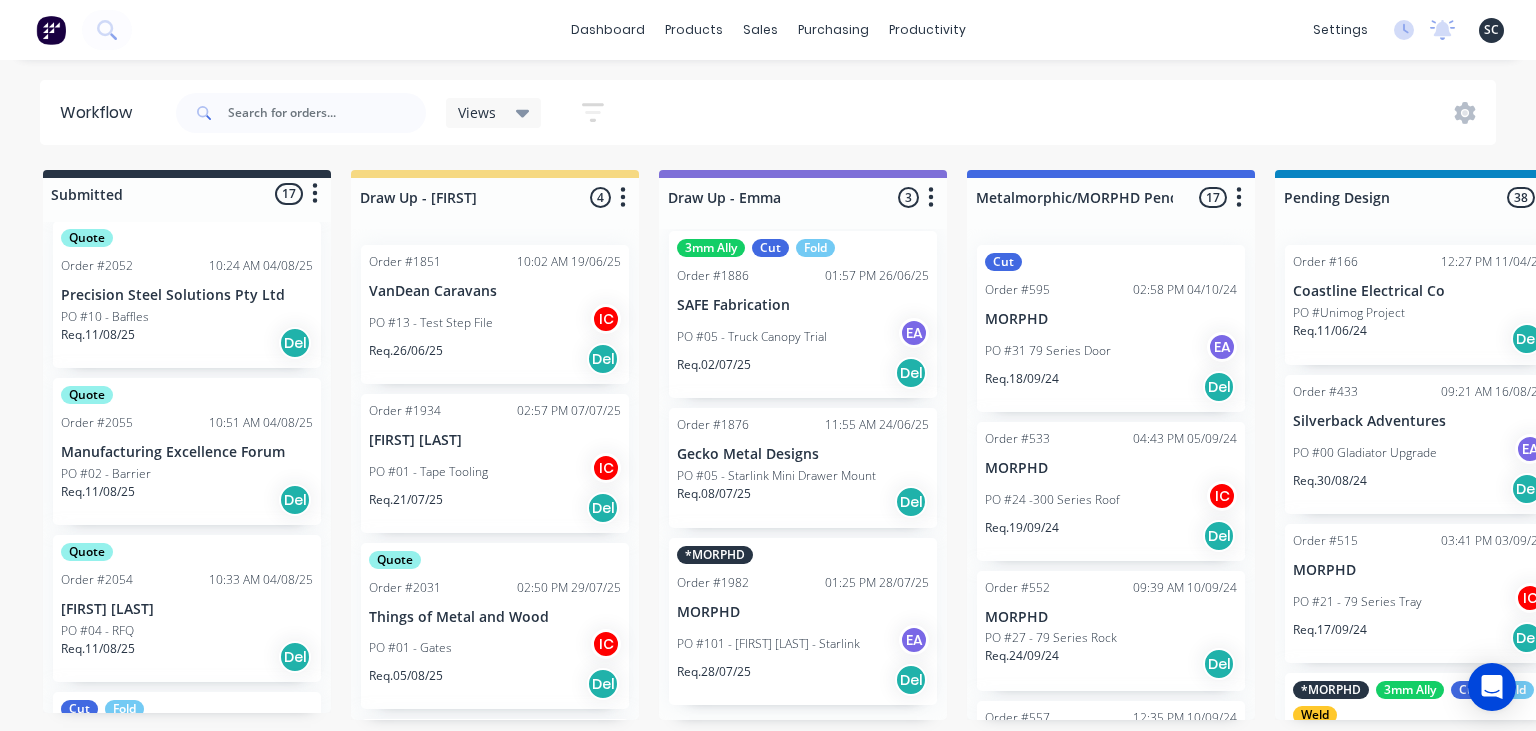 scroll, scrollTop: 1605, scrollLeft: 0, axis: vertical 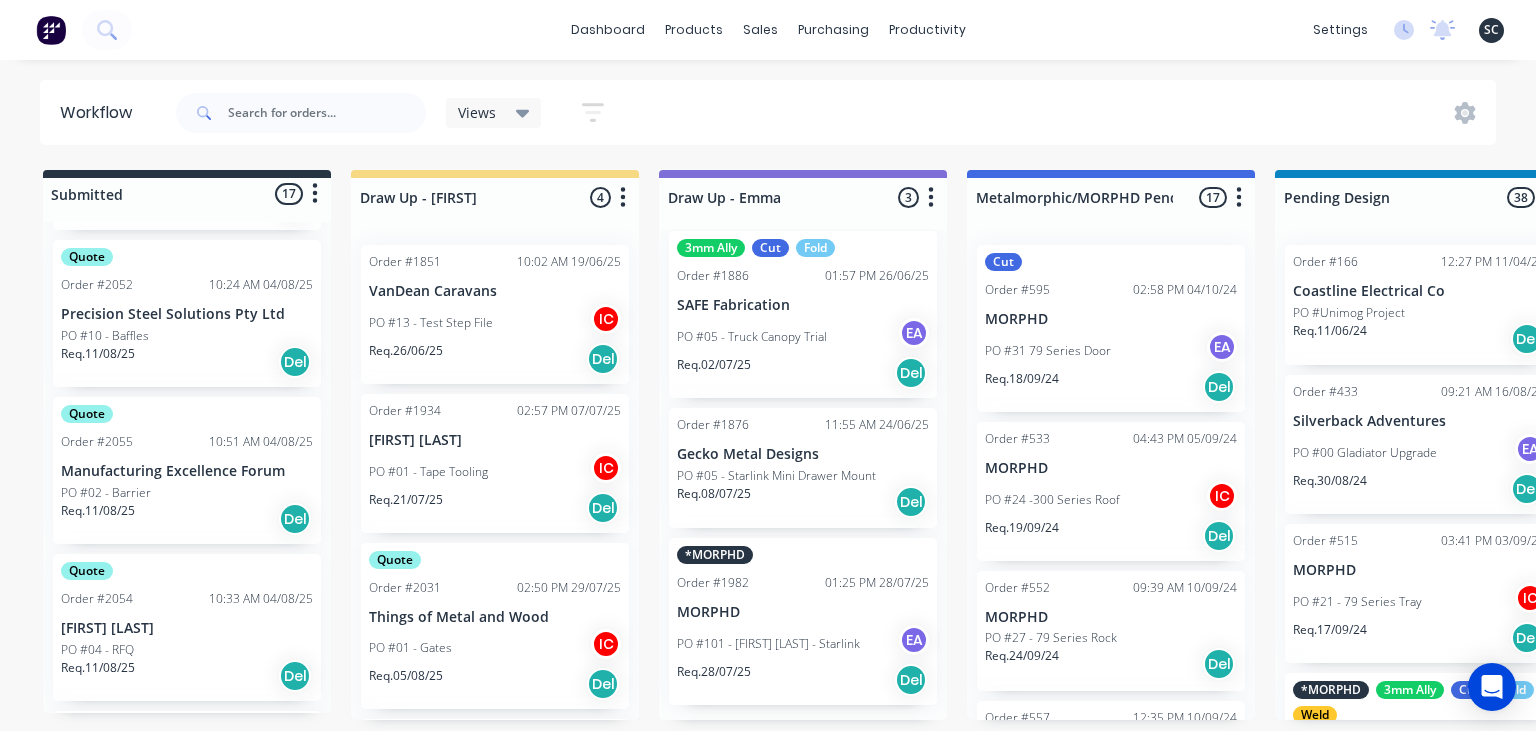 click on "Req. 11/08/25 Del" at bounding box center (187, 519) 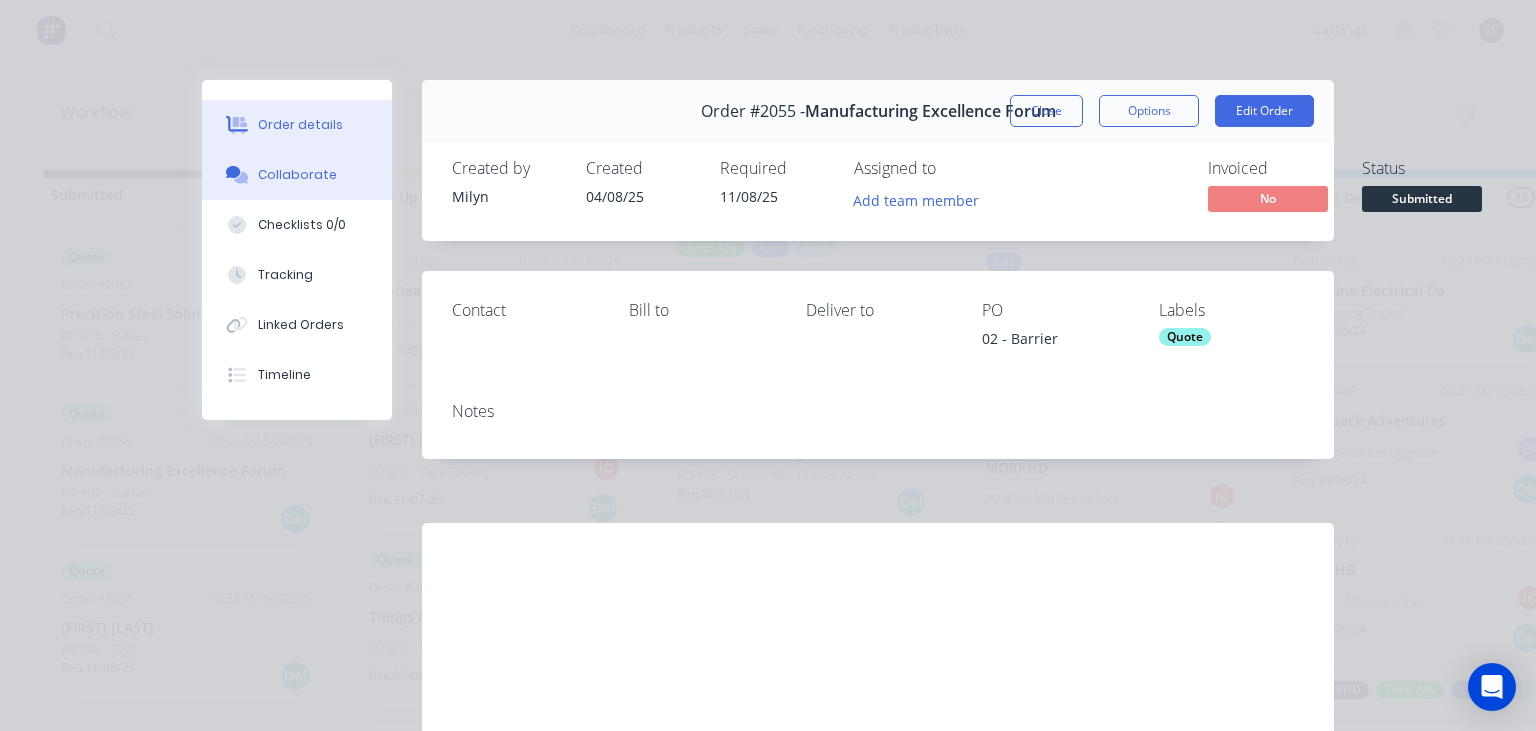 click on "Collaborate" at bounding box center [297, 175] 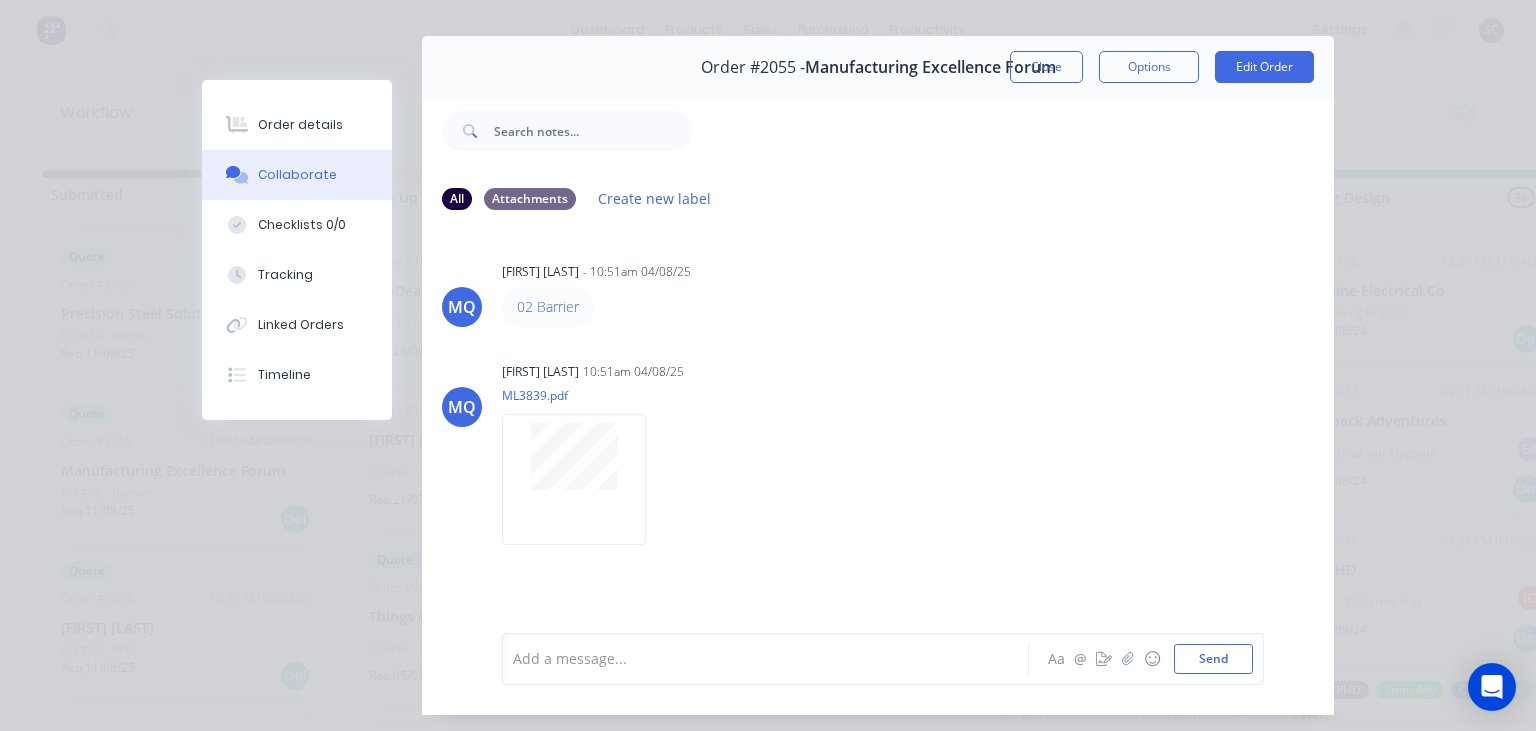 scroll, scrollTop: 0, scrollLeft: 0, axis: both 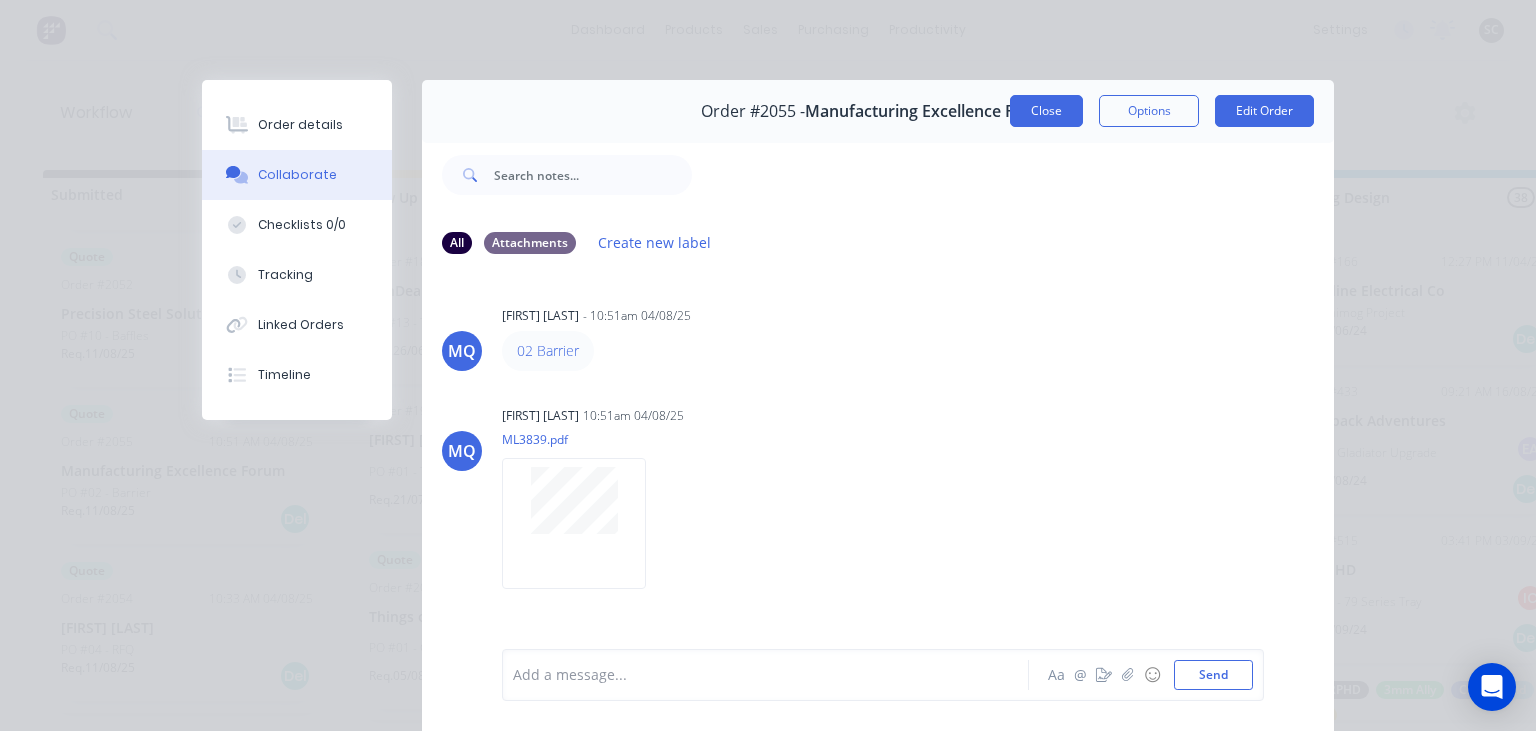 click on "Close" at bounding box center (1046, 111) 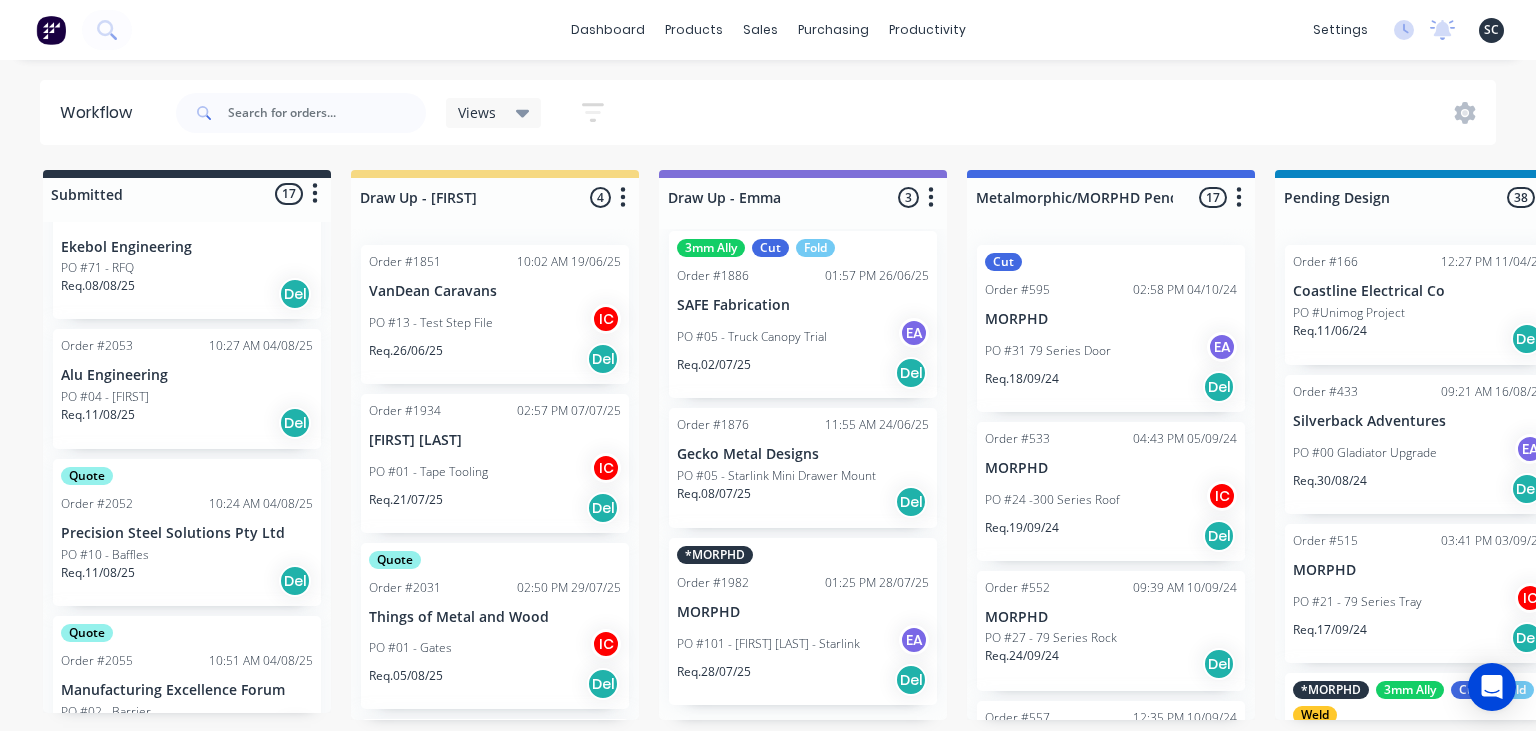 scroll, scrollTop: 1375, scrollLeft: 0, axis: vertical 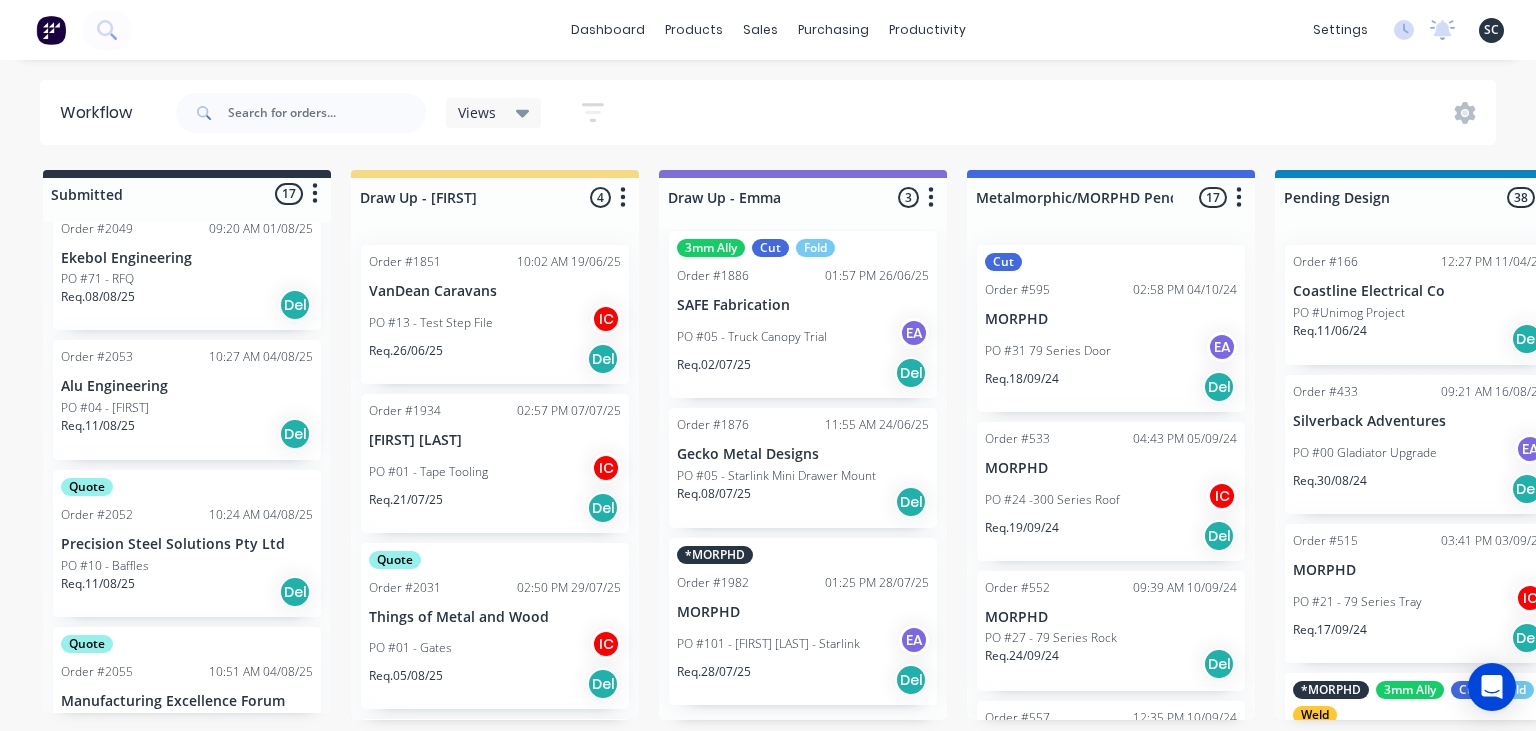 click on "Req. 11/08/25 Del" at bounding box center (187, 434) 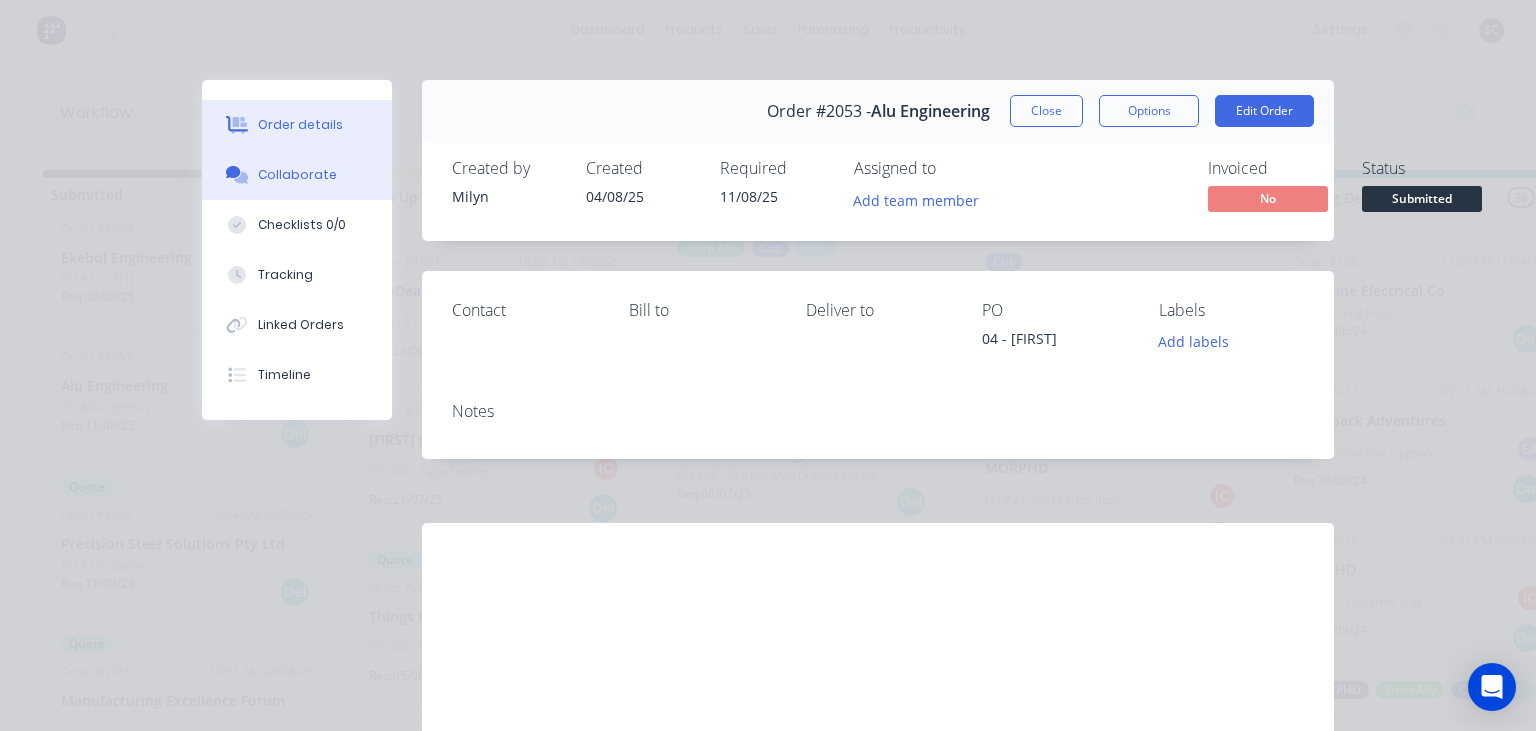 click on "Collaborate" at bounding box center [297, 175] 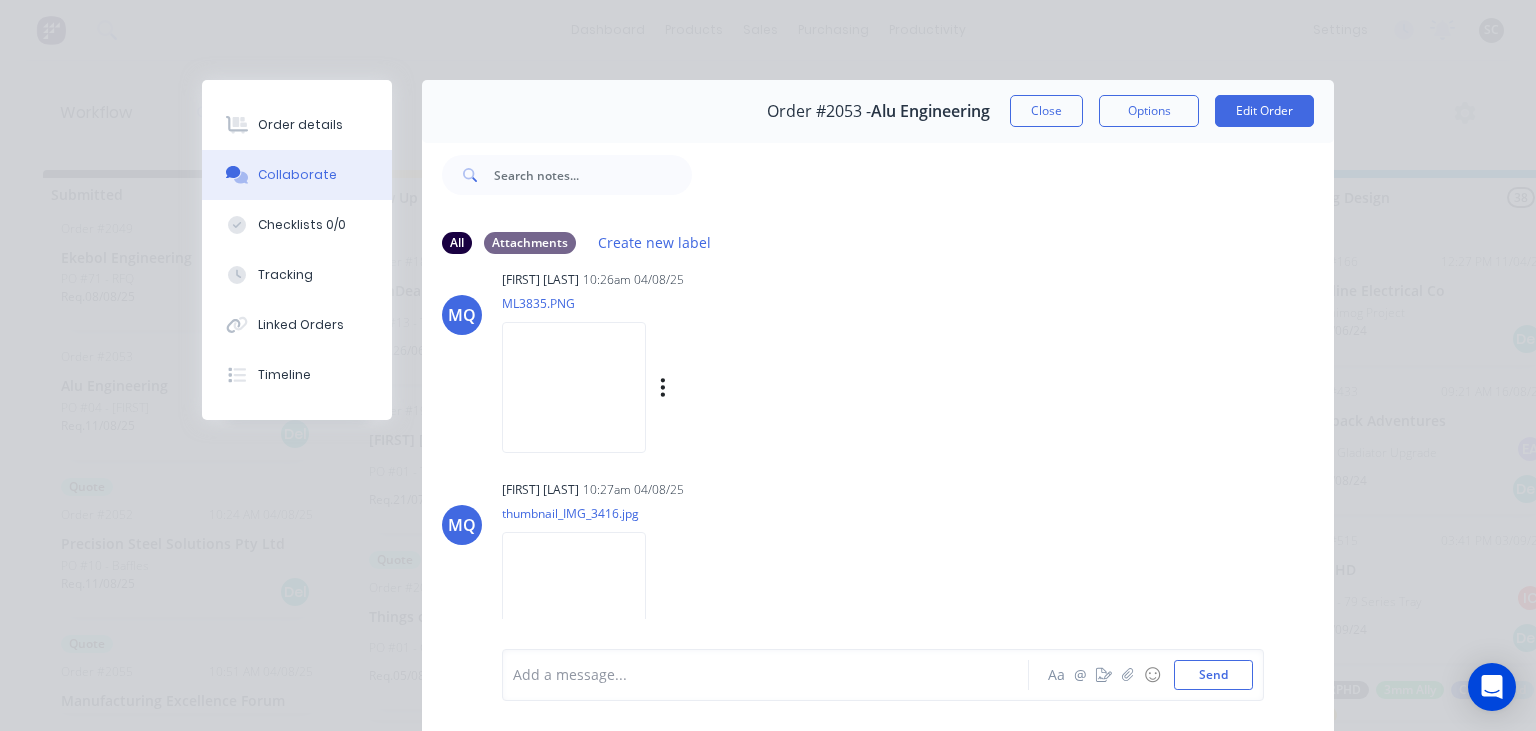 scroll, scrollTop: 161, scrollLeft: 0, axis: vertical 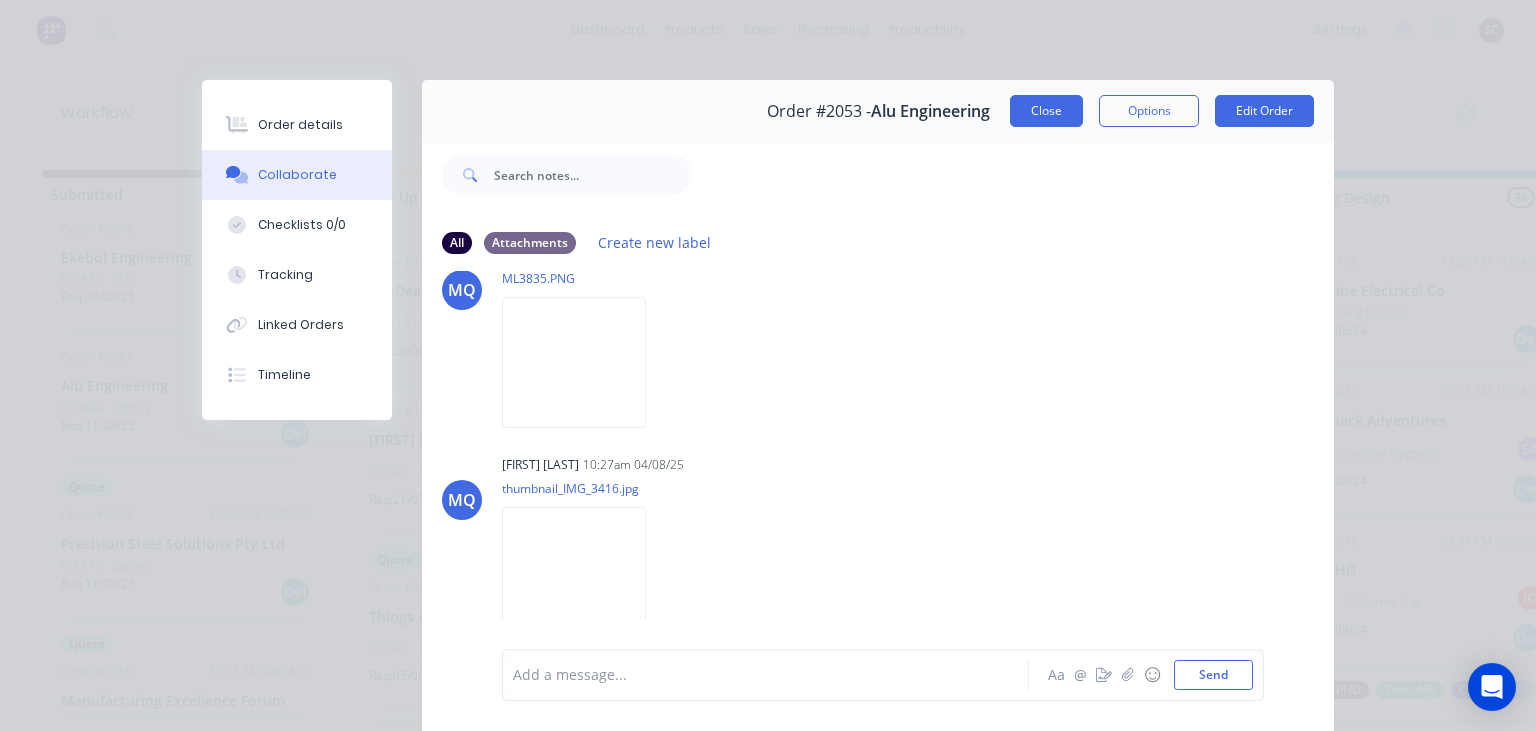 click on "Close" at bounding box center [1046, 111] 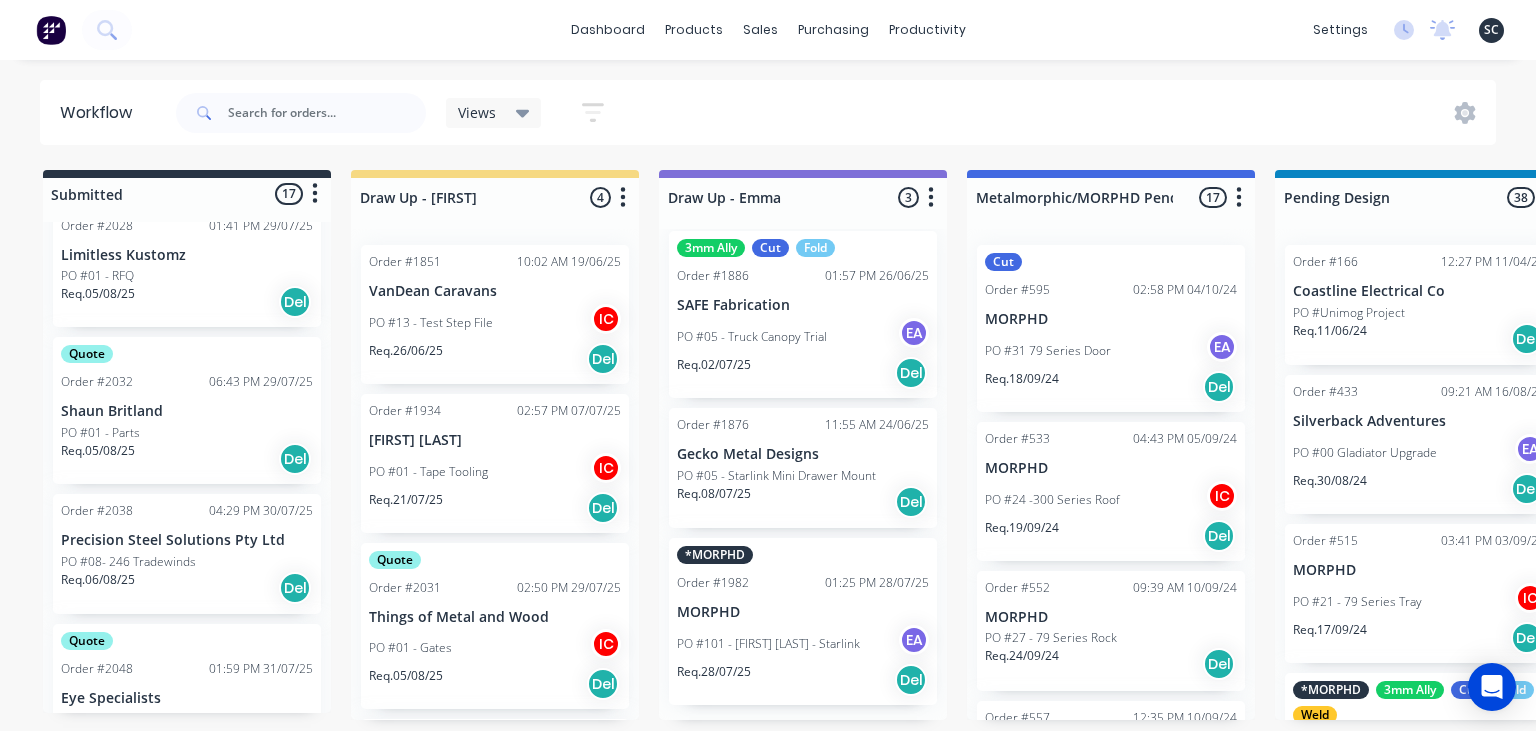 scroll, scrollTop: 453, scrollLeft: 0, axis: vertical 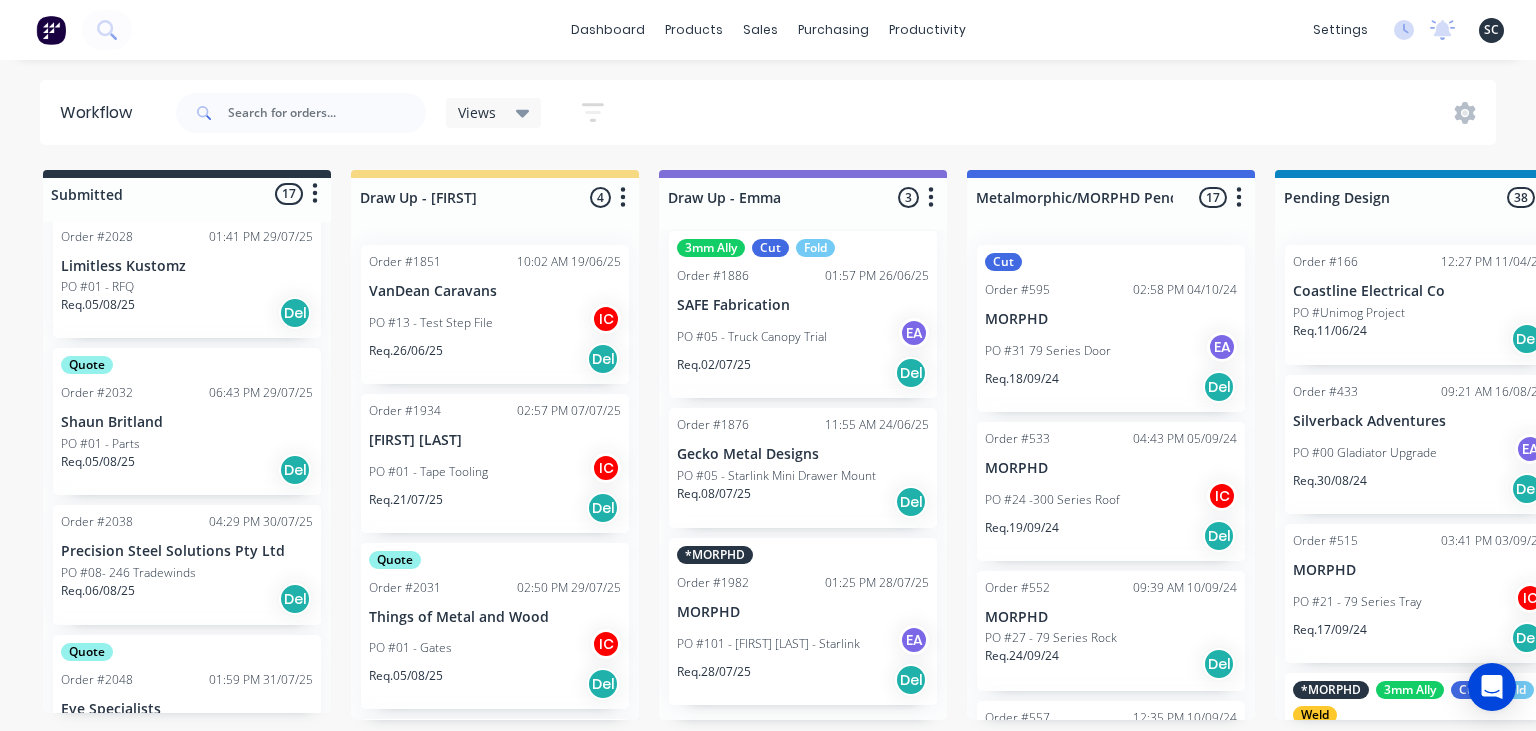 click on "Precision Steel Solutions Pty Ltd" at bounding box center [187, 551] 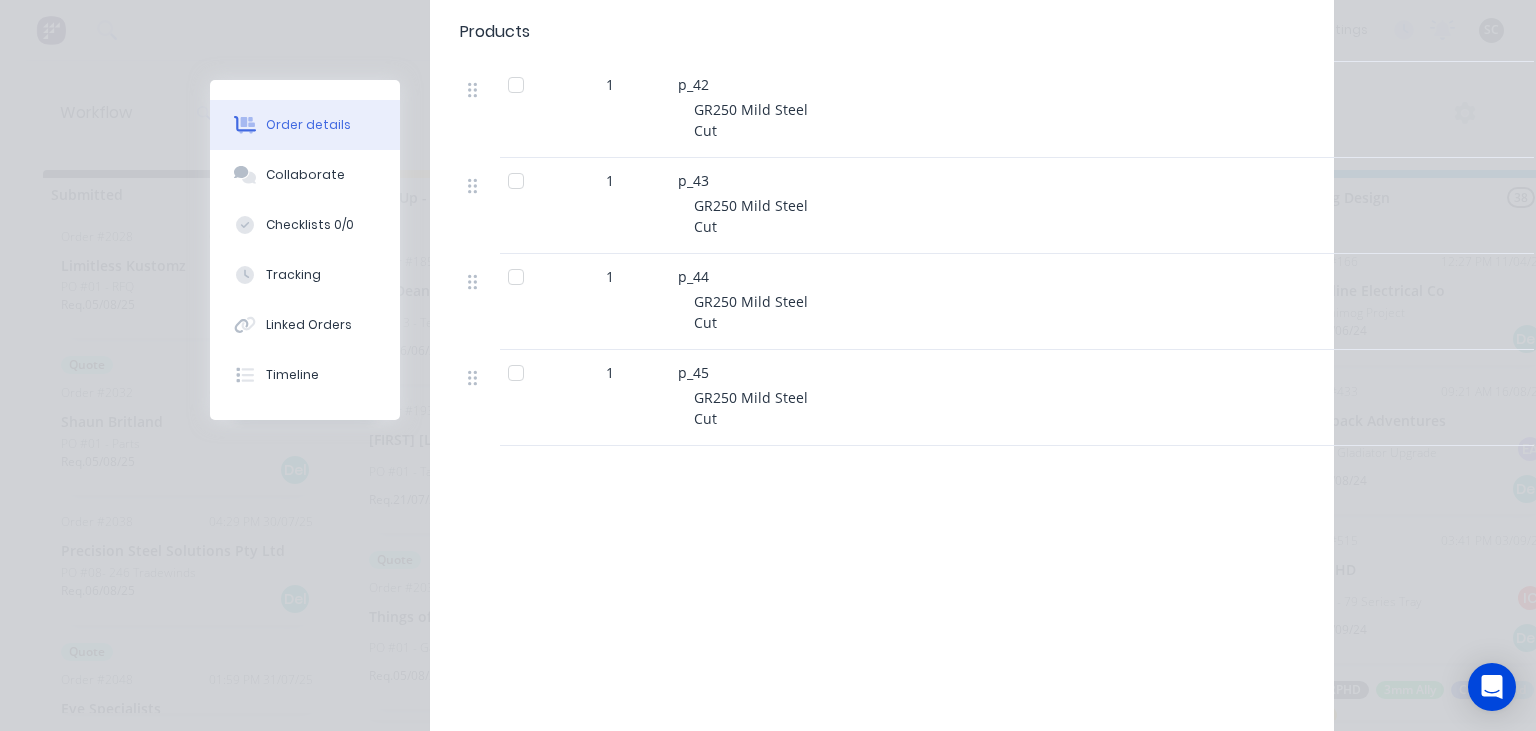 scroll, scrollTop: 4592, scrollLeft: 0, axis: vertical 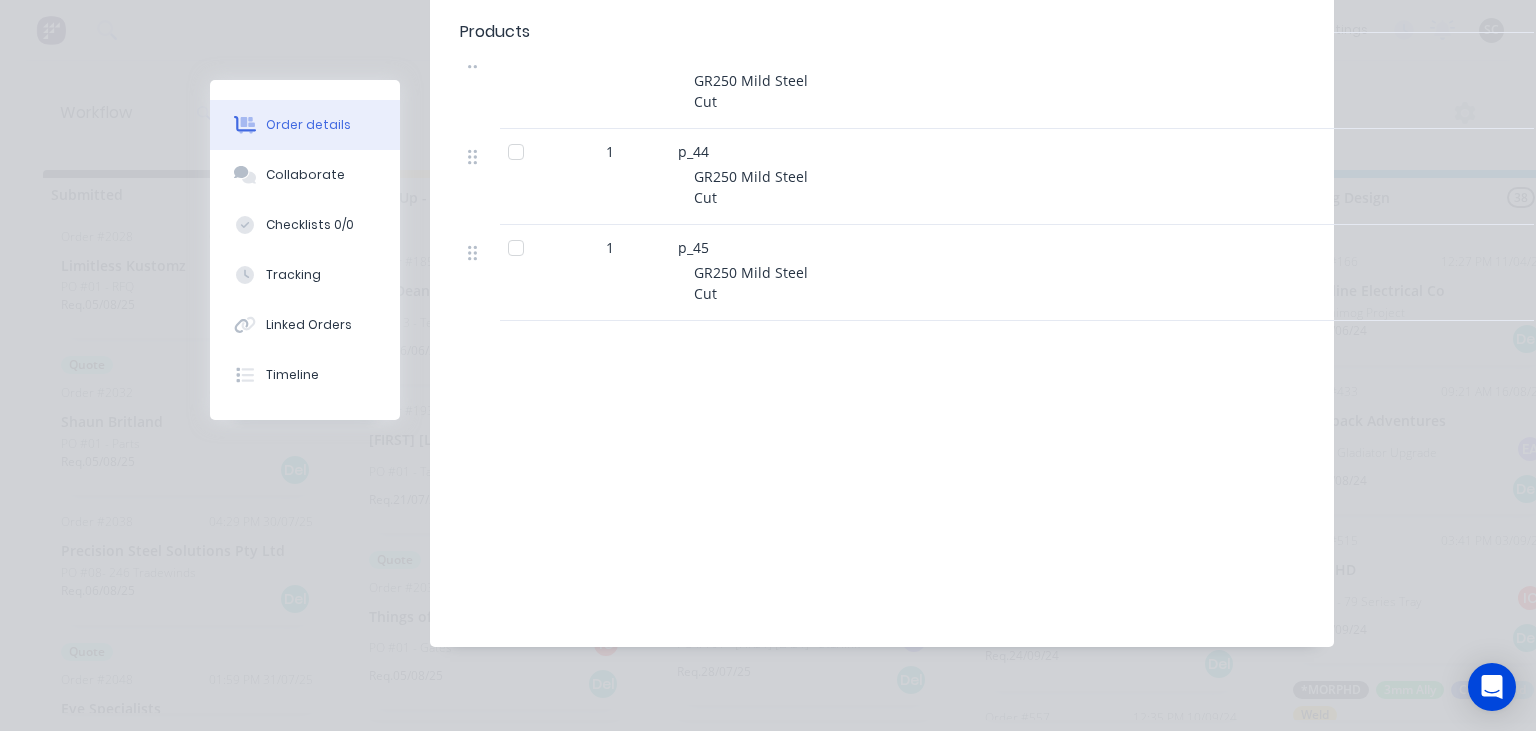 click on "Order details" at bounding box center [305, 125] 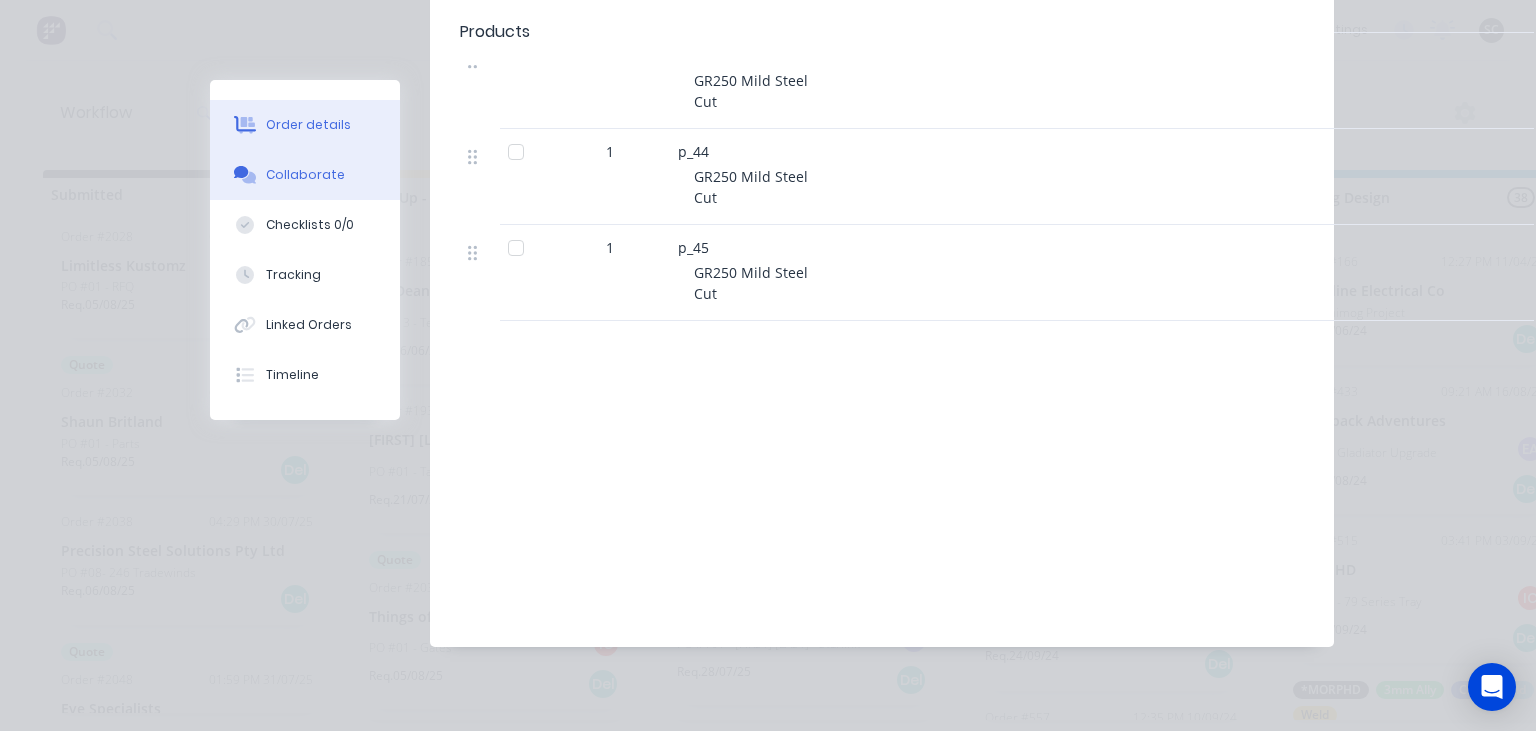 click on "Collaborate" at bounding box center [305, 175] 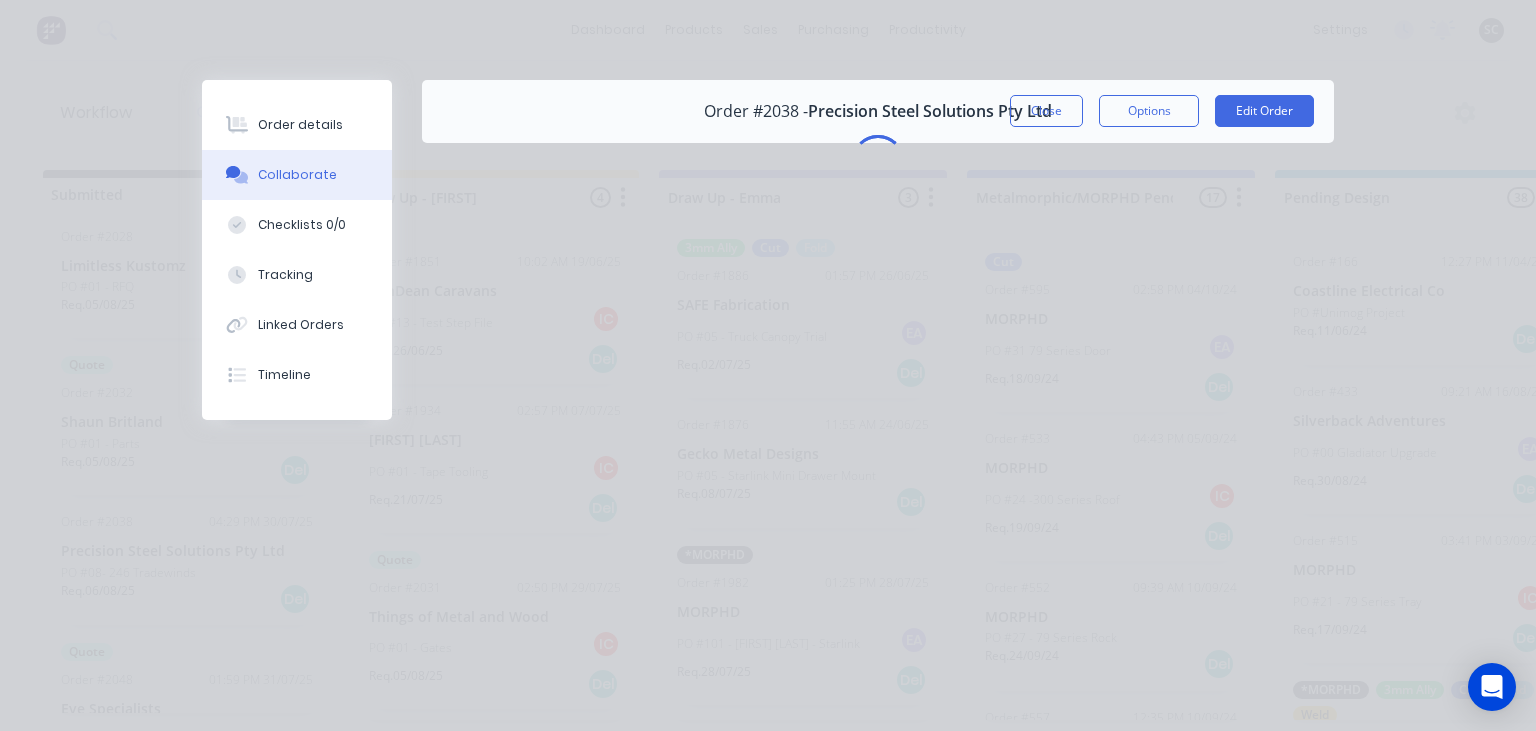 scroll, scrollTop: 0, scrollLeft: 0, axis: both 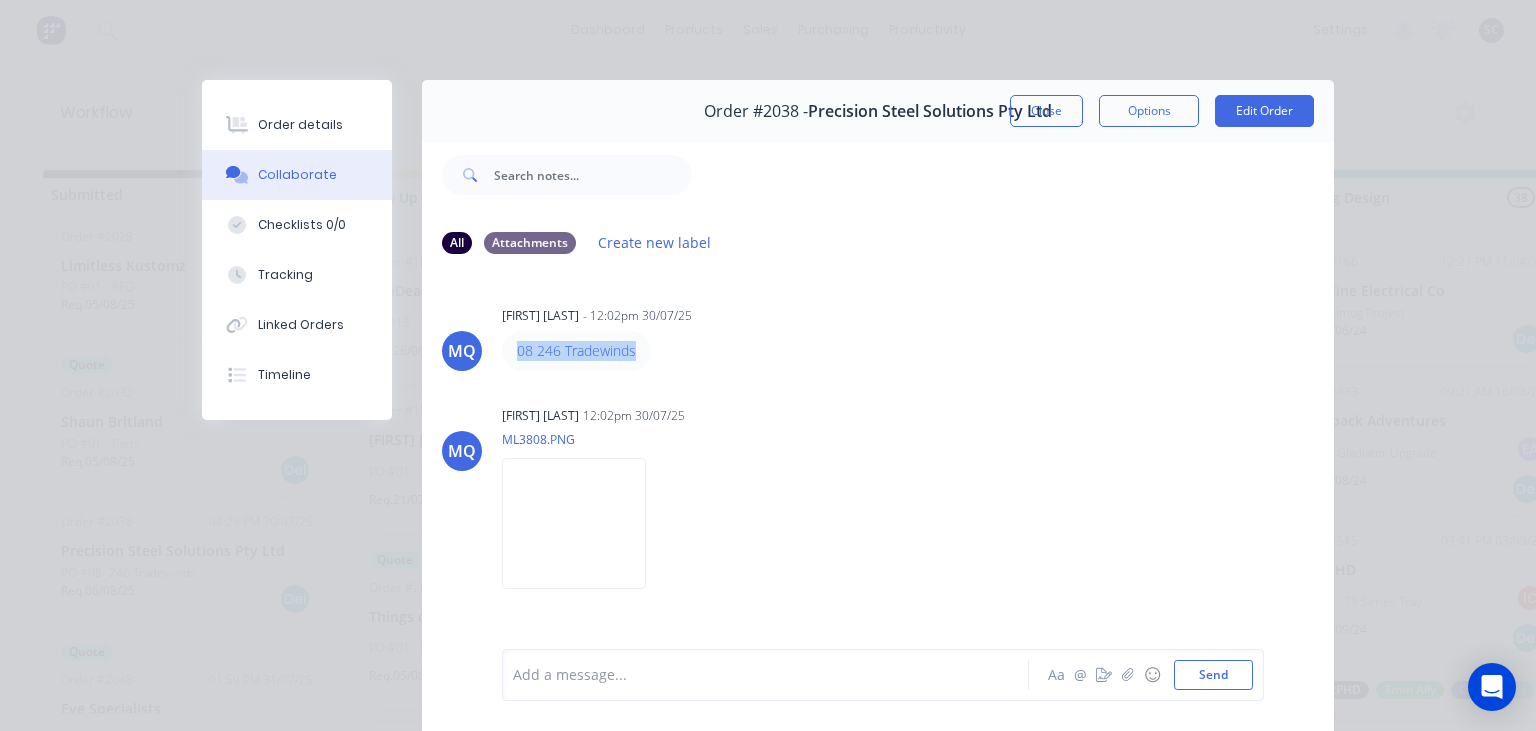 drag, startPoint x: 519, startPoint y: 350, endPoint x: 720, endPoint y: 351, distance: 201.00249 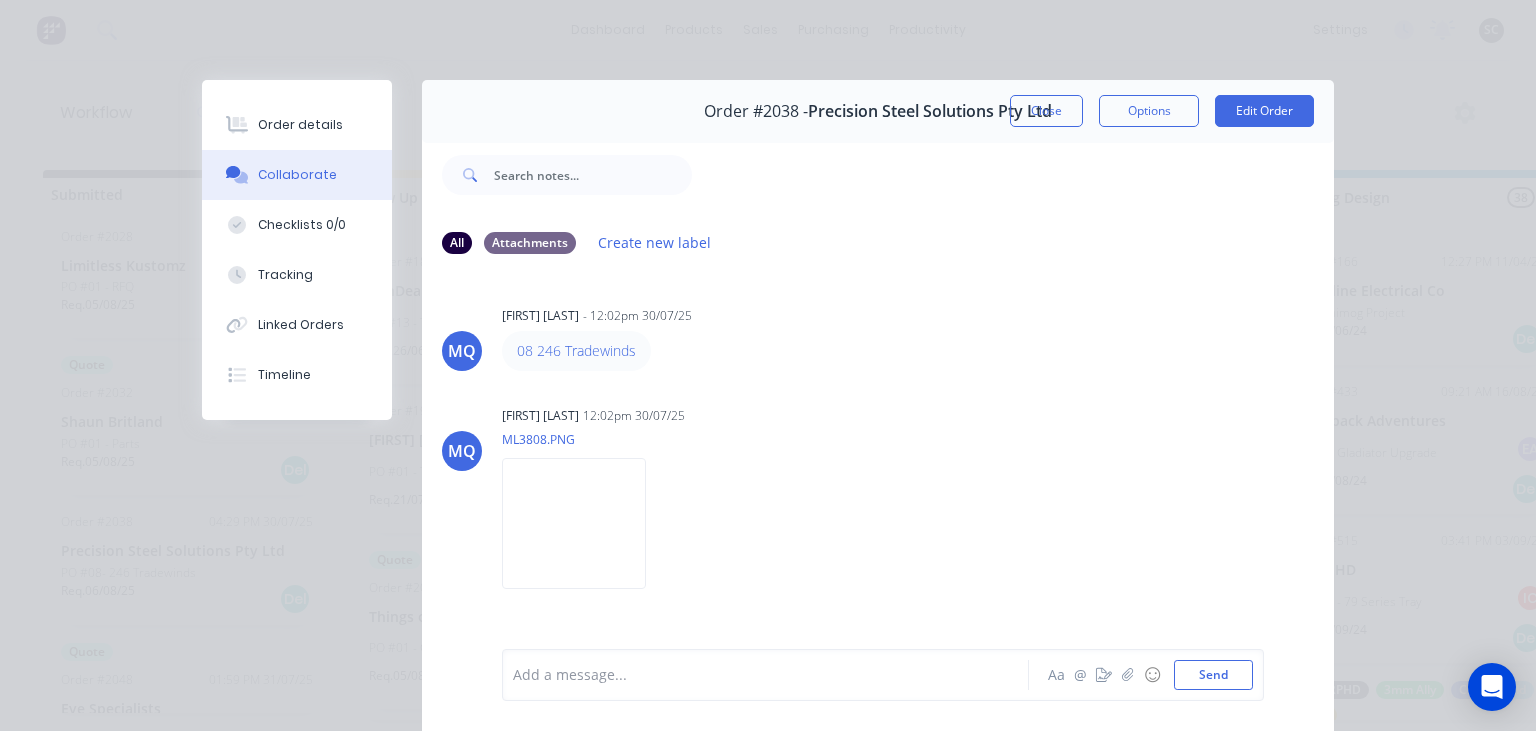 click on "Milyn Quinones  - 12:02pm 30/07/25 08 246 Tradewinds" at bounding box center [814, 336] 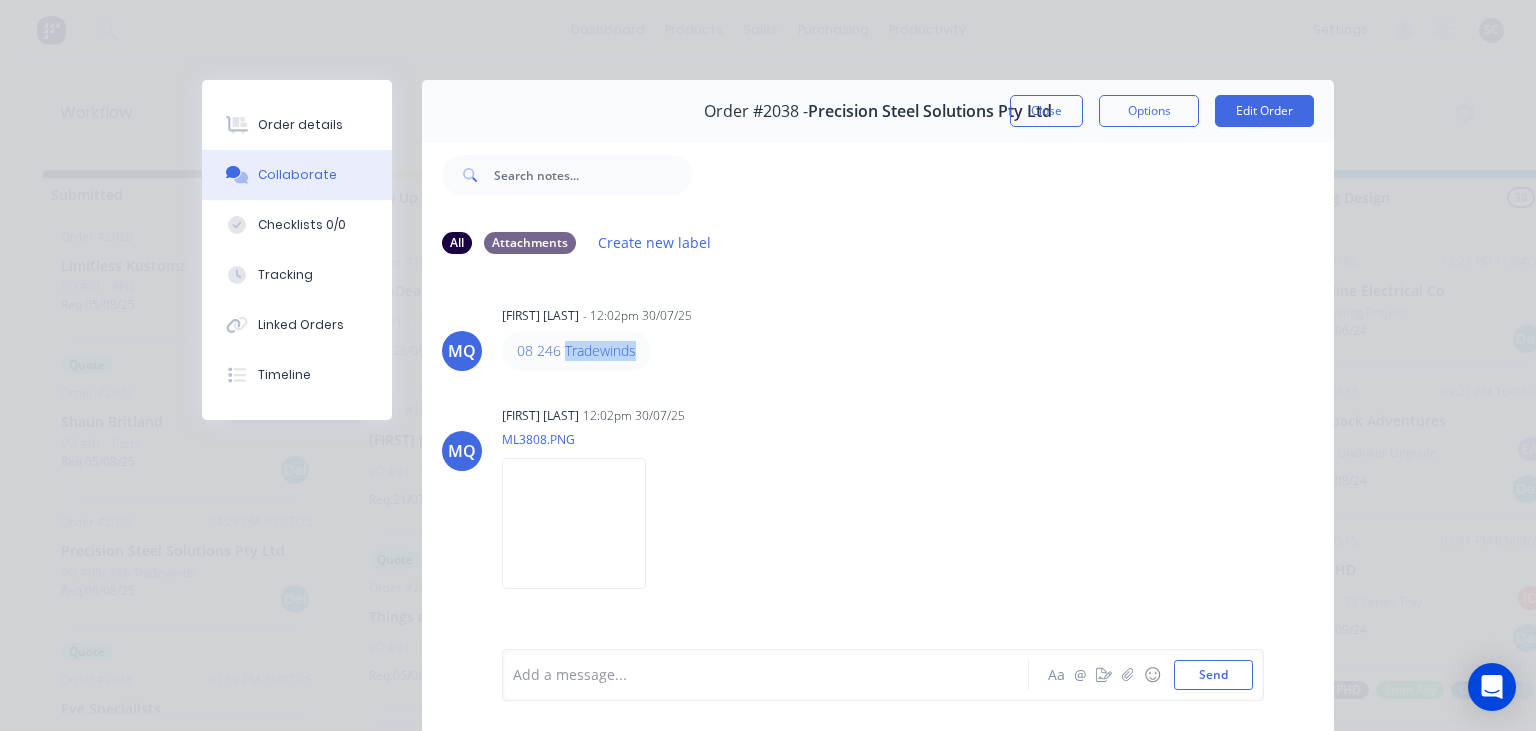 drag, startPoint x: 967, startPoint y: 330, endPoint x: 998, endPoint y: 225, distance: 109.48059 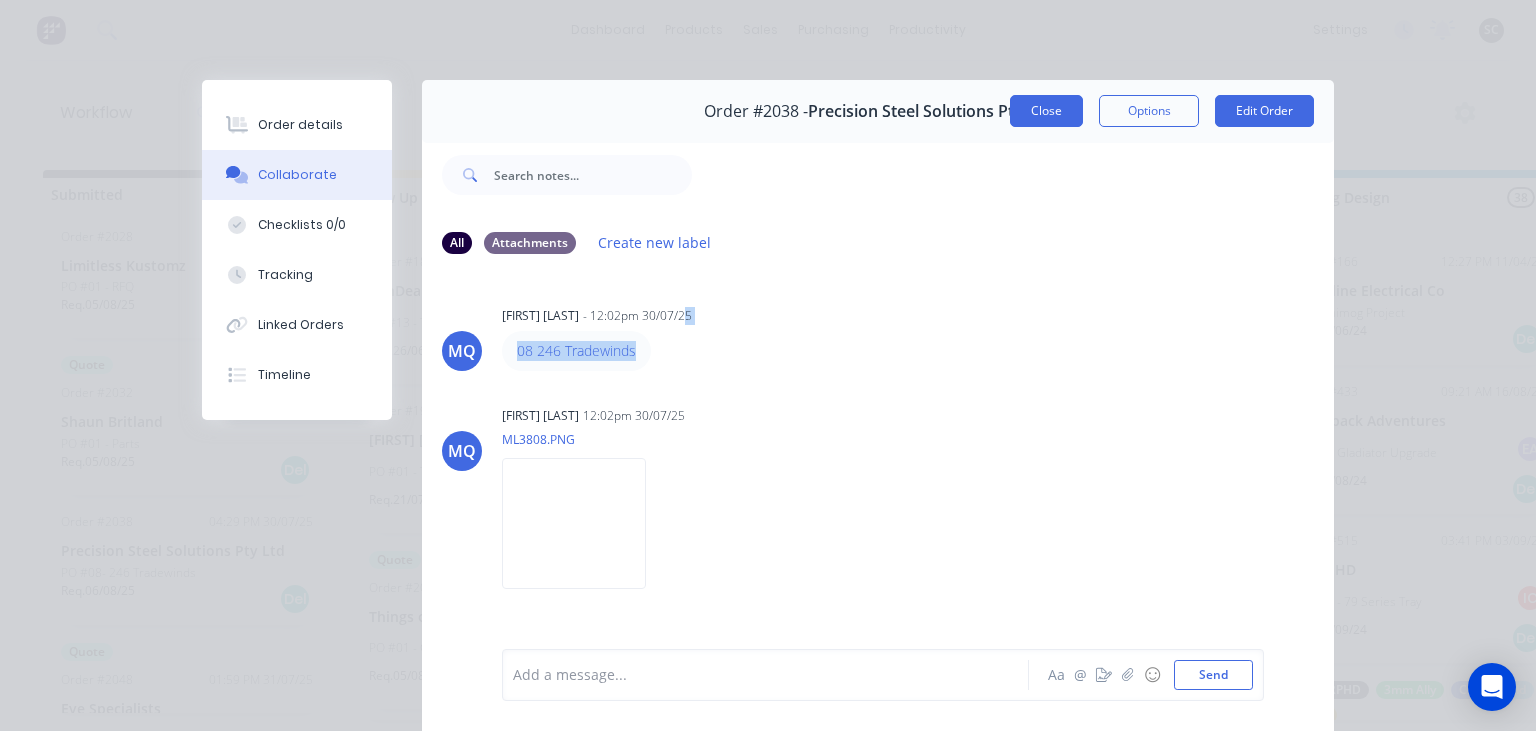 click on "Close" at bounding box center (1046, 111) 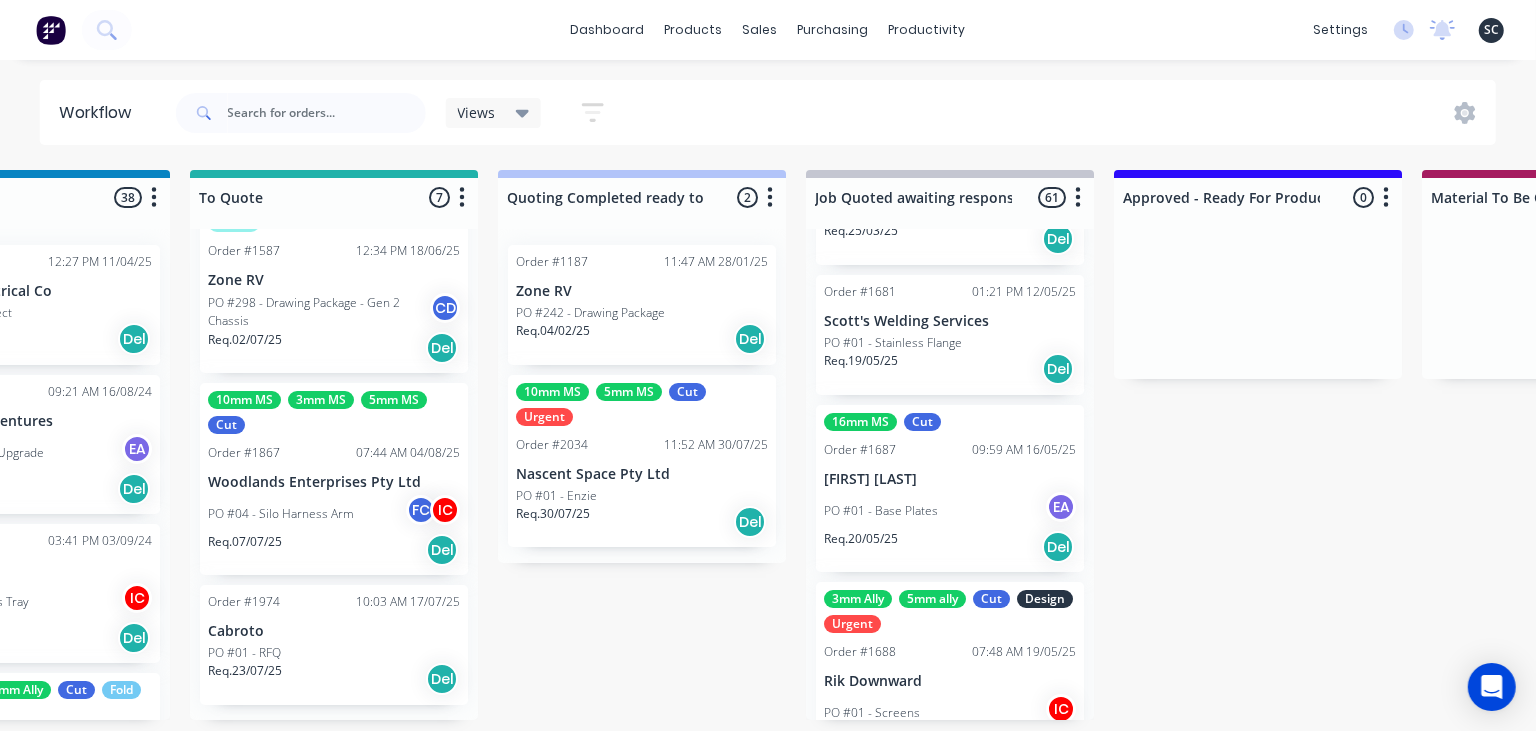 scroll, scrollTop: 0, scrollLeft: 1447, axis: horizontal 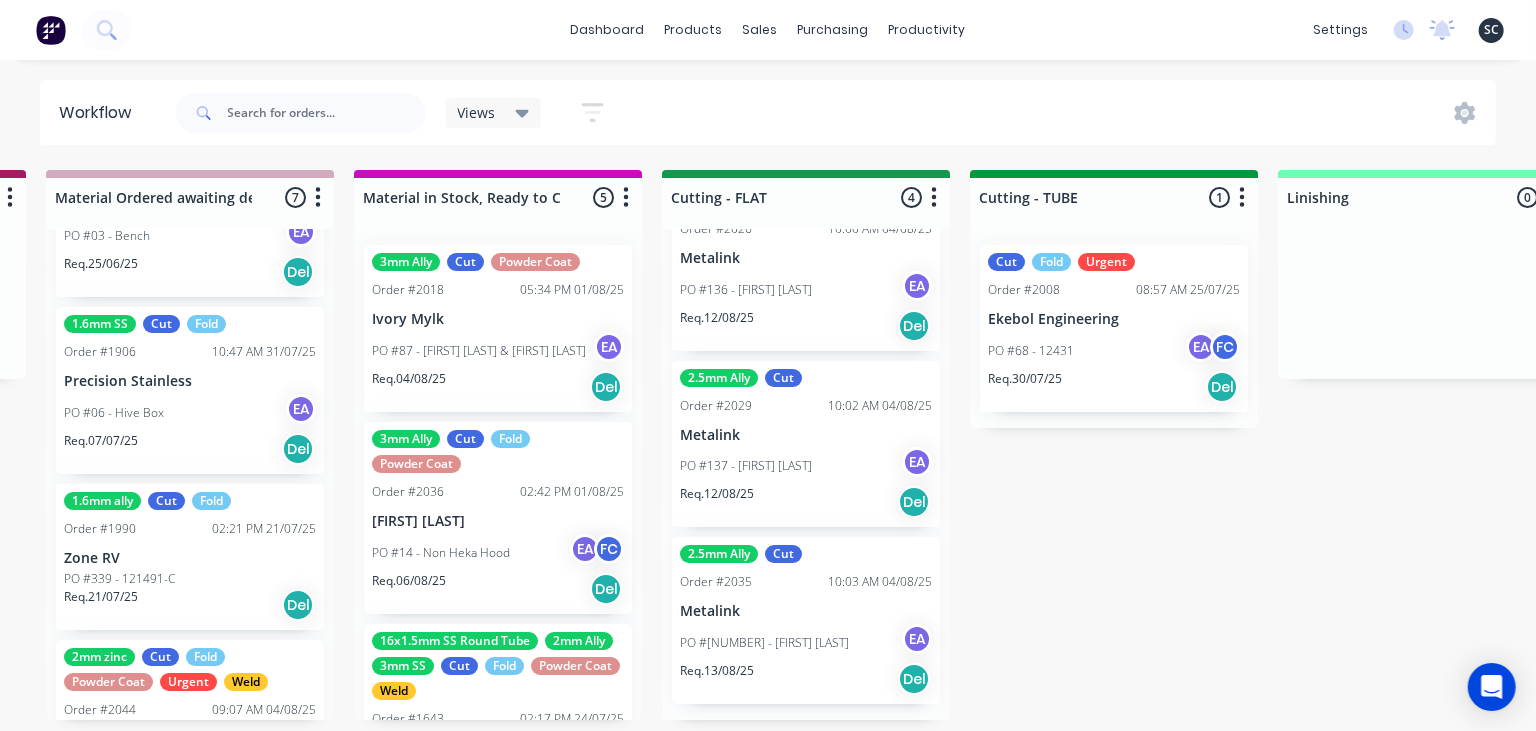 click on "PO #68 - 12431
EA FC" at bounding box center [1114, 351] 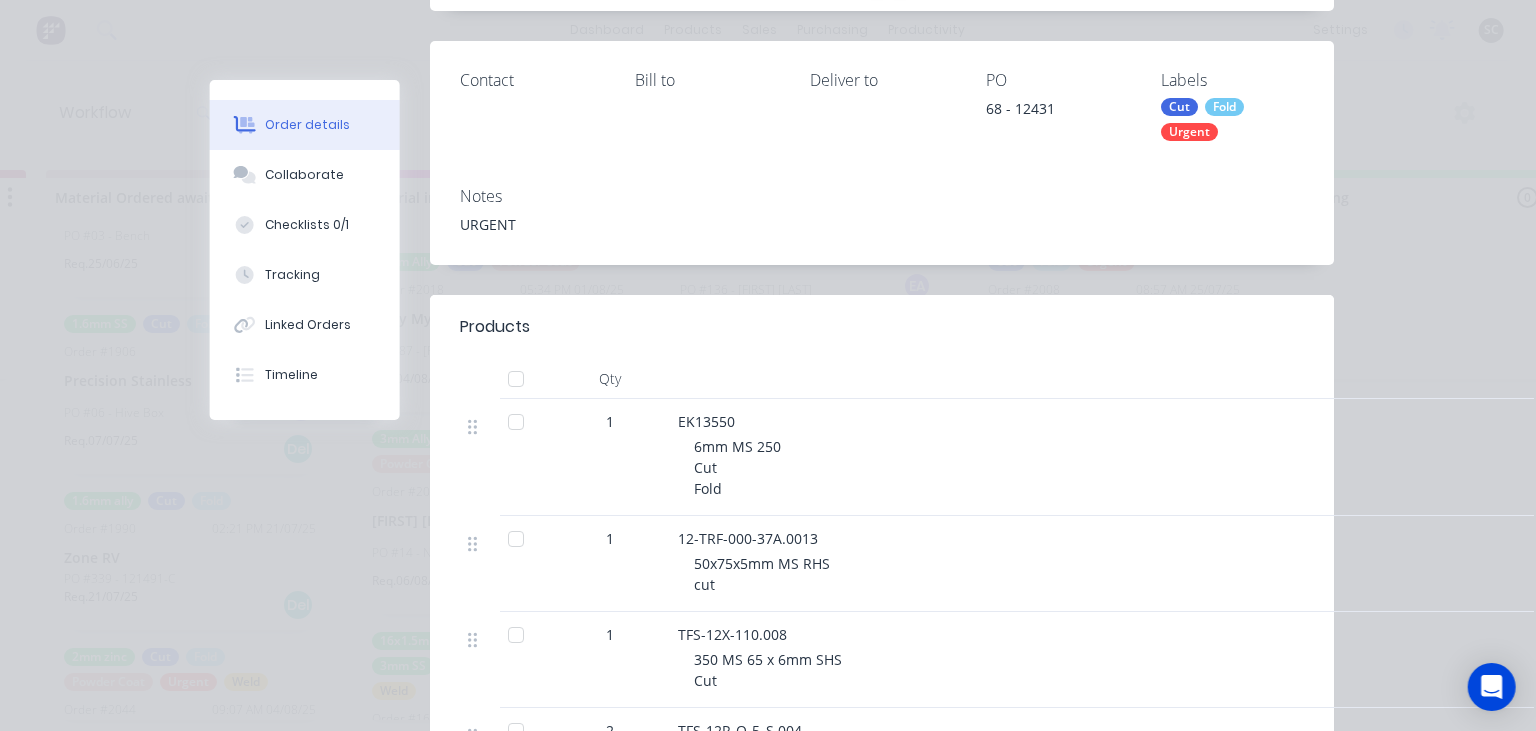 scroll, scrollTop: 0, scrollLeft: 0, axis: both 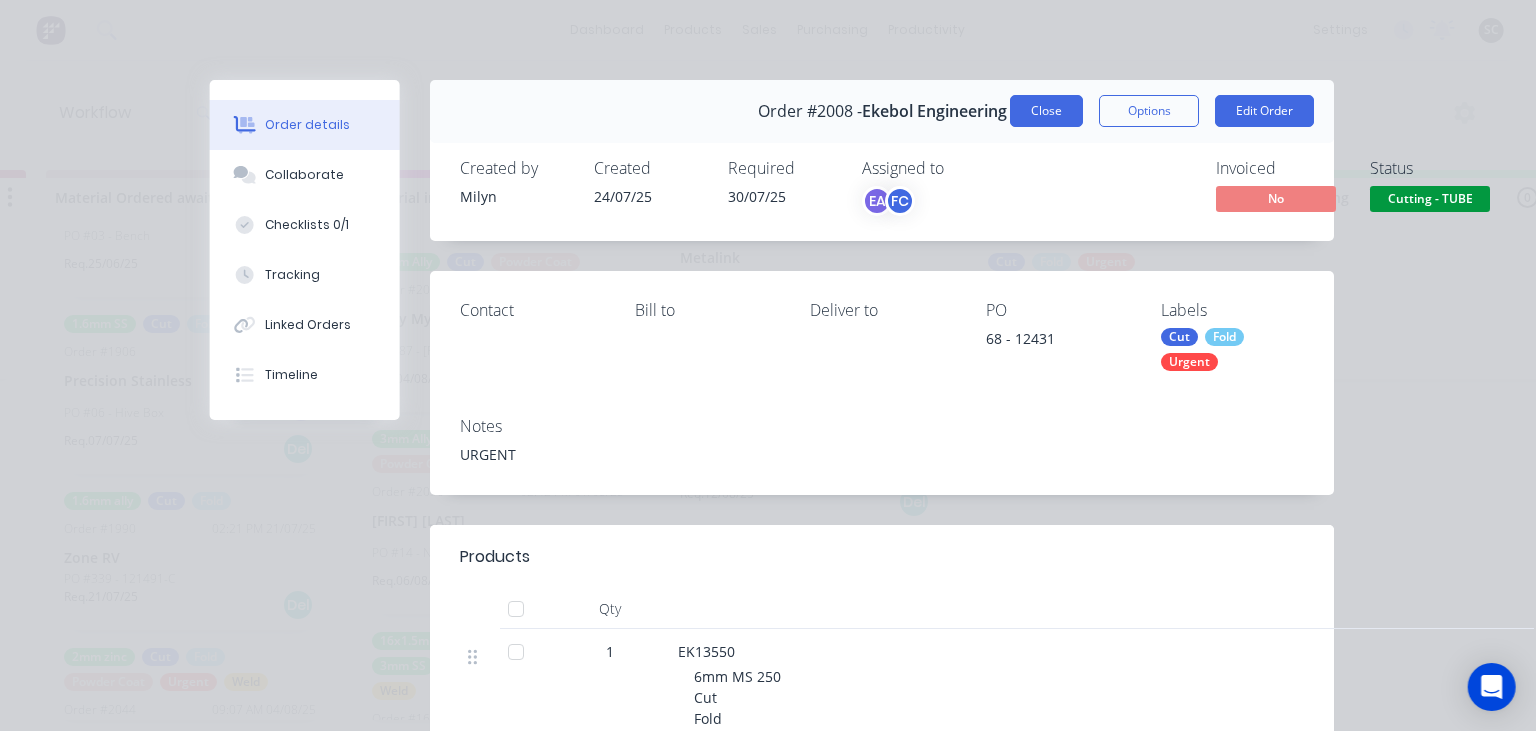 click on "Close" at bounding box center (1046, 111) 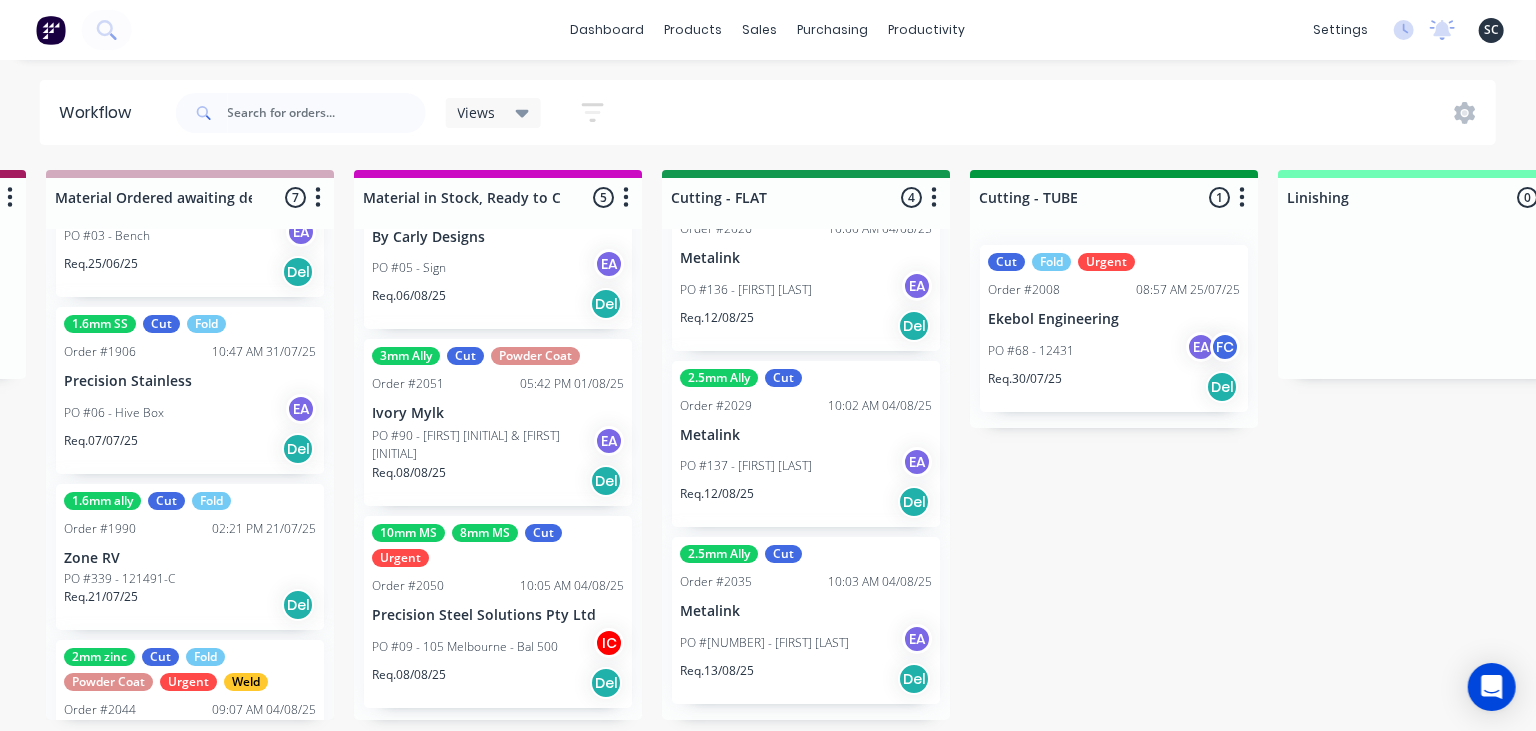 scroll, scrollTop: 514, scrollLeft: 0, axis: vertical 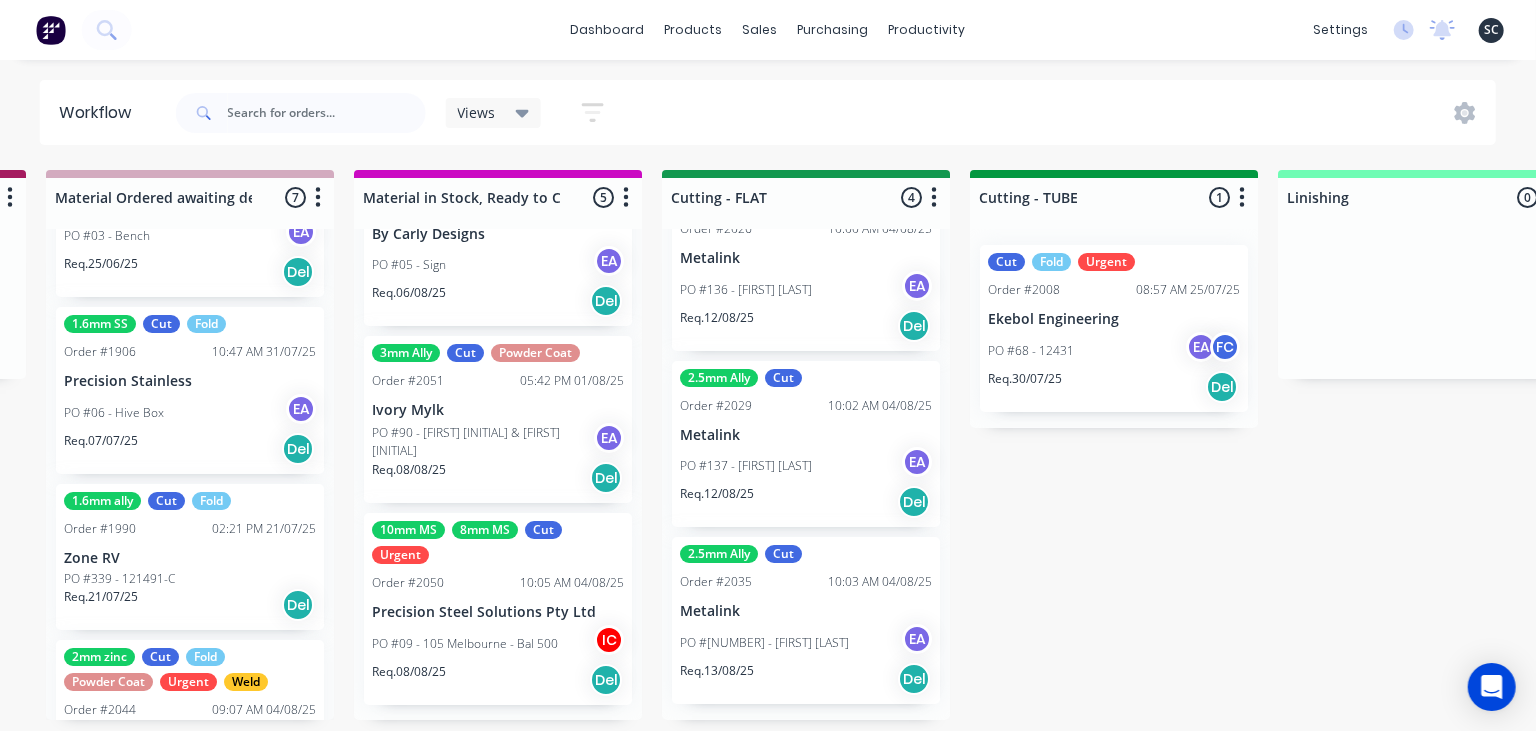 click on "10mm MS 8mm MS Cut Urgent Order #2050 10:05 AM 04/08/25 Precision Steel Solutions Pty Ltd PO #09 - 105 Melbourne - Bal 500
IC Req. 08/08/25 Del" at bounding box center [498, 609] 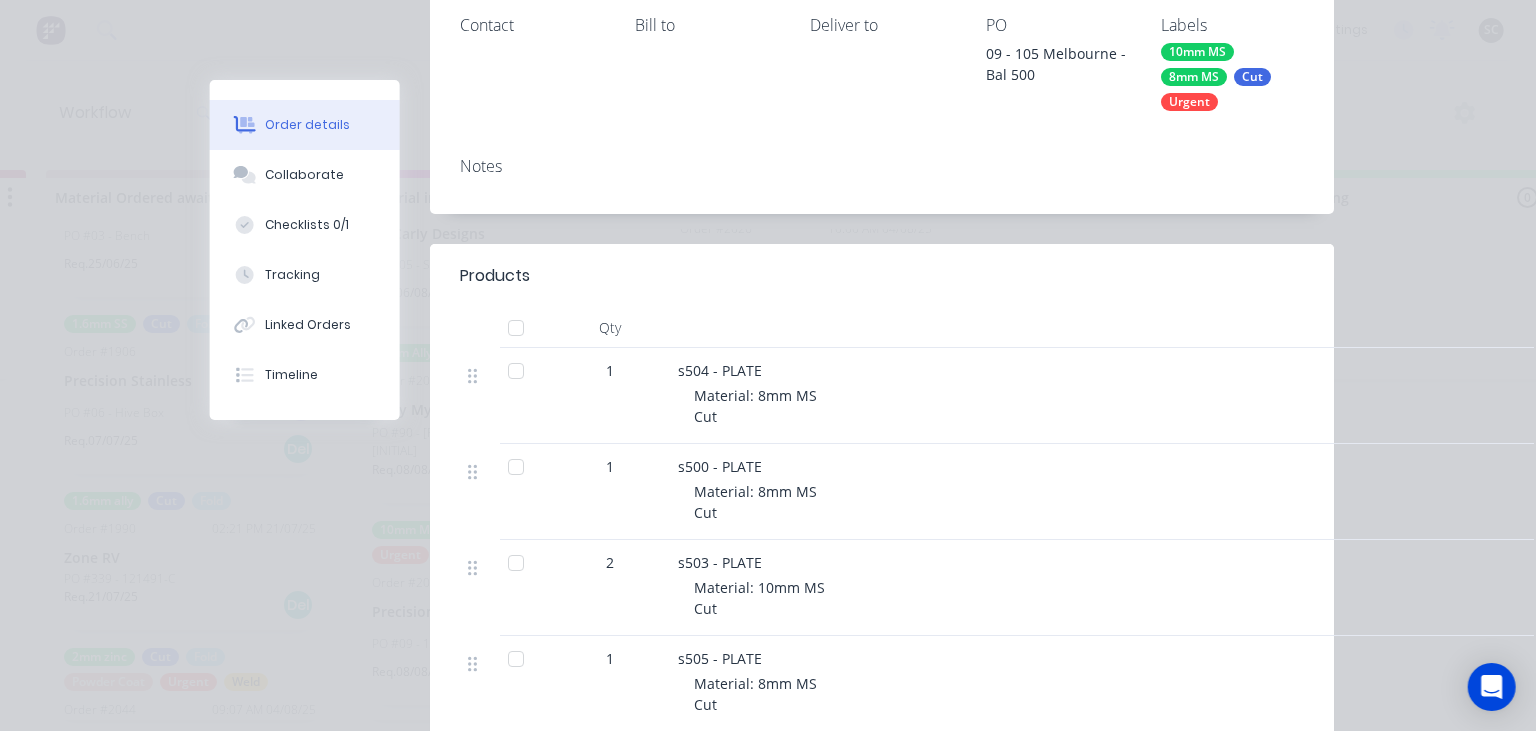 scroll, scrollTop: 230, scrollLeft: 0, axis: vertical 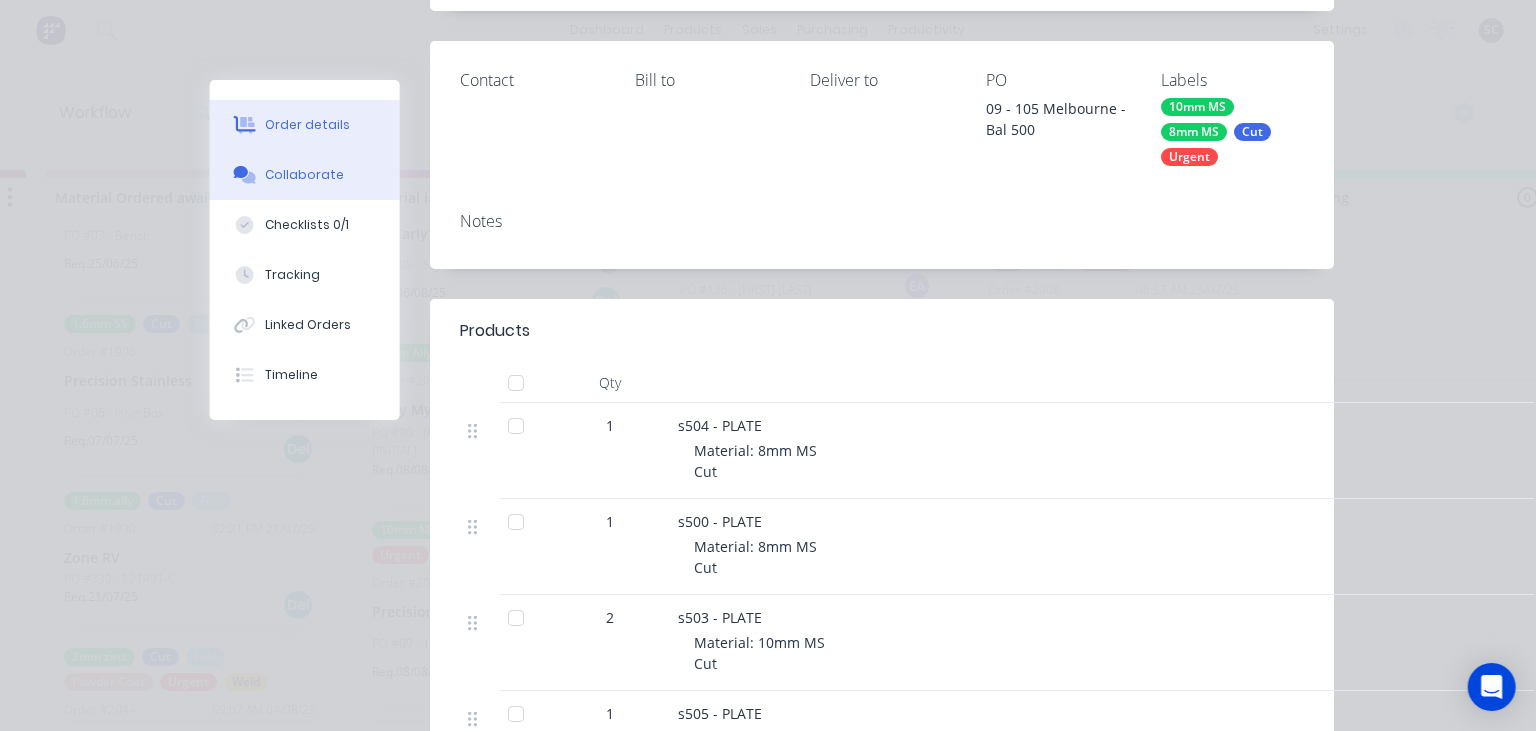 click on "Collaborate" at bounding box center (305, 175) 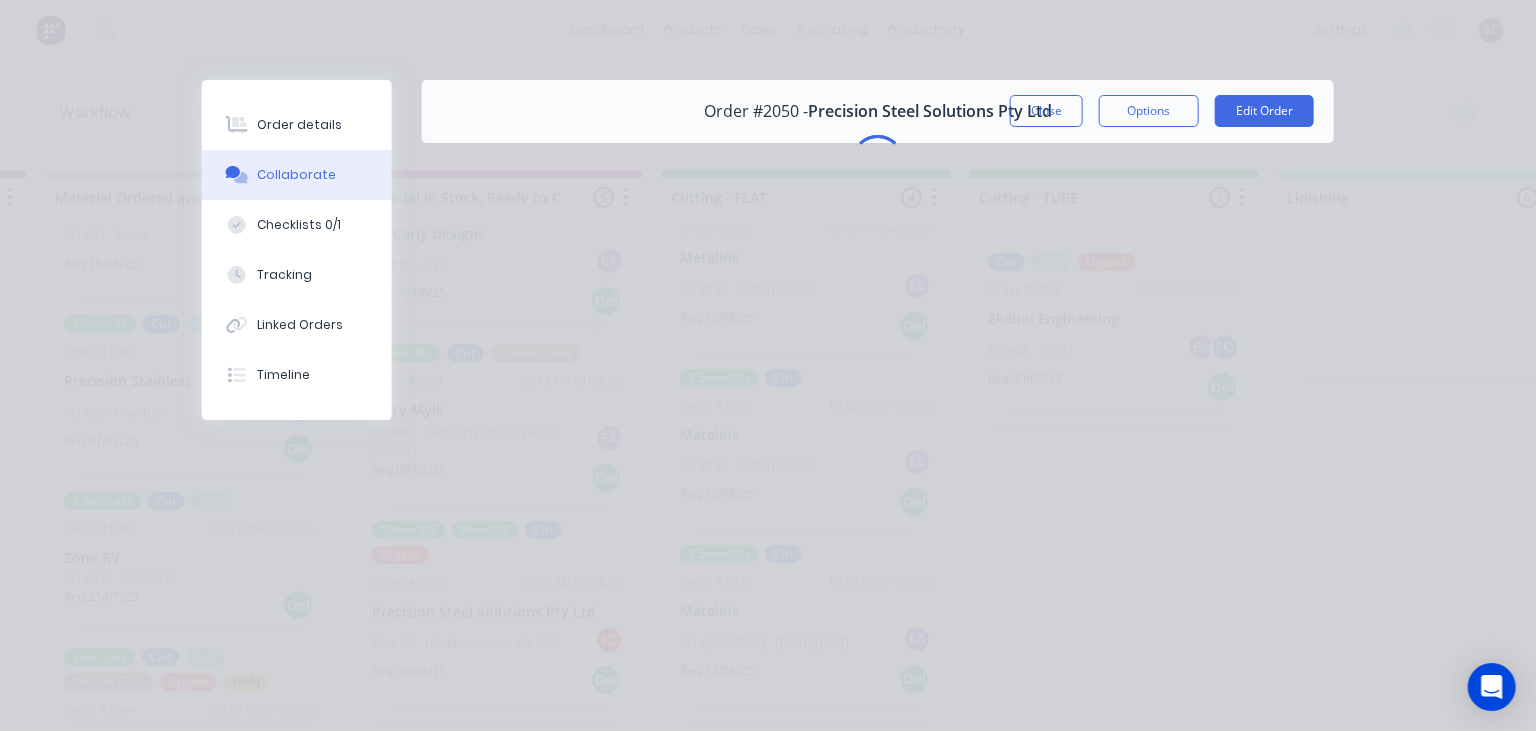 scroll, scrollTop: 0, scrollLeft: 0, axis: both 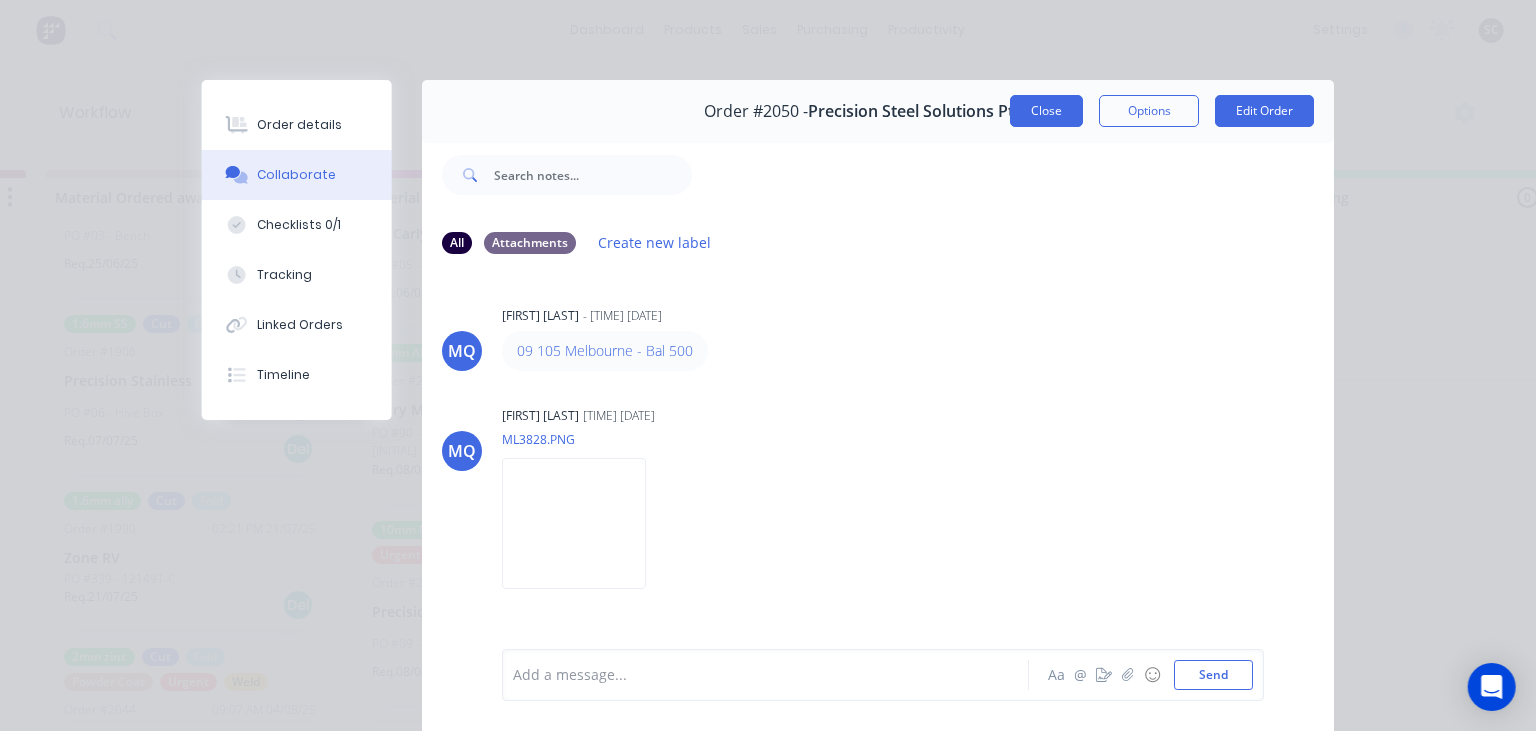 click on "Close" at bounding box center [1046, 111] 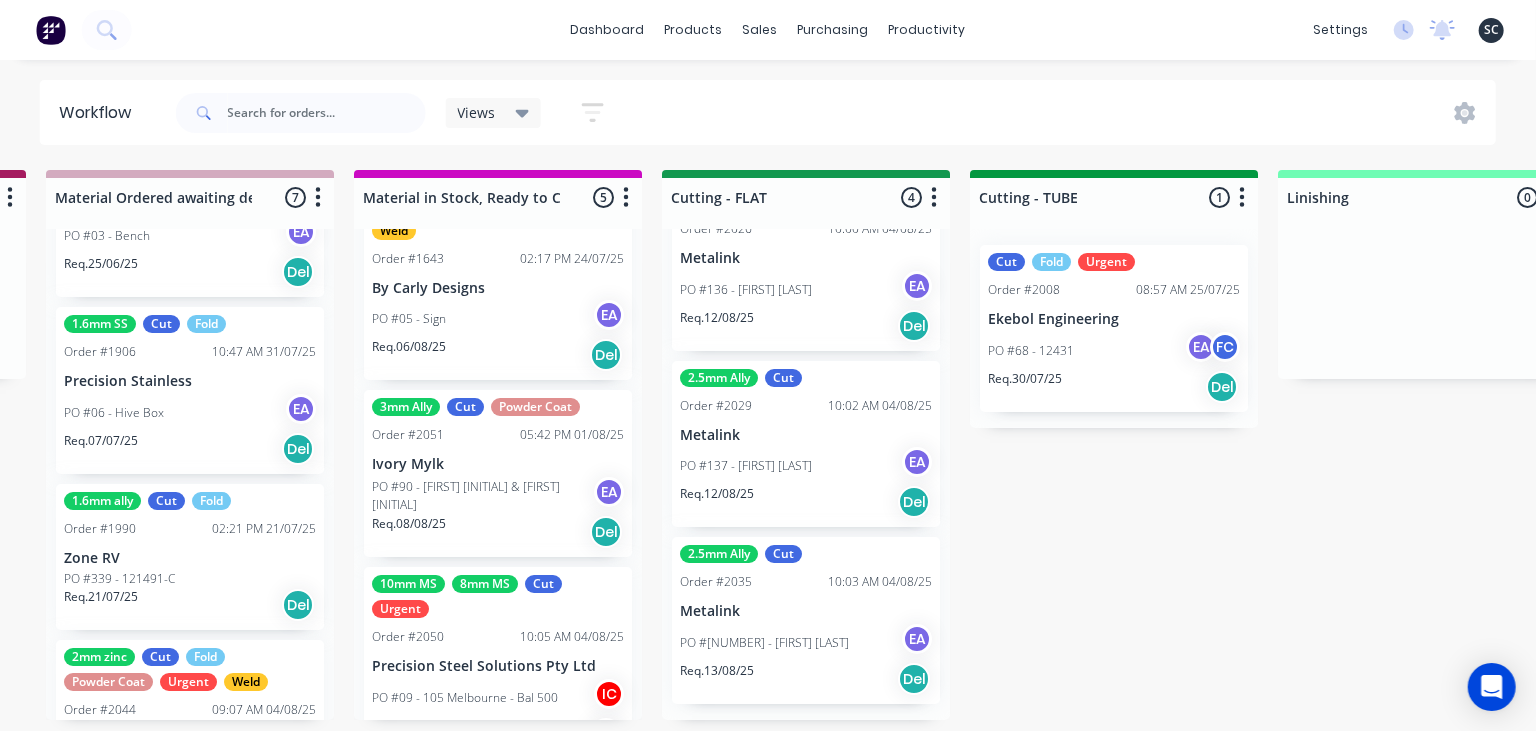 scroll, scrollTop: 514, scrollLeft: 0, axis: vertical 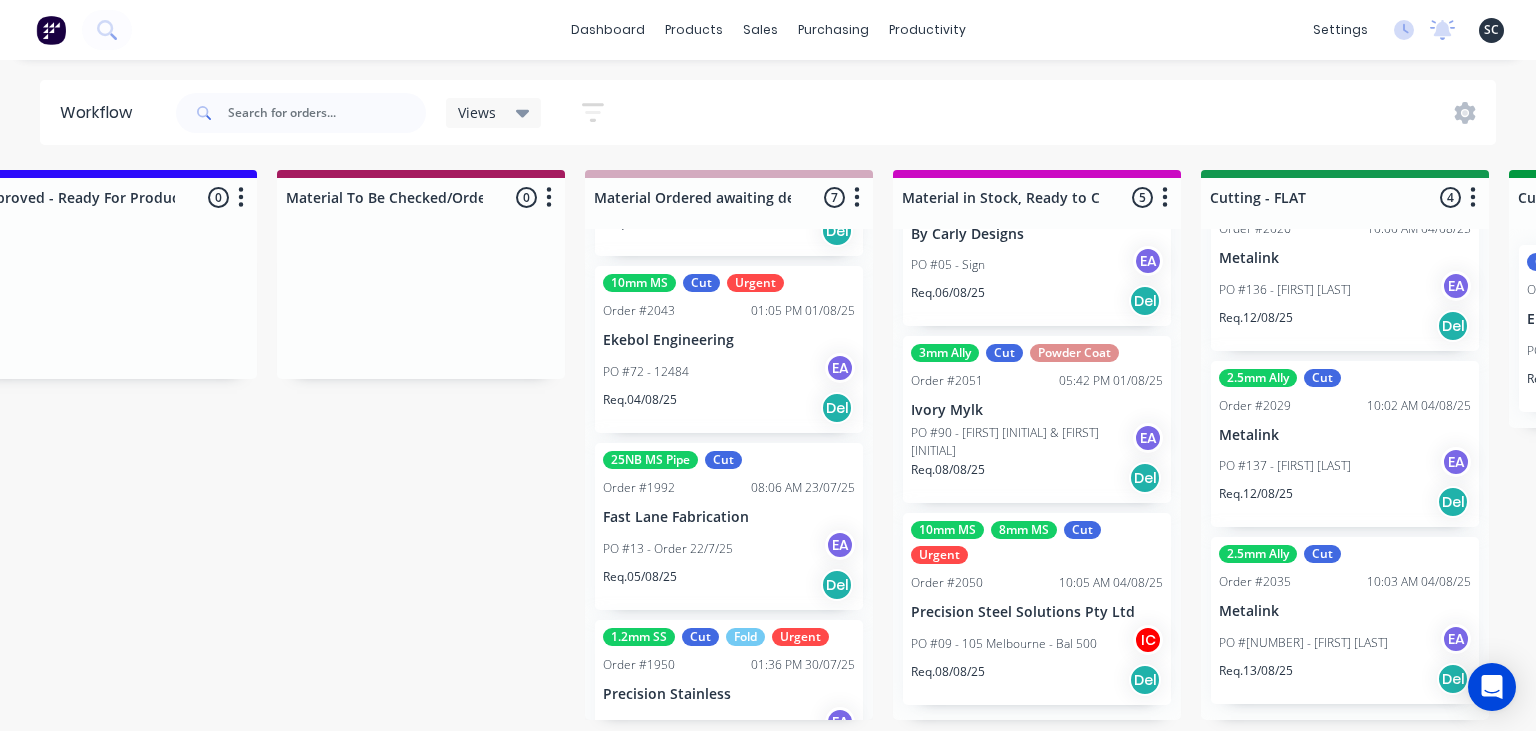 click on "PO #72 - 12484
EA" at bounding box center (729, 372) 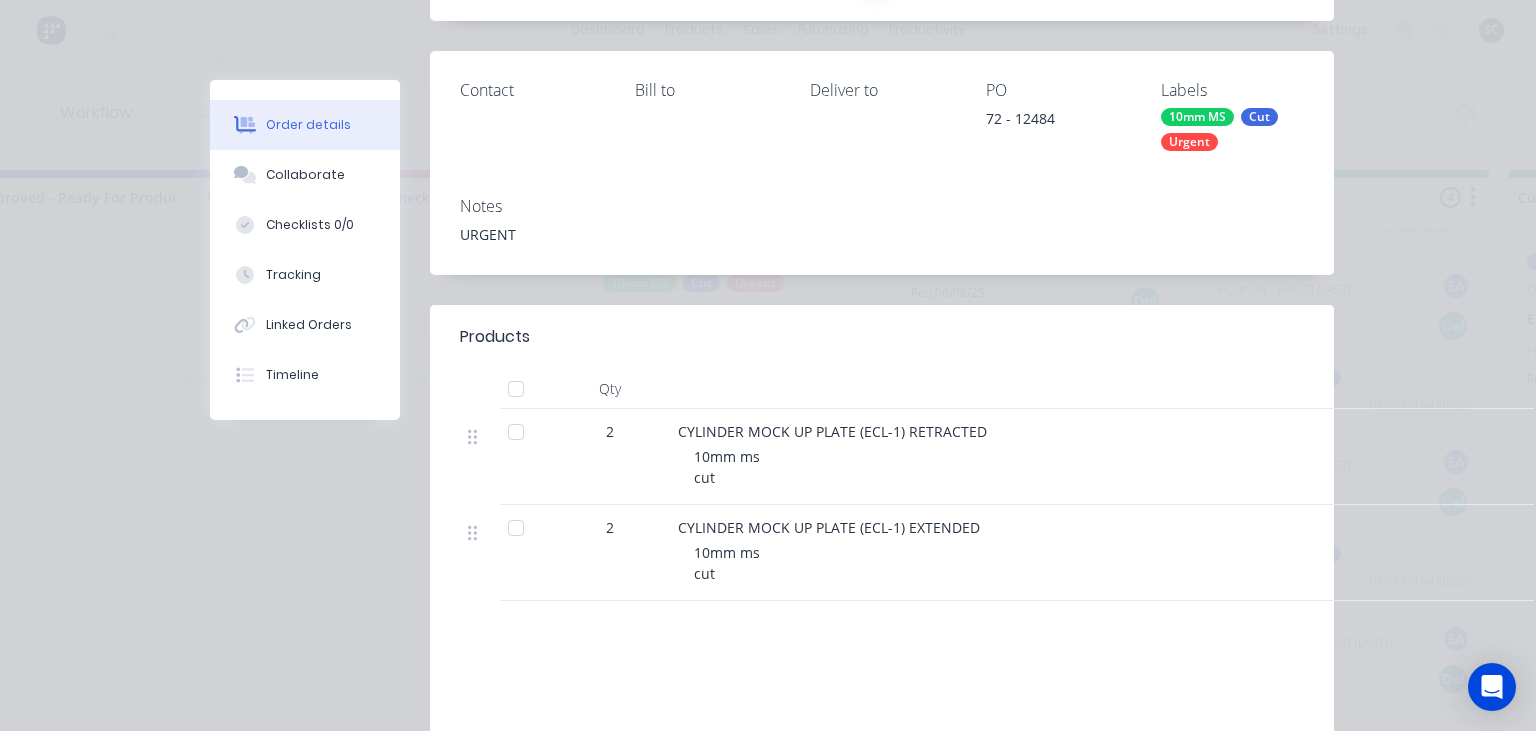 scroll, scrollTop: 230, scrollLeft: 0, axis: vertical 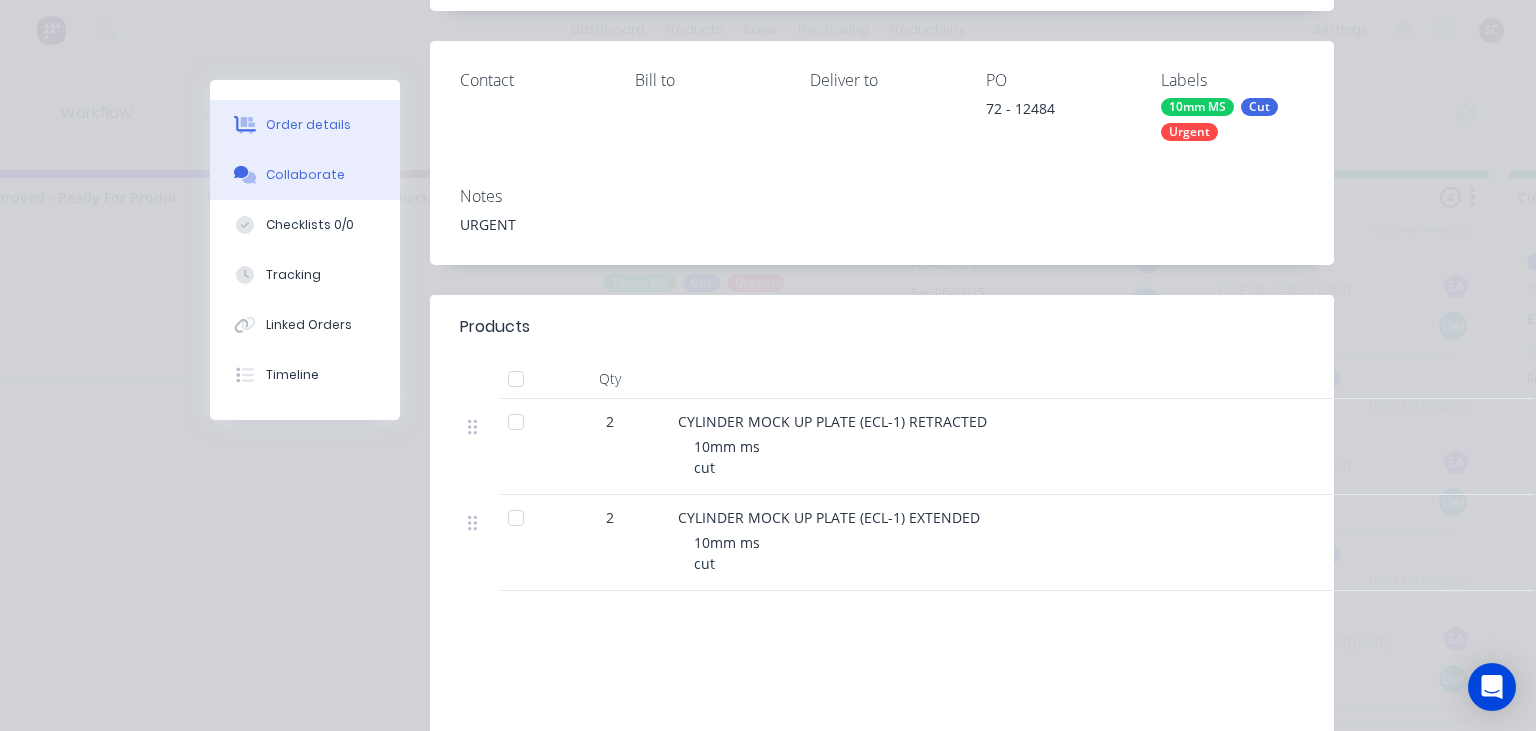 click on "Collaborate" at bounding box center (305, 175) 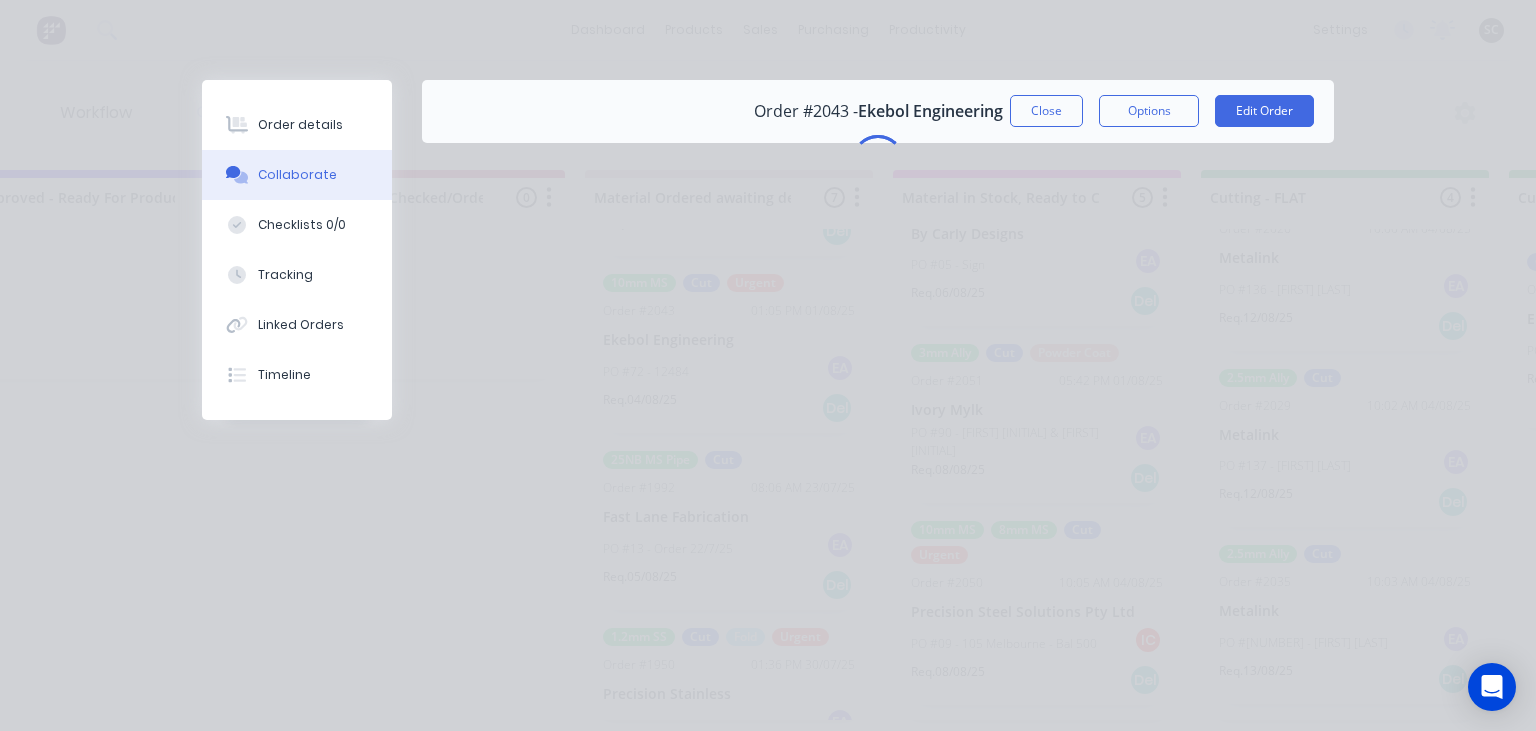 scroll, scrollTop: 0, scrollLeft: 0, axis: both 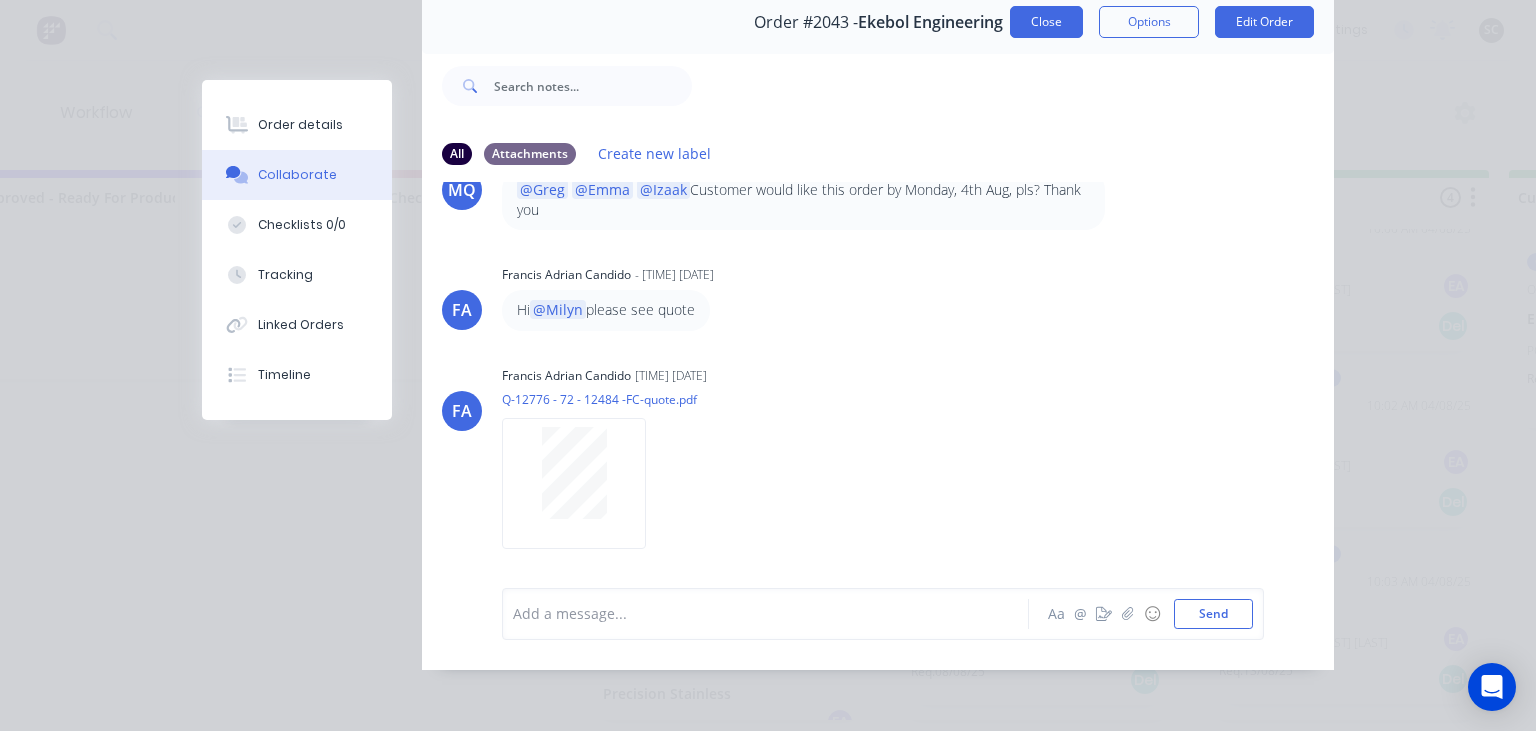 click on "Close" at bounding box center [1046, 22] 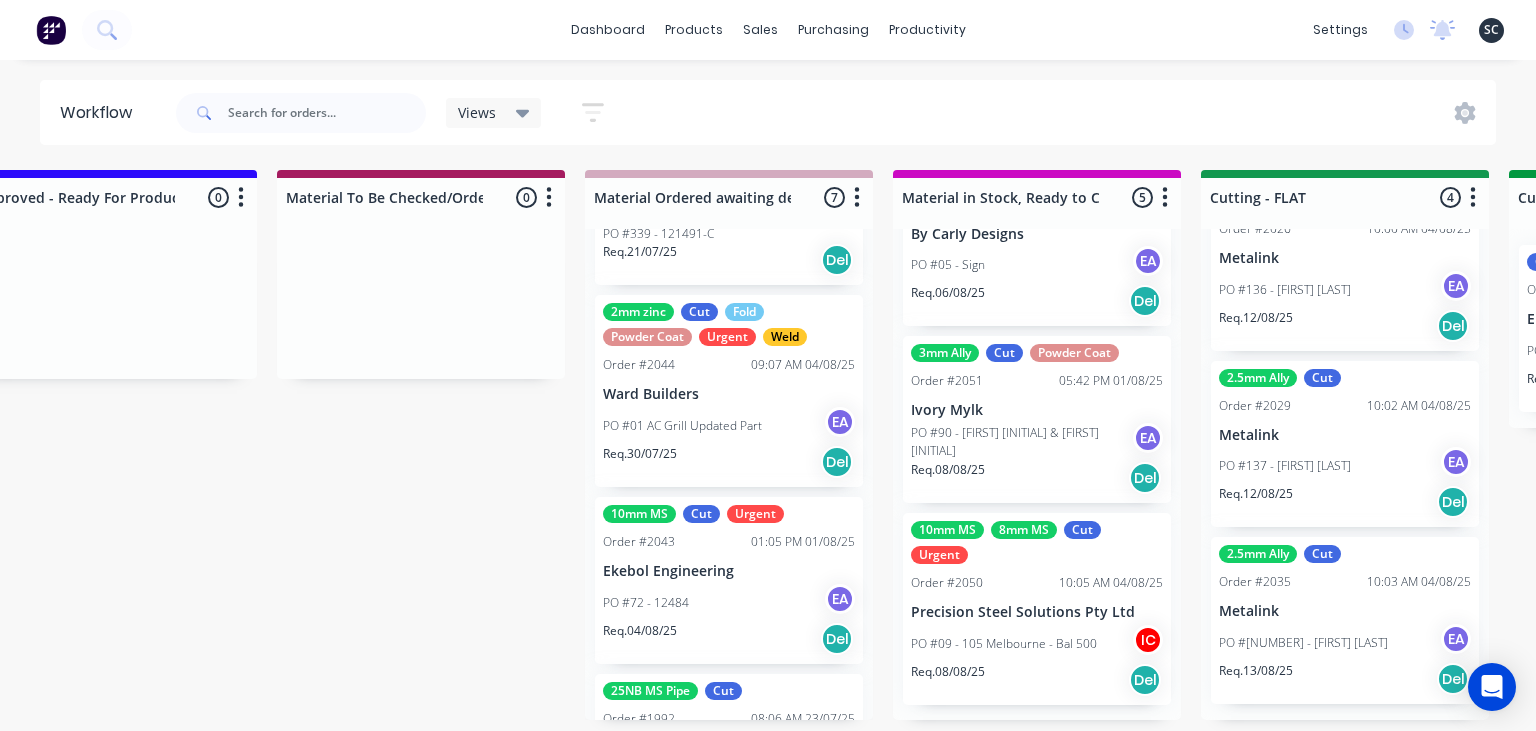 scroll, scrollTop: 773, scrollLeft: 0, axis: vertical 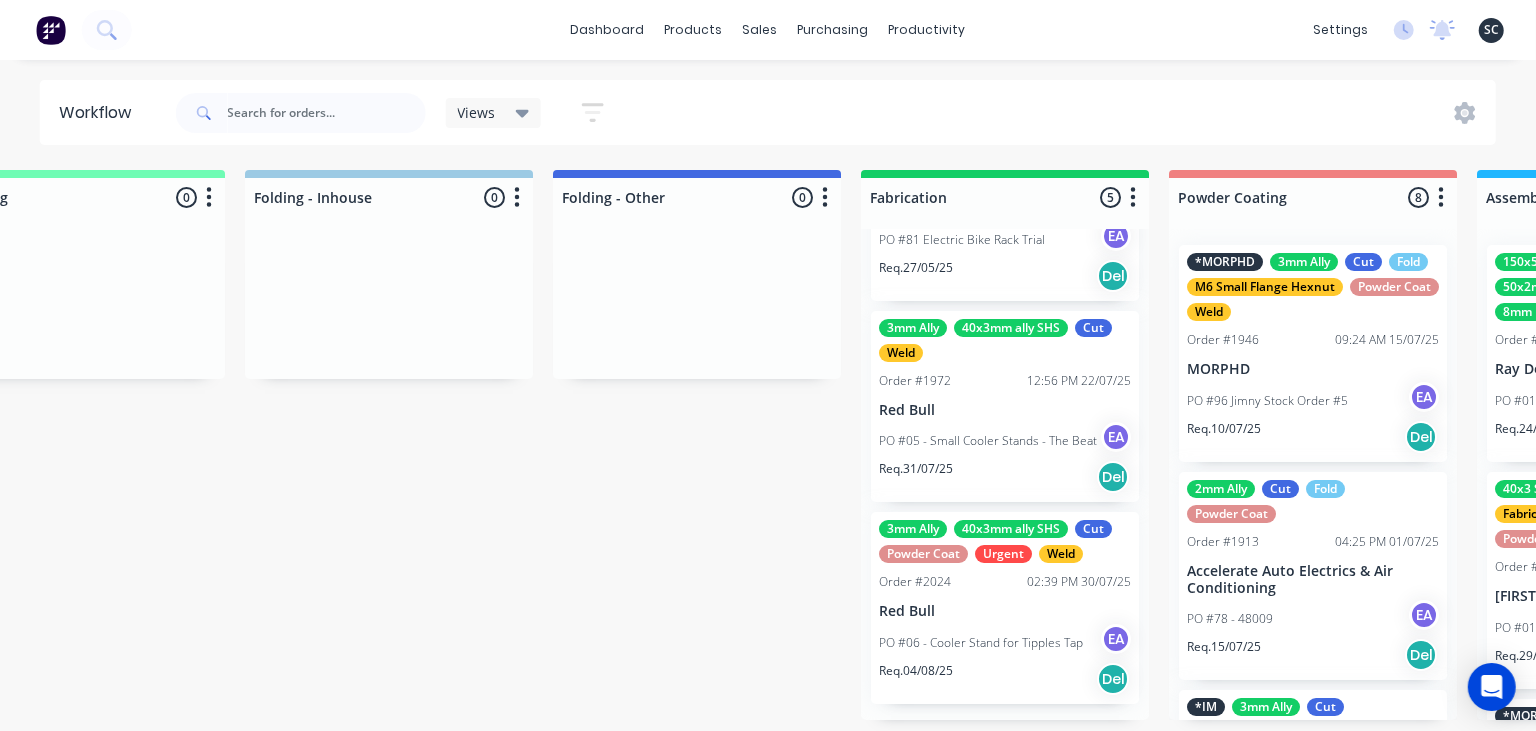 click on "PO #05 - Small Cooler Stands - The Beat
EA" at bounding box center (1005, 441) 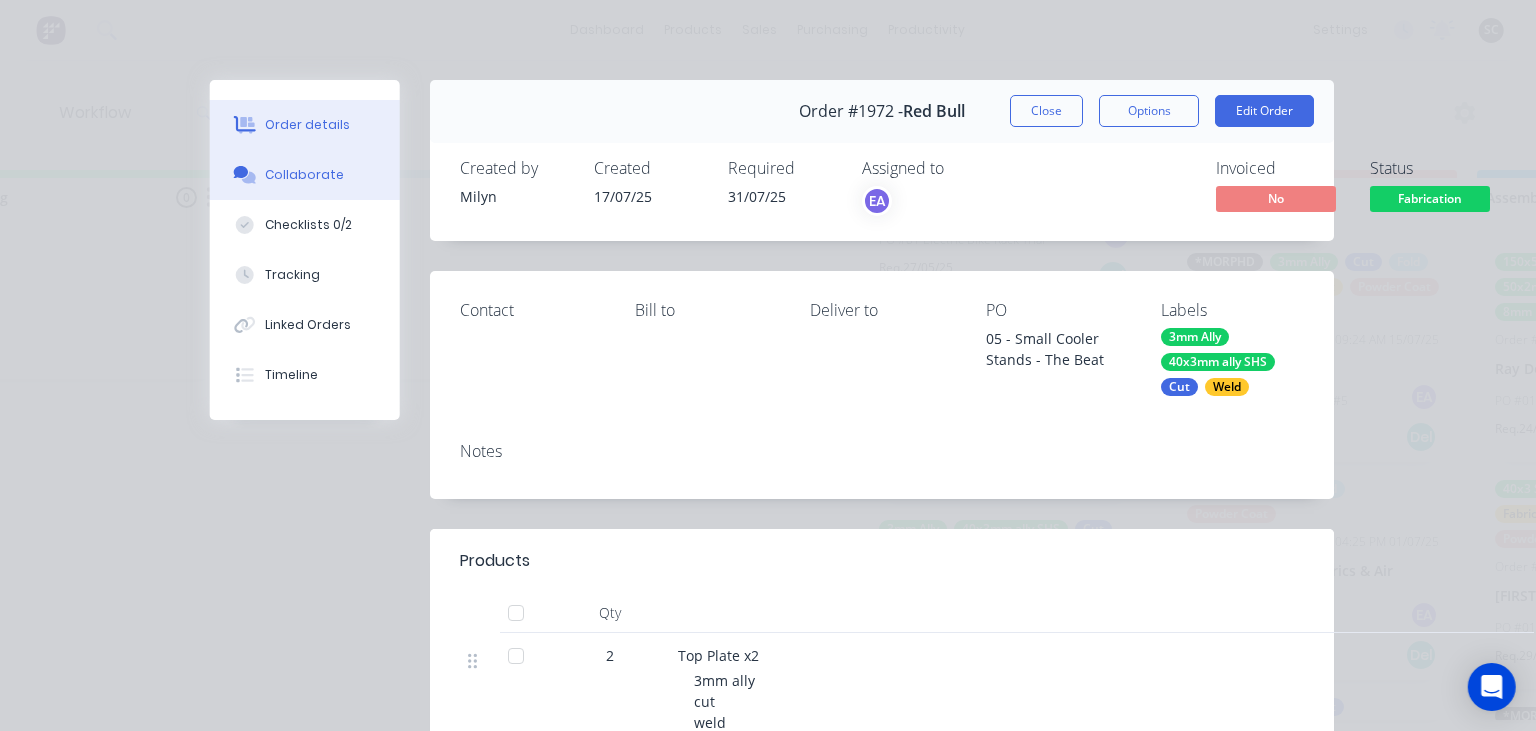 click on "Collaborate" at bounding box center [305, 175] 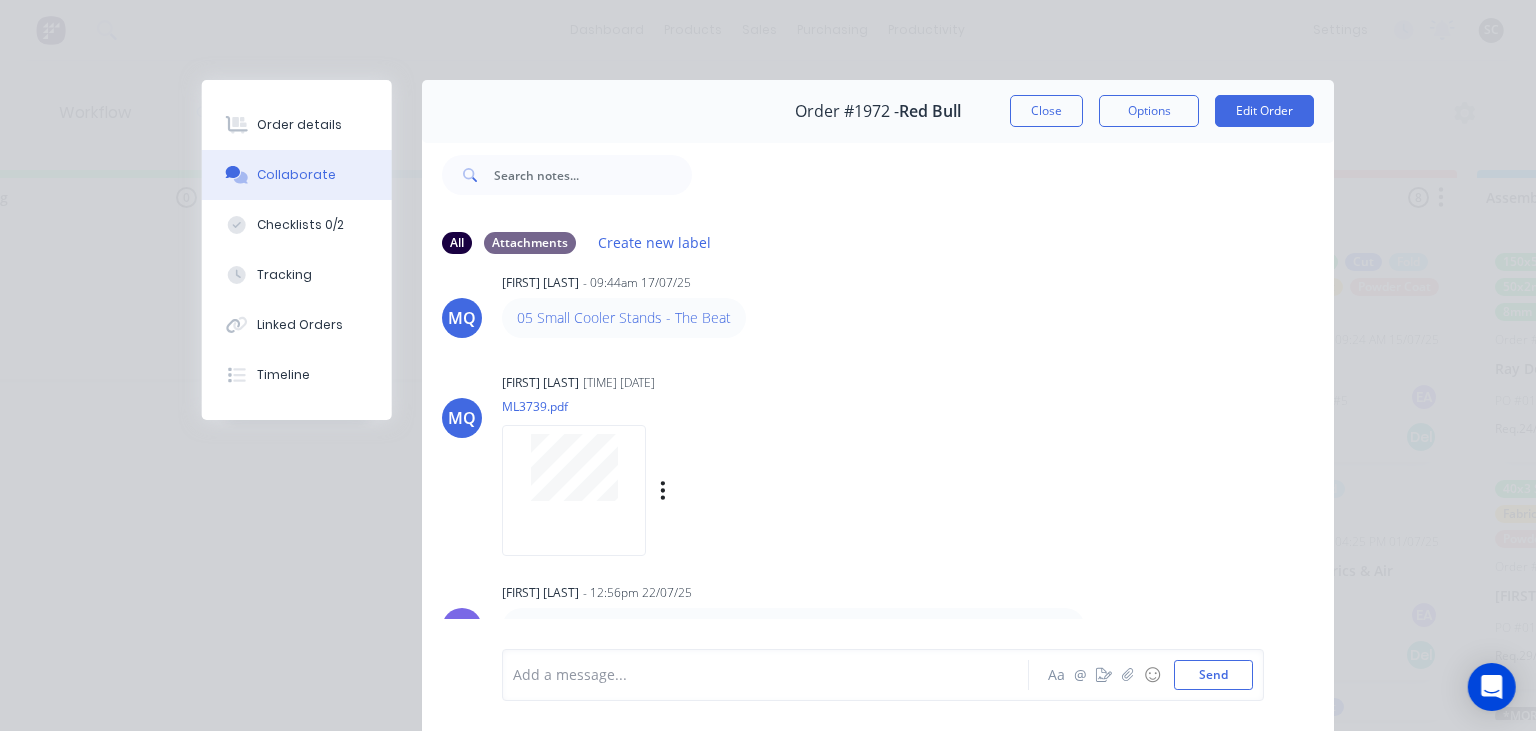 scroll, scrollTop: 34, scrollLeft: 0, axis: vertical 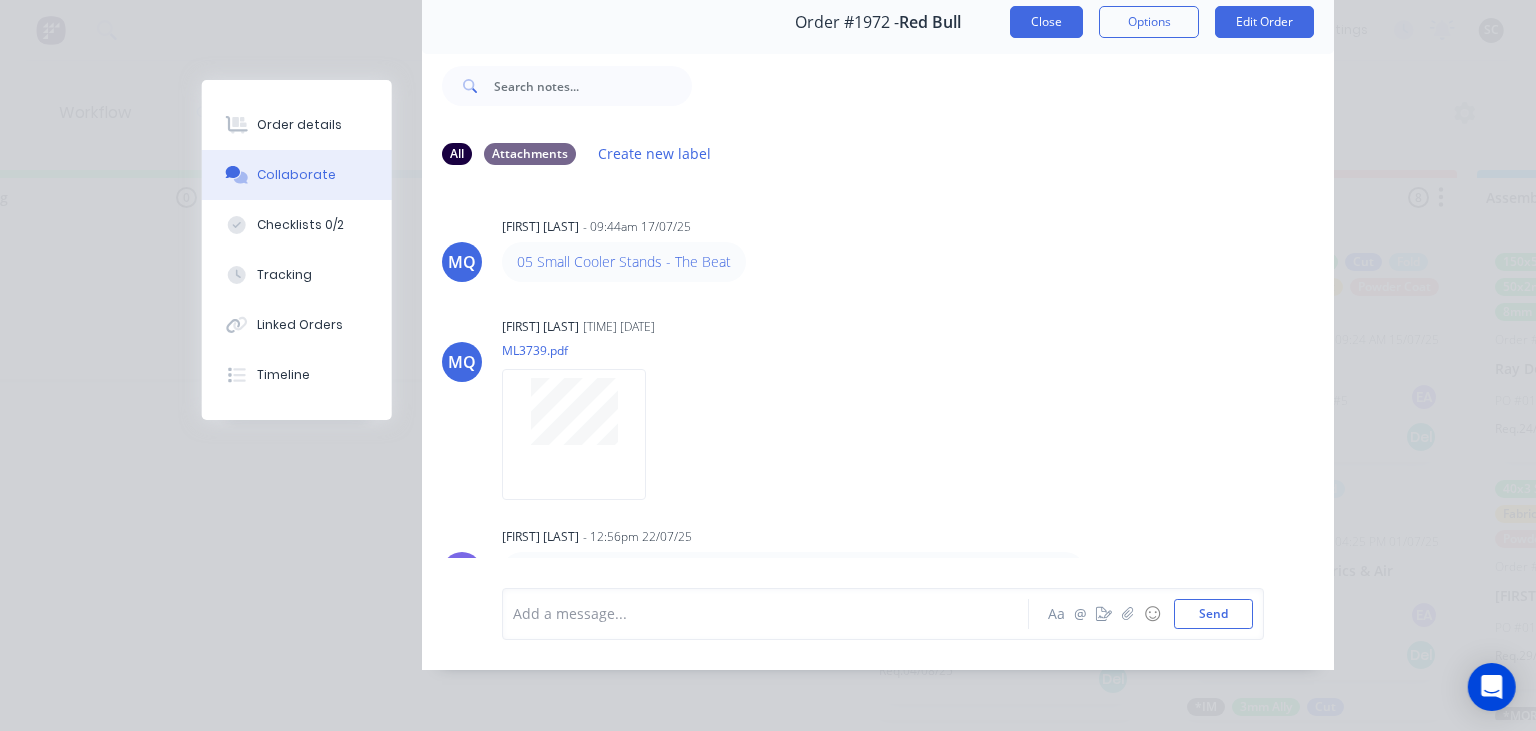click on "Close" at bounding box center (1046, 22) 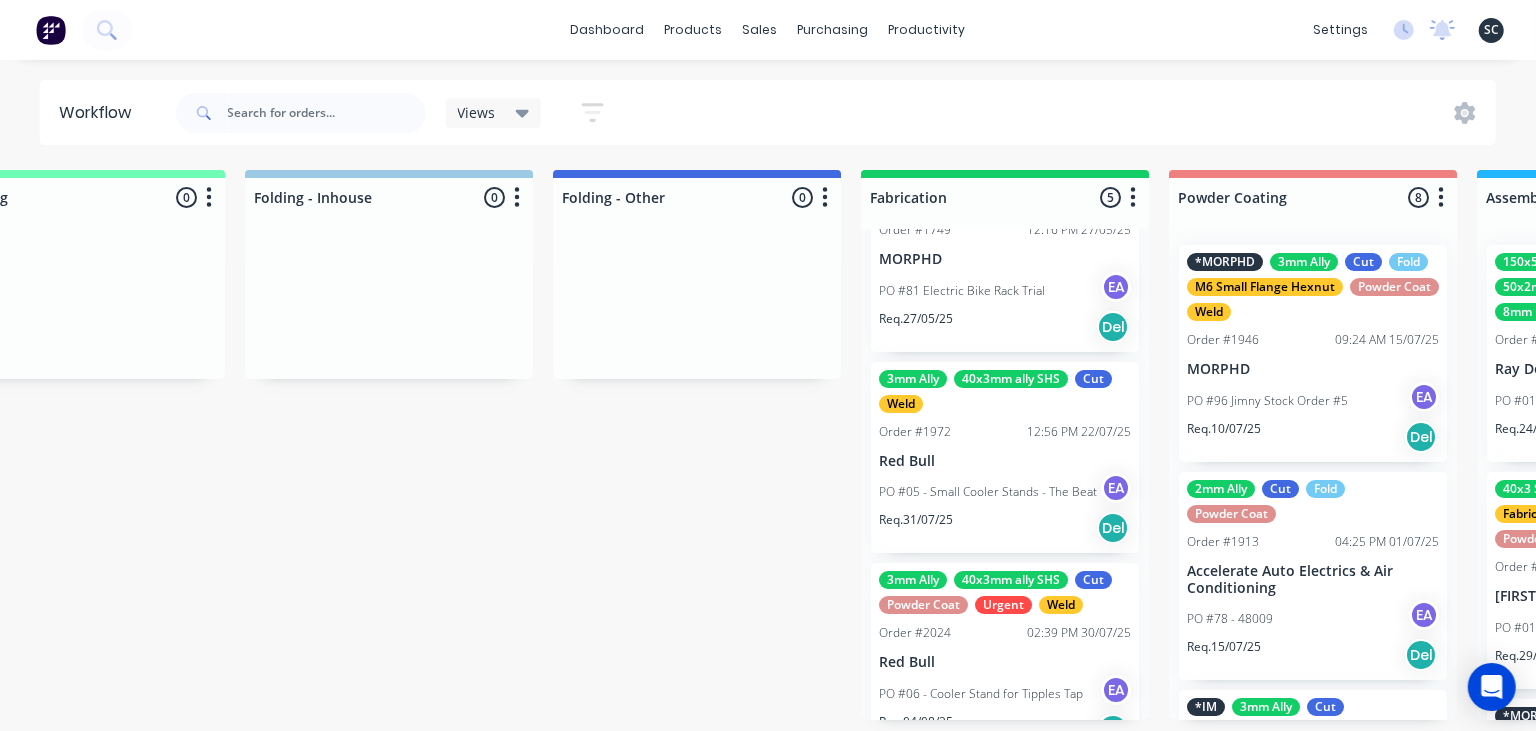scroll, scrollTop: 443, scrollLeft: 0, axis: vertical 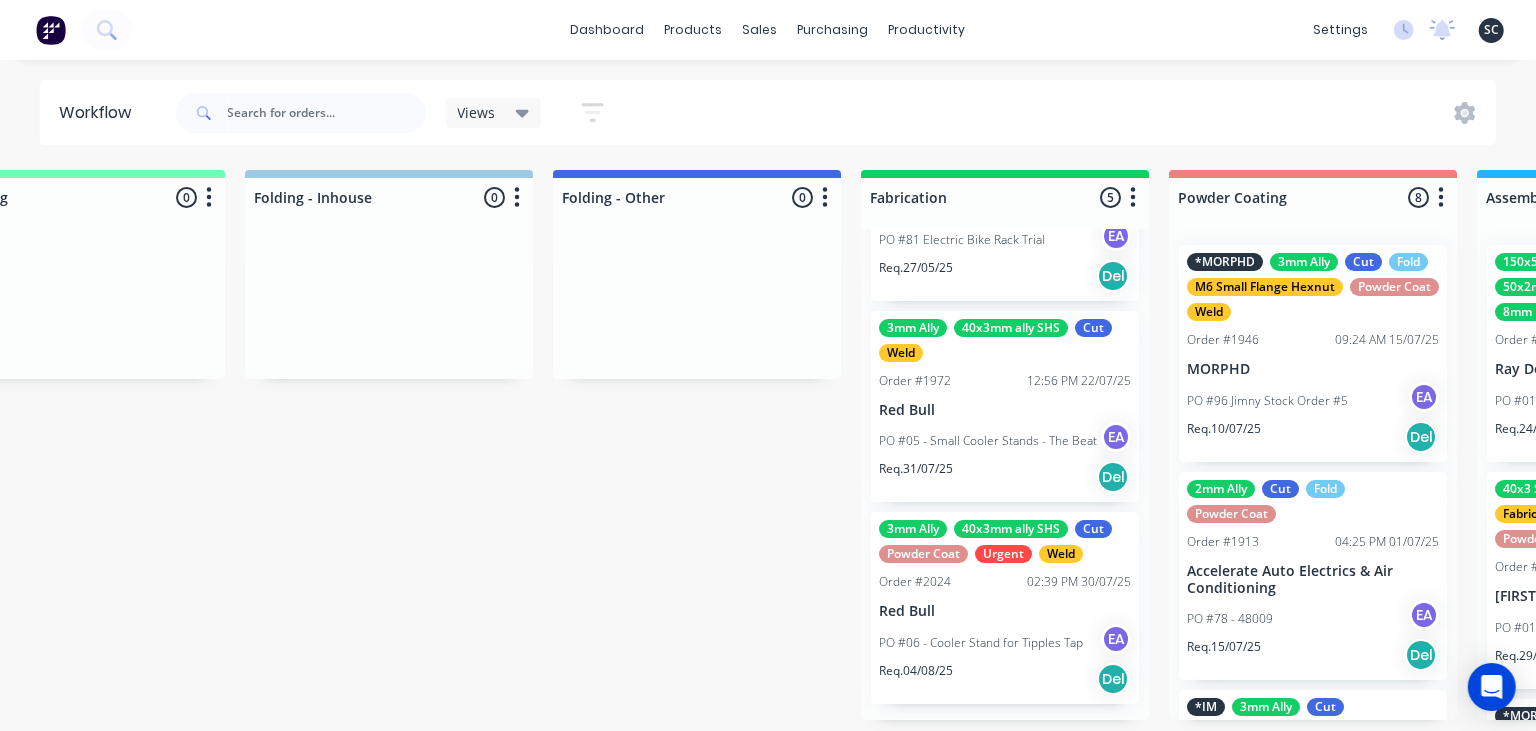 click on "3mm Ally 40x3mm ally SHS Cut Powder Coat Urgent Weld Order #2024 02:39 PM 30/07/25 Red Bull PO #06 - Cooler Stand for Tipples Tap
EA Req. 04/08/25 Del" at bounding box center (1005, 608) 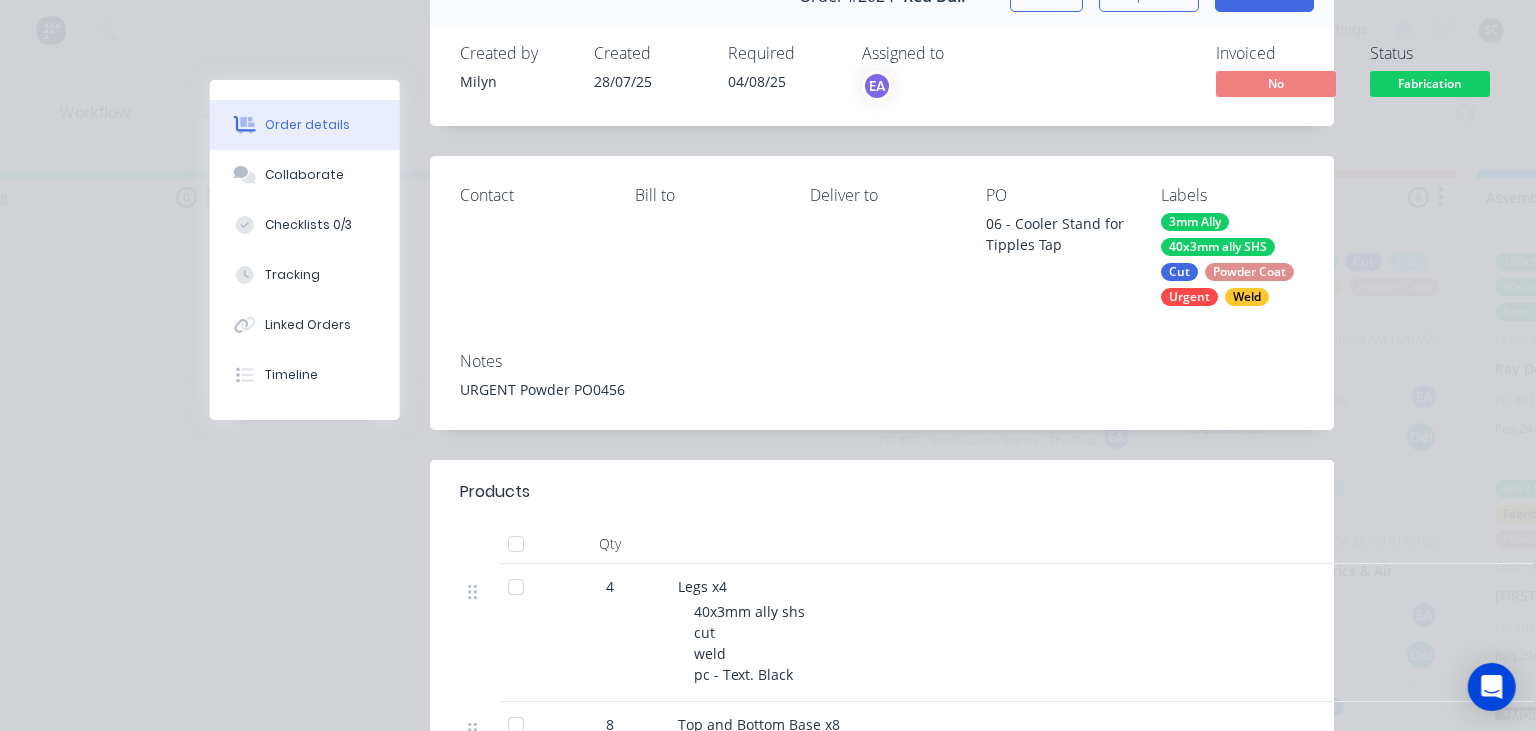 scroll, scrollTop: 345, scrollLeft: 0, axis: vertical 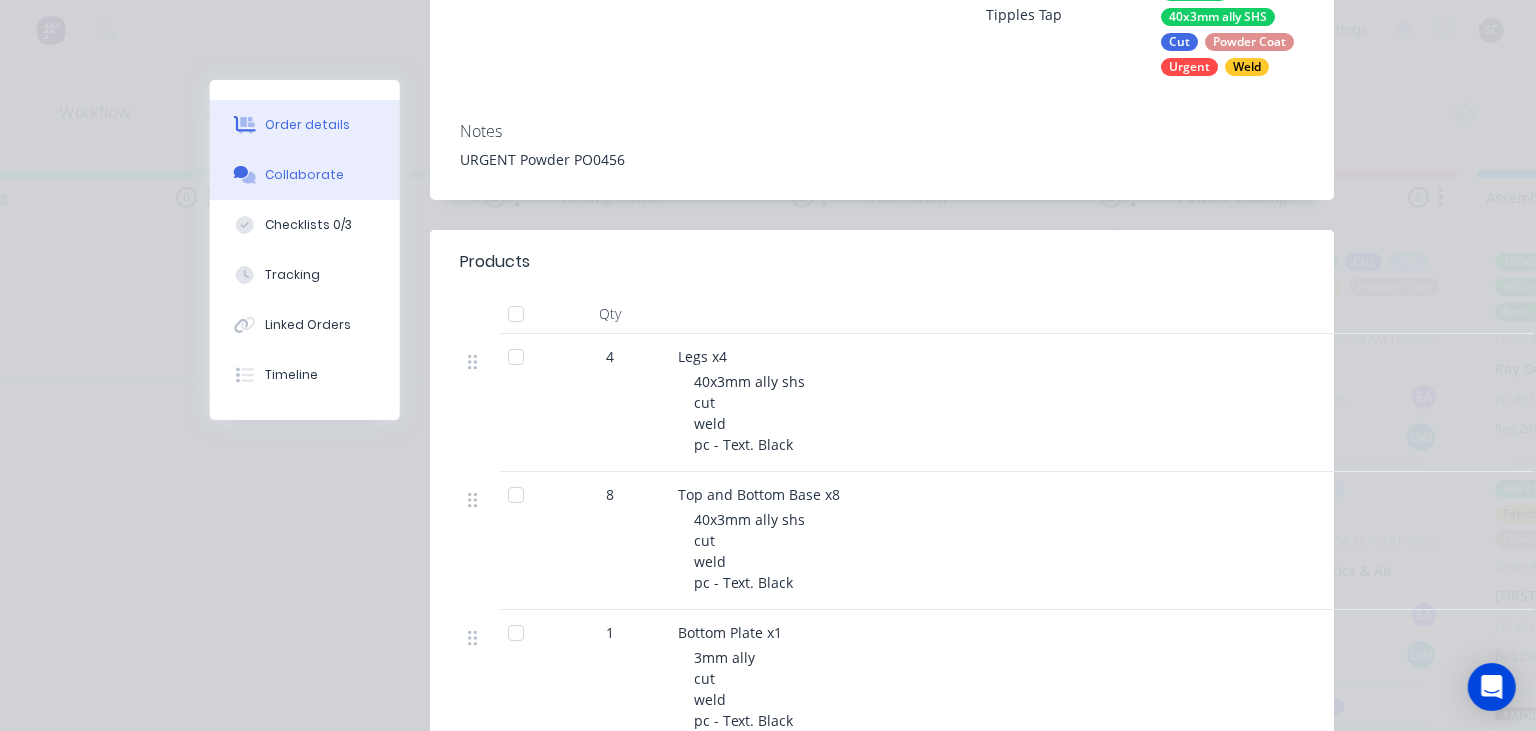 click on "Collaborate" at bounding box center [305, 175] 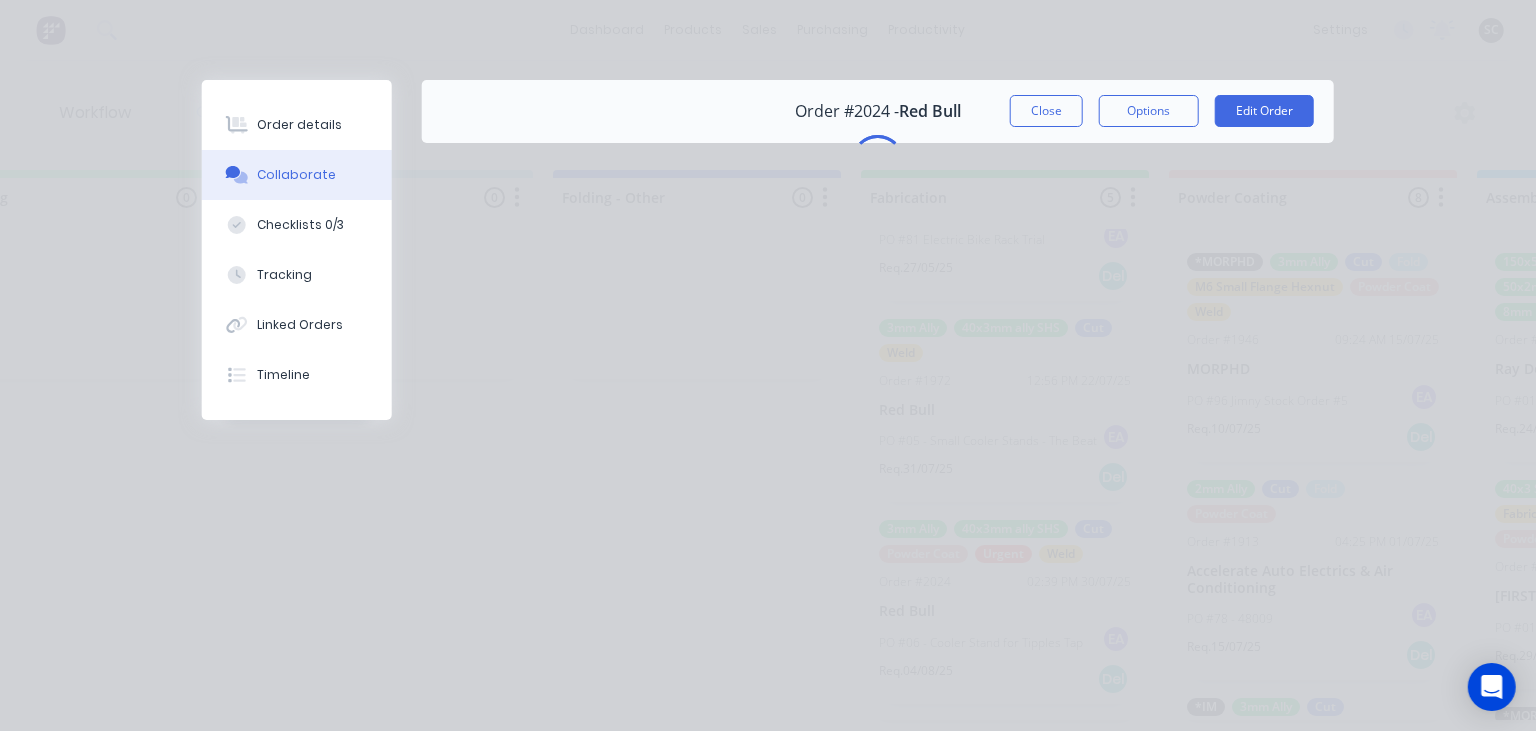 scroll, scrollTop: 0, scrollLeft: 0, axis: both 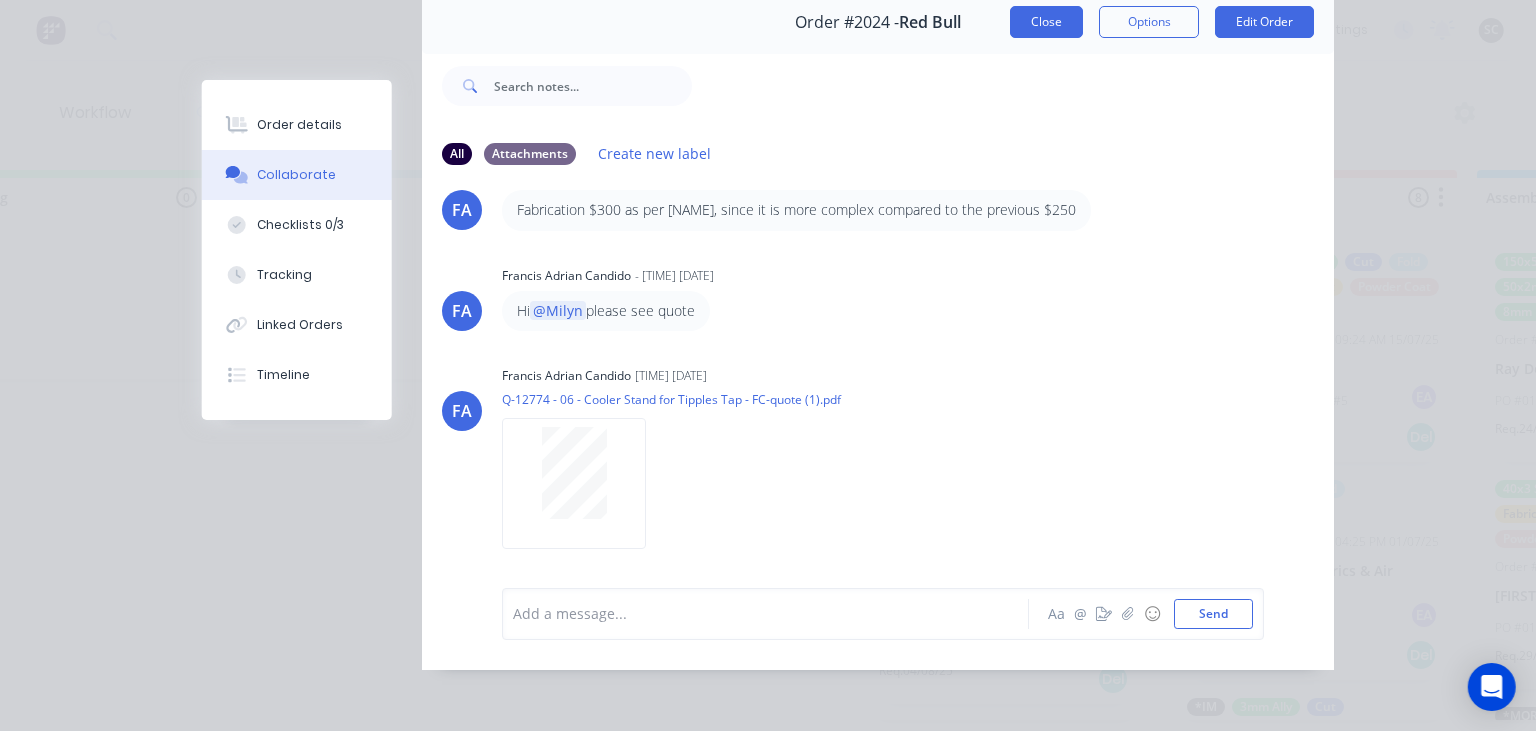 click on "Close" at bounding box center (1046, 22) 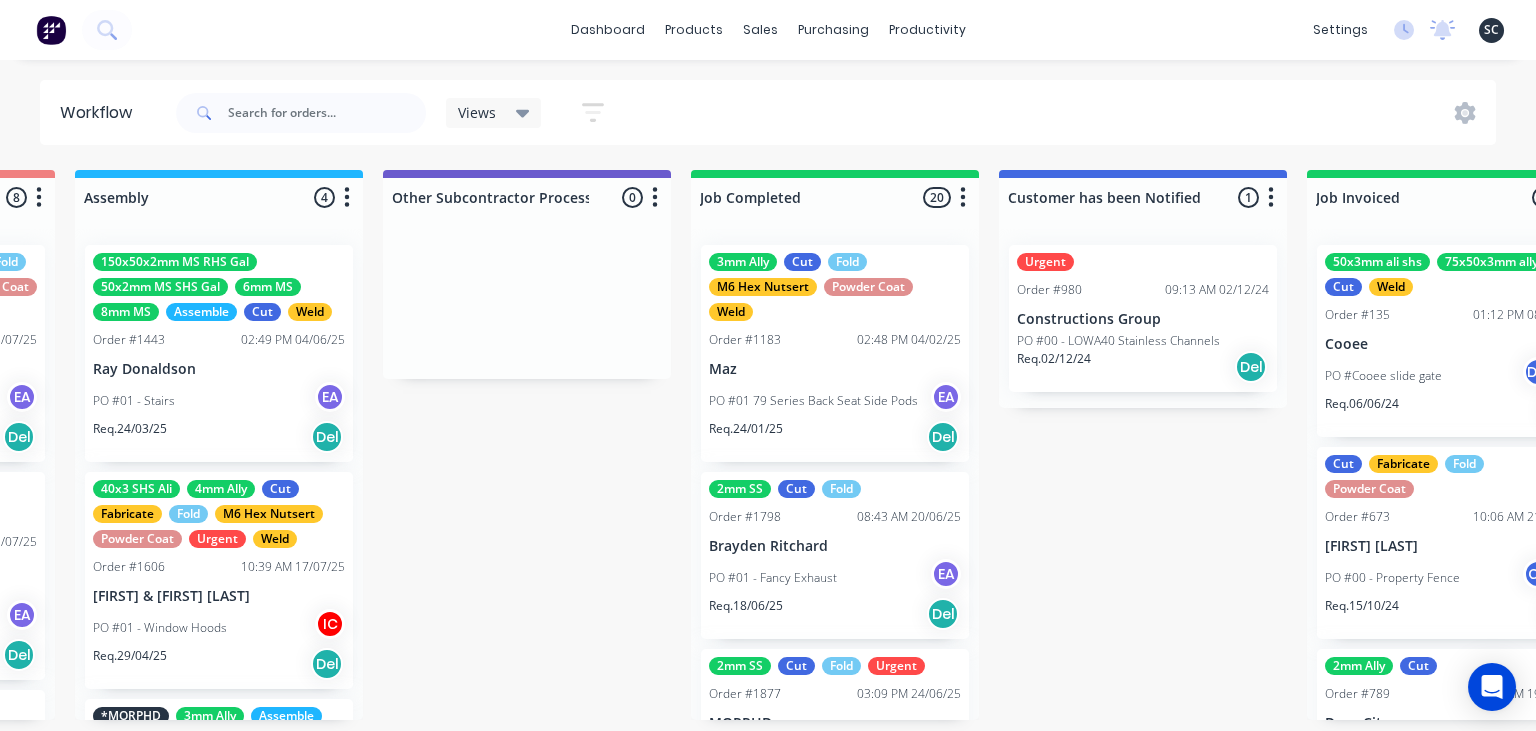 scroll, scrollTop: 0, scrollLeft: 5824, axis: horizontal 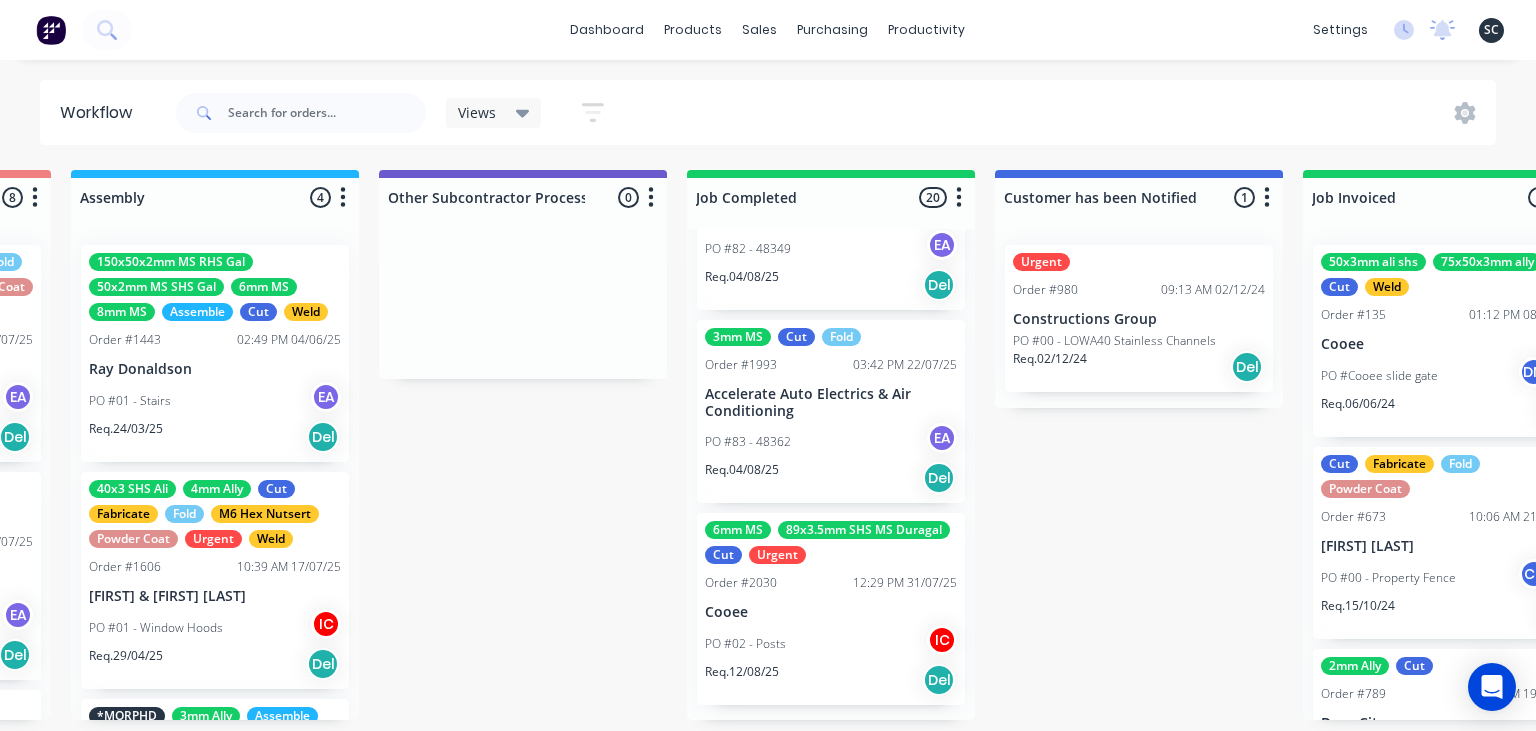 click on "Submitted 17 Status colour #273444 hex #273444 Save Cancel Summaries Total order value Invoiced to date To be invoiced Sort By Created date Required date Order number Customer name Most recent 0-Add labels for all materials and processes here 100x50x3mm ally RHS 2.5mm SS 3mm Ally Cut Fold M10 Hex Nutserts Powder Coat Order #386 09:56 AM 09/06/25 Metalmorphic PO #00-Template Req. 05/06/24 Del Quote Order #2041 02:41 PM 30/07/25 Jet Set Aviation Detailing PO #01 - Engrave Req. 30/07/25 Del Quote Order #2028 01:41 PM 29/07/25 Limitless Kustomz PO #01 - RFQ Req. 05/08/25 Del Quote Order #2032 06:43 PM 29/07/25 Shaun Britland PO #01 - Parts Req. 05/08/25 Del Order #2038 04:29 PM 30/07/25 Precision Steel Solutions Pty Ltd PO #08- 246 Tradewinds
Req. 06/08/25 Del Quote Order #2048 01:59 PM 31/07/25 Eye Specialists PO #01 - Paint Stencils Req. 07/08/25 Del Quote Order #2046 01:45 PM 31/07/25 The Piper Group PO #01 - RFQ Req. 07/08/25 Del Quote Order #2047 01:54 PM 31/07/25 Smartline Medical PO #02 - RFQ Req. Del Del" at bounding box center (-1852, 445) 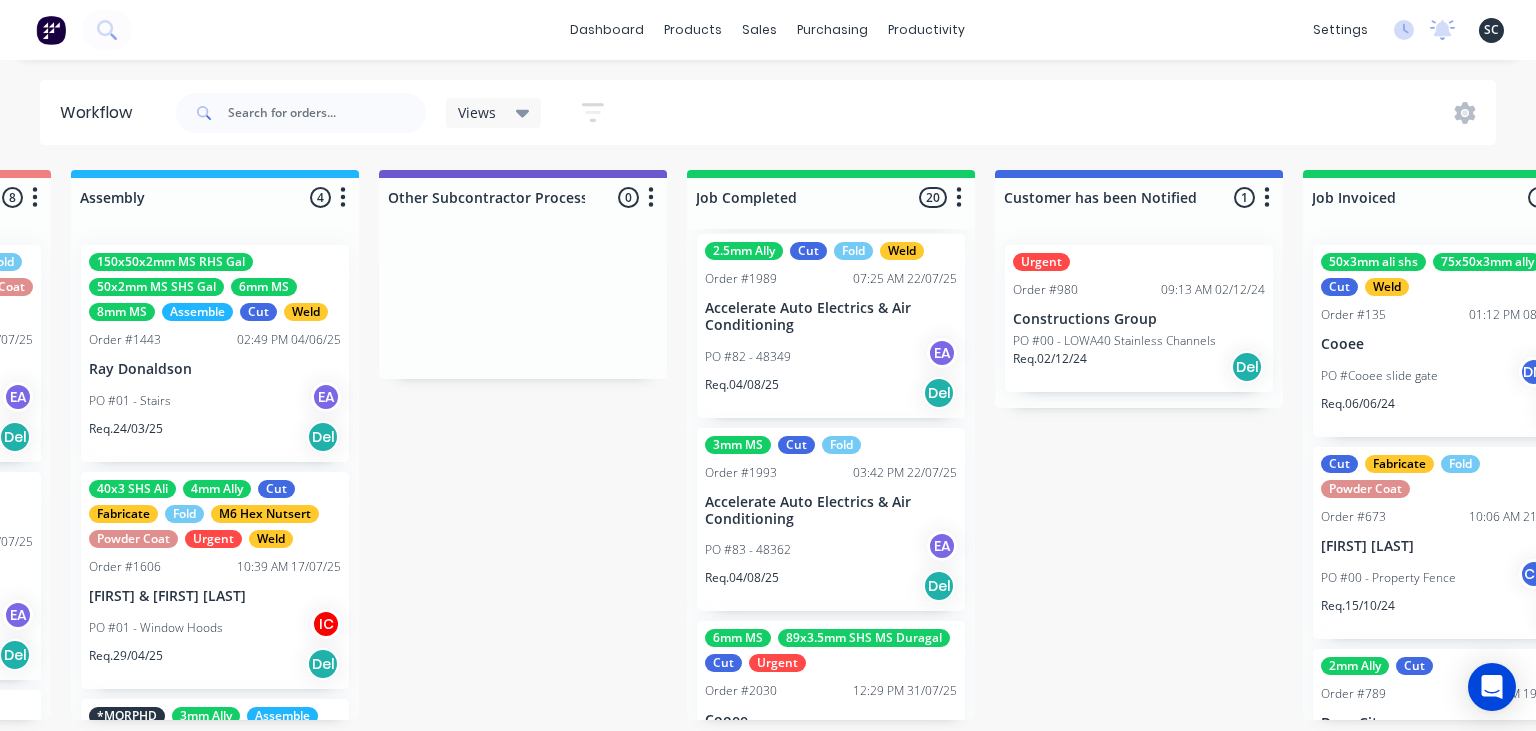 scroll, scrollTop: 3413, scrollLeft: 0, axis: vertical 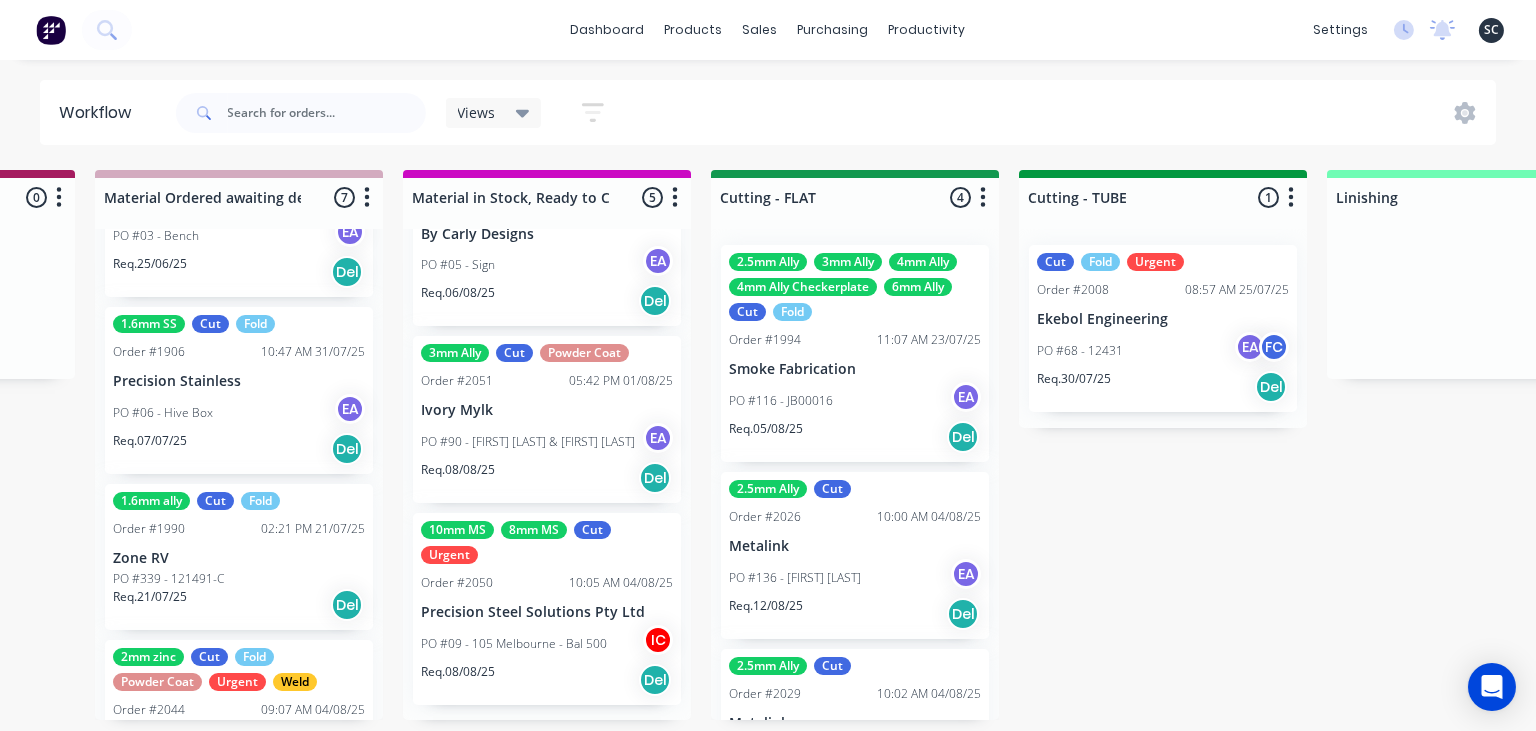 click on "Submitted 17 Status colour #273444 hex #273444 Save Cancel Summaries Total order value Invoiced to date To be invoiced Sort By Created date Required date Order number Customer name Most recent 0-Add labels for all materials and processes here 100x50x3mm ally RHS 2.5mm SS 3mm Ally Cut Fold M10 Hex Nutserts Powder Coat Order #386 09:56 AM 09/06/25 Metalmorphic PO #00-Template Req. 05/06/24 Del Quote Order #2041 02:41 PM 30/07/25 Jet Set Aviation Detailing PO #01 - Engrave Req. 30/07/25 Del Quote Order #2028 01:41 PM 29/07/25 Limitless Kustomz PO #01 - RFQ Req. 05/08/25 Del Quote Order #2032 06:43 PM 29/07/25 [FIRST] [LAST] PO #01 - Parts Req. 05/08/25 Del Order #2038 04:29 PM 30/07/25 Precision Steel Solutions Pty Ltd PO #08- 246 Tradewinds
Req. 06/08/25 Del Quote Order #2048 01:59 PM 31/07/25 Eye Specialists PO #01 - Paint Stencils Req. 07/08/25 Del Quote Order #2046 01:45 PM 31/07/25 The Piper Group PO #01 - RFQ Req. 07/08/25 Del Quote Order #2047 01:54 PM 31/07/25 Smartline Medical PO #02 - RFQ Req. Del Del" at bounding box center (944, 445) 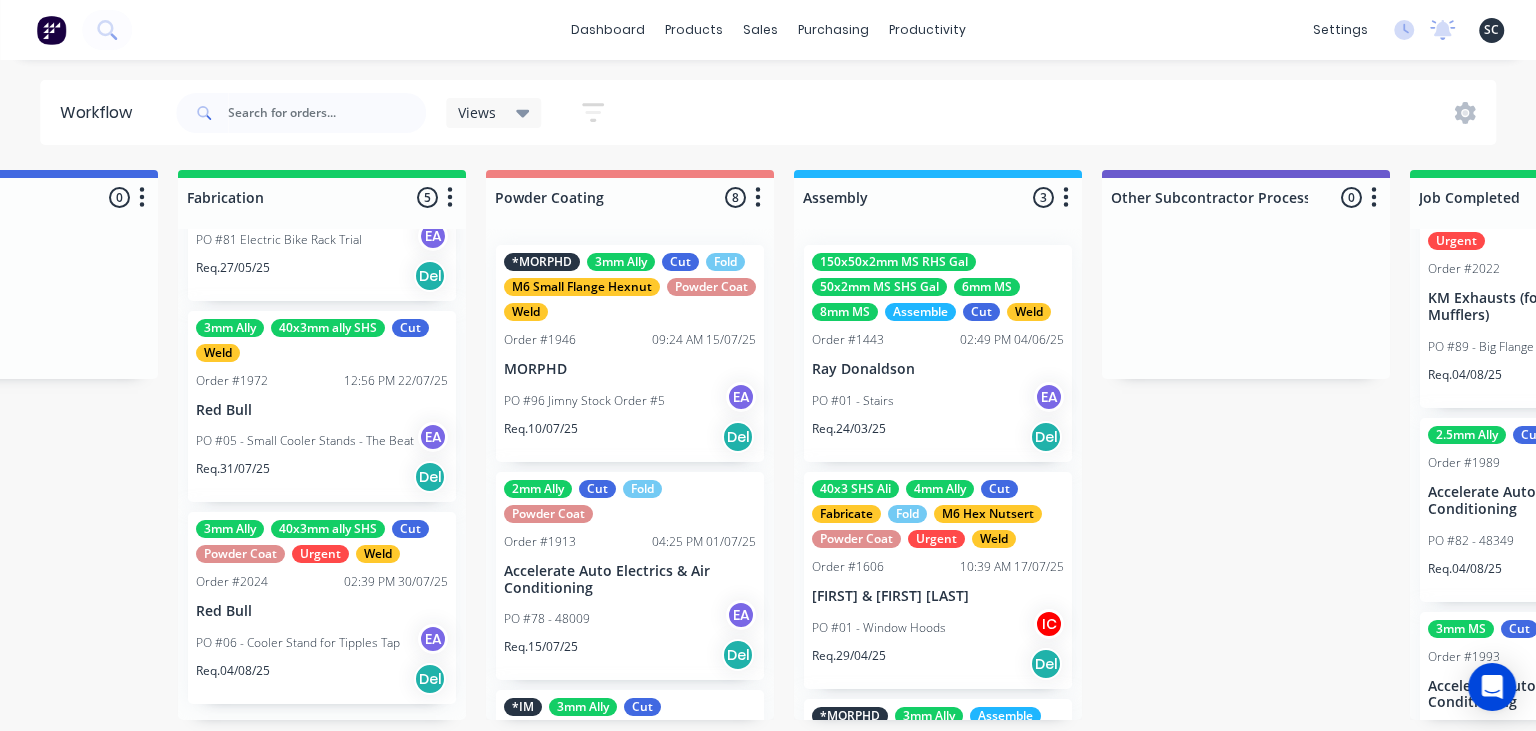 scroll, scrollTop: 0, scrollLeft: 5117, axis: horizontal 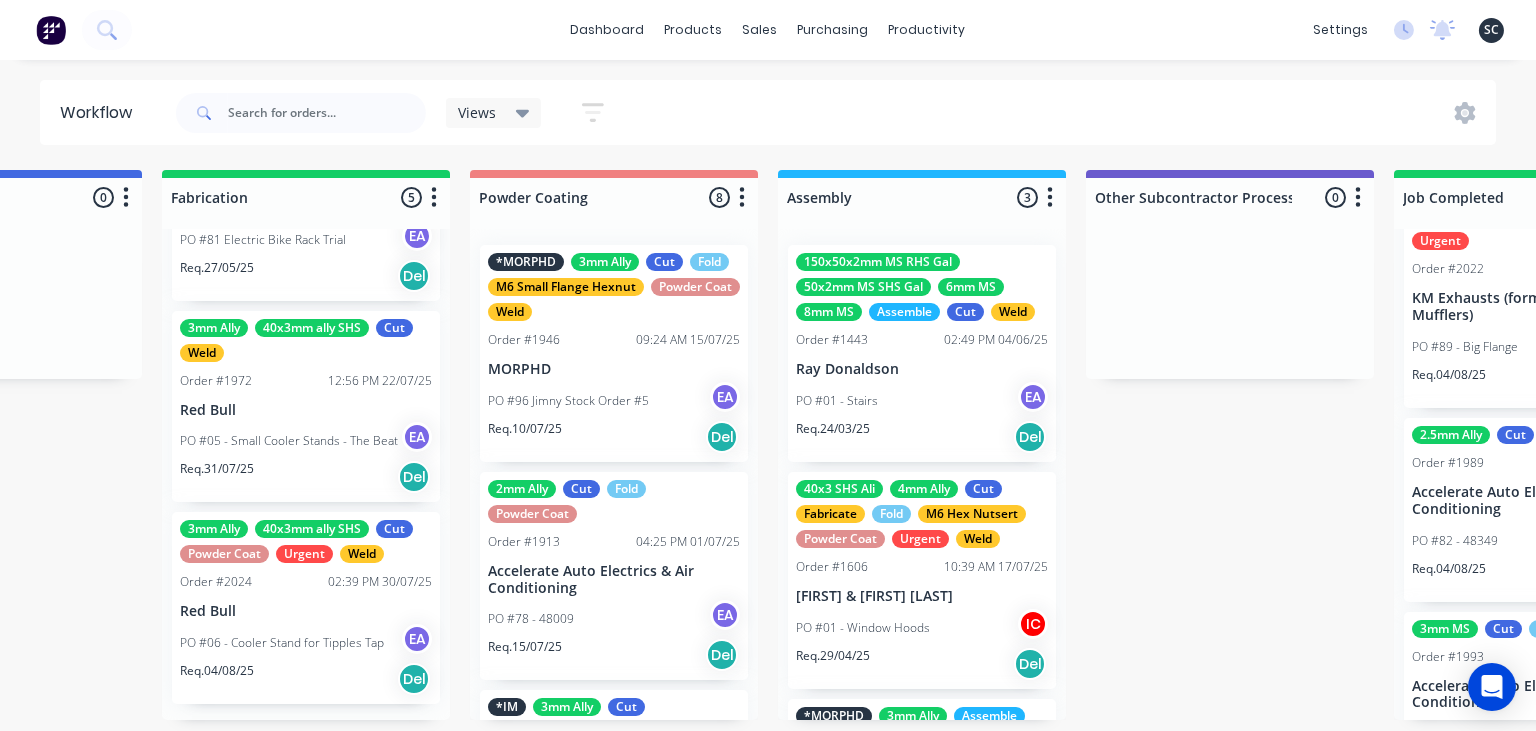 click on "Submitted 17 Status colour #273444 hex #273444 Save Cancel Summaries Total order value Invoiced to date To be invoiced Sort By Created date Required date Order number Customer name Most recent 0-Add labels for all materials and processes here 100x50x3mm ally RHS 2.5mm SS 3mm Ally Cut Fold M10 Hex Nutserts Powder Coat Order #386 09:56 AM 09/06/25 Metalmorphic PO #00-Template Req. 05/06/24 Del Quote Order #2041 02:41 PM 30/07/25 Jet Set Aviation Detailing PO #01 - Engrave Req. 30/07/25 Del Quote Order #2028 01:41 PM 29/07/25 Limitless Kustomz PO #01 - RFQ Req. 05/08/25 Del Quote Order #2032 06:43 PM 29/07/25 [FIRST] [LAST] PO #01 - Parts Req. 05/08/25 Del Order #2038 04:29 PM 30/07/25 Precision Steel Solutions Pty Ltd PO #08- 246 Tradewinds
Req. 06/08/25 Del Quote Order #2048 01:59 PM 31/07/25 Eye Specialists PO #01 - Paint Stencils Req. 07/08/25 Del Quote Order #2046 01:45 PM 31/07/25 The Piper Group PO #01 - RFQ Req. 07/08/25 Del Quote Order #2047 01:54 PM 31/07/25 Smartline Medical PO #02 - RFQ Req. Del Del" at bounding box center (-1145, 445) 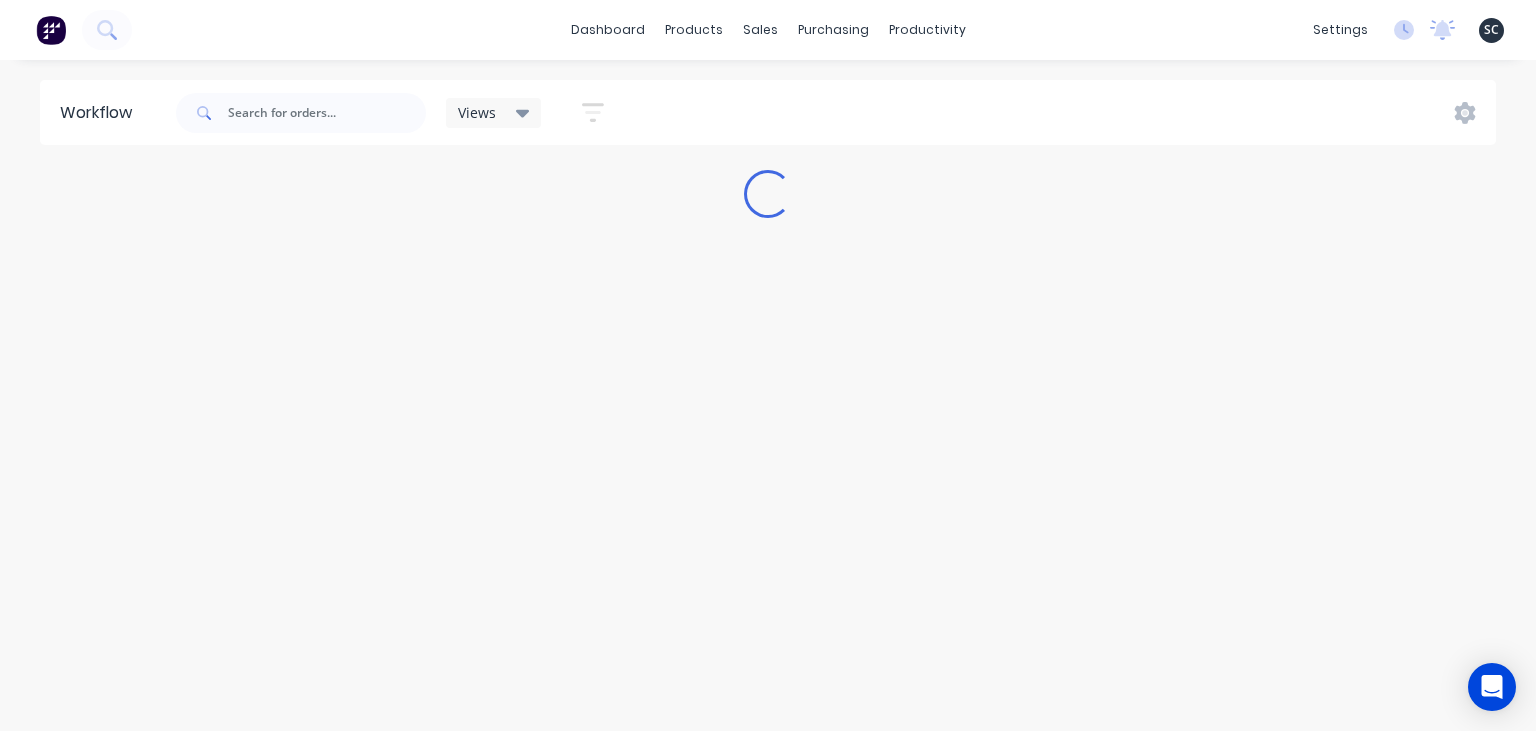 scroll, scrollTop: 0, scrollLeft: 0, axis: both 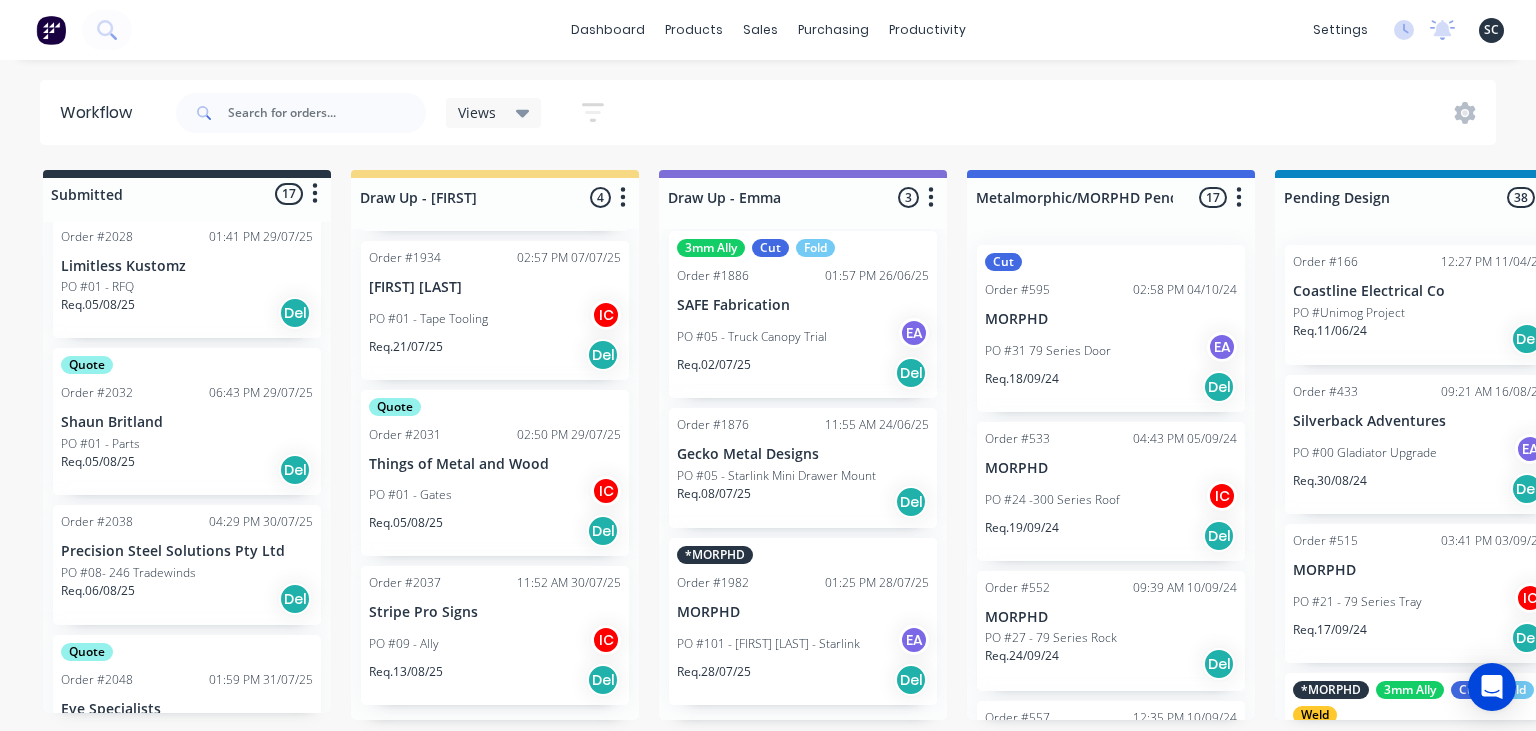 click on "Order #2038 04:29 PM 30/07/25 Precision Steel Solutions Pty Ltd PO #08- 246 Tradewinds
Req. 06/08/25 Del" at bounding box center (187, 565) 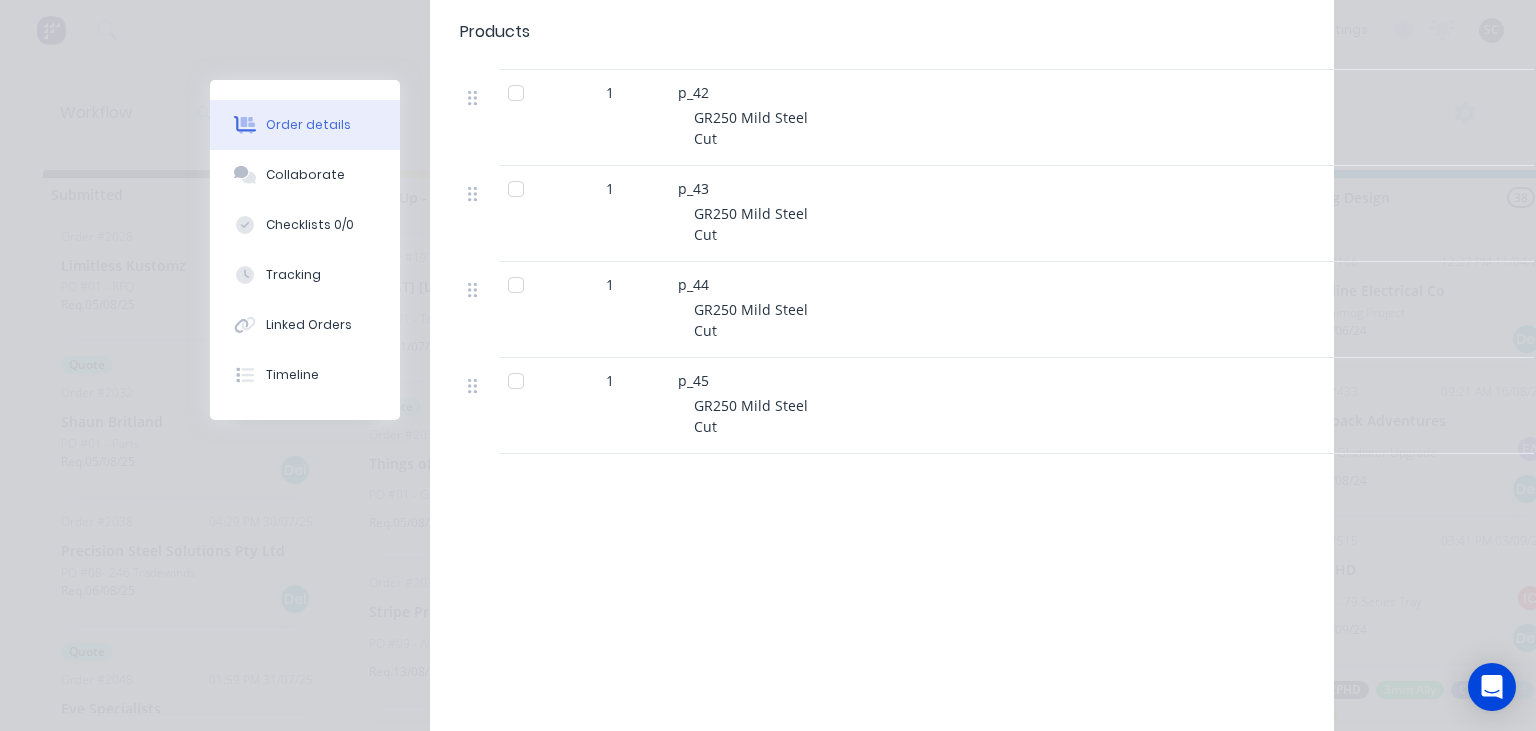 scroll, scrollTop: 4592, scrollLeft: 0, axis: vertical 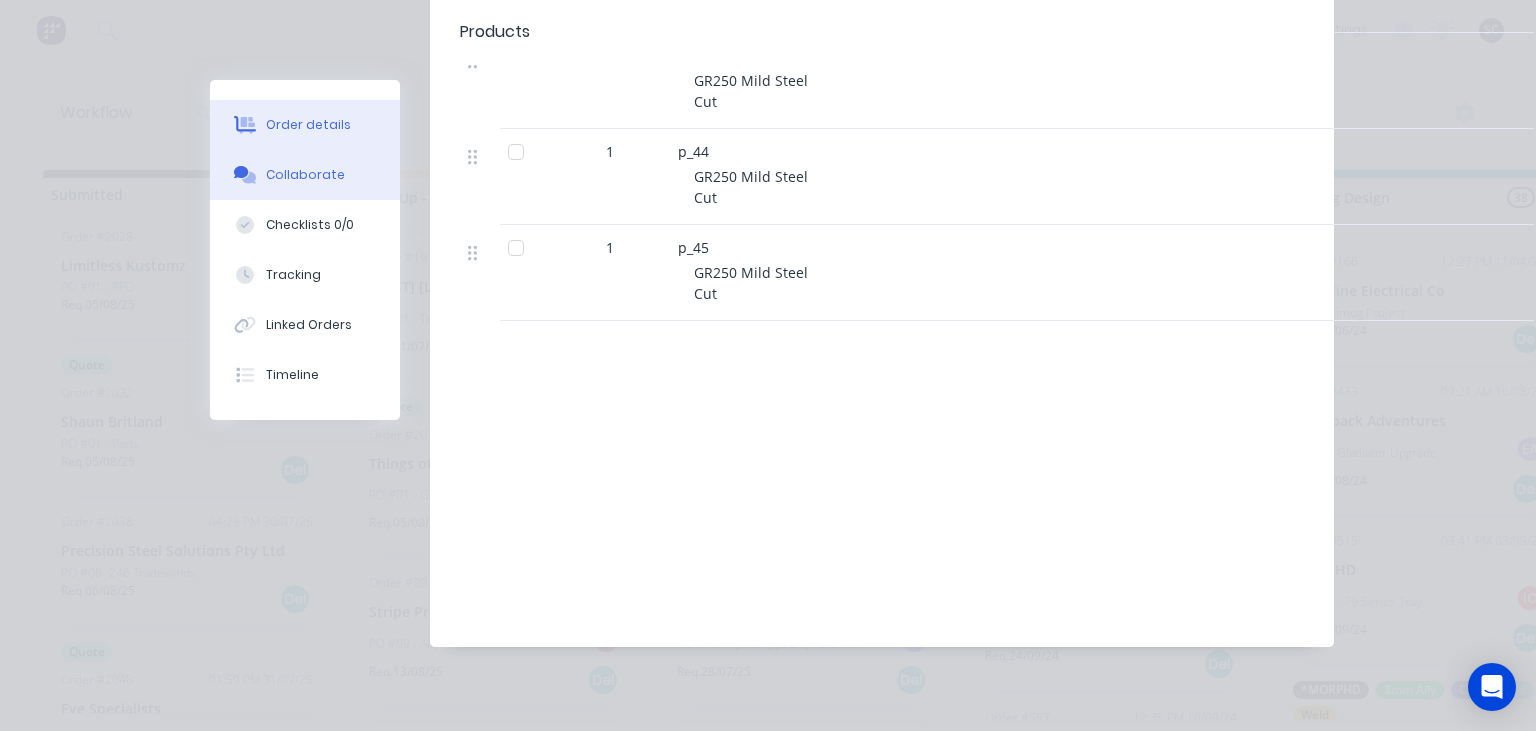 click on "Collaborate" at bounding box center [305, 175] 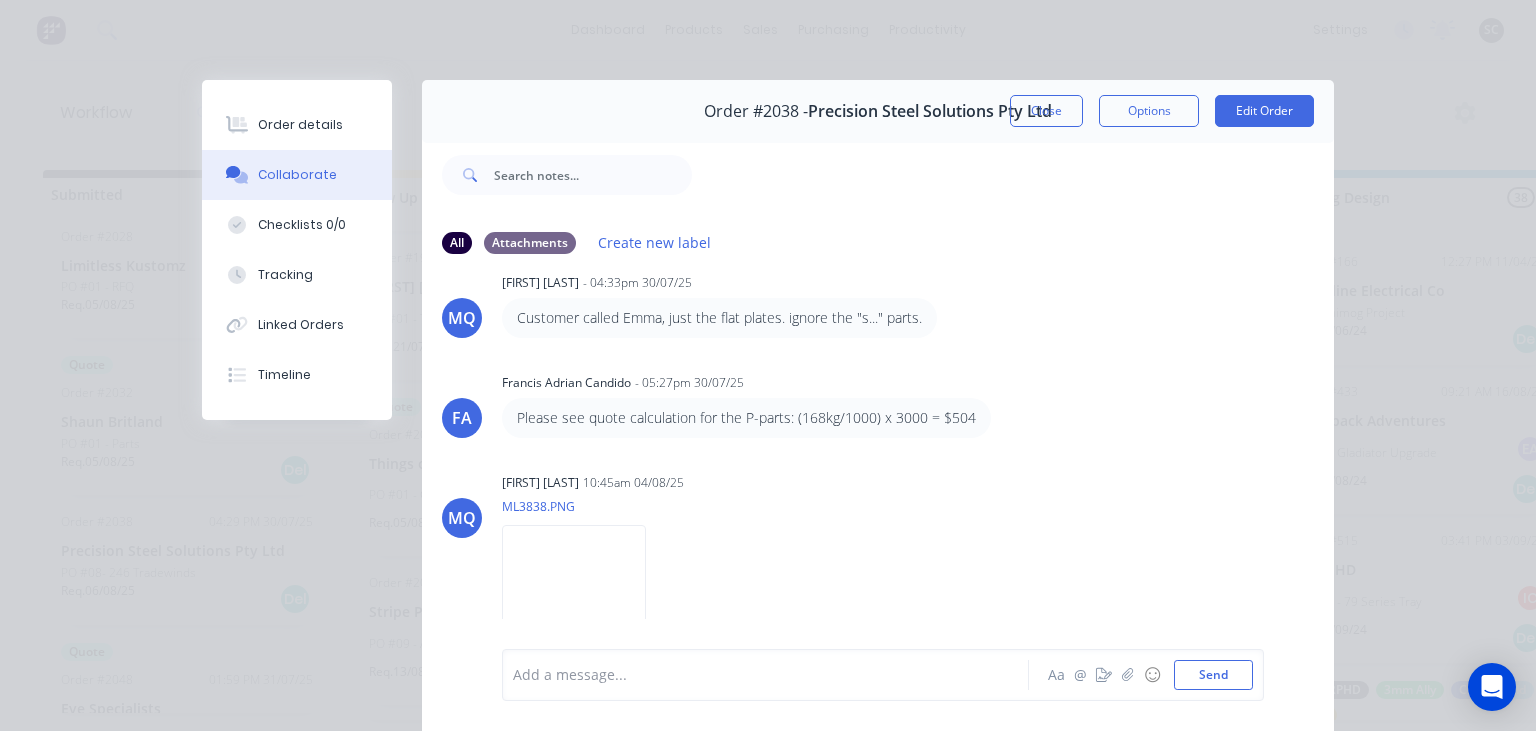 scroll, scrollTop: 572, scrollLeft: 0, axis: vertical 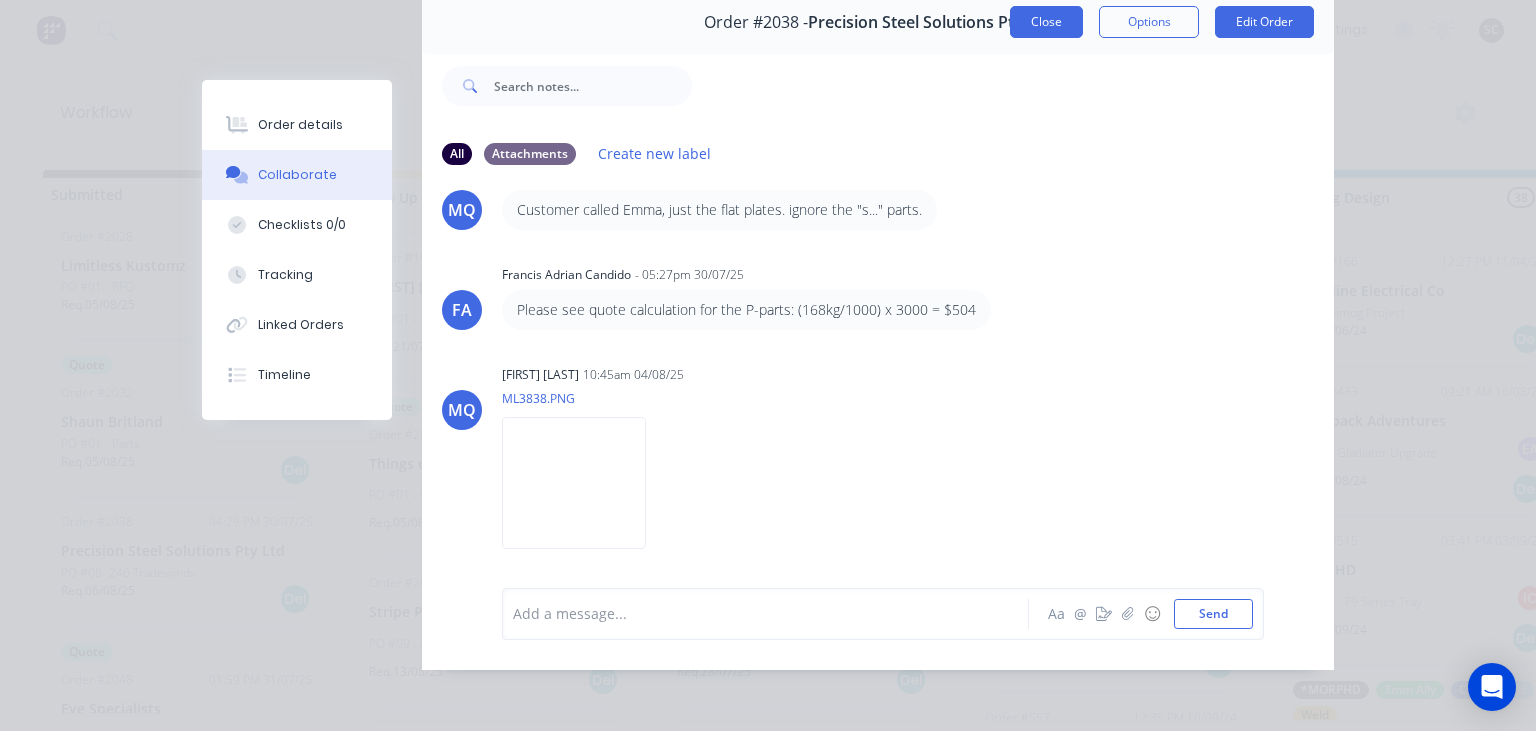 click on "Close" at bounding box center [1046, 22] 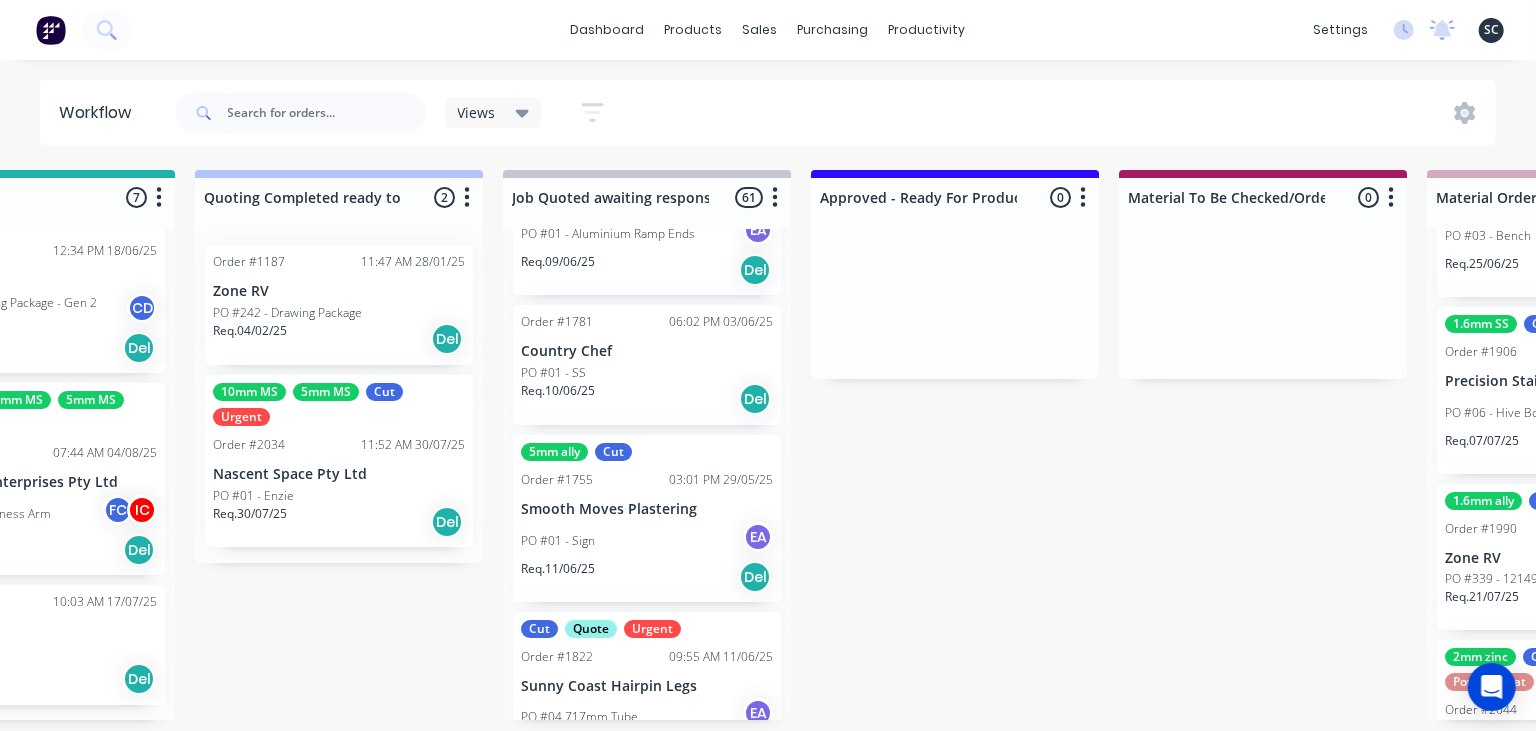 scroll, scrollTop: 0, scrollLeft: 1712, axis: horizontal 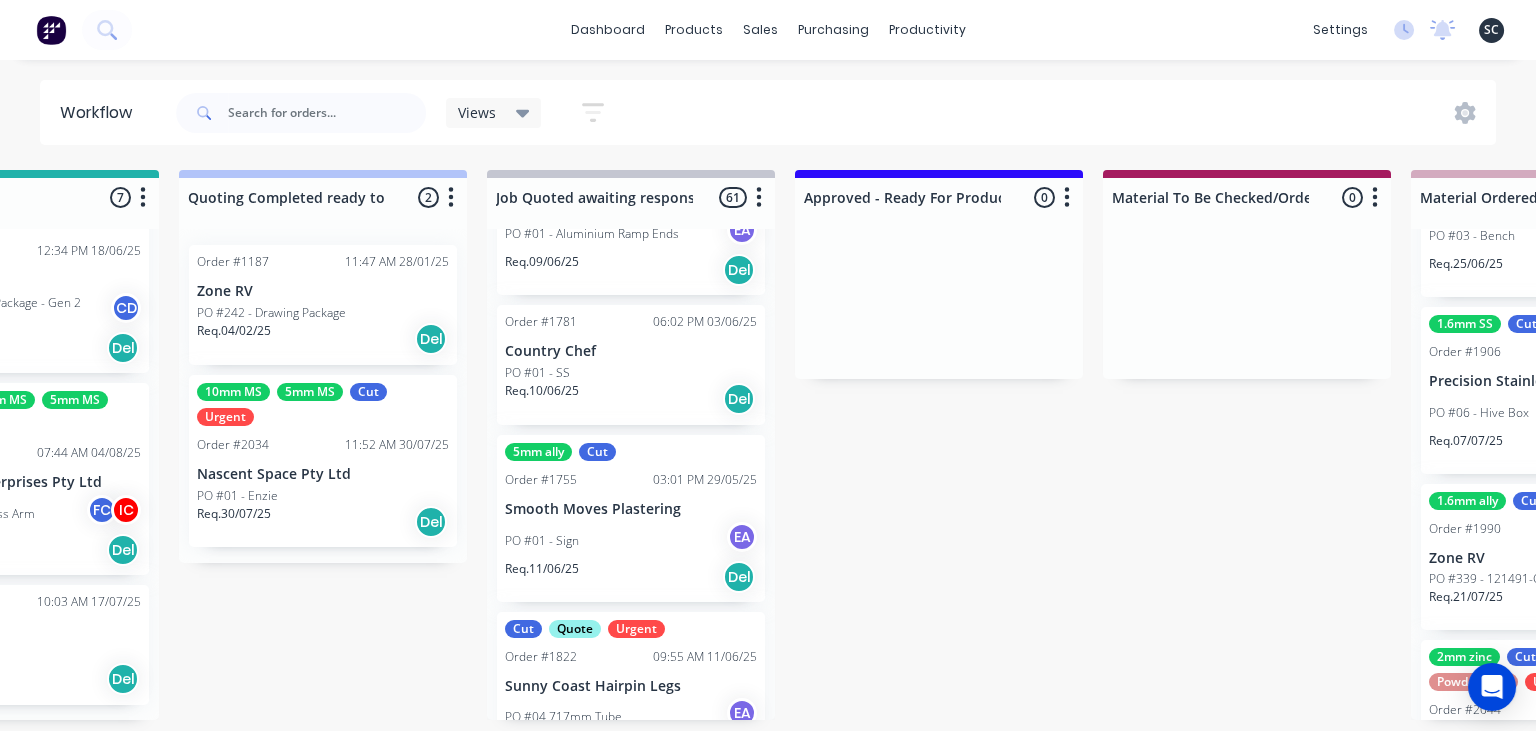 click on "Submitted 17 Status colour #273444 hex #273444 Save Cancel Summaries Total order value Invoiced to date To be invoiced Sort By Created date Required date Order number Customer name Most recent 0-Add labels for all materials and processes here 100x50x3mm ally RHS 2.5mm SS 3mm Ally Cut Fold M10 Hex Nutserts Powder Coat Order #386 09:56 AM 09/06/25 Metalmorphic PO #00-Template Req. 05/06/24 Del Quote Order #2041 02:41 PM 30/07/25 Jet Set Aviation Detailing PO #01 - Engrave Req. 30/07/25 Del Quote Order #2028 01:41 PM 29/07/25 Limitless Kustomz PO #01 - RFQ Req. 05/08/25 Del Quote Order #2032 06:43 PM 29/07/25 [FIRST] [LAST] PO #01 - Parts Req. 05/08/25 Del Order #2038 04:29 PM 30/07/25 Precision Steel Solutions Pty Ltd PO #08- 246 Tradewinds
Req. 06/08/25 Del Quote Order #2048 01:59 PM 31/07/25 Eye Specialists PO #01 - Paint Stencils Req. 07/08/25 Del Quote Order #2046 01:45 PM 31/07/25 The Piper Group PO #01 - RFQ Req. 07/08/25 Del Quote Order #2047 01:54 PM 31/07/25 Smartline Medical PO #02 - RFQ Req. Del Del" at bounding box center (2260, 445) 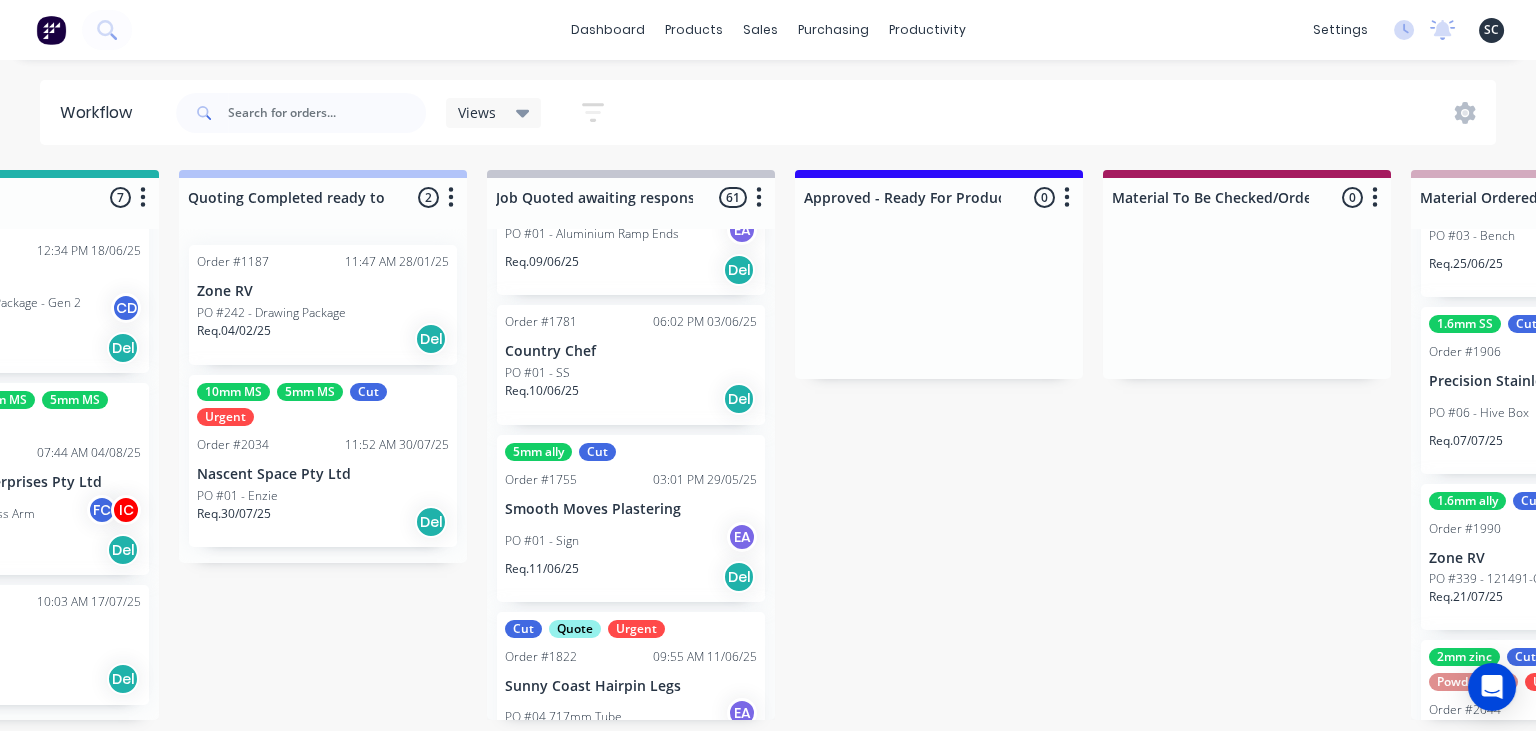 click on "Submitted 17 Status colour #273444 hex #273444 Save Cancel Summaries Total order value Invoiced to date To be invoiced Sort By Created date Required date Order number Customer name Most recent 0-Add labels for all materials and processes here 100x50x3mm ally RHS 2.5mm SS 3mm Ally Cut Fold M10 Hex Nutserts Powder Coat Order #386 09:56 AM 09/06/25 Metalmorphic PO #00-Template Req. 05/06/24 Del Quote Order #2041 02:41 PM 30/07/25 Jet Set Aviation Detailing PO #01 - Engrave Req. 30/07/25 Del Quote Order #2028 01:41 PM 29/07/25 Limitless Kustomz PO #01 - RFQ Req. 05/08/25 Del Quote Order #2032 06:43 PM 29/07/25 Shaun Britland PO #01 - Parts Req. 05/08/25 Del Order #2038 04:29 PM 30/07/25 Precision Steel Solutions Pty Ltd PO #08- 246 Tradewinds
Req. 06/08/25 Del Quote Order #2048 01:59 PM 31/07/25 Eye Specialists PO #01 - Paint Stencils Req. 07/08/25 Del Quote Order #2046 01:45 PM 31/07/25 The Piper Group PO #01 - RFQ Req. 07/08/25 Del Quote Order #2047 01:54 PM 31/07/25 Smartline Medical PO #02 - RFQ Req. Del Del" at bounding box center [2260, 445] 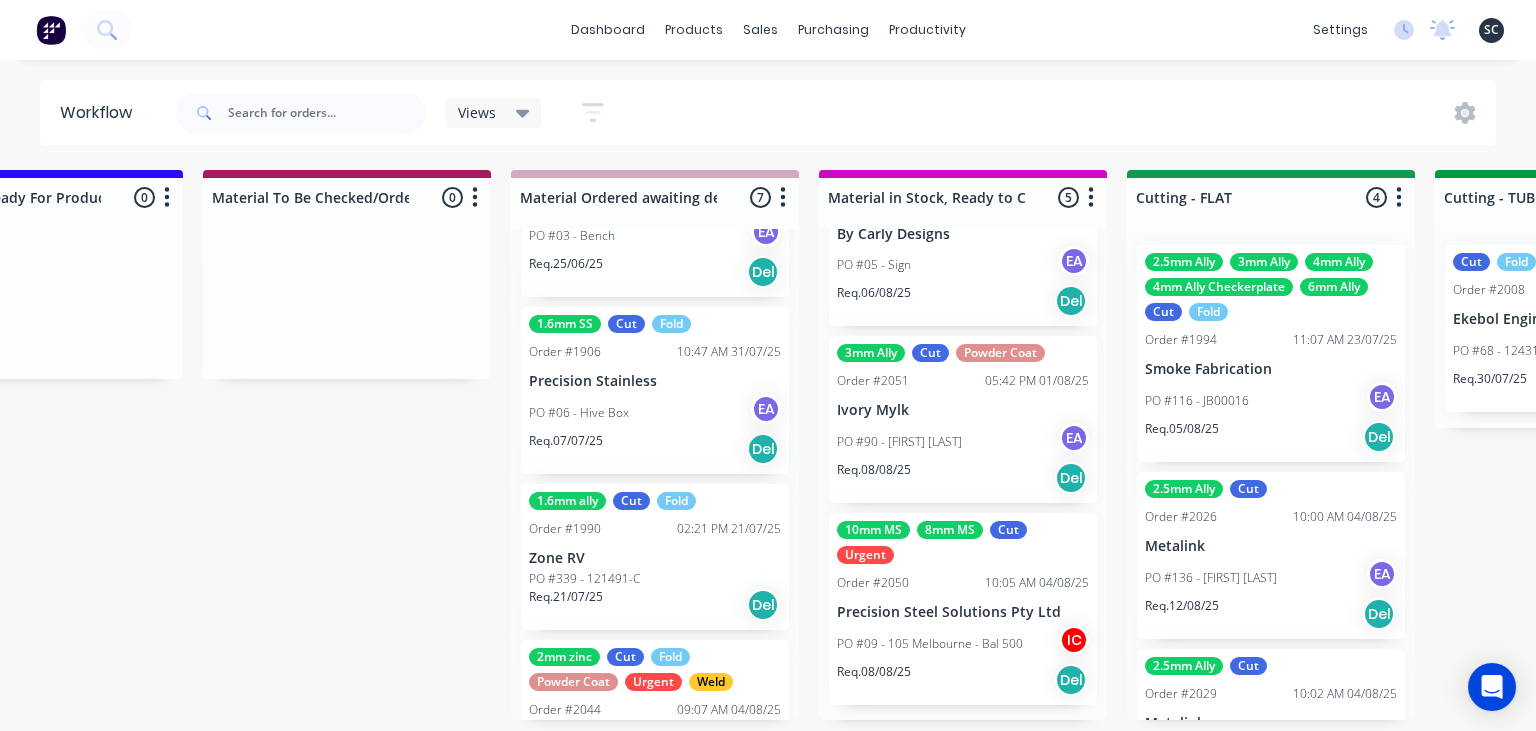 scroll, scrollTop: 0, scrollLeft: 2616, axis: horizontal 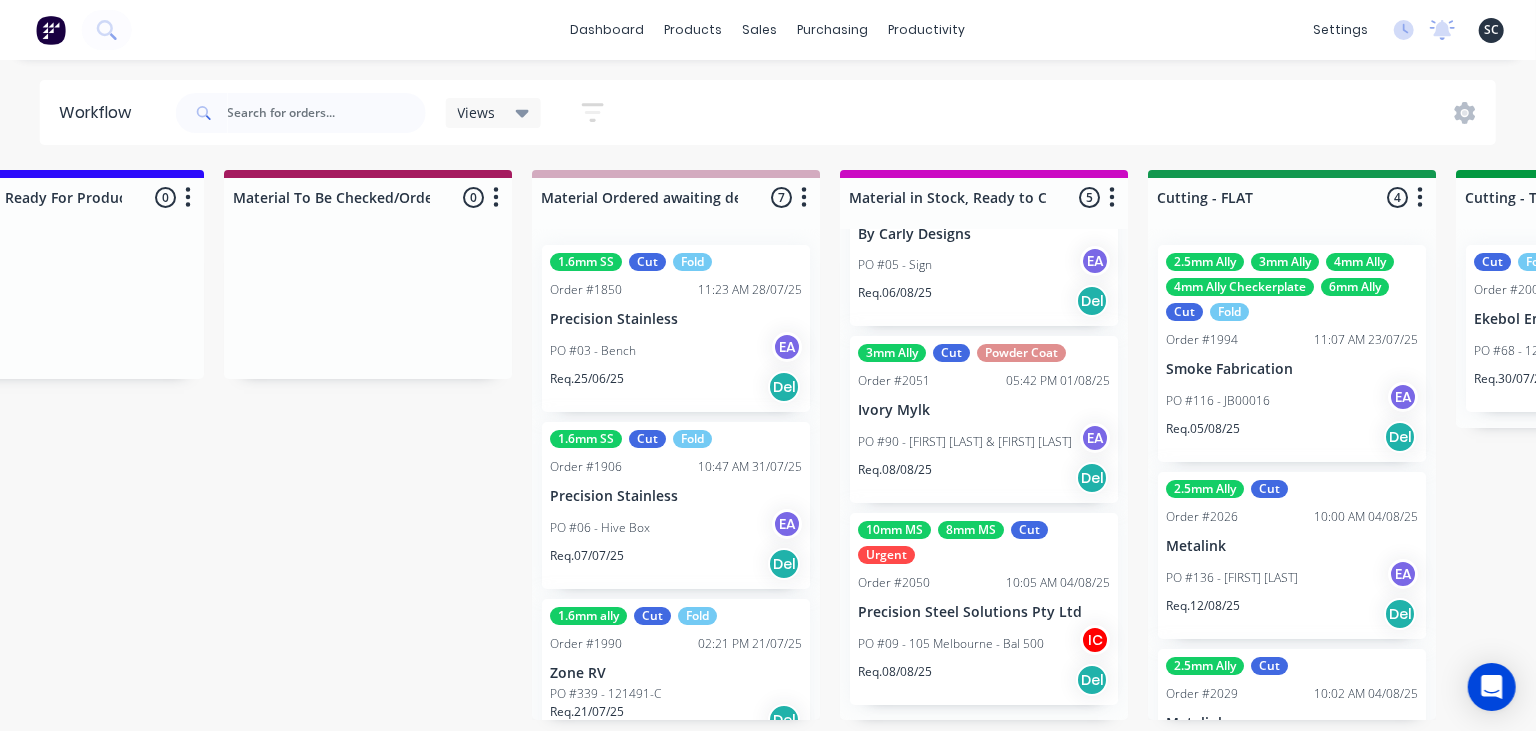 click on "1.6mm SS Cut Fold Order #1850 [TIME] [DATE] Precision Stainless PO #03 - Bench EA Req. [DATE] Del" at bounding box center (676, 328) 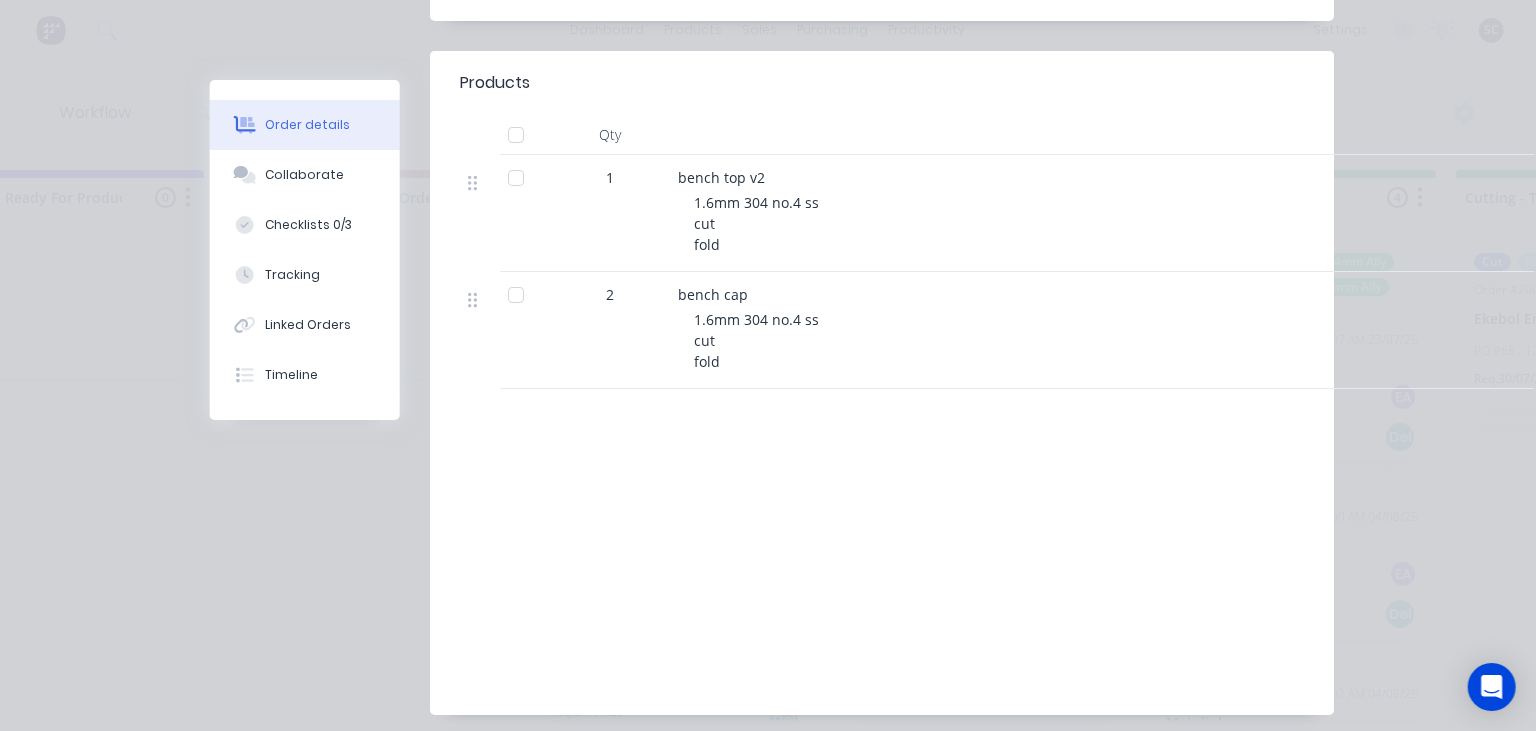 scroll, scrollTop: 460, scrollLeft: 0, axis: vertical 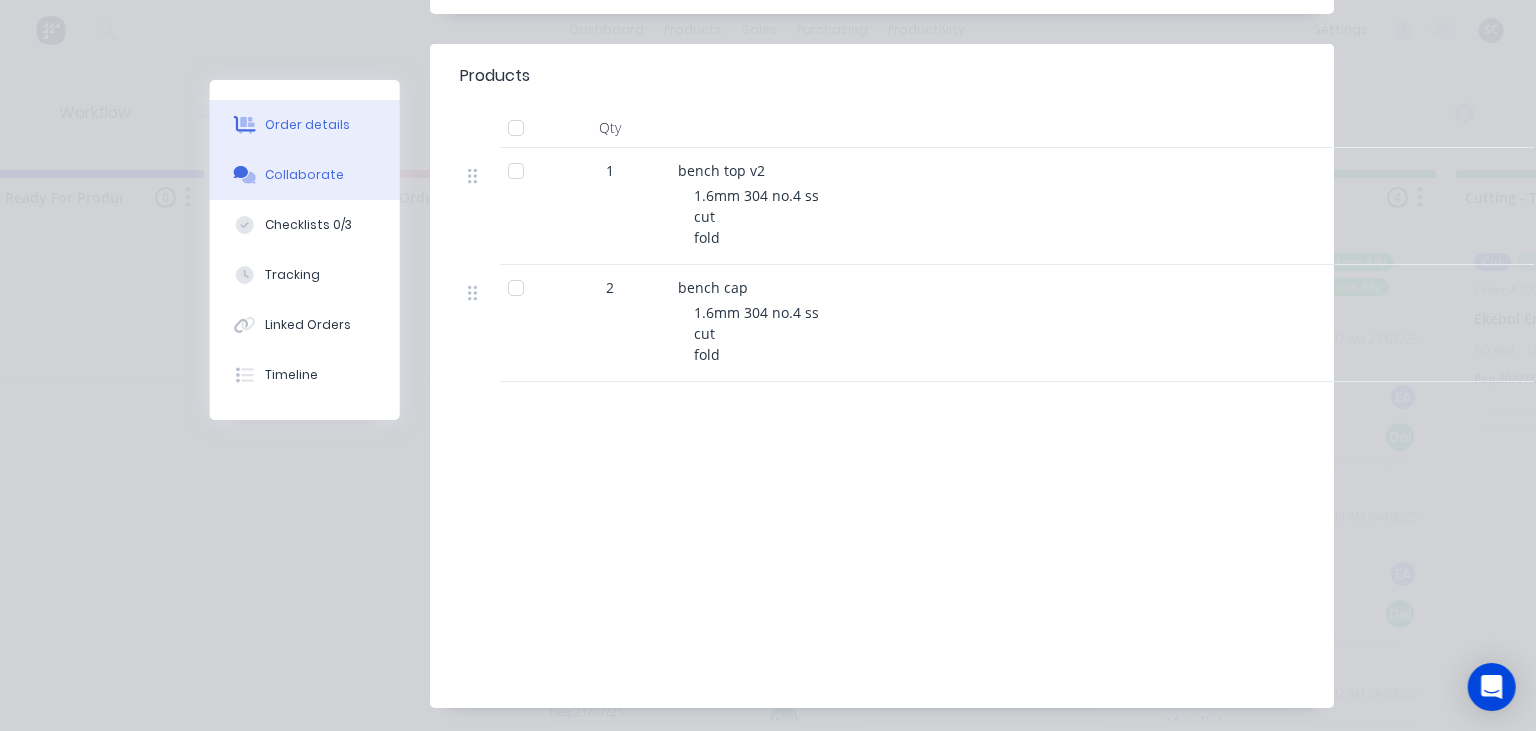 click on "Collaborate" at bounding box center (305, 175) 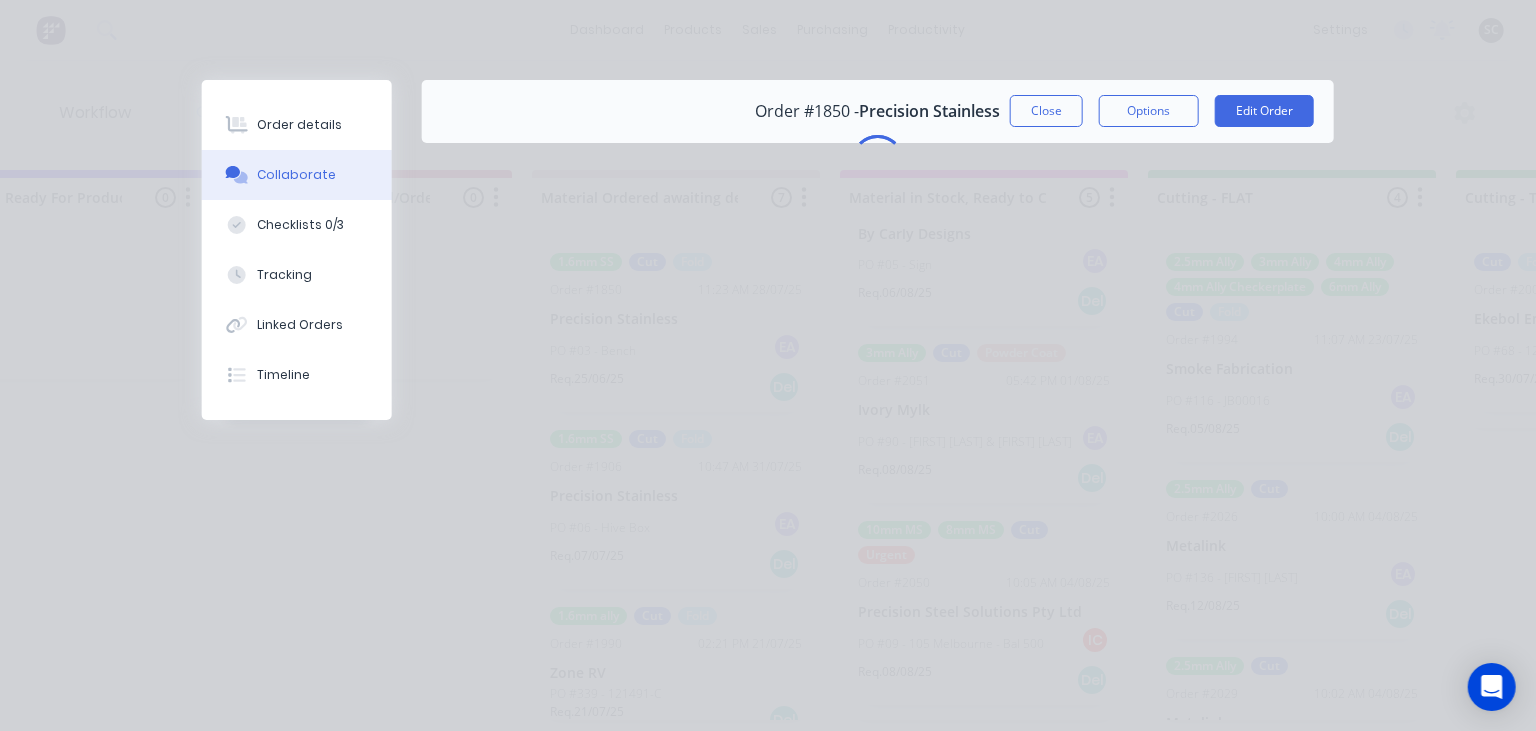 scroll, scrollTop: 0, scrollLeft: 0, axis: both 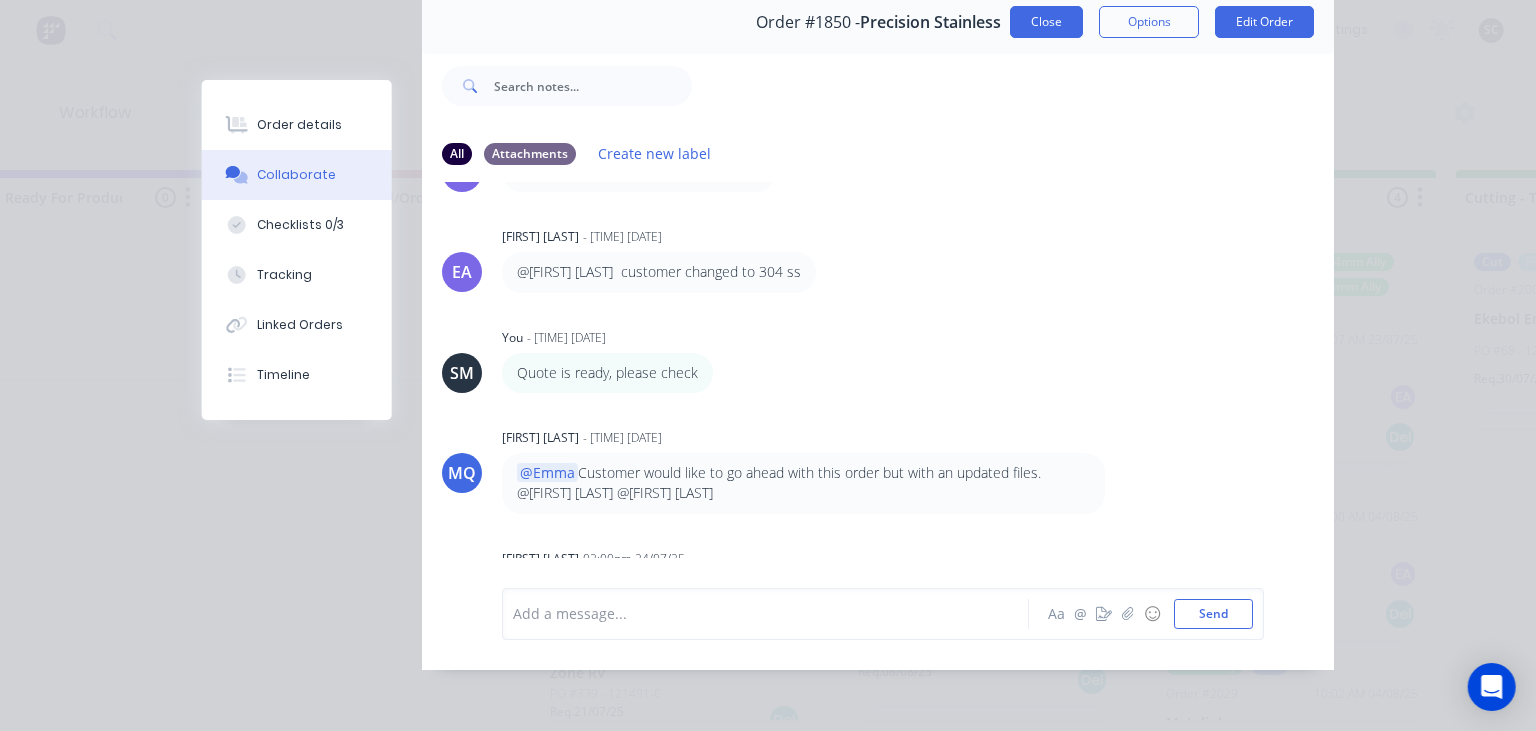 click on "Close" at bounding box center (1046, 22) 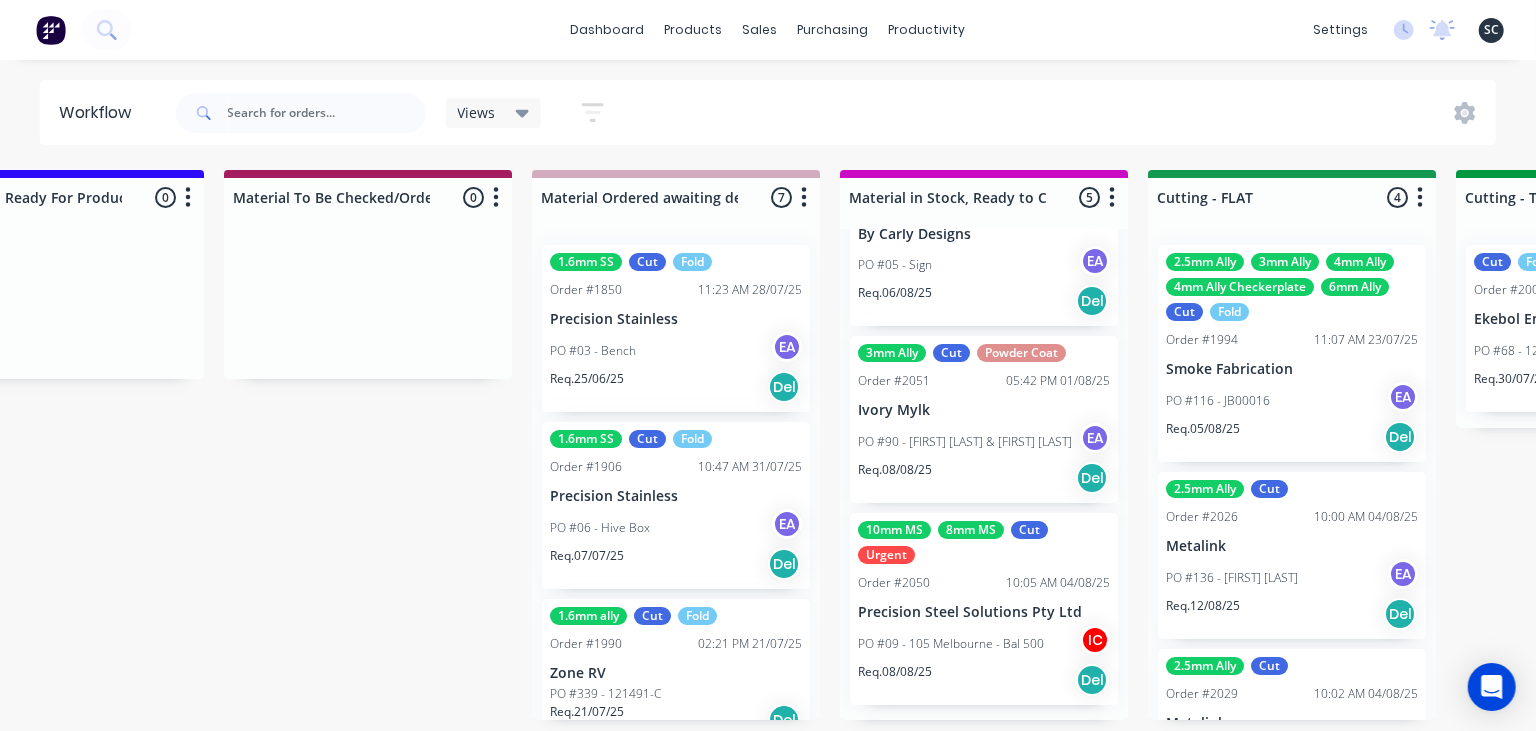 click on "1.6mm SS Cut Fold Order #1906 10:47 AM 31/07/25 Precision Stainless PO #06 - Hive Box
EA Req. 07/07/25 Del" at bounding box center (676, 505) 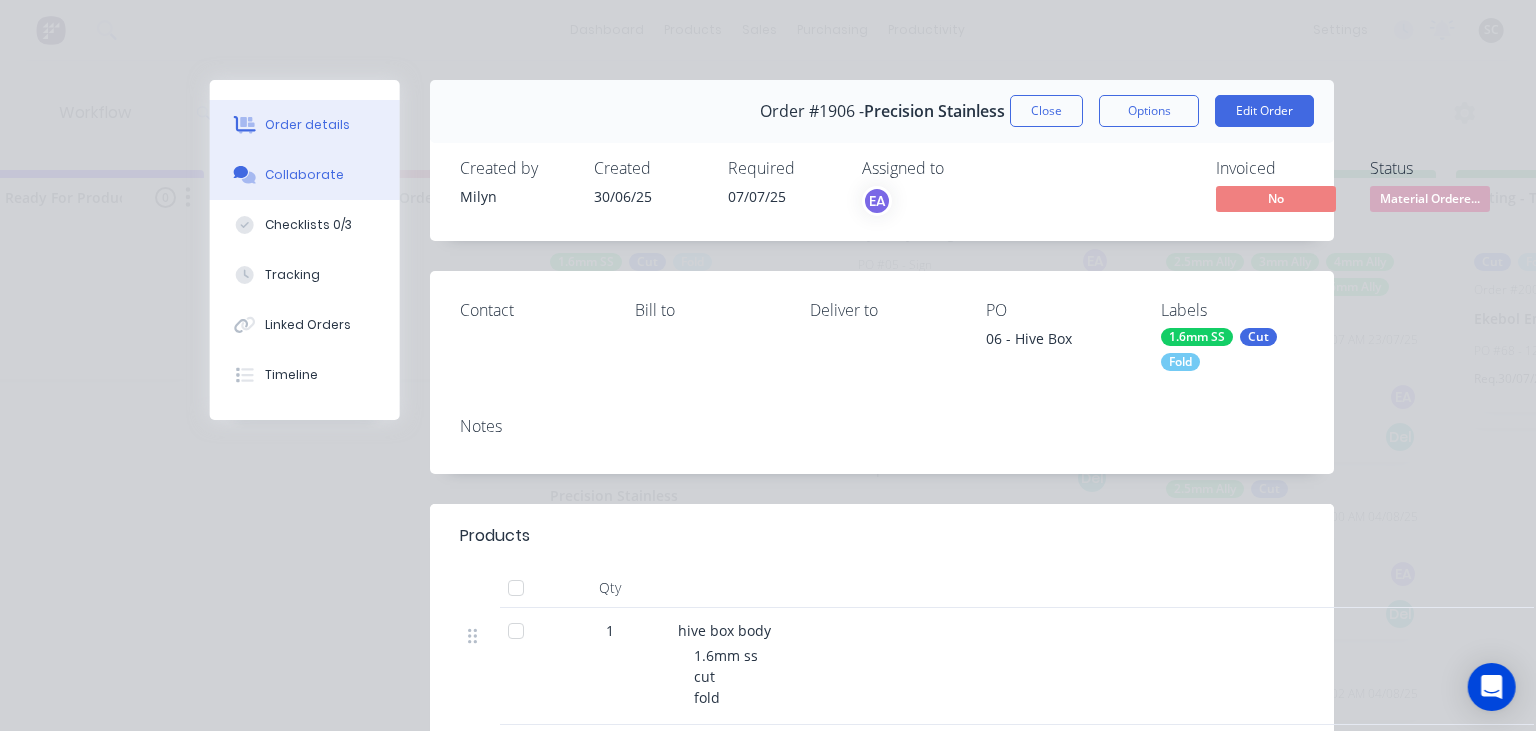 click on "Collaborate" at bounding box center [305, 175] 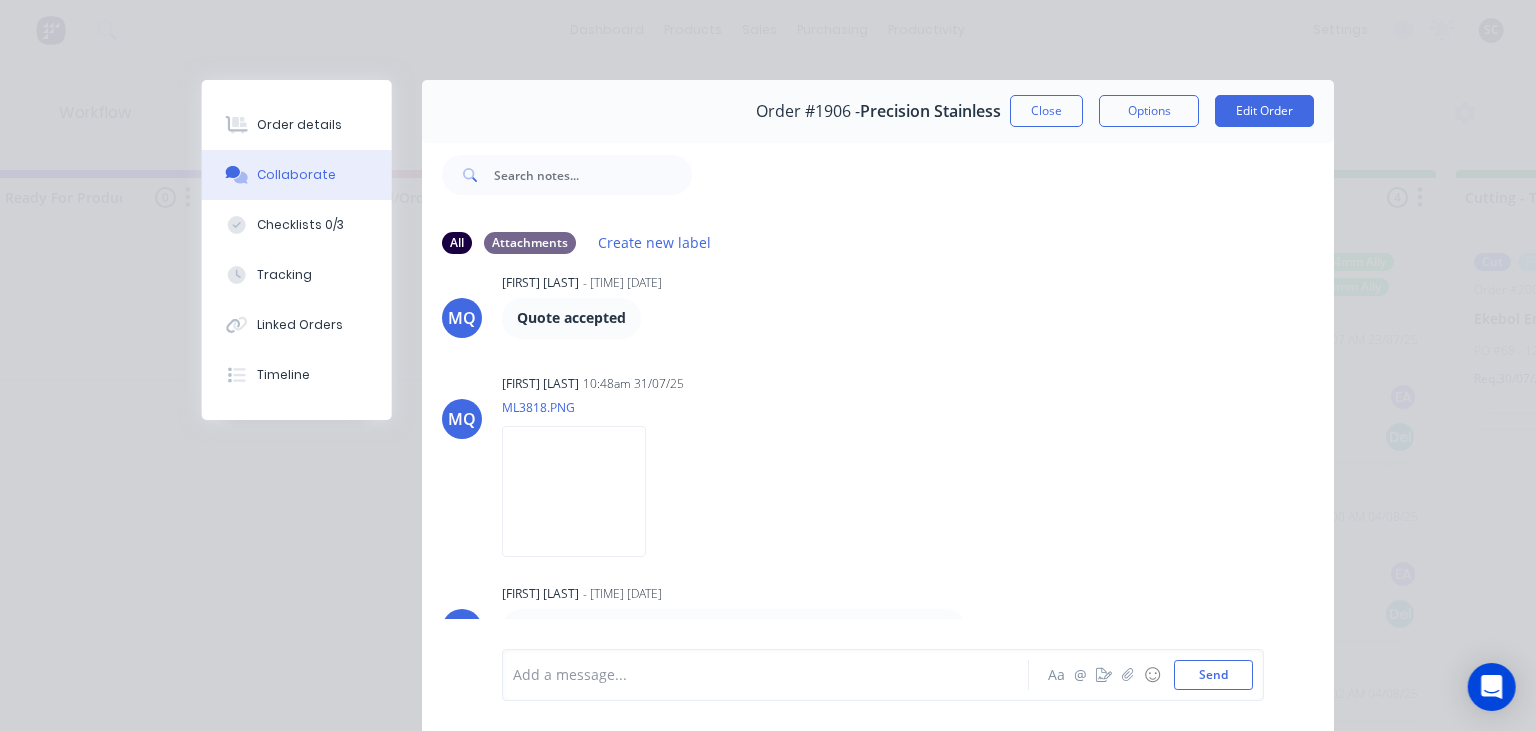scroll, scrollTop: 1175, scrollLeft: 0, axis: vertical 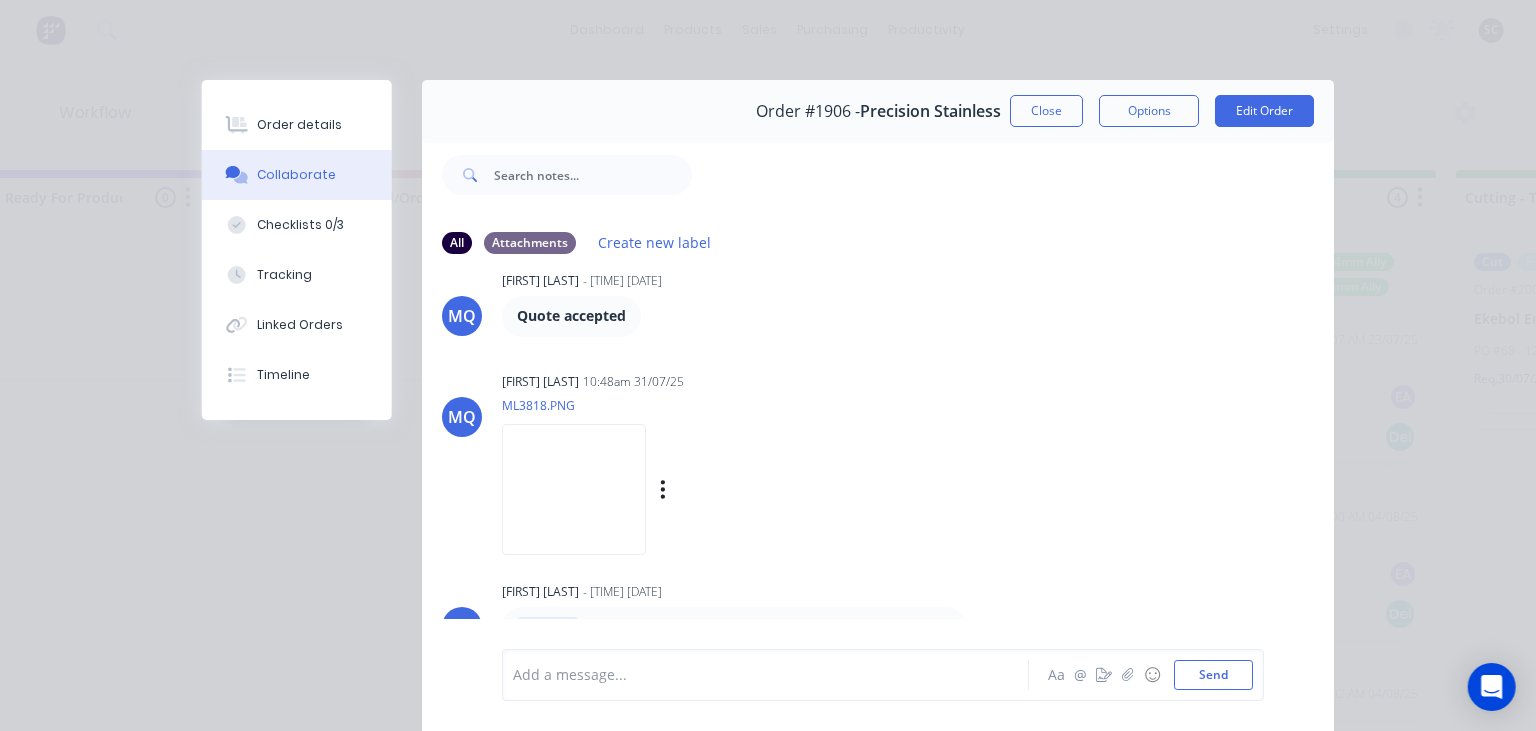 click at bounding box center [574, 489] 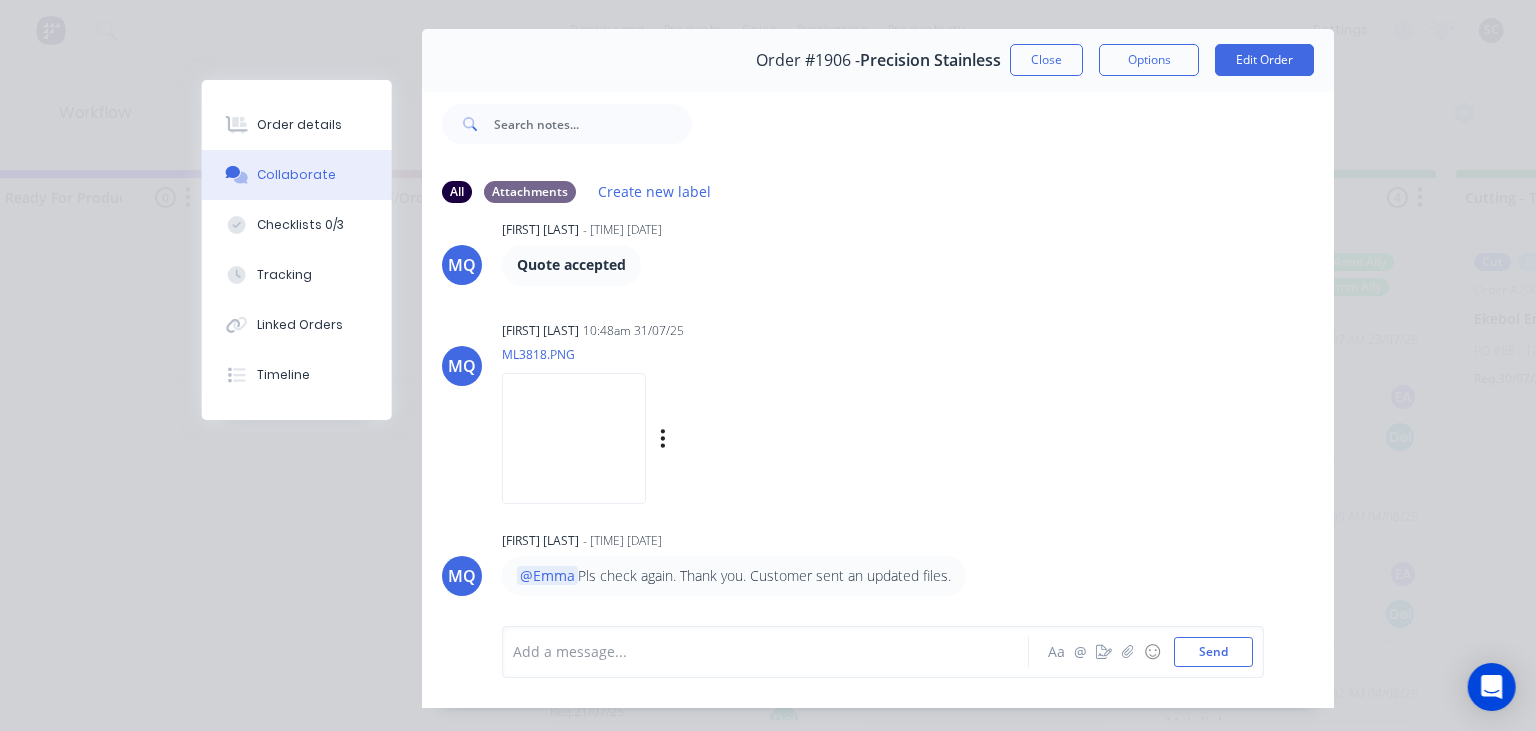 scroll, scrollTop: 89, scrollLeft: 0, axis: vertical 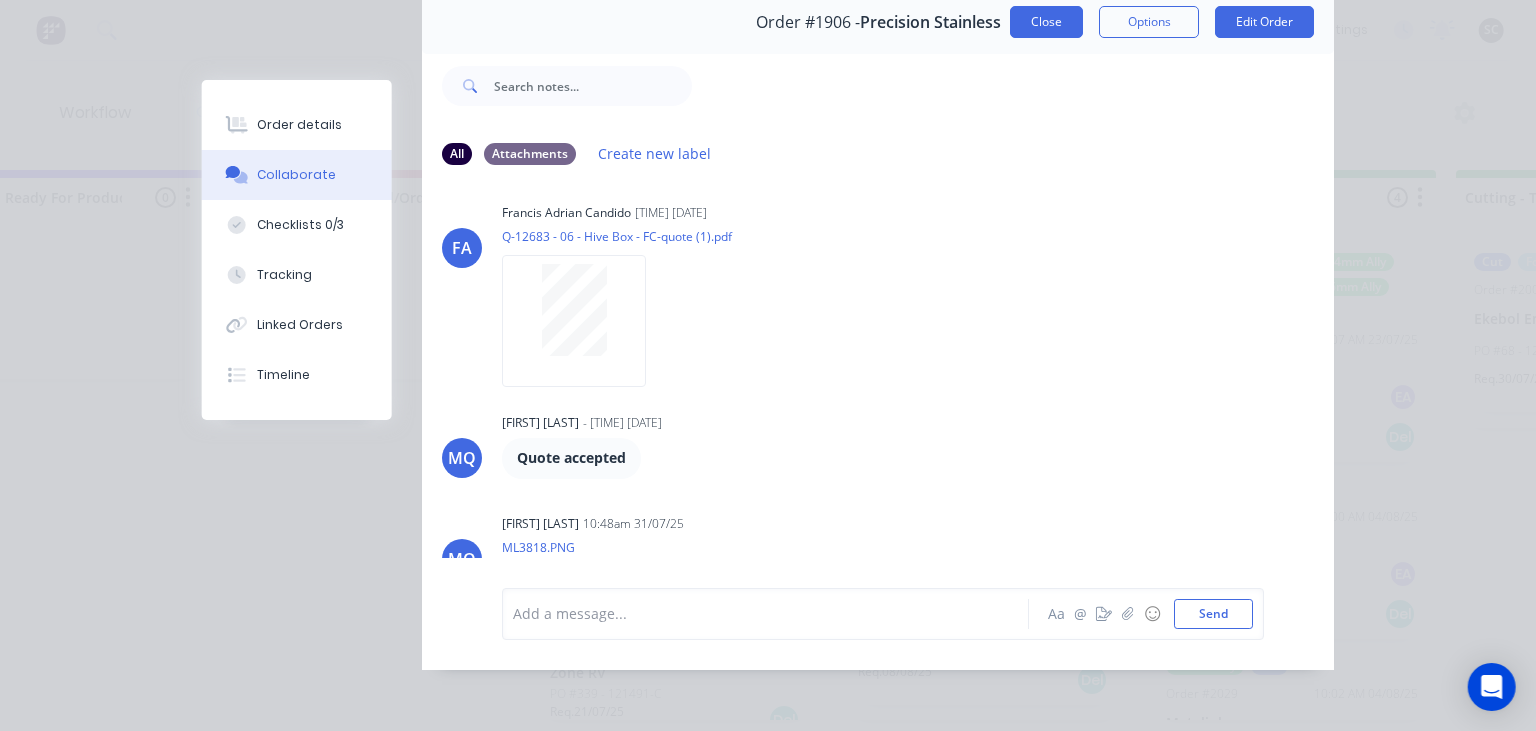 click on "Close" at bounding box center [1046, 22] 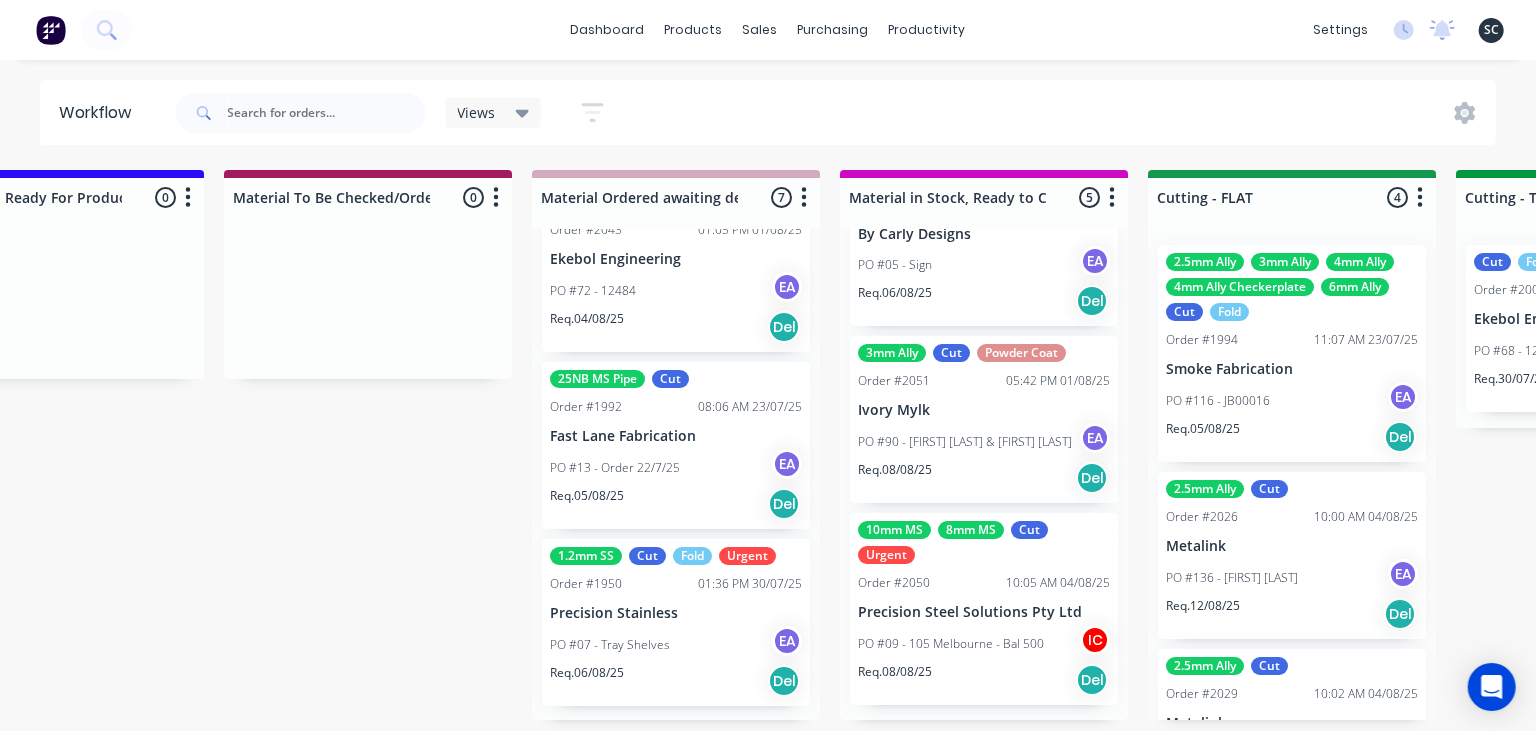scroll, scrollTop: 773, scrollLeft: 0, axis: vertical 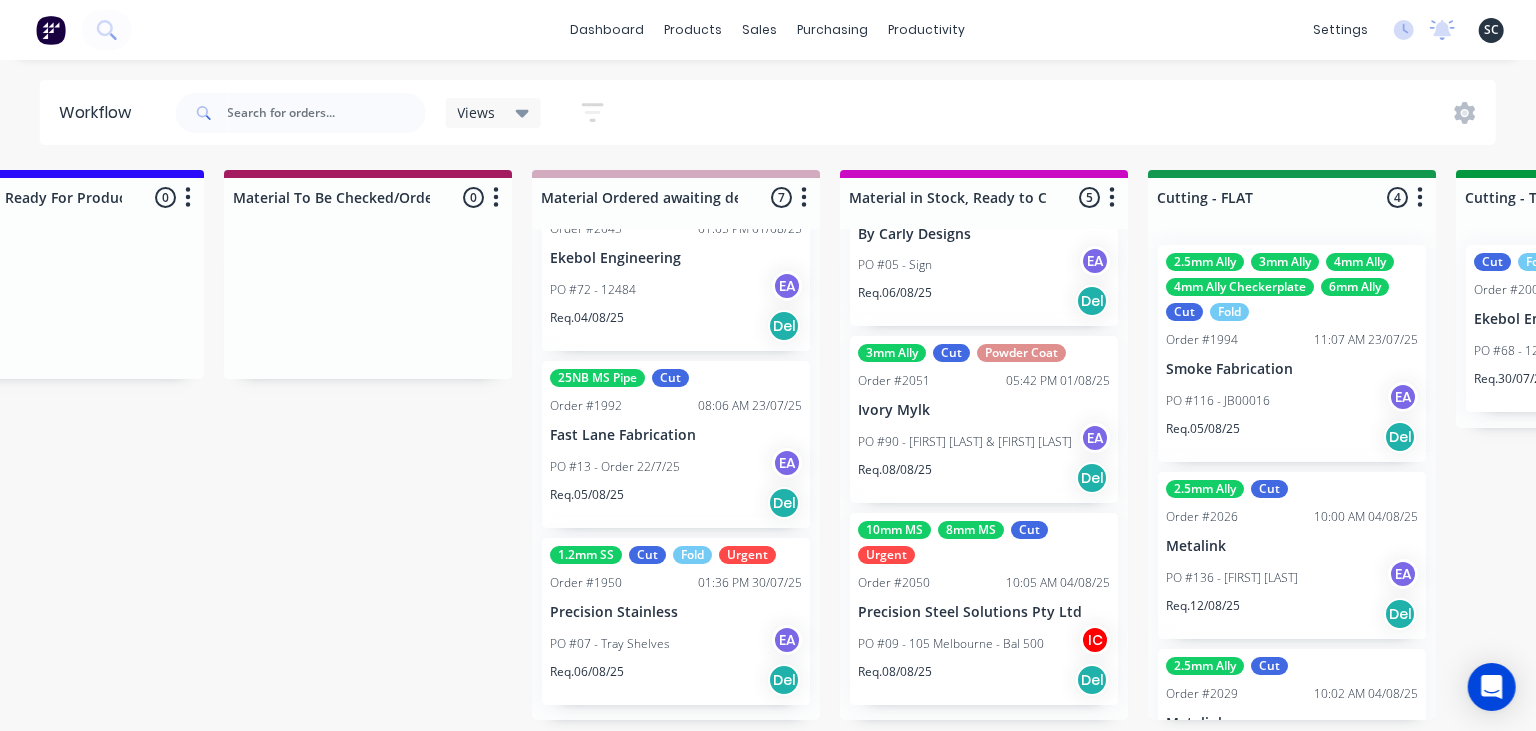 click on "Submitted 17 Status colour #273444 hex #273444 Save Cancel Summaries Total order value Invoiced to date To be invoiced Sort By Created date Required date Order number Customer name Most recent 0-Add labels for all materials and processes here 100x50x3mm ally RHS 2.5mm SS 3mm Ally Cut Fold M10 Hex Nutserts Powder Coat Order #[NUMBER] 09:56 AM 09/06/25 Metalmorphic PO #[NUMBER]-Template Req. 05/06/24 Del Quote Order #[NUMBER] 02:41 PM 30/07/25 Jet Set Aviation Detailing PO #[NUMBER] - Engrave Req. 30/07/25 Del Quote Order #[NUMBER] 01:41 PM 29/07/25 Limitless Kustomz PO #[NUMBER] - RFQ Req. 05/08/25 Del Quote Order #[NUMBER] 06:43 PM 29/07/25 [NAME] [LAST] PO #[NUMBER] - Parts Req. 05/08/25 Del Order #[NUMBER] 04:29 PM 30/07/25 Precision Steel Solutions Pty Ltd PO #[NUMBER]- 246 Tradewinds
Req. 06/08/25 Del Quote Order #[NUMBER] 01:59 PM 31/07/25 Eye Specialists PO #[NUMBER] - Paint Stencils Req. 07/08/25 Del Quote Order #[NUMBER] 01:45 PM 31/07/25 The Piper Group PO #[NUMBER] - RFQ Req. 07/08/25 Del Quote Order #[NUMBER] 01:54 PM 31/07/25 Smartline Medical PO #[NUMBER] - RFQ Req. Del Del" at bounding box center [1381, 445] 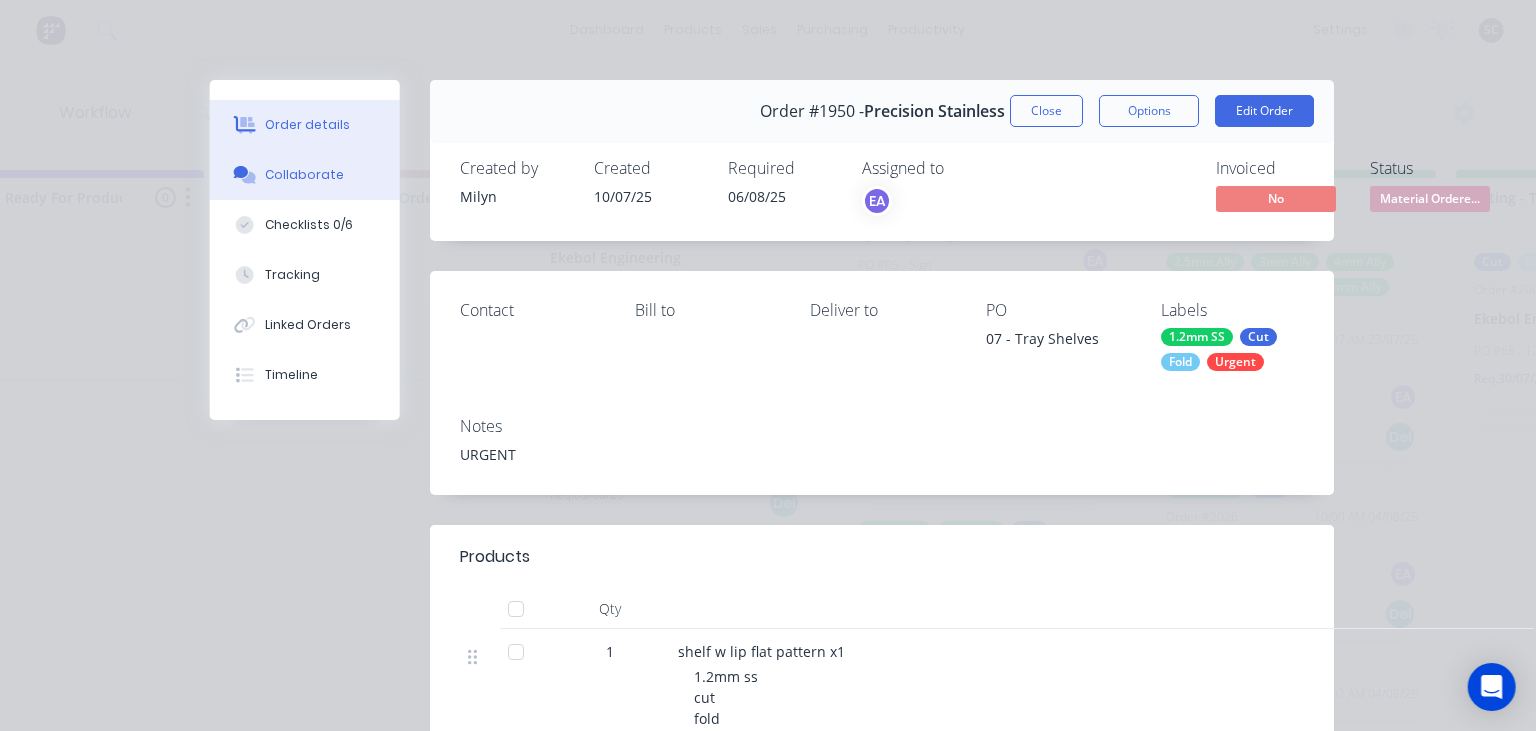 click on "Collaborate" at bounding box center (305, 175) 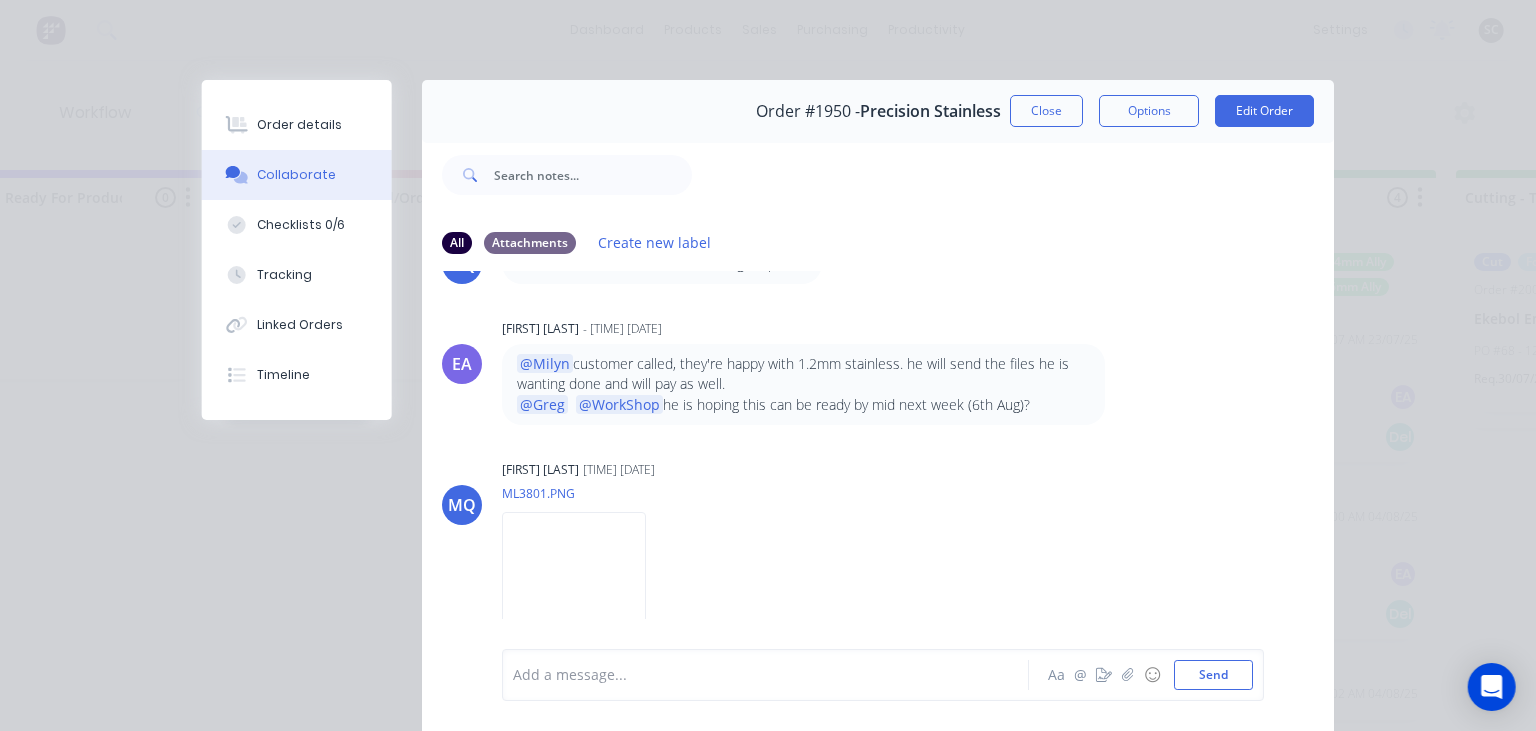 scroll, scrollTop: 2394, scrollLeft: 0, axis: vertical 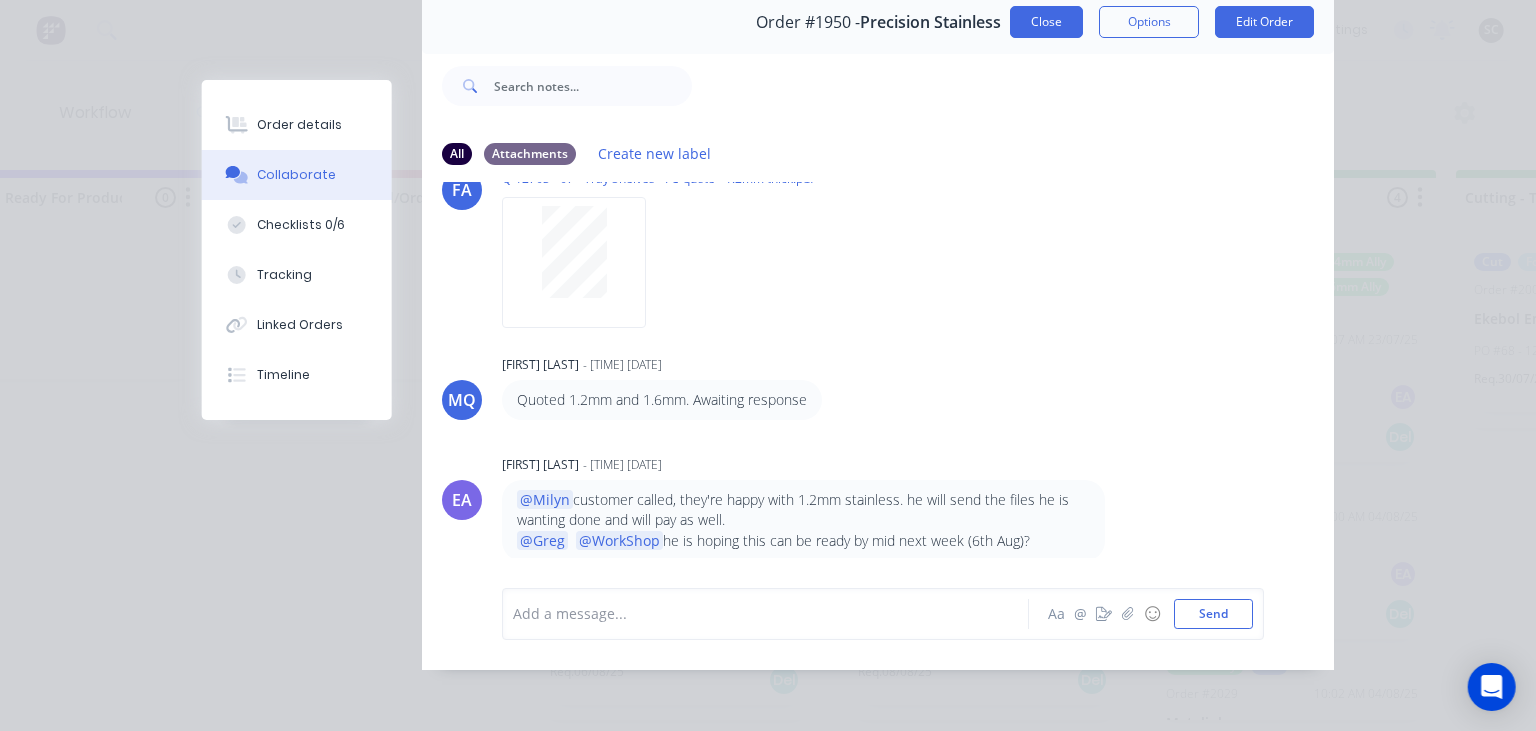 click on "Close" at bounding box center (1046, 22) 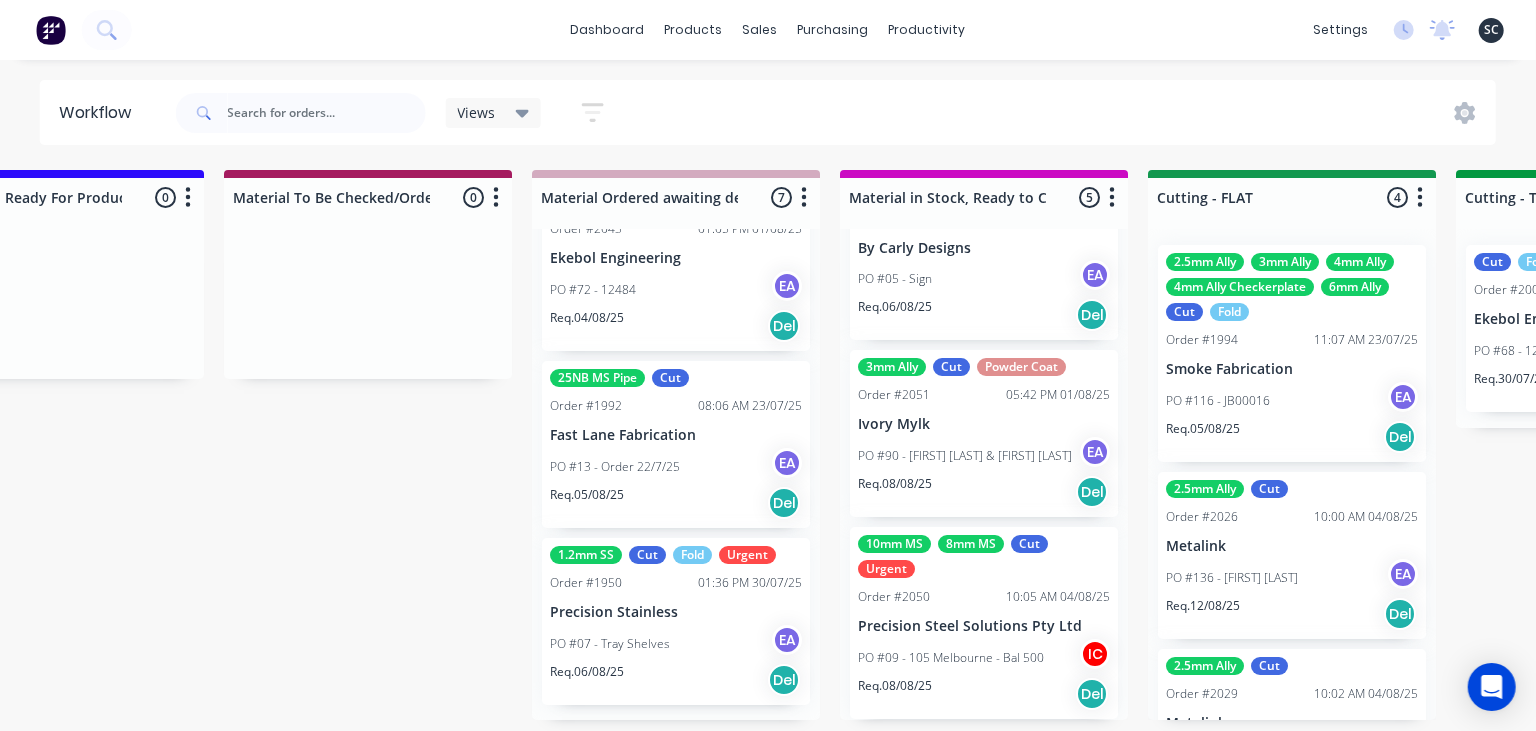 scroll, scrollTop: 514, scrollLeft: 0, axis: vertical 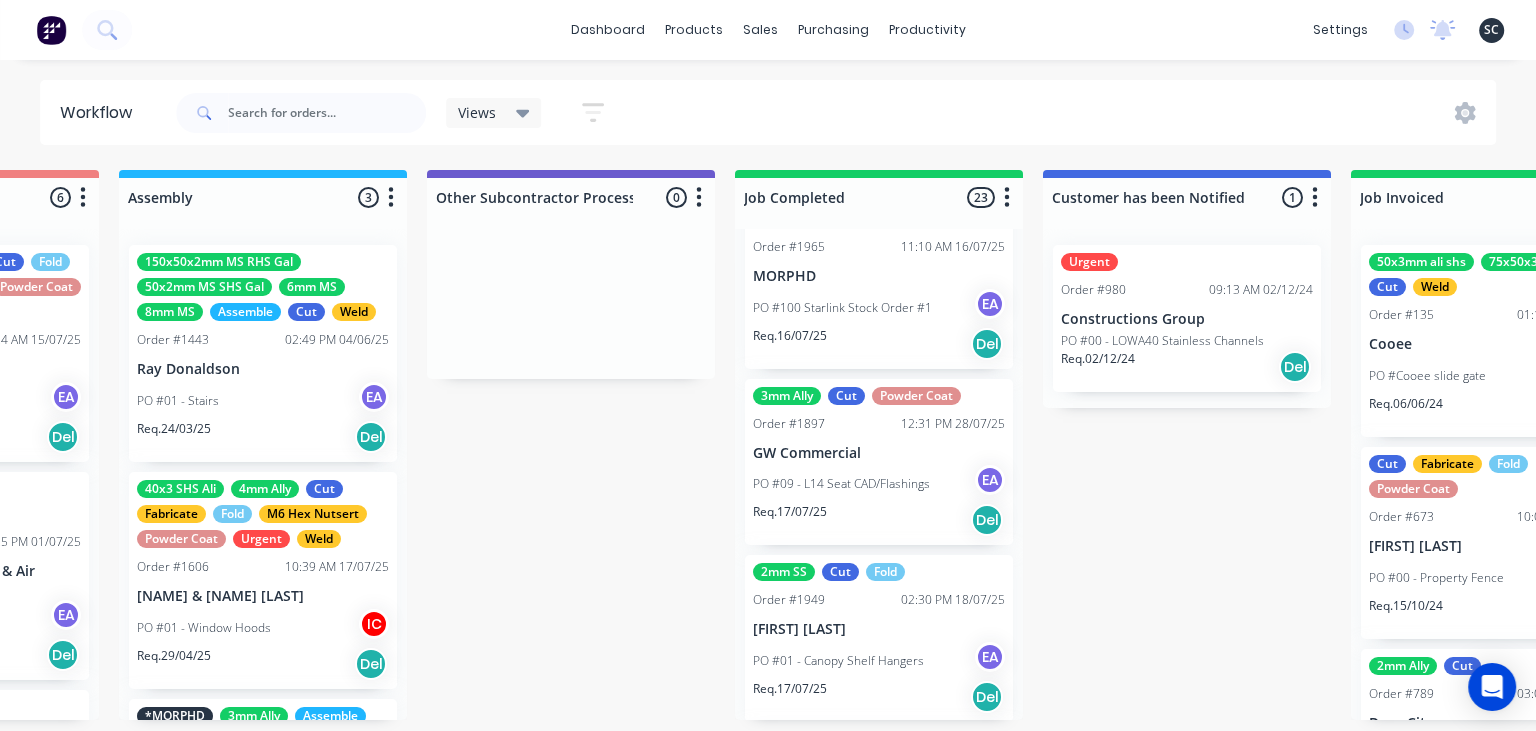 click on "PO #09 - L14 Seat CAD/Flashings" at bounding box center (841, 484) 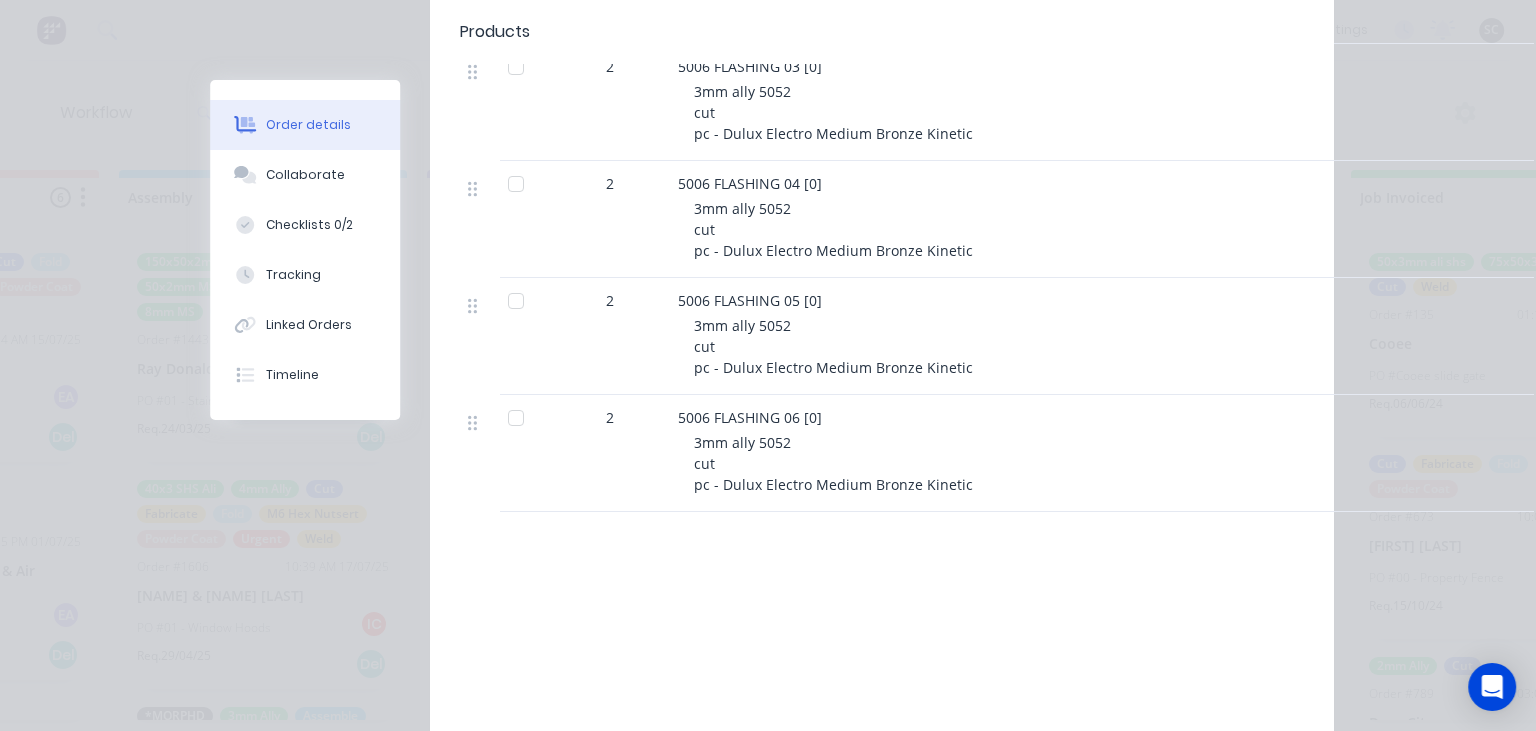 scroll, scrollTop: 806, scrollLeft: 0, axis: vertical 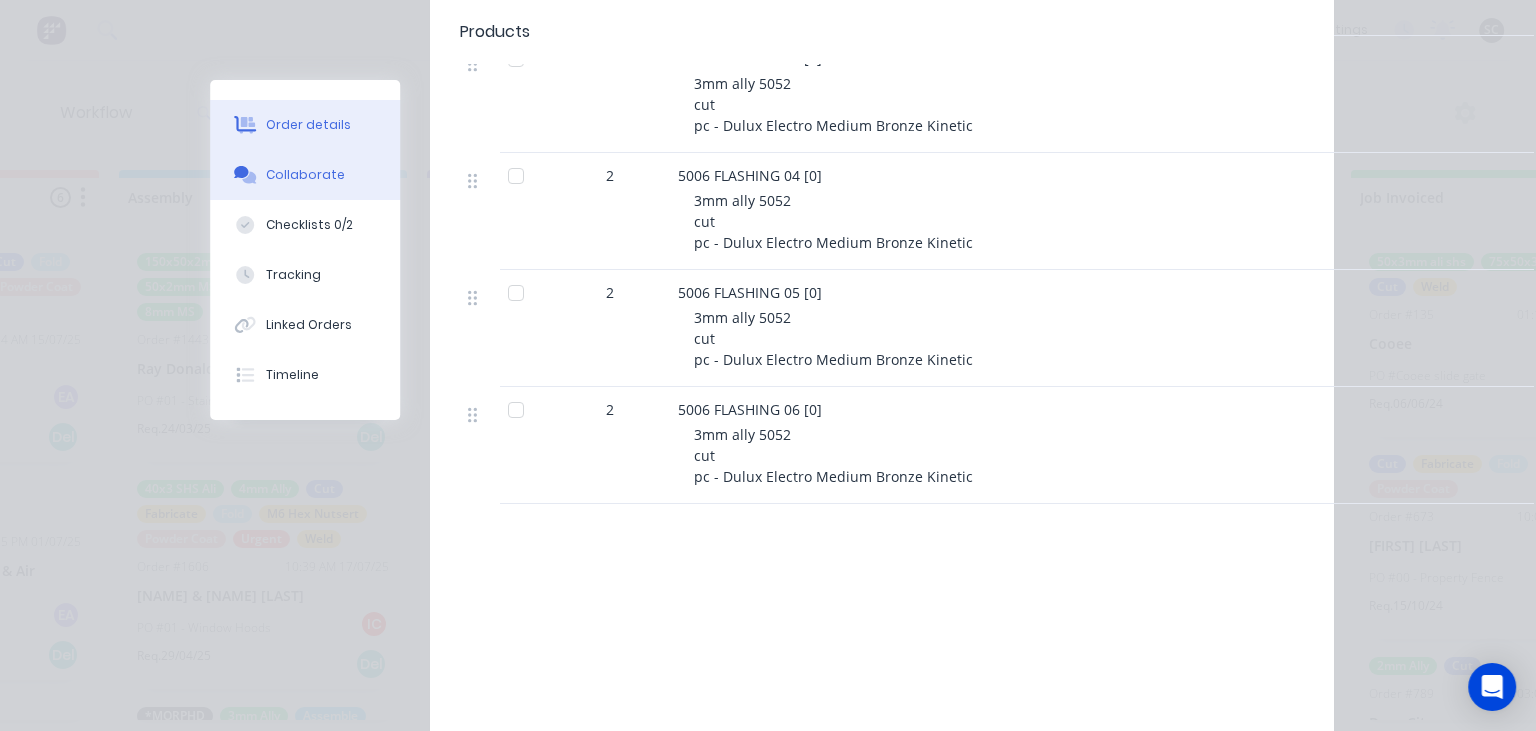 click on "Collaborate" at bounding box center [305, 175] 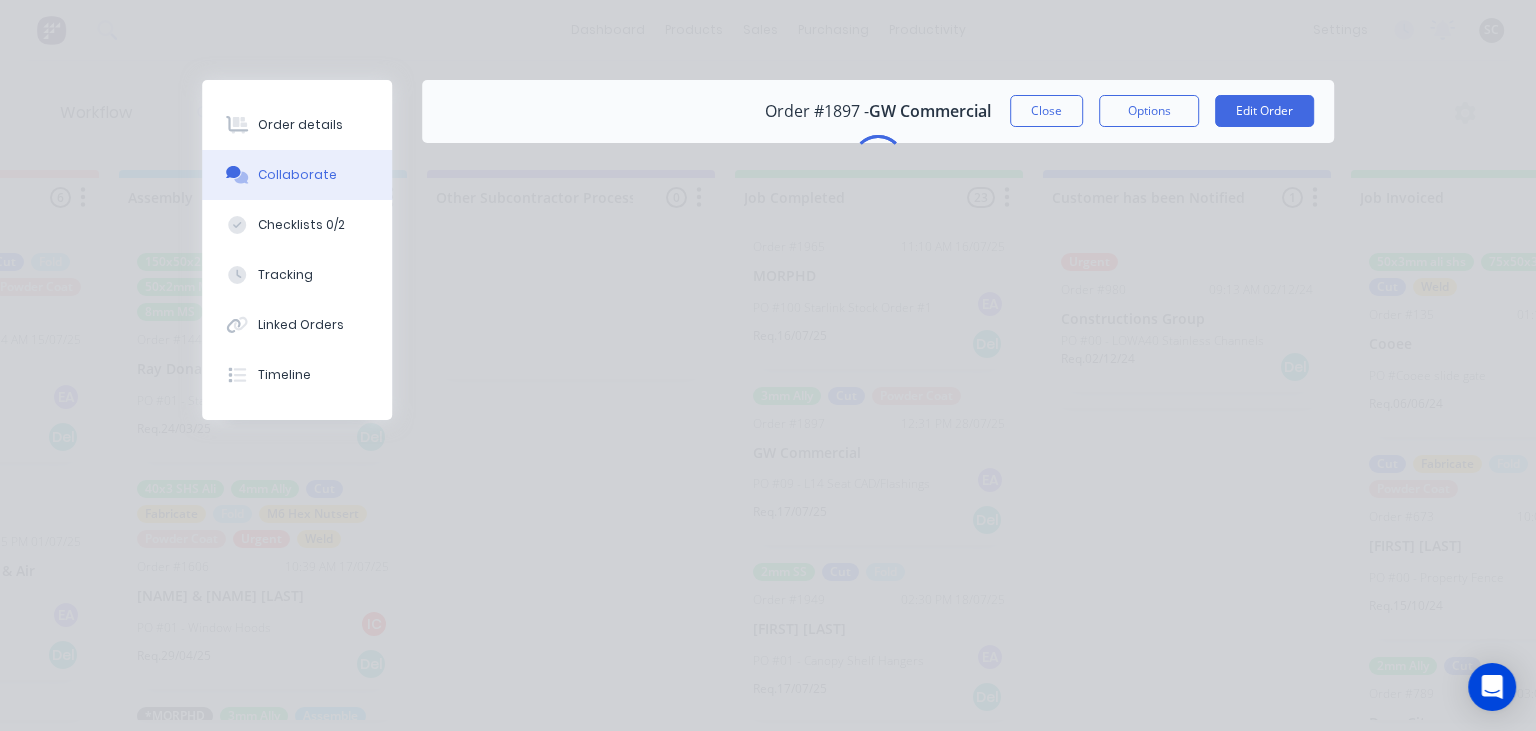 scroll, scrollTop: 0, scrollLeft: 0, axis: both 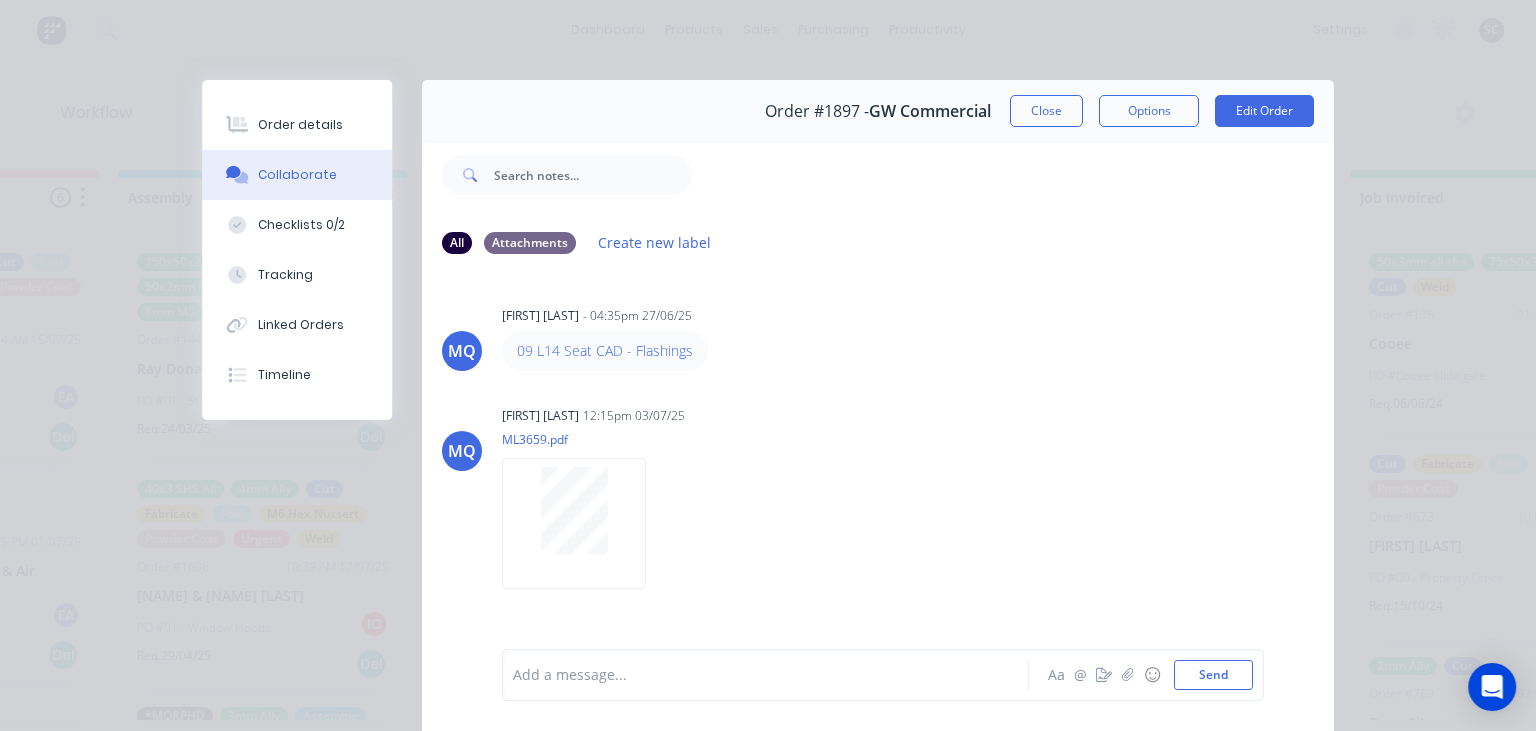 drag, startPoint x: 924, startPoint y: 384, endPoint x: 839, endPoint y: 20, distance: 373.79272 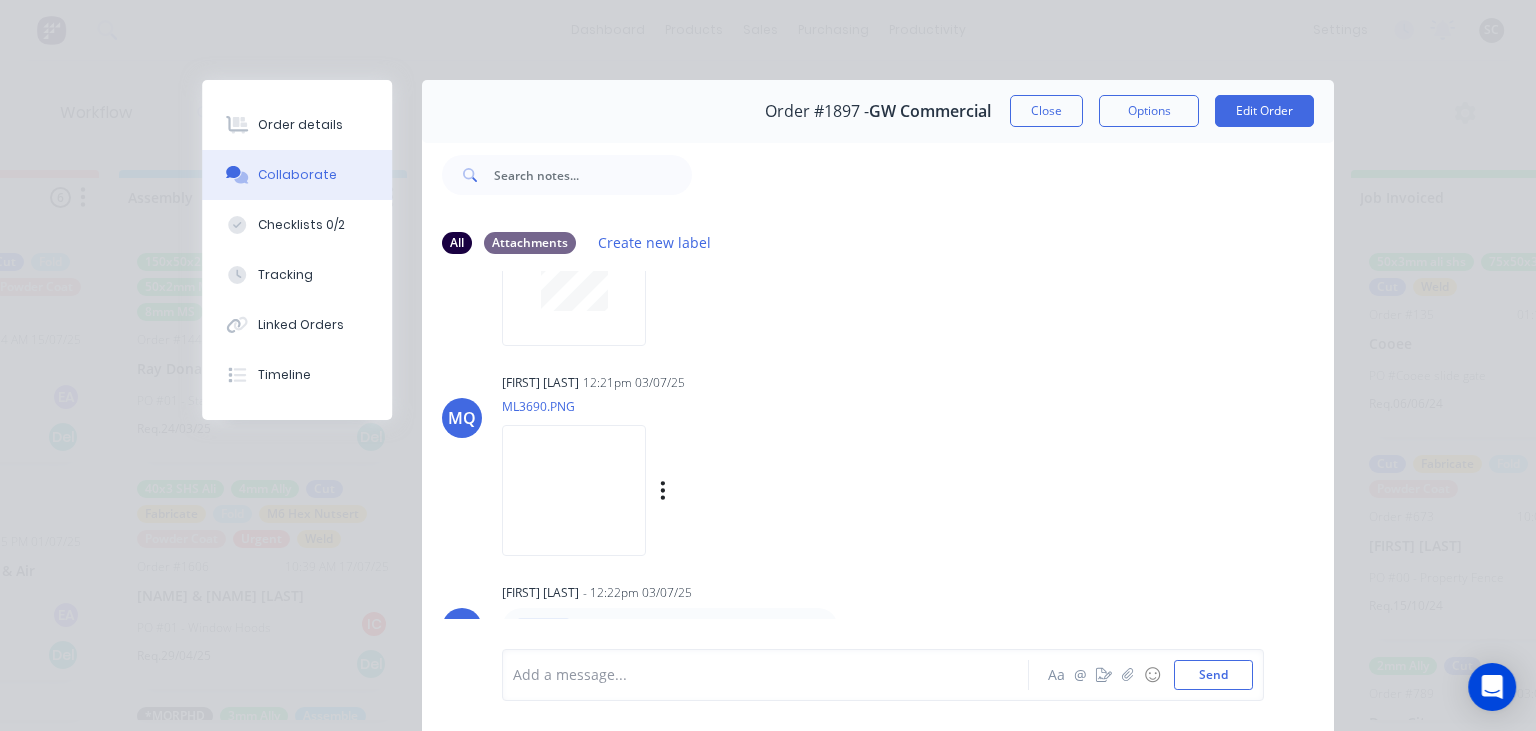scroll, scrollTop: 244, scrollLeft: 0, axis: vertical 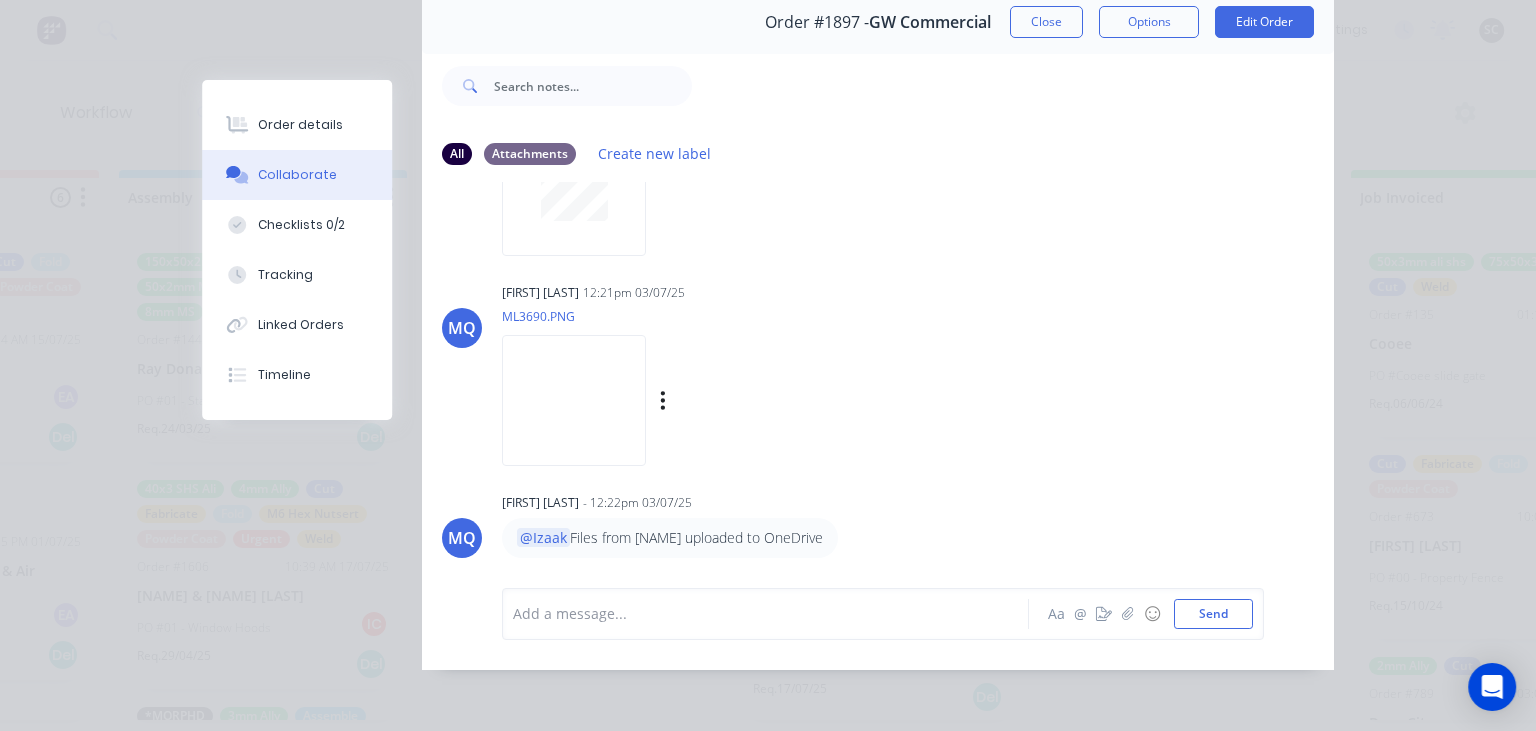 click at bounding box center (574, 400) 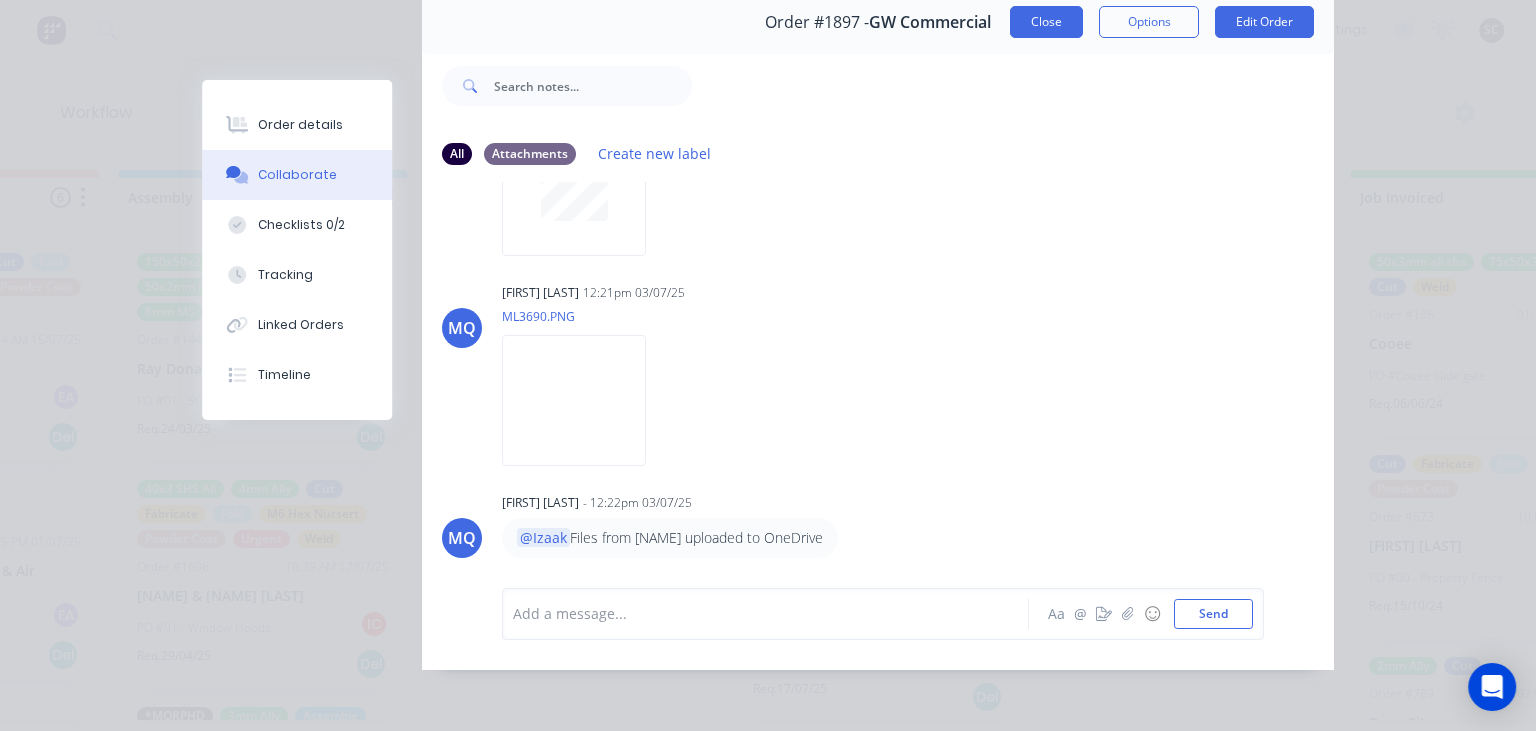 click on "Close" at bounding box center [1046, 22] 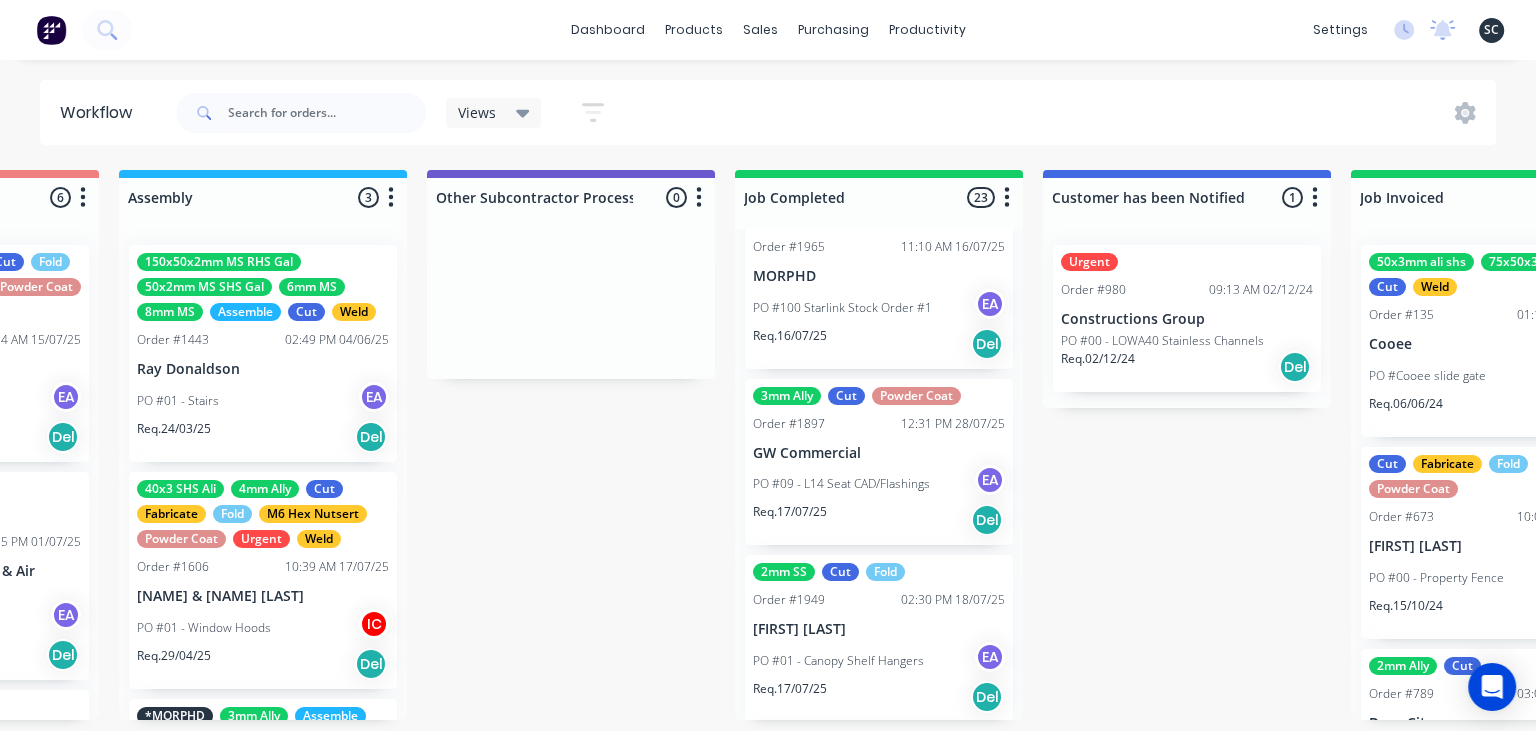click on "PO #09 - L14 Seat CAD/Flashings
EA" at bounding box center (879, 484) 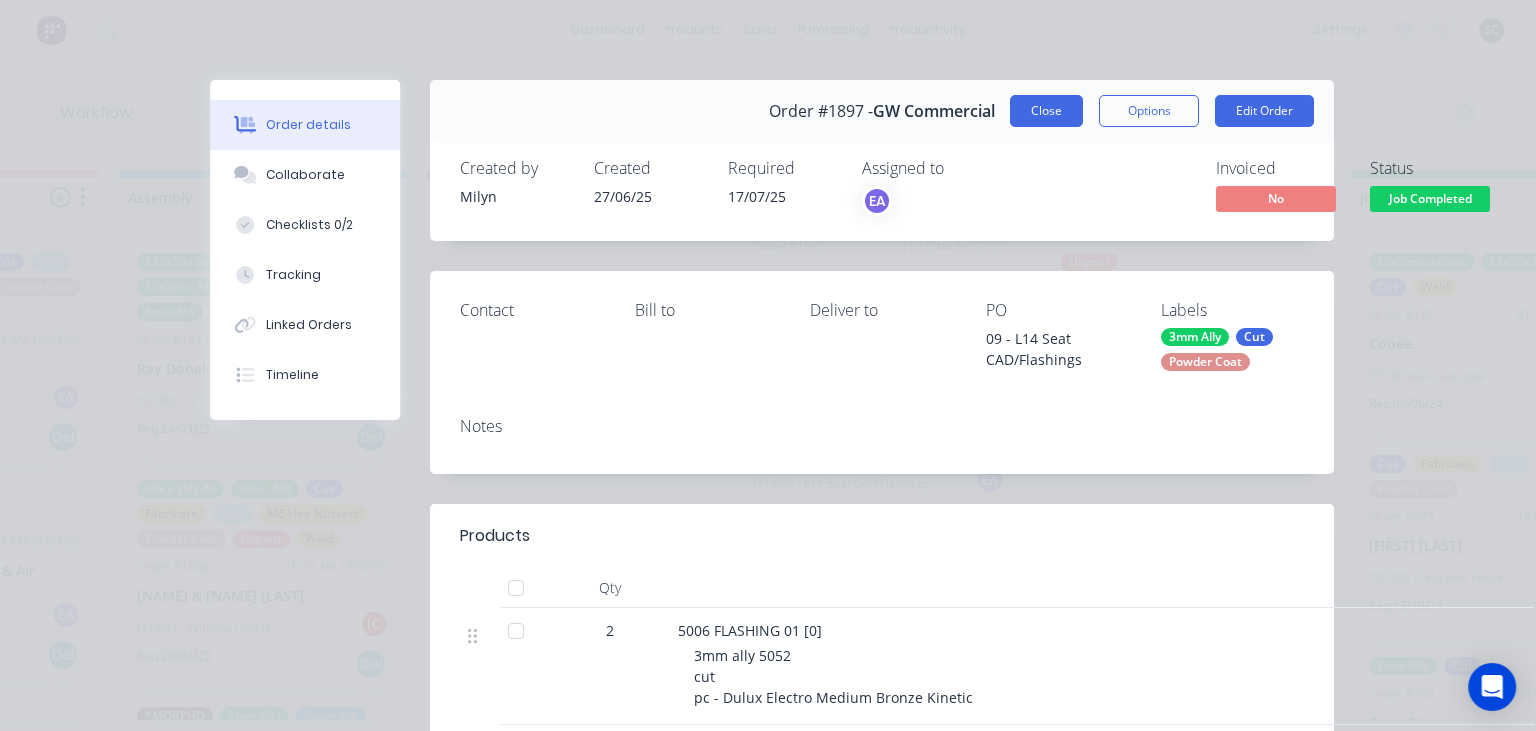 click on "Close" at bounding box center (1046, 111) 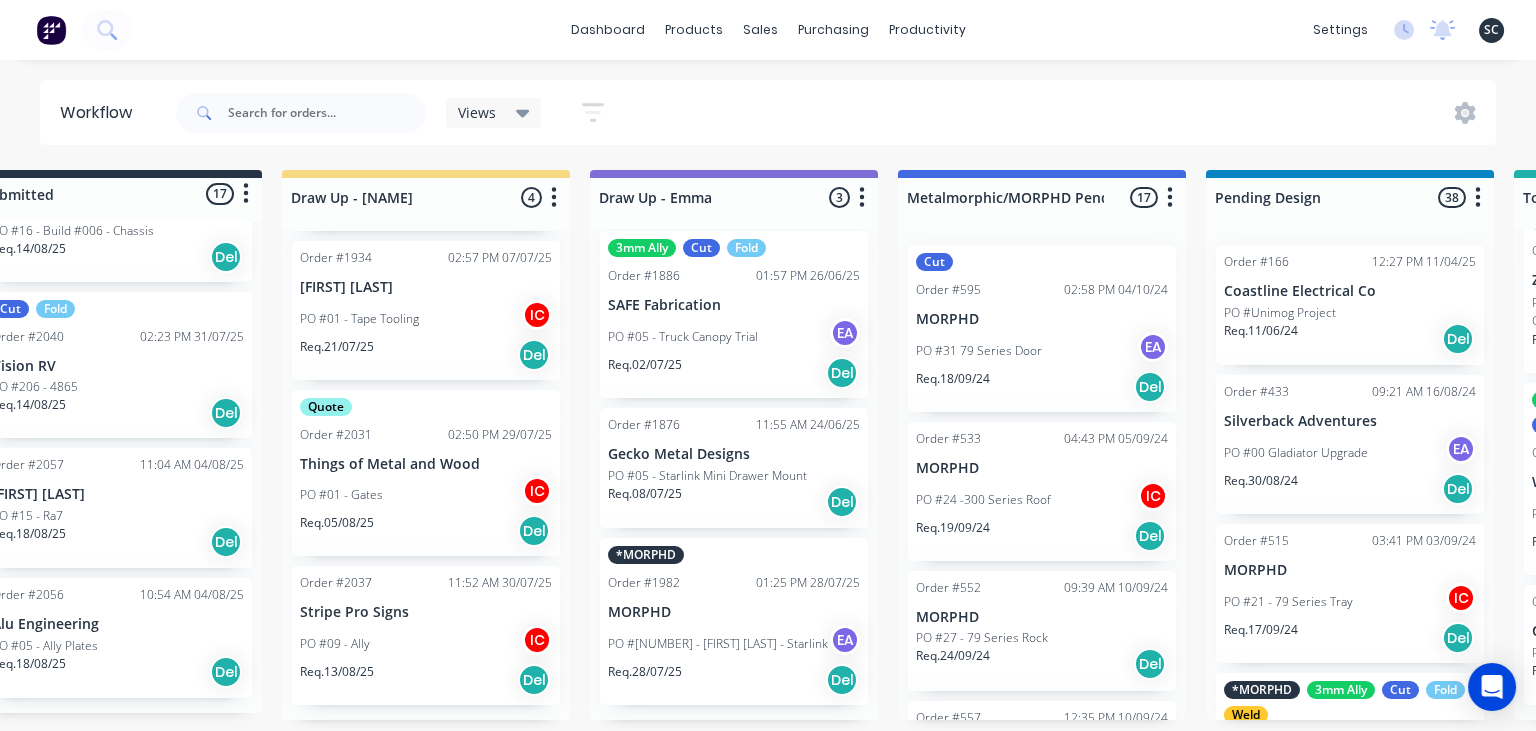 scroll, scrollTop: 0, scrollLeft: 0, axis: both 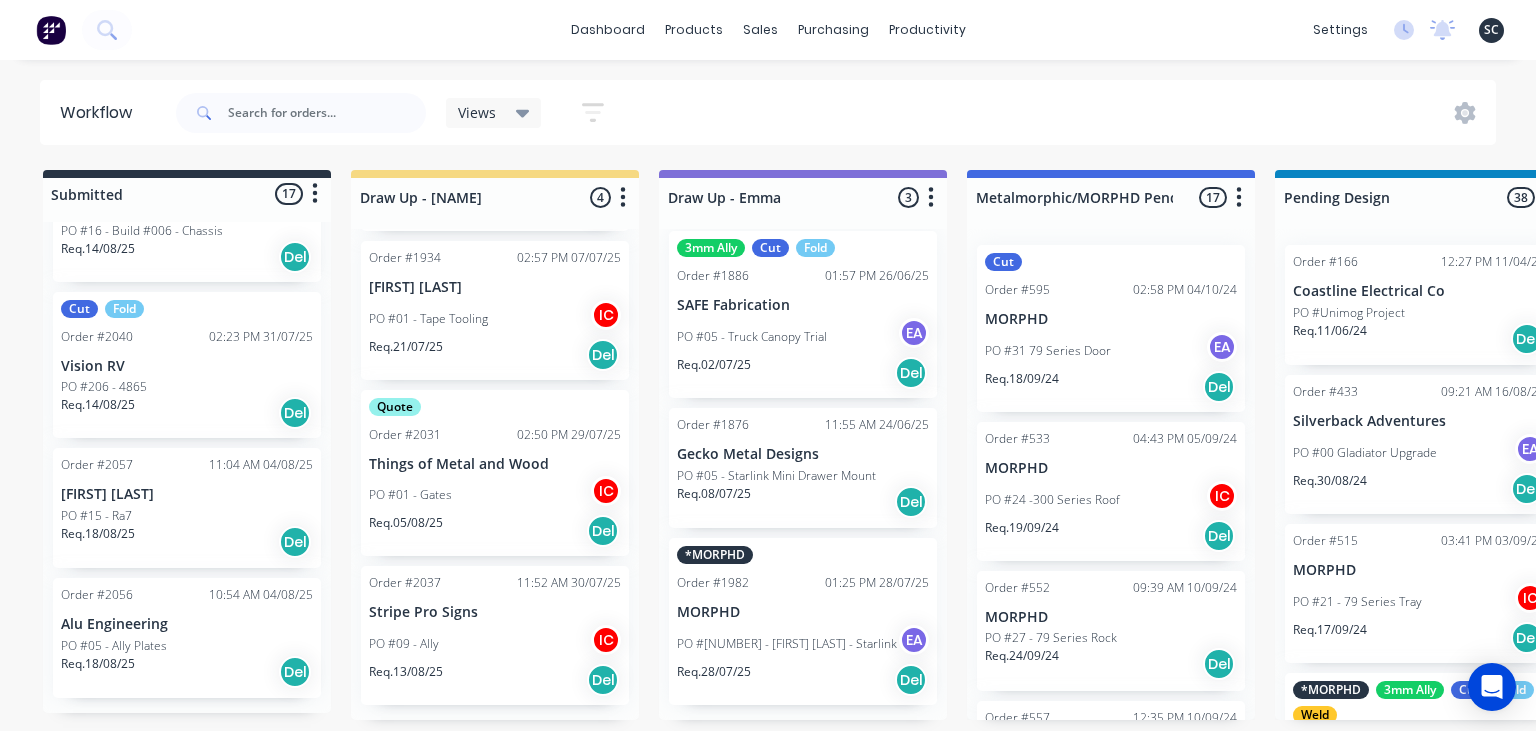 click on "Submitted 17 Status colour #273444 hex #273444 Save Cancel Summaries Total order value Invoiced to date To be invoiced Sort By Created date Required date Order number Customer name Most recent 0-Add labels for all materials and processes here 100x50x3mm ally RHS 2.5mm SS 3mm Ally Cut Fold M10 Hex Nutserts Powder Coat Order #386 09:56 AM 09/06/25 Metalmorphic PO #00-Template Req. 05/06/24 Del Quote Order #2041 02:41 PM 30/07/25 Jet Set Aviation Detailing PO #01 - Engrave Req. 30/07/25 Del Quote Order #2028 01:41 PM 29/07/25 Limitless Kustomz PO #01 - RFQ Req. 05/08/25 Del Quote Order #2032 06:43 PM 29/07/25 Shaun Britland PO #01 - Parts Req. 05/08/25 Del Order #2038 04:29 PM 30/07/25 Precision Steel Solutions Pty Ltd PO #08- 246 Tradewinds
Req. 06/08/25 Del Quote Order #2048 01:59 PM 31/07/25 Eye Specialists PO #01 - Paint Stencils Req. 07/08/25 Del Quote Order #2046 01:45 PM 31/07/25 The Piper Group PO #01 - RFQ Req. 07/08/25 Del Quote Order #2047 01:54 PM 31/07/25 Smartline Medical PO #02 - RFQ Req. Del Del" at bounding box center [3972, 445] 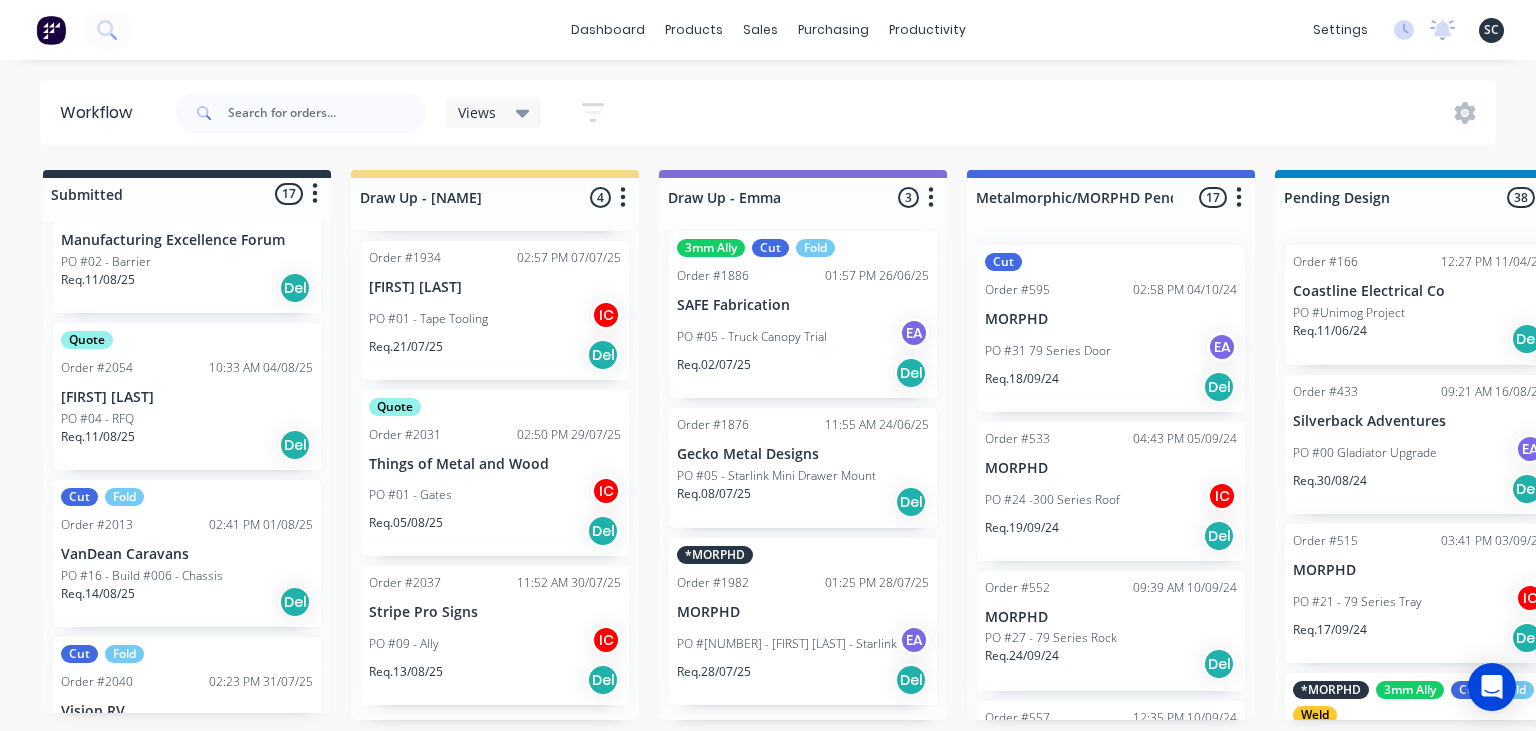 scroll, scrollTop: 2181, scrollLeft: 0, axis: vertical 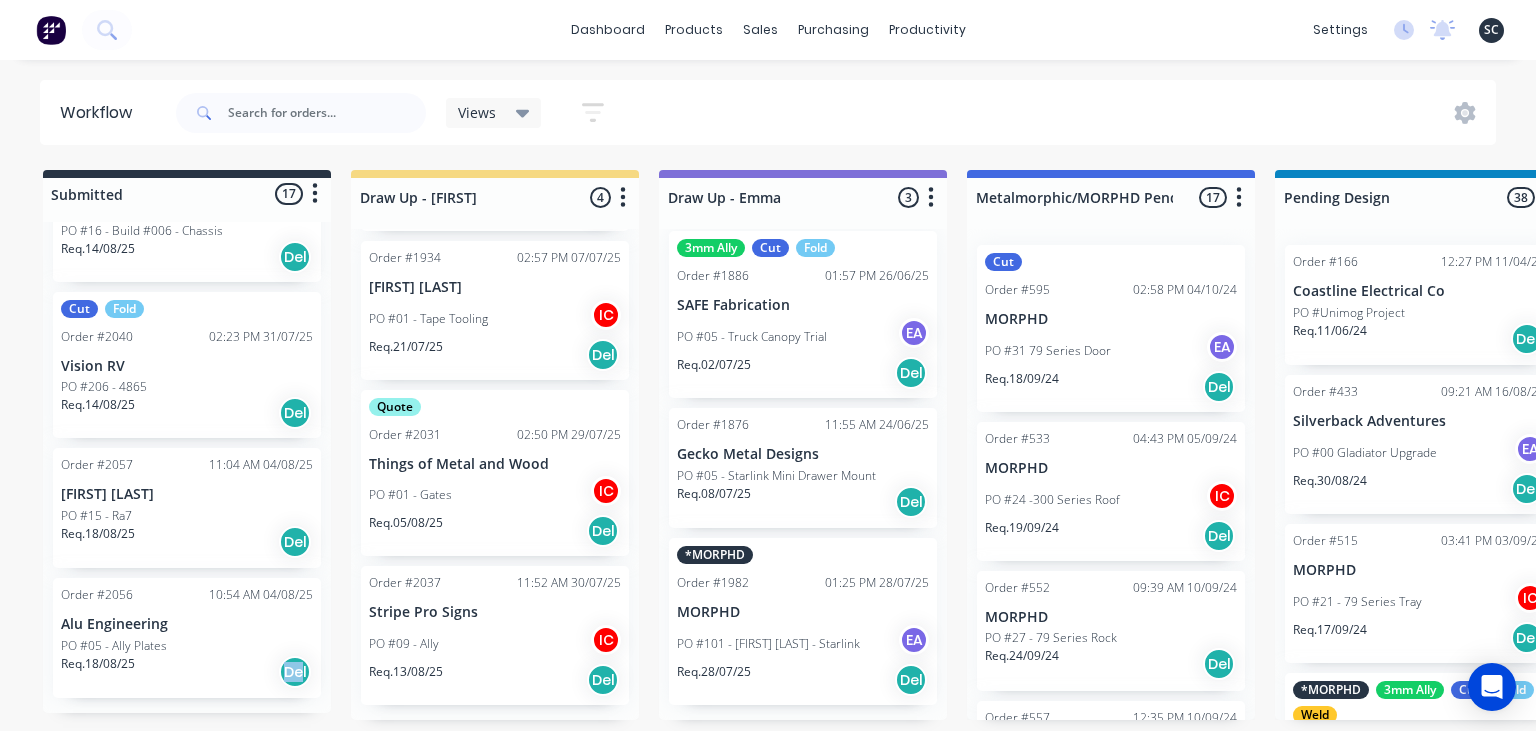 drag, startPoint x: 242, startPoint y: 717, endPoint x: 324, endPoint y: 722, distance: 82.1523 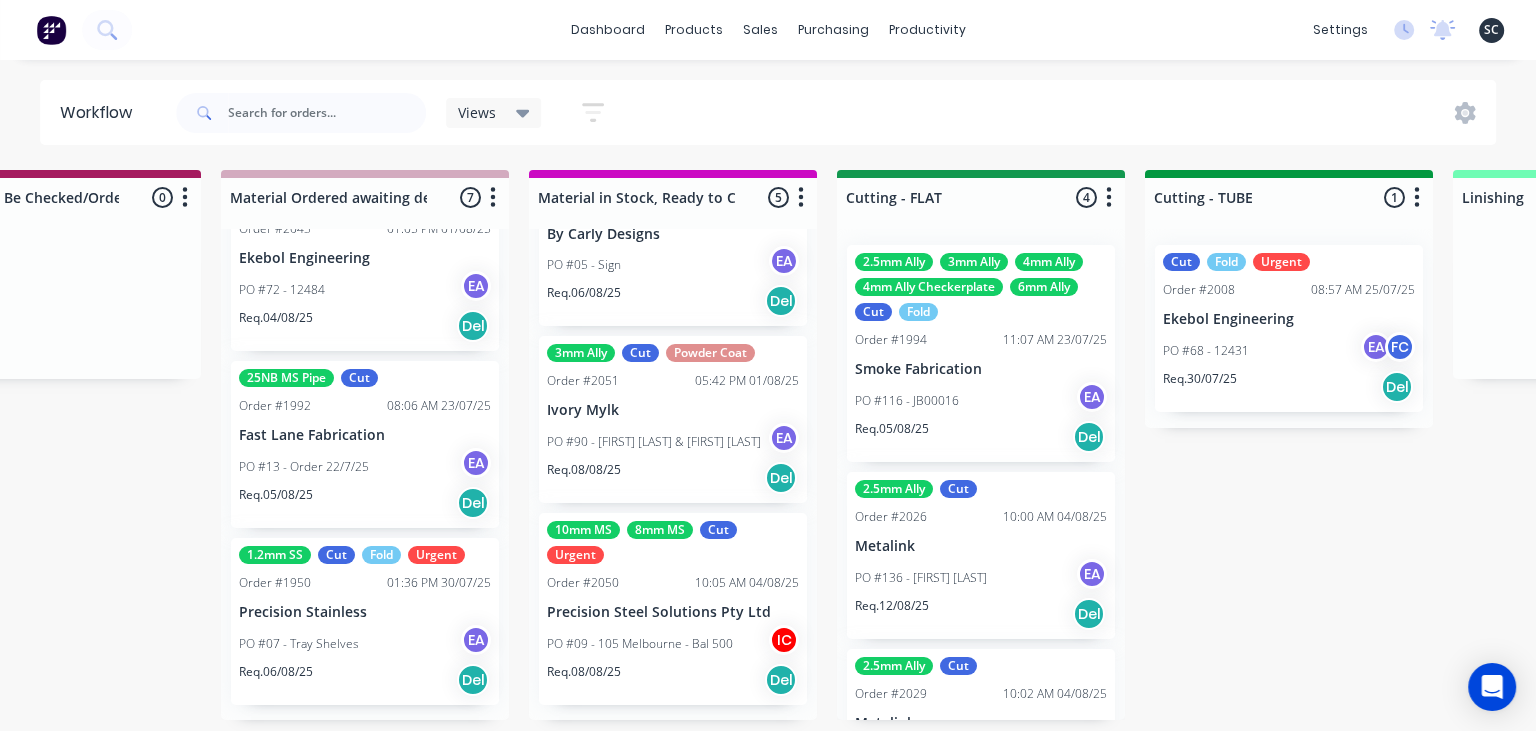scroll, scrollTop: 0, scrollLeft: 2910, axis: horizontal 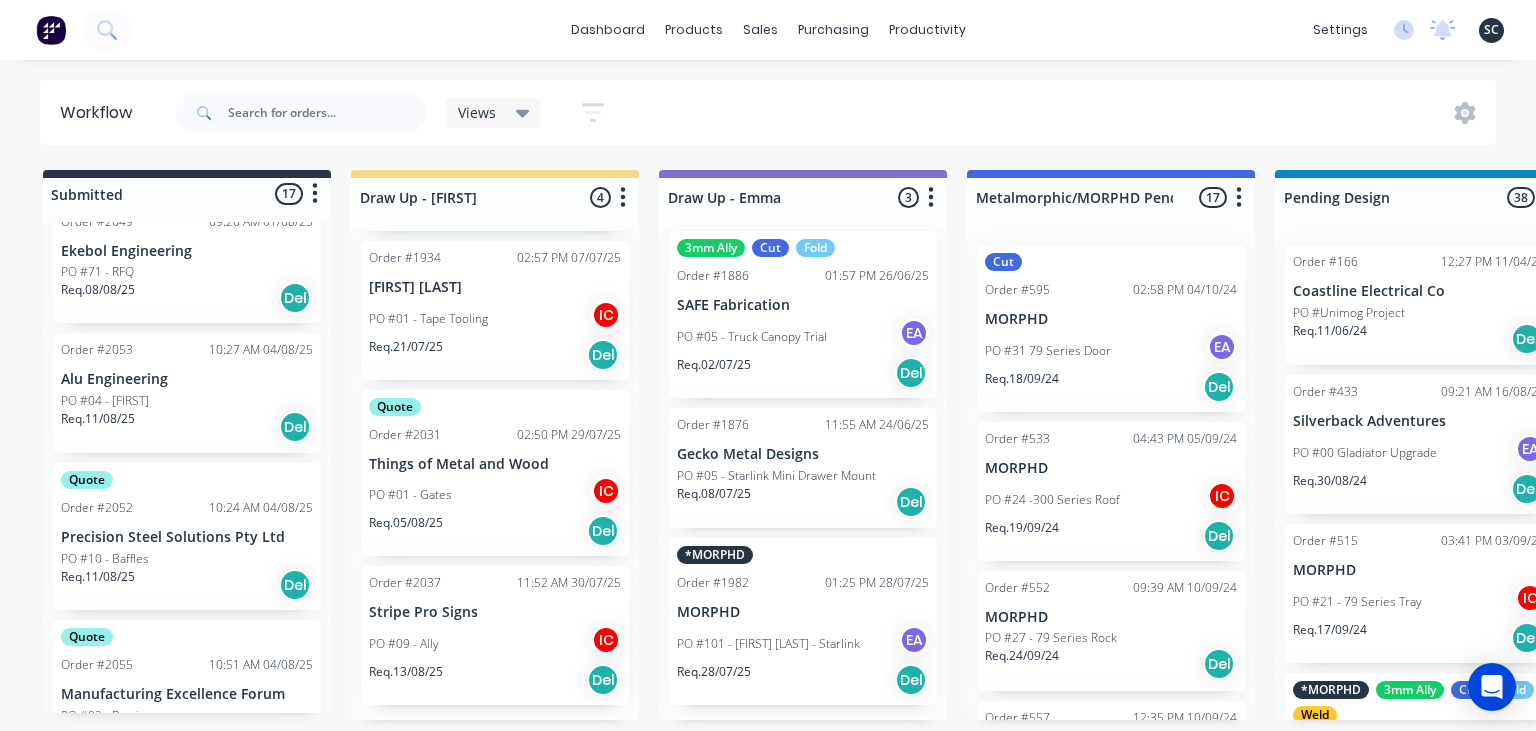 click on "Order #2053 10:27 AM 04/08/25" at bounding box center (187, 350) 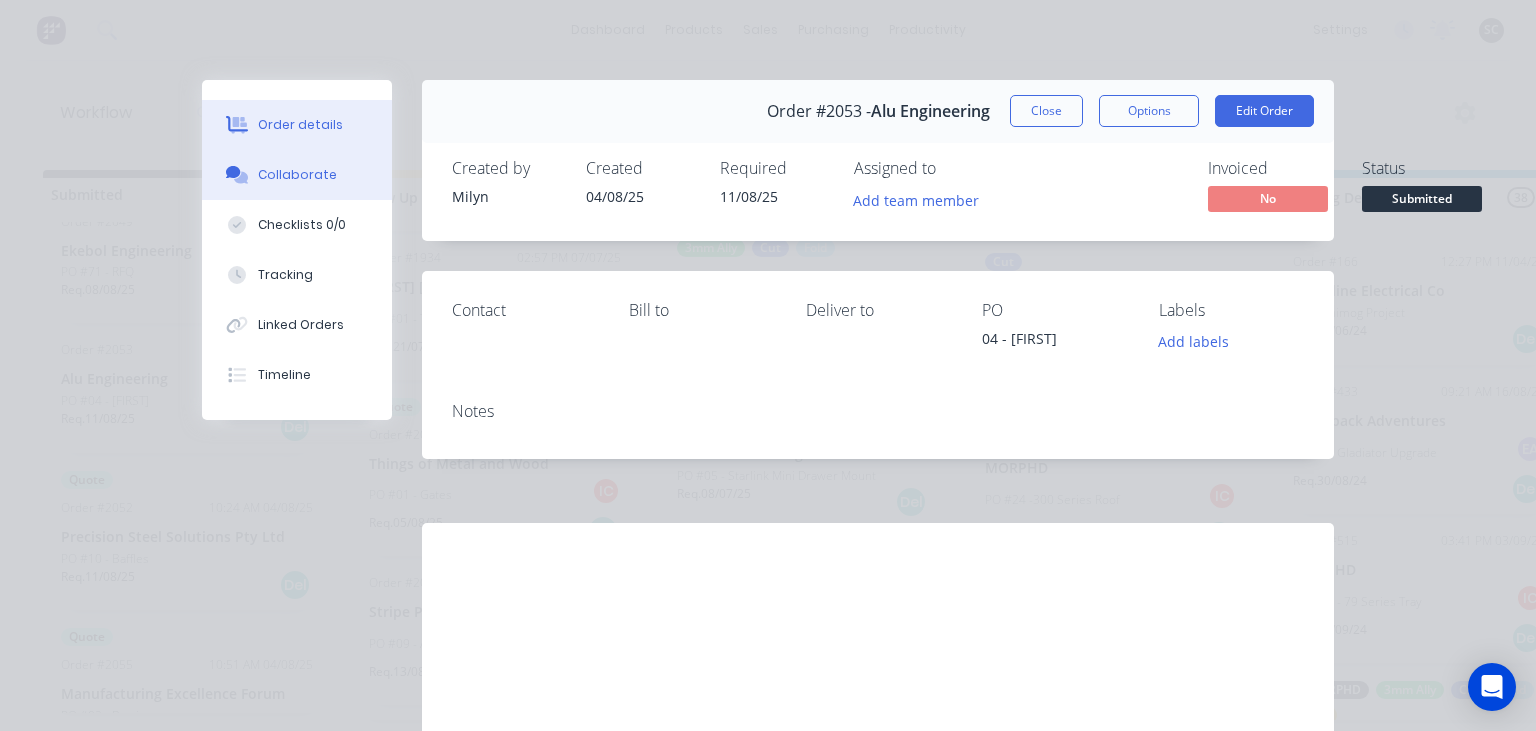 click on "Collaborate" at bounding box center [297, 175] 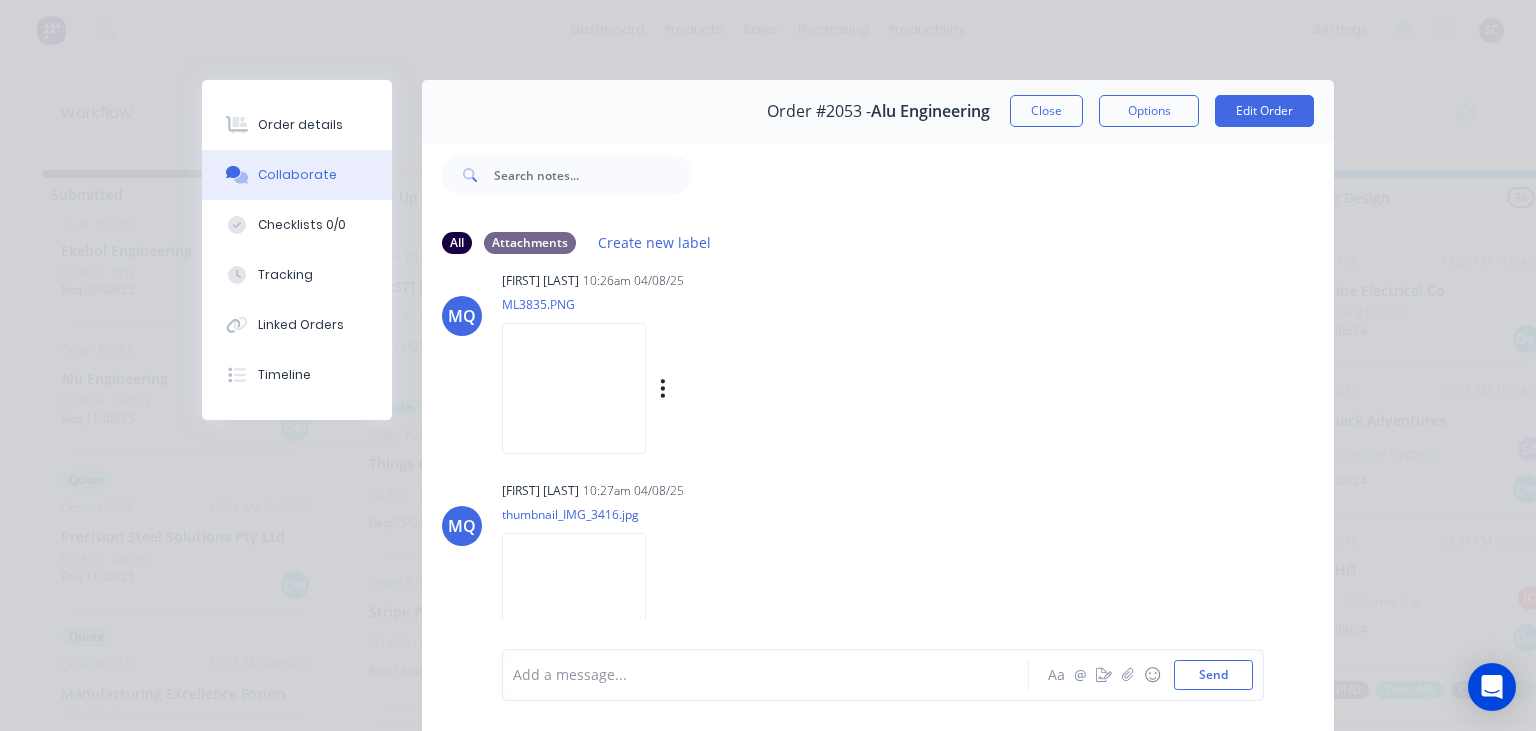 scroll, scrollTop: 161, scrollLeft: 0, axis: vertical 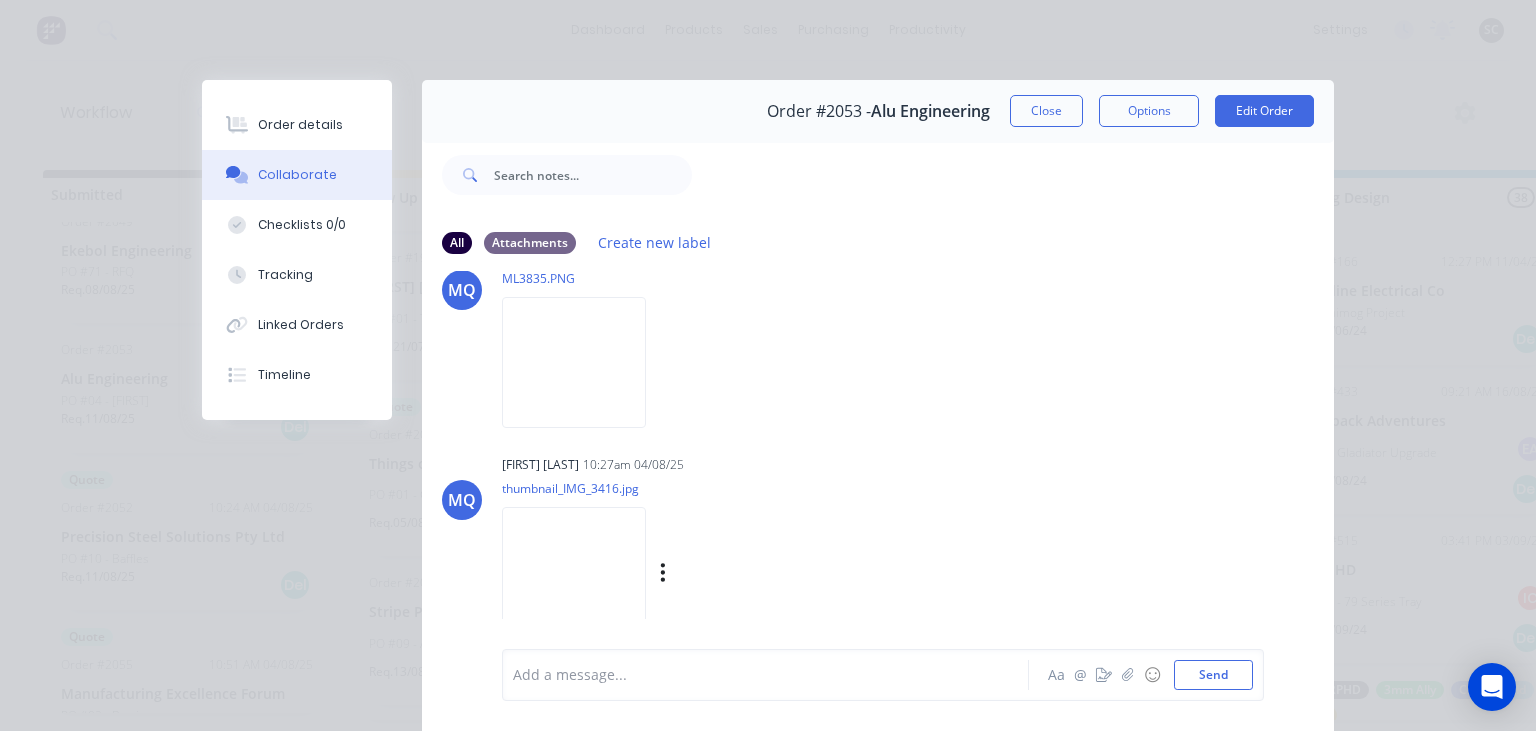 click at bounding box center [574, 572] 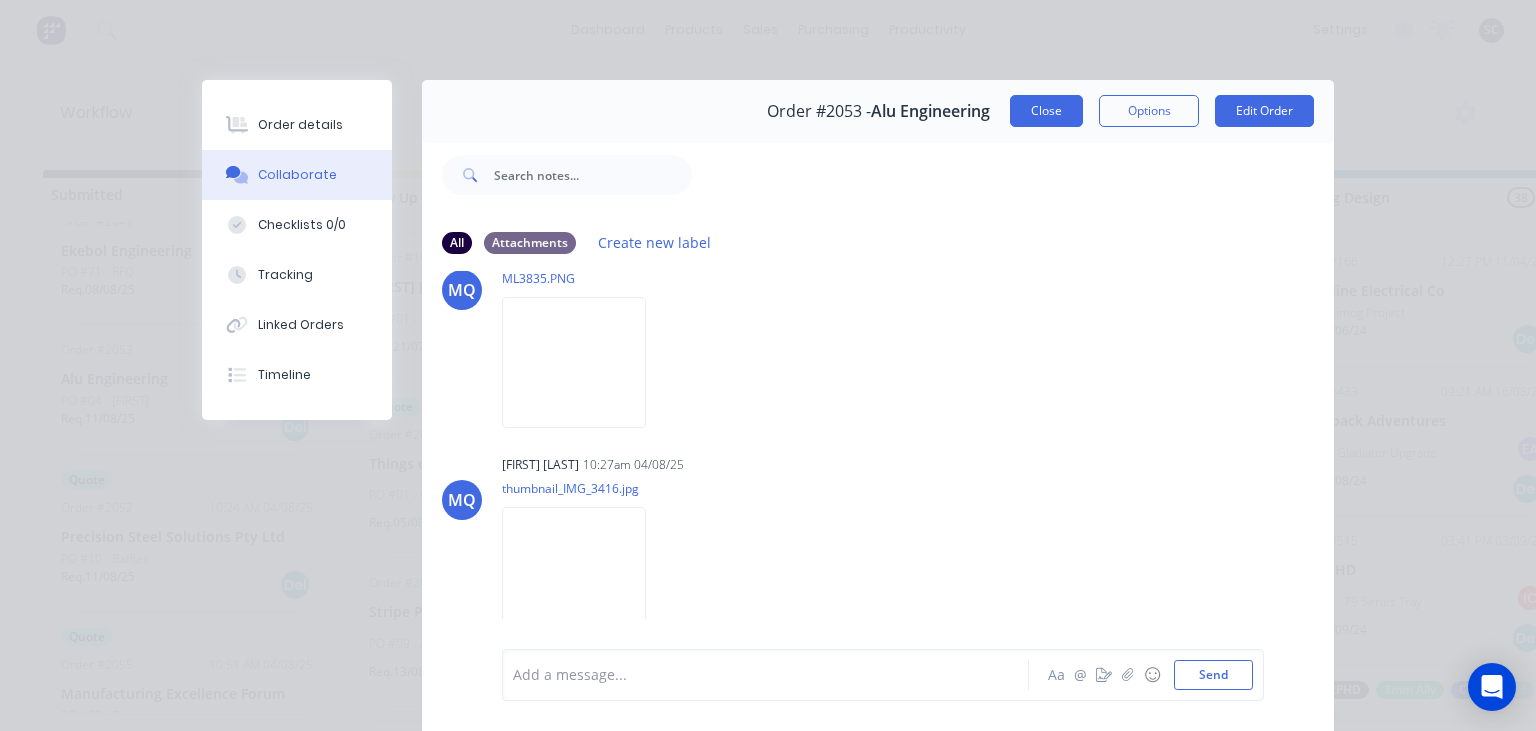 click on "Close" at bounding box center (1046, 111) 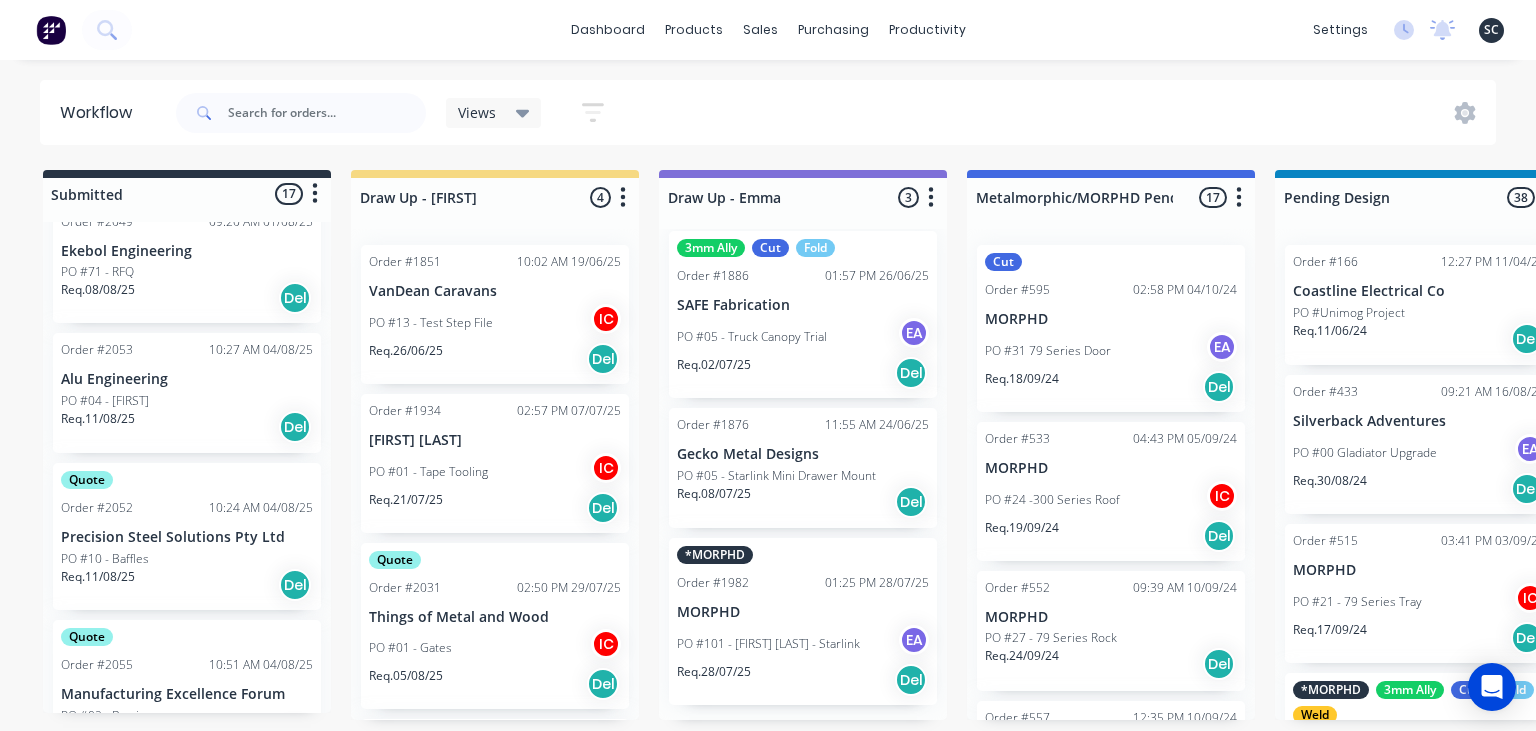 scroll, scrollTop: 153, scrollLeft: 0, axis: vertical 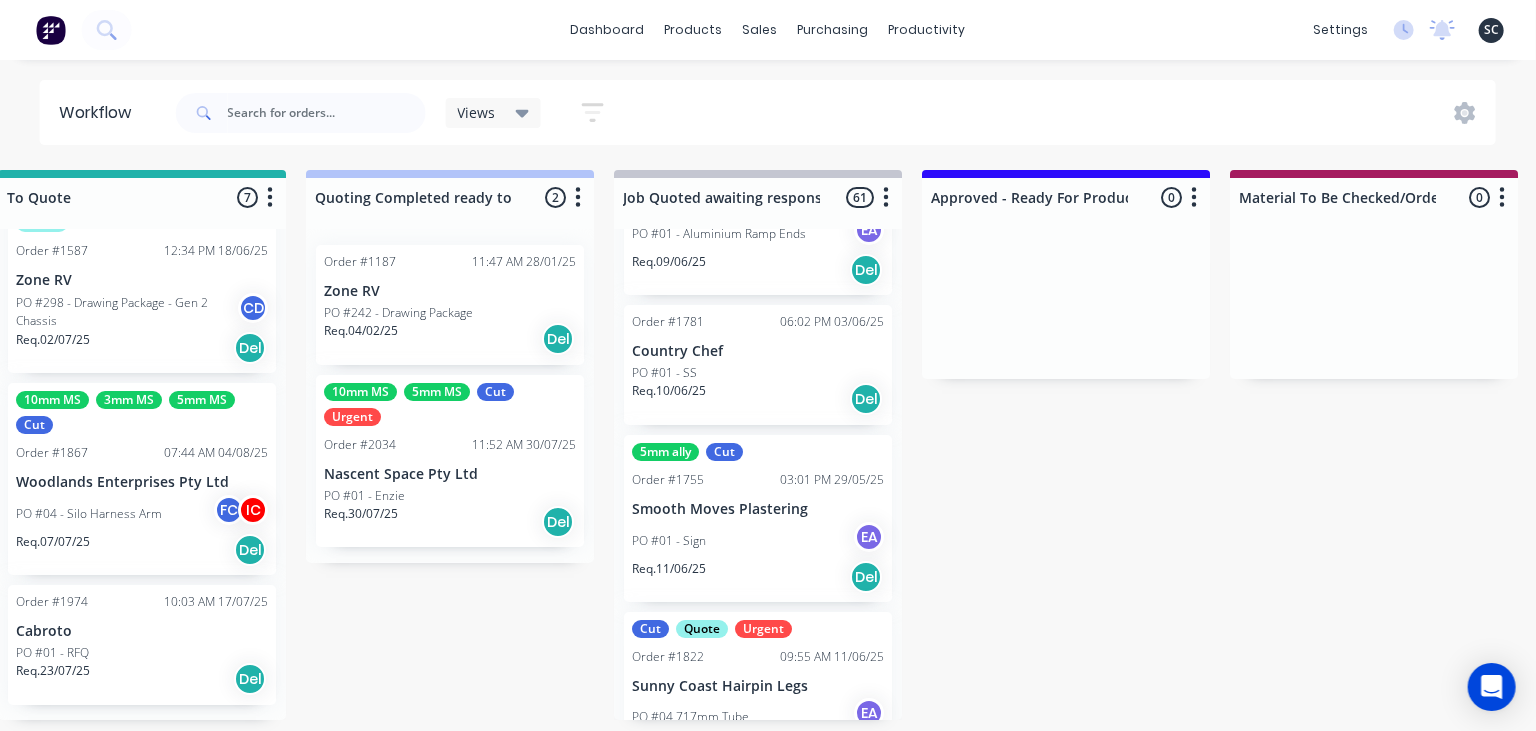 click on "Submitted 17 Status colour #273444 hex #273444 Save Cancel Summaries Total order value Invoiced to date To be invoiced Sort By Created date Required date Order number Customer name Most recent 0-Add labels for all materials and processes here 100x50x3mm ally RHS 2.5mm SS 3mm Ally Cut Fold M10 Hex Nutserts Powder Coat Order #386 09:56 AM 09/06/25 Metalmorphic PO #00-Template Req. 05/06/24 Del Quote Order #2041 02:41 PM 30/07/25 Jet Set Aviation Detailing PO #01 - Engrave Req. 30/07/25 Del Quote Order #2028 01:41 PM 29/07/25 Limitless Kustomz PO #01 - RFQ Req. 05/08/25 Del Quote Order #2032 06:43 PM 29/07/25 Shaun Britland PO #01 - Parts Req. 05/08/25 Del Order #2038 04:29 PM 30/07/25 Precision Steel Solutions Pty Ltd PO #08- 246 Tradewinds
Req. 06/08/25 Del Quote Order #2048 01:59 PM 31/07/25 Eye Specialists PO #01 - Paint Stencils Req. 07/08/25 Del Quote Order #2046 01:45 PM 31/07/25 The Piper Group PO #01 - RFQ Req. 07/08/25 Del Quote Order #2047 01:54 PM 31/07/25 Smartline Medical PO #02 - RFQ Req. Del Del" at bounding box center (2387, 445) 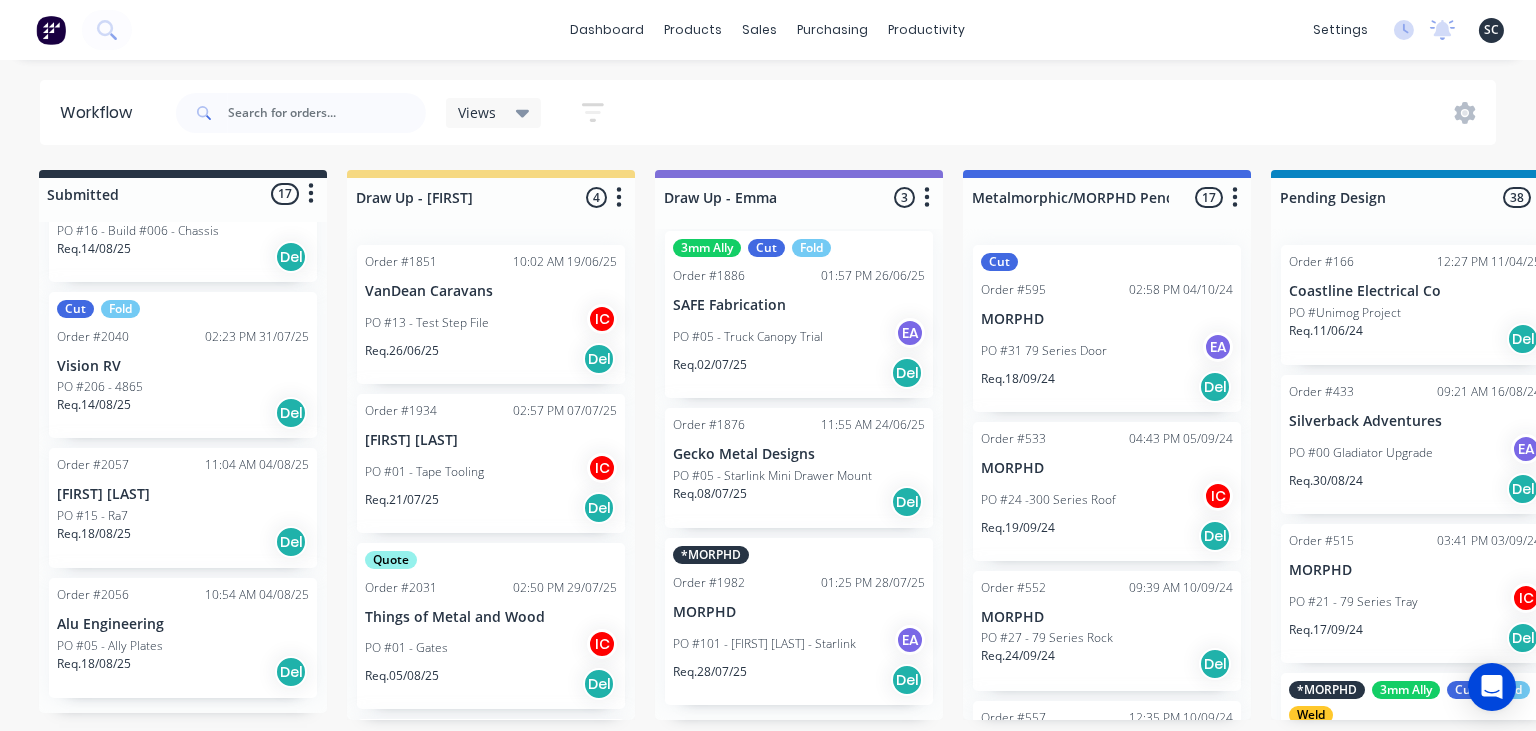 scroll, scrollTop: 0, scrollLeft: 0, axis: both 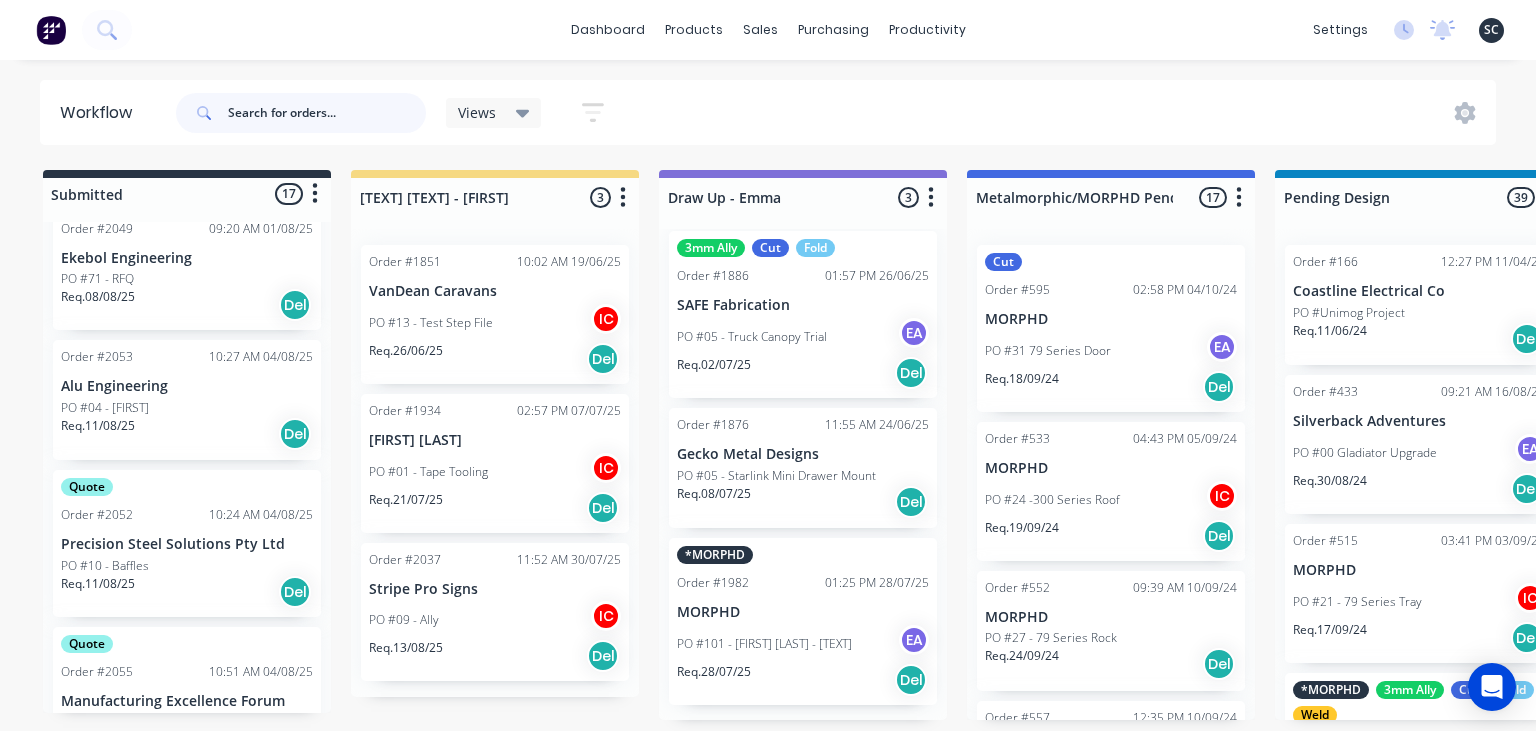 click at bounding box center (327, 113) 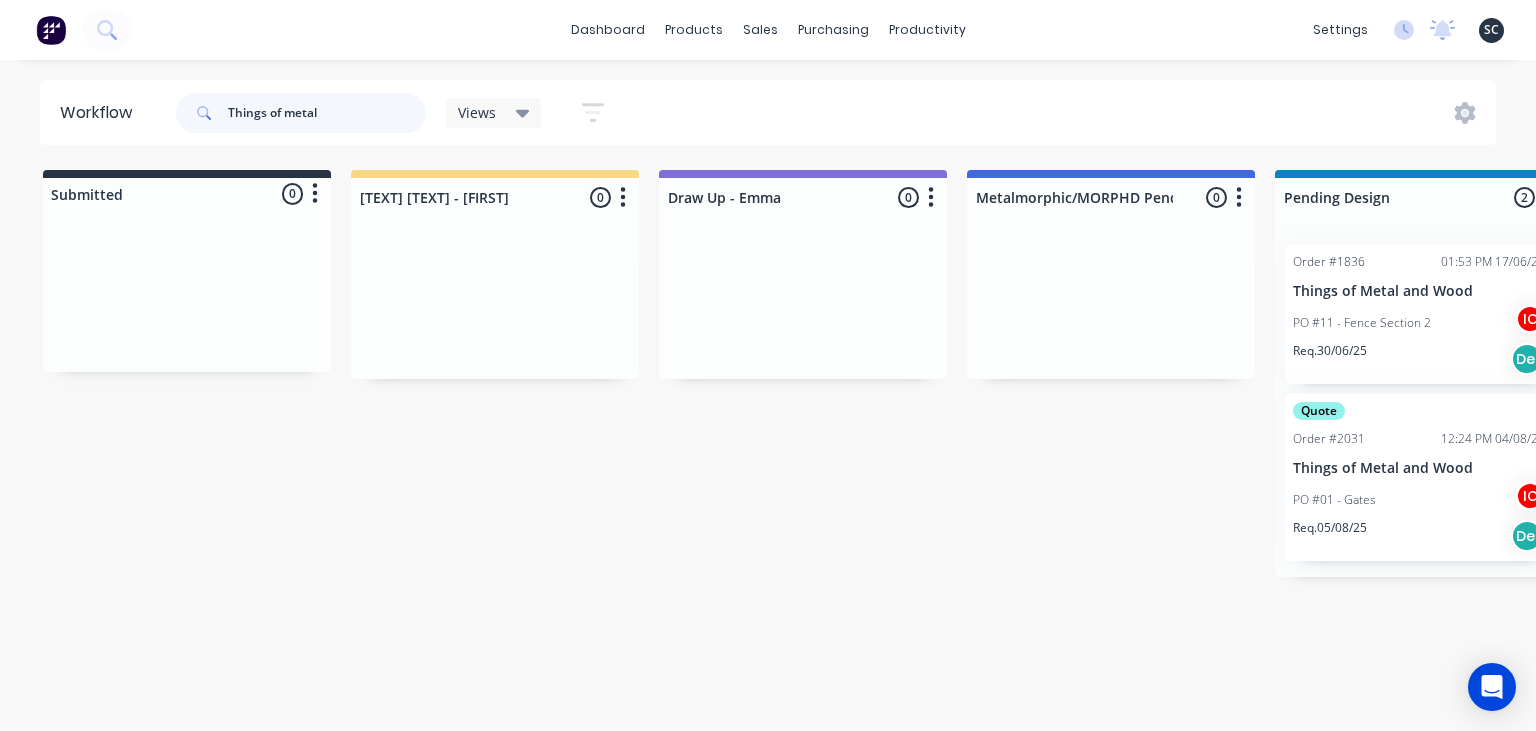 type on "Things of metal" 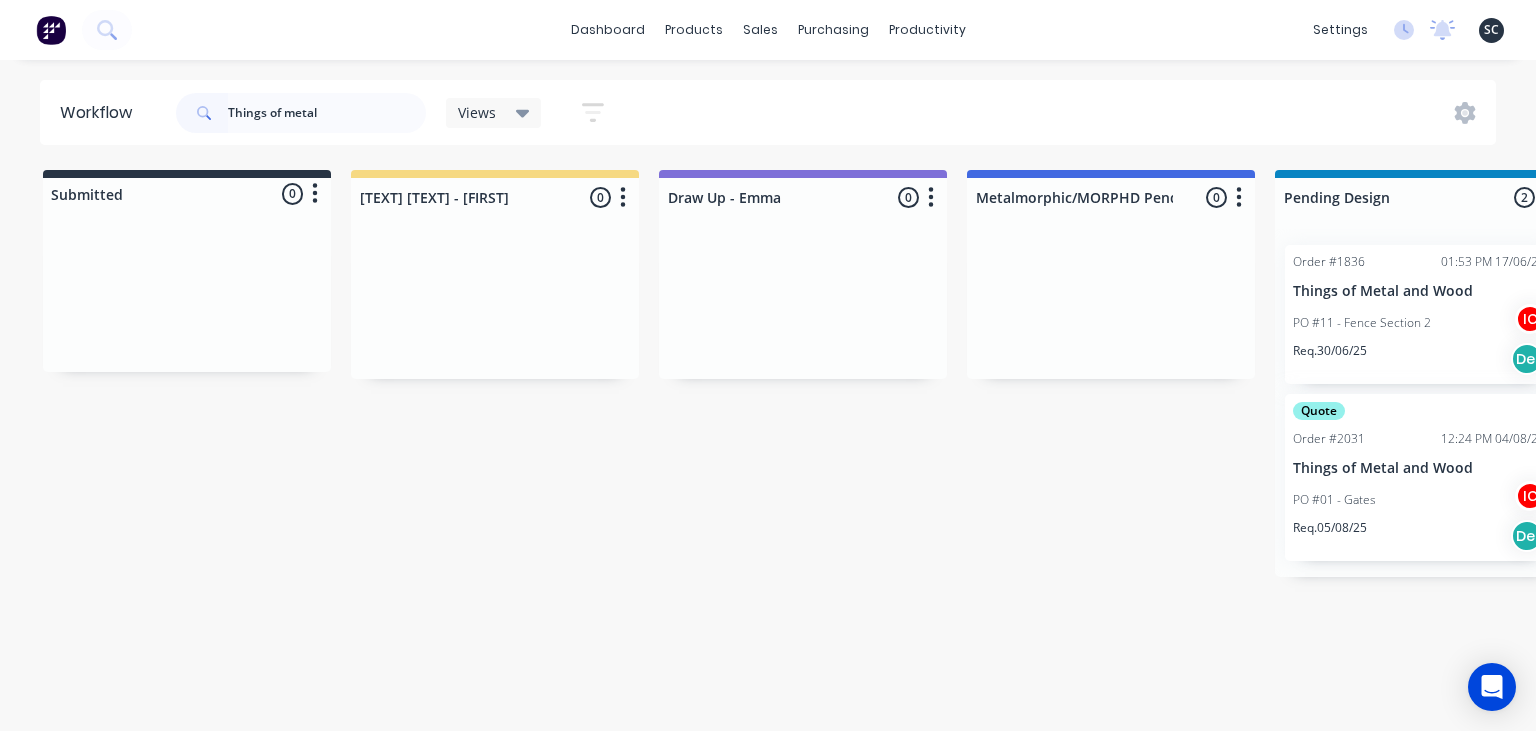 click on "PO #01 - Gates IC" at bounding box center (1419, 500) 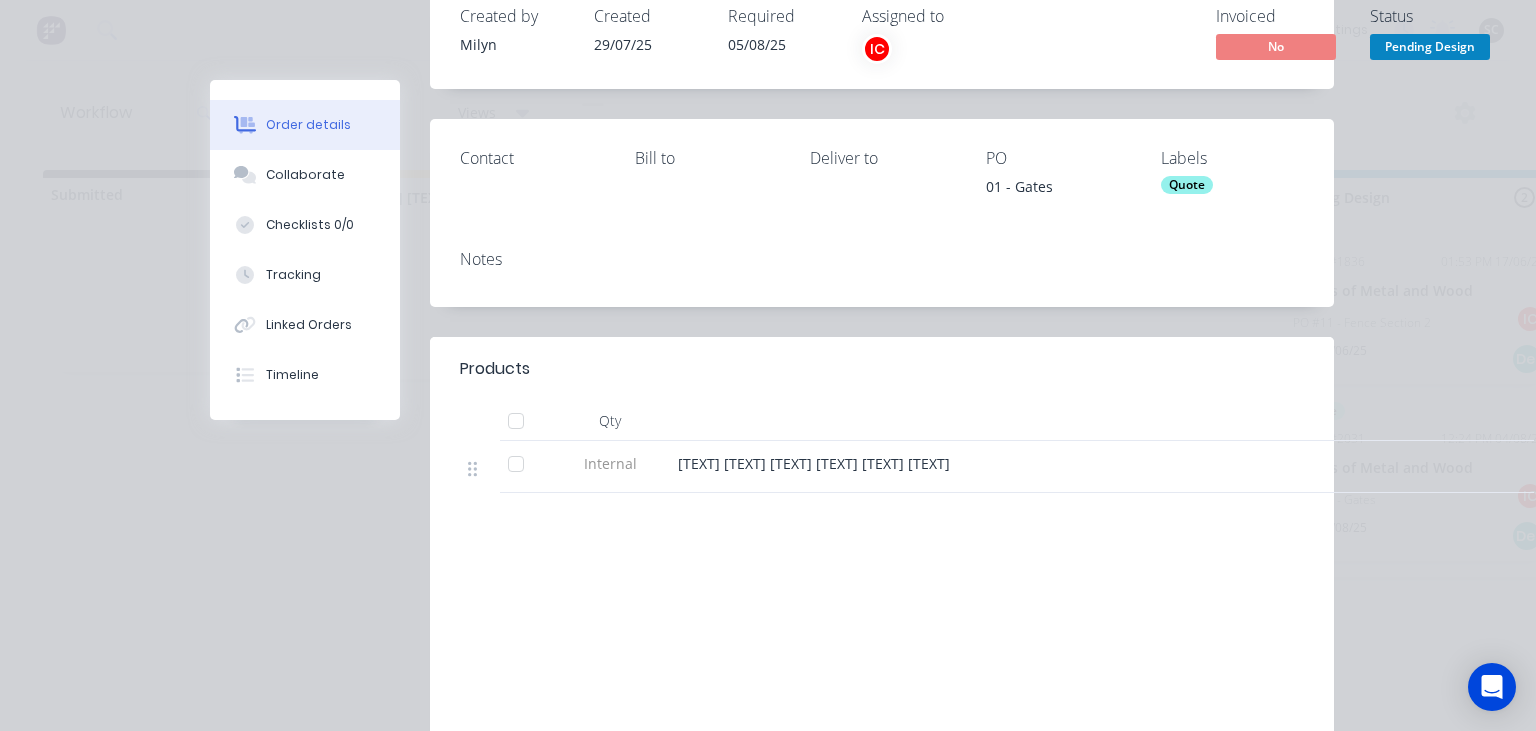 scroll, scrollTop: 230, scrollLeft: 0, axis: vertical 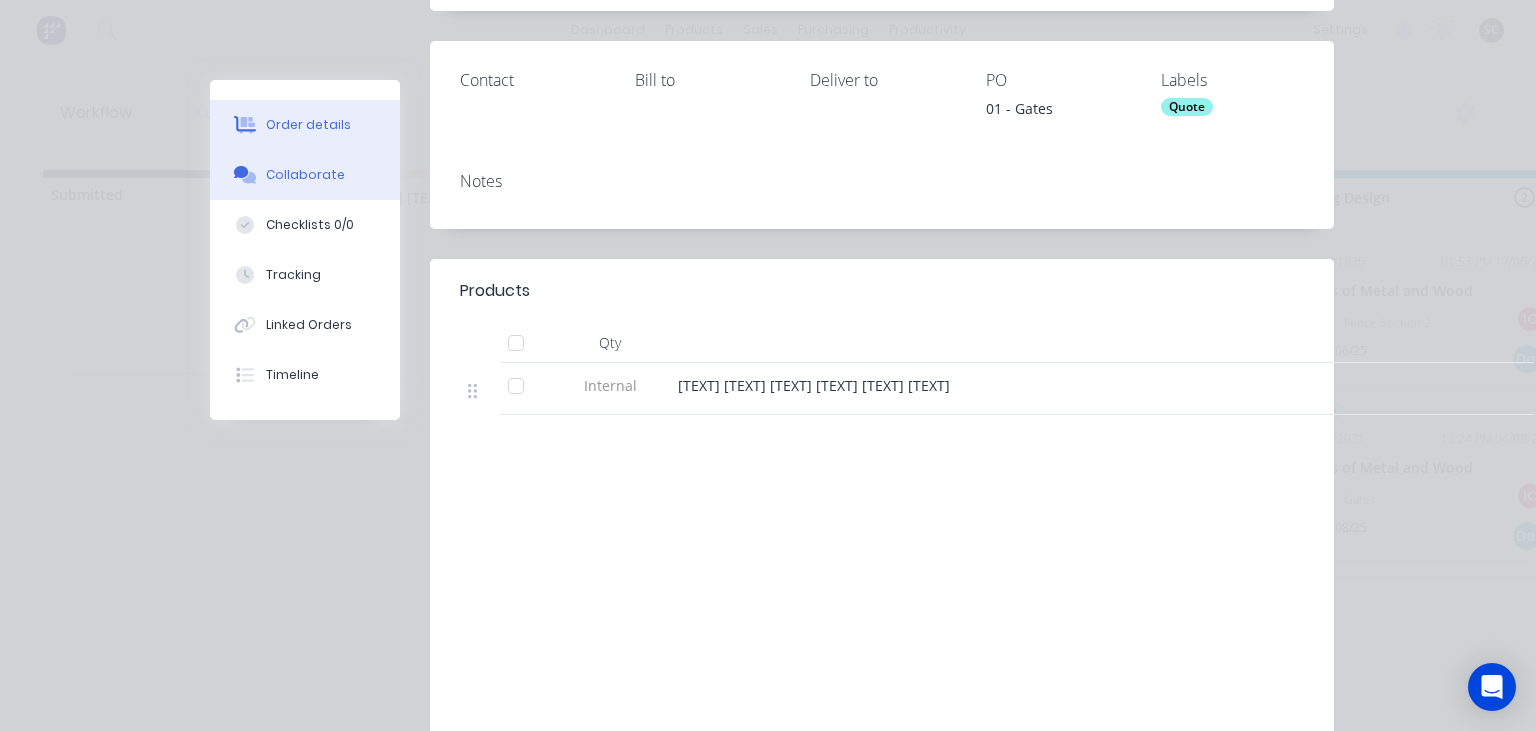 click on "Collaborate" at bounding box center (305, 175) 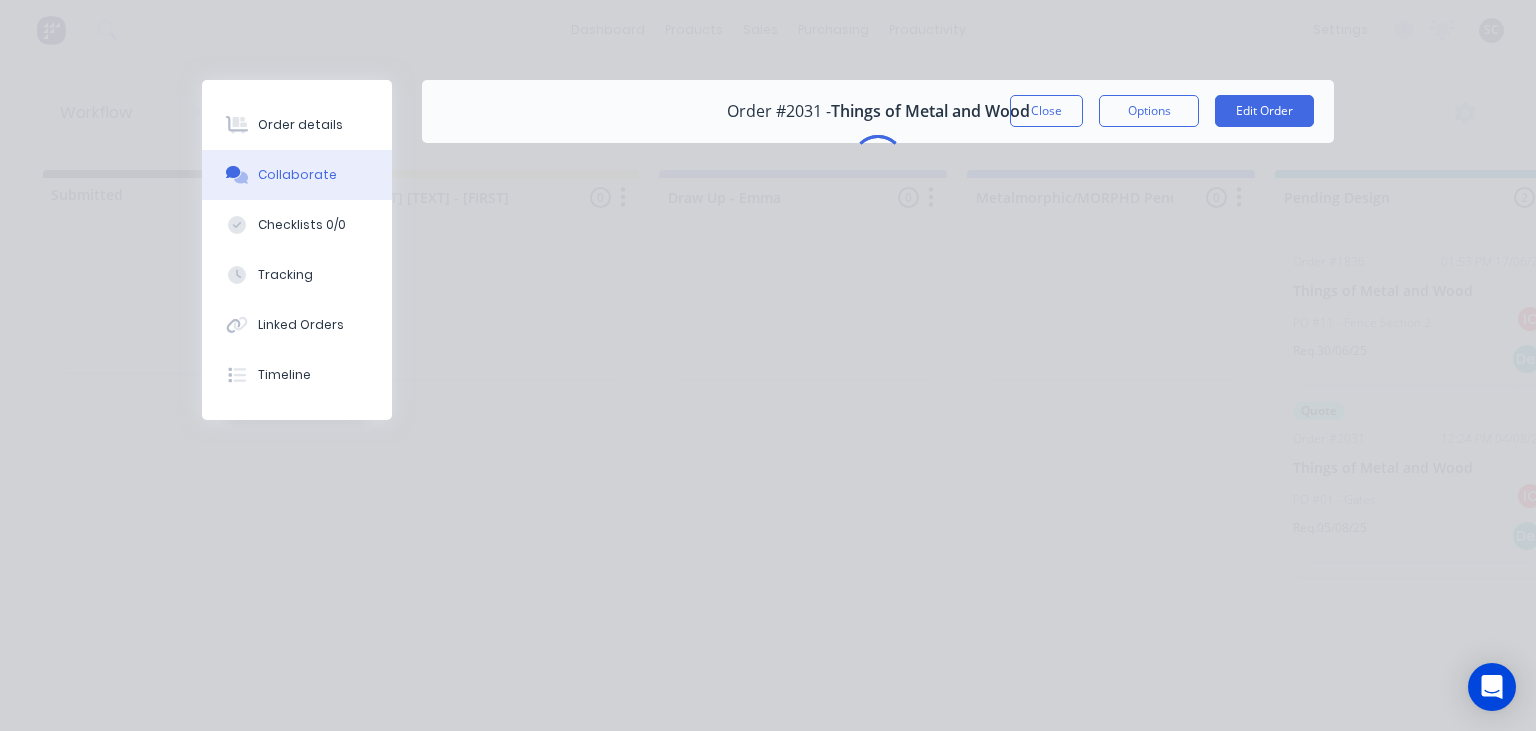 scroll, scrollTop: 0, scrollLeft: 0, axis: both 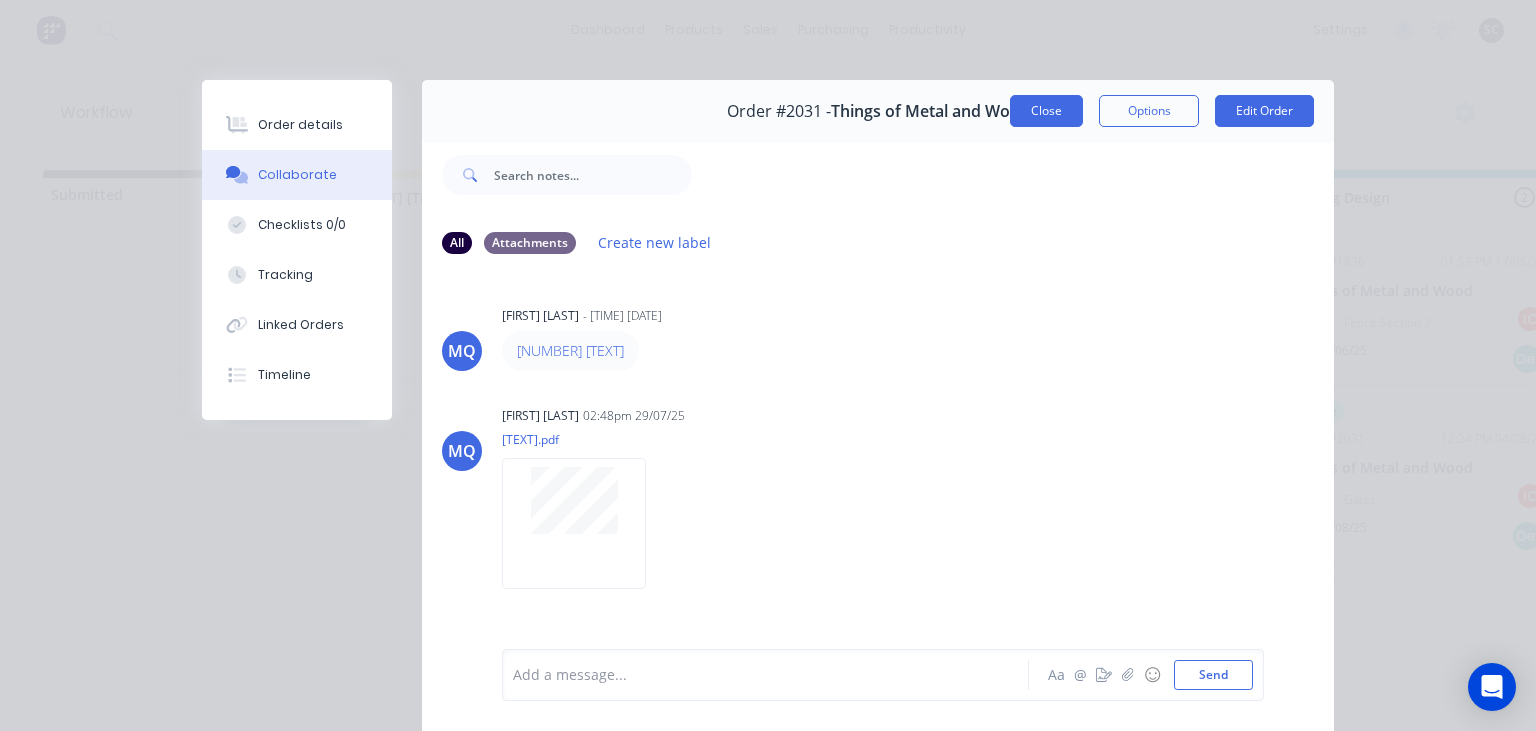 click on "Close" at bounding box center (1046, 111) 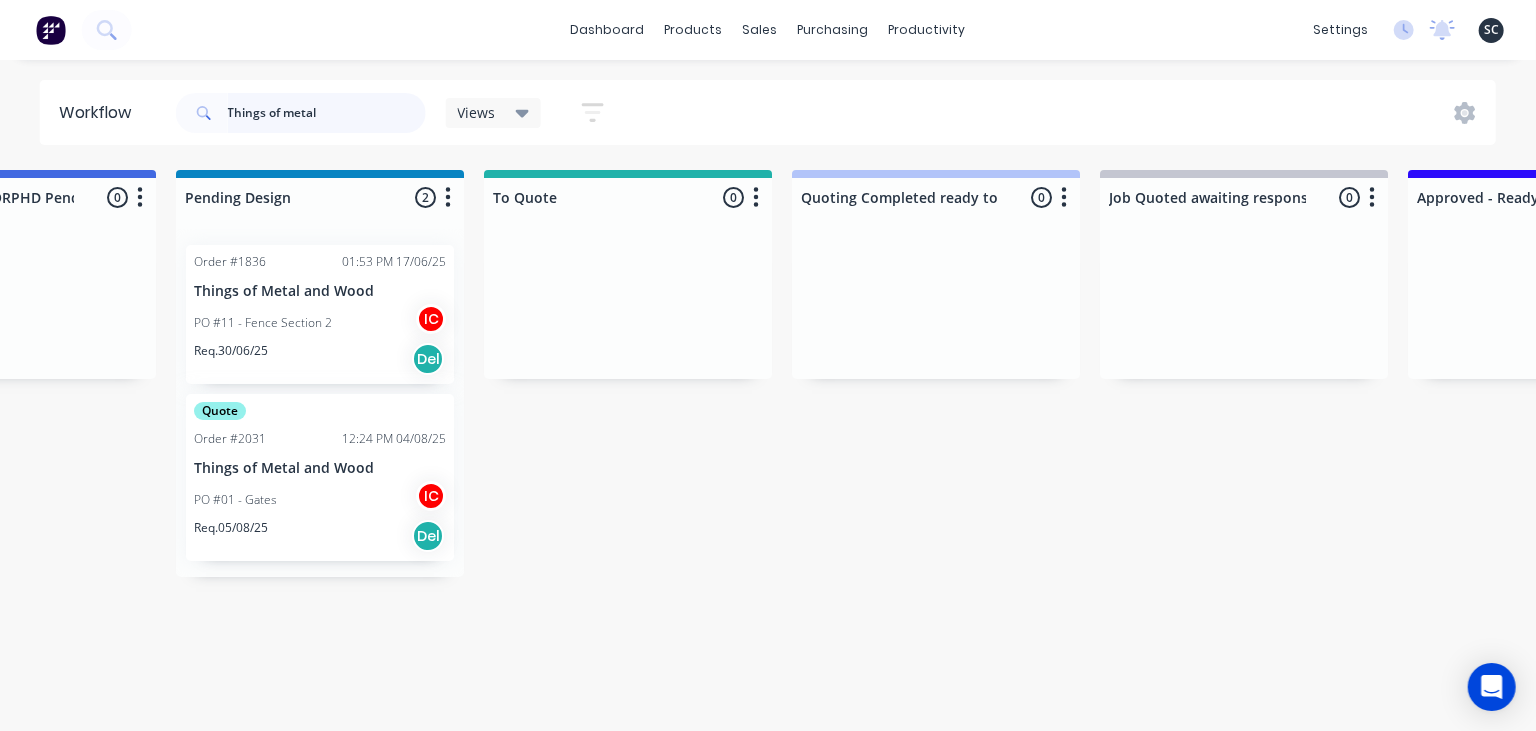 scroll, scrollTop: 0, scrollLeft: 1108, axis: horizontal 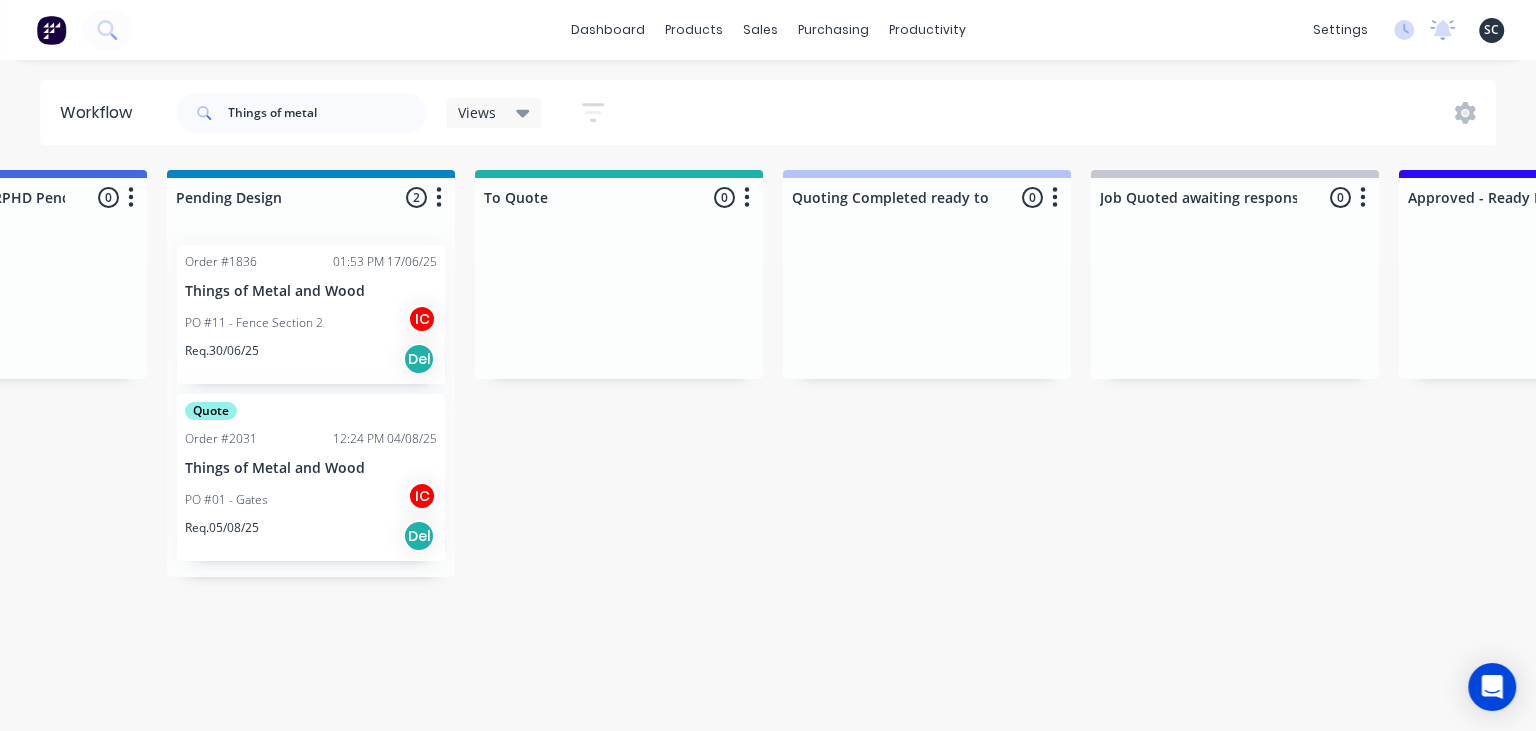 click on "PO #11 - Fence Section 2" at bounding box center [254, 323] 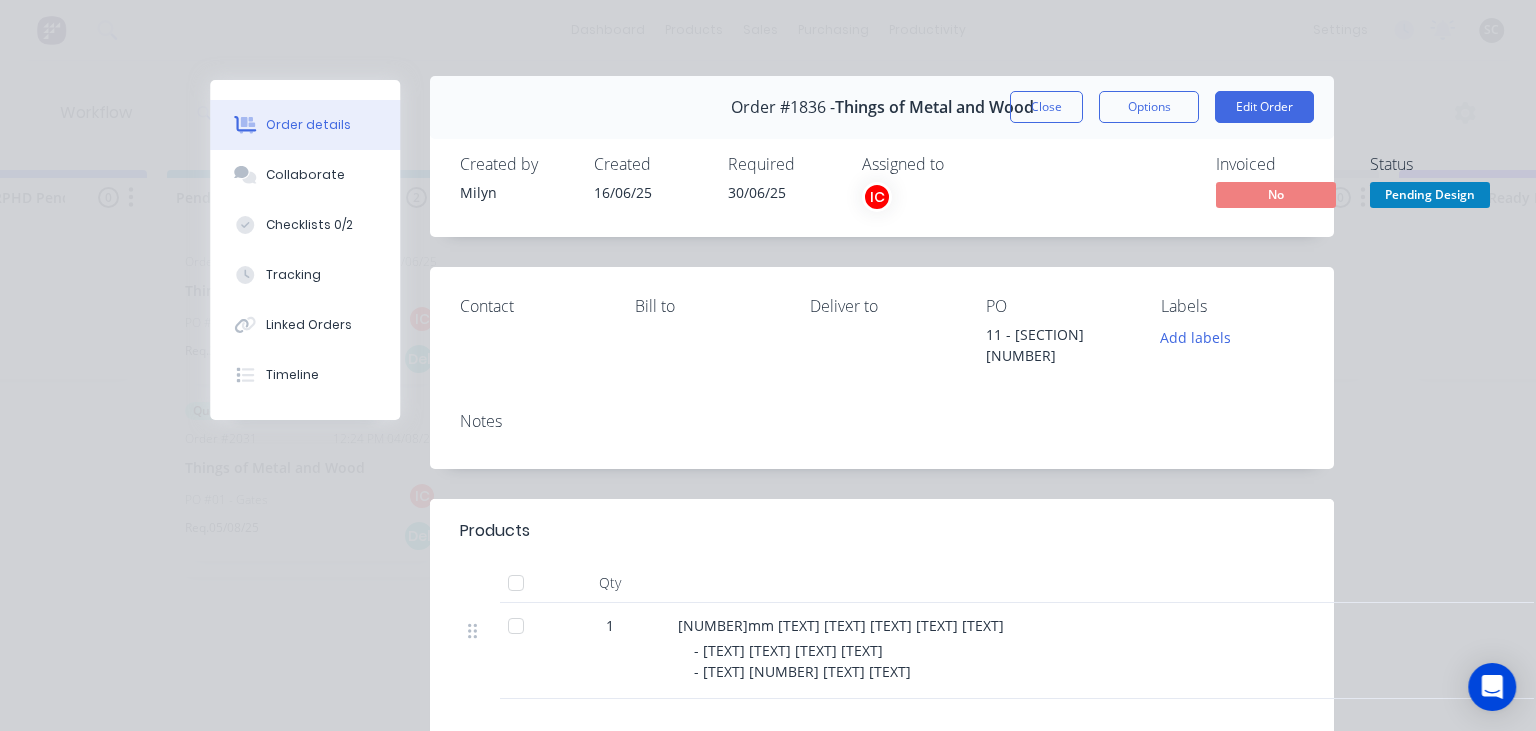 scroll, scrollTop: 0, scrollLeft: 0, axis: both 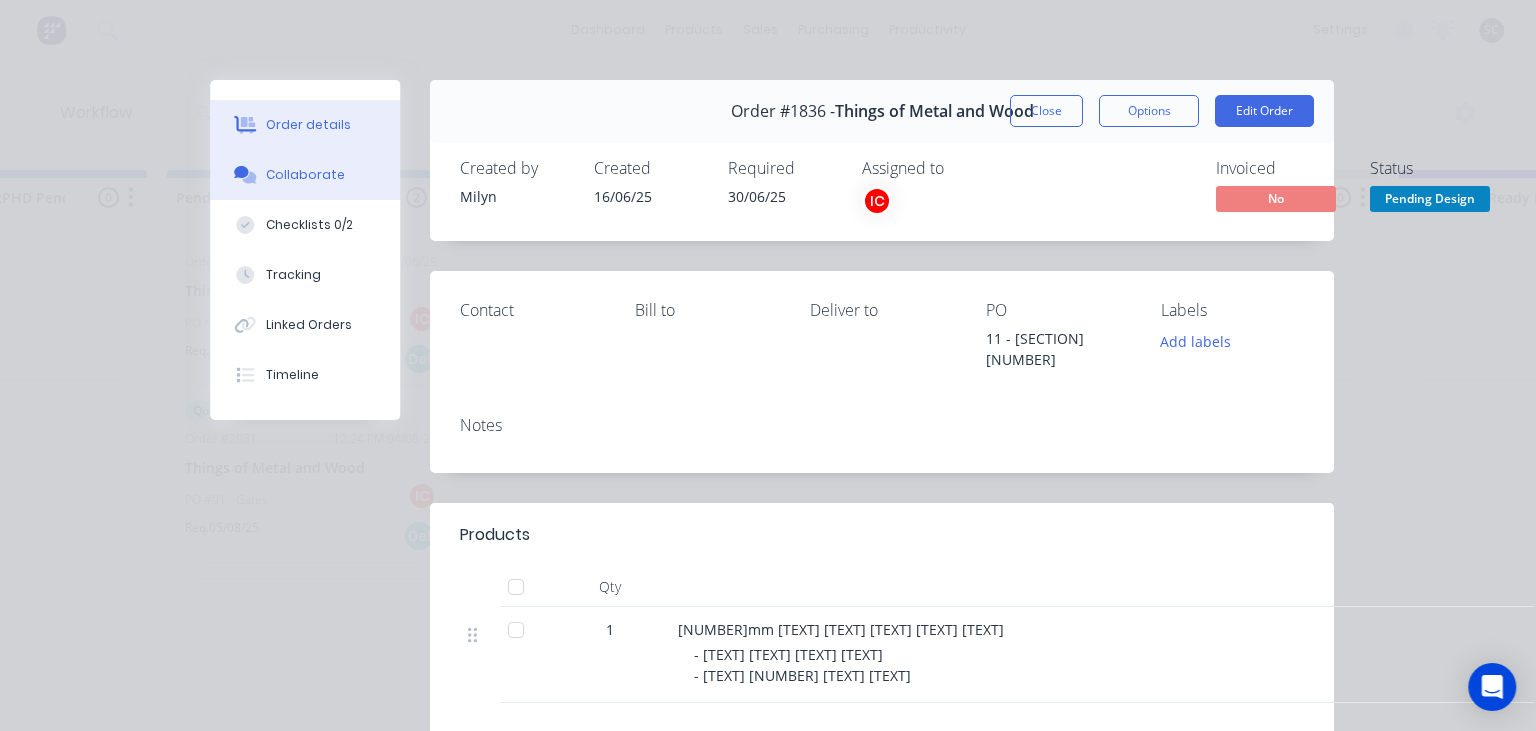 click on "Collaborate" at bounding box center (305, 175) 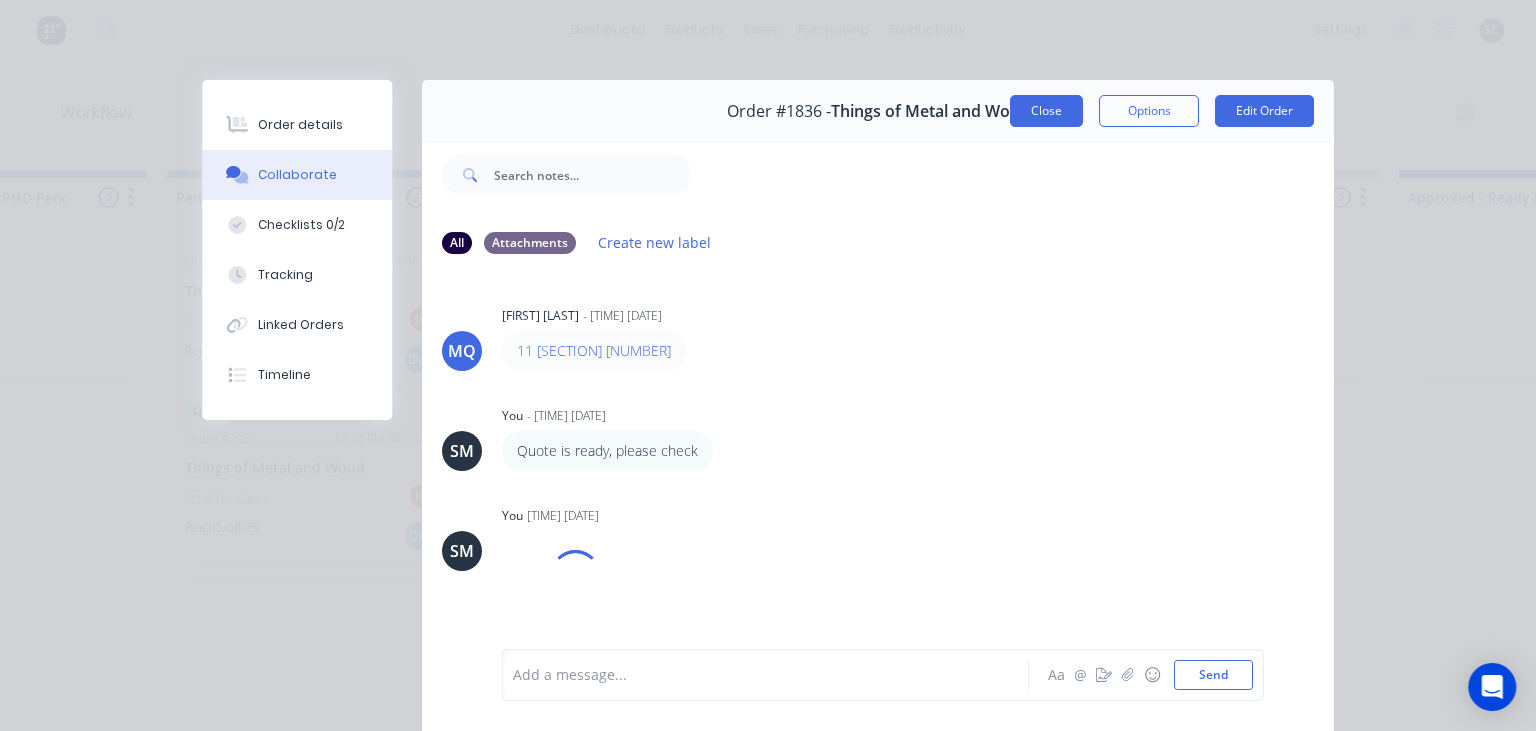 click on "Close" at bounding box center (1046, 111) 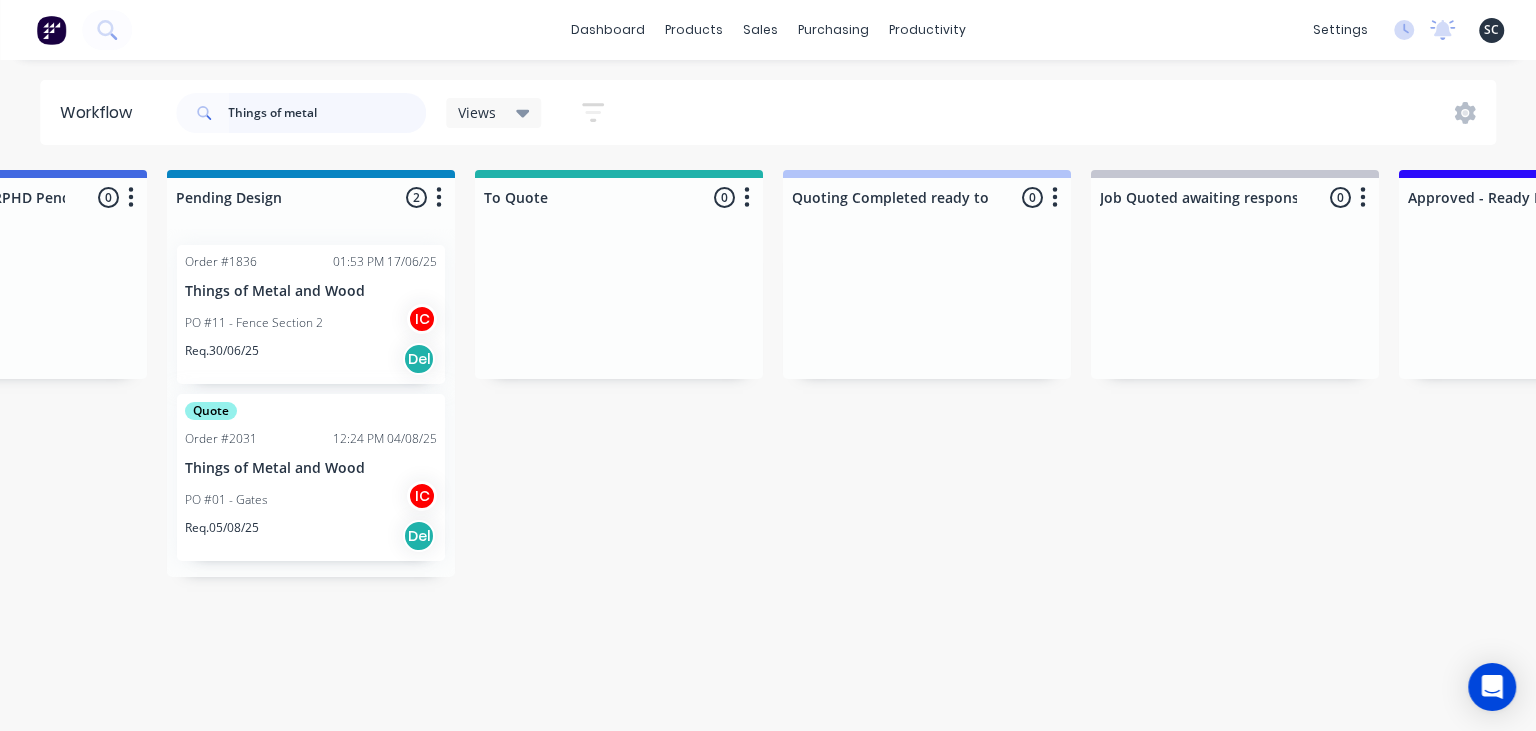 drag, startPoint x: 268, startPoint y: 102, endPoint x: 119, endPoint y: 110, distance: 149.21461 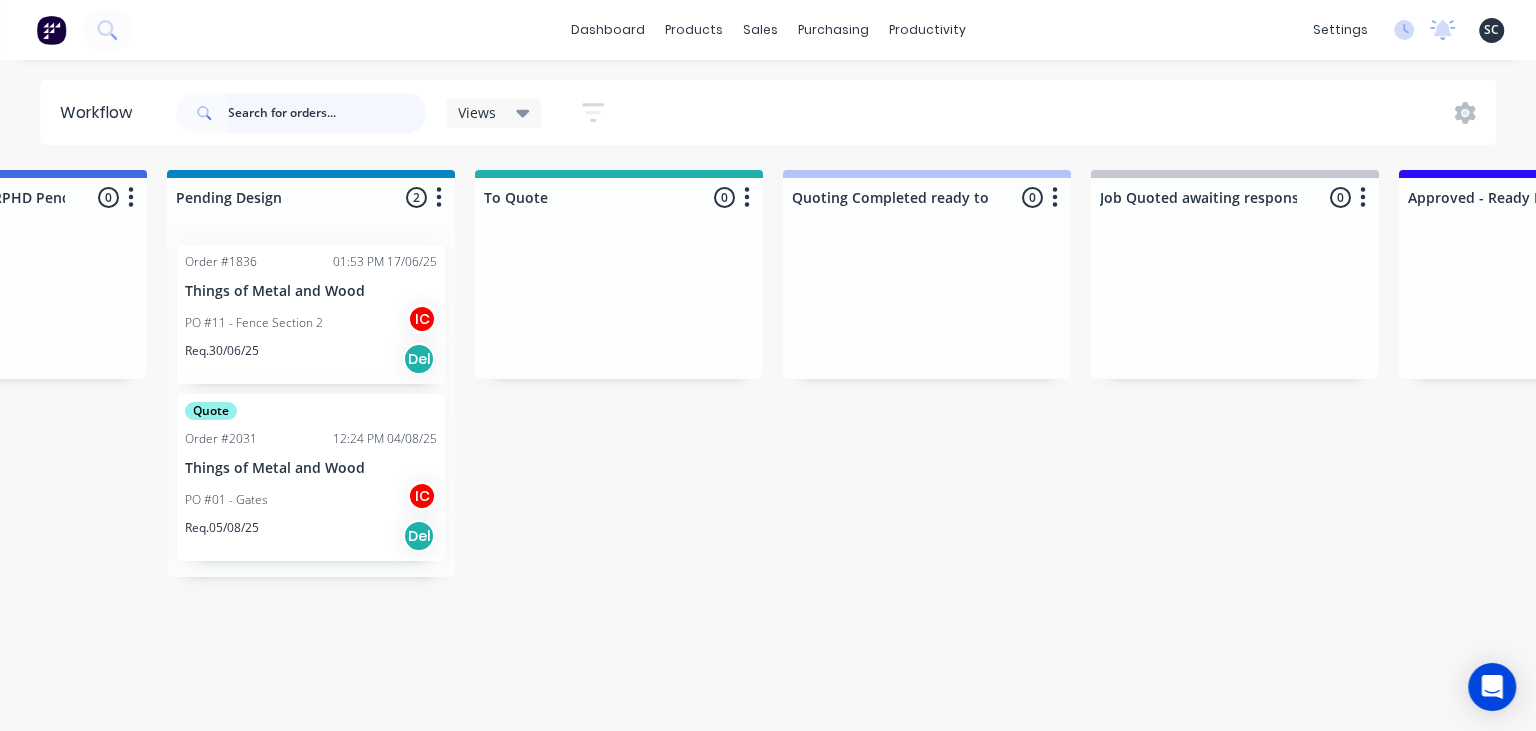 type 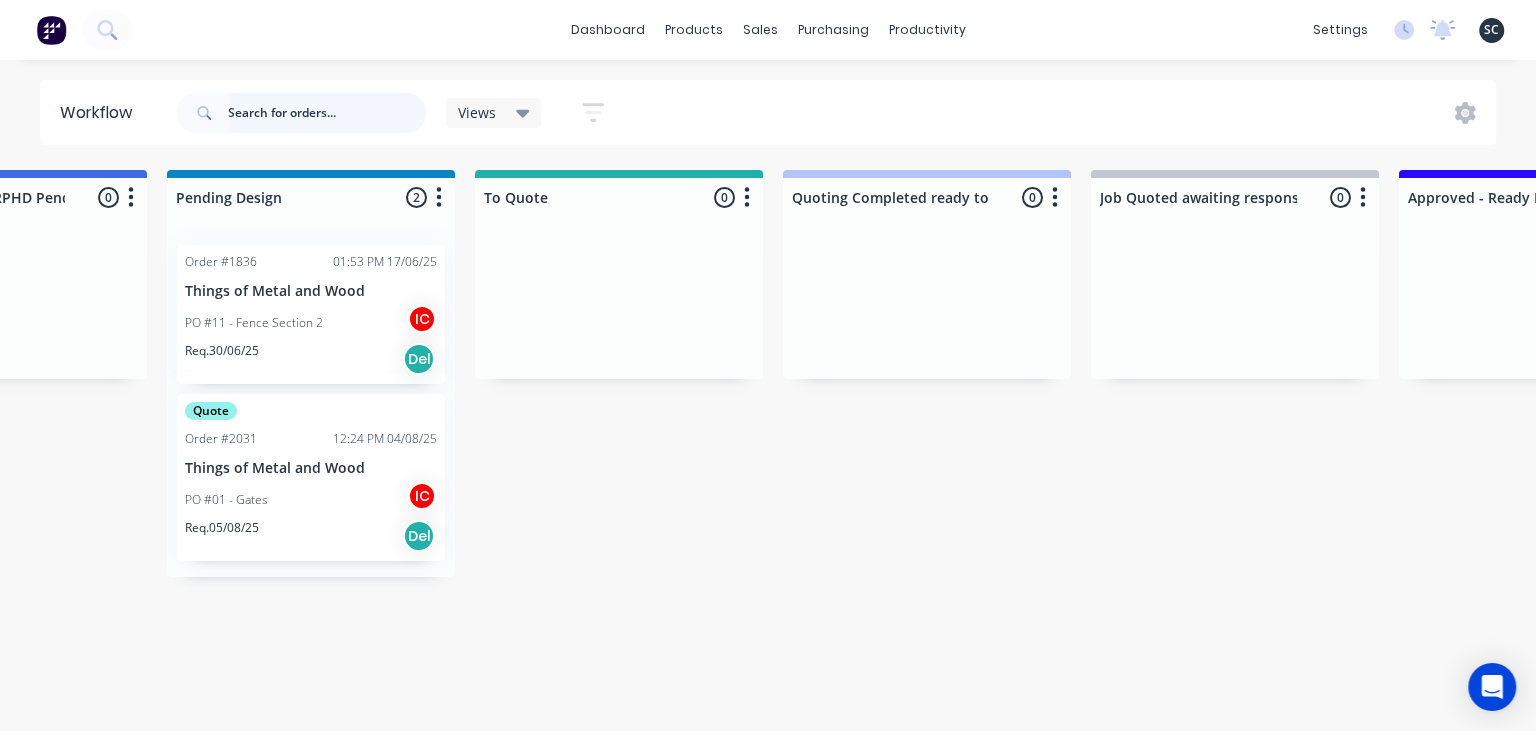 scroll, scrollTop: 0, scrollLeft: 0, axis: both 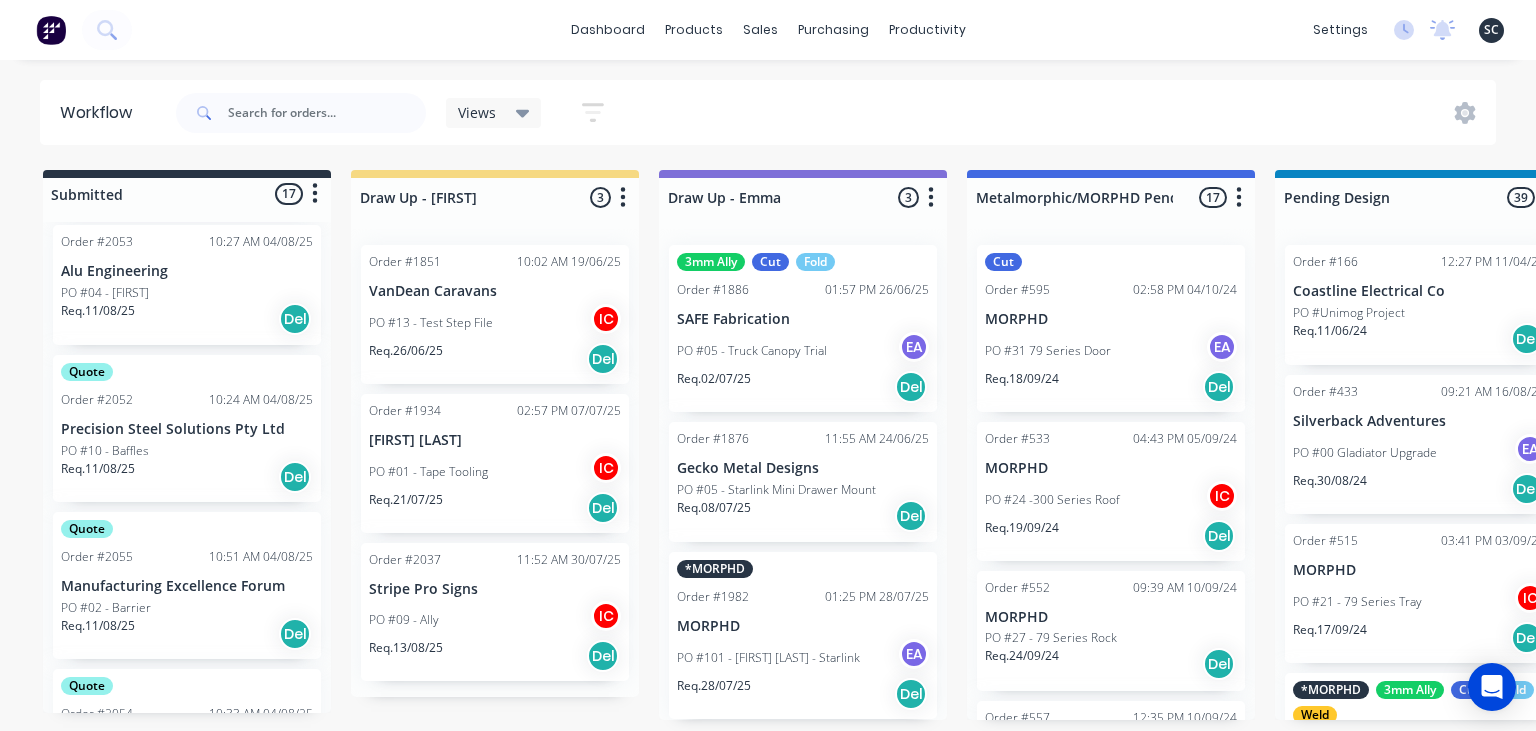 click on "Req. 11/08/25 Del" at bounding box center (187, 477) 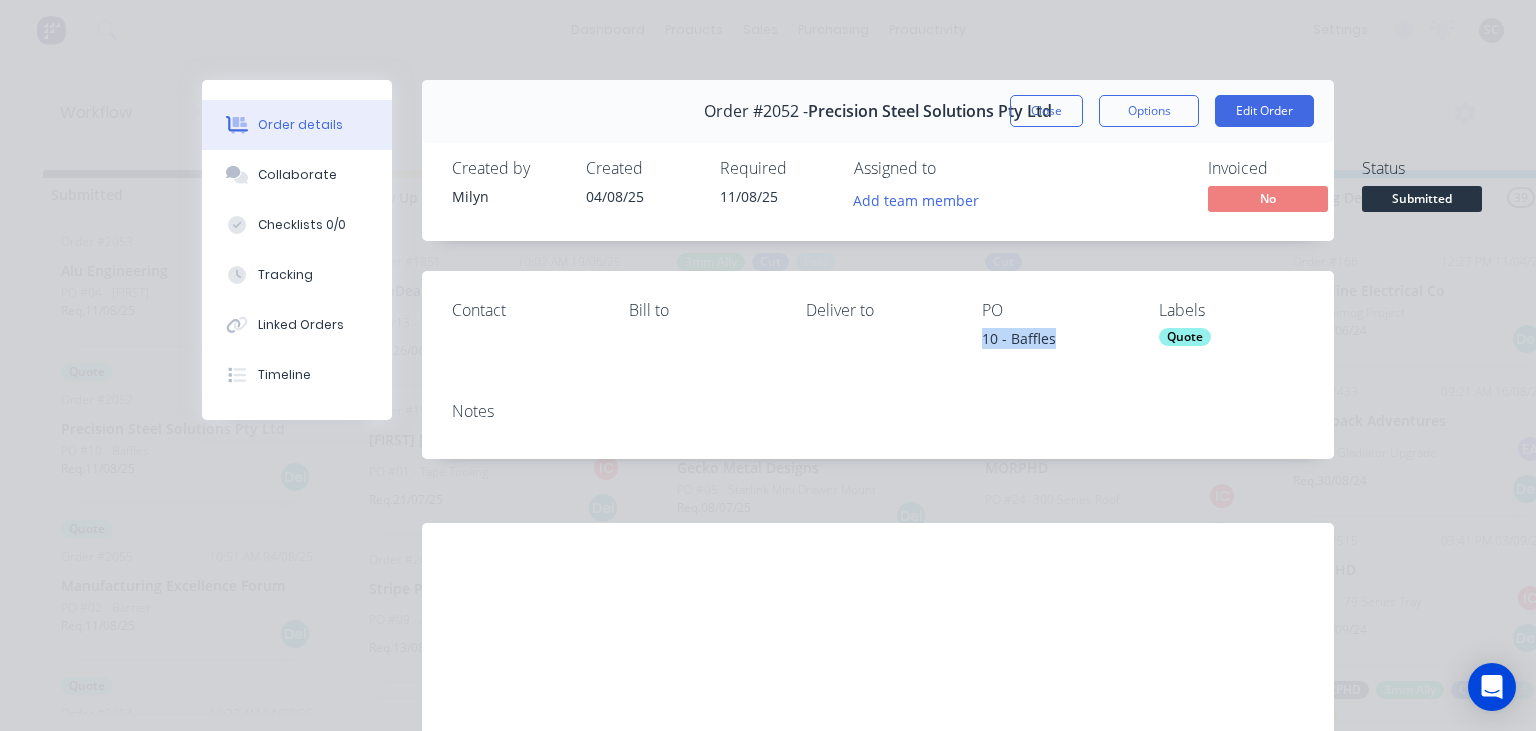 drag, startPoint x: 1022, startPoint y: 329, endPoint x: 1085, endPoint y: 329, distance: 63 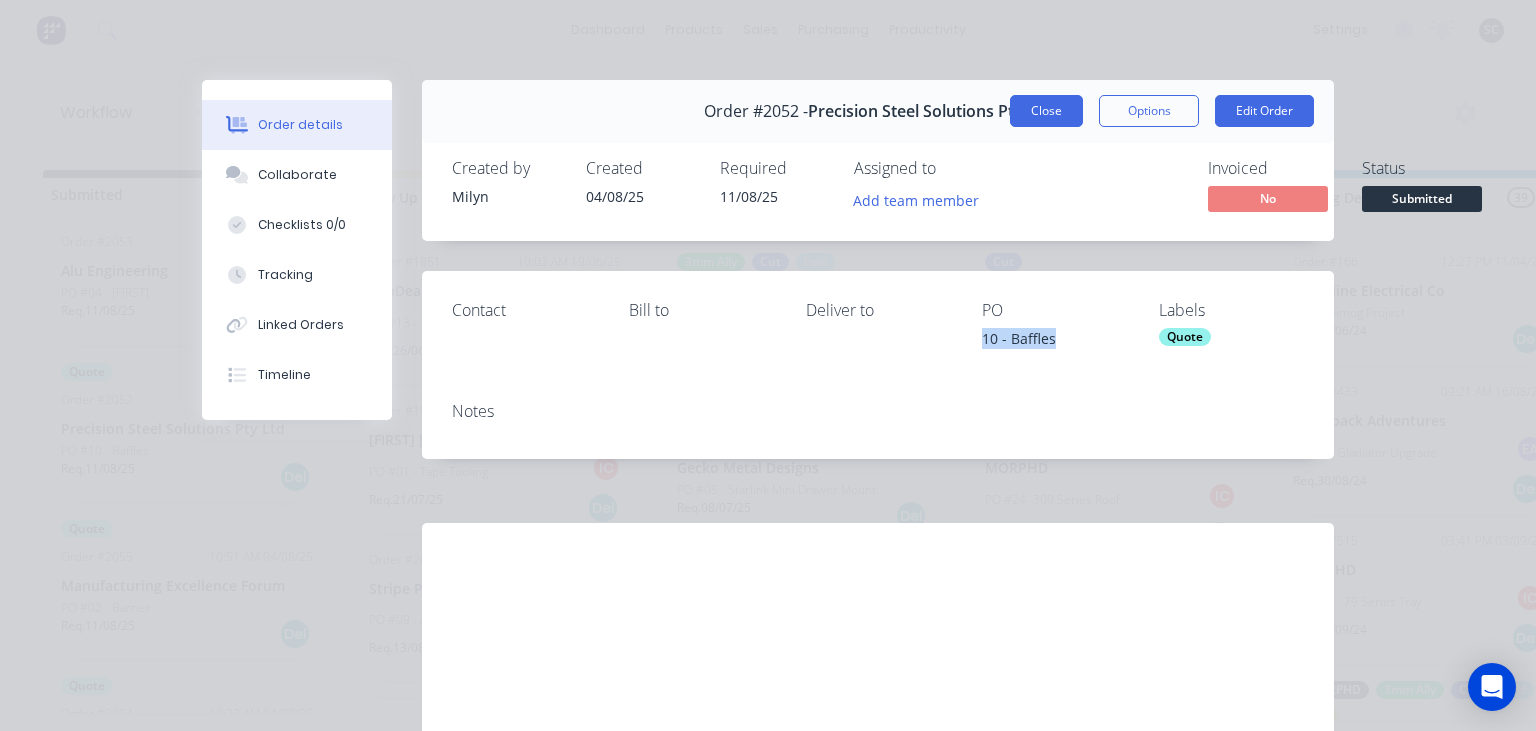 click on "Close" at bounding box center (1046, 111) 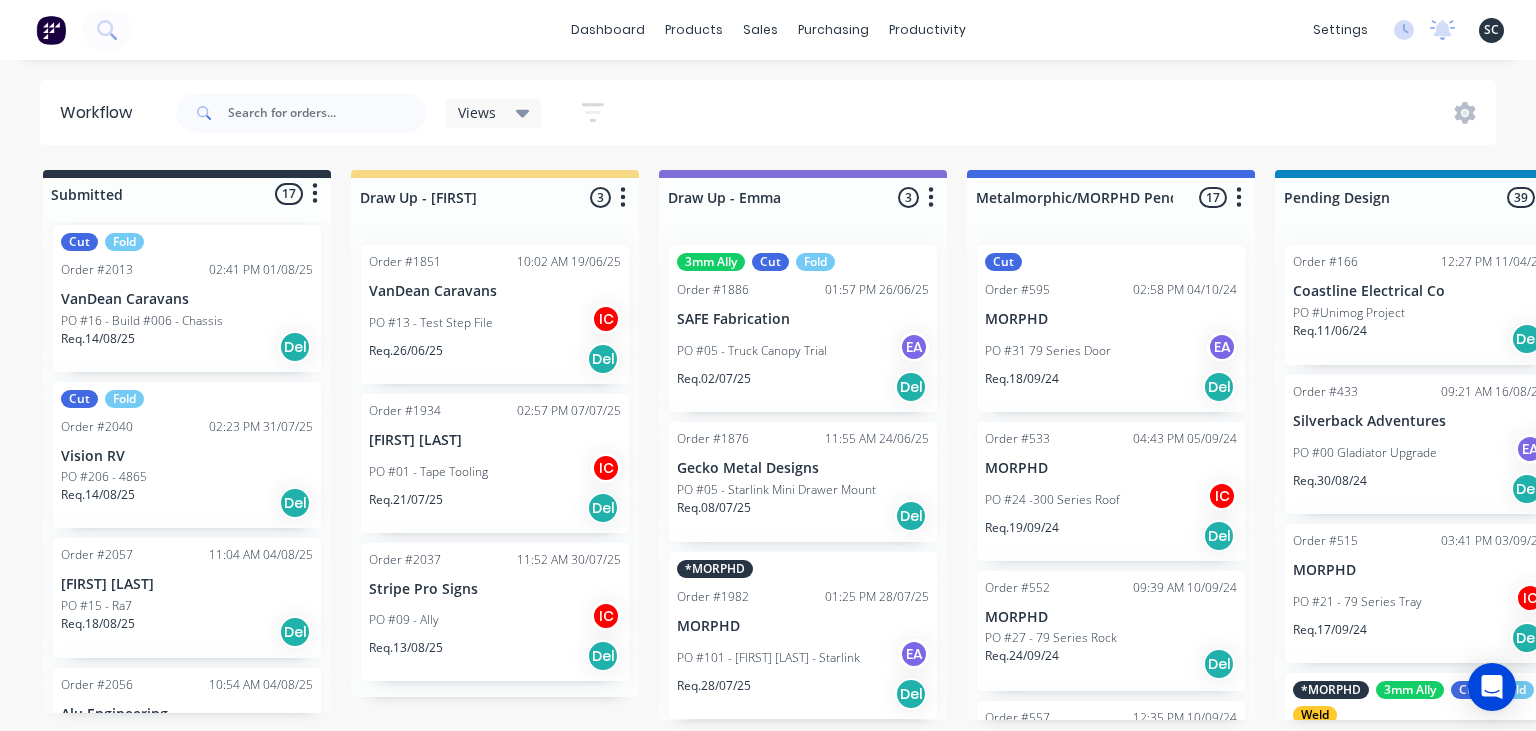scroll, scrollTop: 2181, scrollLeft: 0, axis: vertical 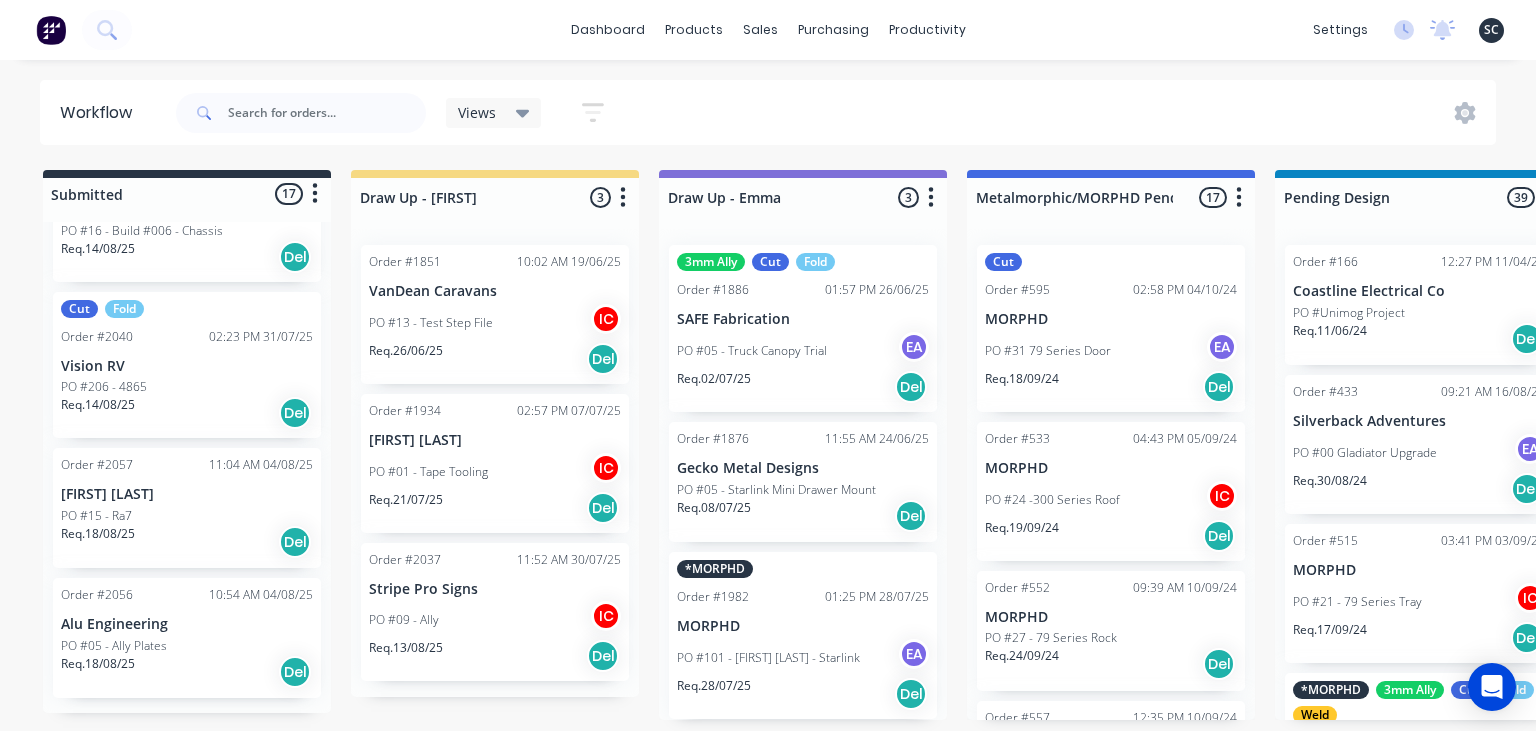 click on "dashboard products sales purchasing productivity dashboard products Product Catalogue Materials sales Sales Orders Customers Price Level Manager purchasing Purchase Orders Suppliers productivity Workflow Planner Delivery Scheduling Timesheets settings No new notifications Mark all as read Milyn  mentioned you in a message Smartline Medical Order  # 2047 PO  02 - RFQ 11:55am 01/08/25   Milyn  mentioned you in a message Precision Stainless Order  # 1850 PO  03 - Bench 02:00pm 24/07/25   Milyn  mentioned you in a message HC Design Consulting Order  # 1666 PO  01 - Plates 01:33pm 24/07/25   Milyn  mentioned you in a message Precision Stainless Order  # 1950 PO  07 - Tray Shelves
12:51pm 24/07/25   Emma  mentioned you in a message Smoke Fabrication Order  # 1994 PO  116 -  JB00016
11:07am 23/07/25   Sean Marc  mentioned you in a message Fast Lane Fabrication Order  # 1992 PO  13 - Order 22/7/25
08:59am 23/07/25   Emma  mentioned you in a message SAFE Fabrication Order  # 1973 PO  06 - Locker Set
Emma Order" at bounding box center [768, 305] 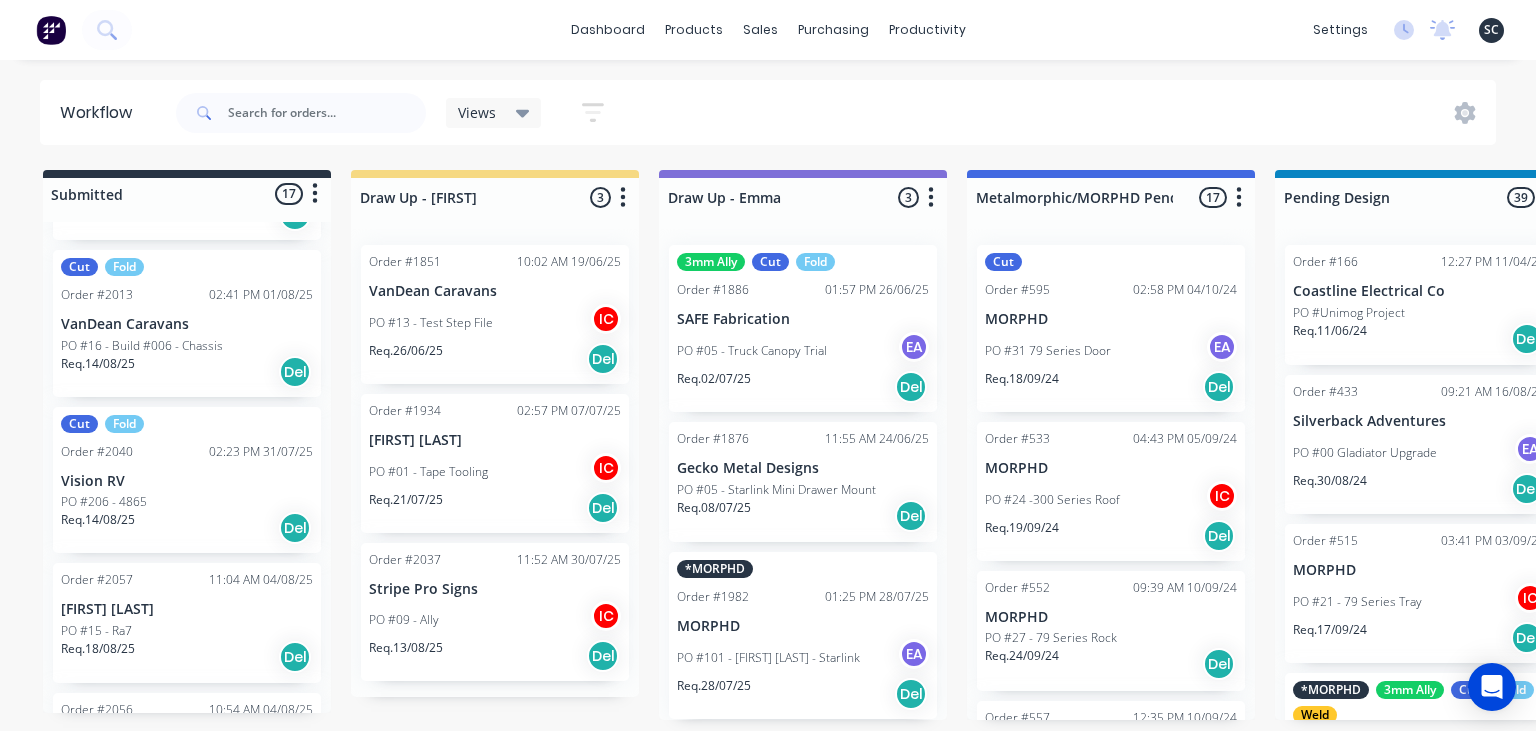 scroll, scrollTop: 1951, scrollLeft: 0, axis: vertical 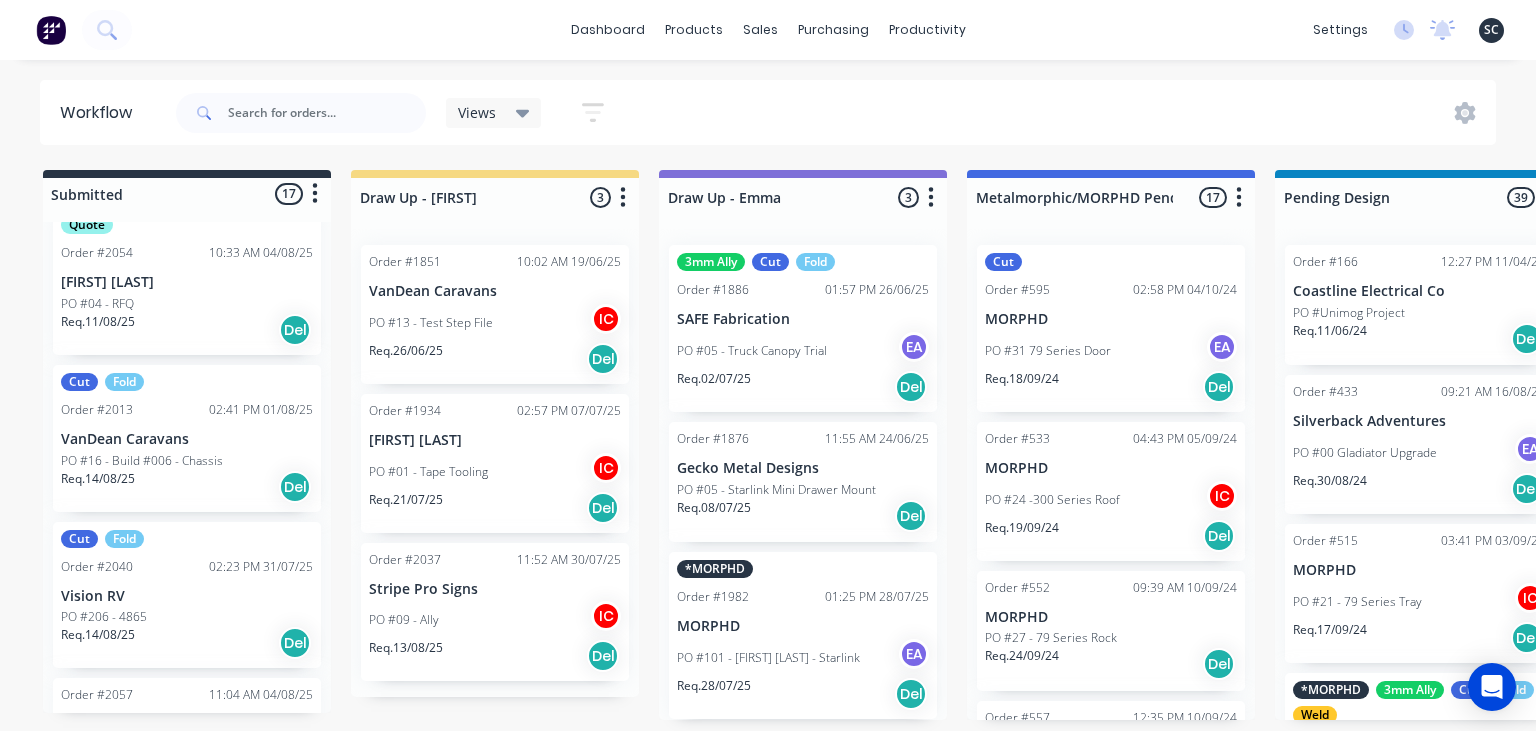 click on "PO #16 - Build #006 - Chassis" at bounding box center (142, 461) 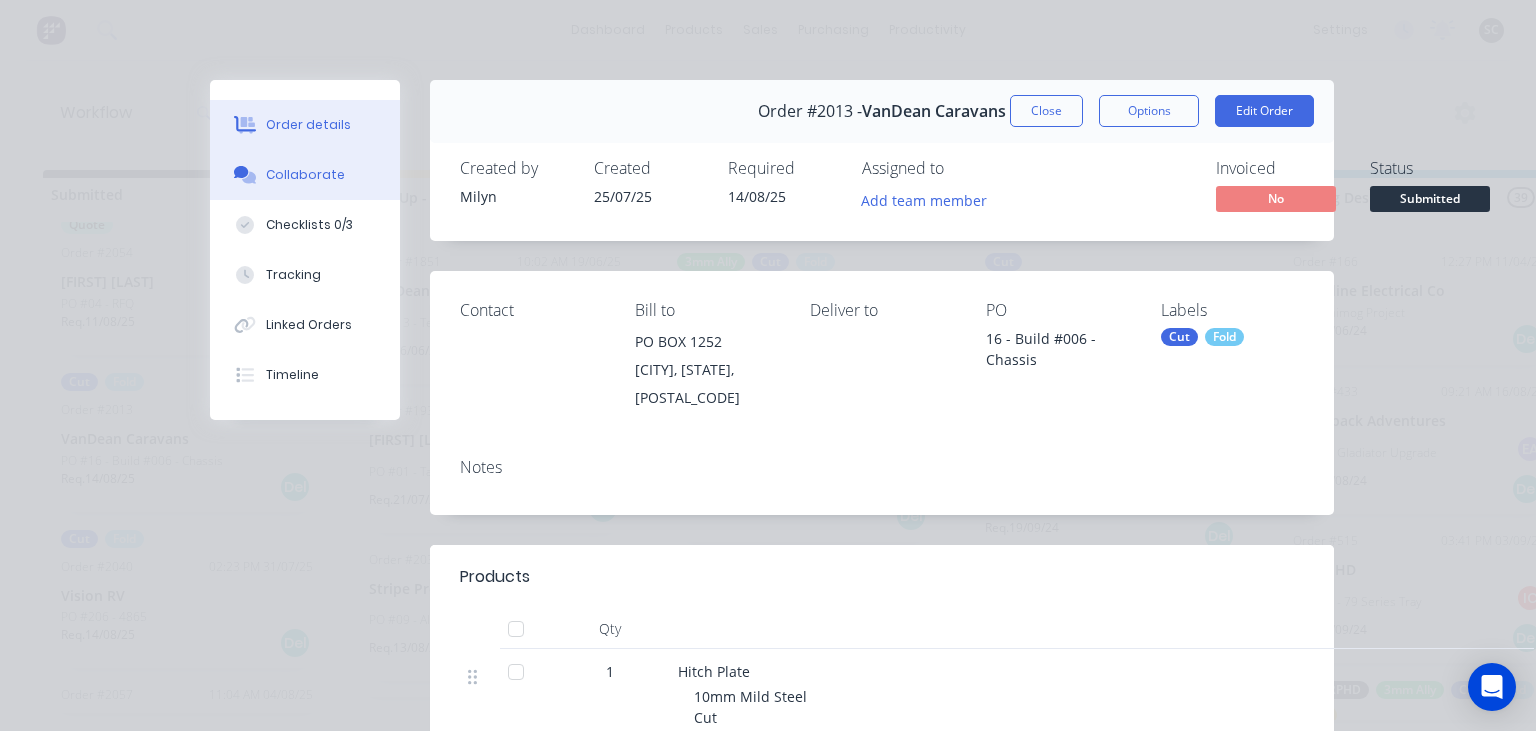 click on "Collaborate" at bounding box center (305, 175) 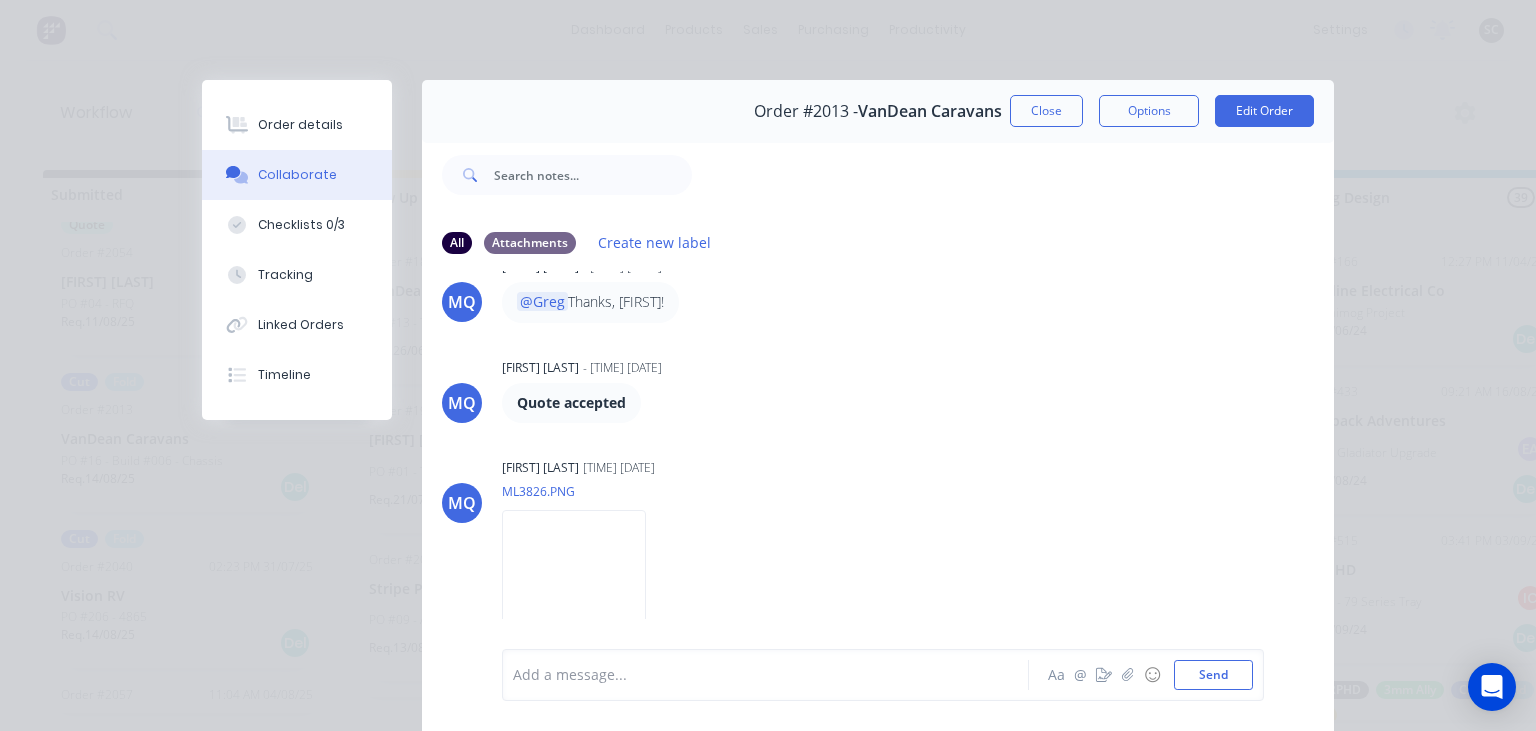 scroll, scrollTop: 1554, scrollLeft: 0, axis: vertical 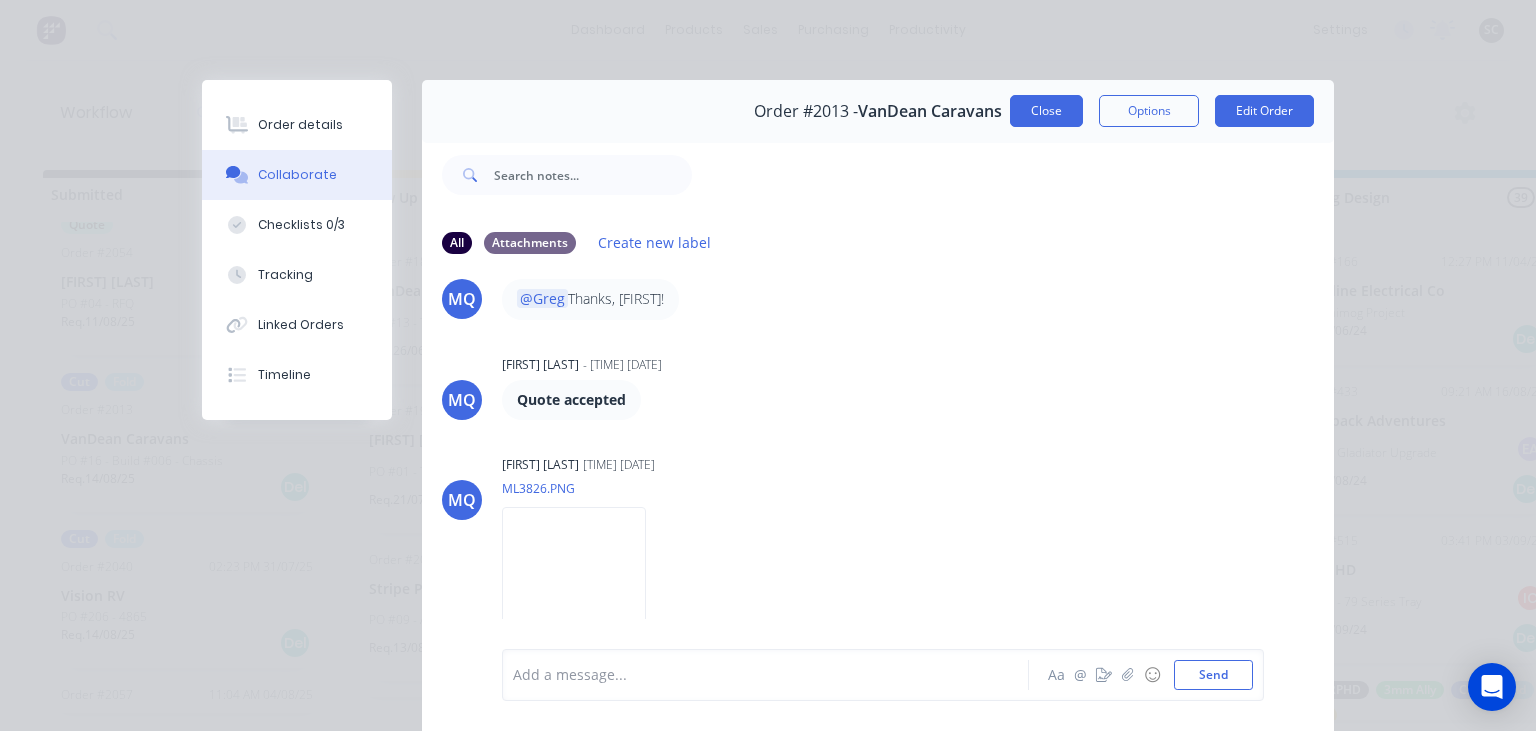 click on "Close" at bounding box center (1046, 111) 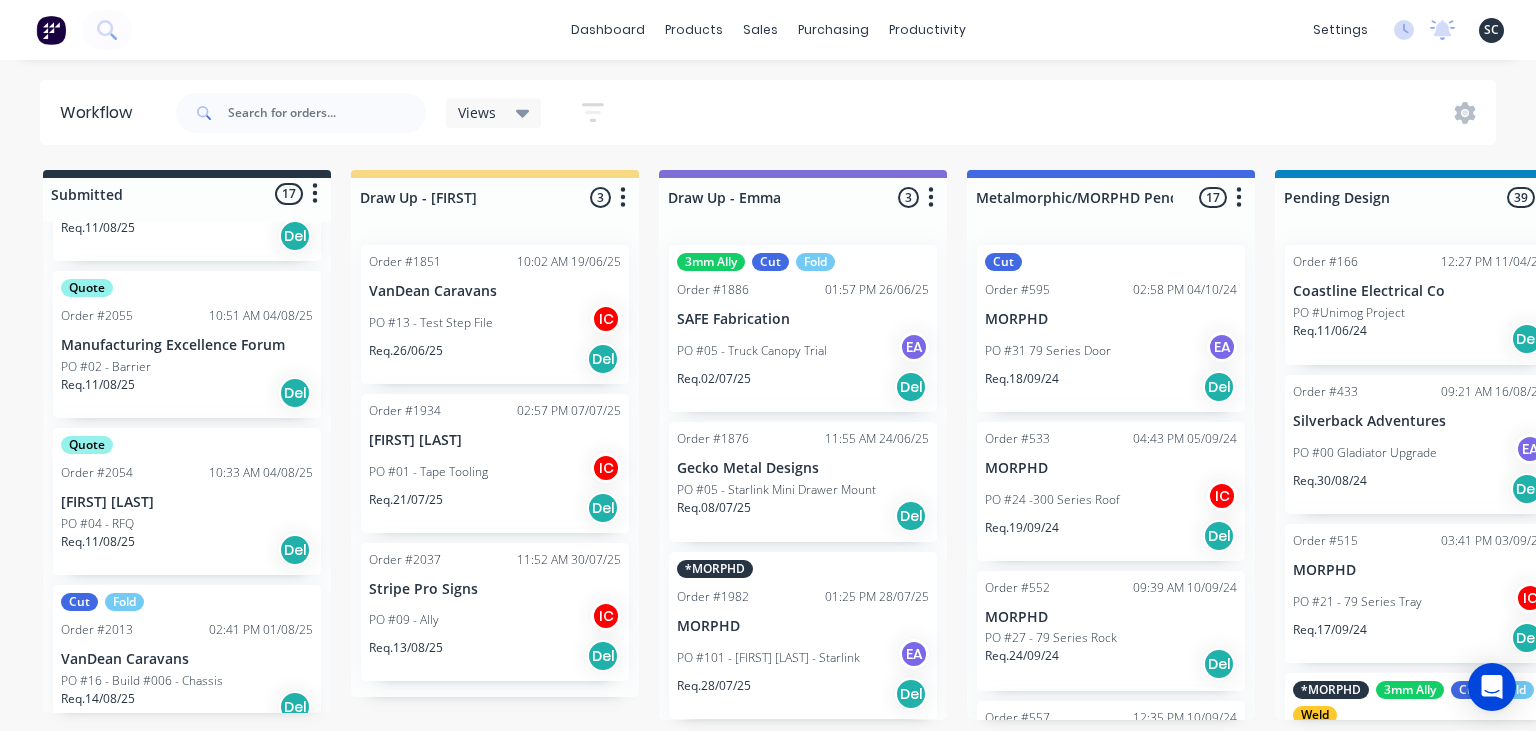 scroll, scrollTop: 1720, scrollLeft: 0, axis: vertical 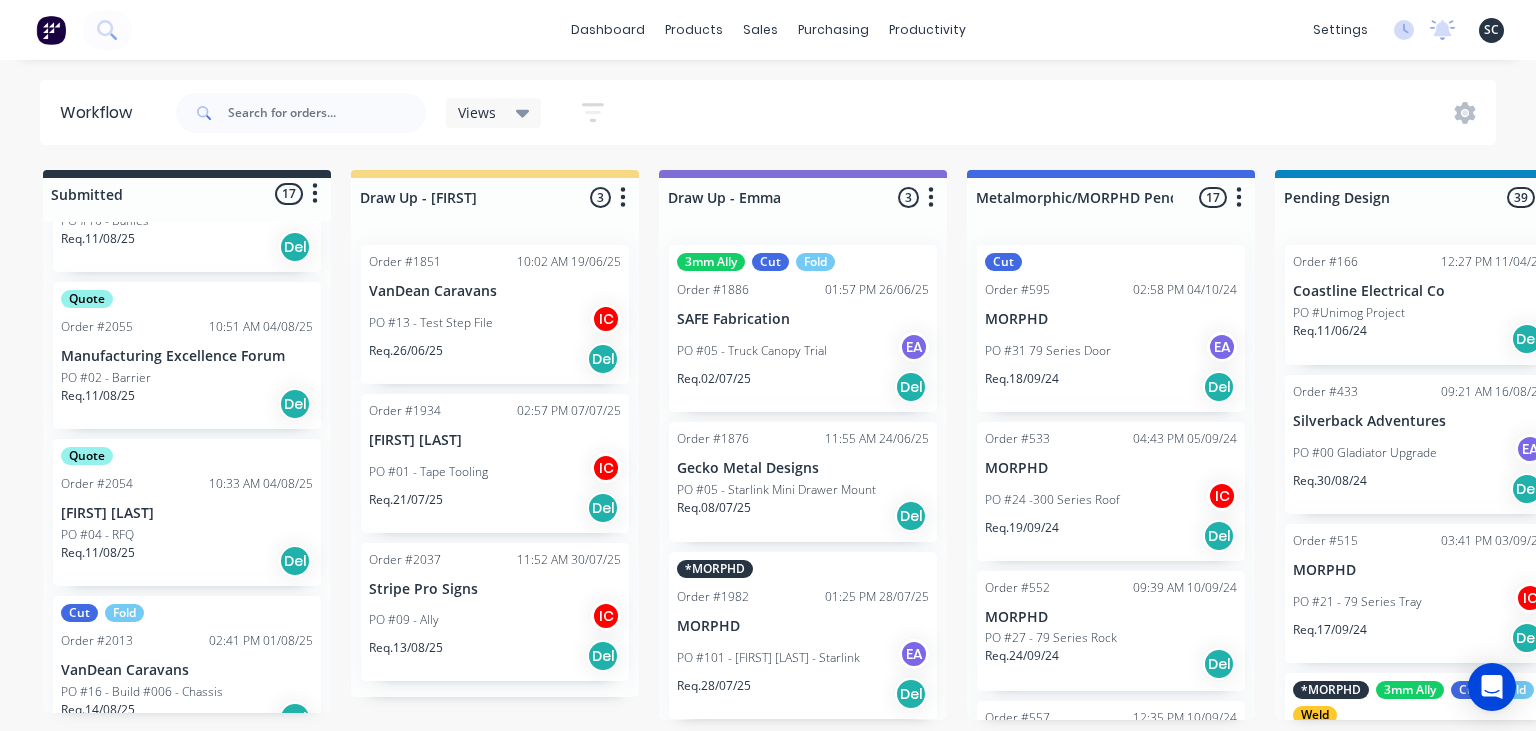 click on "PO #04 - RFQ" at bounding box center [187, 535] 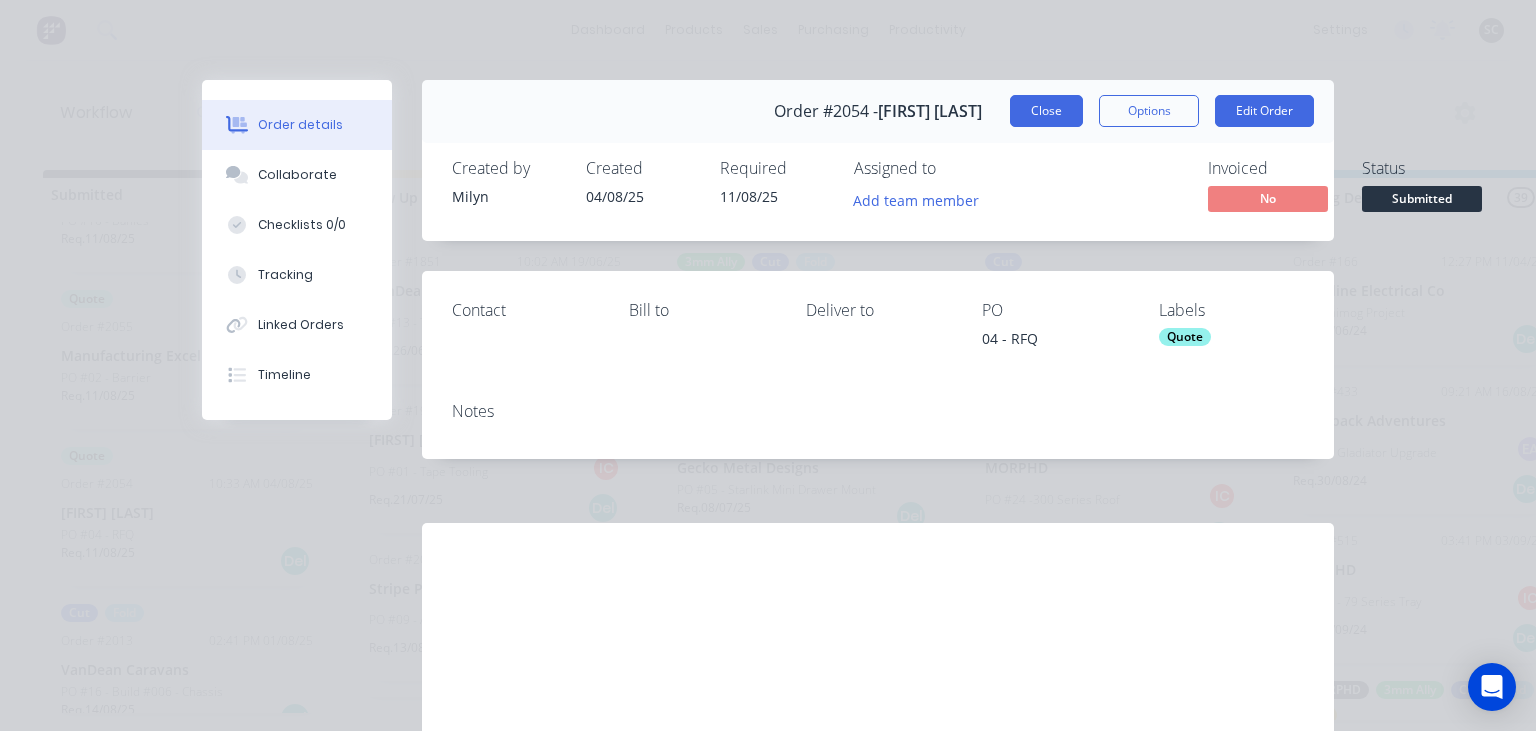 click on "Close" at bounding box center (1046, 111) 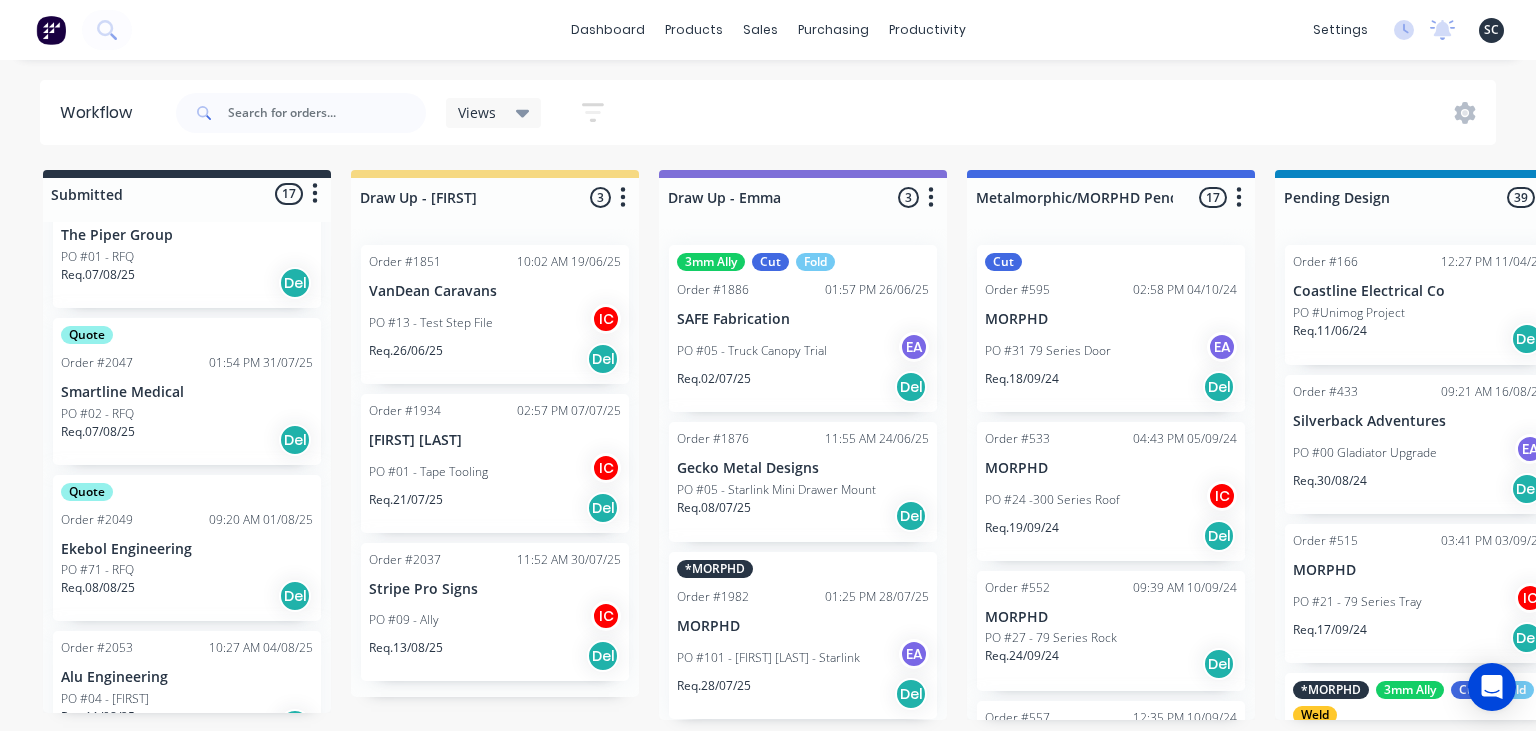 scroll, scrollTop: 1144, scrollLeft: 0, axis: vertical 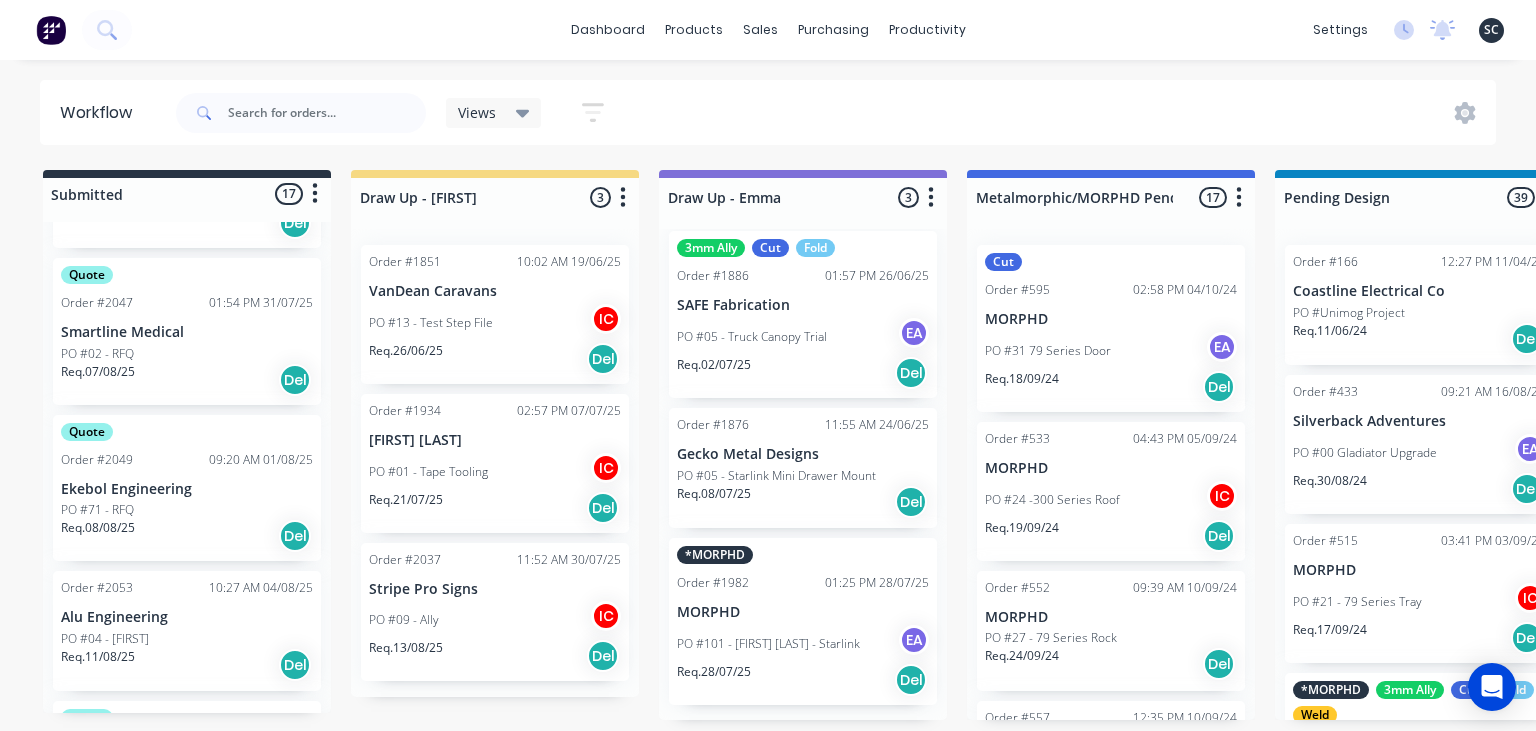 click on "dashboard products sales purchasing productivity dashboard products Product Catalogue Materials sales Sales Orders Customers Price Level Manager purchasing Purchase Orders Suppliers productivity Workflow Planner Delivery Scheduling Timesheets settings No new notifications Mark all as read Milyn  mentioned you in a message Smartline Medical Order  # 2047 PO  02 - RFQ 11:55am 01/08/25   Milyn  mentioned you in a message Precision Stainless Order  # 1850 PO  03 - Bench 02:00pm 24/07/25   Milyn  mentioned you in a message HC Design Consulting Order  # 1666 PO  01 - Plates 01:33pm 24/07/25   Milyn  mentioned you in a message Precision Stainless Order  # 1950 PO  07 - Tray Shelves
12:51pm 24/07/25   Emma  mentioned you in a message Smoke Fabrication Order  # 1994 PO  116 -  JB00016
11:07am 23/07/25   Sean Marc  mentioned you in a message Fast Lane Fabrication Order  # 1992 PO  13 - Order 22/7/25
08:59am 23/07/25   Emma  mentioned you in a message SAFE Fabrication Order  # 1973 PO  06 - Locker Set
Emma Order" at bounding box center (768, 305) 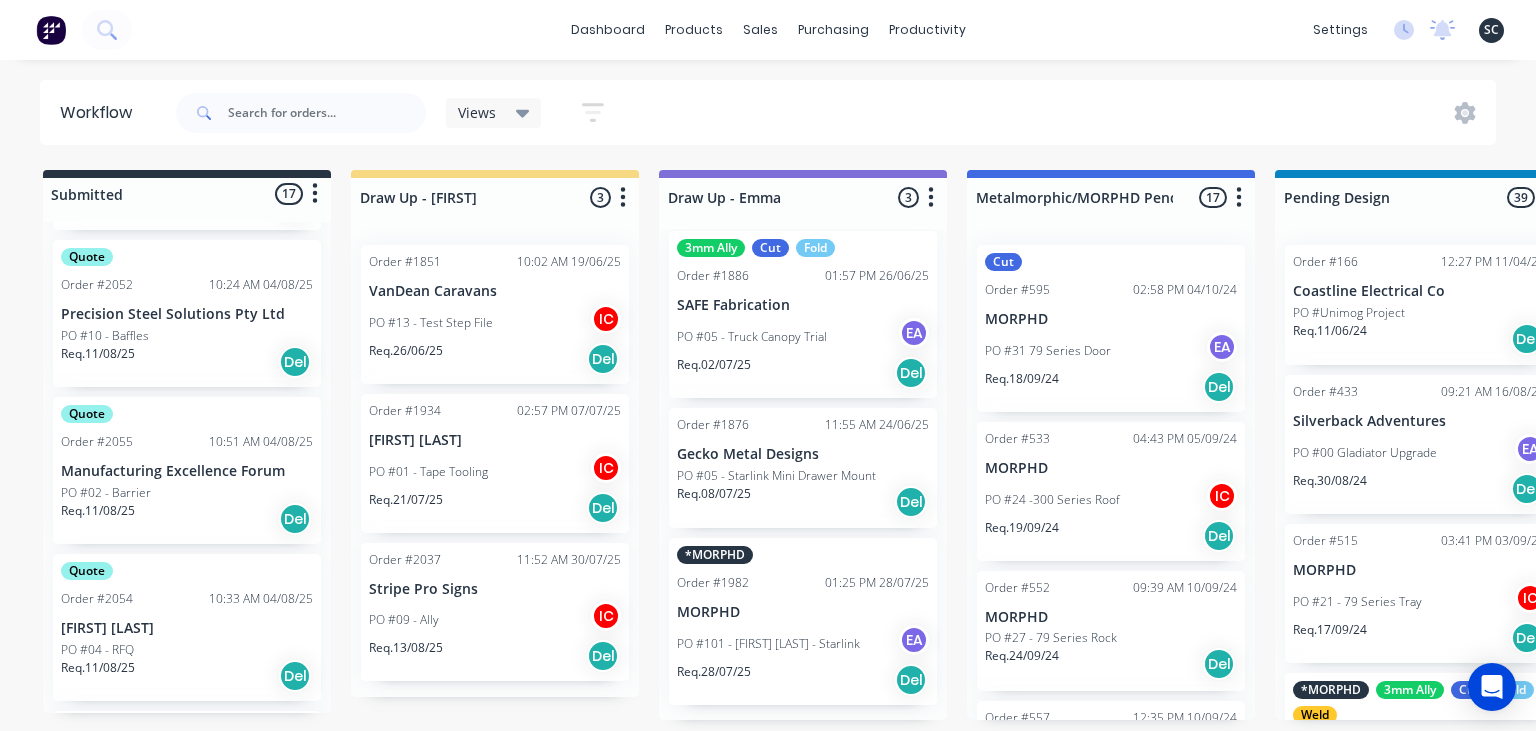 scroll, scrollTop: 2181, scrollLeft: 0, axis: vertical 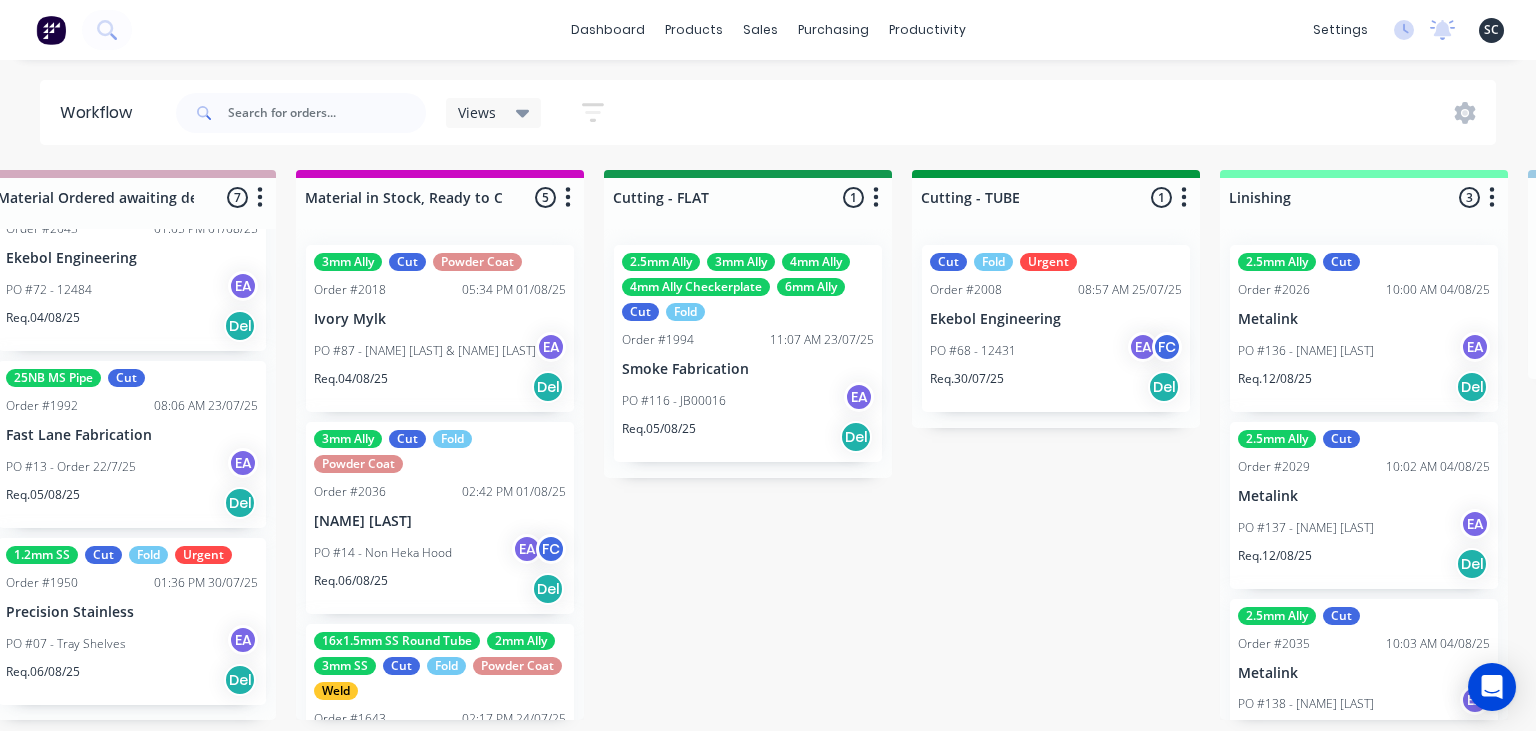 click on "Smoke Fabrication" at bounding box center [748, 369] 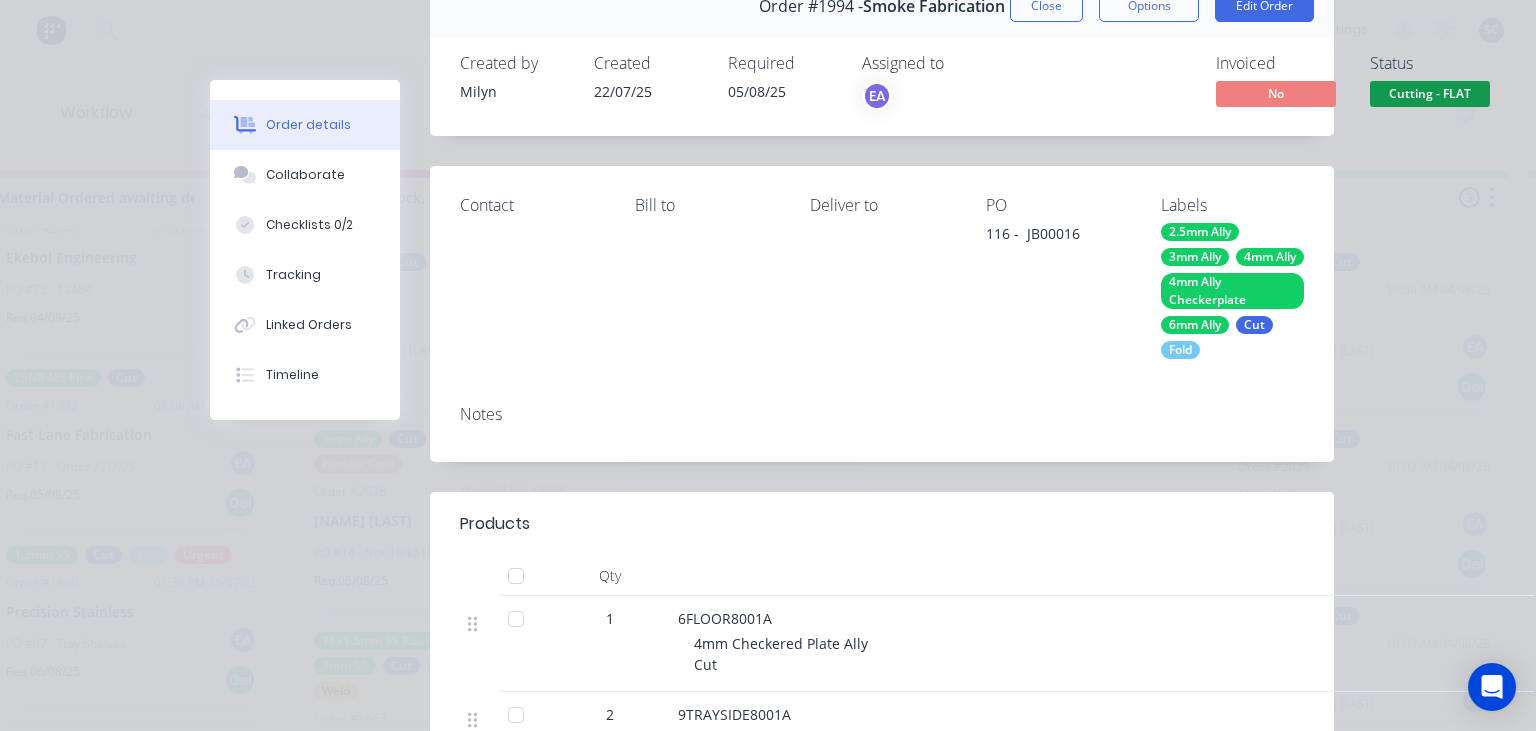 scroll, scrollTop: 115, scrollLeft: 0, axis: vertical 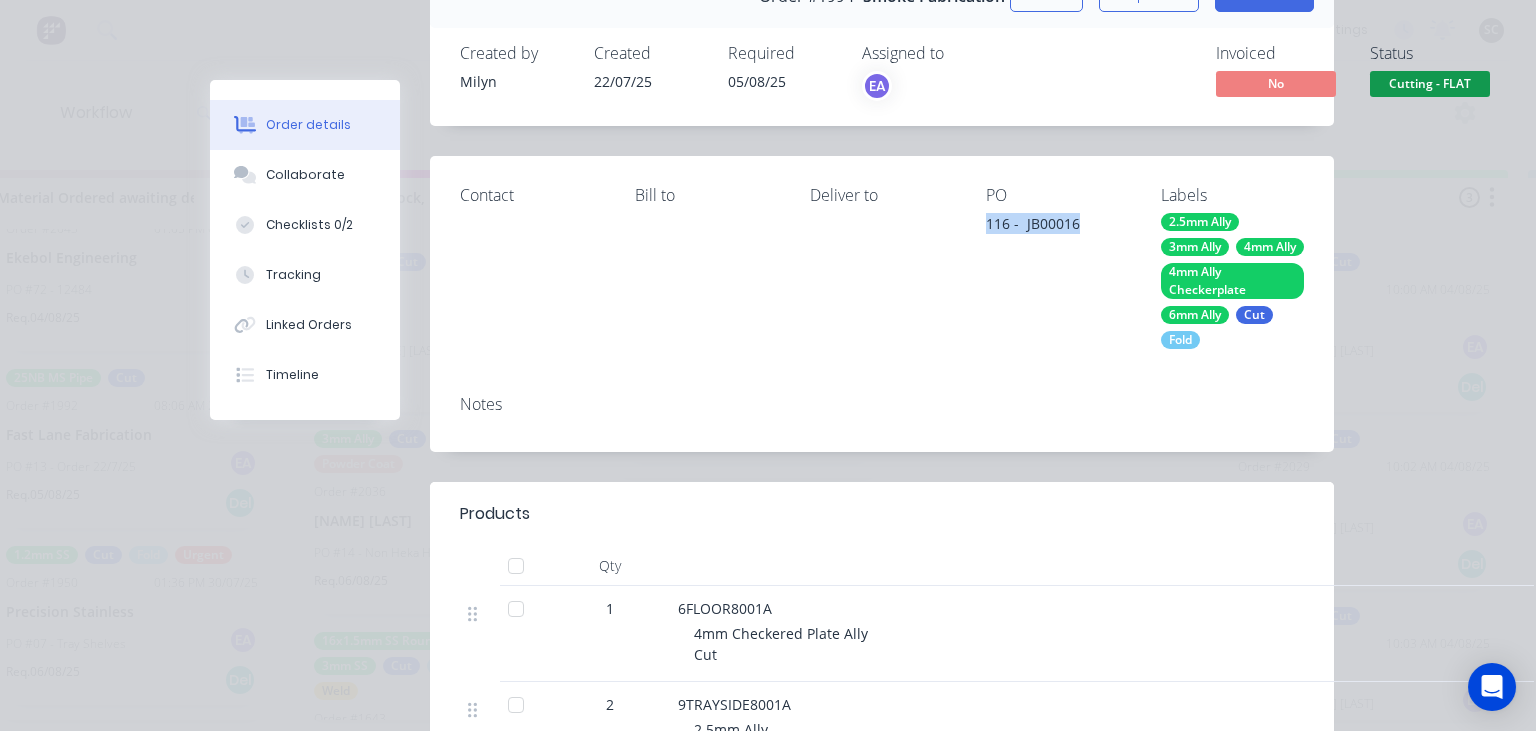 drag, startPoint x: 977, startPoint y: 226, endPoint x: 1000, endPoint y: 230, distance: 23.345236 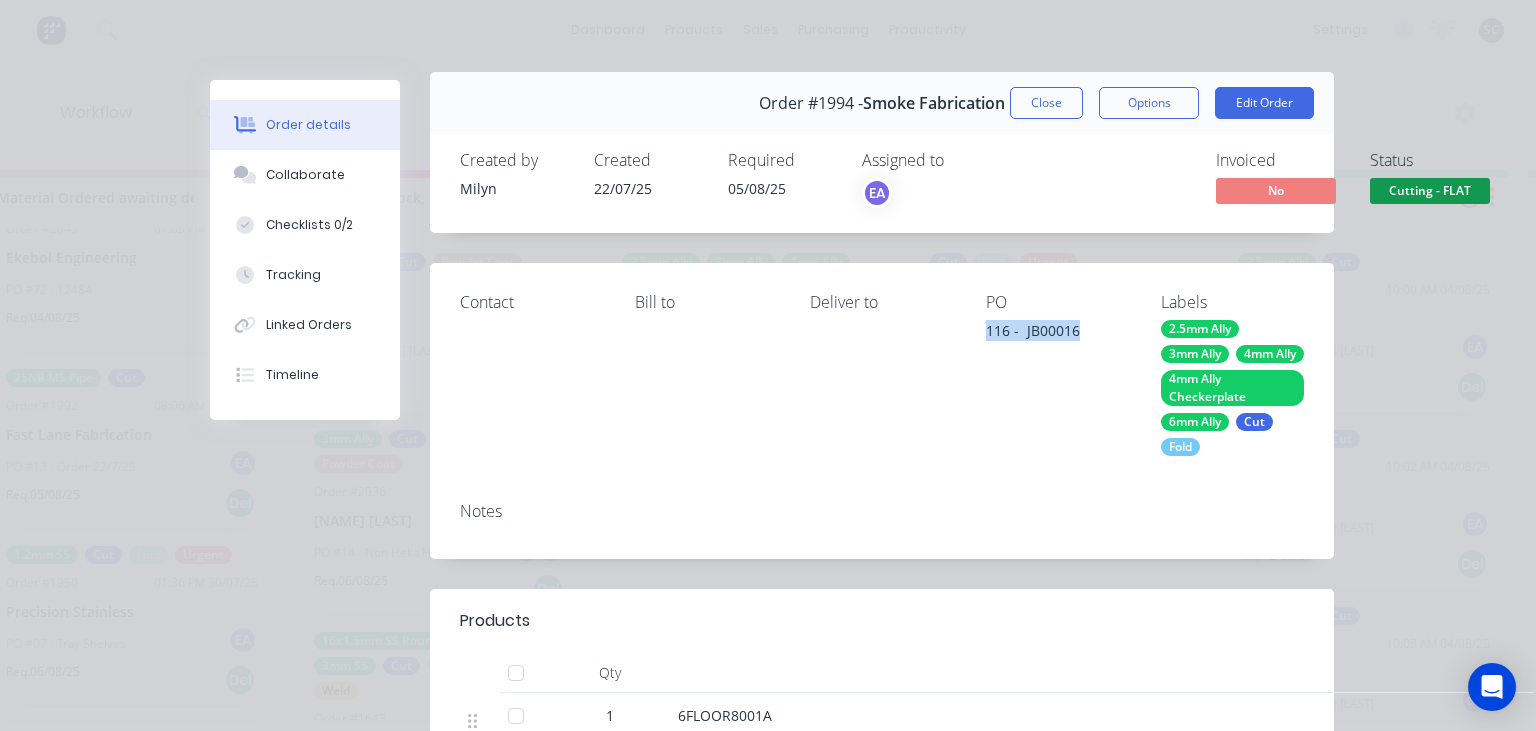 scroll, scrollTop: 0, scrollLeft: 0, axis: both 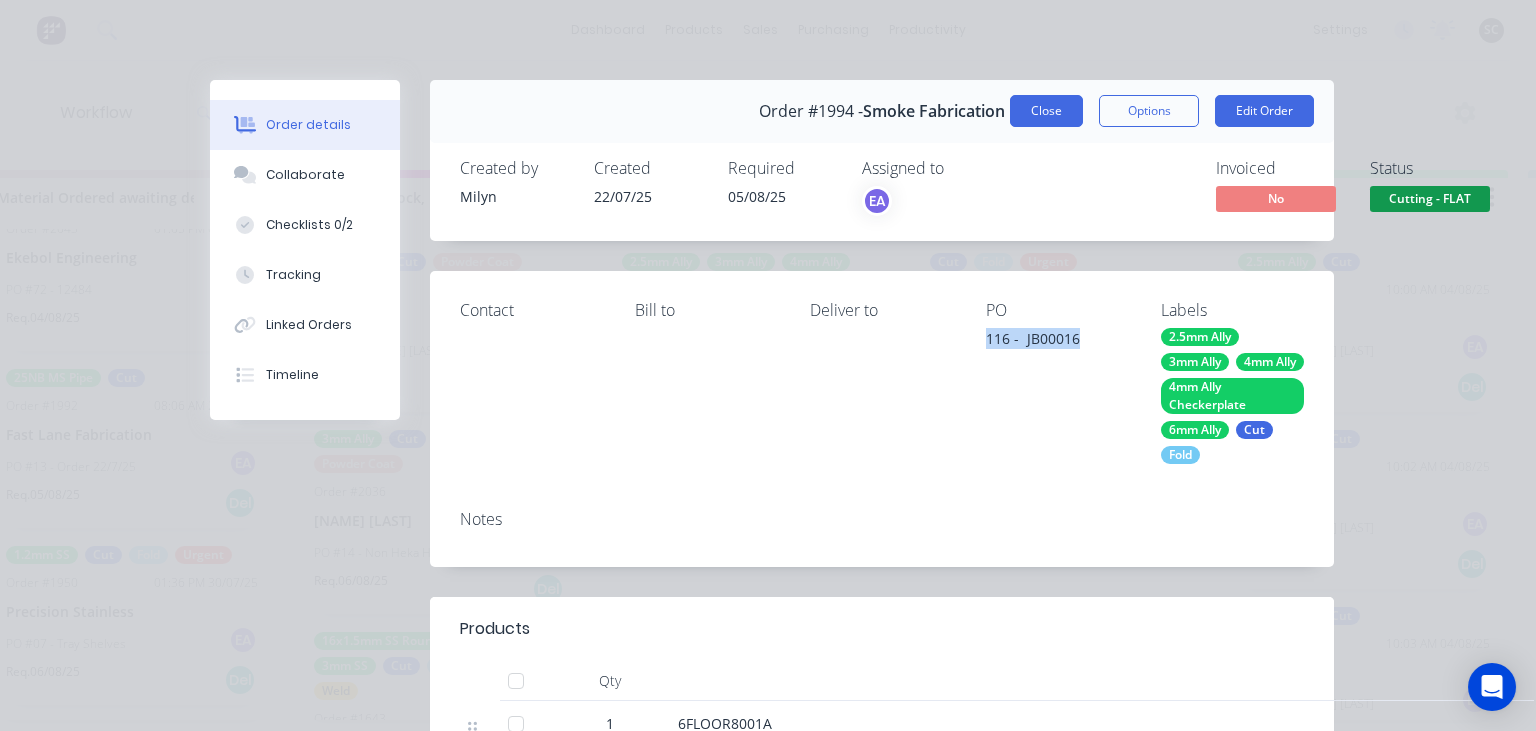 click on "Close" at bounding box center (1046, 111) 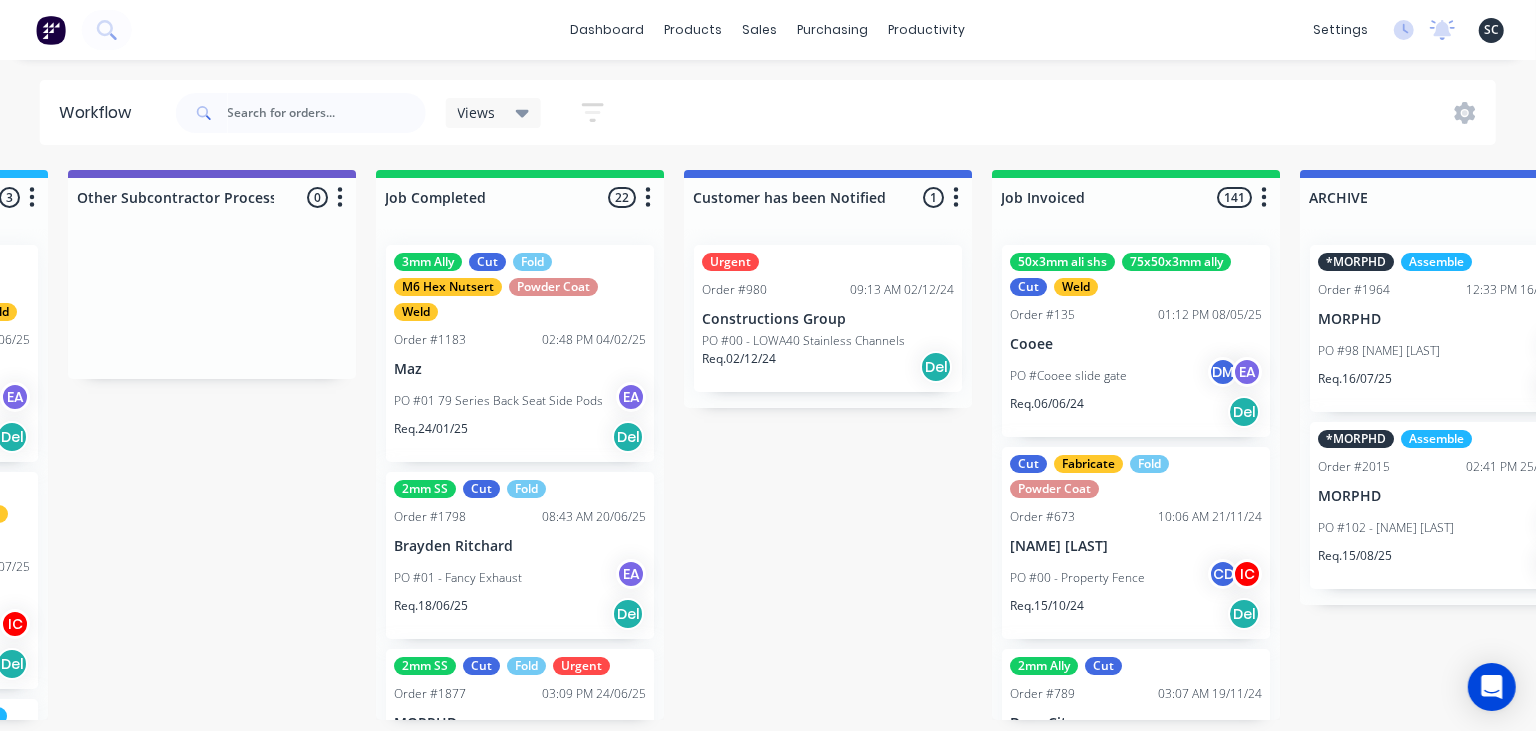 scroll, scrollTop: 0, scrollLeft: 6131, axis: horizontal 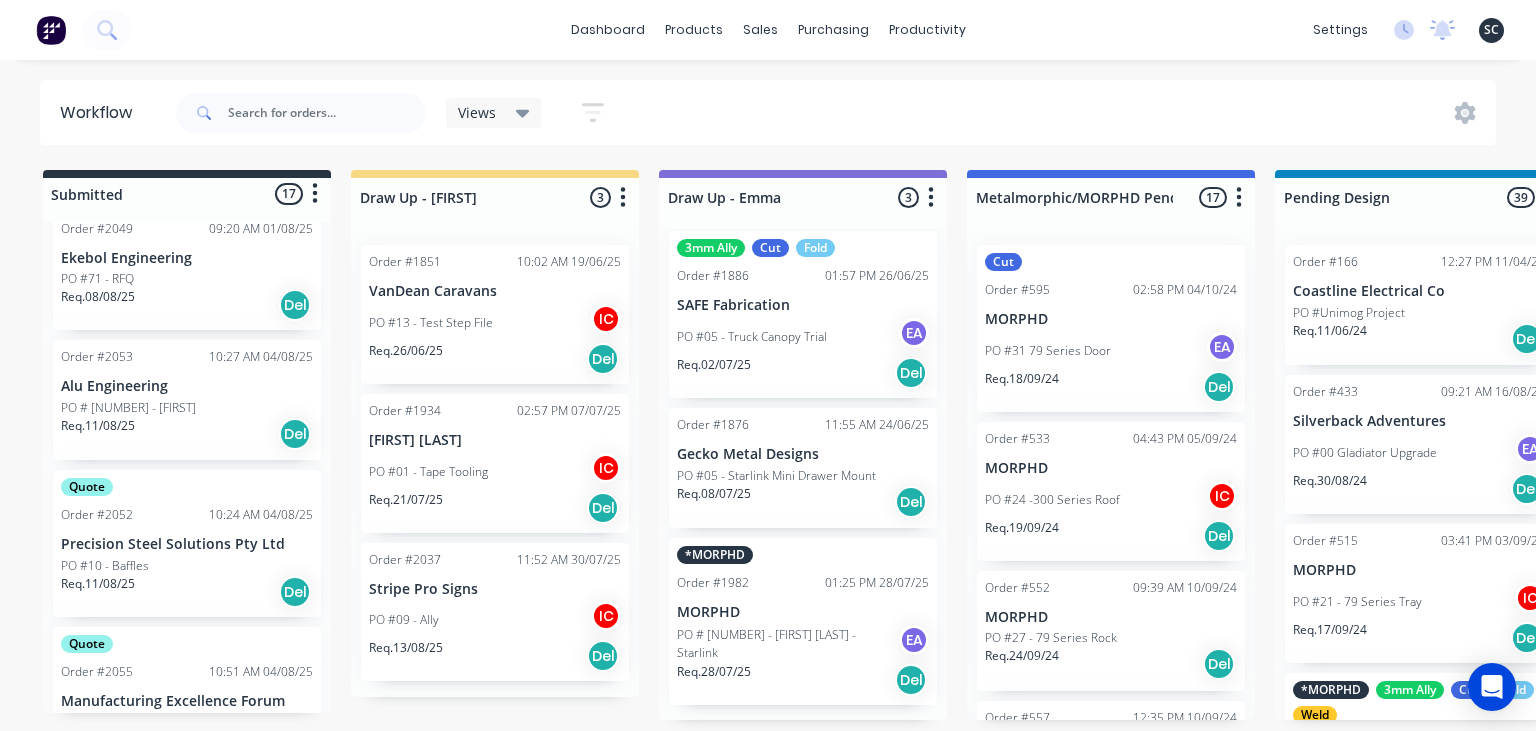 click on "Req. 11/08/25 Del" at bounding box center [187, 434] 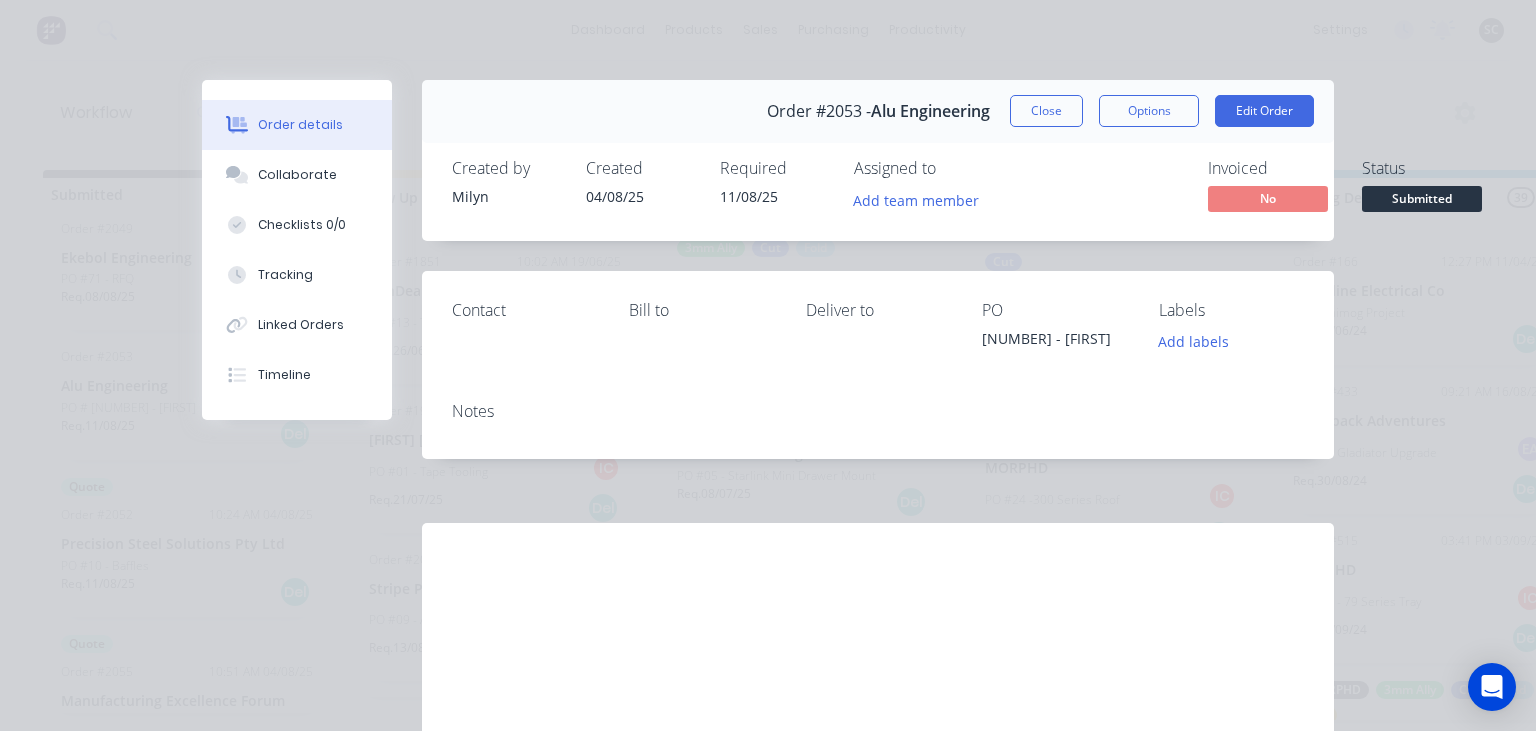 click on "Order #2053 -  Alu Engineering Close   Options     Edit Order" at bounding box center (878, 111) 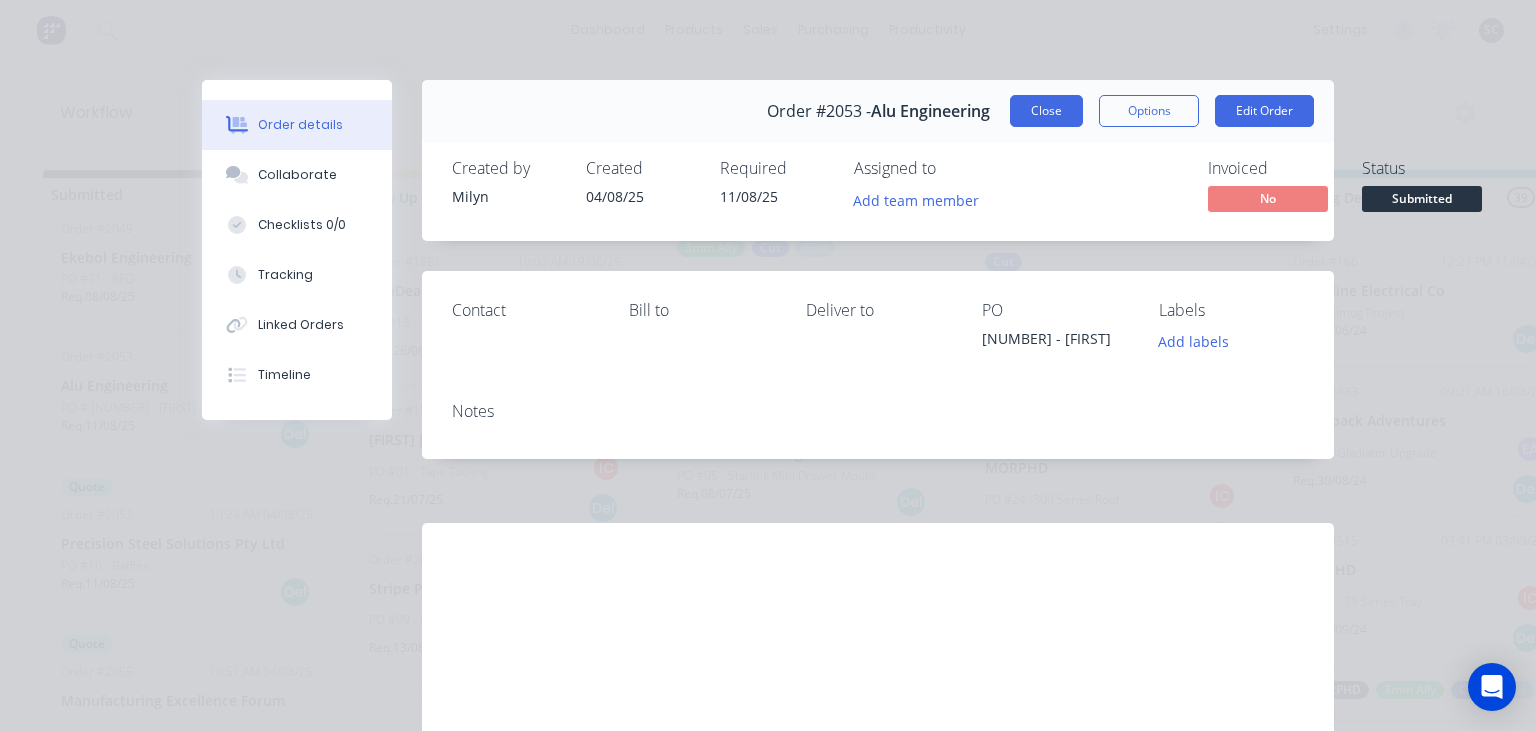 click on "Close" at bounding box center (1046, 111) 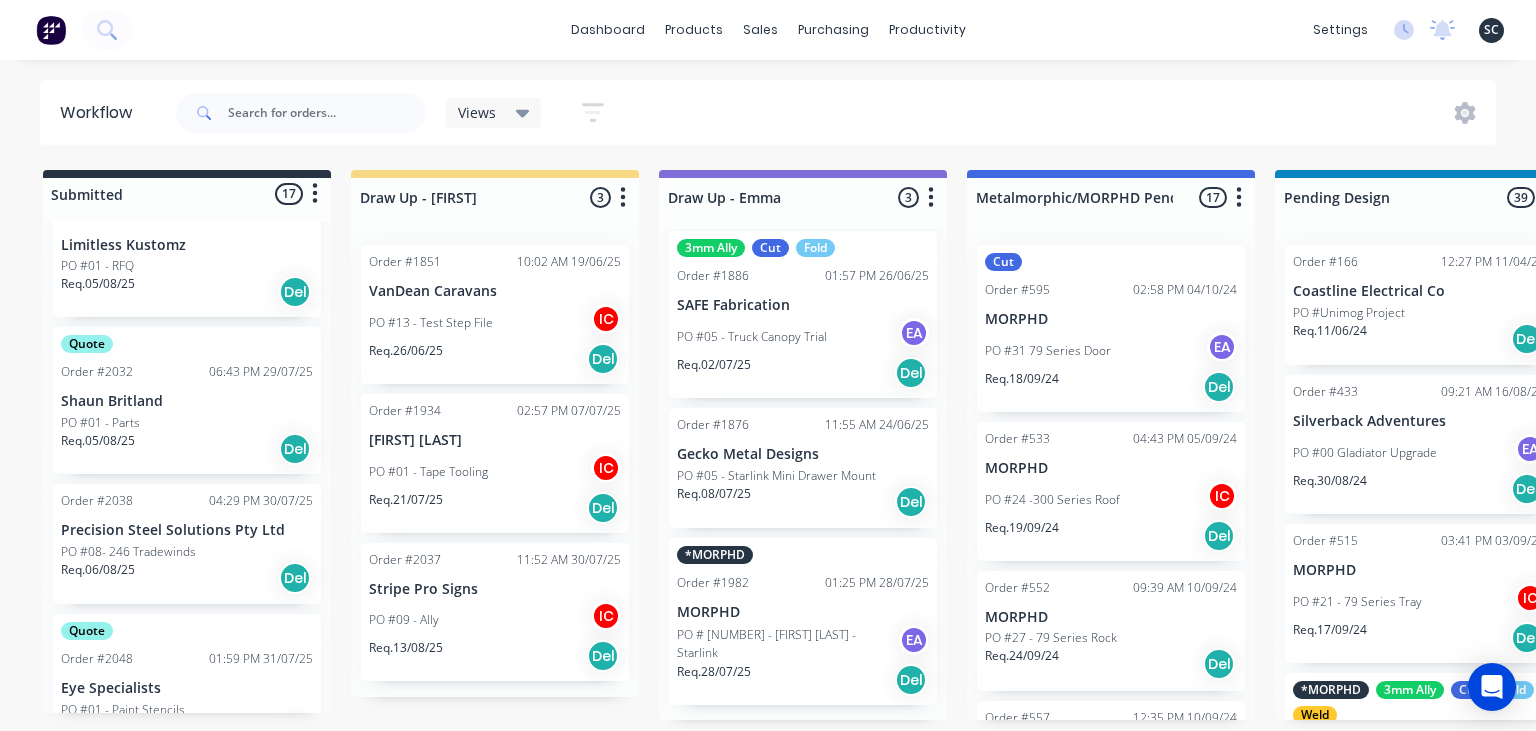 scroll, scrollTop: 453, scrollLeft: 0, axis: vertical 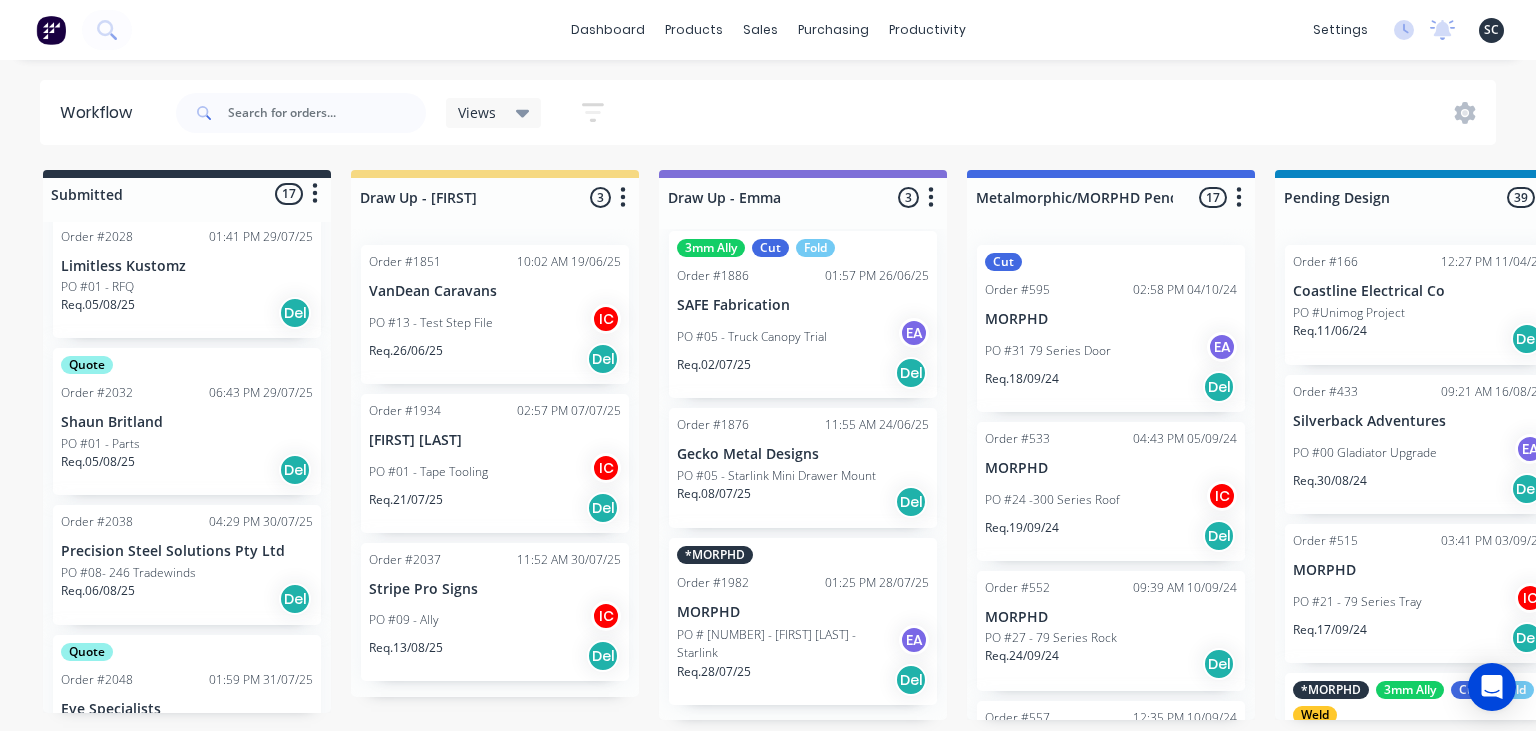 click on "Req. 06/08/25 Del" at bounding box center (187, 599) 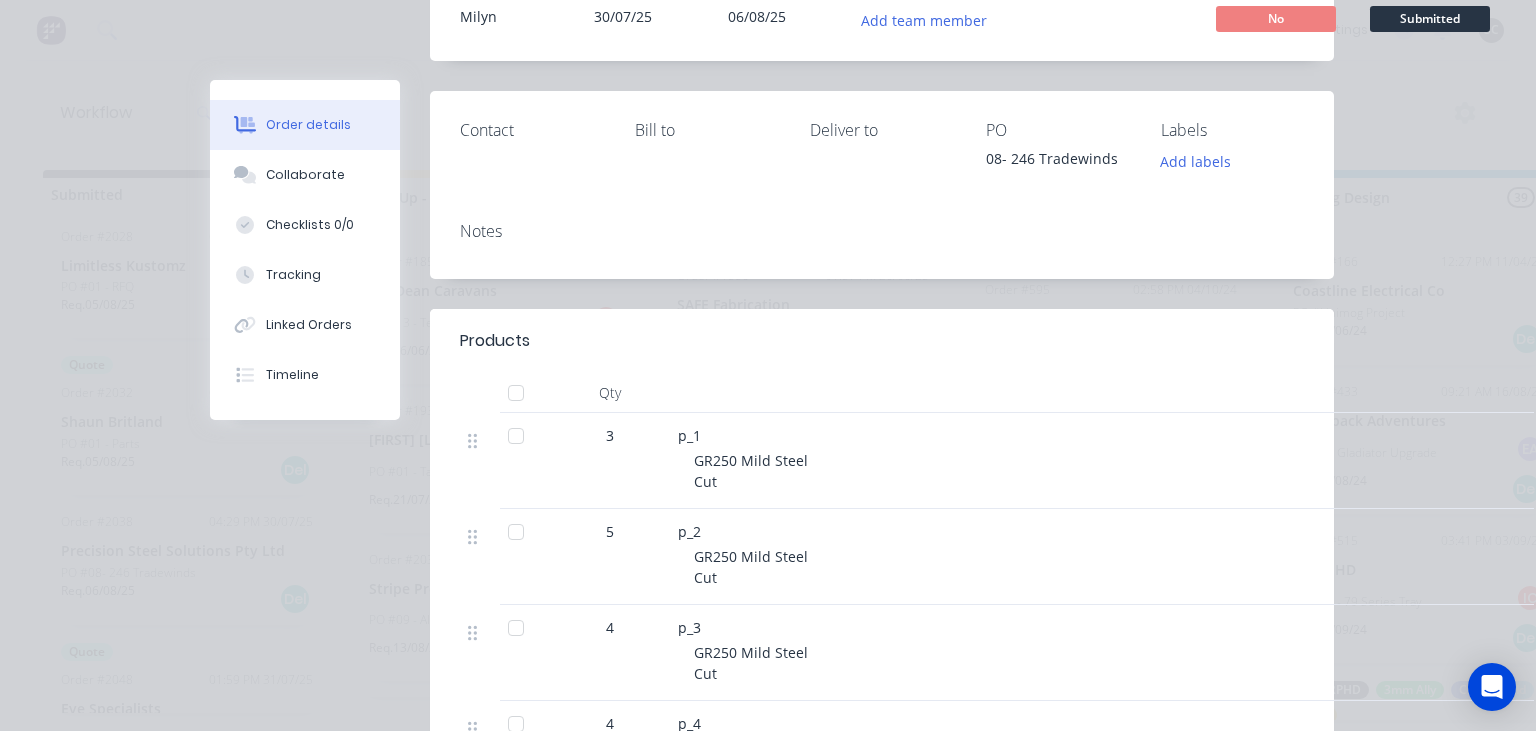 scroll, scrollTop: 230, scrollLeft: 0, axis: vertical 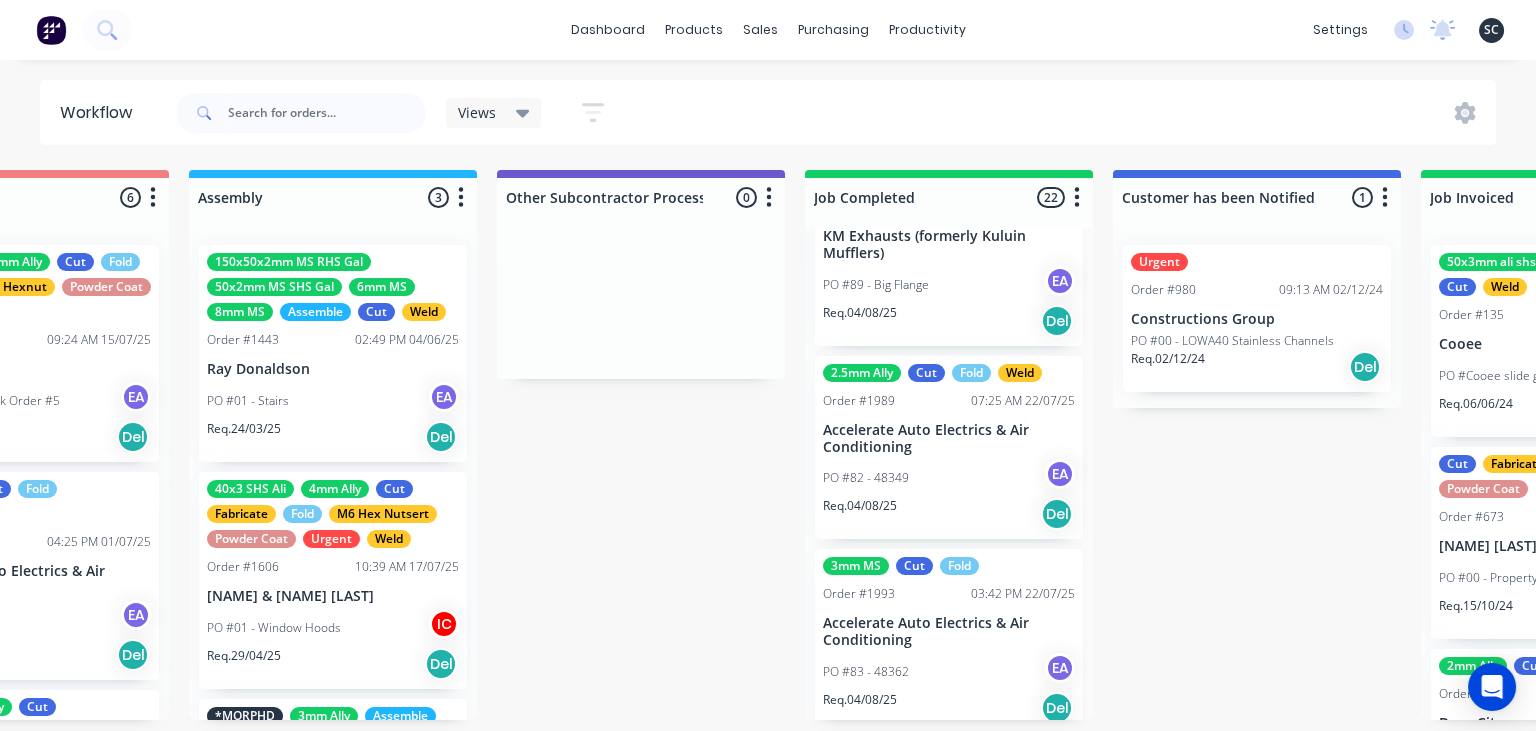 drag, startPoint x: 1294, startPoint y: 626, endPoint x: 972, endPoint y: 590, distance: 324.00616 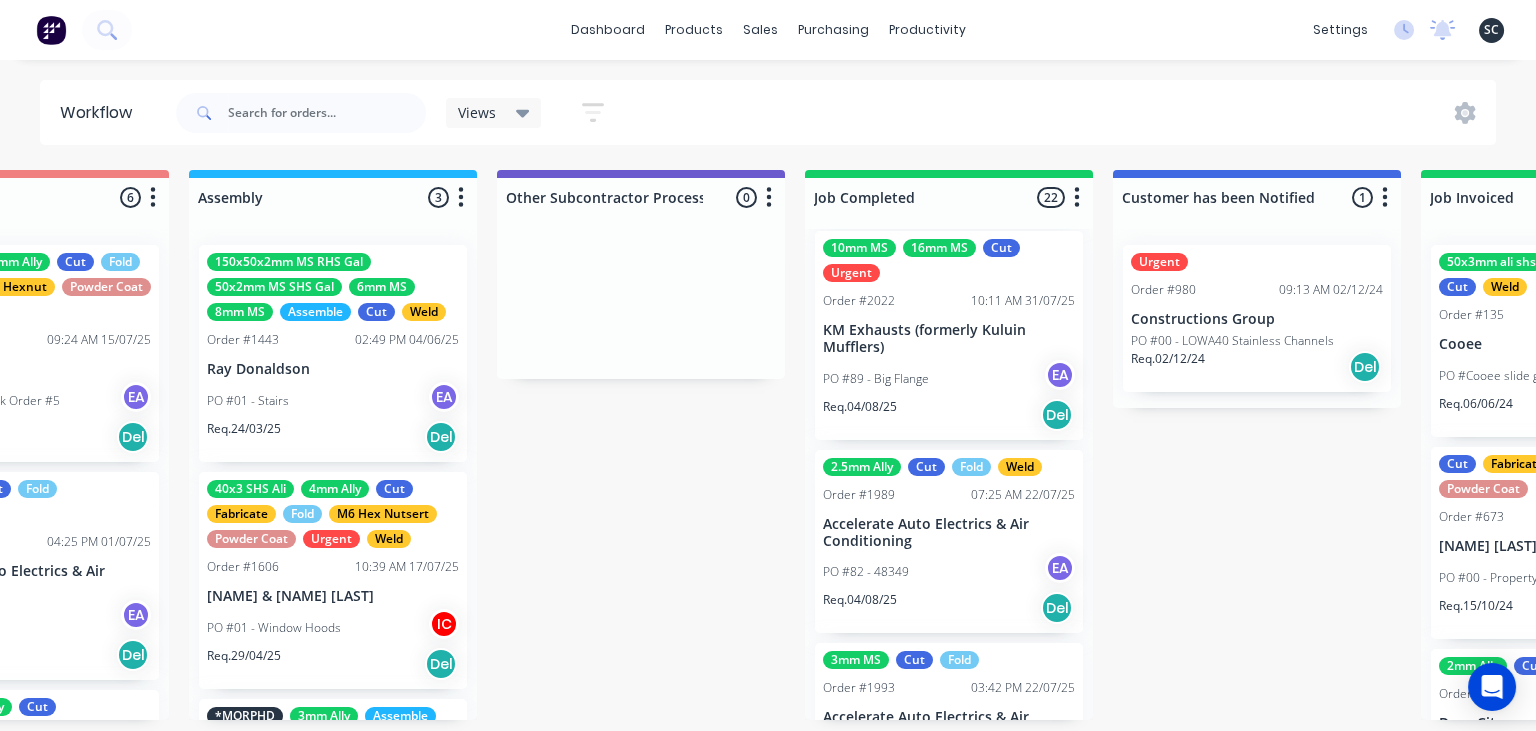 scroll, scrollTop: 3421, scrollLeft: 0, axis: vertical 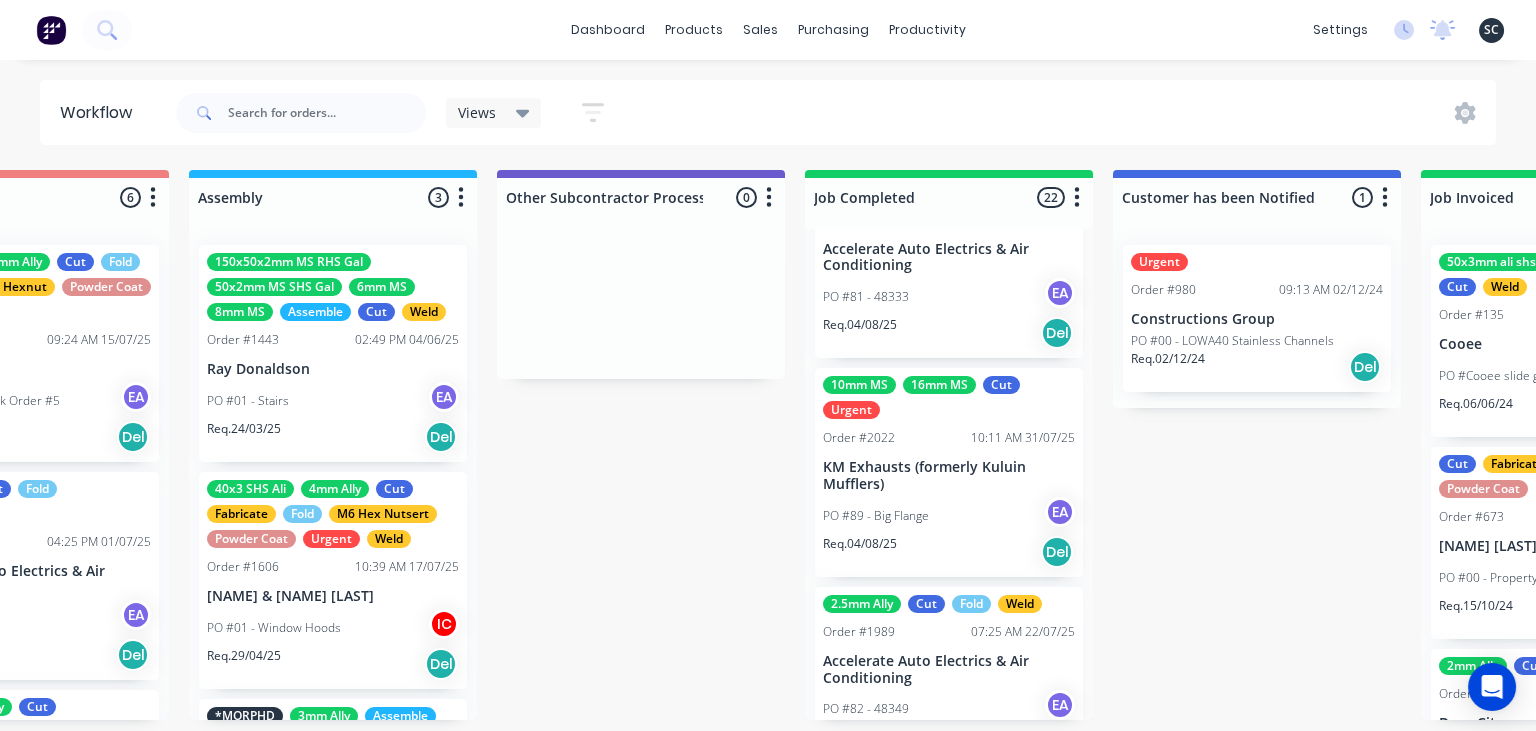 click on "PO #89 - Big Flange
EA" at bounding box center (949, 516) 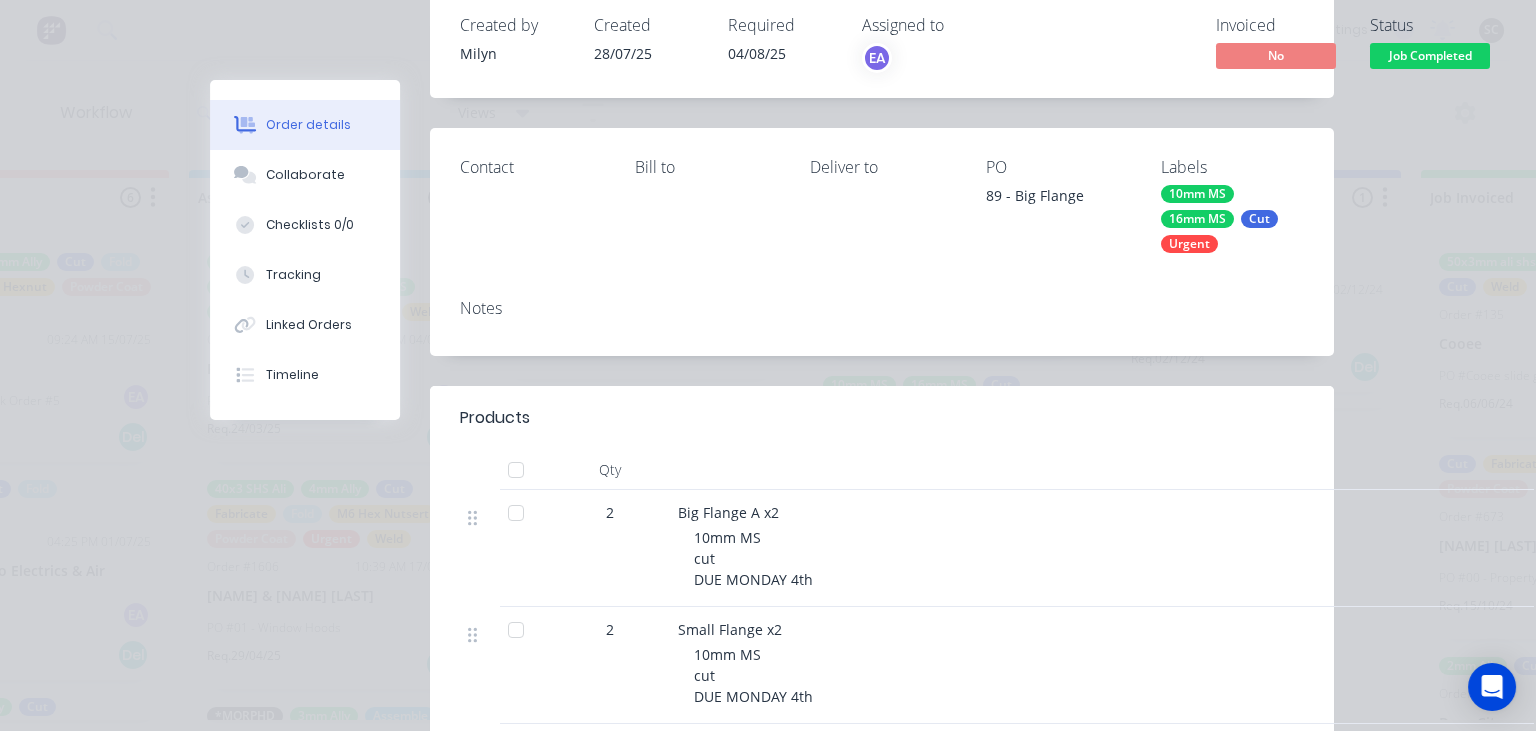 scroll, scrollTop: 373, scrollLeft: 0, axis: vertical 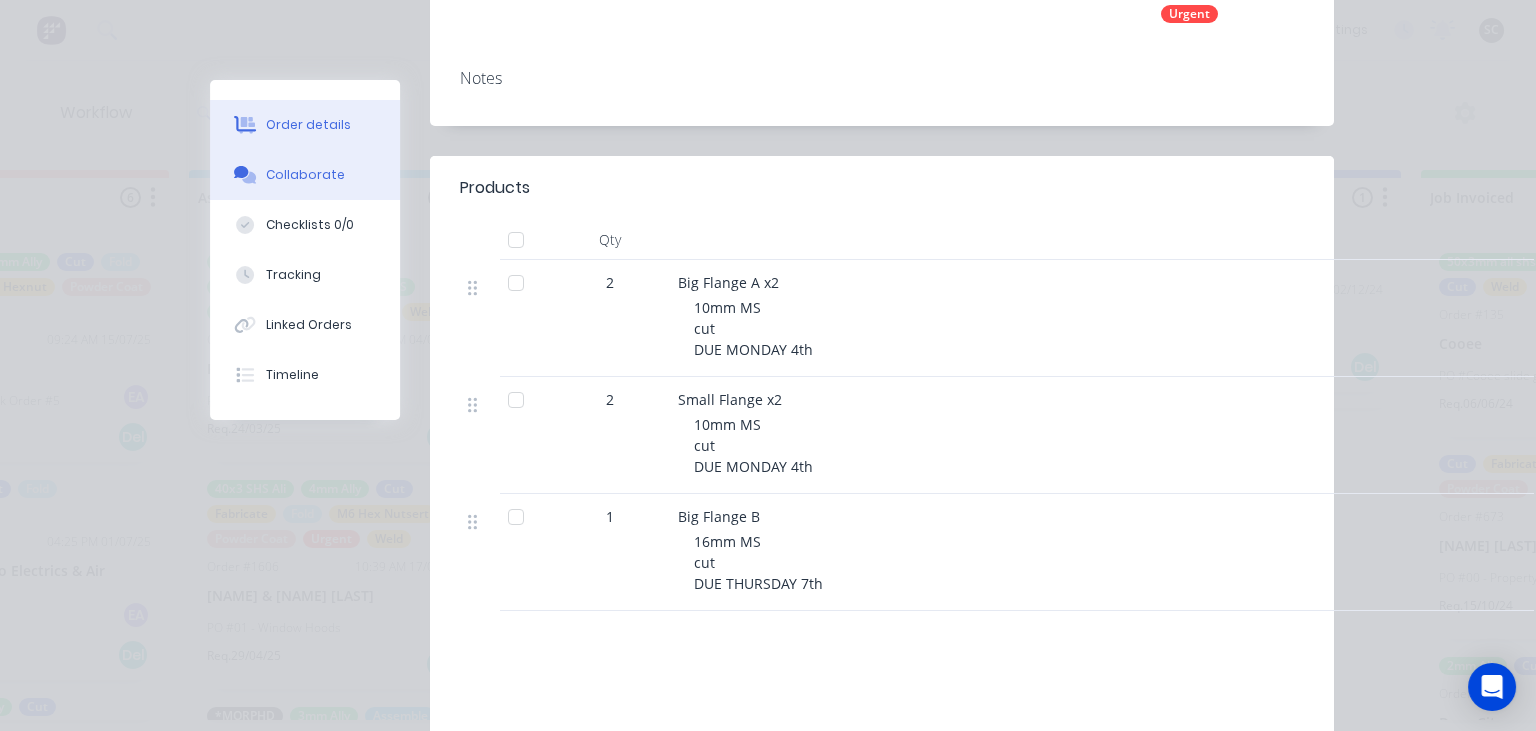 click on "Collaborate" at bounding box center [305, 175] 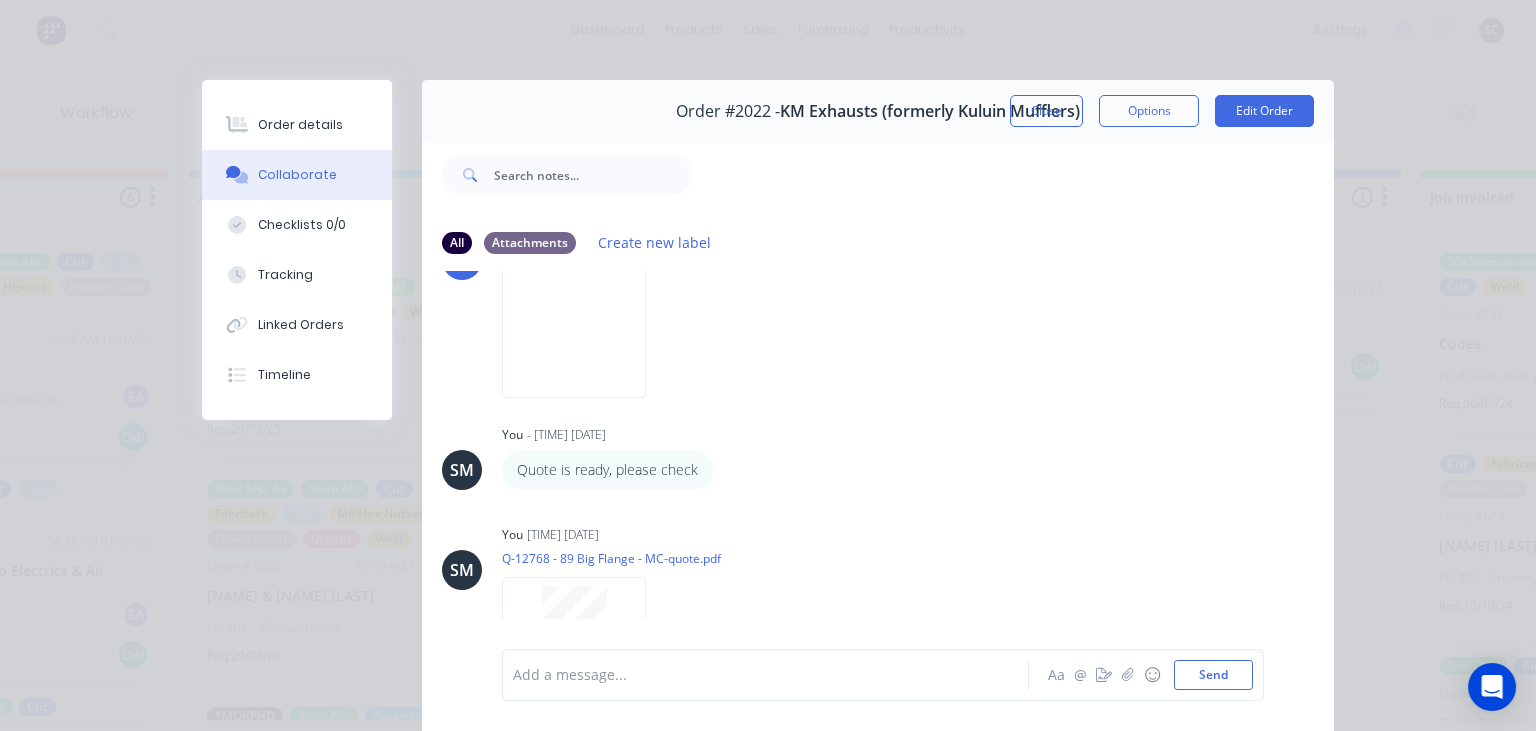 scroll, scrollTop: 344, scrollLeft: 0, axis: vertical 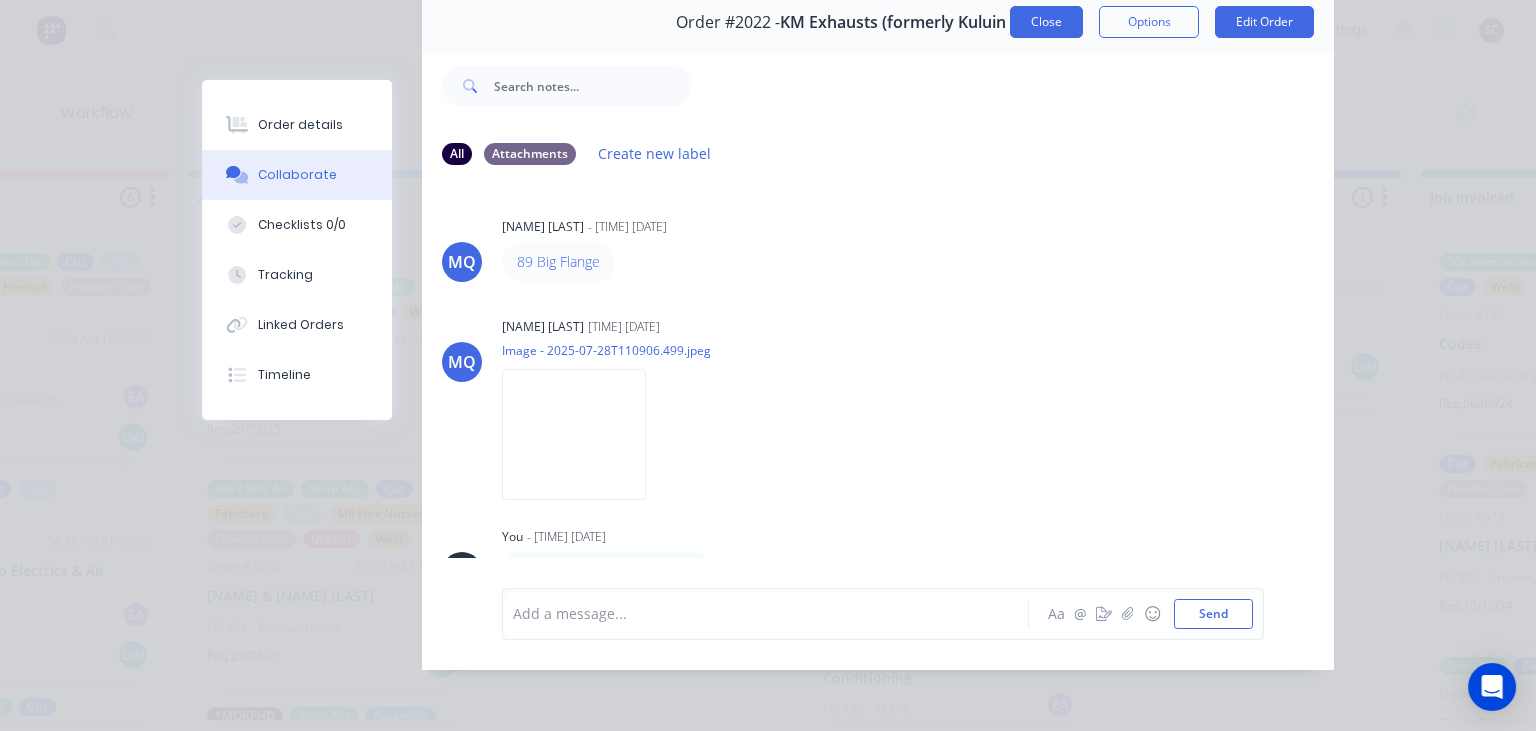 click on "Close" at bounding box center (1046, 22) 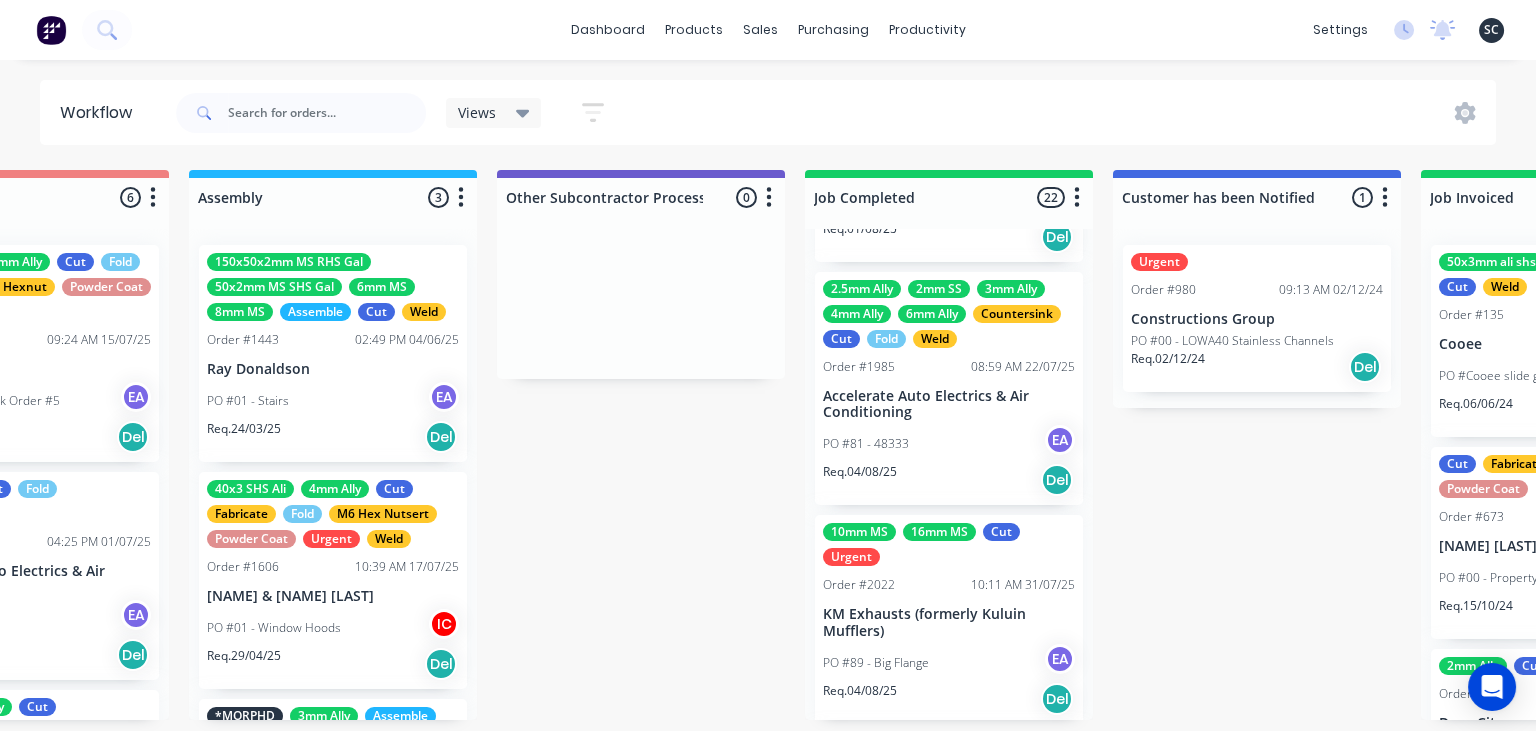 scroll, scrollTop: 3306, scrollLeft: 0, axis: vertical 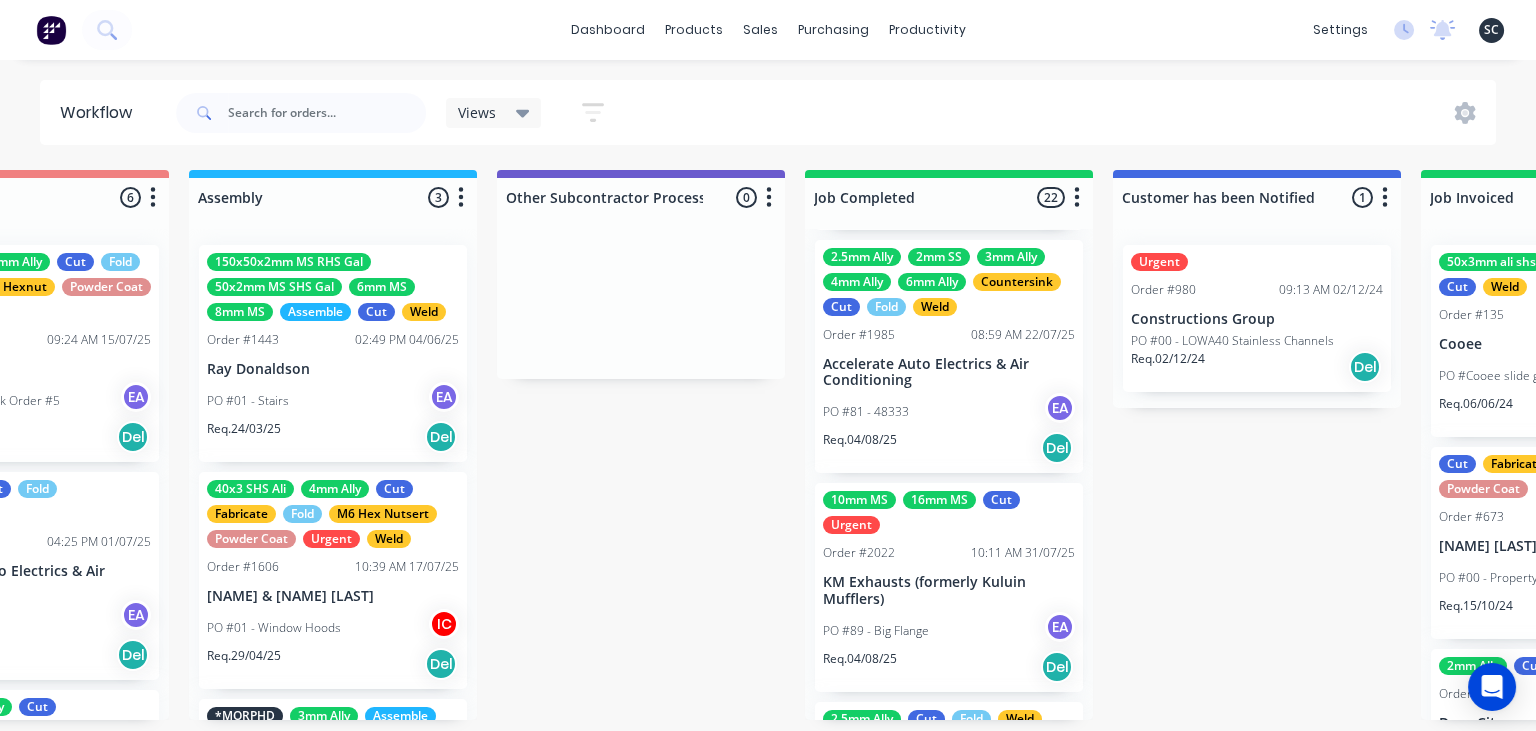 click on "PO #81 - 48333
EA" at bounding box center [949, 412] 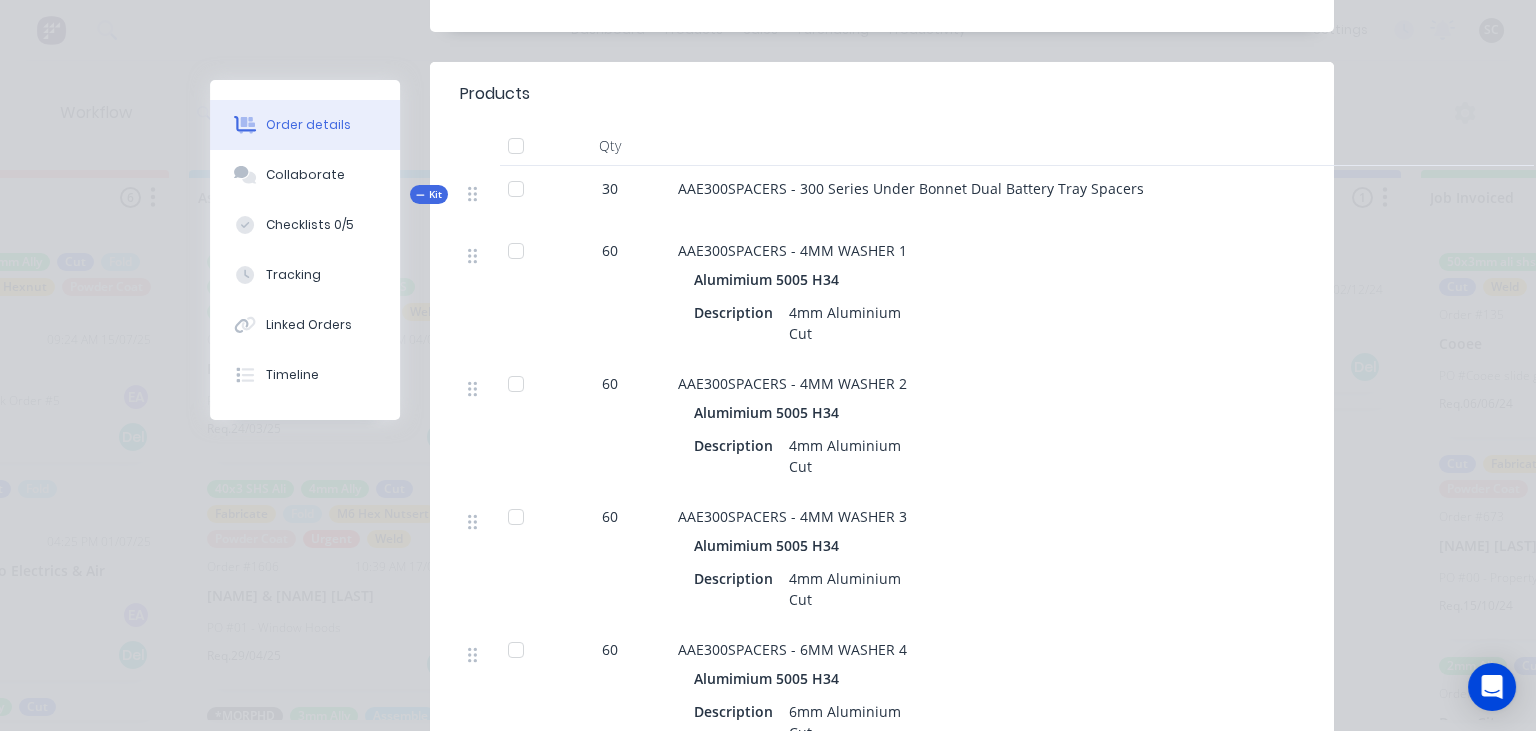 scroll, scrollTop: 576, scrollLeft: 0, axis: vertical 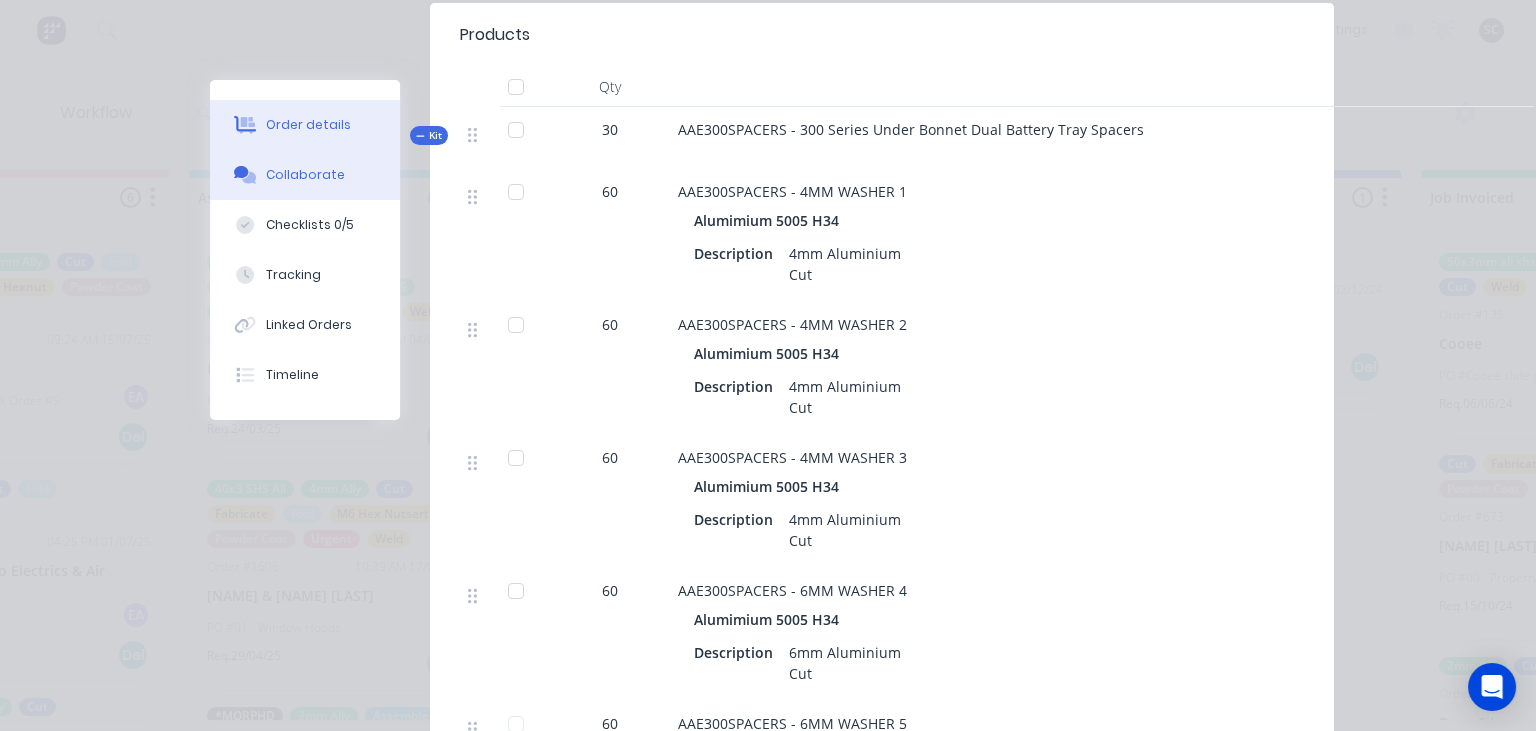 click on "Collaborate" at bounding box center [305, 175] 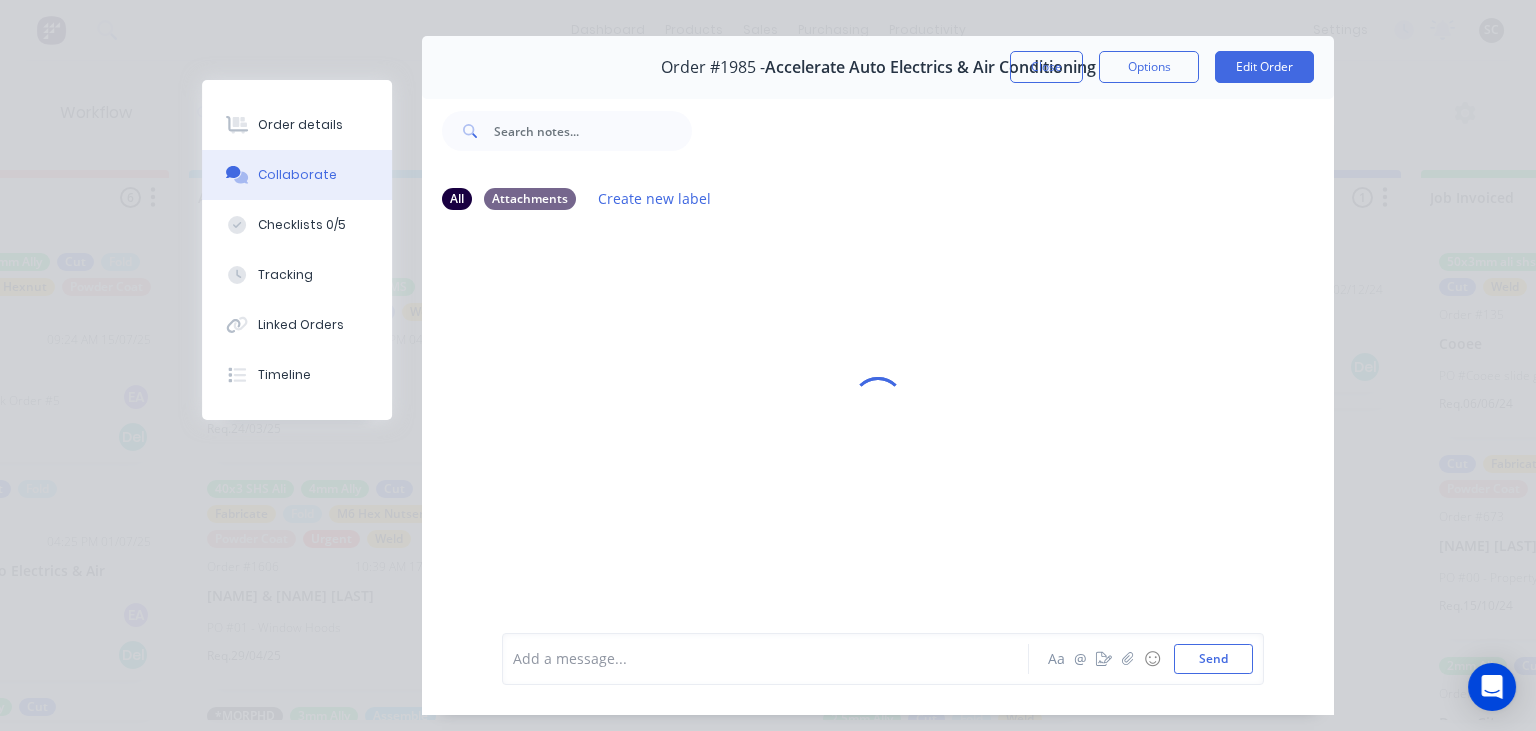 scroll, scrollTop: 89, scrollLeft: 0, axis: vertical 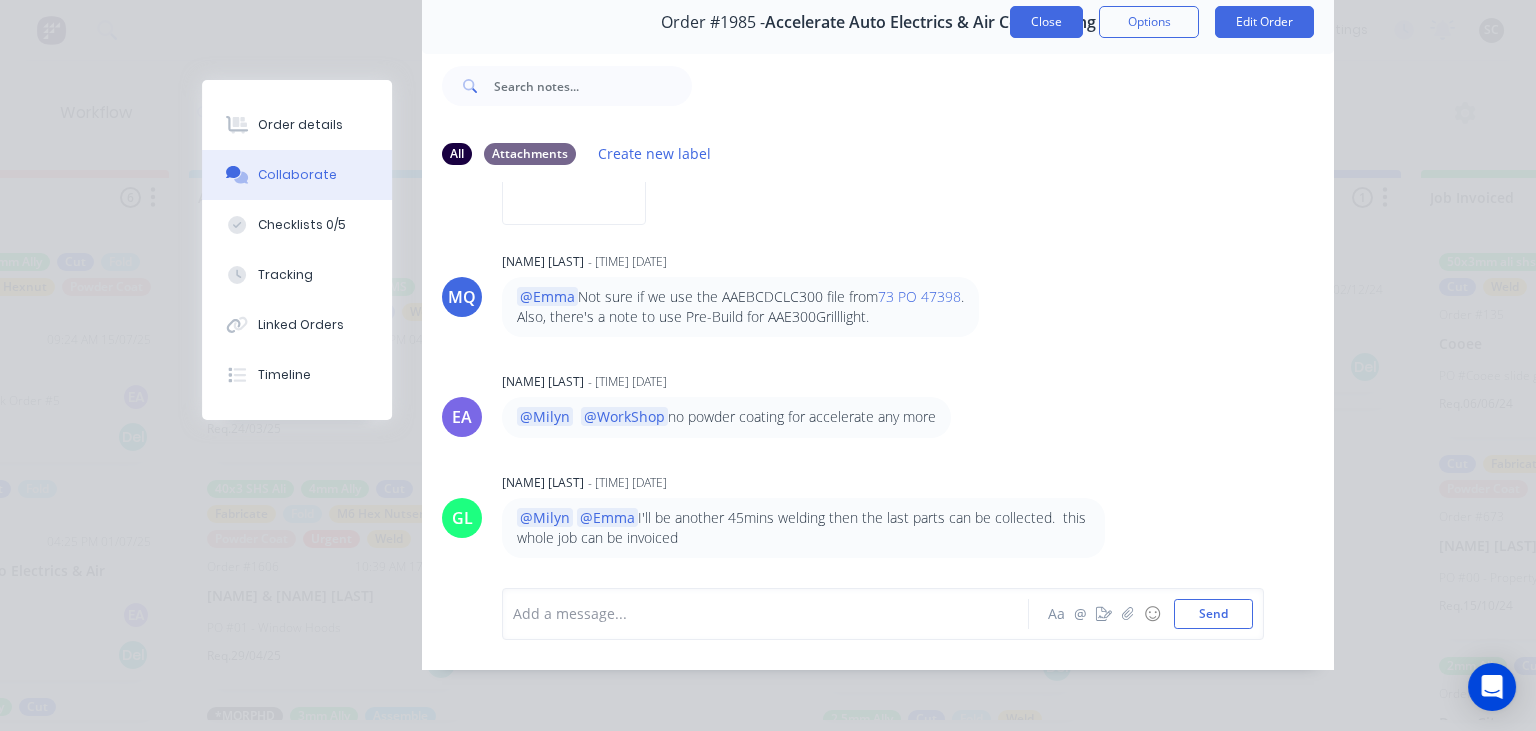 click on "Close" at bounding box center (1046, 22) 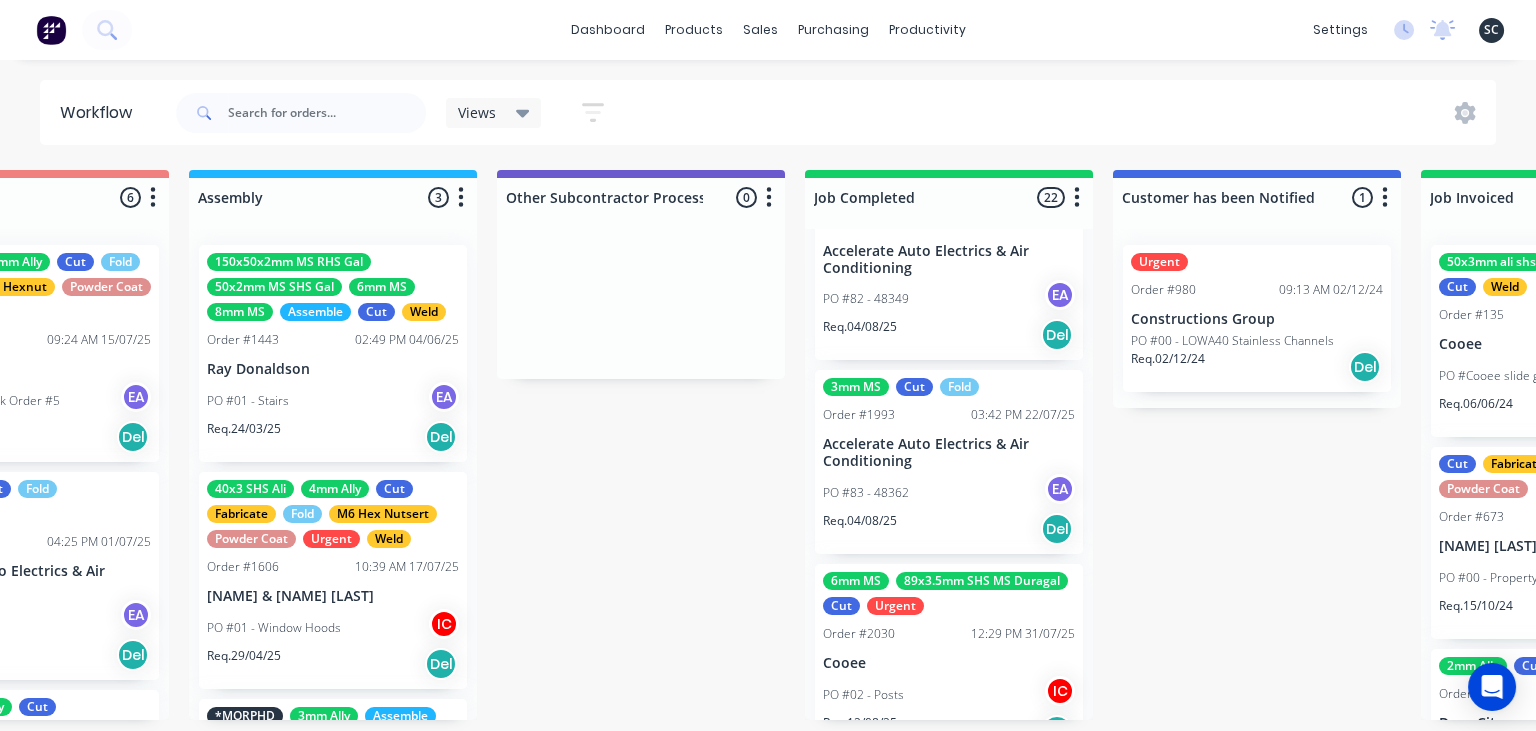 scroll, scrollTop: 3882, scrollLeft: 0, axis: vertical 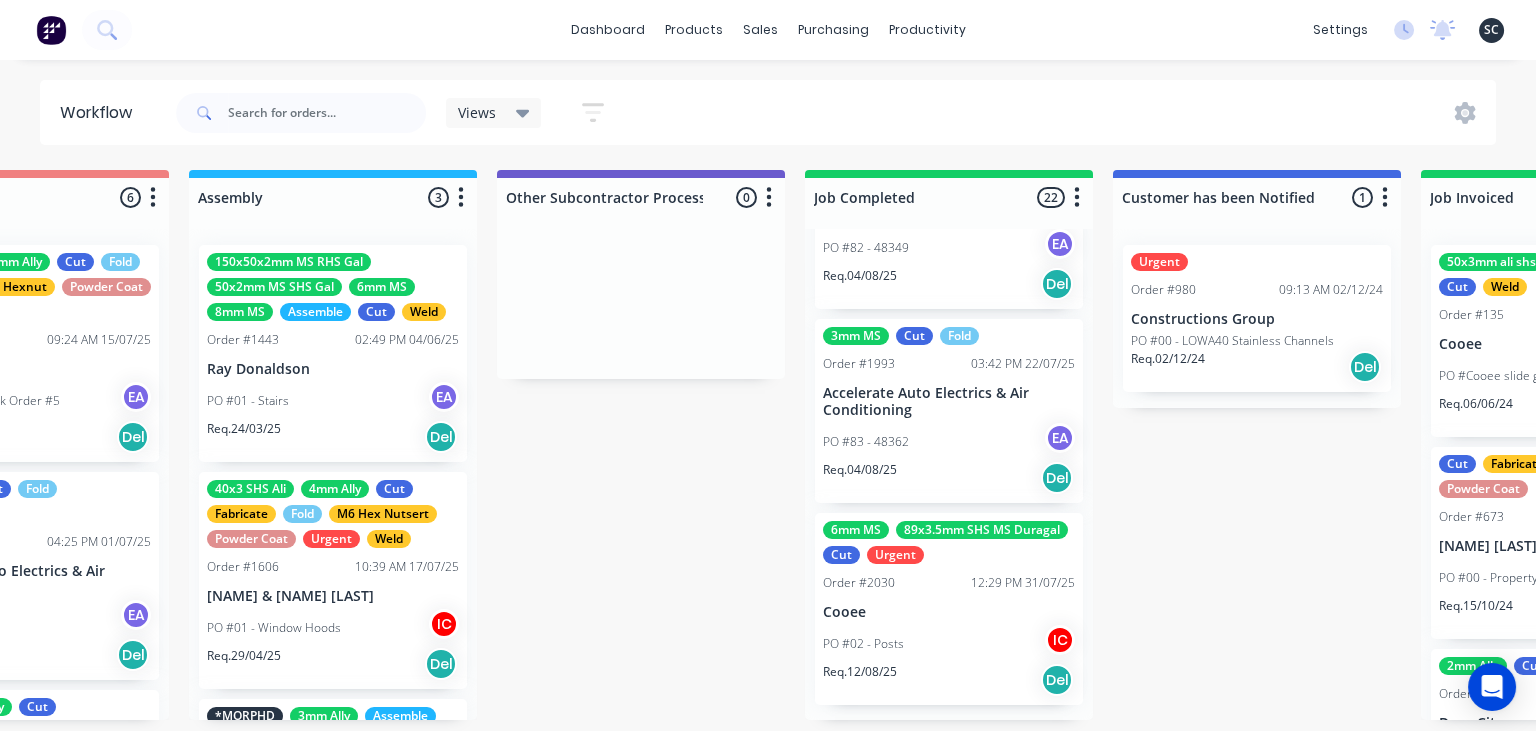 click on "PO #02 - Posts IC" at bounding box center (949, 644) 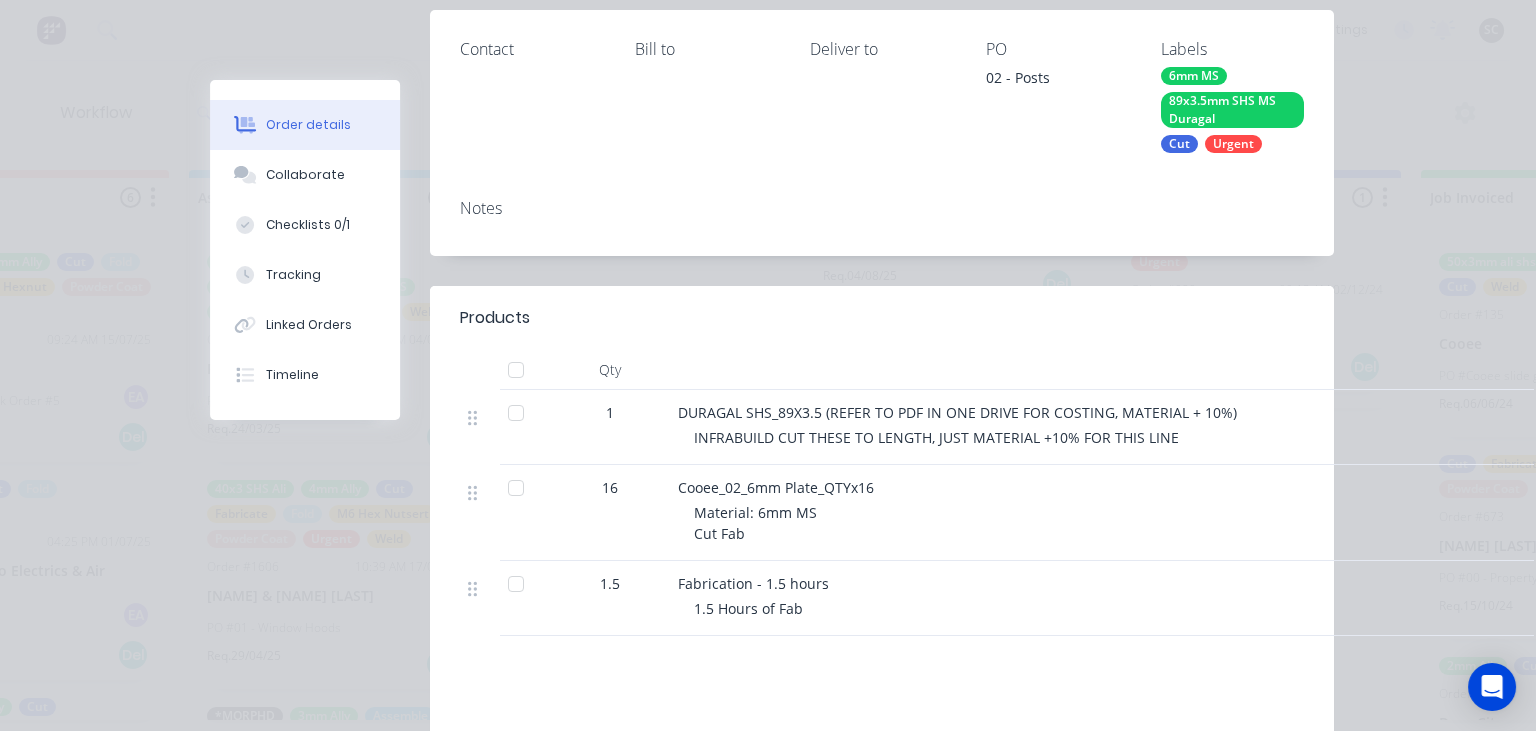 scroll, scrollTop: 345, scrollLeft: 0, axis: vertical 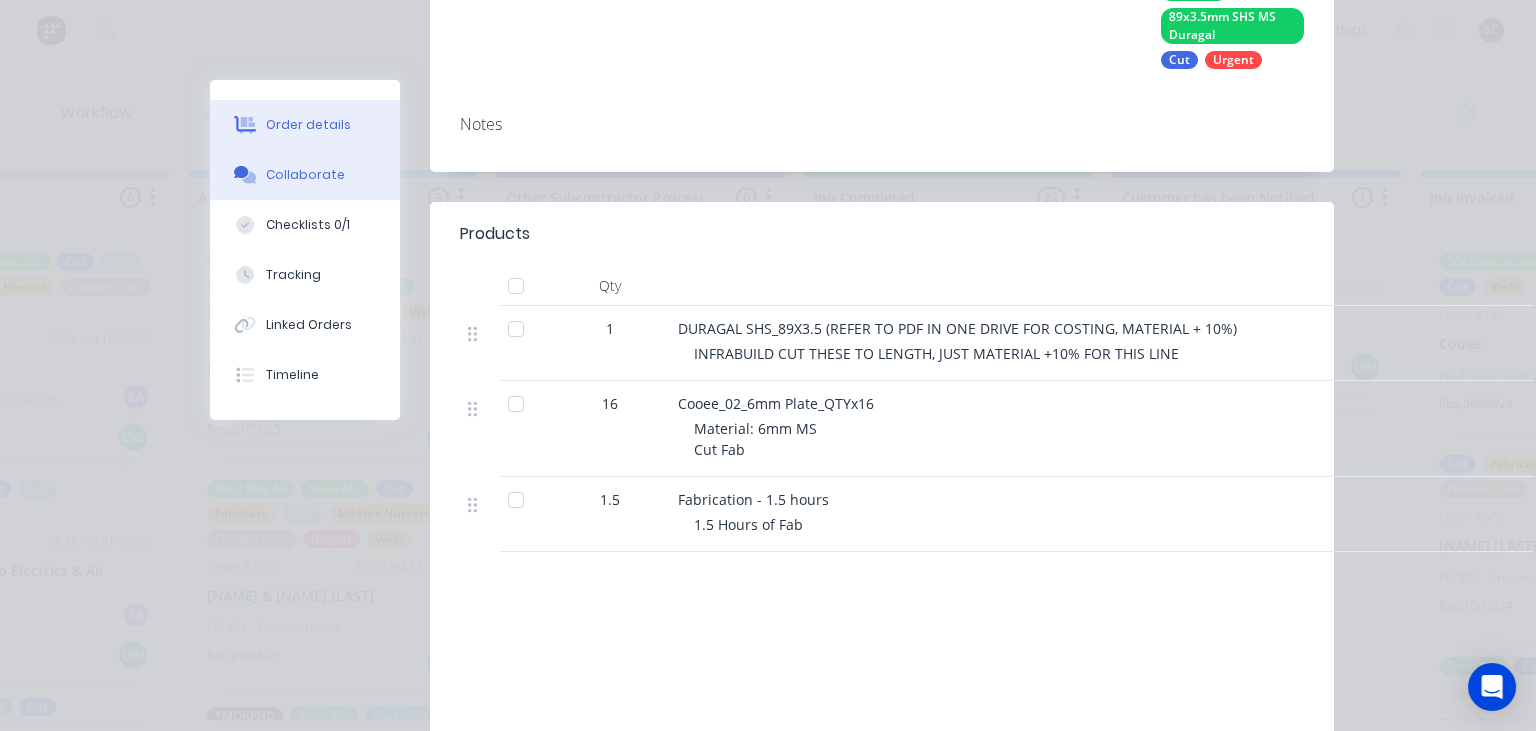 click on "Collaborate" at bounding box center (305, 175) 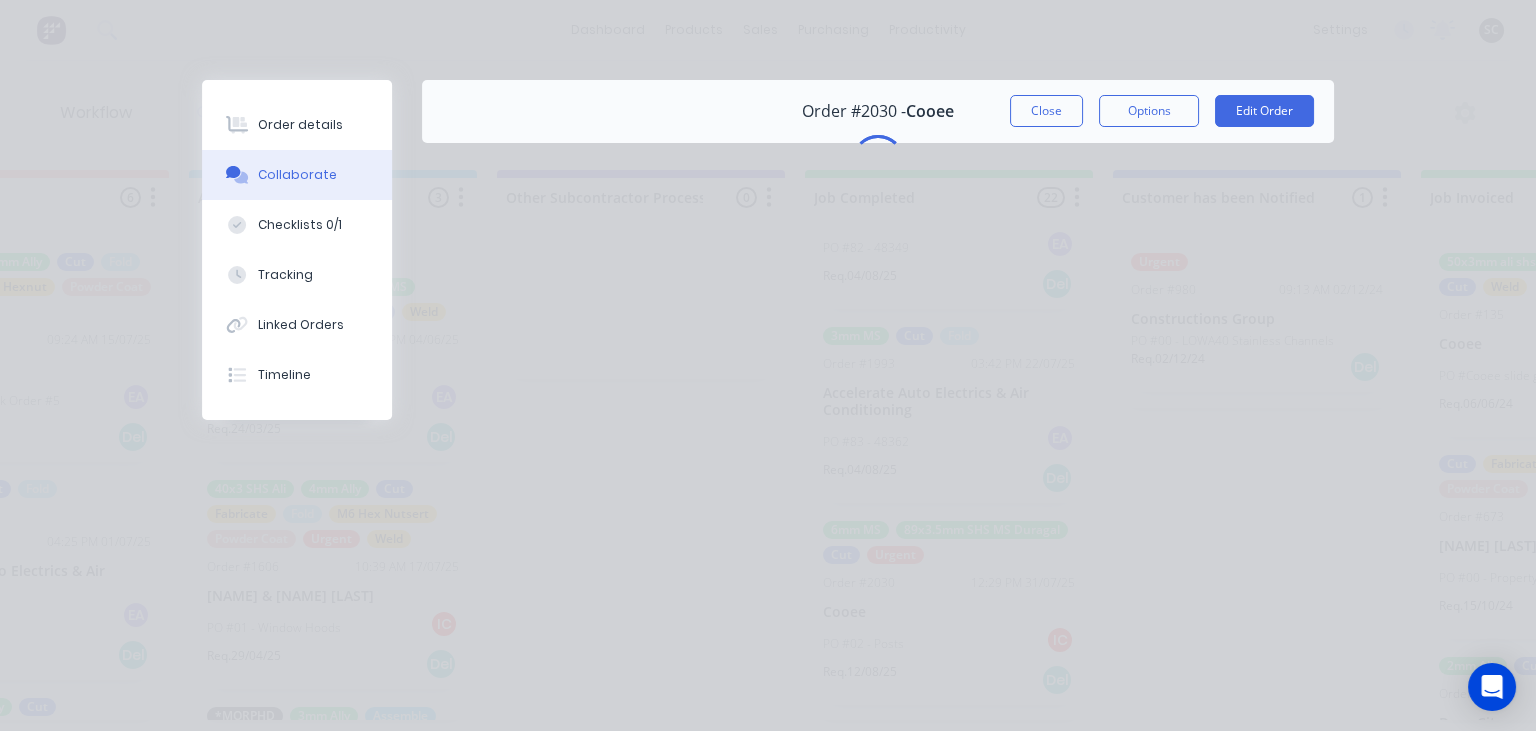 scroll, scrollTop: 0, scrollLeft: 0, axis: both 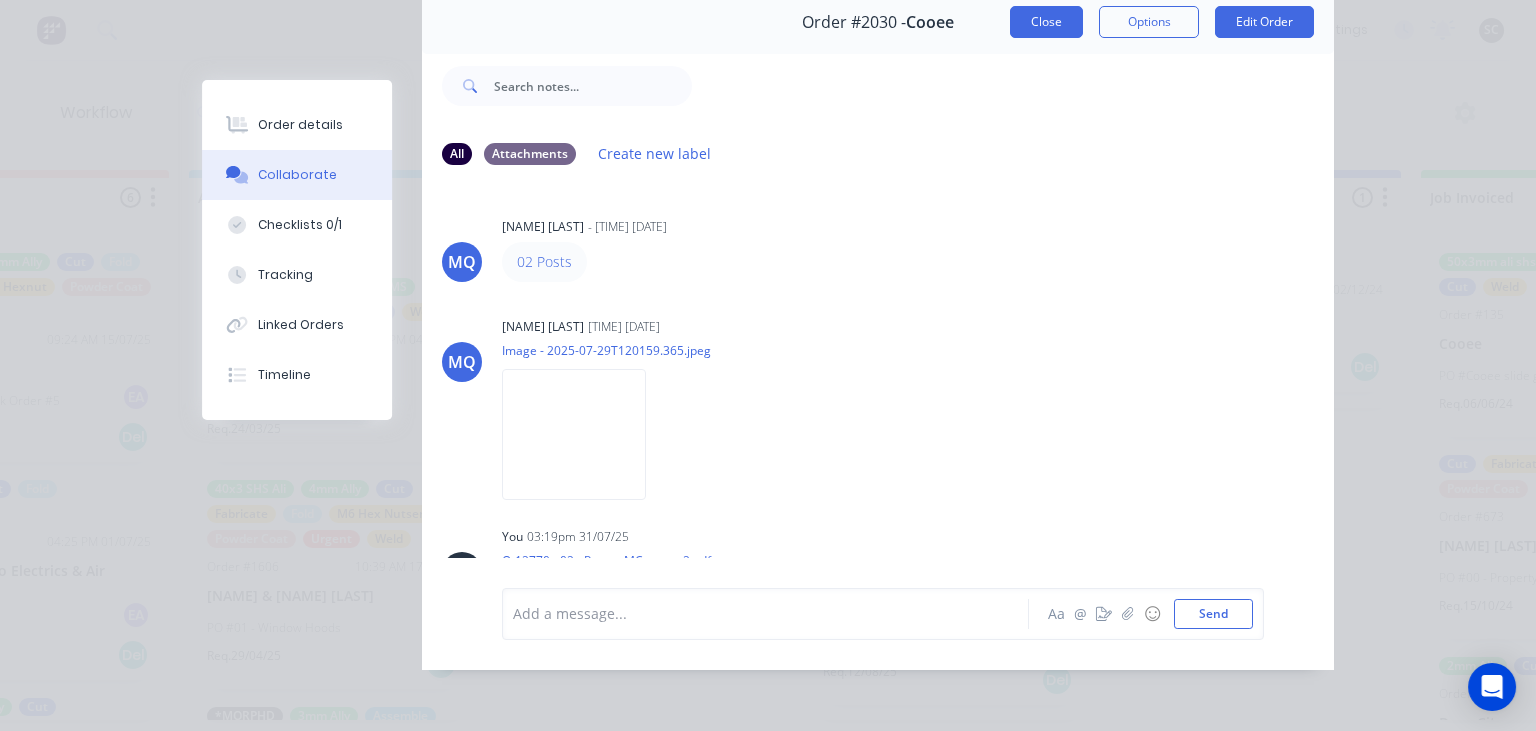 click on "Close" at bounding box center (1046, 22) 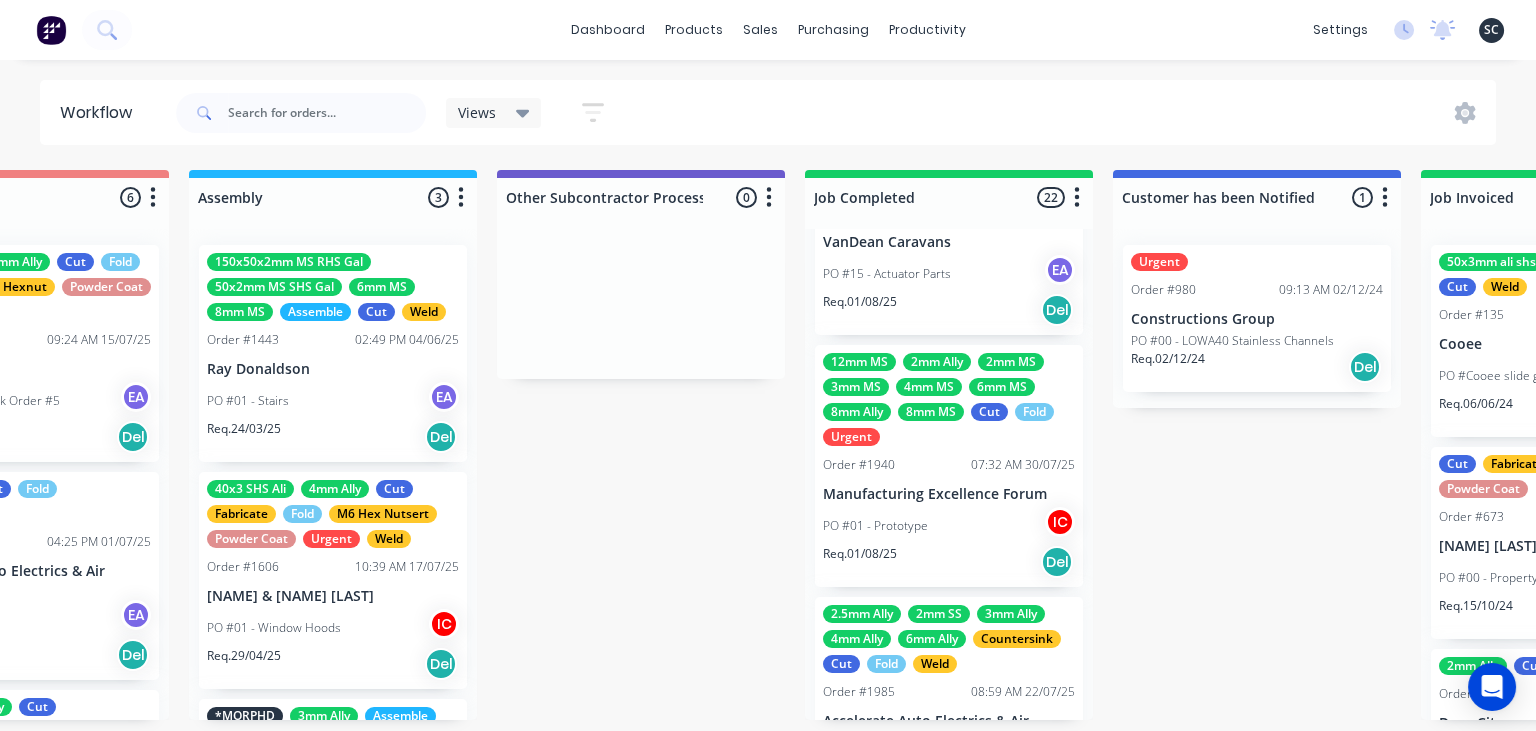 scroll, scrollTop: 2960, scrollLeft: 0, axis: vertical 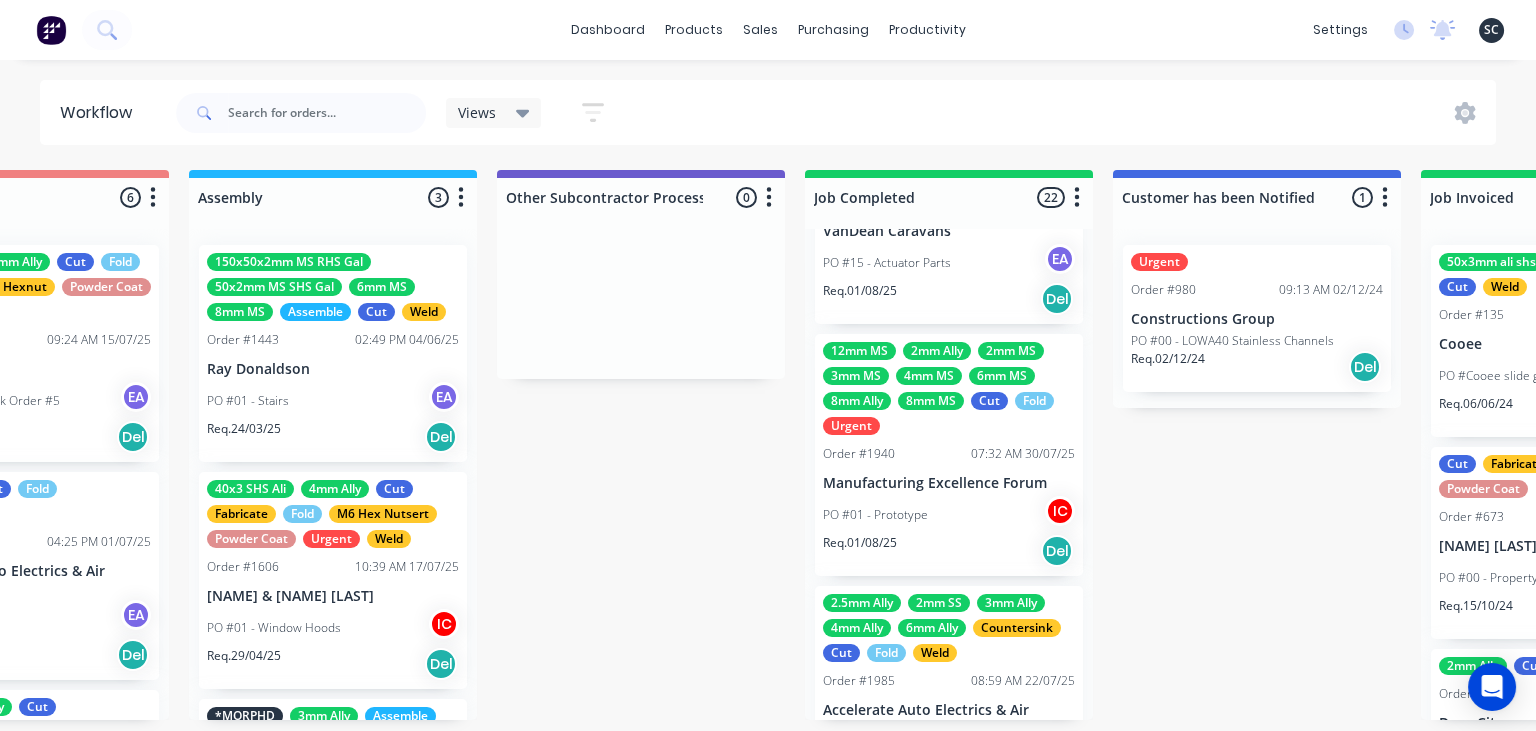click on "PO #01 - Prototype IC" at bounding box center [949, 515] 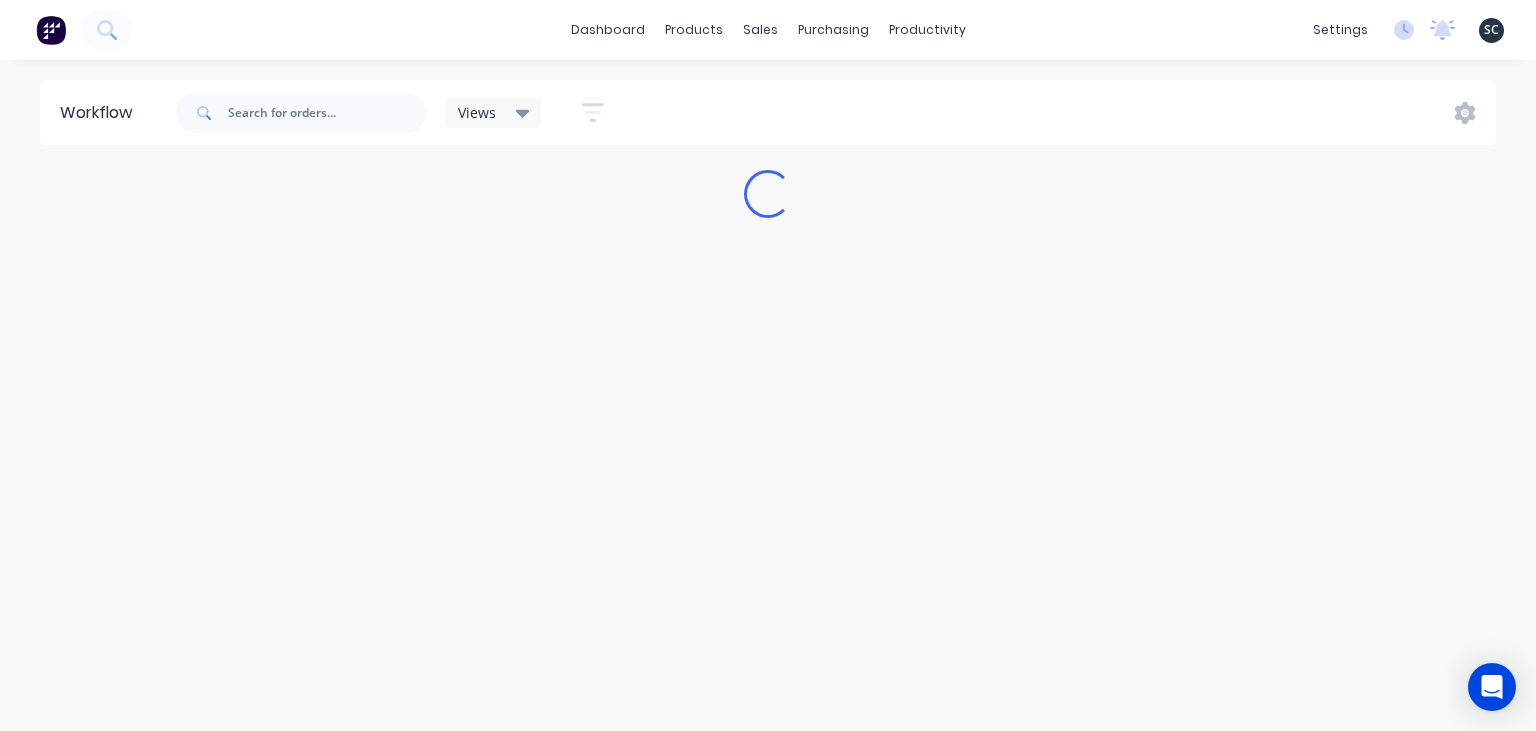 scroll, scrollTop: 0, scrollLeft: 0, axis: both 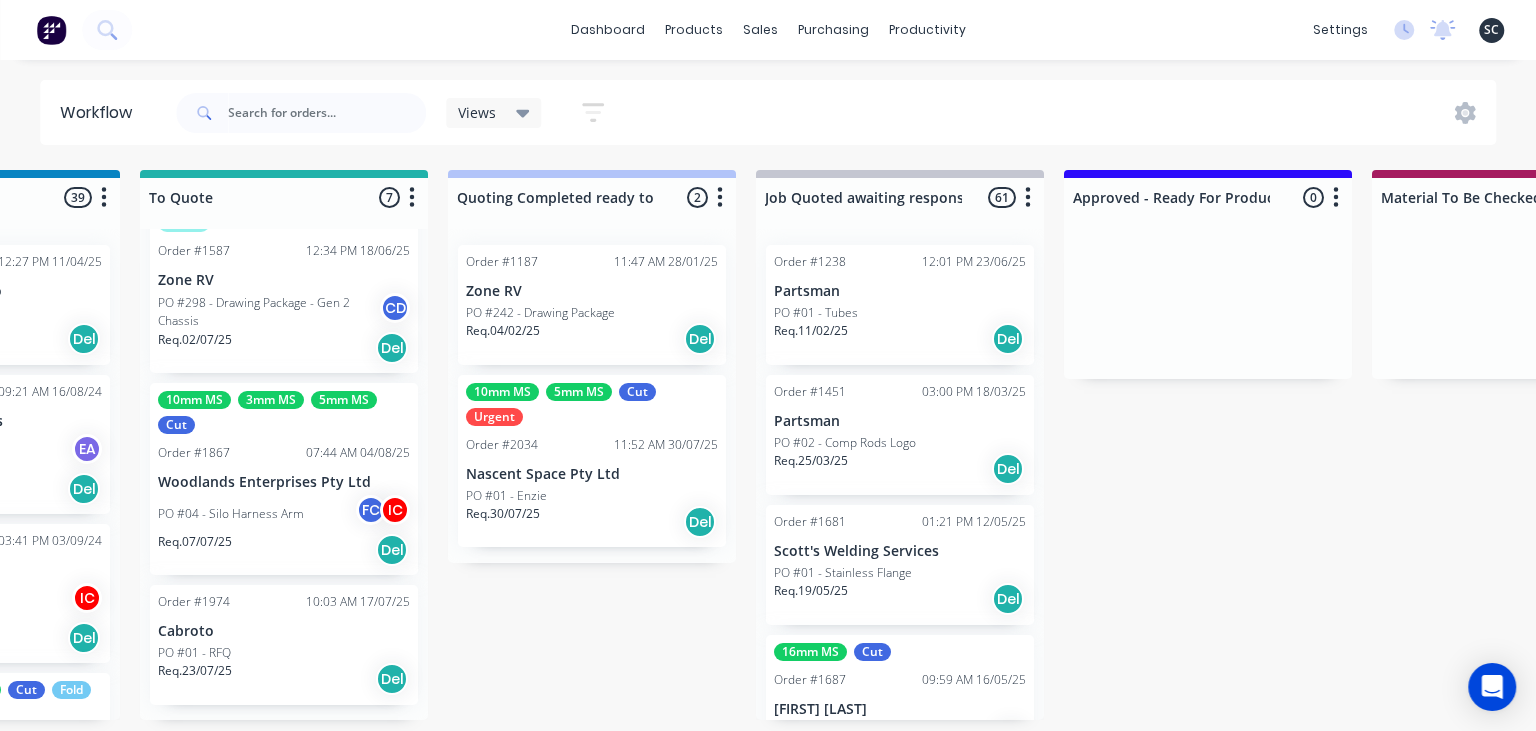 click on "Submitted 17 Status colour #273444 hex #273444 Save Cancel Summaries Total order value Invoiced to date To be invoiced Sort By Created date Required date Order number Customer name Most recent 0-Add labels for all materials and processes here 100x50x3mm ally RHS 2.5mm SS 3mm Ally Cut Fold M10 Hex Nutserts Powder Coat Order #386 09:56 AM 09/06/25 Metalmorphic PO #00-Template Req. 05/06/24 Del Quote Order #2041 02:41 PM 30/07/25 Jet Set Aviation Detailing PO #01 - Engrave Req. 30/07/25 Del Quote Order #2028 01:41 PM 29/07/25 Limitless Kustomz PO #01 - RFQ Req. 05/08/25 Del Quote Order #2032 06:43 PM 29/07/25 Shaun Britland PO #01 - Parts Req. 05/08/25 Del Order #2038 04:29 PM 30/07/25 Precision Steel Solutions Pty Ltd PO #08- 246 Tradewinds
Req. 06/08/25 Del Quote Order #2048 01:59 PM 31/07/25 Eye Specialists PO #01 - Paint Stencils Req. 07/08/25 Del Quote Order #2046 01:45 PM 31/07/25 The Piper Group PO #01 - RFQ Req. 07/08/25 Del Quote Order #2047 01:54 PM 31/07/25 Smartline Medical PO #02 - RFQ Req. Del Del" at bounding box center [2529, 445] 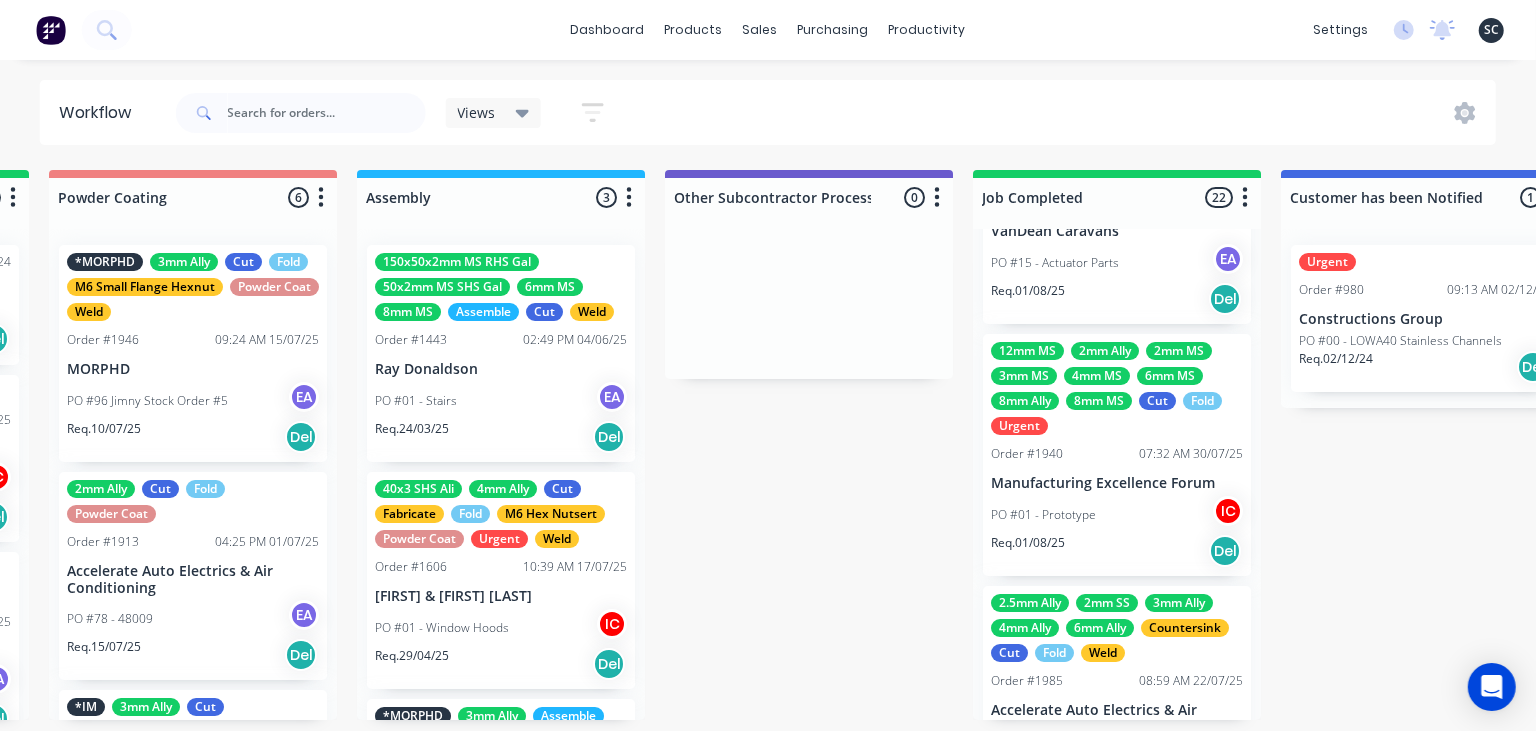 scroll, scrollTop: 0, scrollLeft: 5547, axis: horizontal 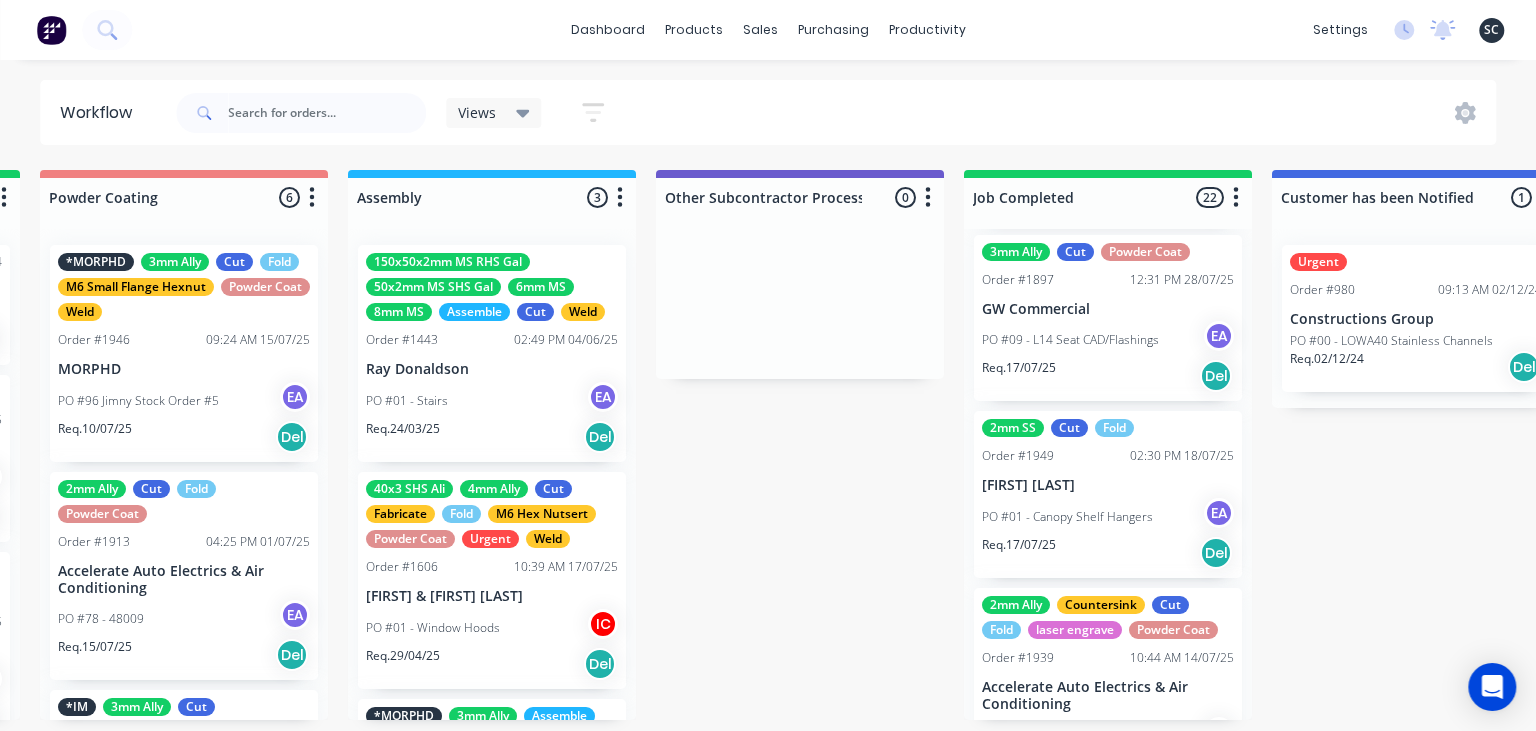 click on "PO #09 - L14 Seat CAD/Flashings" at bounding box center [1070, 340] 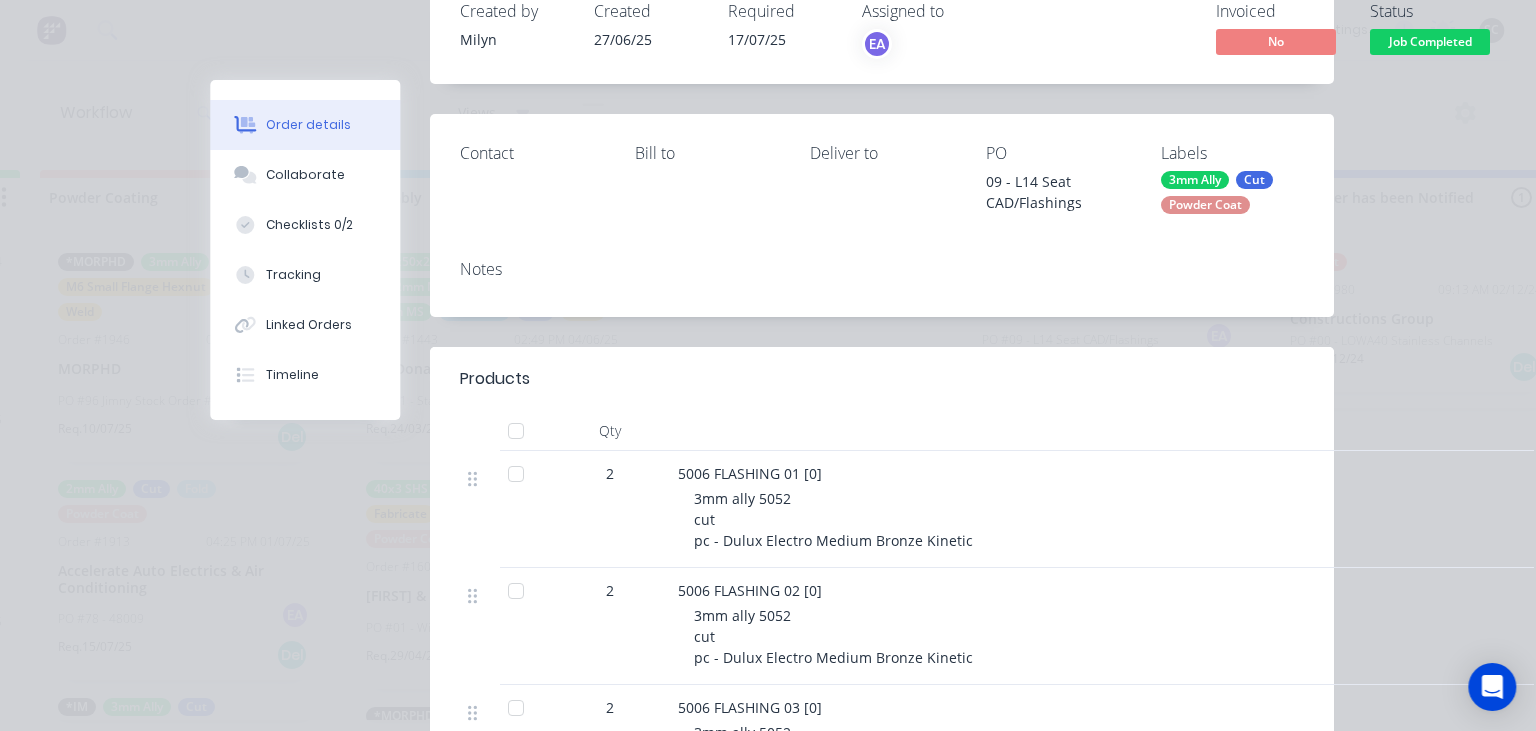scroll, scrollTop: 230, scrollLeft: 0, axis: vertical 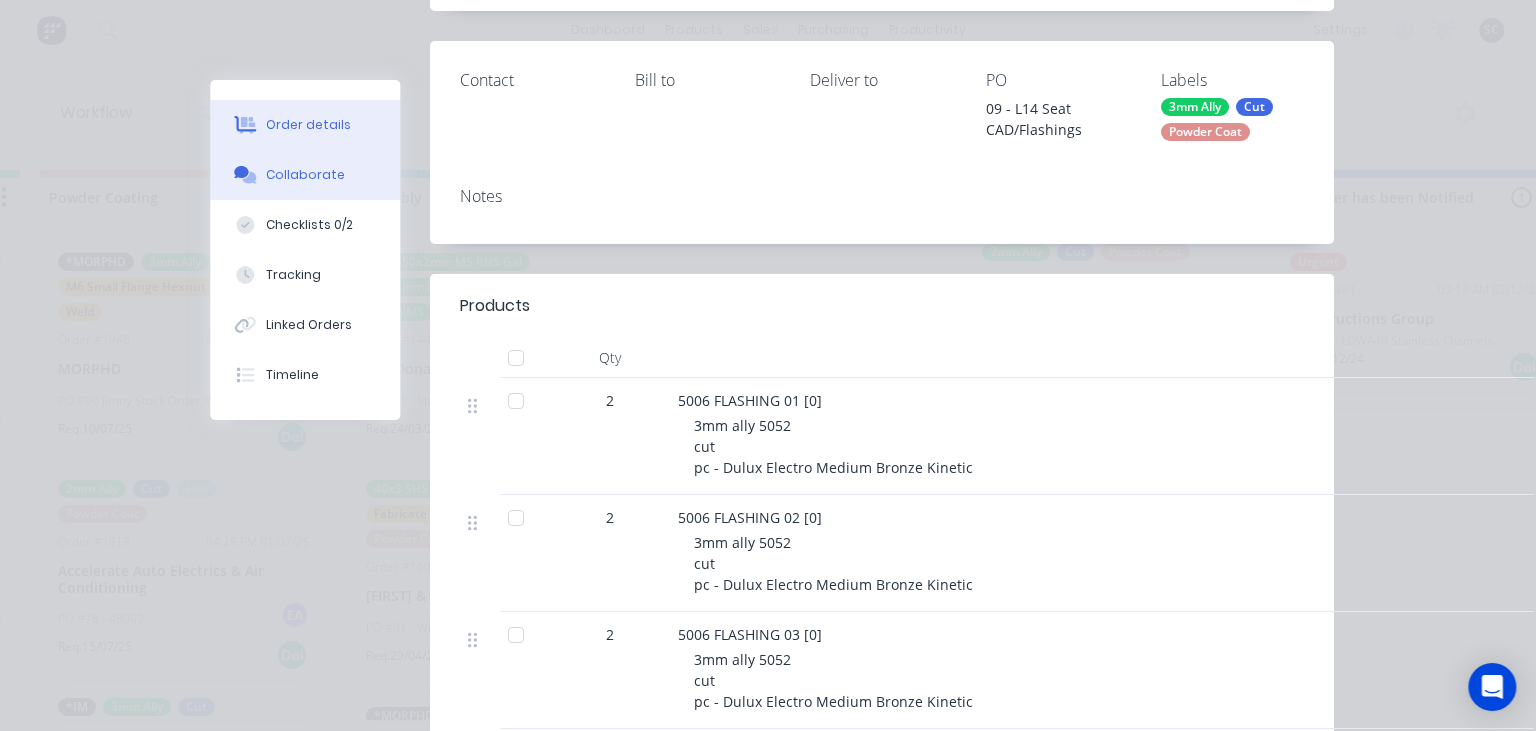 click on "Collaborate" at bounding box center [305, 175] 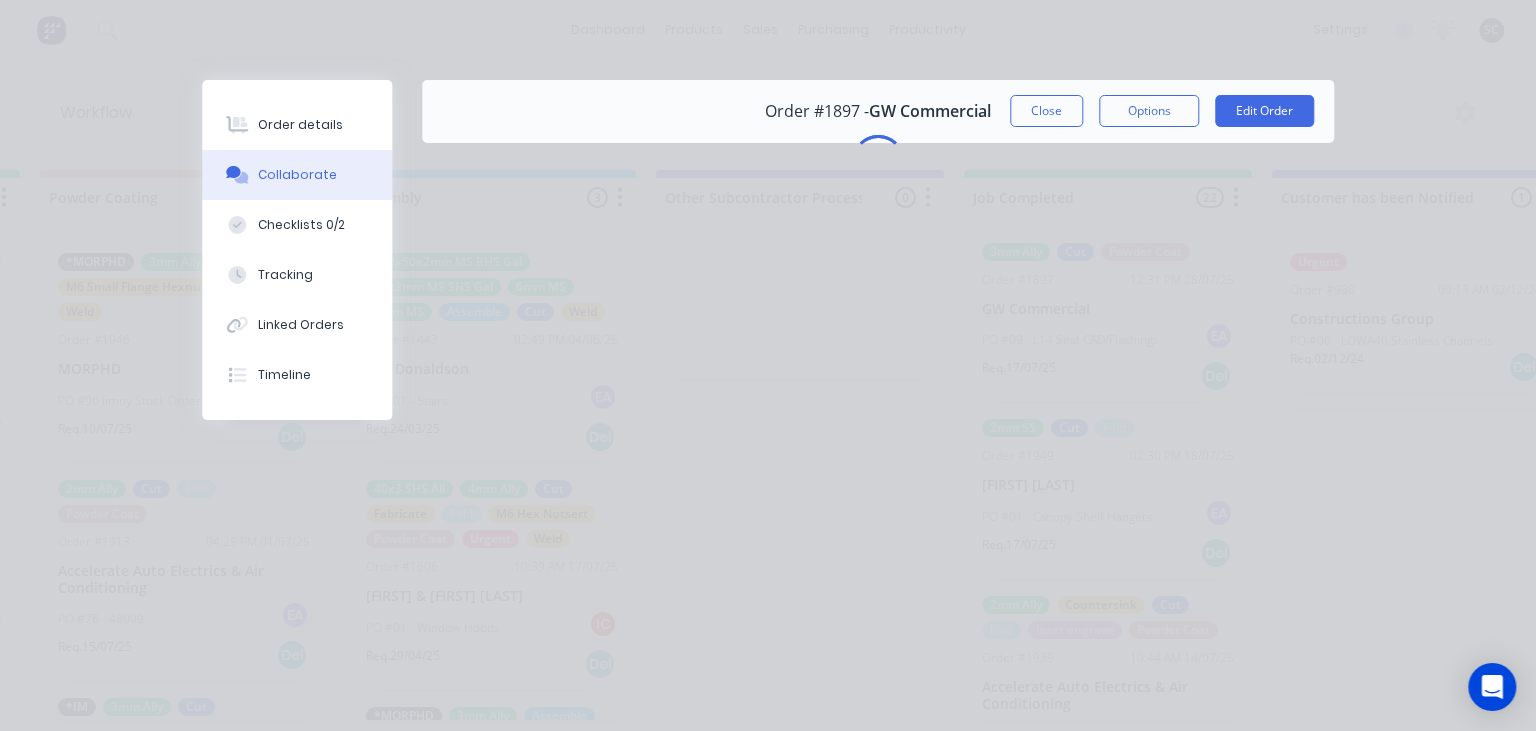 scroll, scrollTop: 0, scrollLeft: 0, axis: both 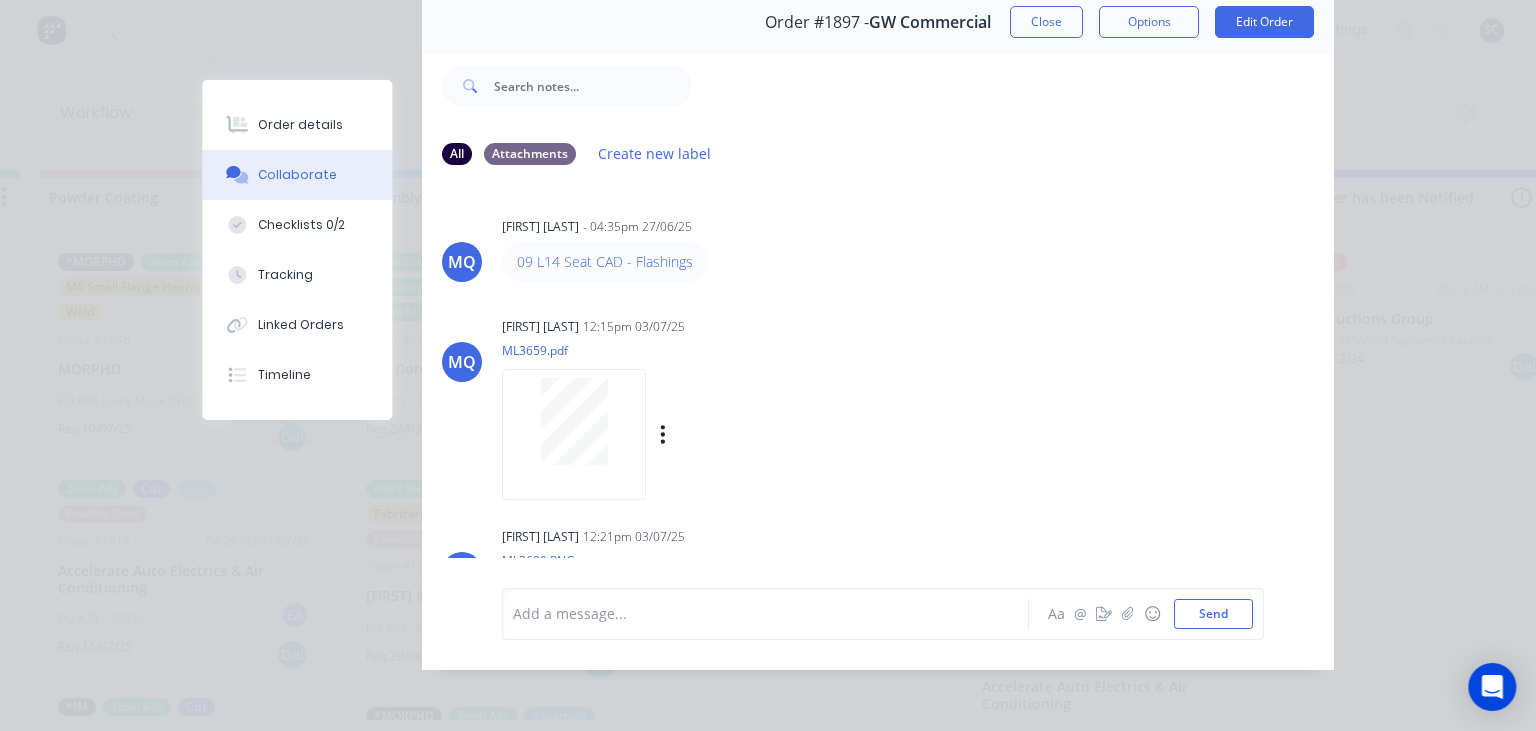 click on "Milyn Quinones 12:15pm 03/07/25" at bounding box center (753, 327) 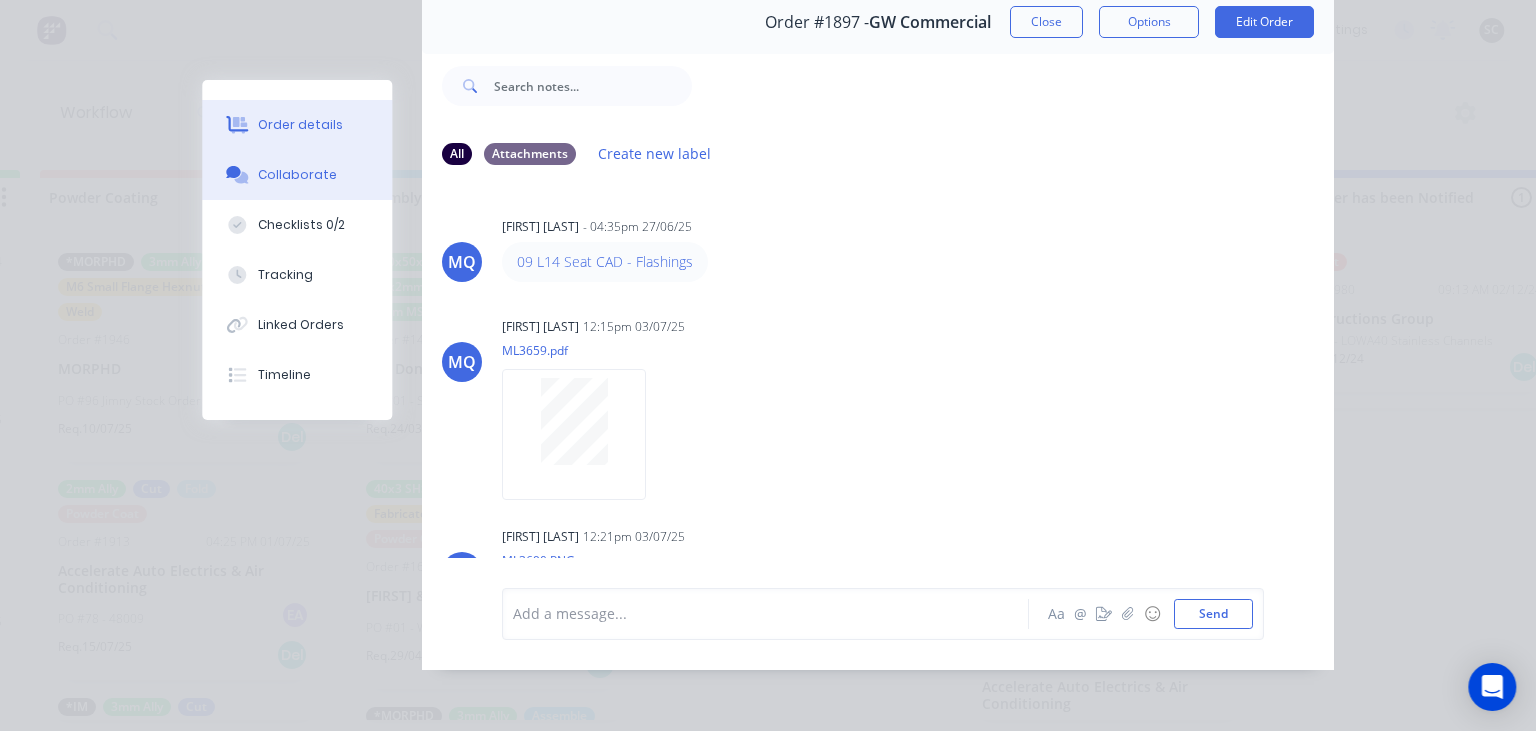 click on "Order details" at bounding box center (300, 125) 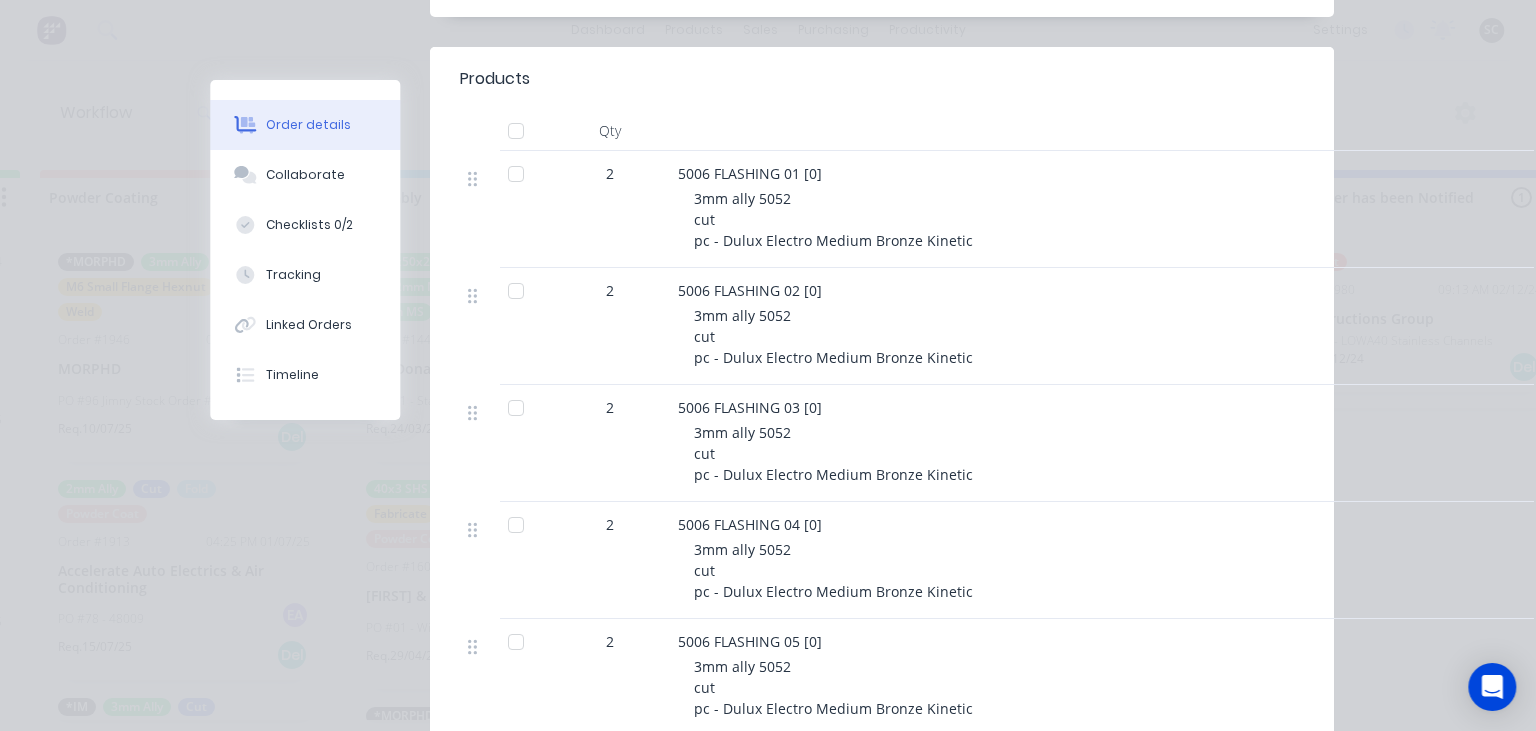 scroll, scrollTop: 420, scrollLeft: 0, axis: vertical 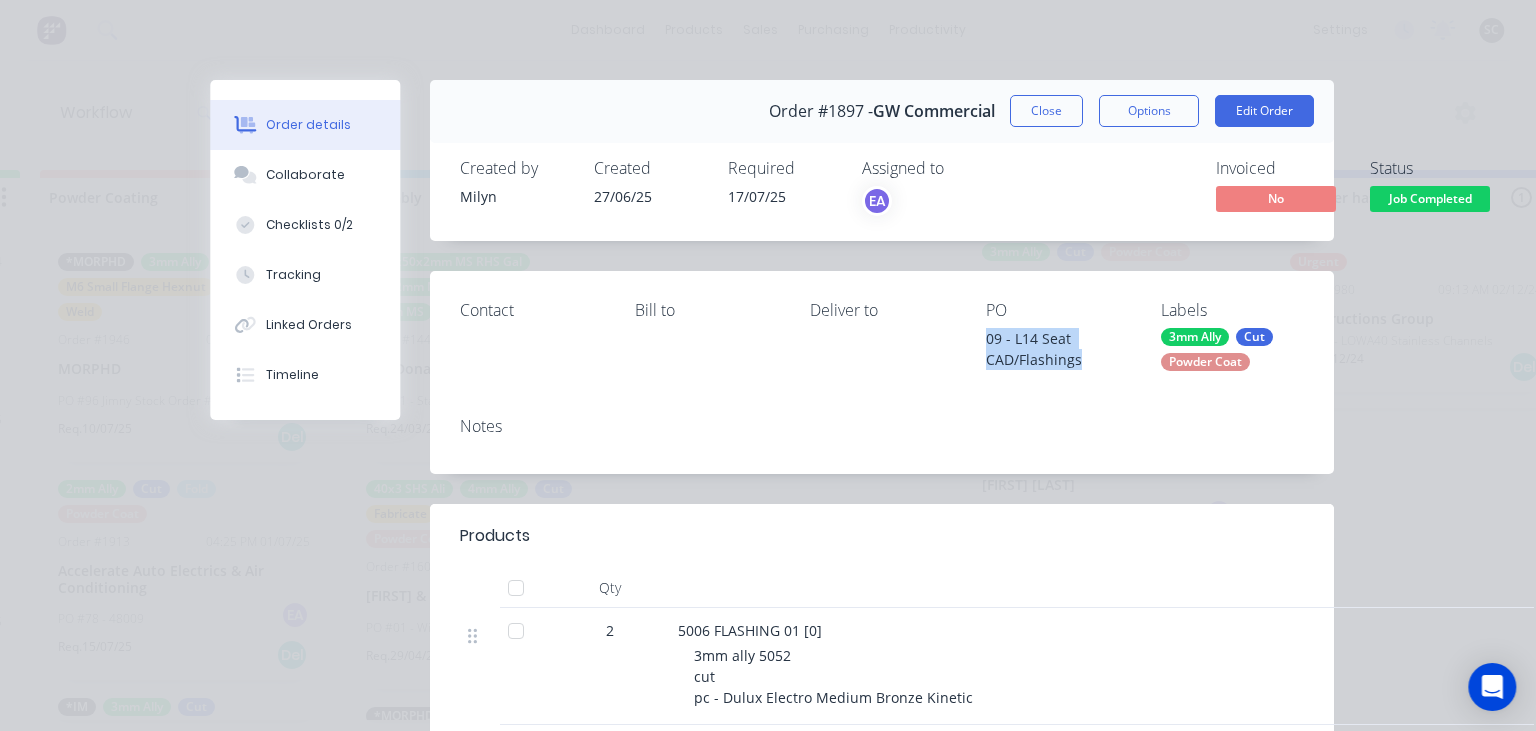 drag, startPoint x: 981, startPoint y: 339, endPoint x: 1074, endPoint y: 344, distance: 93.13431 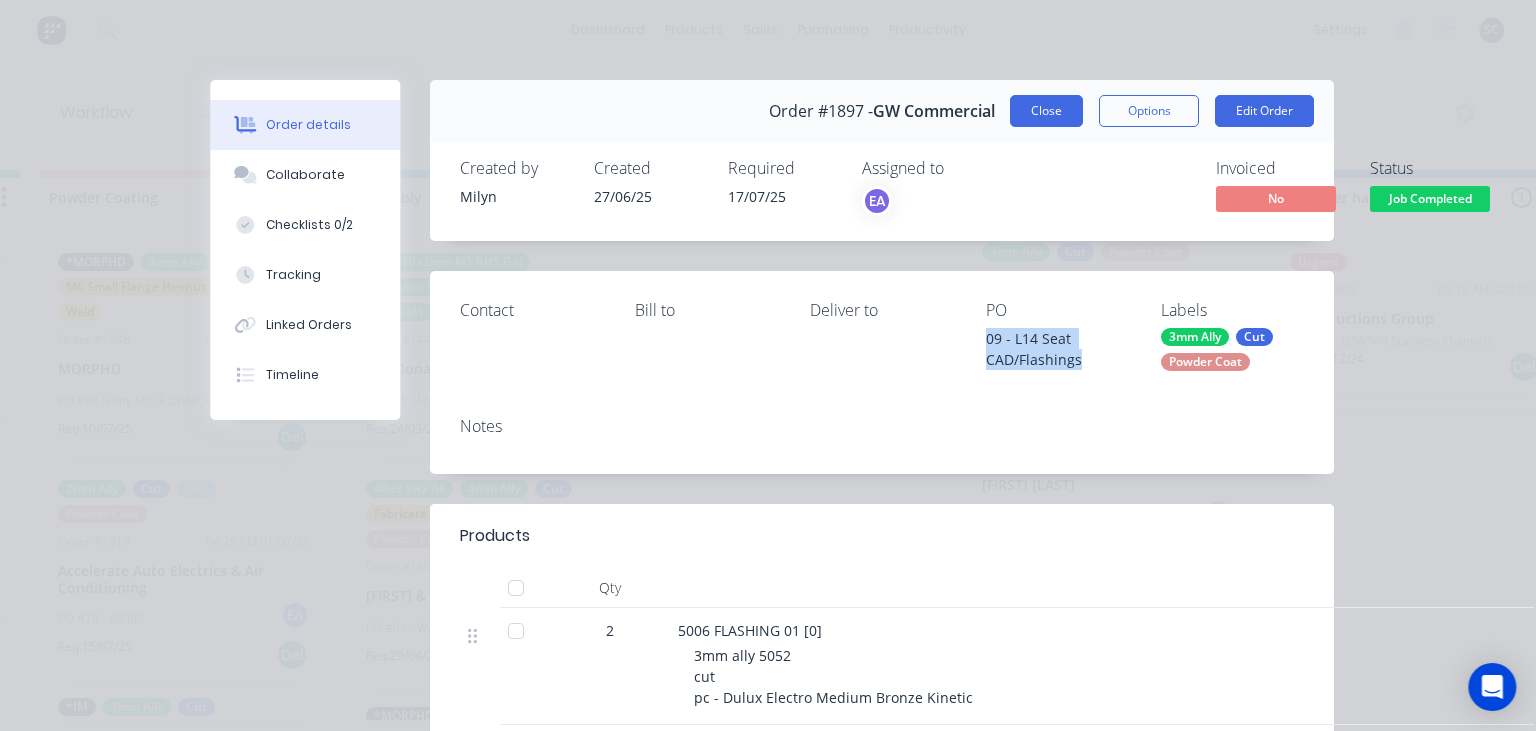 drag, startPoint x: 1034, startPoint y: 122, endPoint x: 834, endPoint y: 396, distance: 339.22855 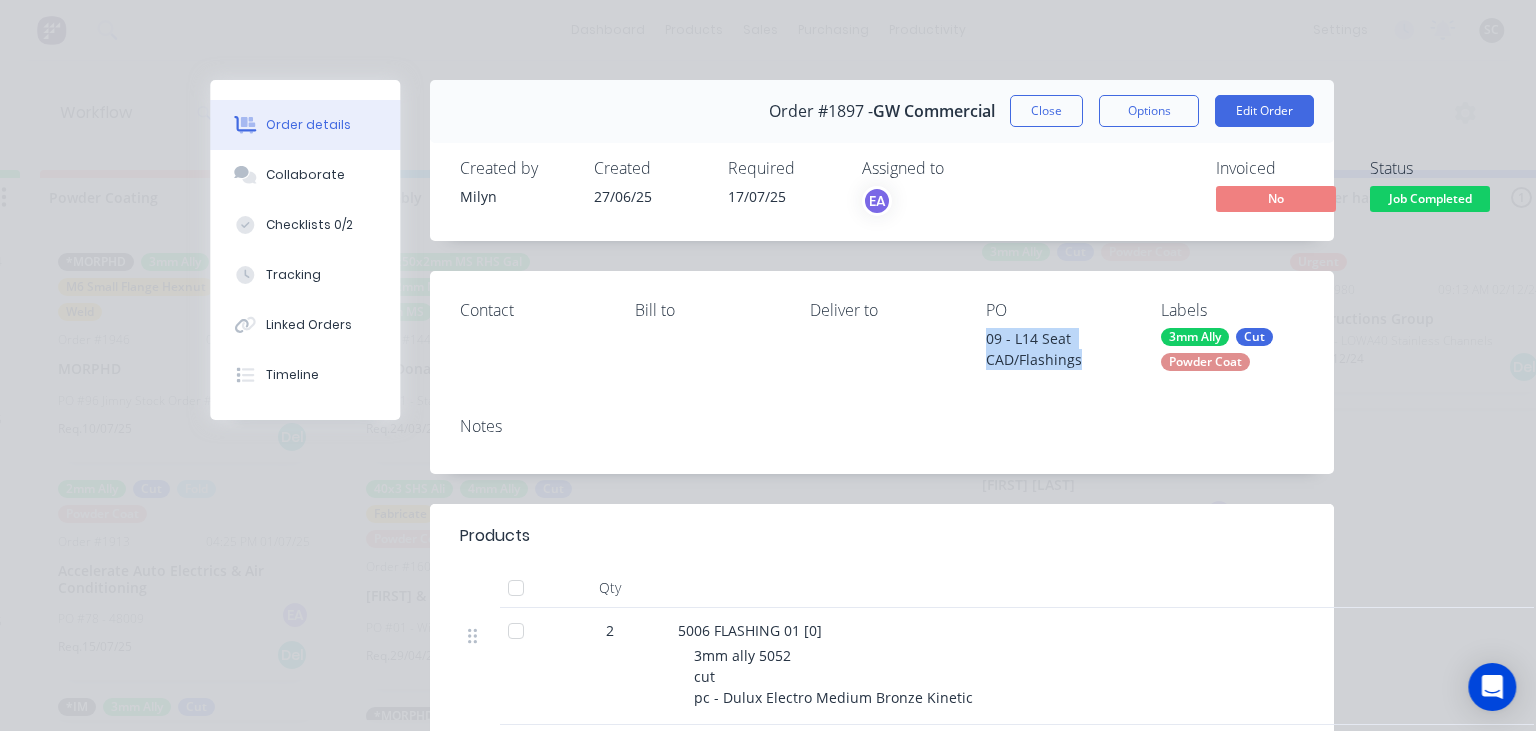 click on "Close" at bounding box center (1046, 111) 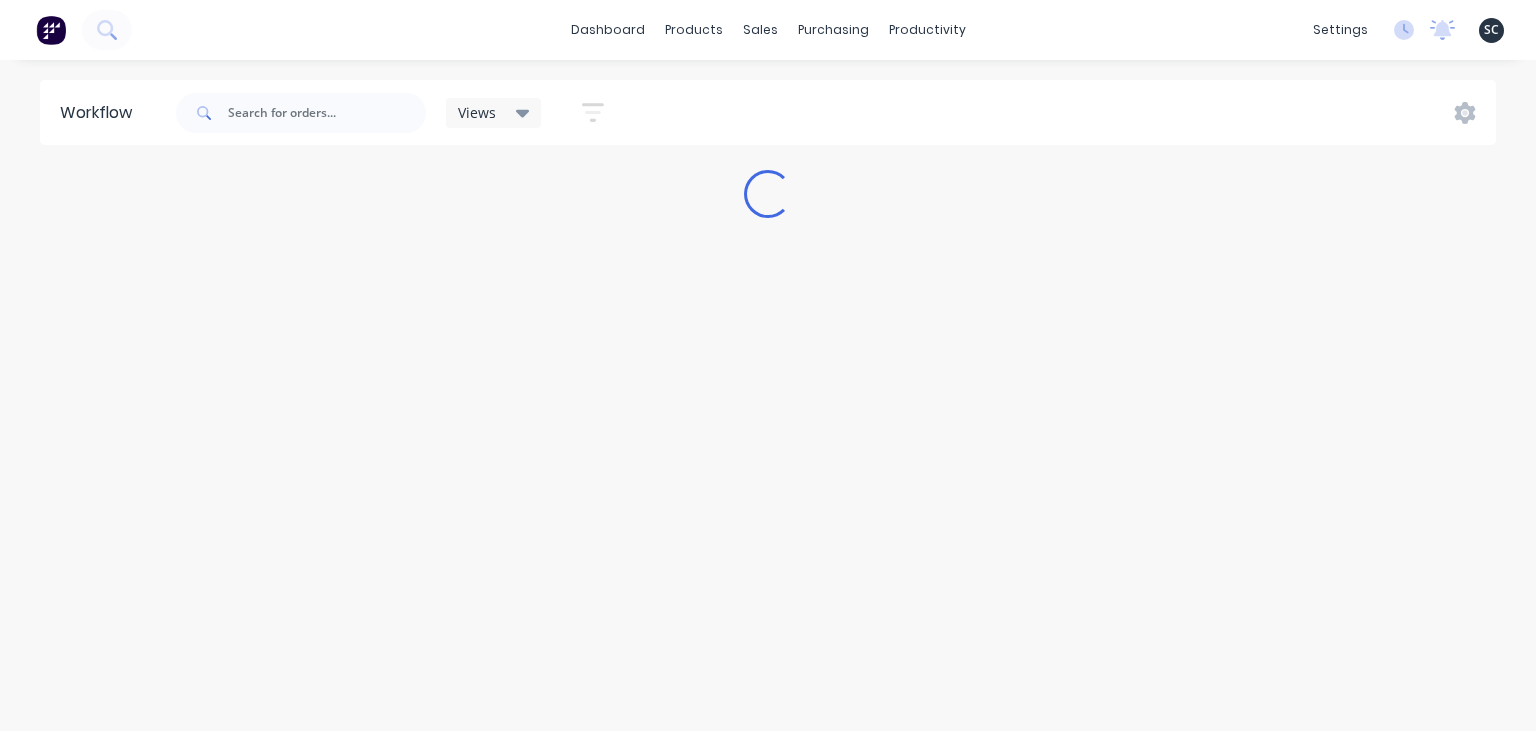 scroll, scrollTop: 0, scrollLeft: 0, axis: both 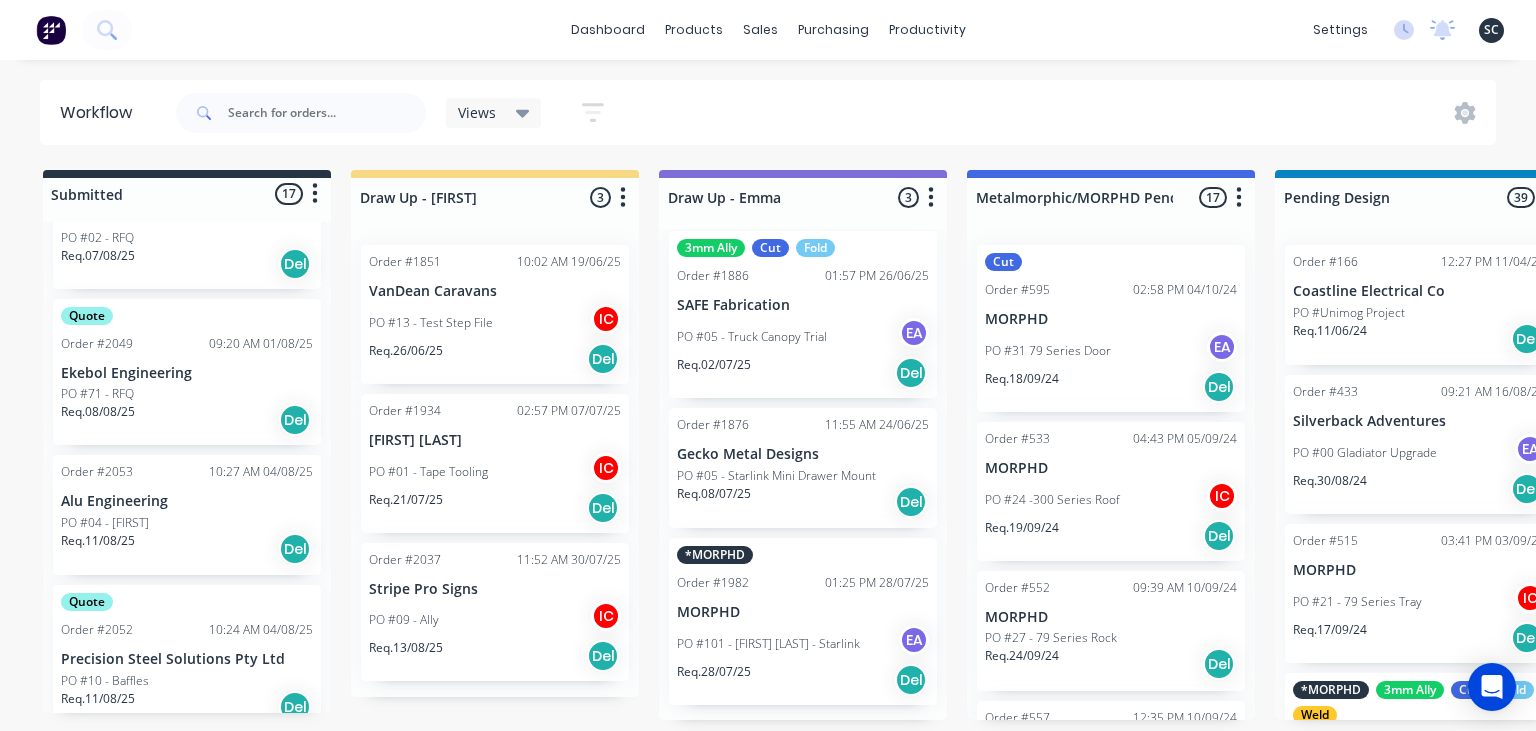click on "PO #05 - Truck Canopy Trial" at bounding box center (752, 337) 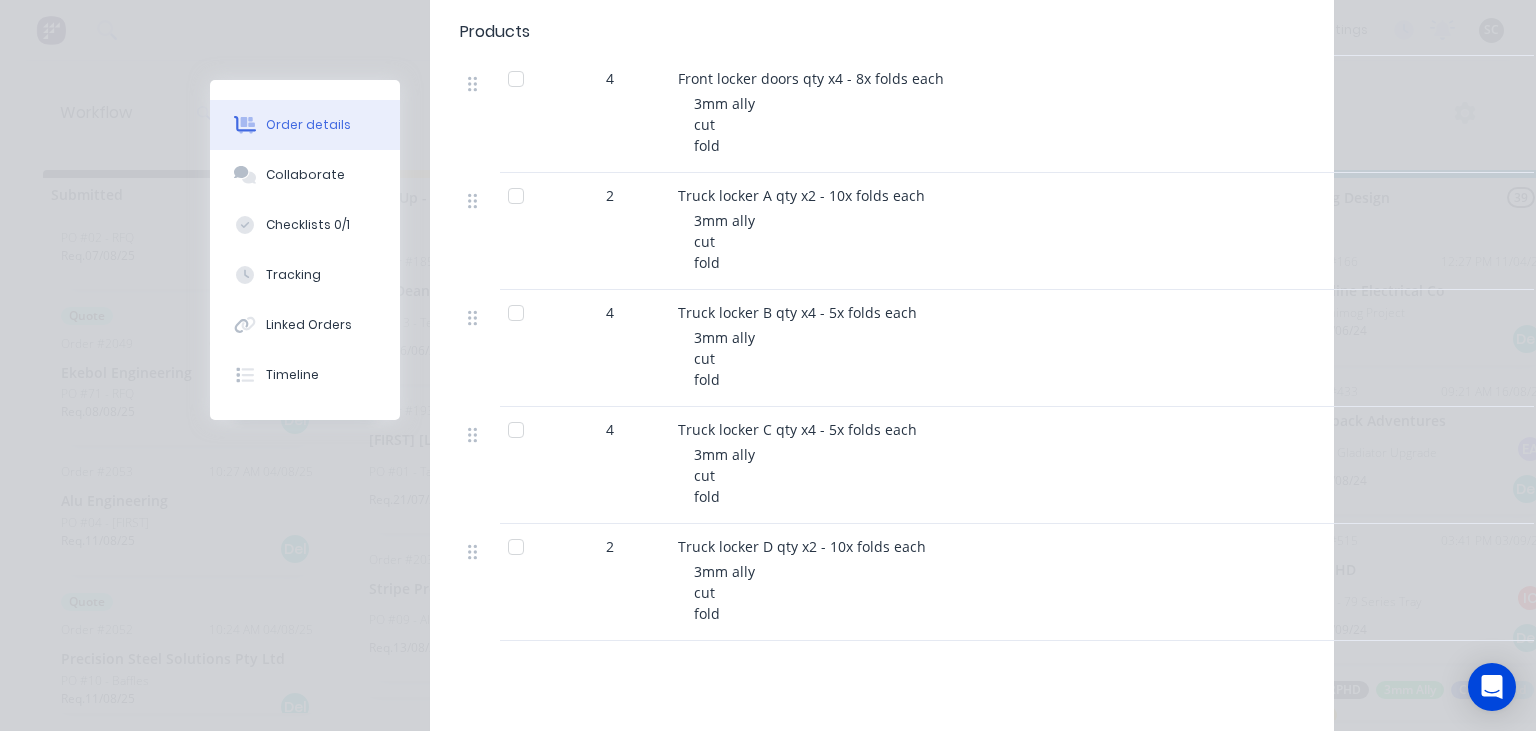 scroll, scrollTop: 576, scrollLeft: 0, axis: vertical 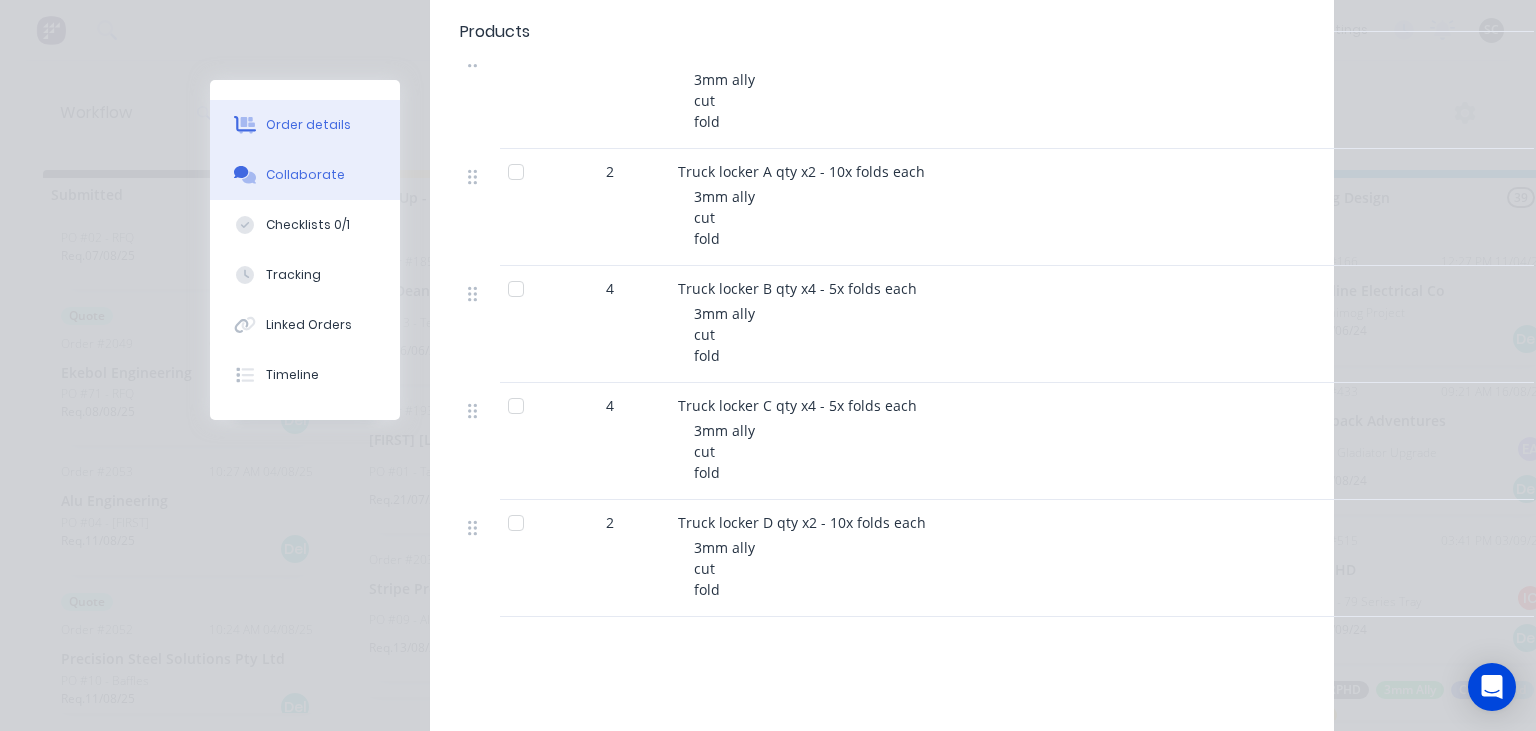 click on "Collaborate" at bounding box center (305, 175) 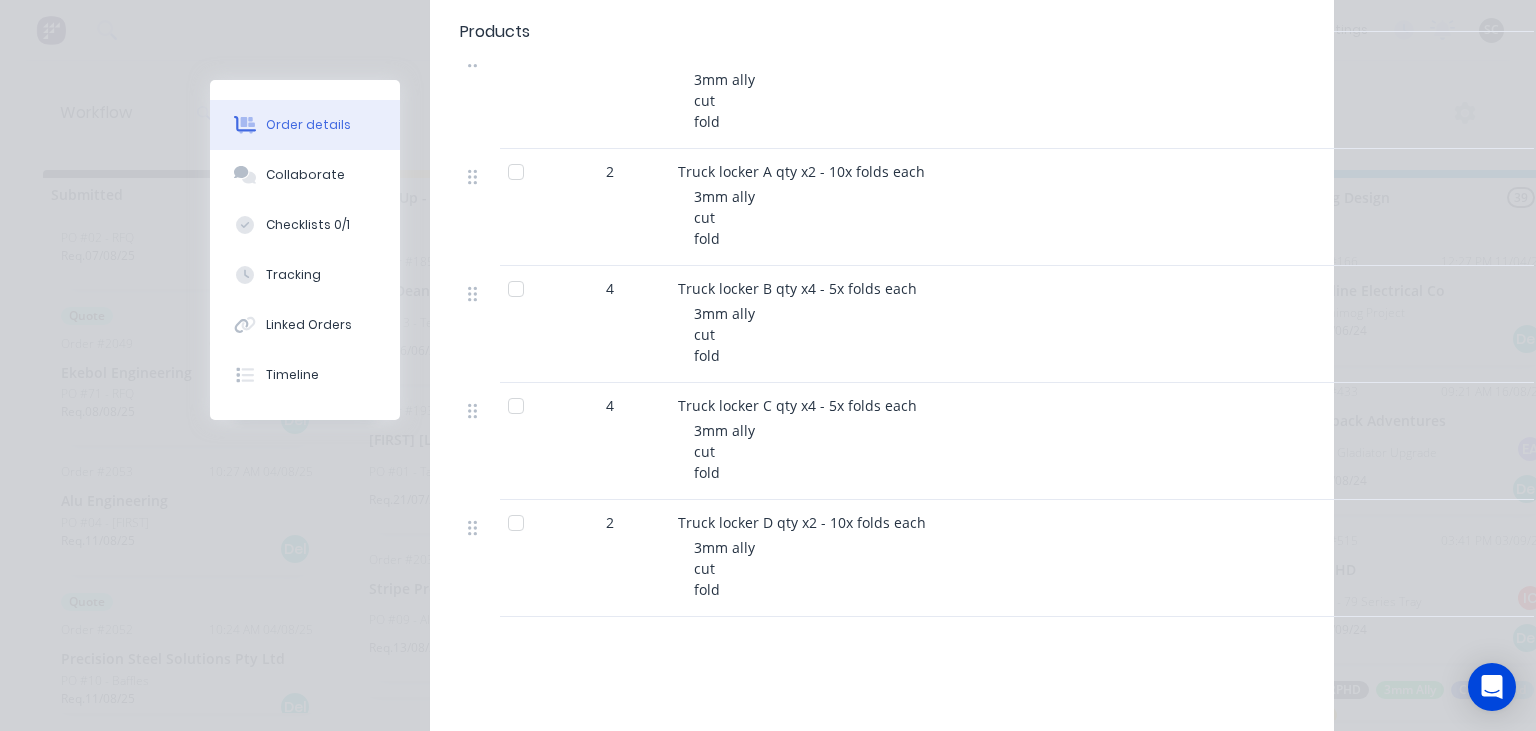 scroll, scrollTop: 0, scrollLeft: 0, axis: both 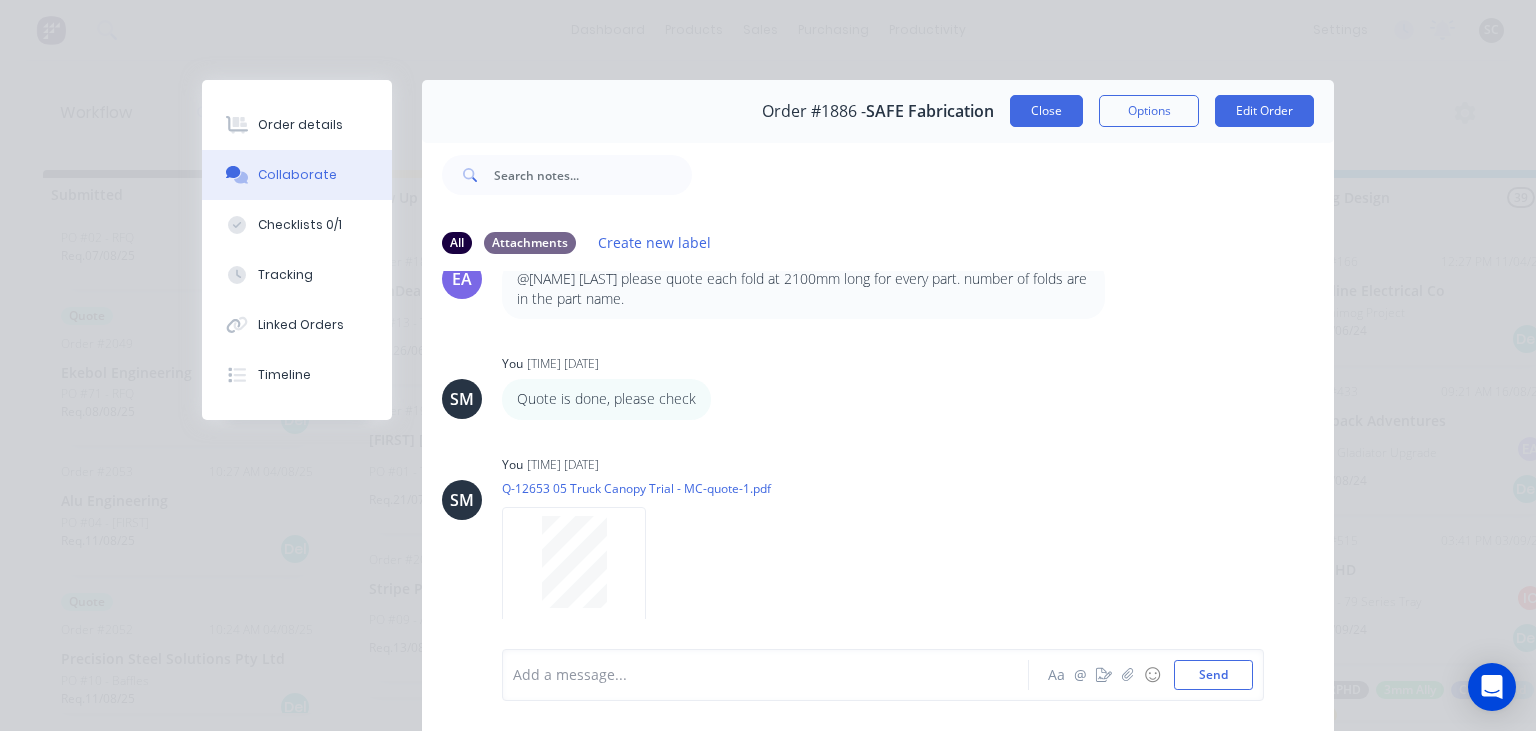 click on "Close" at bounding box center (1046, 111) 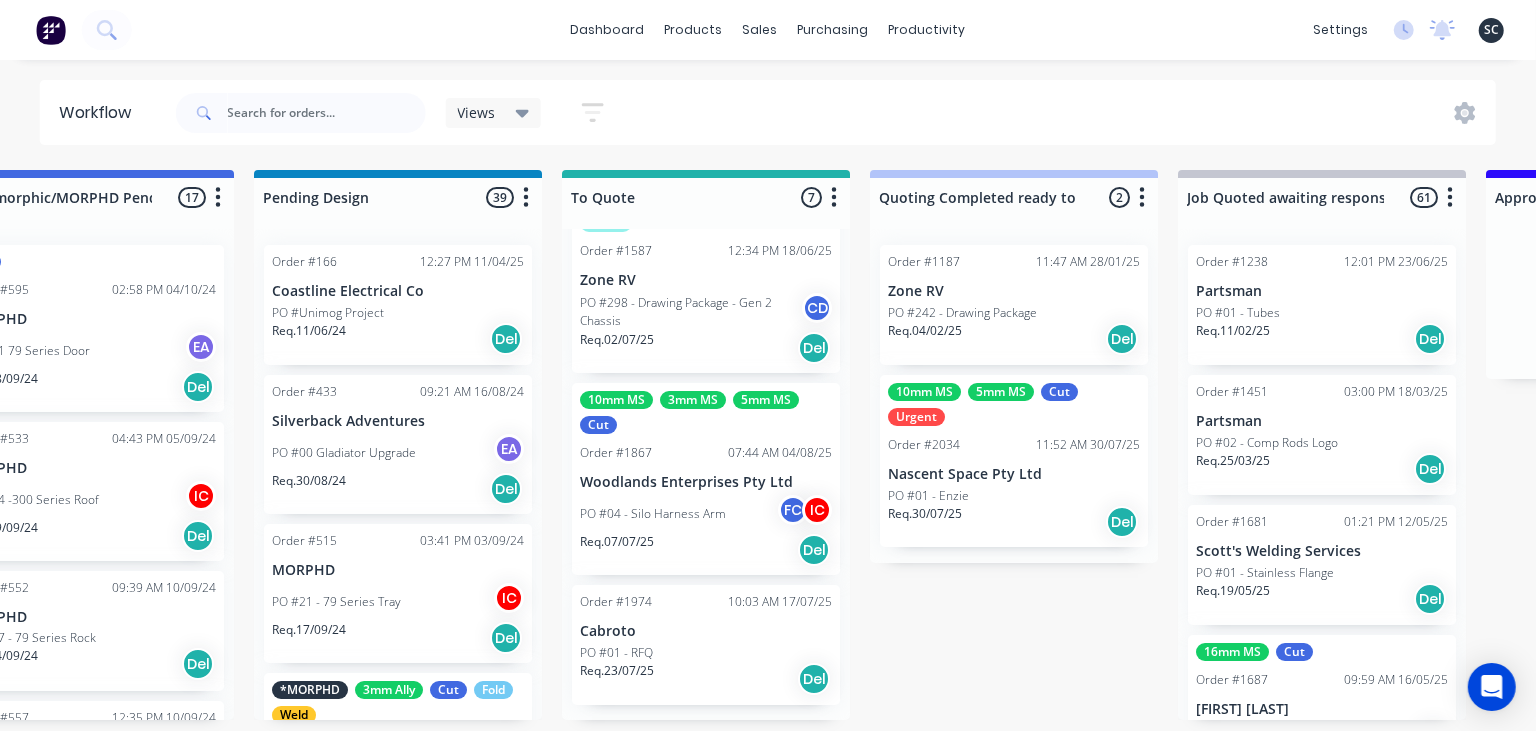 scroll, scrollTop: 0, scrollLeft: 1025, axis: horizontal 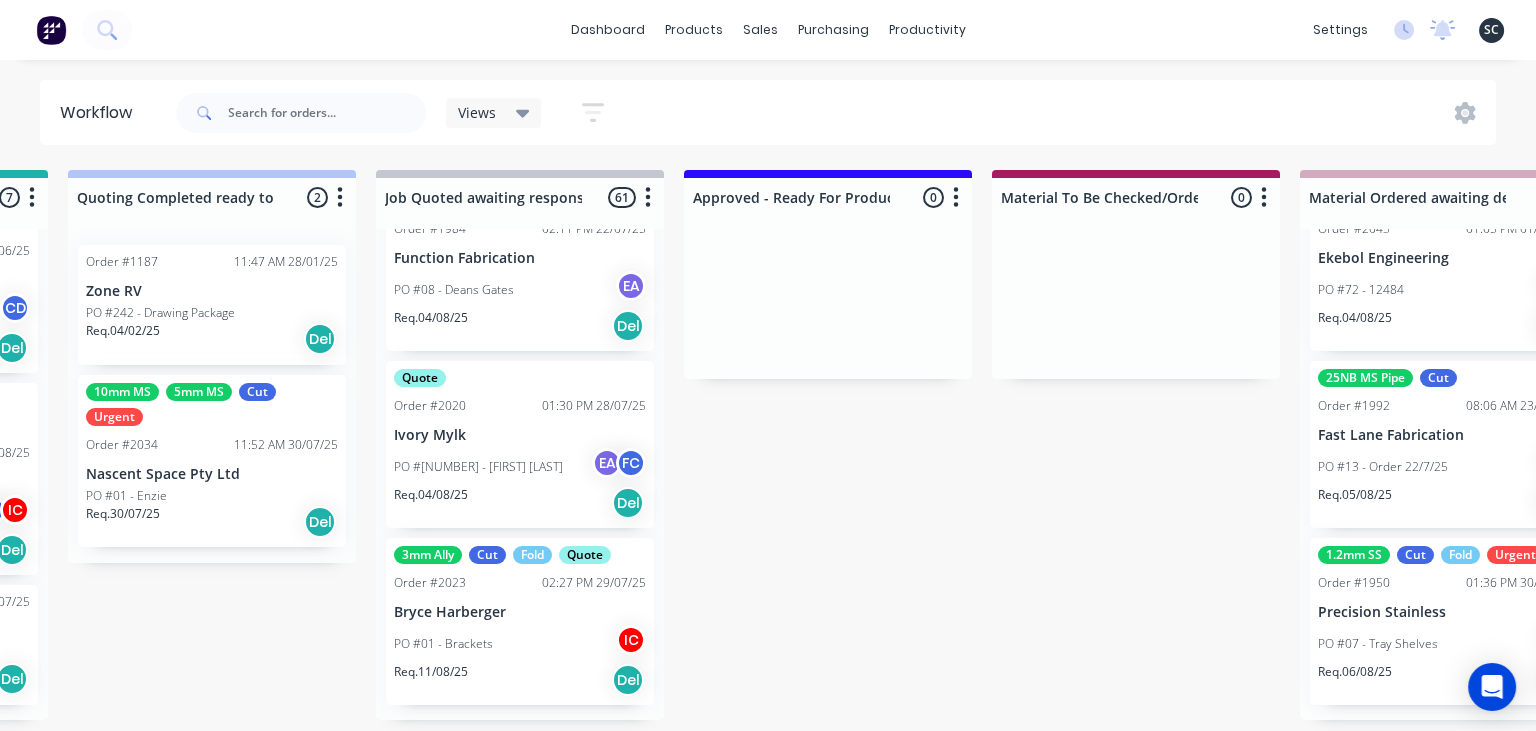 click on "PO #01 - Brackets
IC" at bounding box center [520, 644] 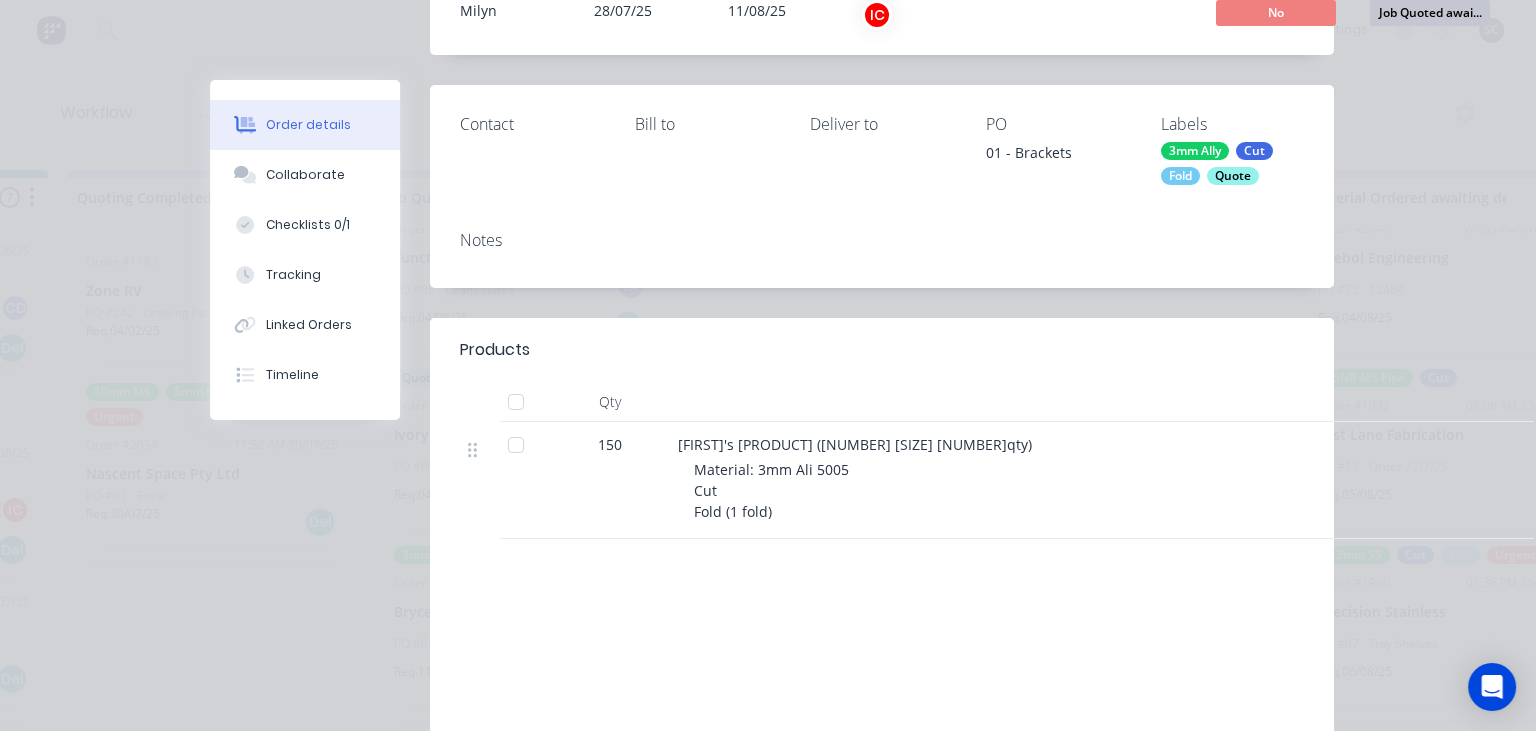 scroll, scrollTop: 230, scrollLeft: 0, axis: vertical 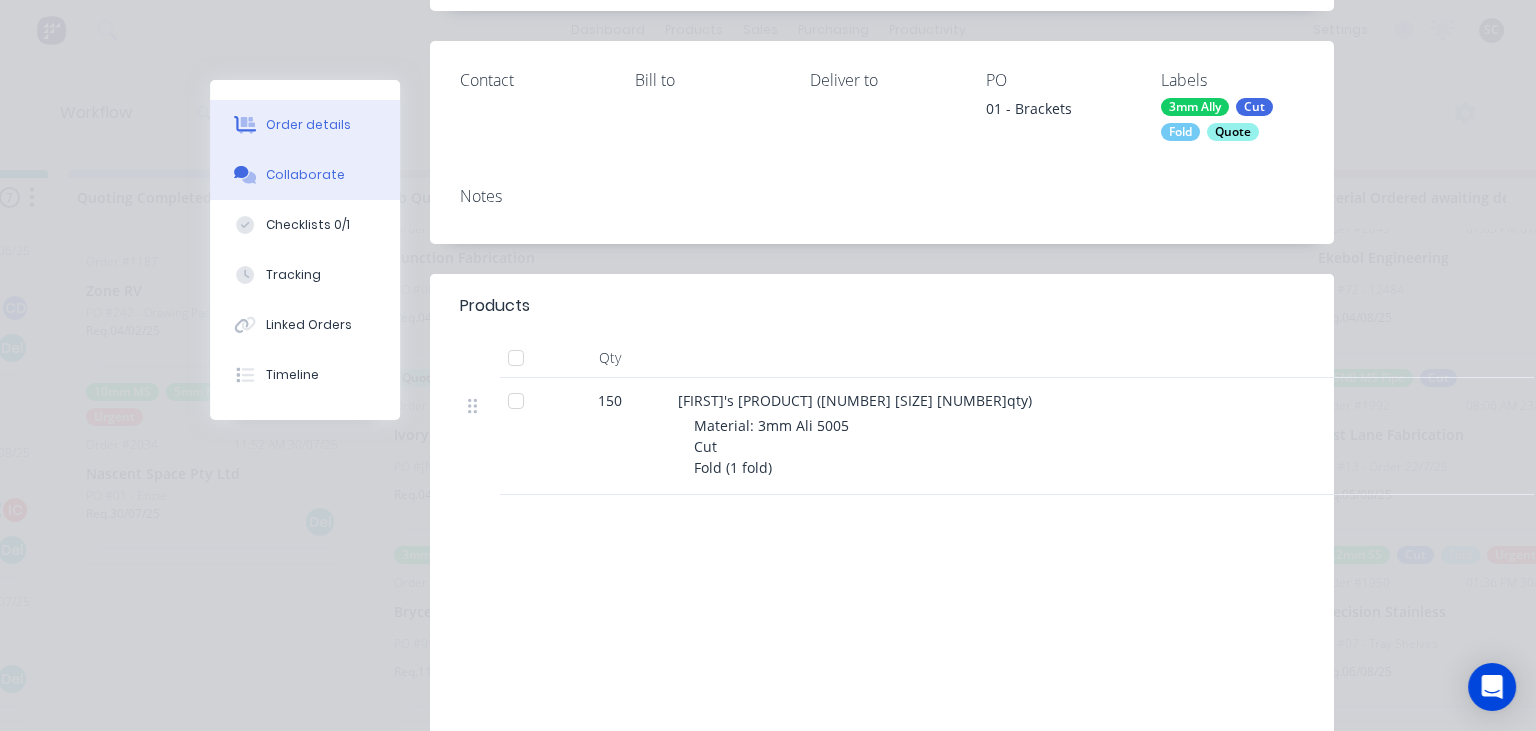 click on "Collaborate" at bounding box center [305, 175] 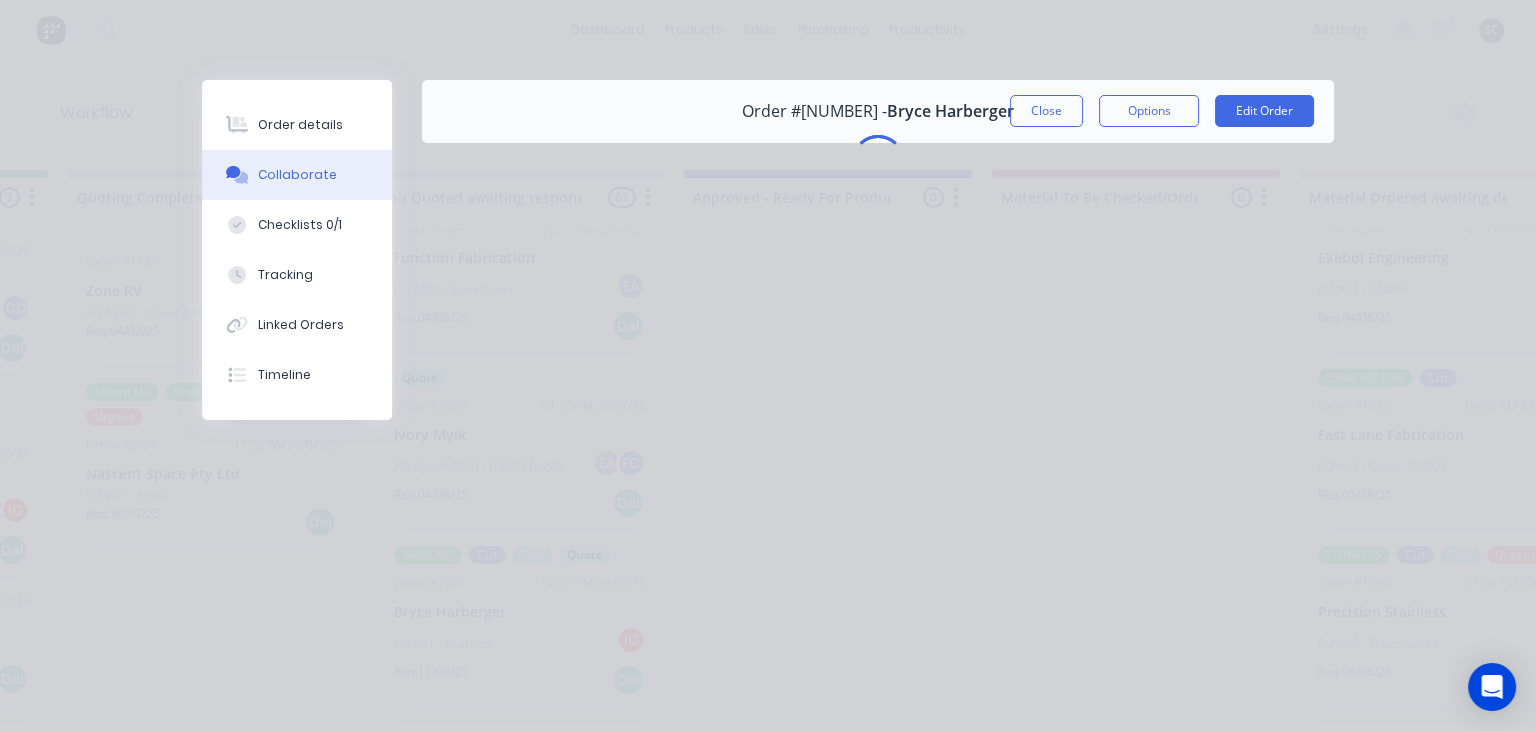 scroll, scrollTop: 0, scrollLeft: 0, axis: both 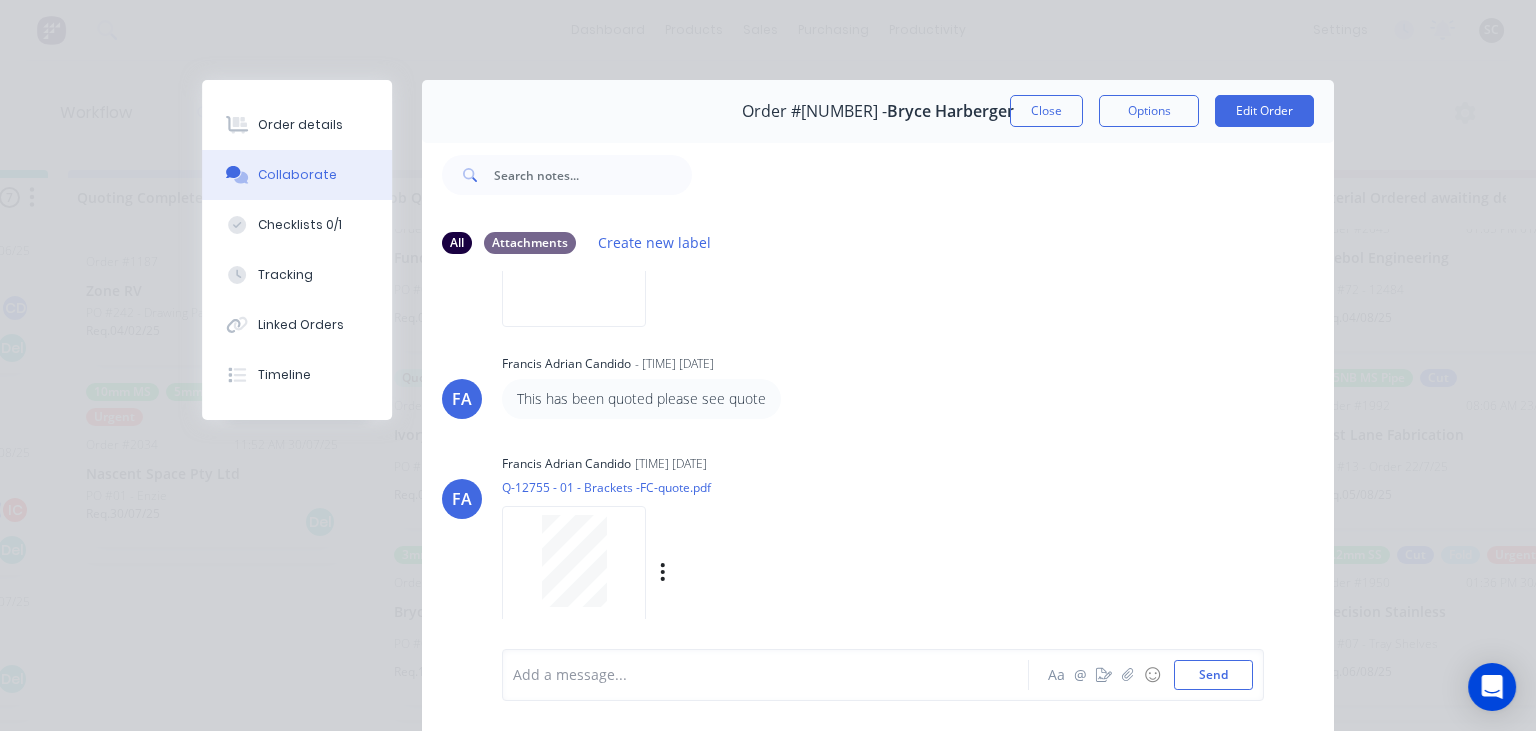 click at bounding box center [574, 561] 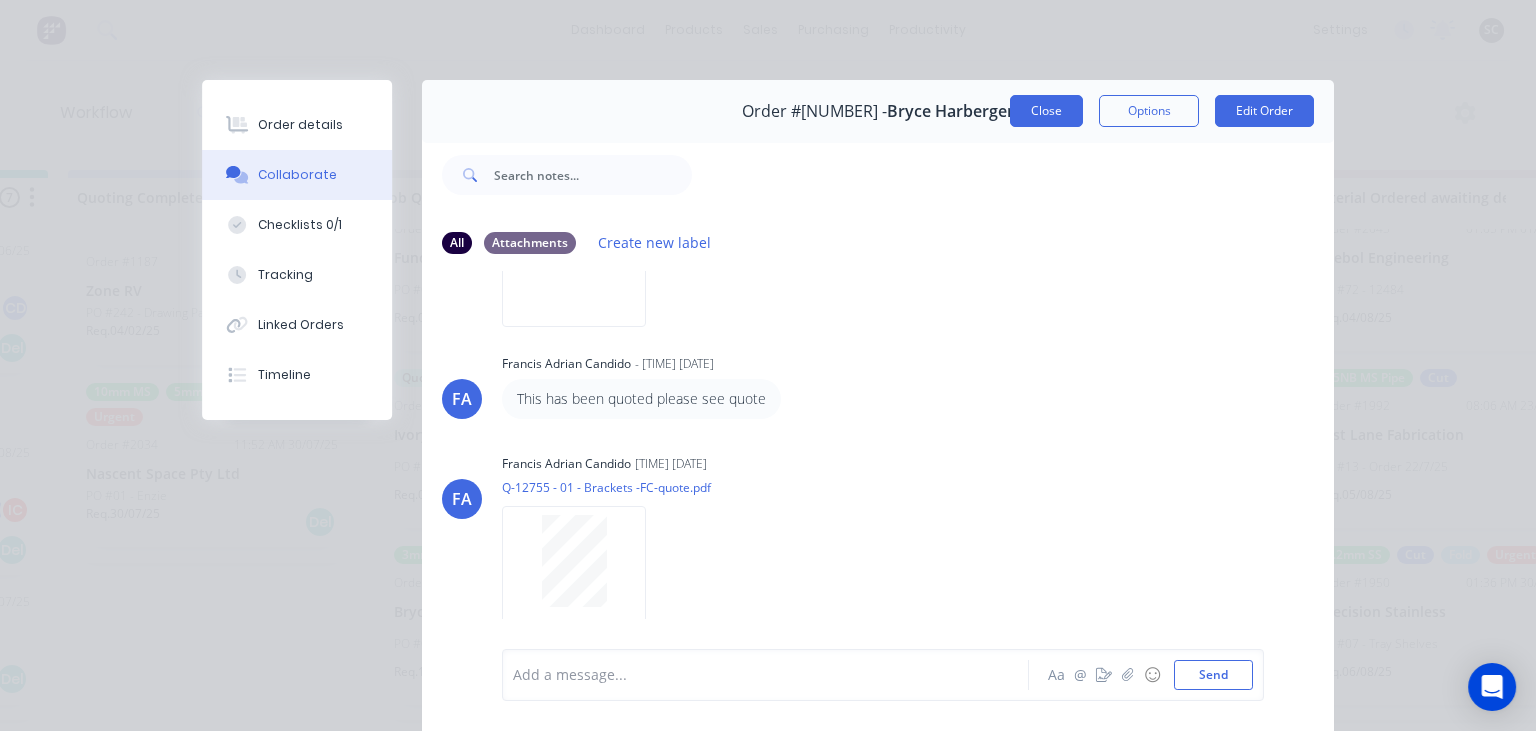 click on "Close" at bounding box center [1046, 111] 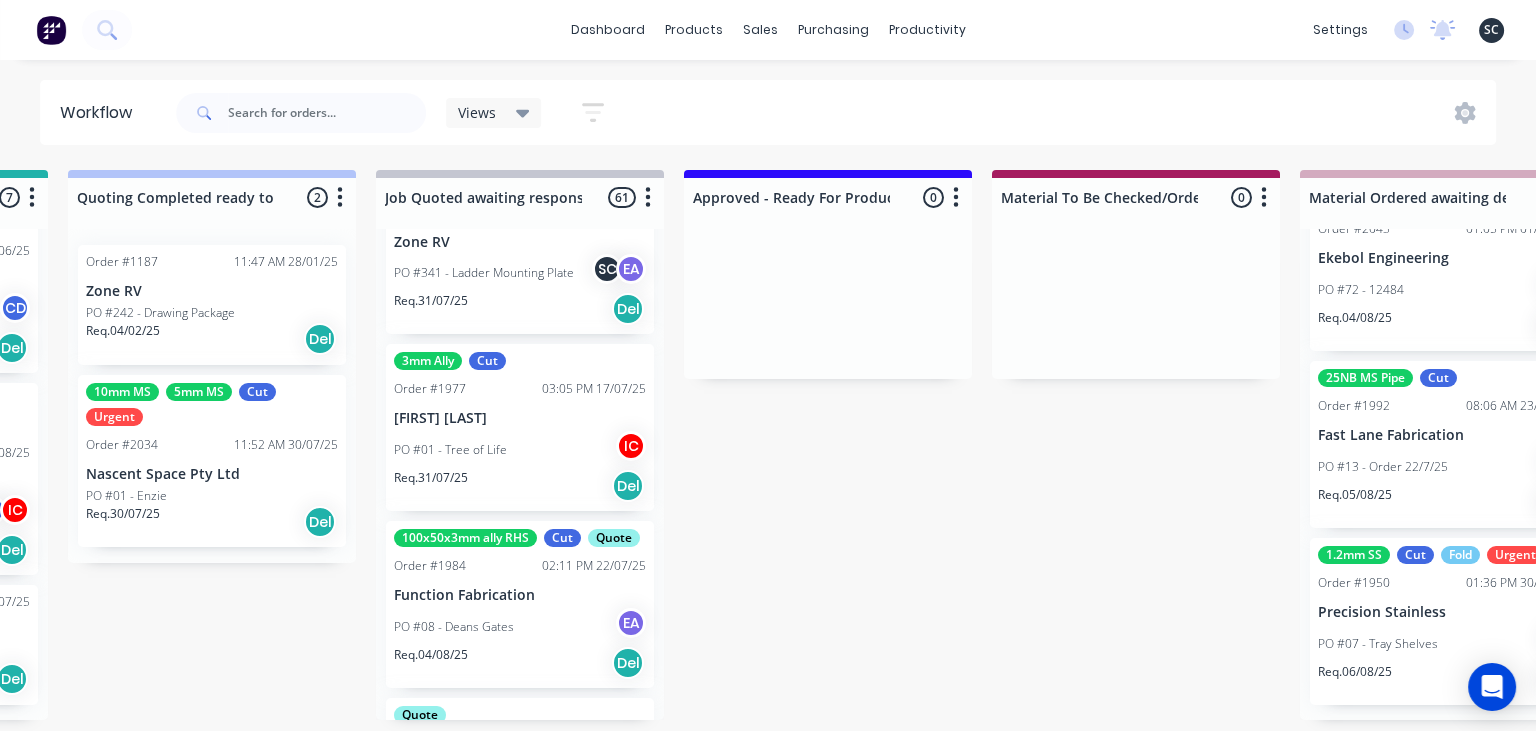 scroll, scrollTop: 9624, scrollLeft: 0, axis: vertical 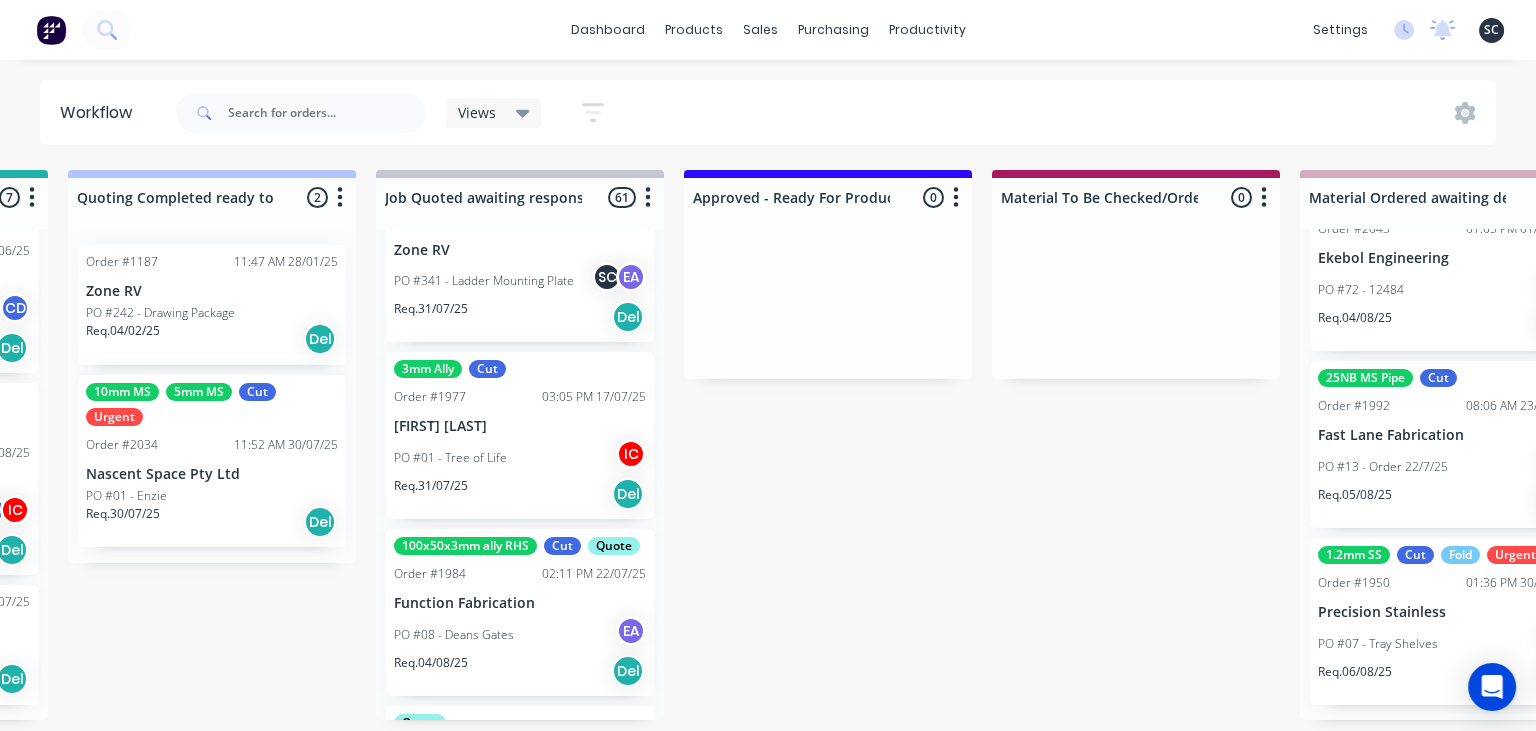 click on "PO #01 - Tree of Life IC" at bounding box center (520, 458) 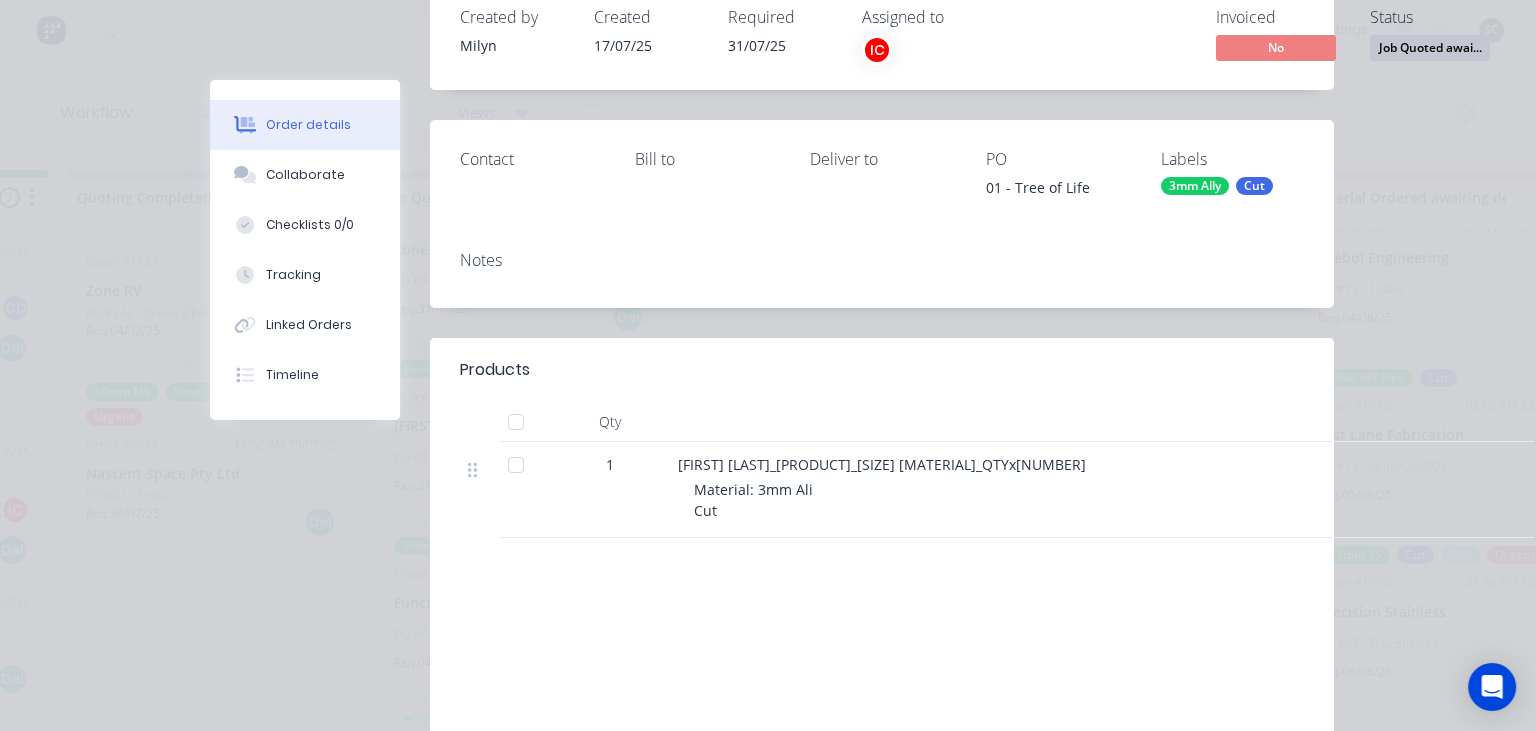 scroll, scrollTop: 230, scrollLeft: 0, axis: vertical 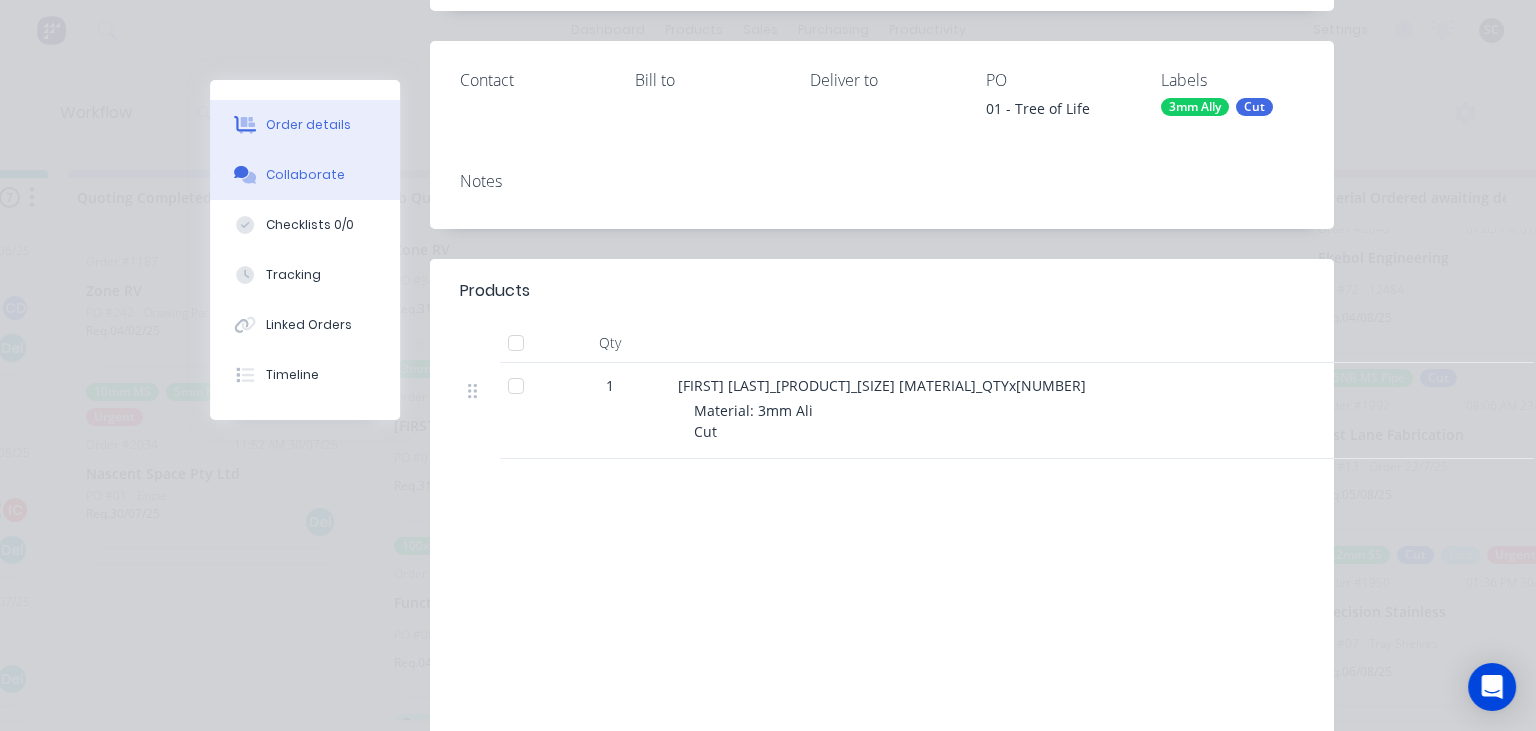 click on "Collaborate" at bounding box center [305, 175] 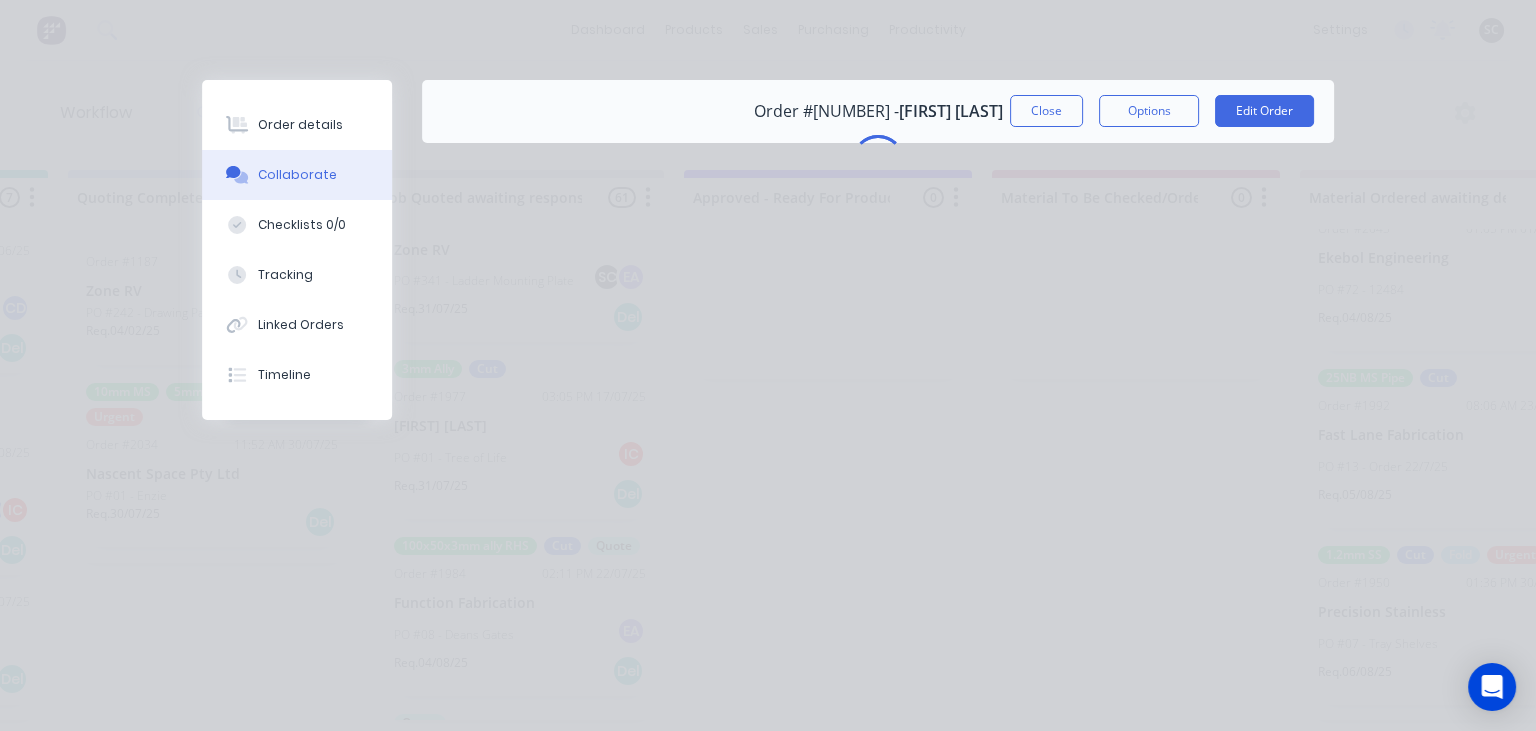 scroll, scrollTop: 0, scrollLeft: 0, axis: both 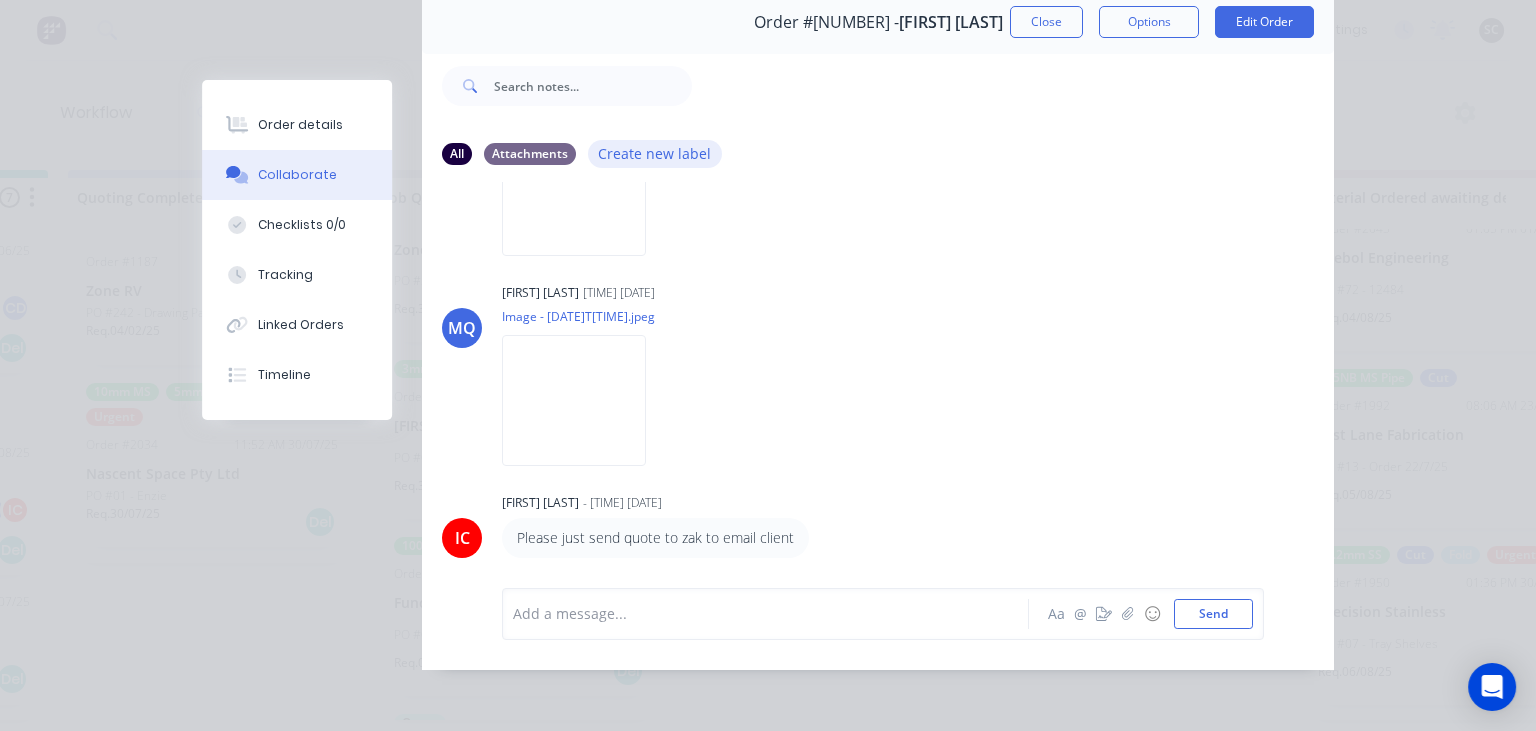 click on "Create new label" at bounding box center (655, 153) 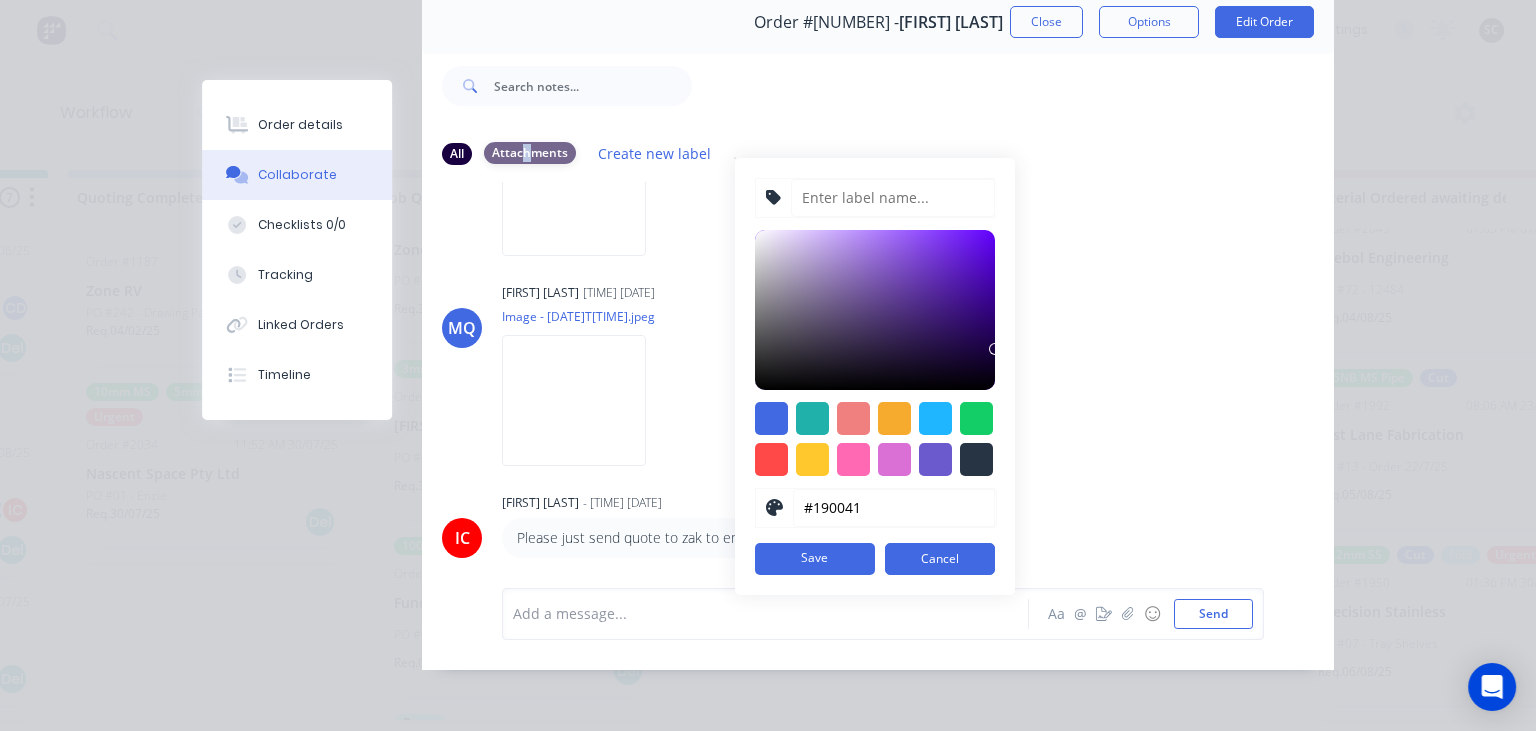 click on "Attachments" at bounding box center (530, 153) 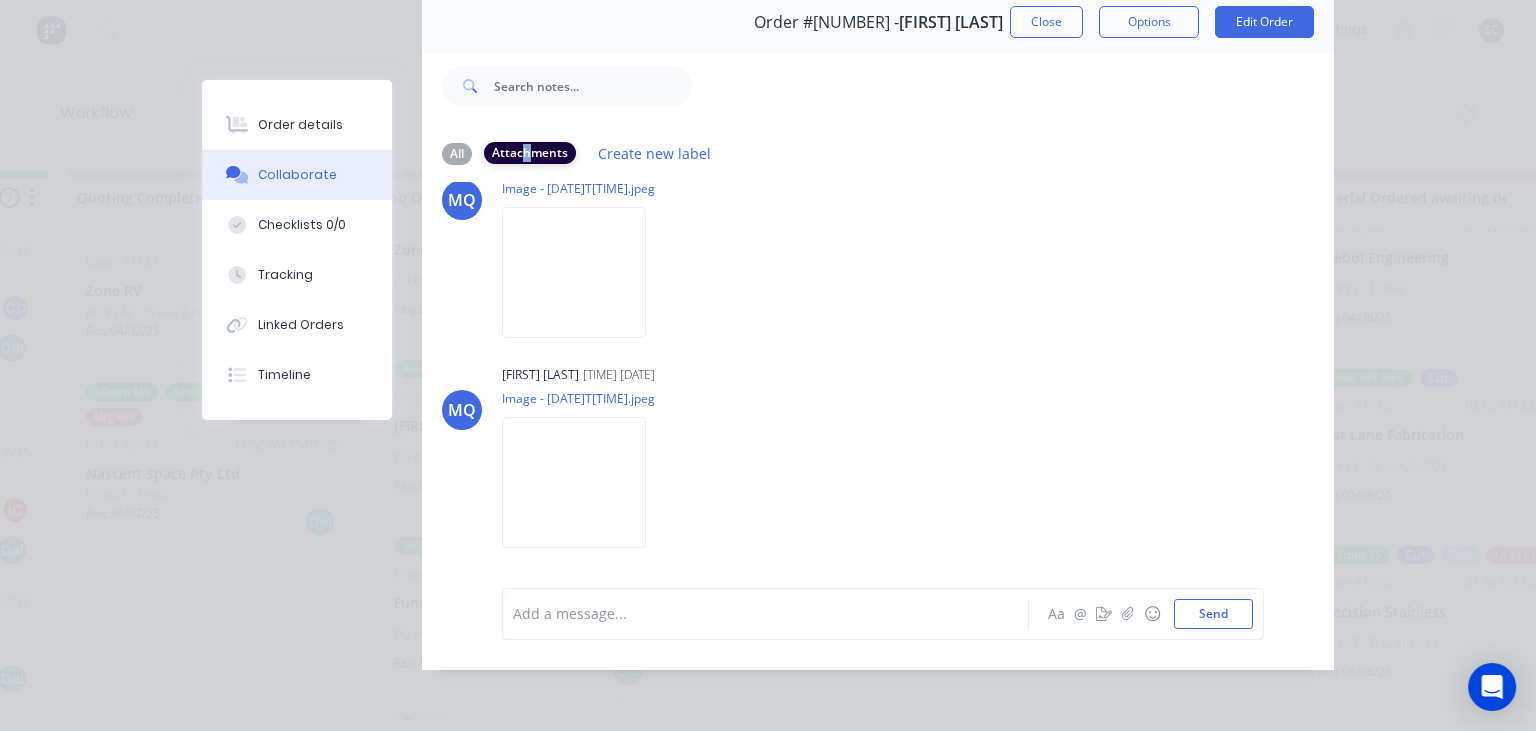 scroll, scrollTop: 61, scrollLeft: 0, axis: vertical 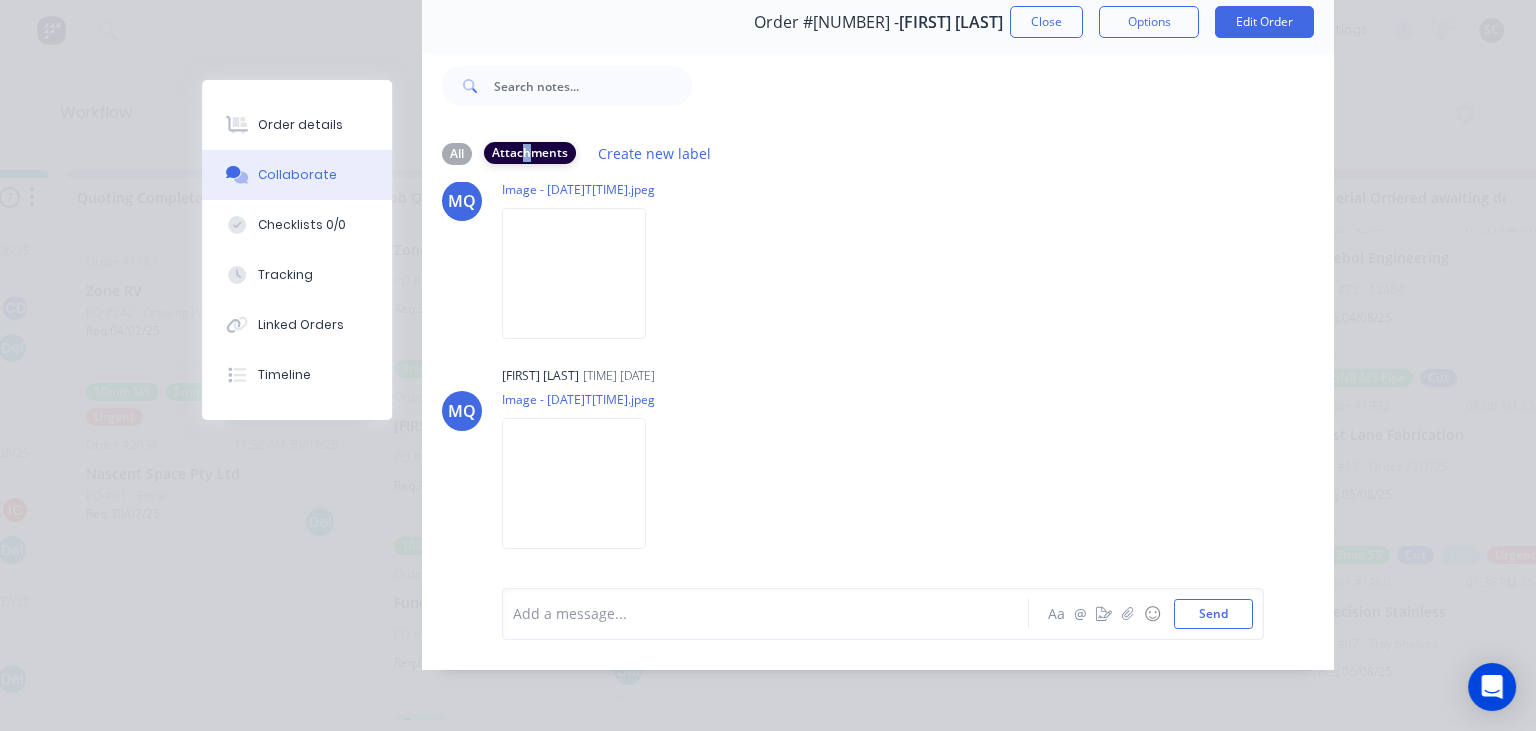 click on "Attachments" at bounding box center [530, 153] 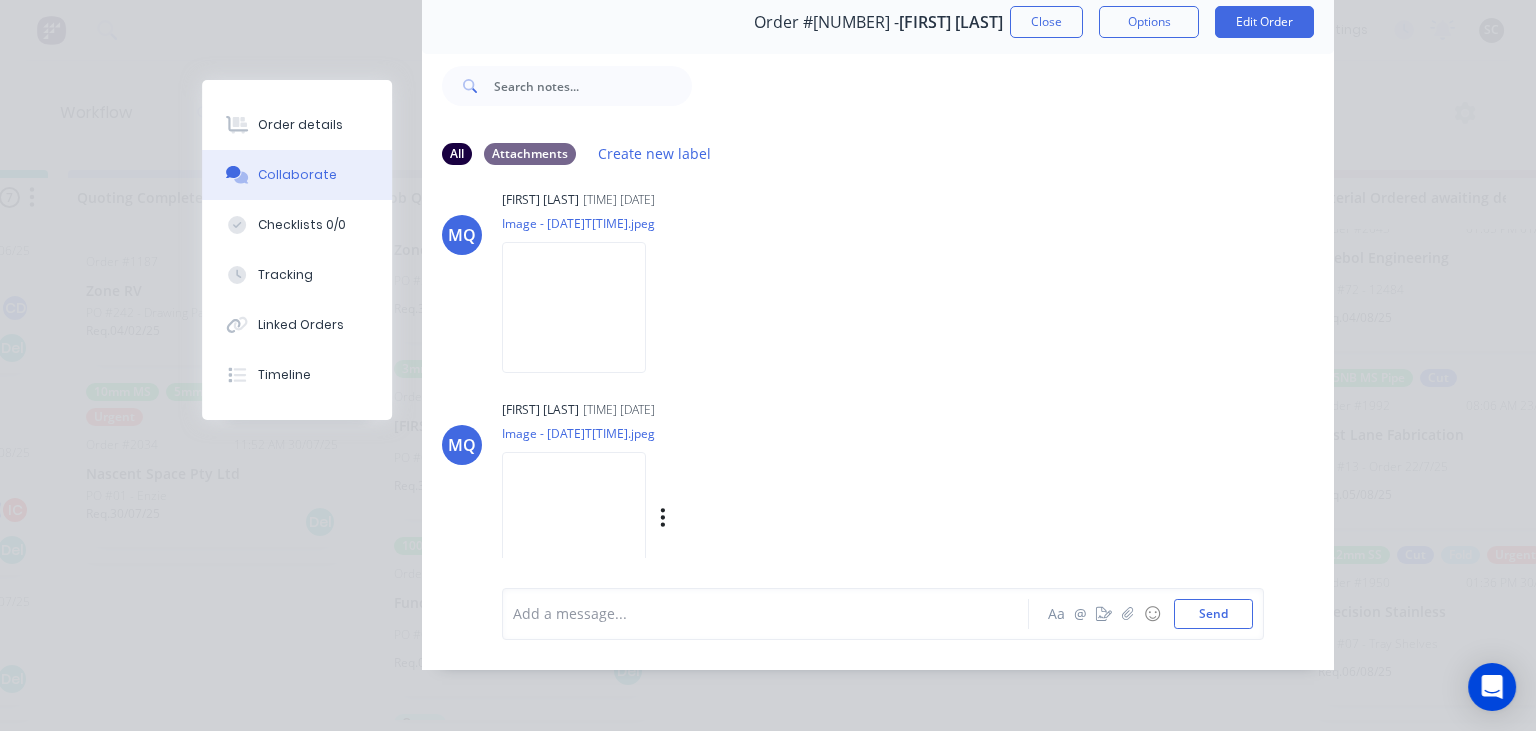 scroll, scrollTop: 0, scrollLeft: 0, axis: both 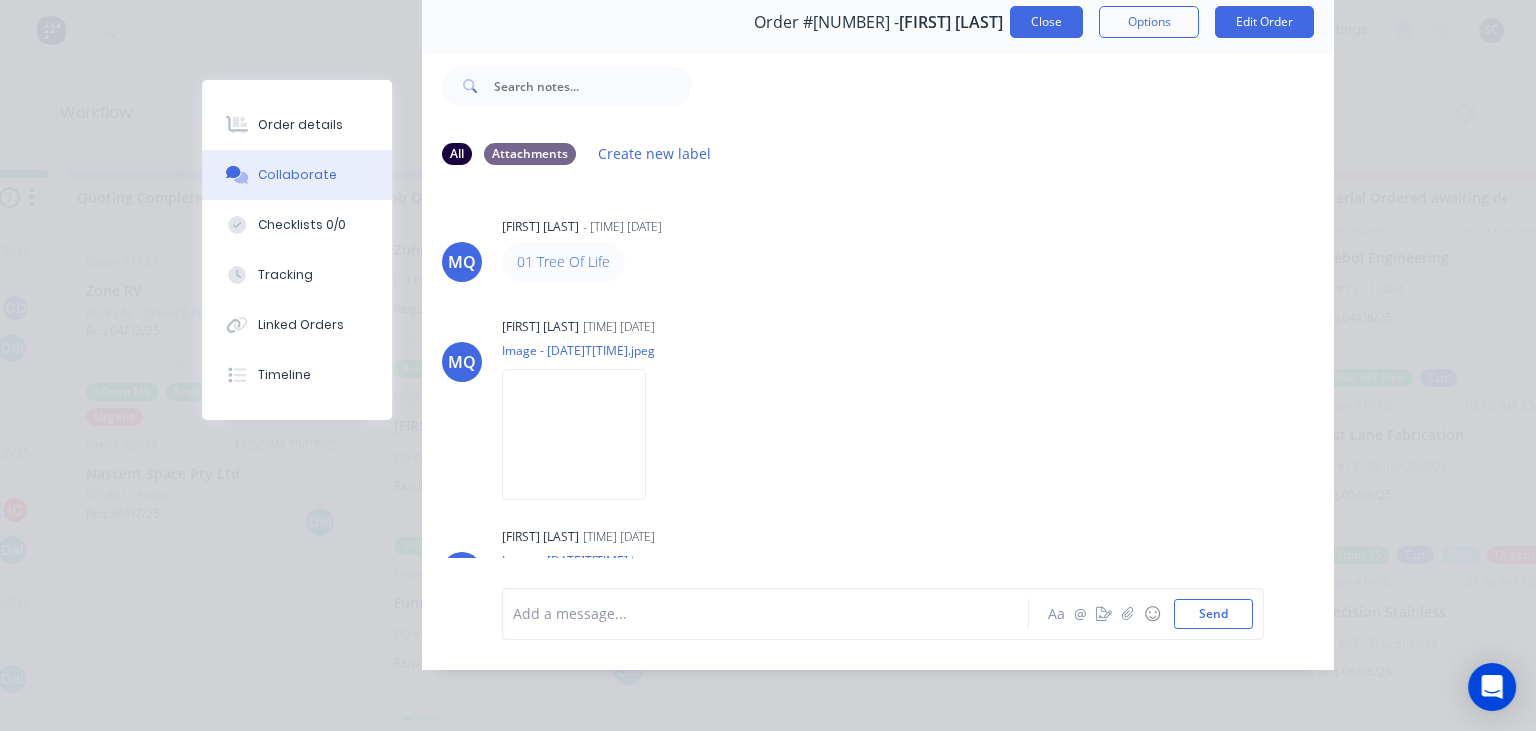 click on "Close" at bounding box center [1046, 22] 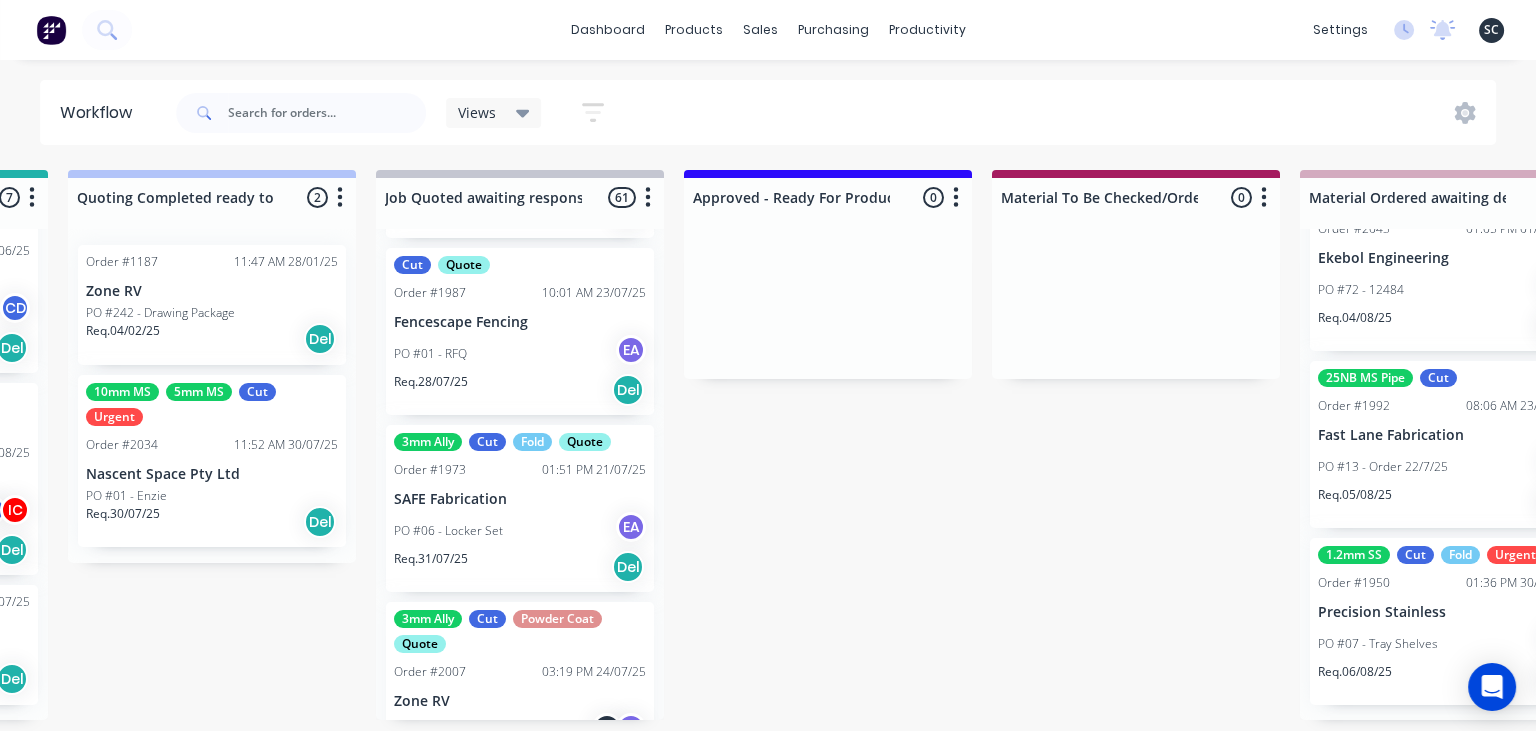 scroll, scrollTop: 9163, scrollLeft: 0, axis: vertical 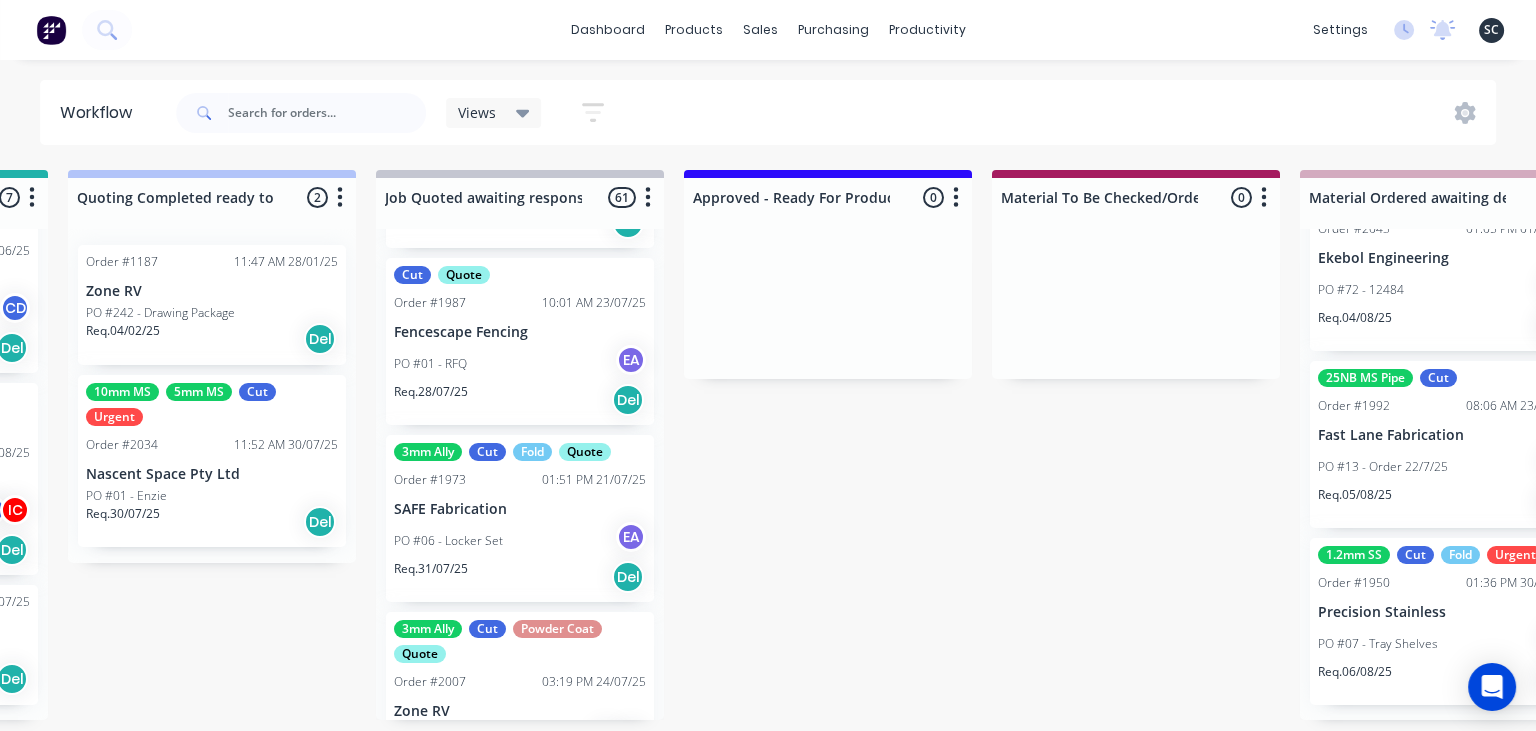 click on "3mm Ally Cut Fold Quote Order #1973 01:51 PM 21/07/25 SAFE Fabrication PO #06 - Locker Set
EA Req. 31/07/25 Del" at bounding box center [520, 518] 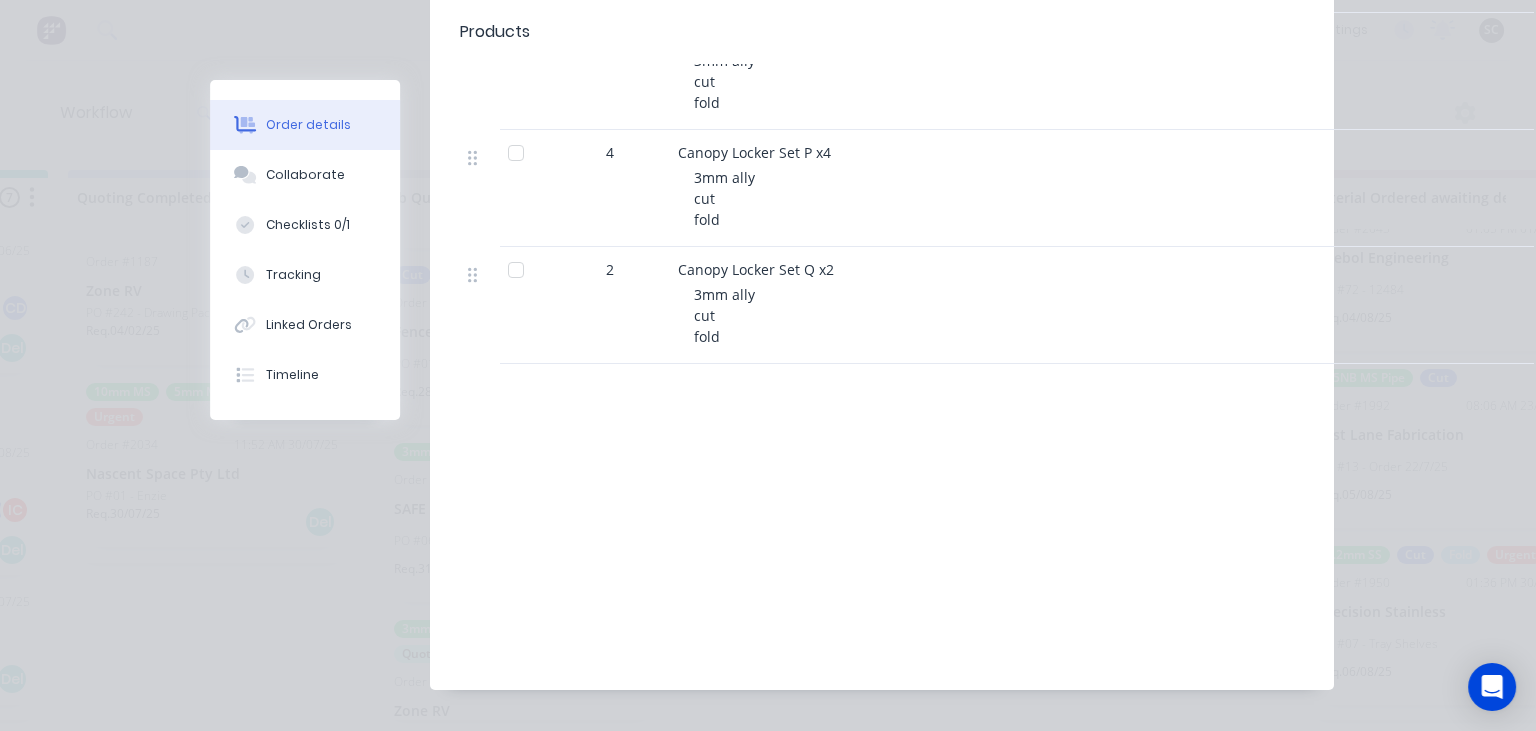 scroll, scrollTop: 2048, scrollLeft: 0, axis: vertical 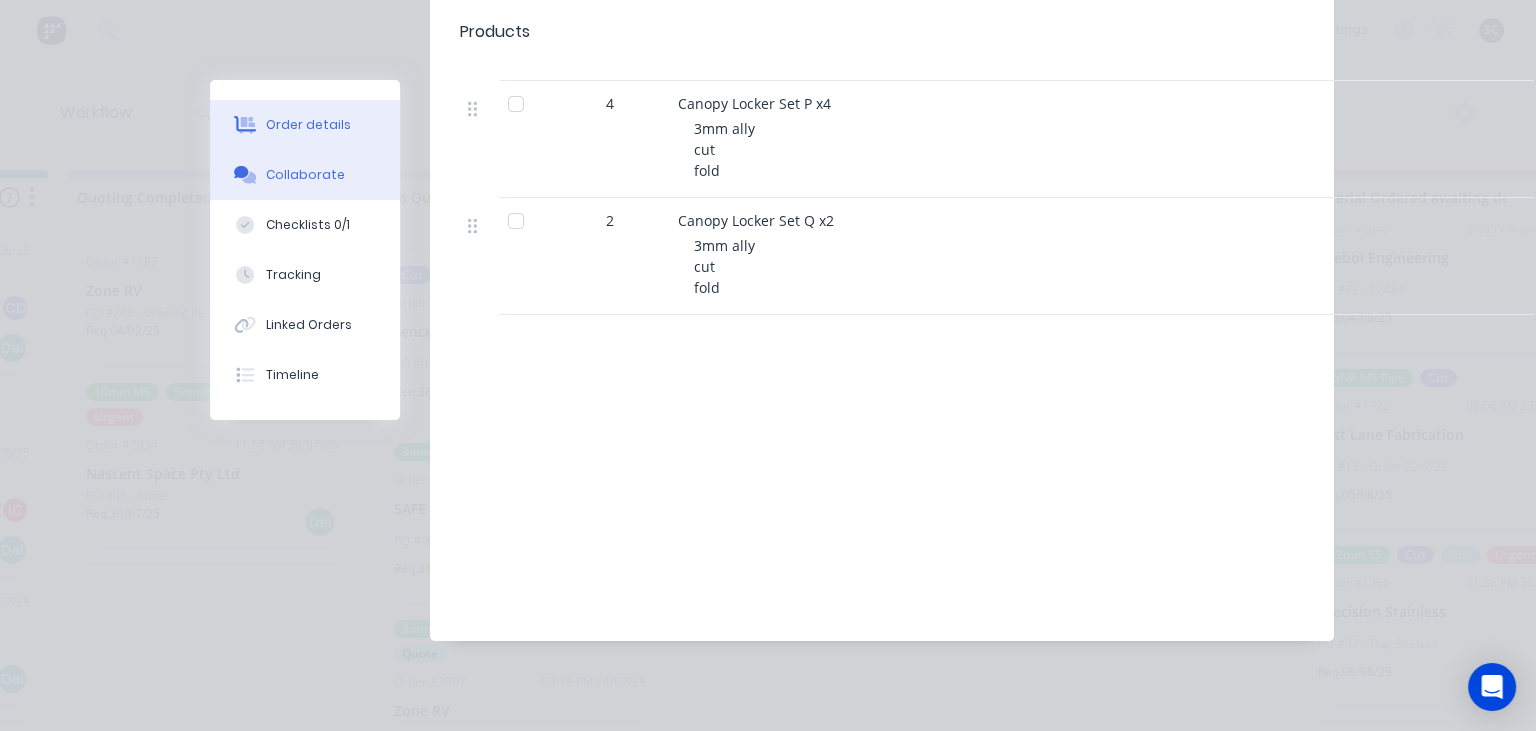 click on "Collaborate" at bounding box center (305, 175) 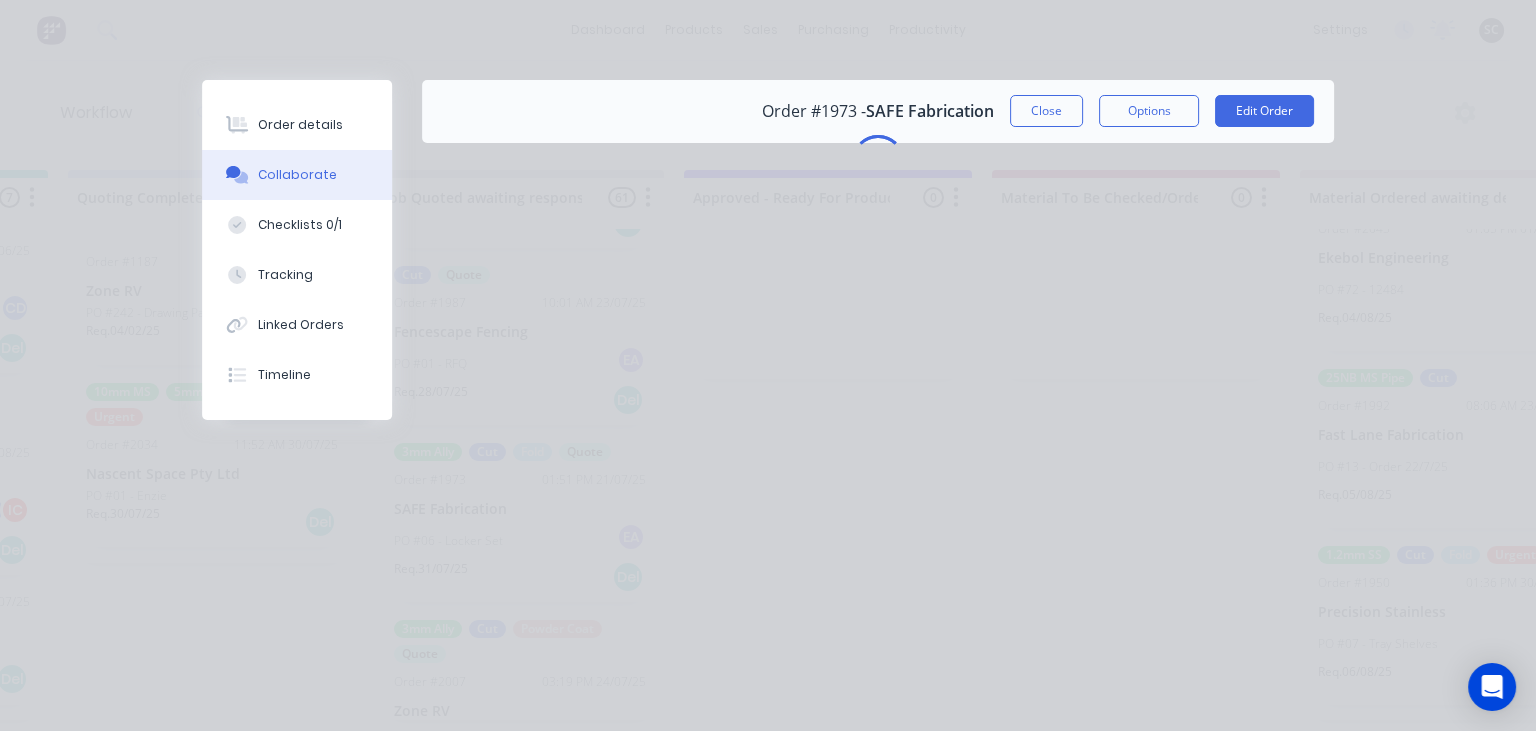scroll, scrollTop: 0, scrollLeft: 0, axis: both 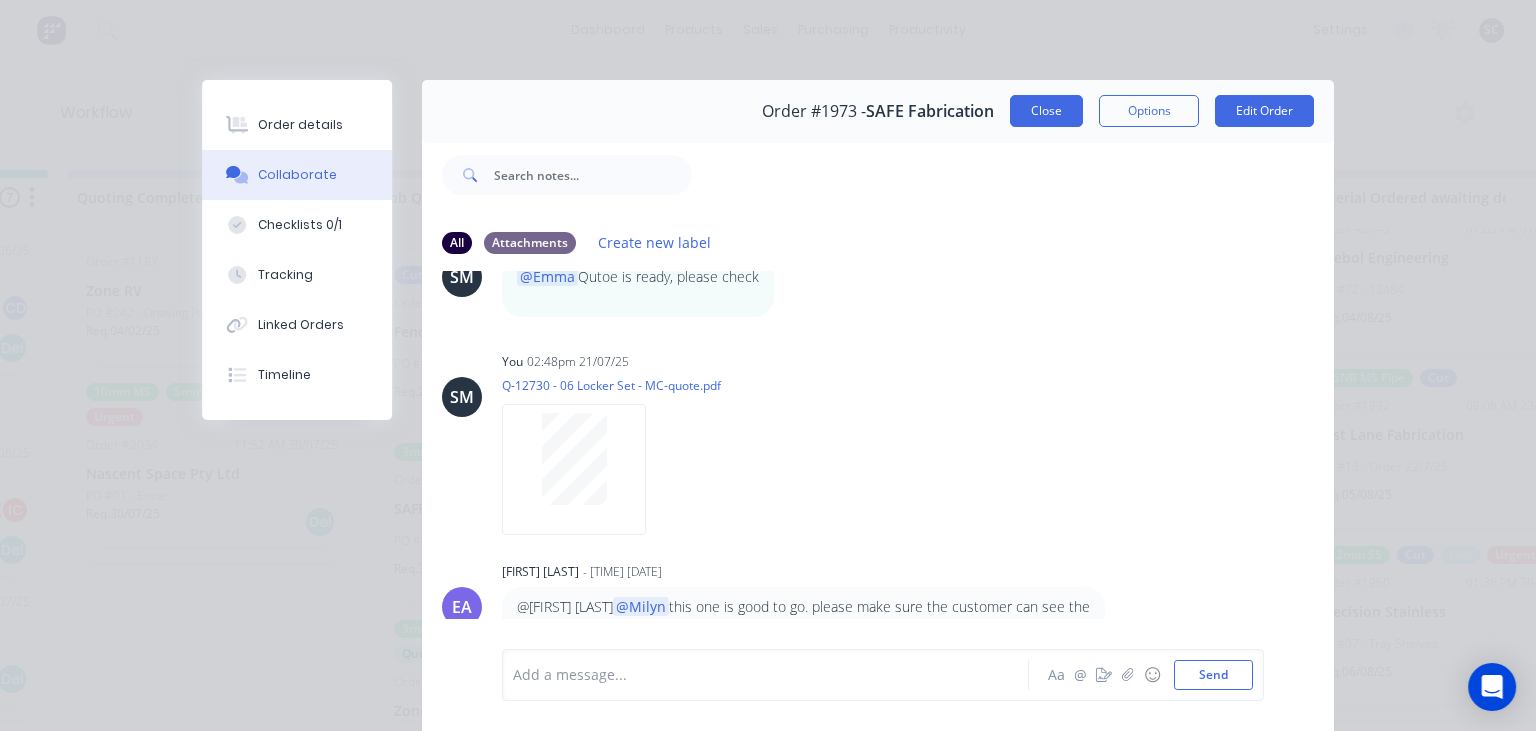 click on "Close" at bounding box center [1046, 111] 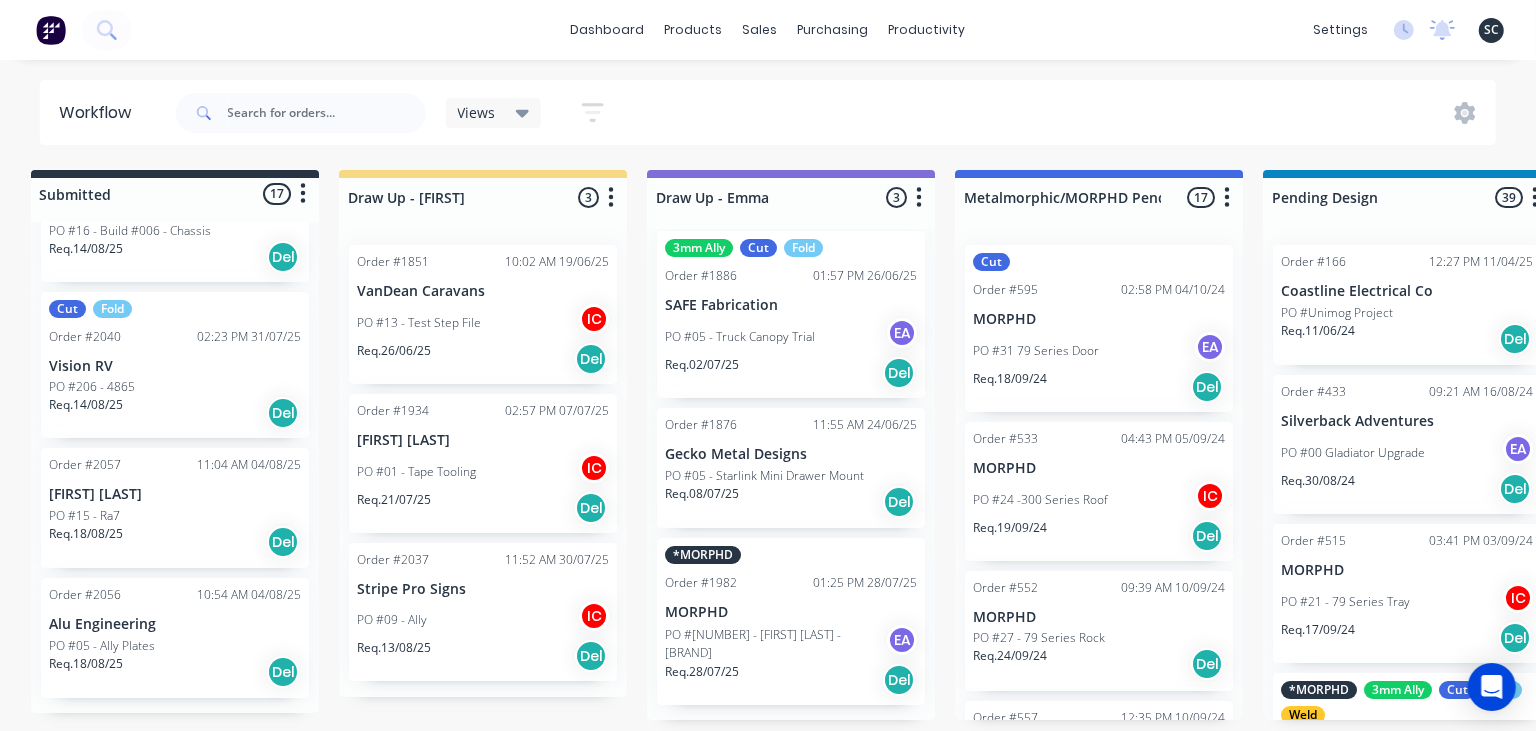 scroll, scrollTop: 0, scrollLeft: 0, axis: both 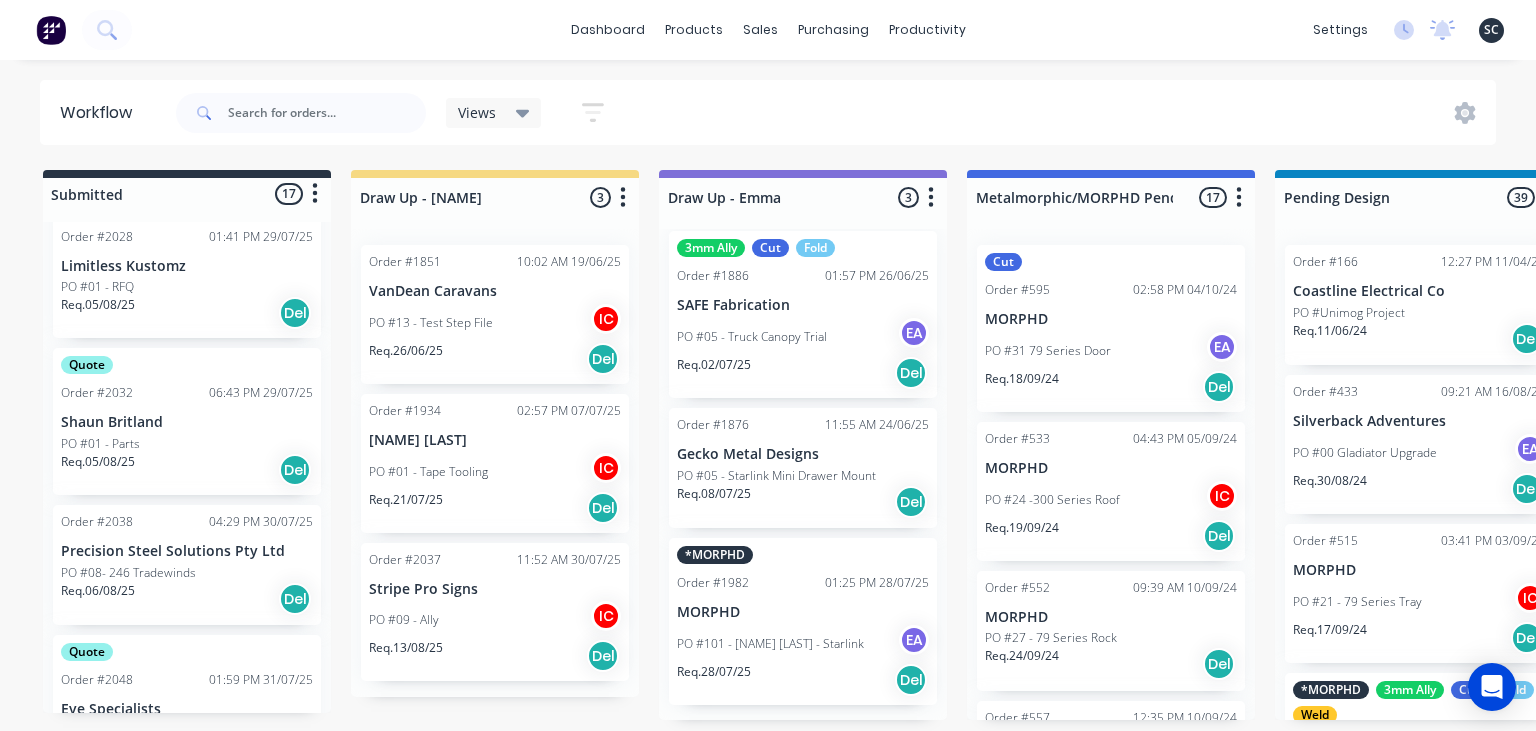 click on "Req. 06/08/25 Del" at bounding box center [187, 599] 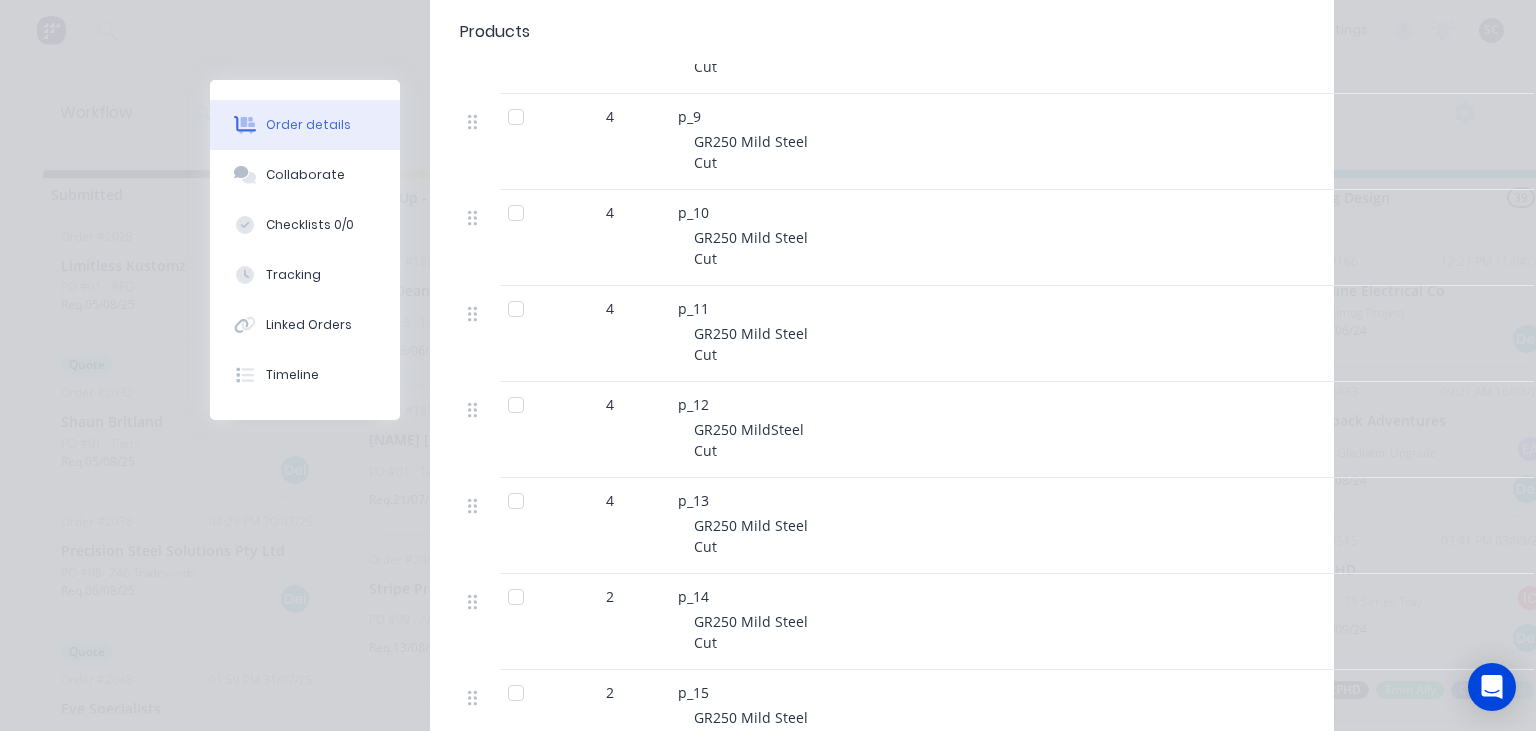 scroll, scrollTop: 1612, scrollLeft: 0, axis: vertical 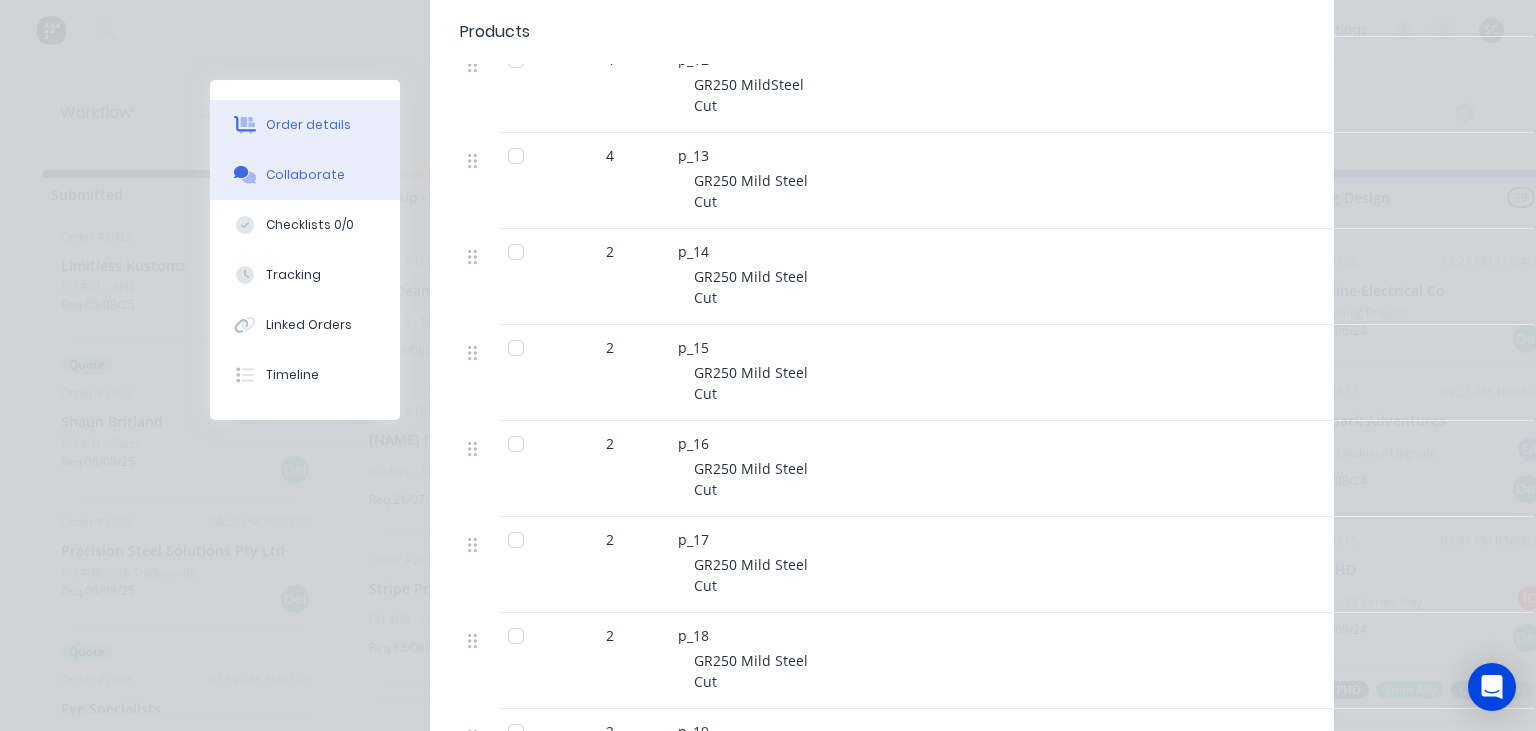 click on "Collaborate" at bounding box center [305, 175] 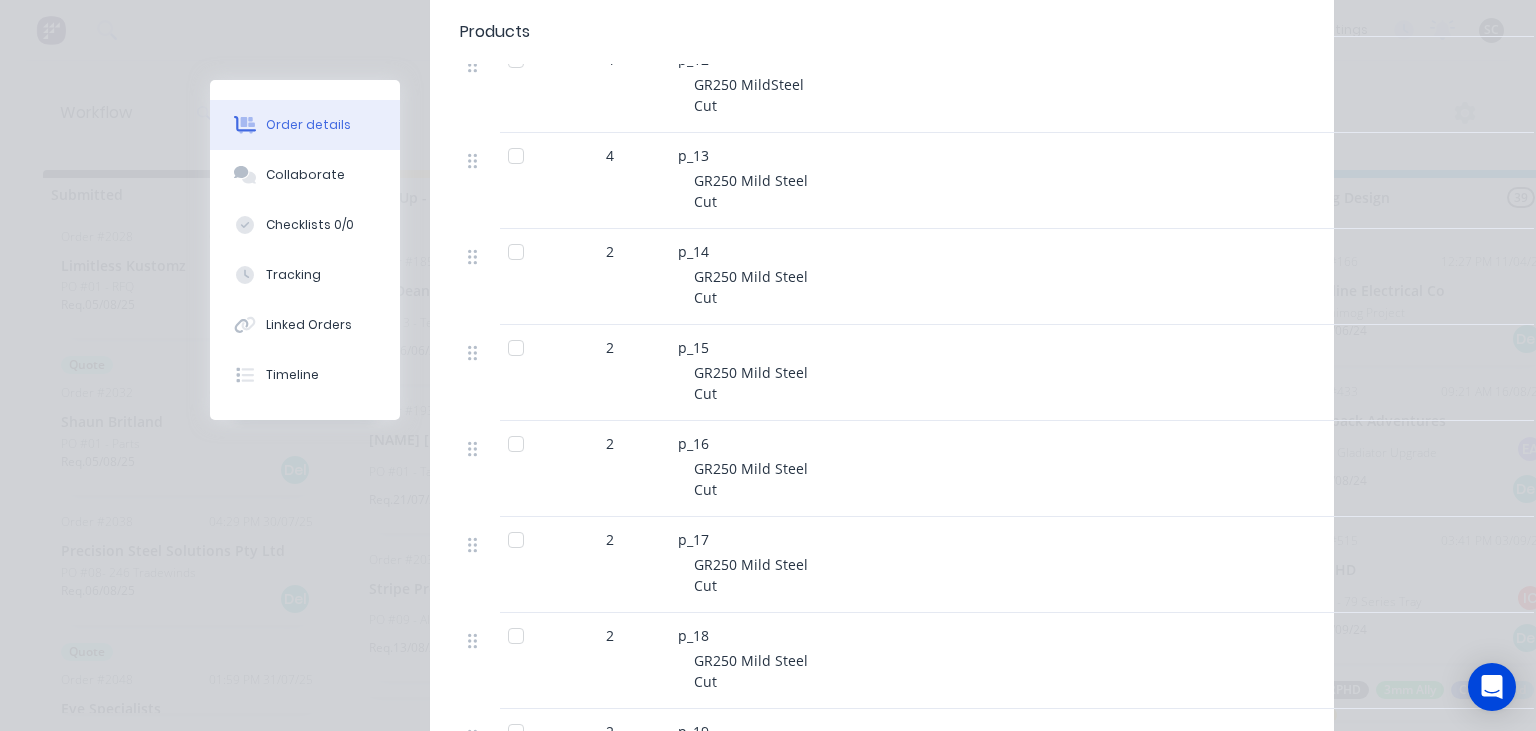 scroll, scrollTop: 0, scrollLeft: 0, axis: both 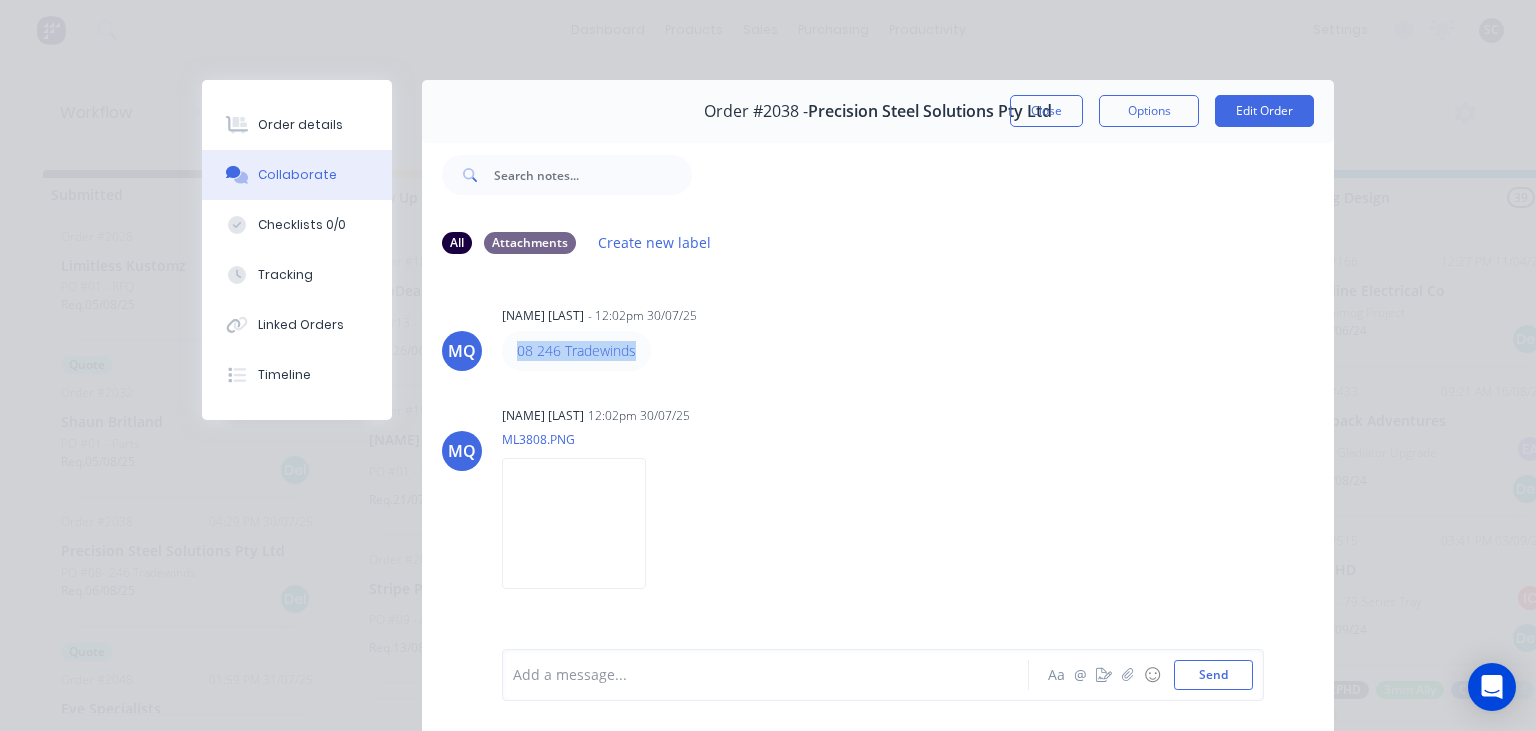 drag, startPoint x: 506, startPoint y: 354, endPoint x: 703, endPoint y: 350, distance: 197.0406 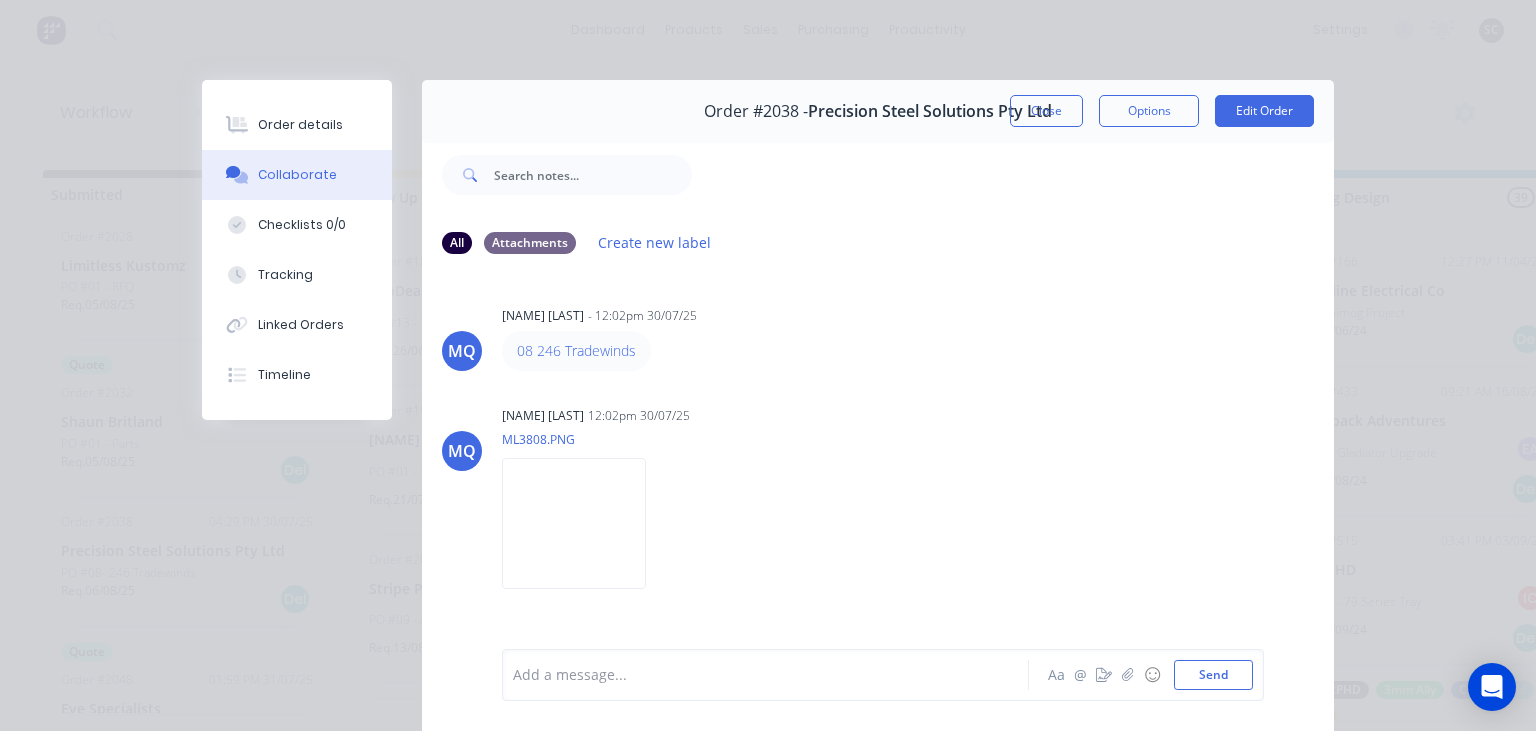 click on "All Attachments Create new label" at bounding box center [878, 242] 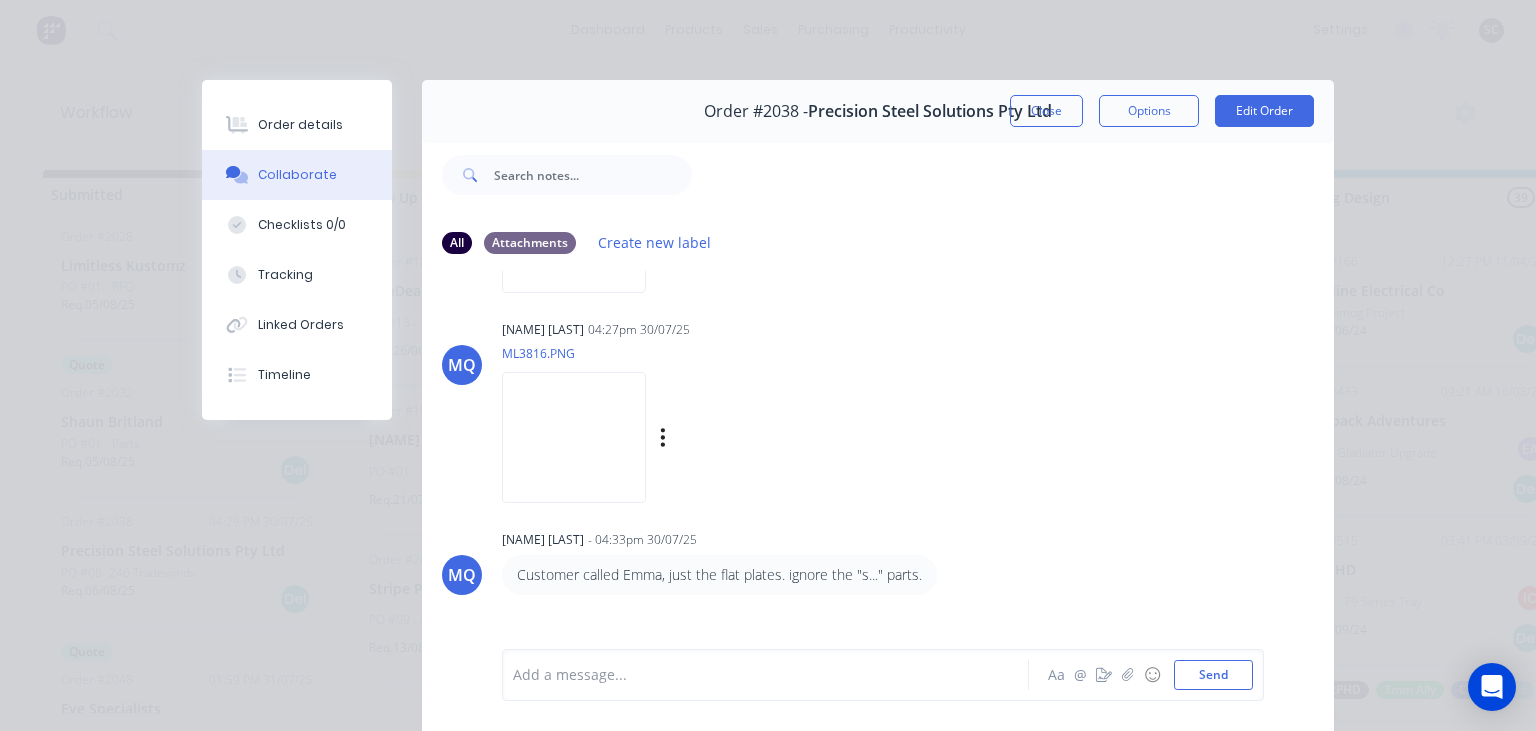scroll, scrollTop: 345, scrollLeft: 0, axis: vertical 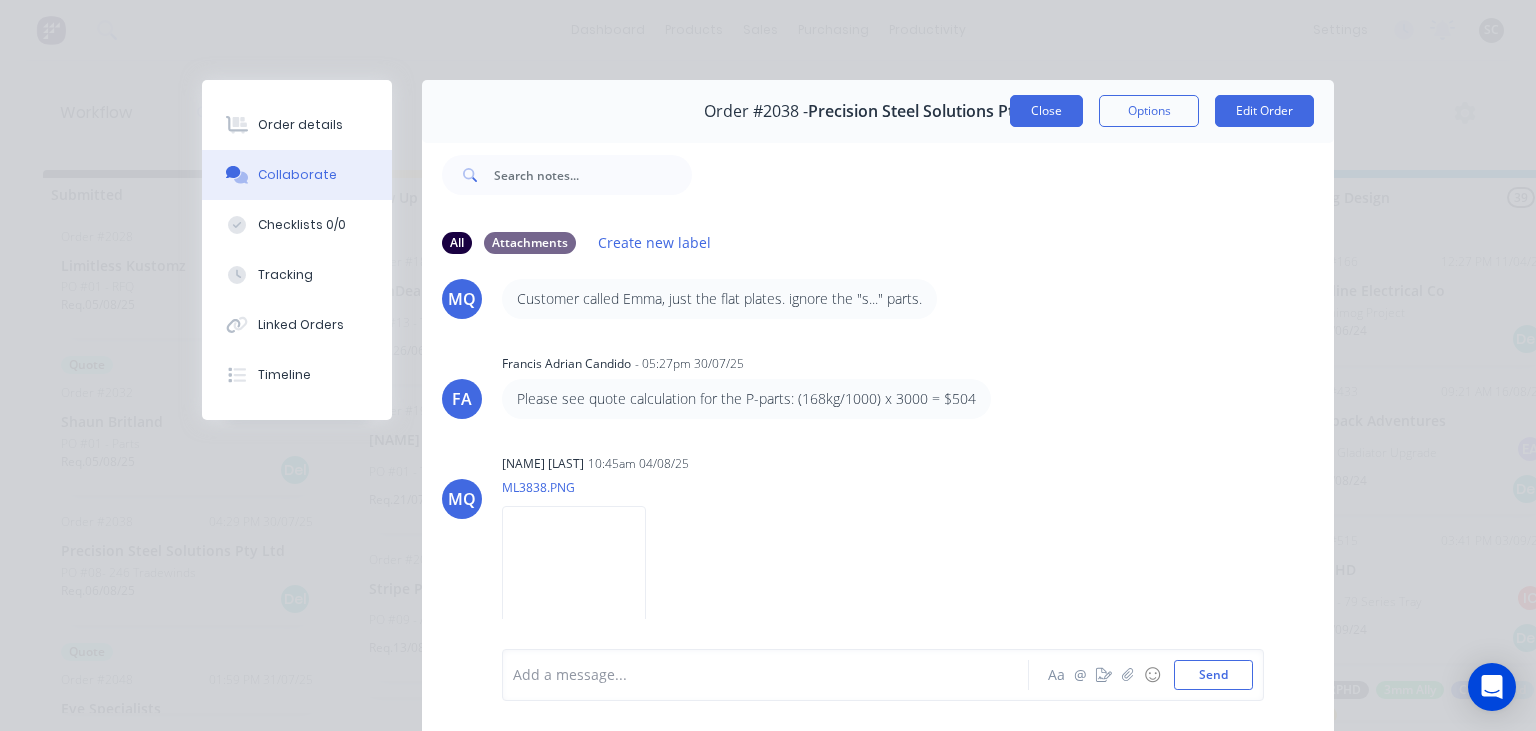 click on "Close" at bounding box center (1046, 111) 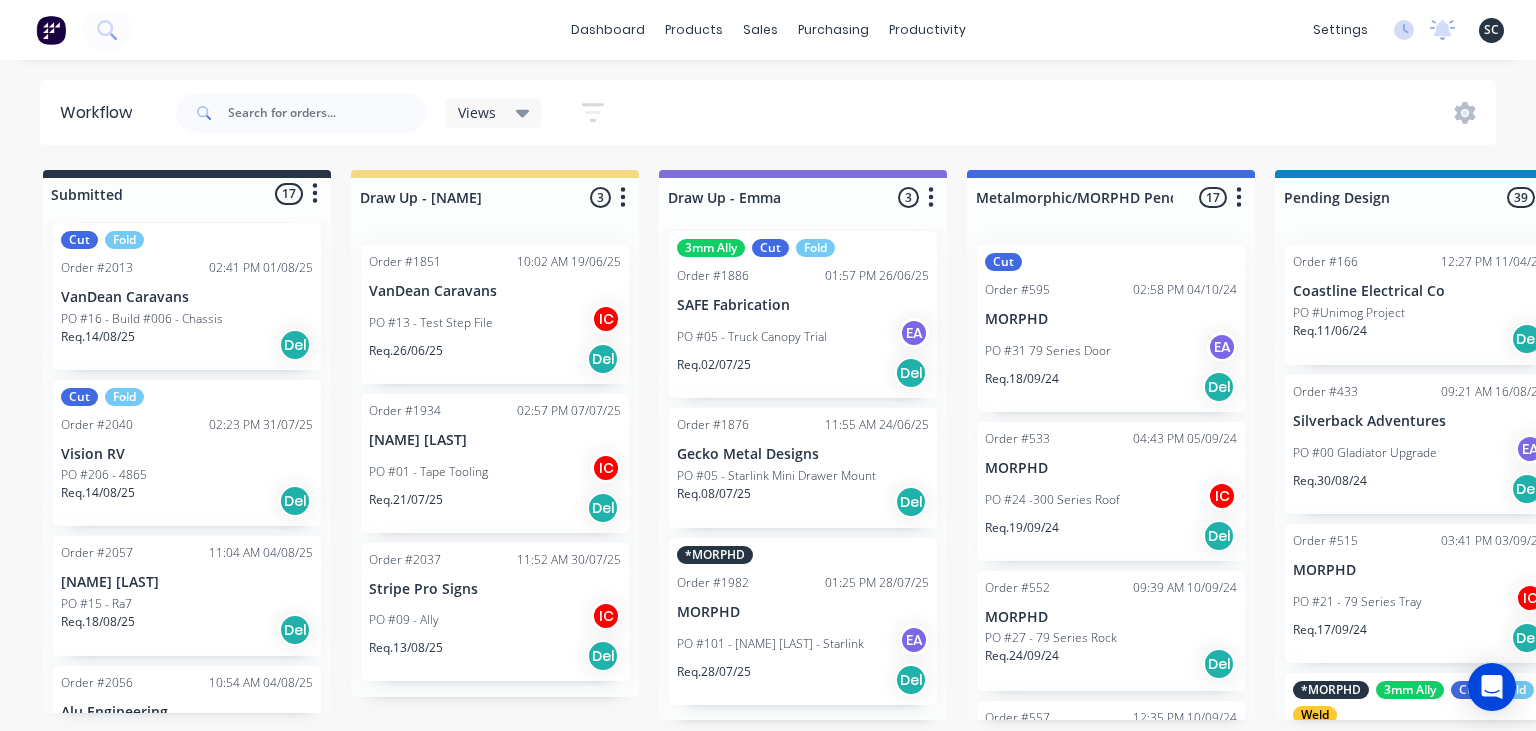 scroll, scrollTop: 2181, scrollLeft: 0, axis: vertical 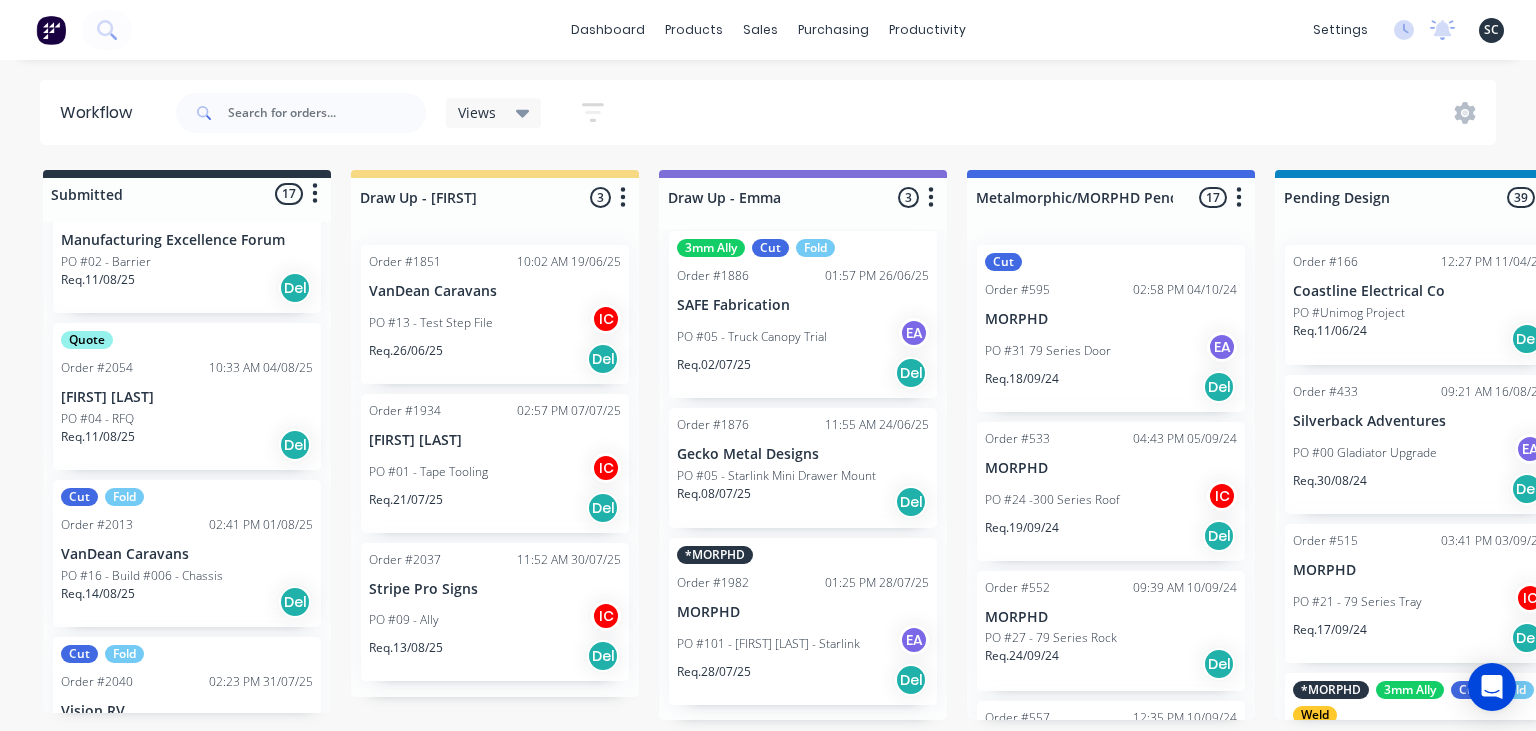click on "Req. 11/08/25 Del" at bounding box center (187, 445) 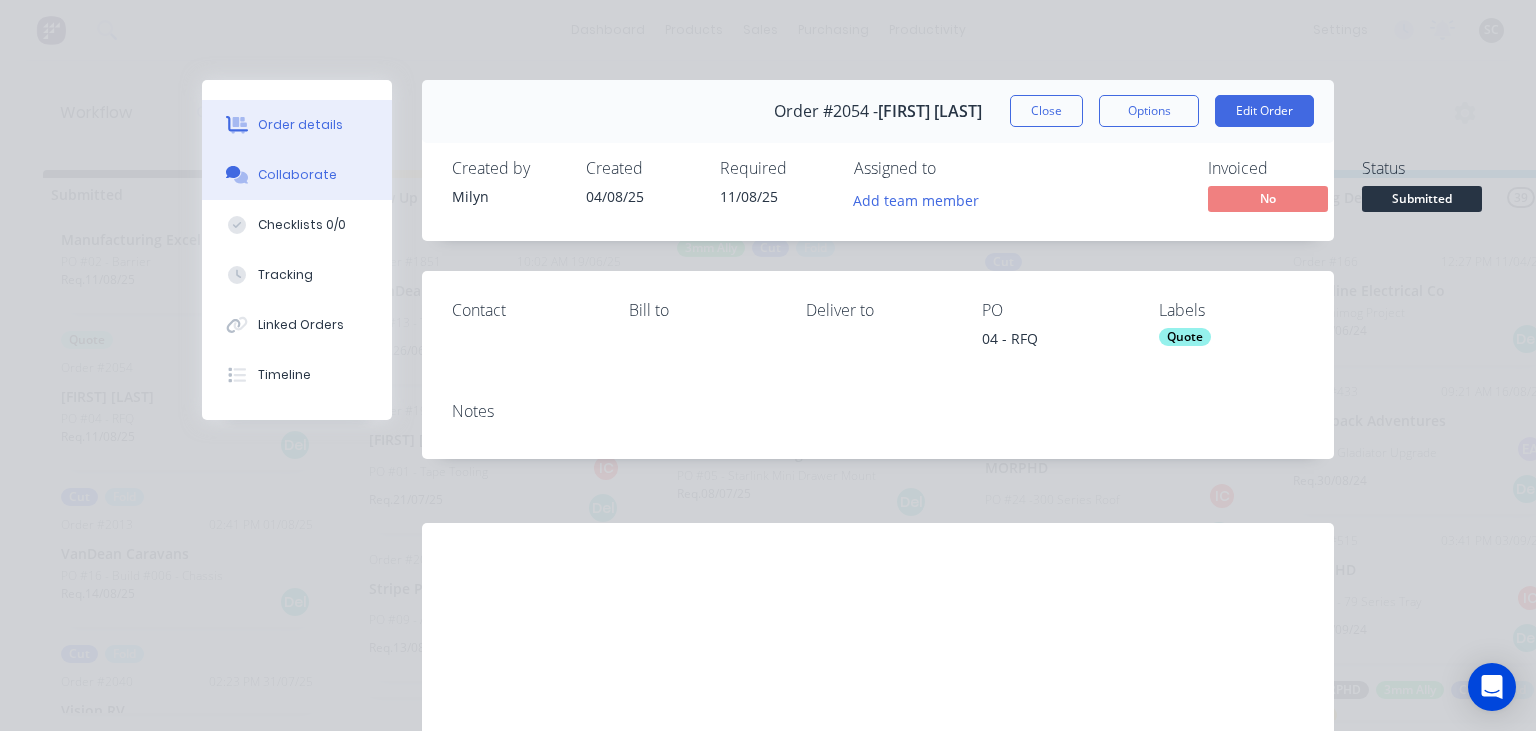 click on "Collaborate" at bounding box center [297, 175] 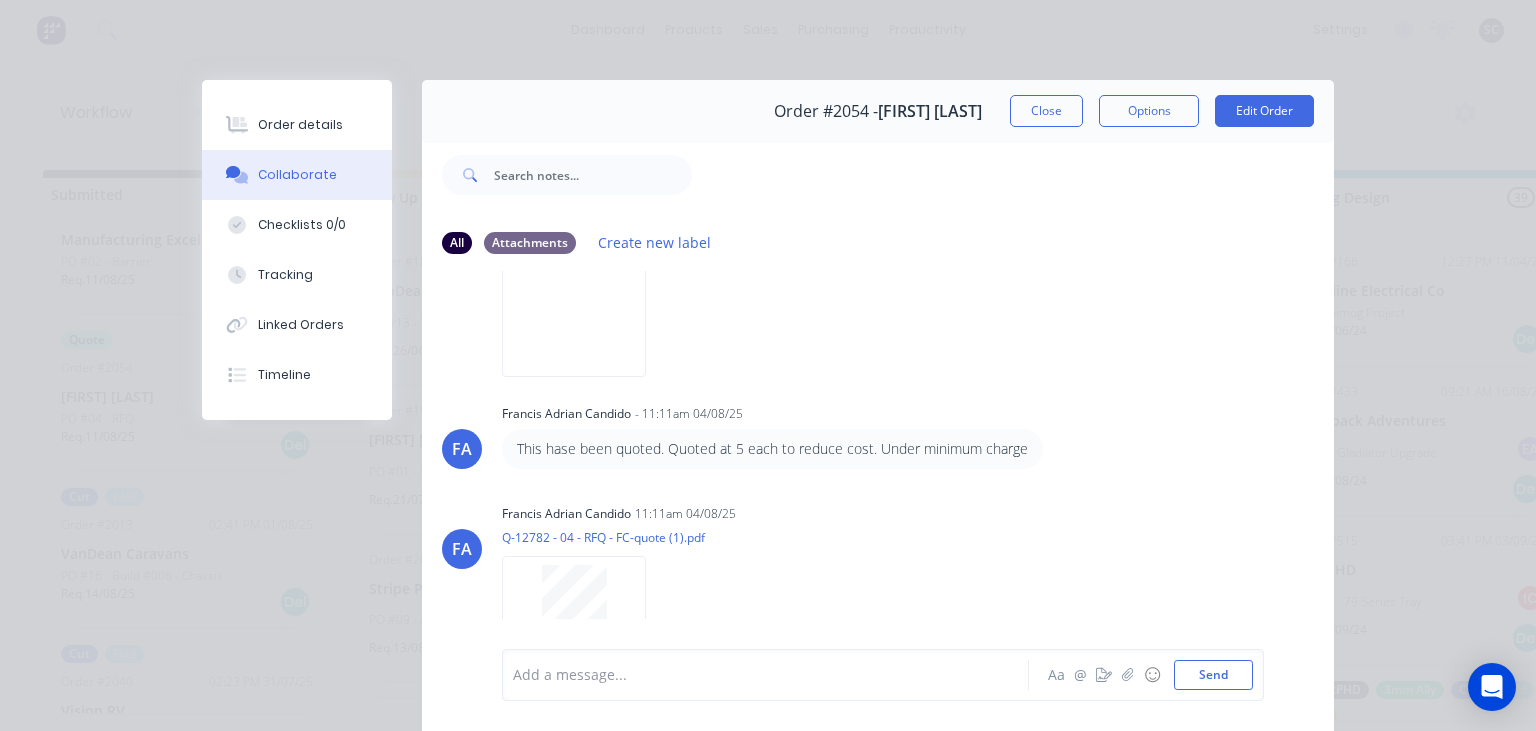 scroll, scrollTop: 262, scrollLeft: 0, axis: vertical 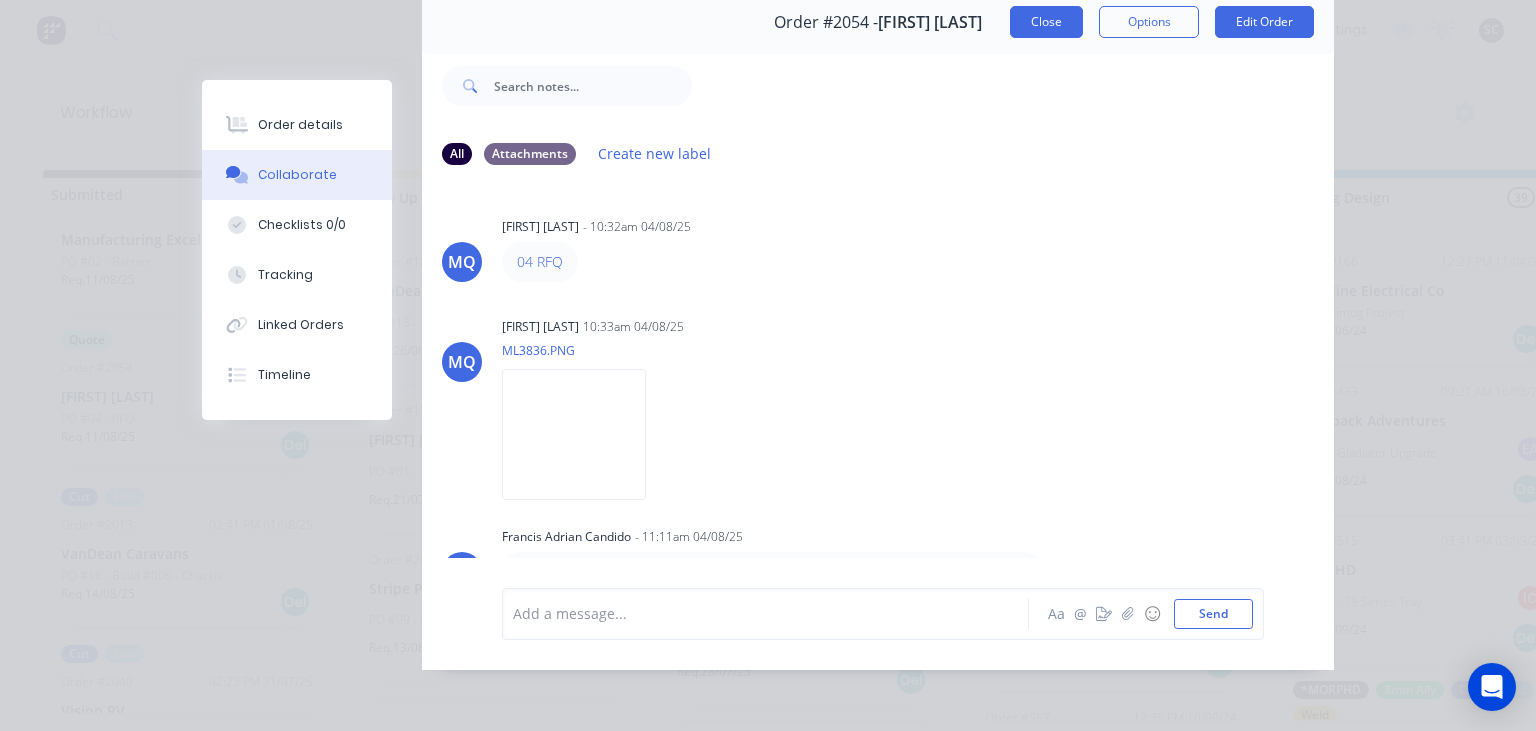 click on "Close" at bounding box center (1046, 22) 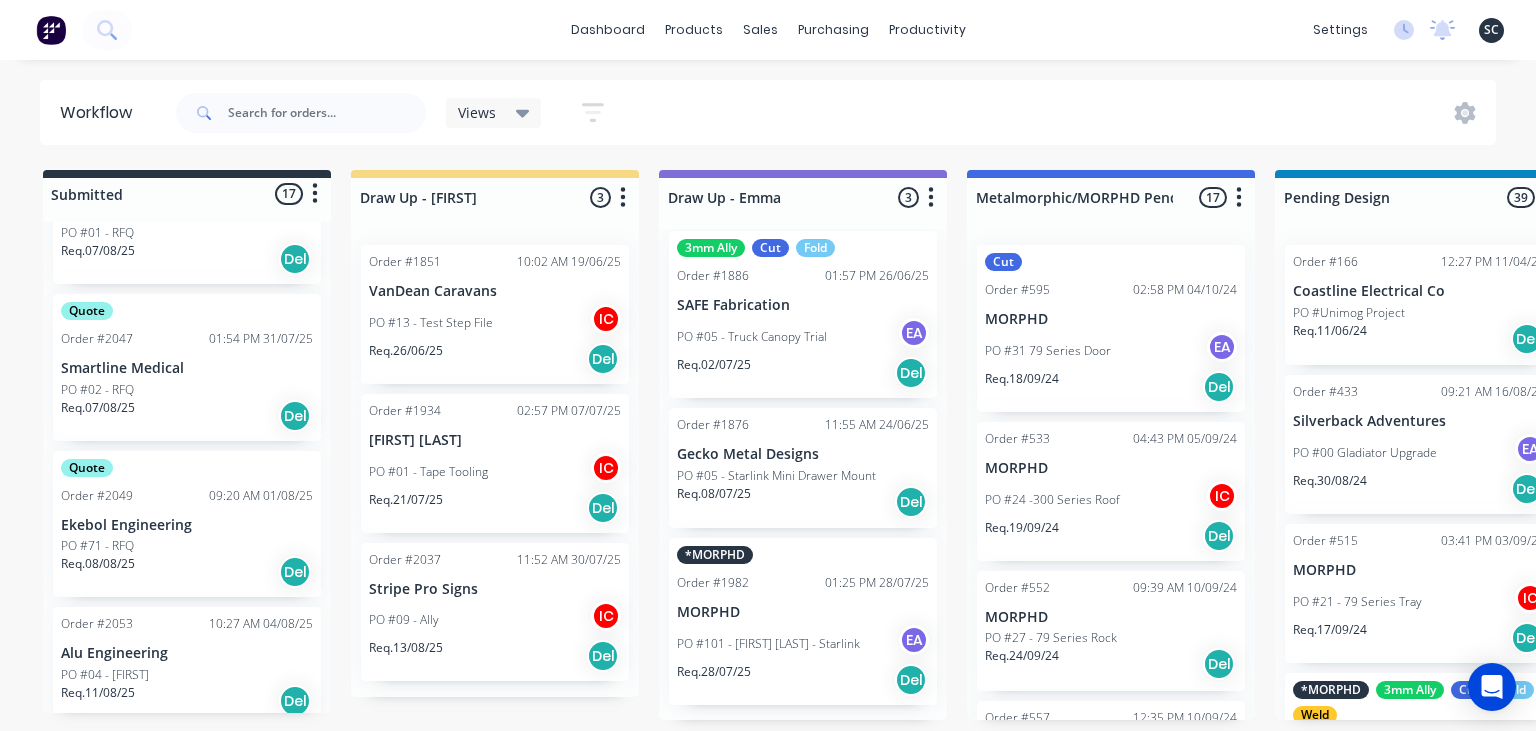 scroll, scrollTop: 1029, scrollLeft: 0, axis: vertical 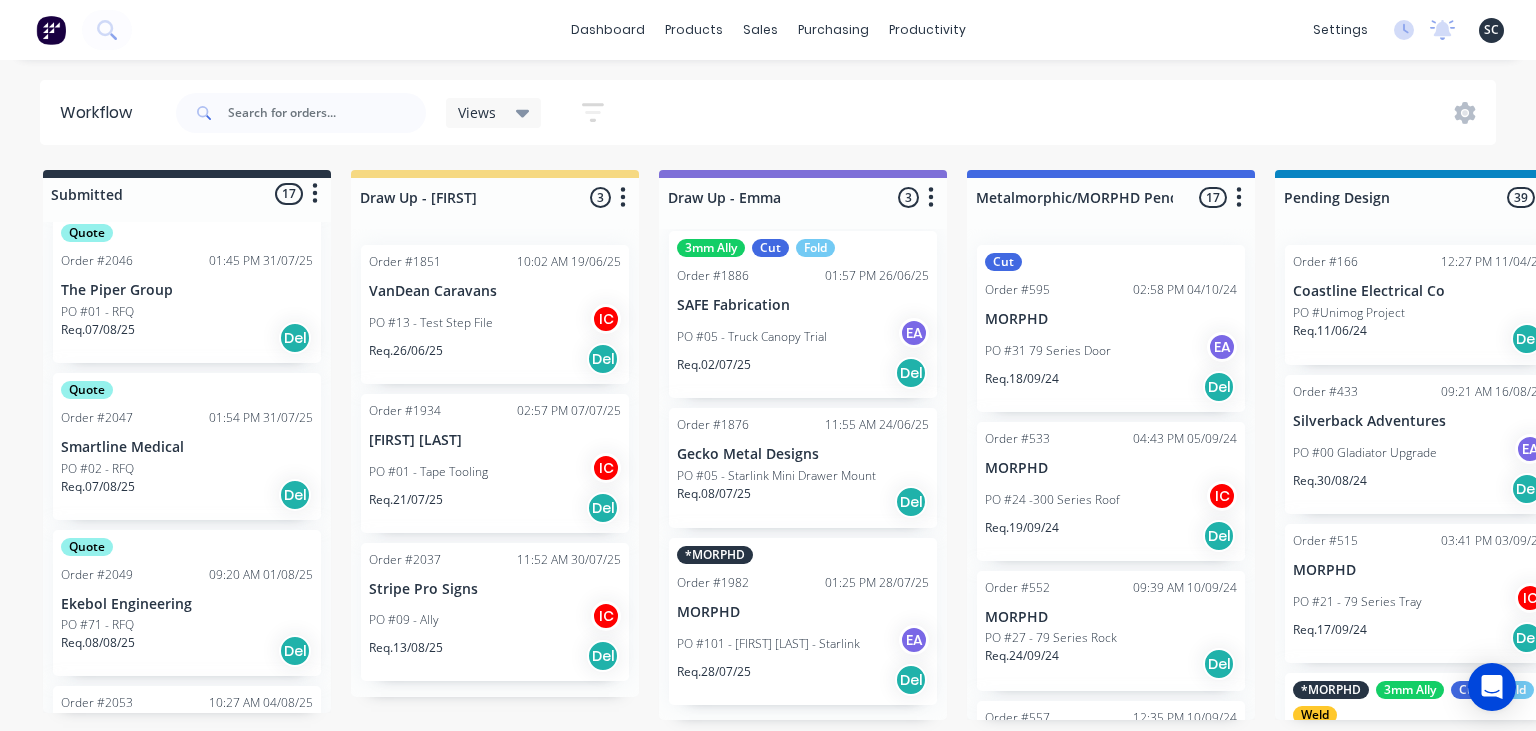 click on "Req. 07/08/25 Del" at bounding box center [187, 495] 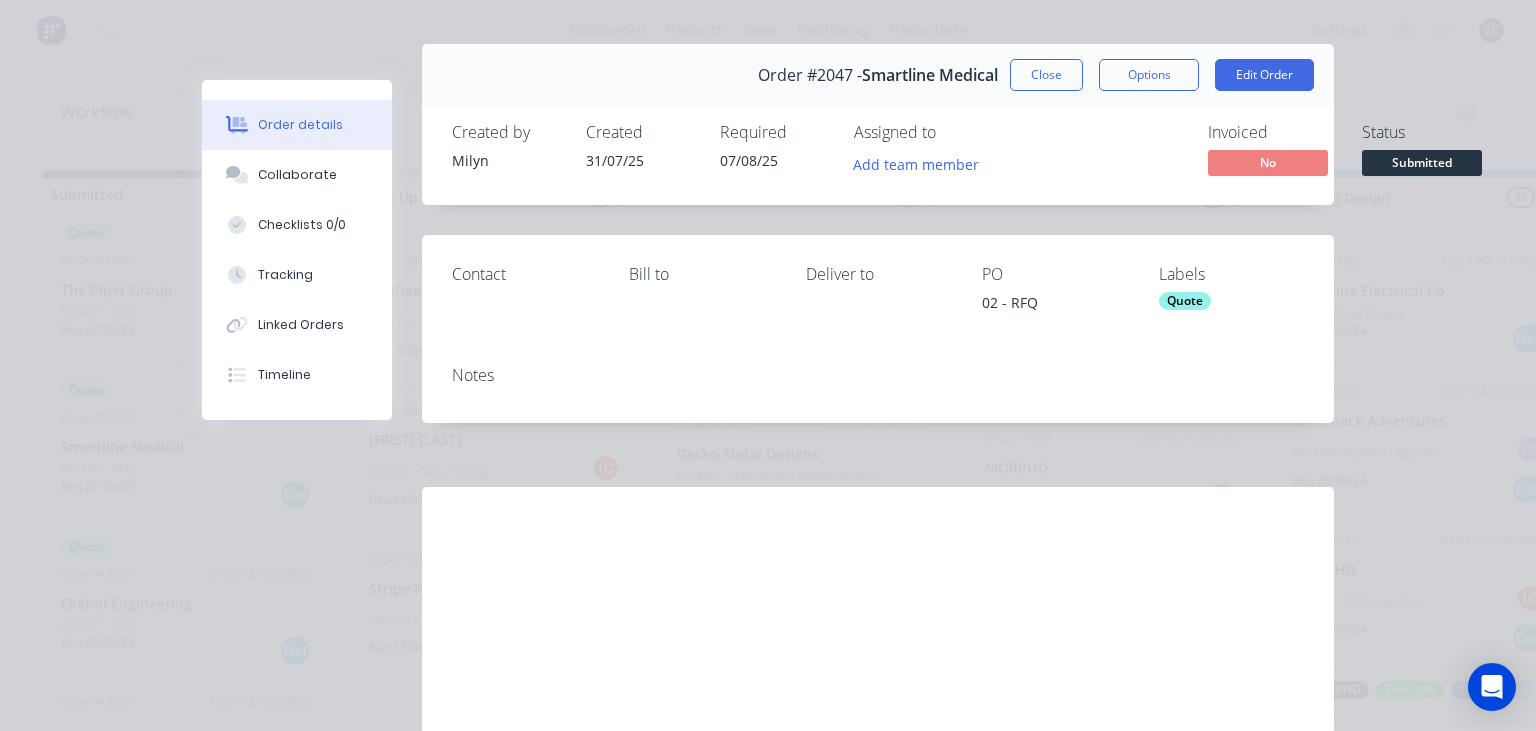 scroll, scrollTop: 32, scrollLeft: 0, axis: vertical 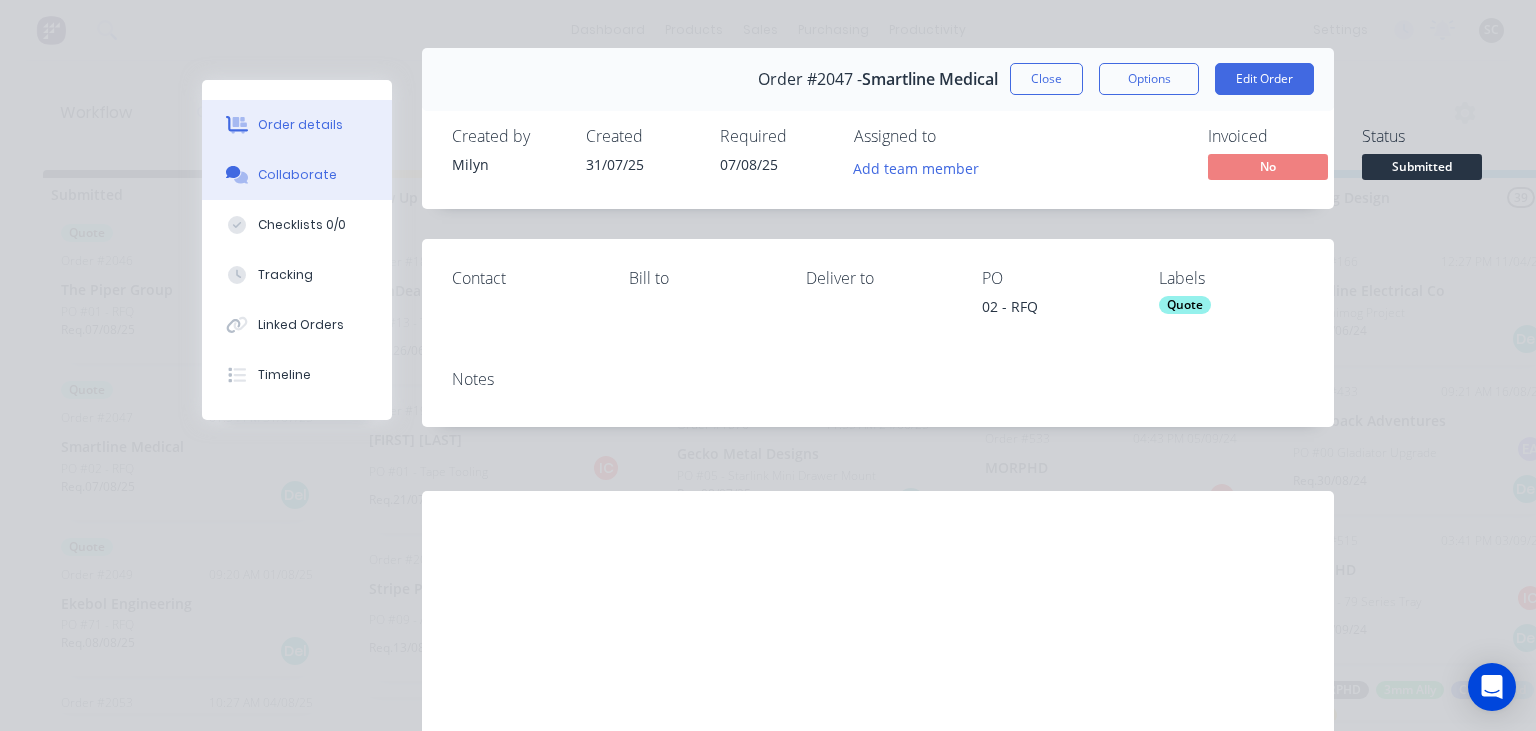 click on "Collaborate" at bounding box center (297, 175) 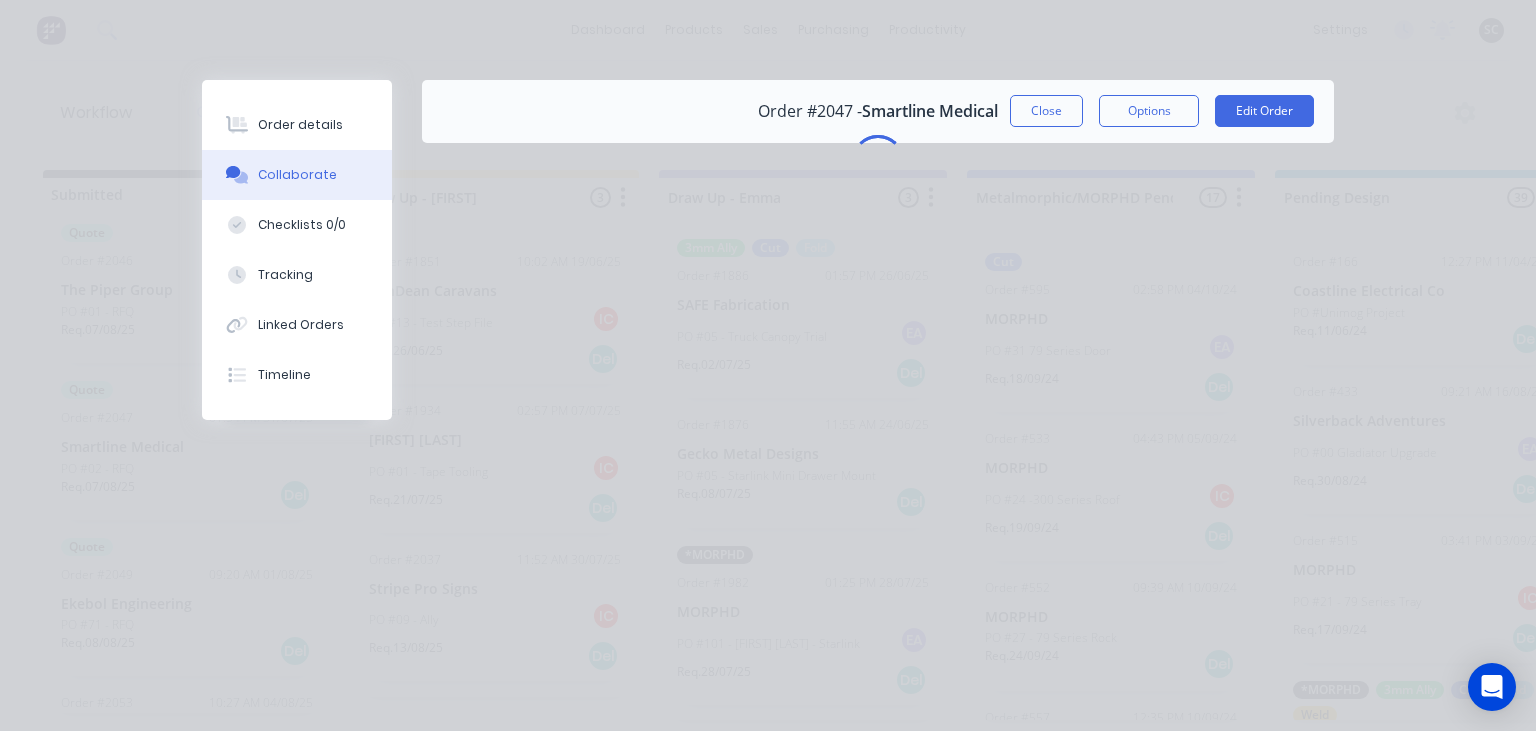 scroll, scrollTop: 0, scrollLeft: 0, axis: both 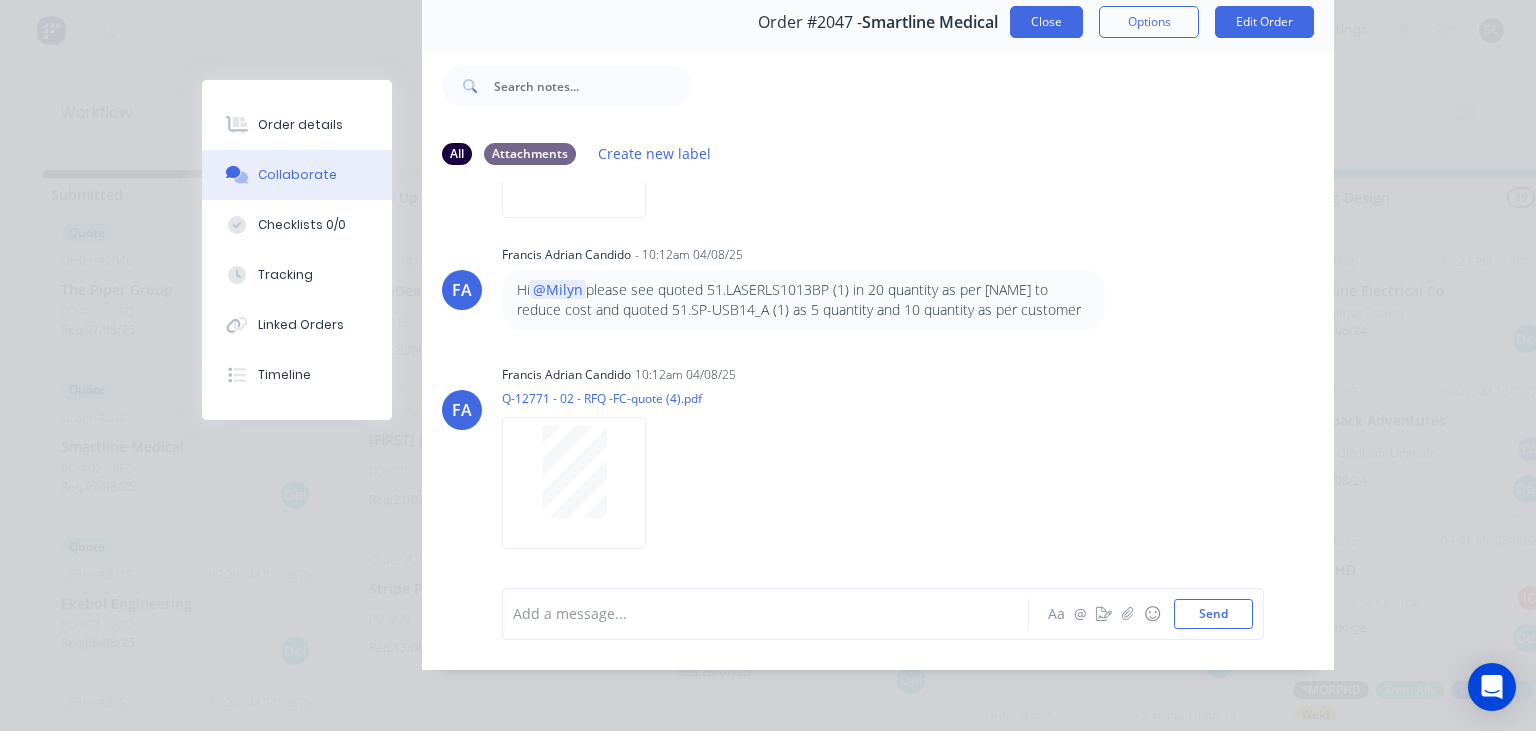 click on "Close" at bounding box center (1046, 22) 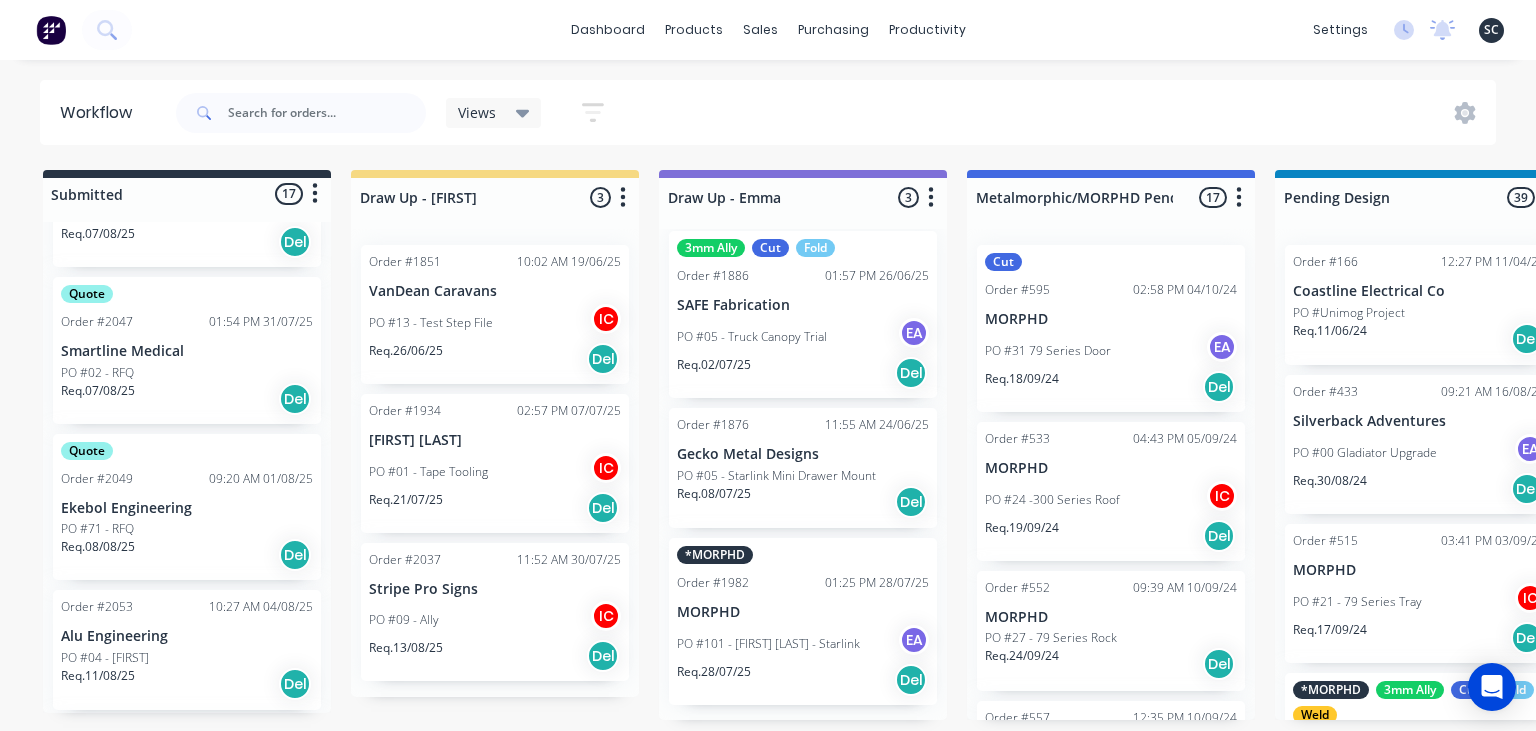 scroll, scrollTop: 1144, scrollLeft: 0, axis: vertical 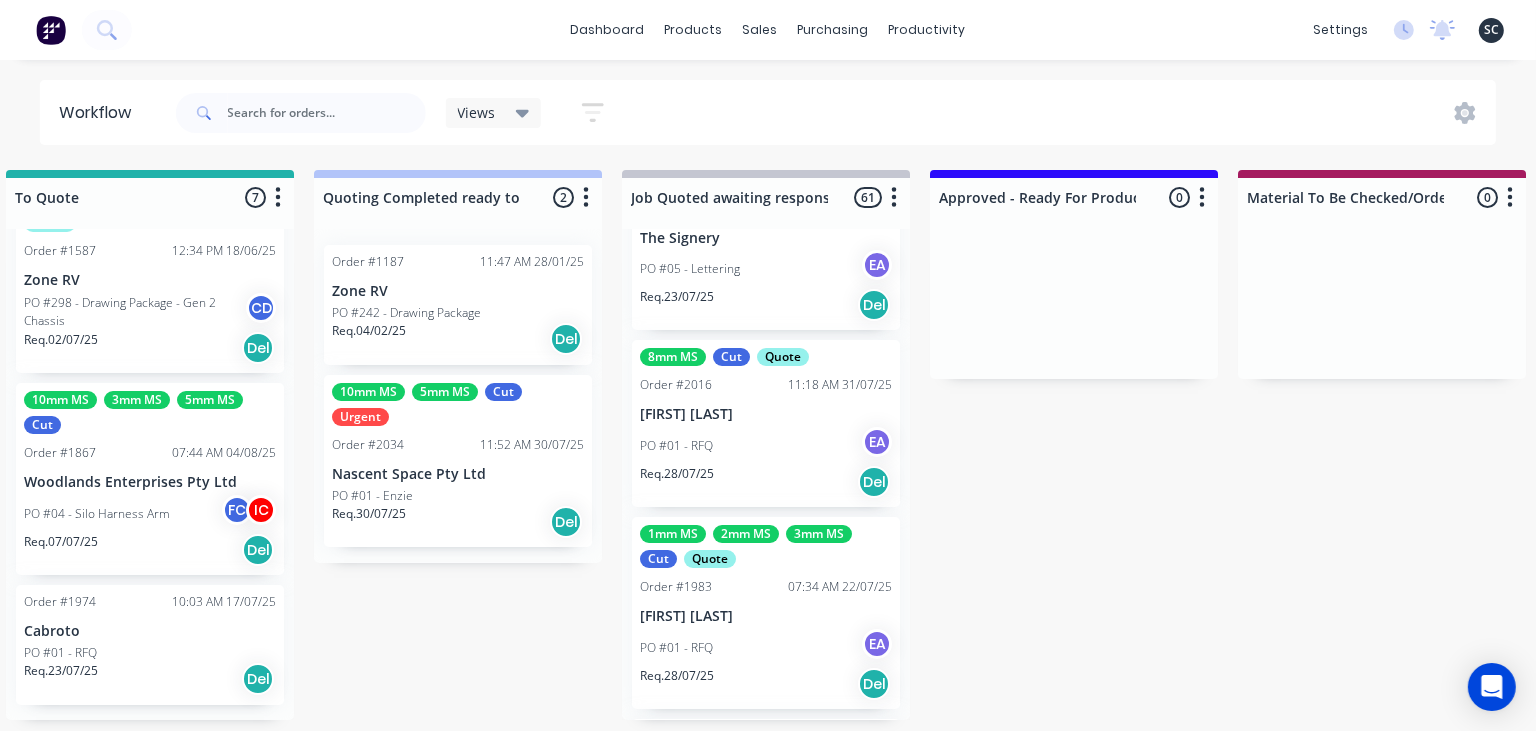 click on "1mm MS 2mm MS 3mm MS Cut Quote Order #1983 07:34 AM 22/07/25 James Clayton PO #01 - RFQ EA Req. 28/07/25 Del" at bounding box center [766, 613] 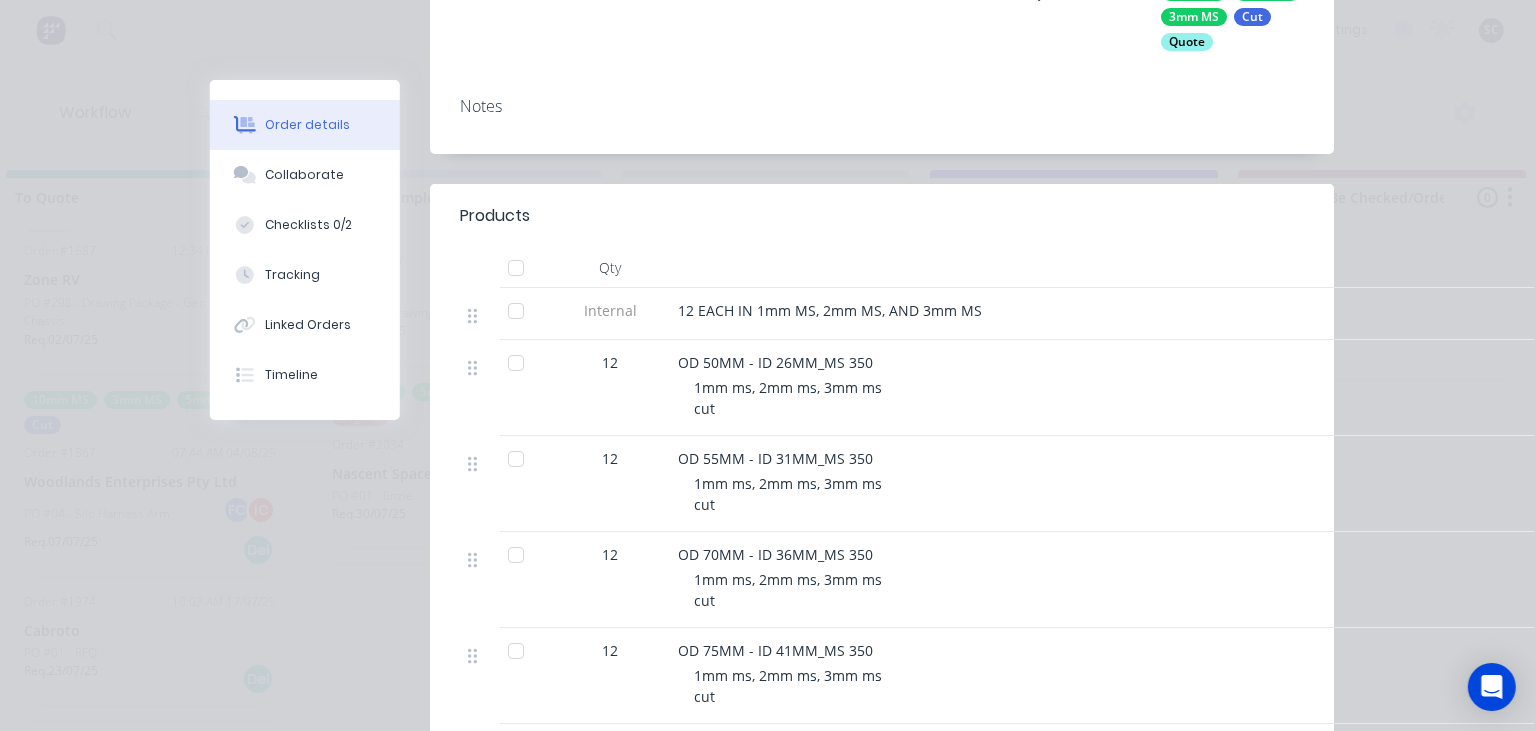 scroll, scrollTop: 0, scrollLeft: 0, axis: both 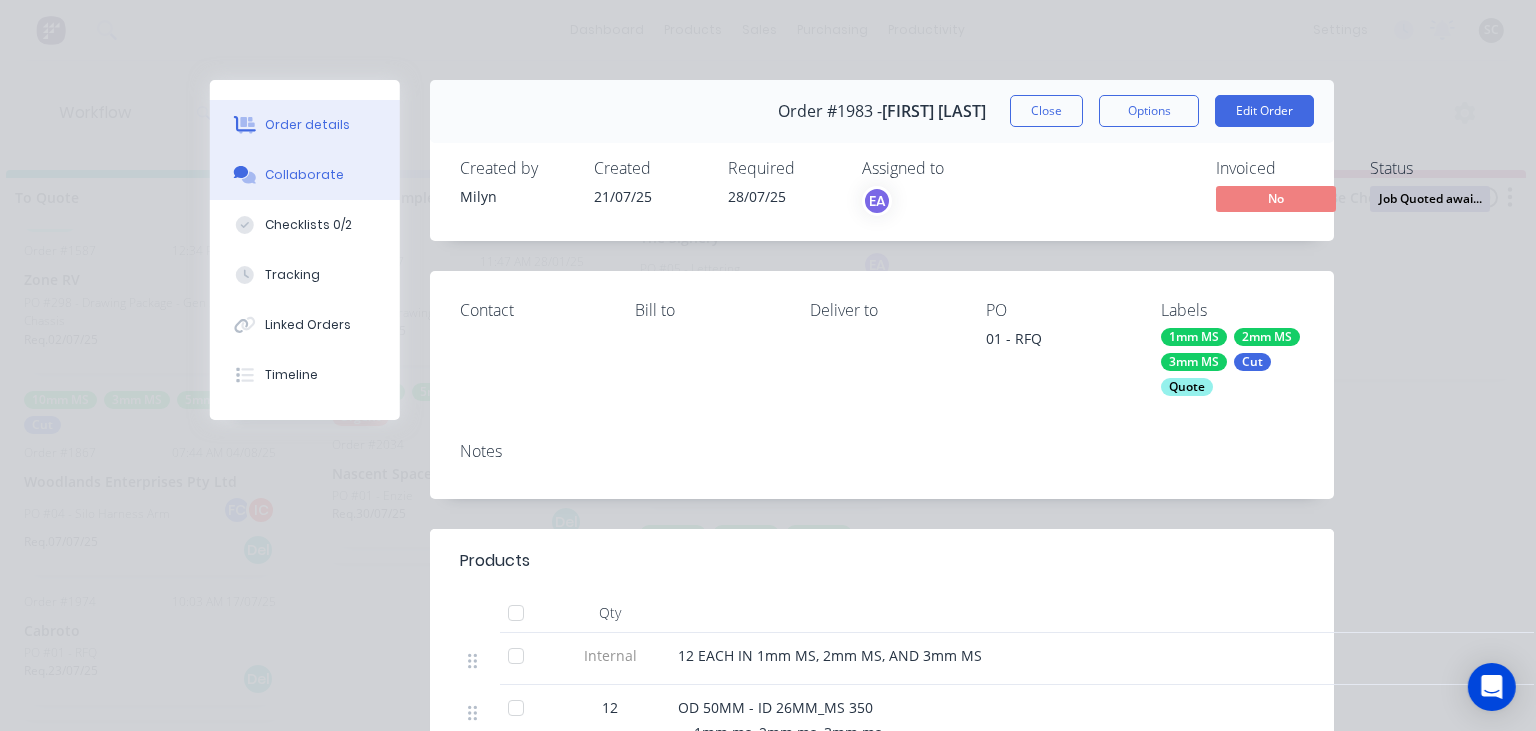 click on "Collaborate" at bounding box center [305, 175] 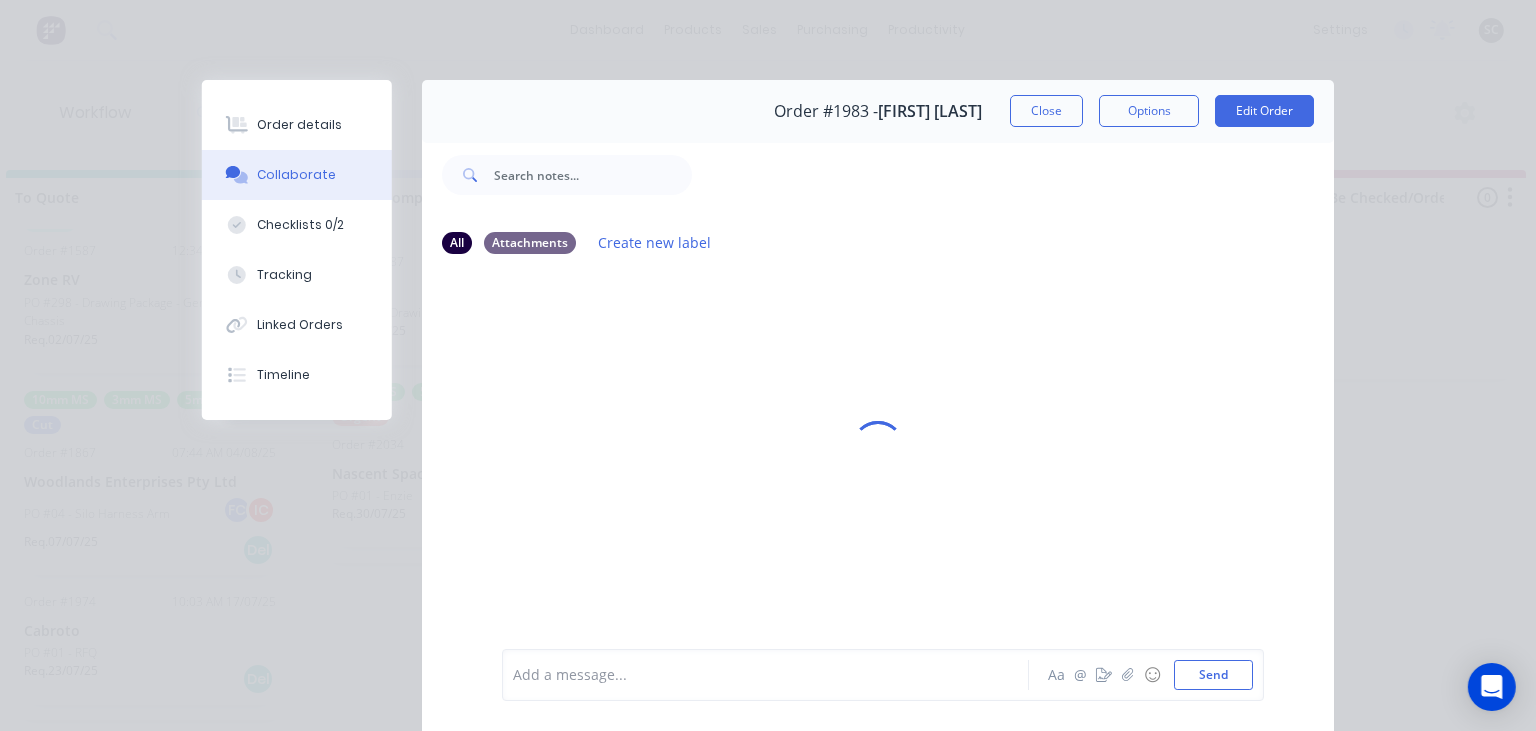 drag, startPoint x: 1043, startPoint y: 108, endPoint x: 838, endPoint y: 403, distance: 359.2353 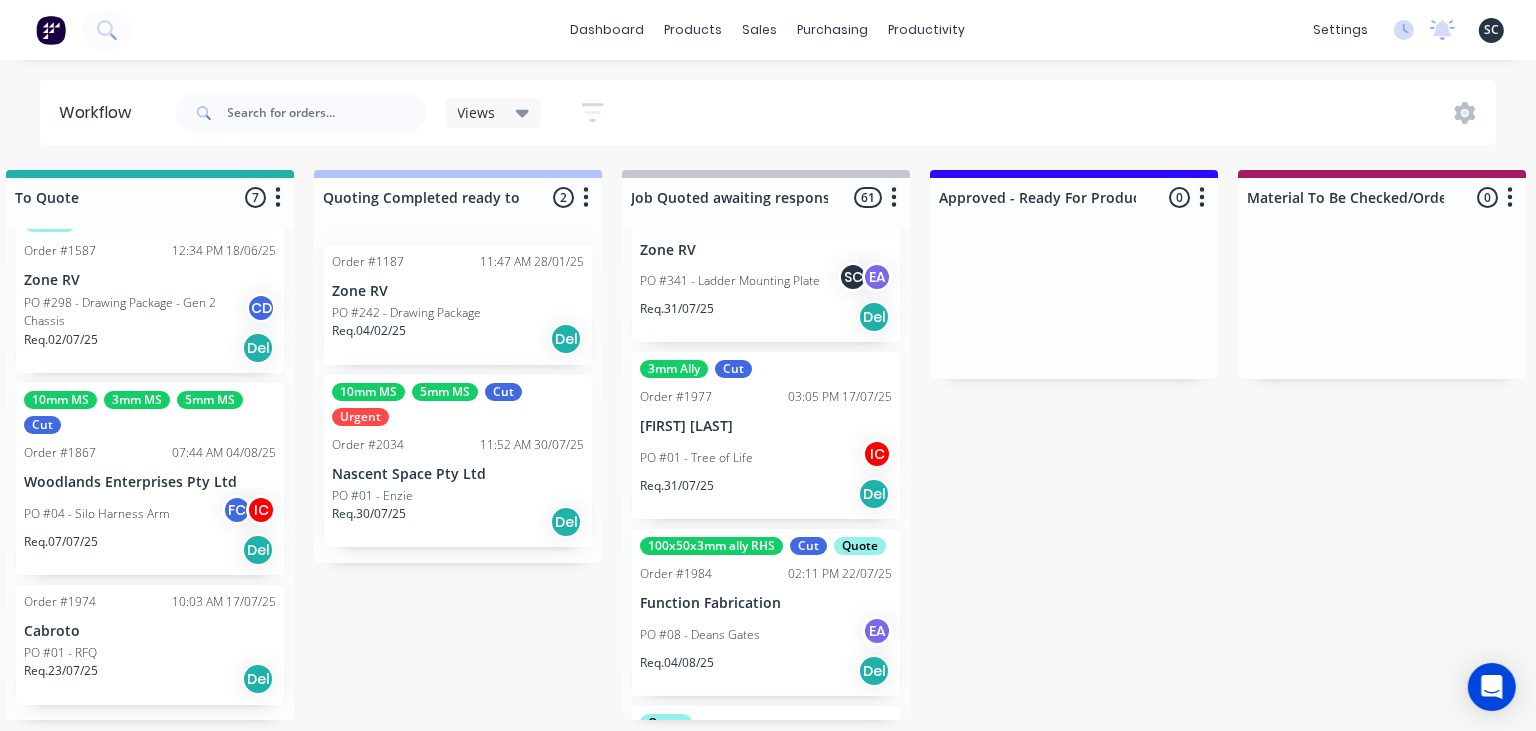 scroll, scrollTop: 9969, scrollLeft: 0, axis: vertical 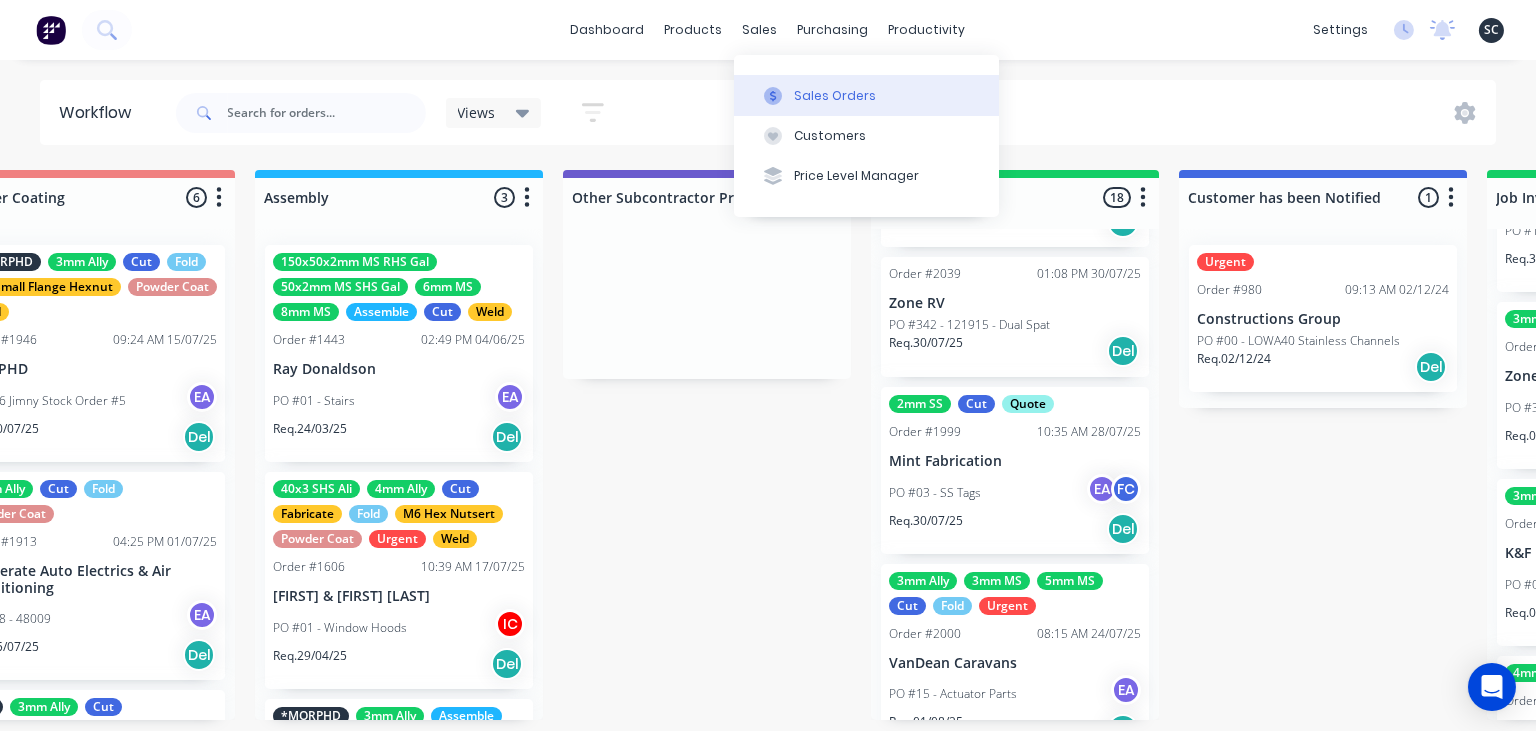 click on "Sales Orders" at bounding box center [866, 95] 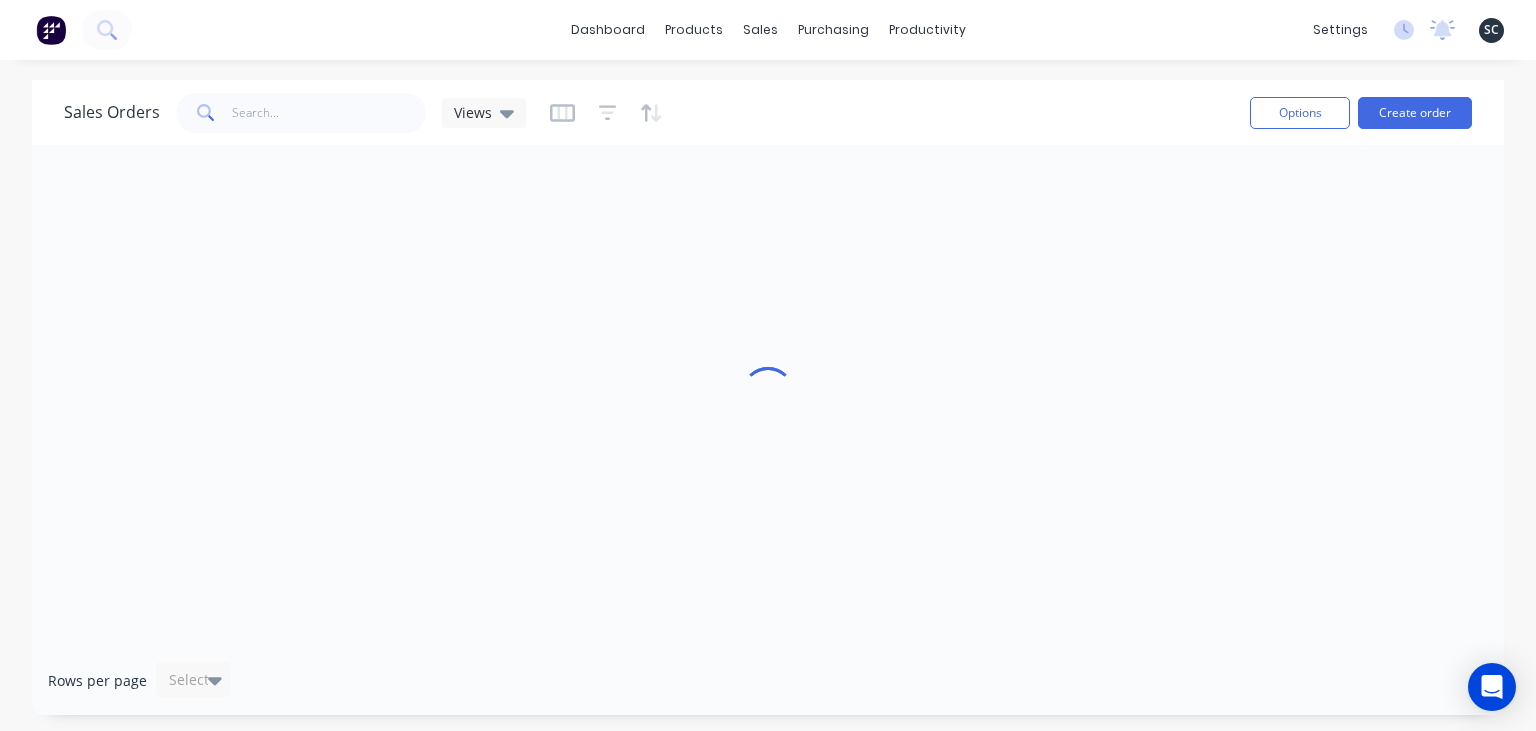 scroll, scrollTop: 0, scrollLeft: 0, axis: both 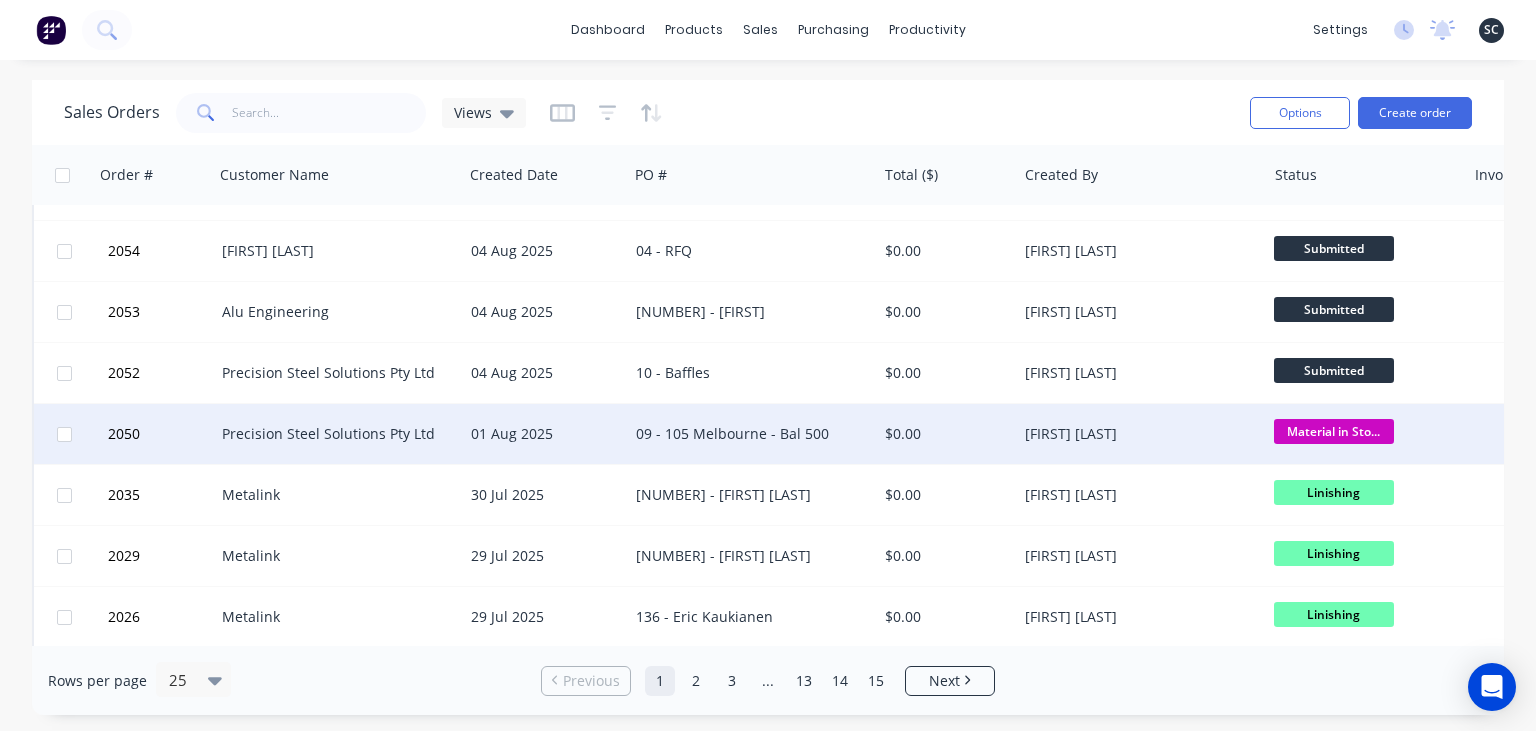 click on "01 Aug 2025" at bounding box center [545, 434] 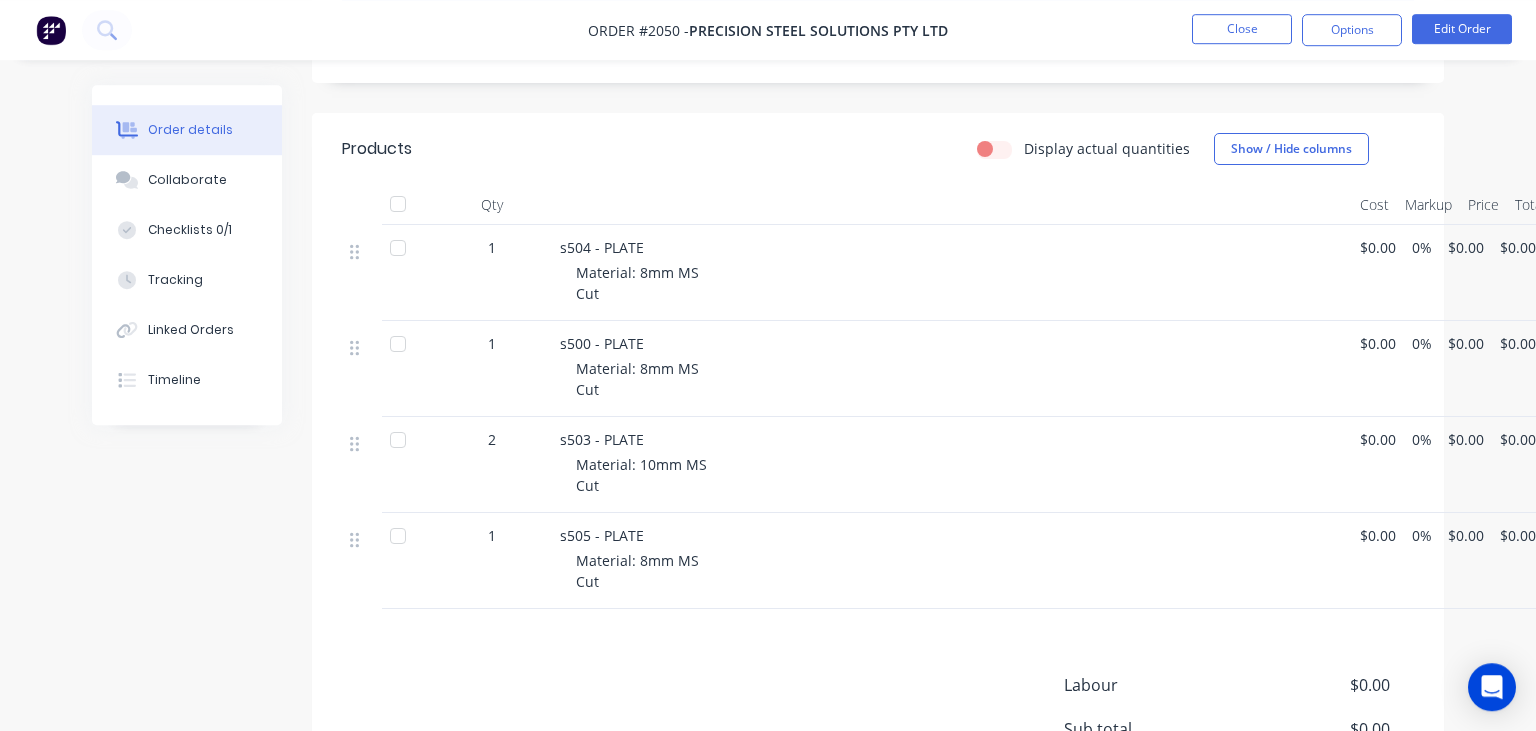 scroll, scrollTop: 422, scrollLeft: 0, axis: vertical 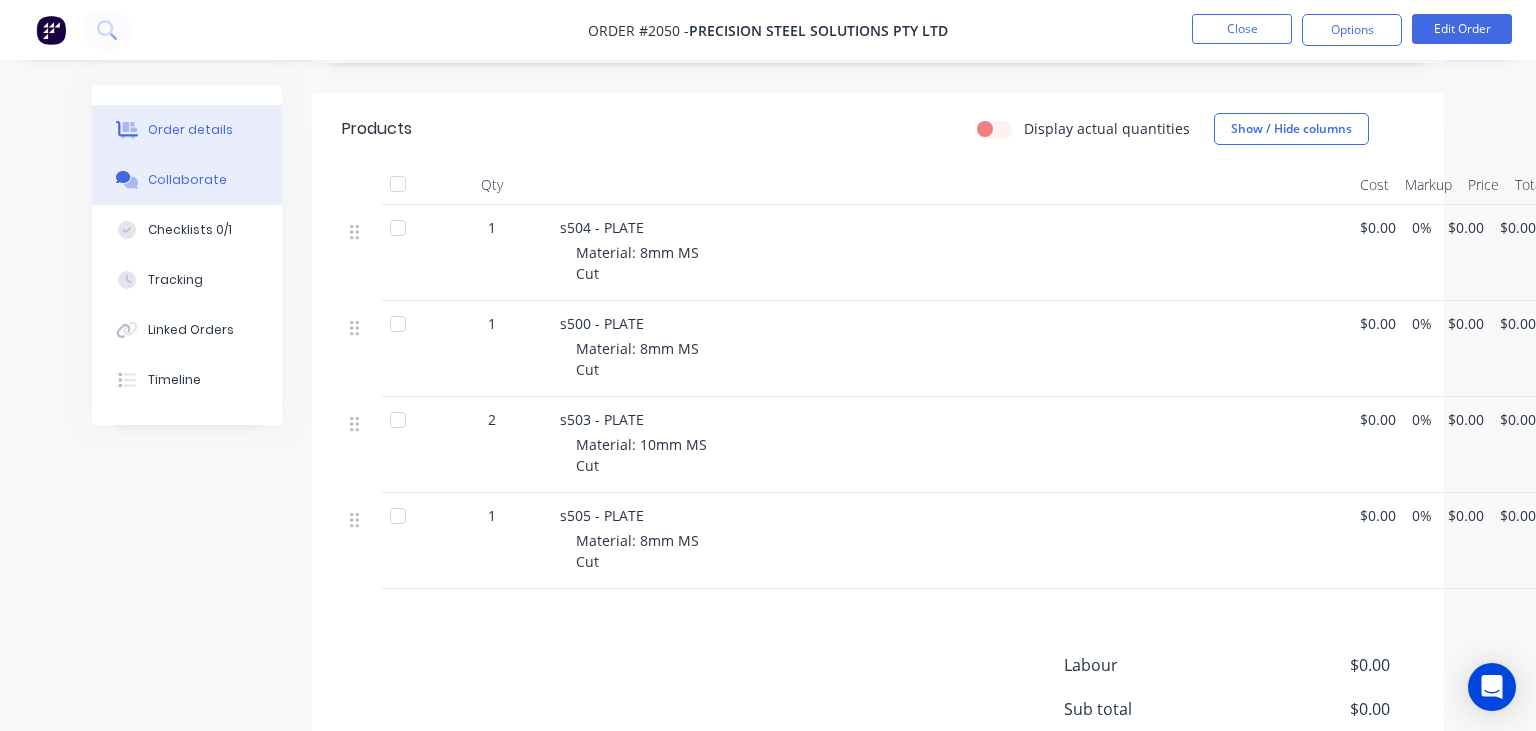 click on "Collaborate" at bounding box center [187, 180] 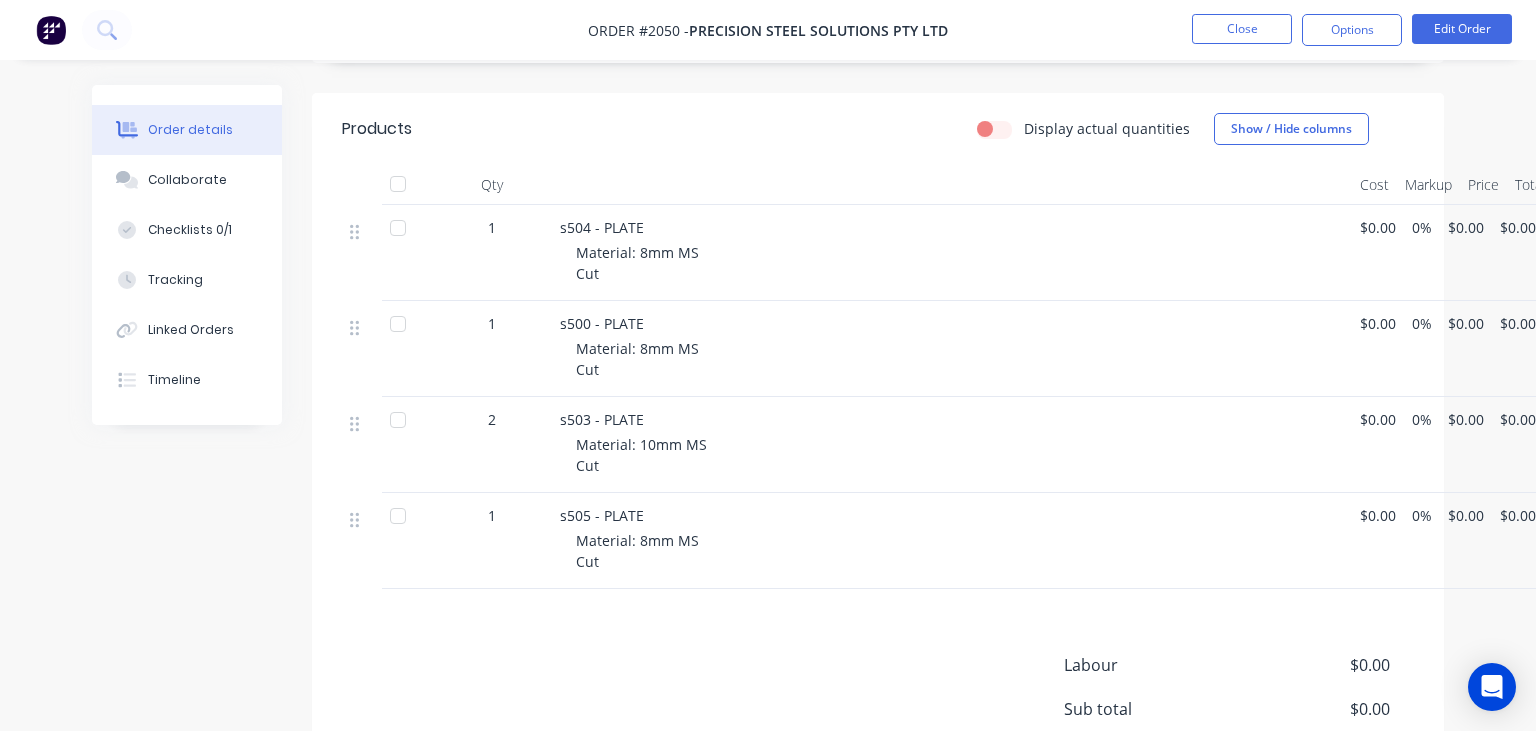 scroll, scrollTop: 0, scrollLeft: 0, axis: both 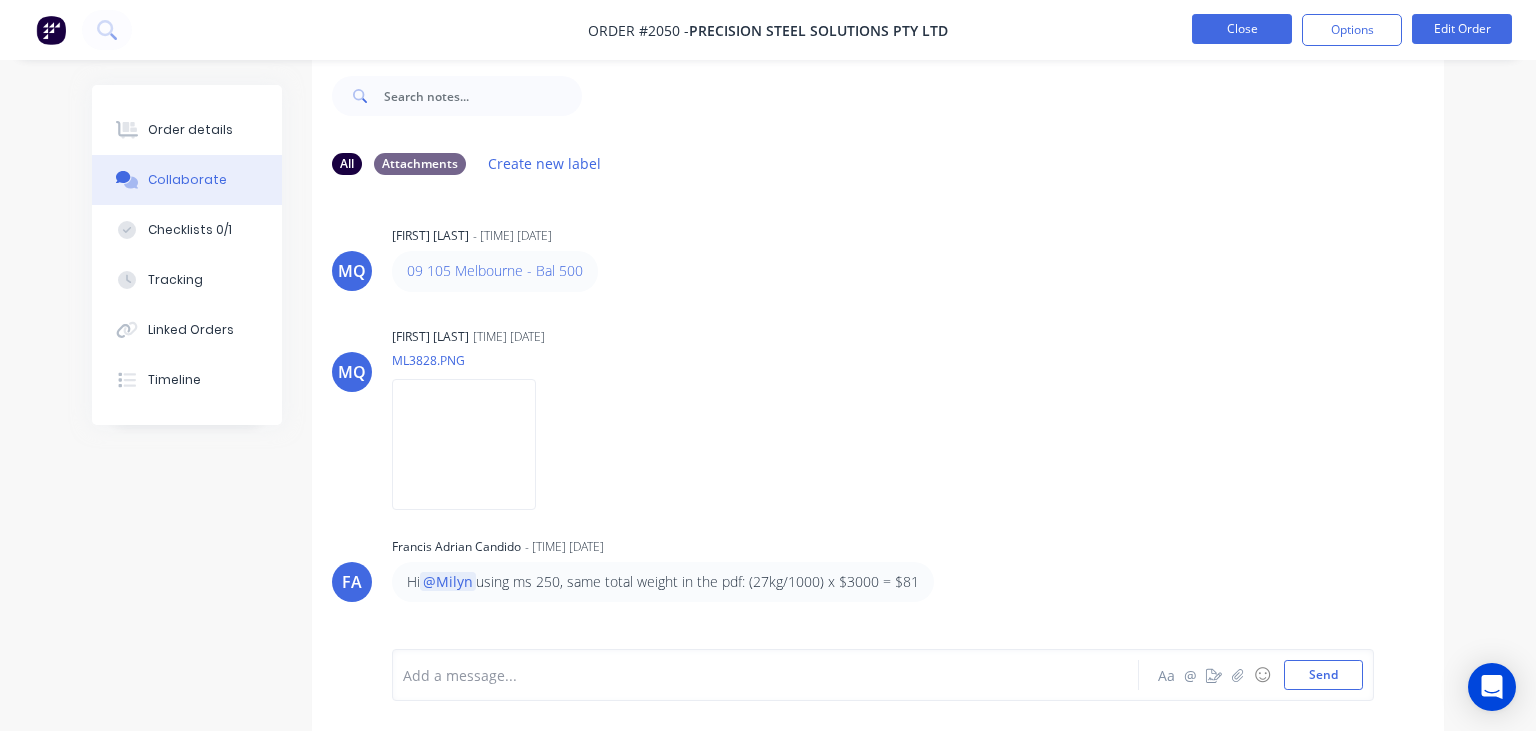 click on "Close" at bounding box center (1242, 29) 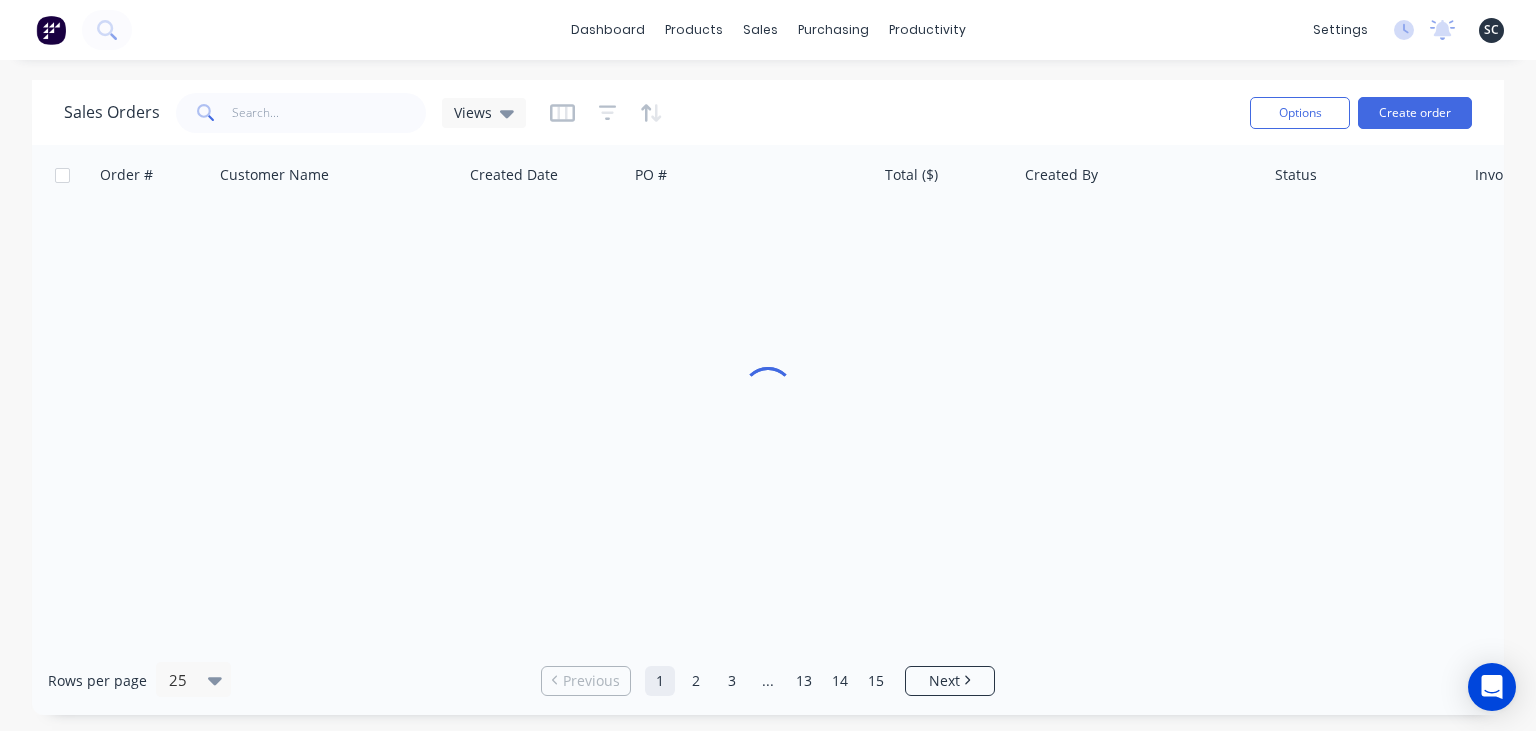 scroll, scrollTop: 0, scrollLeft: 0, axis: both 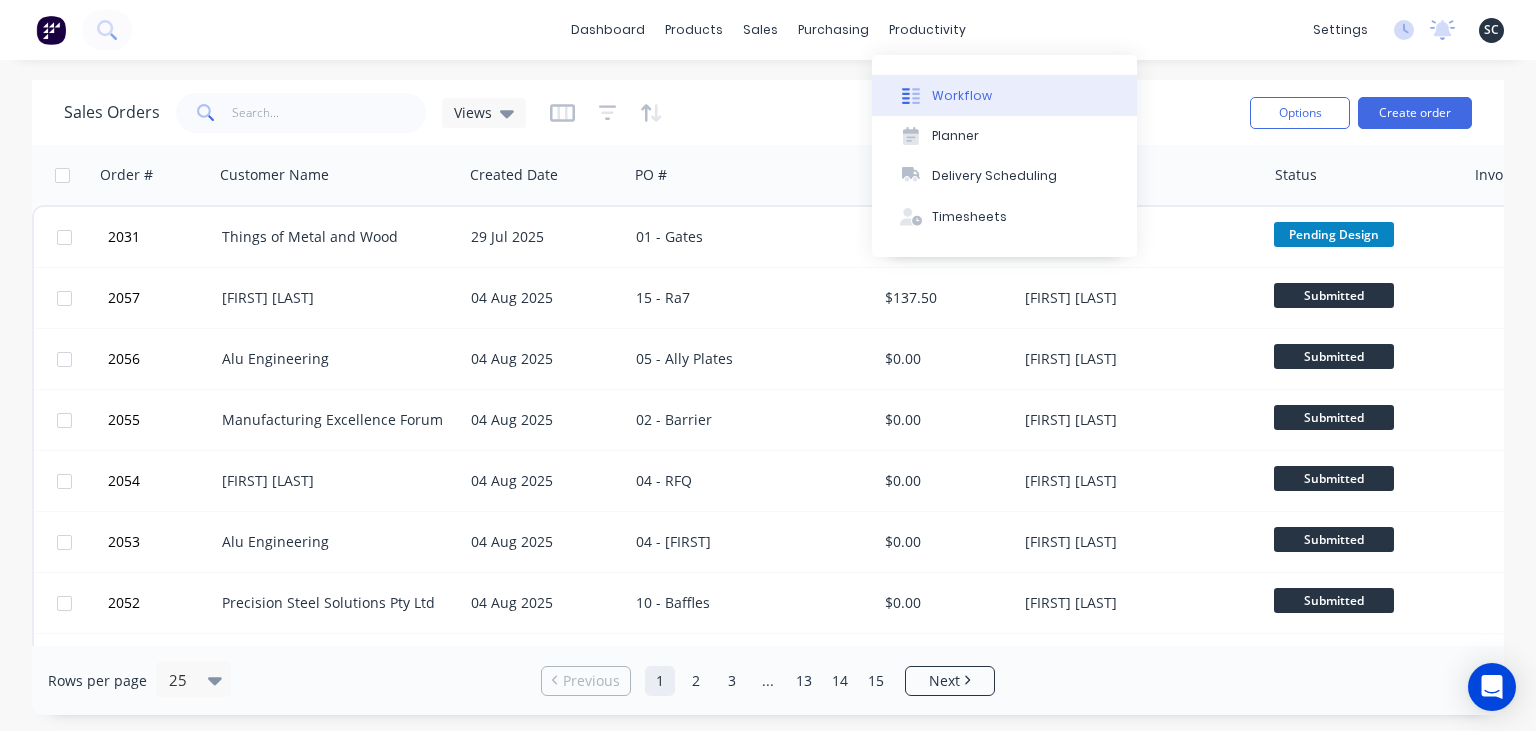click on "Workflow" at bounding box center [962, 96] 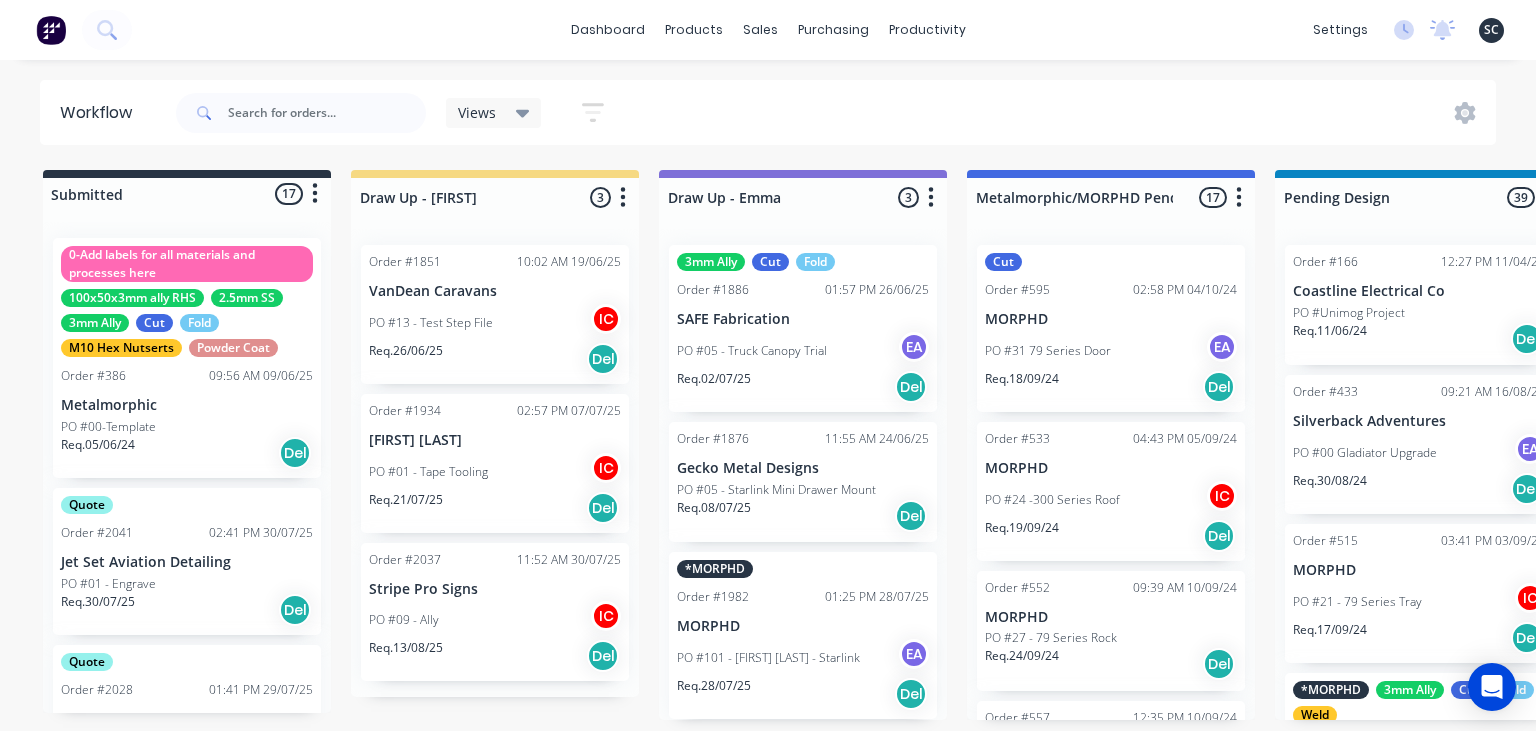 scroll, scrollTop: 1144, scrollLeft: 0, axis: vertical 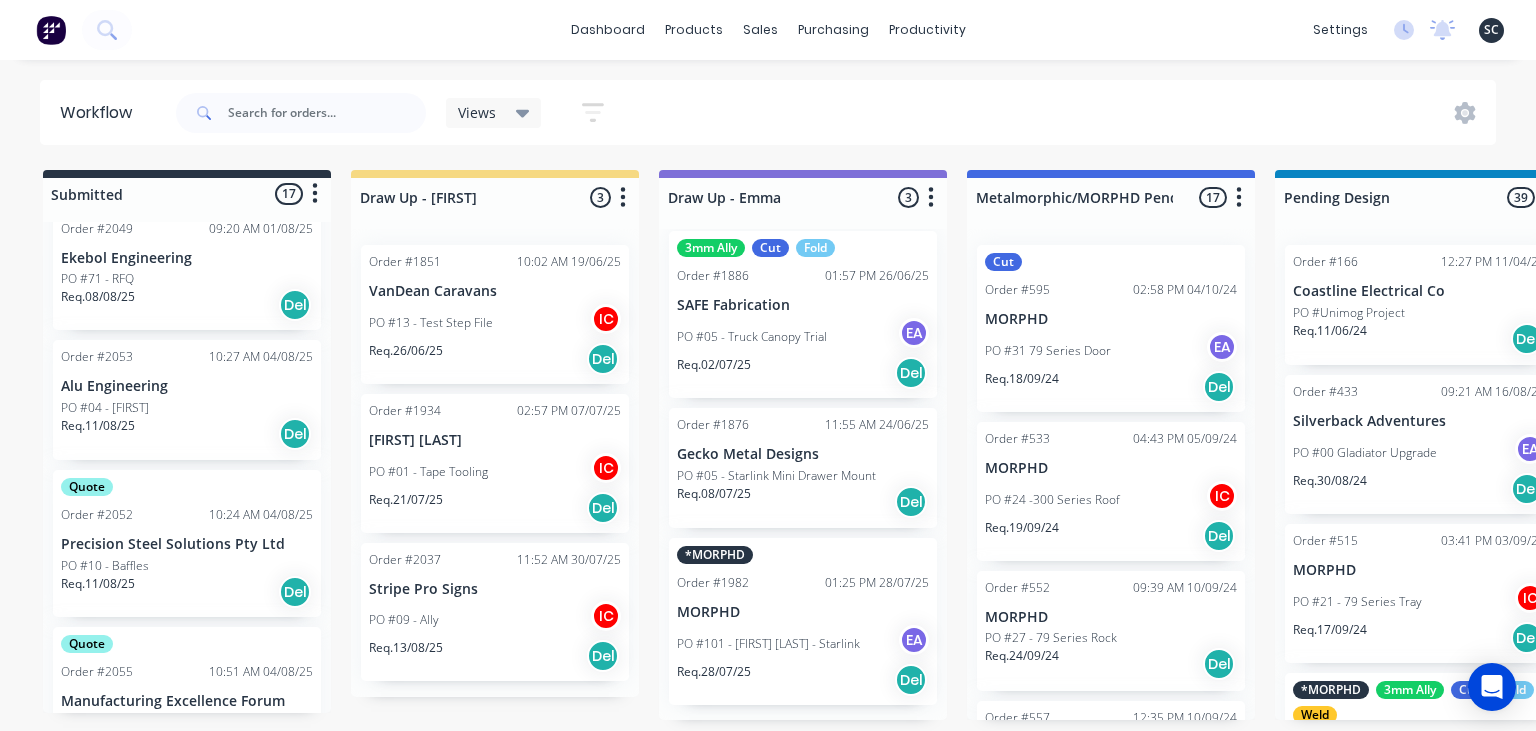 click on "Req. 11/08/25 Del" at bounding box center [187, 592] 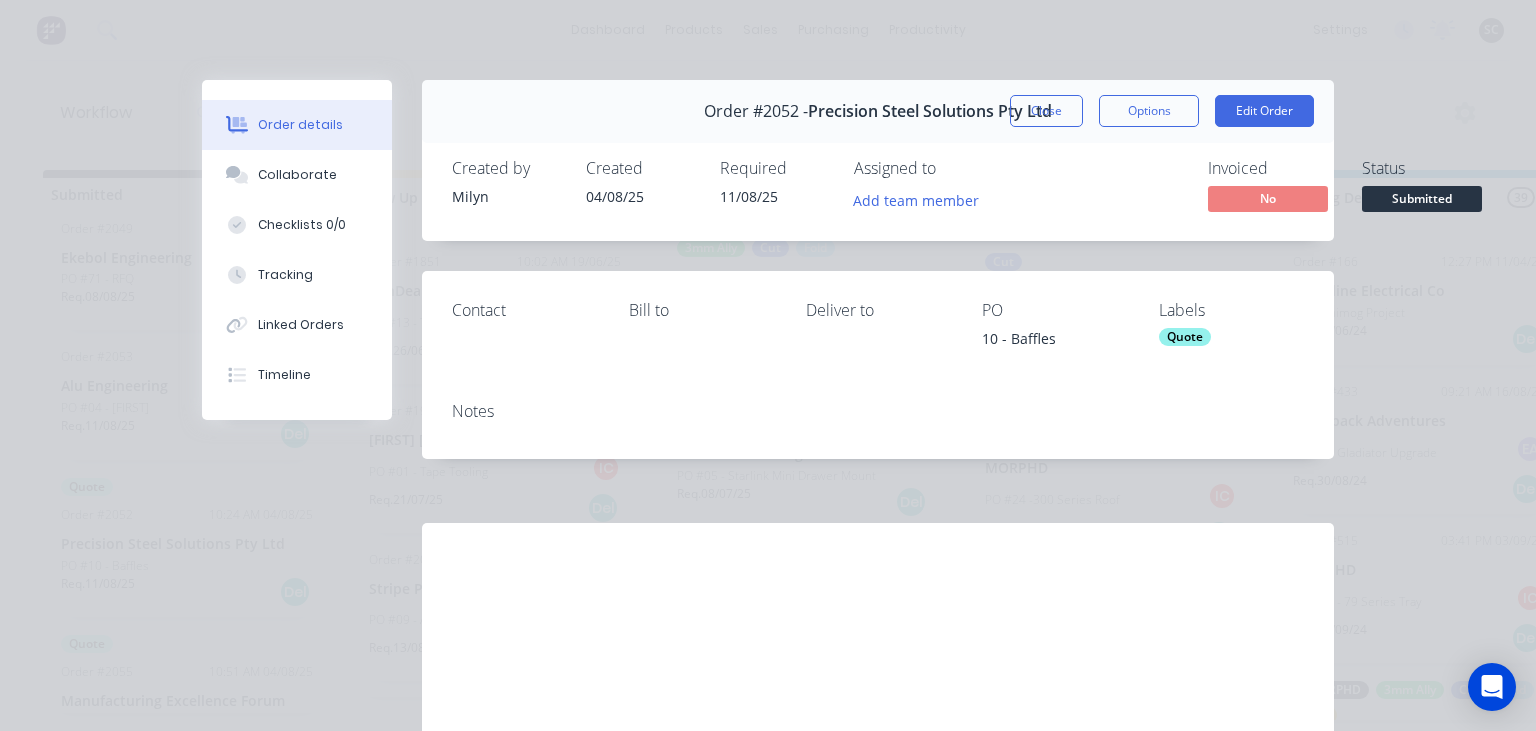 scroll, scrollTop: 147, scrollLeft: 0, axis: vertical 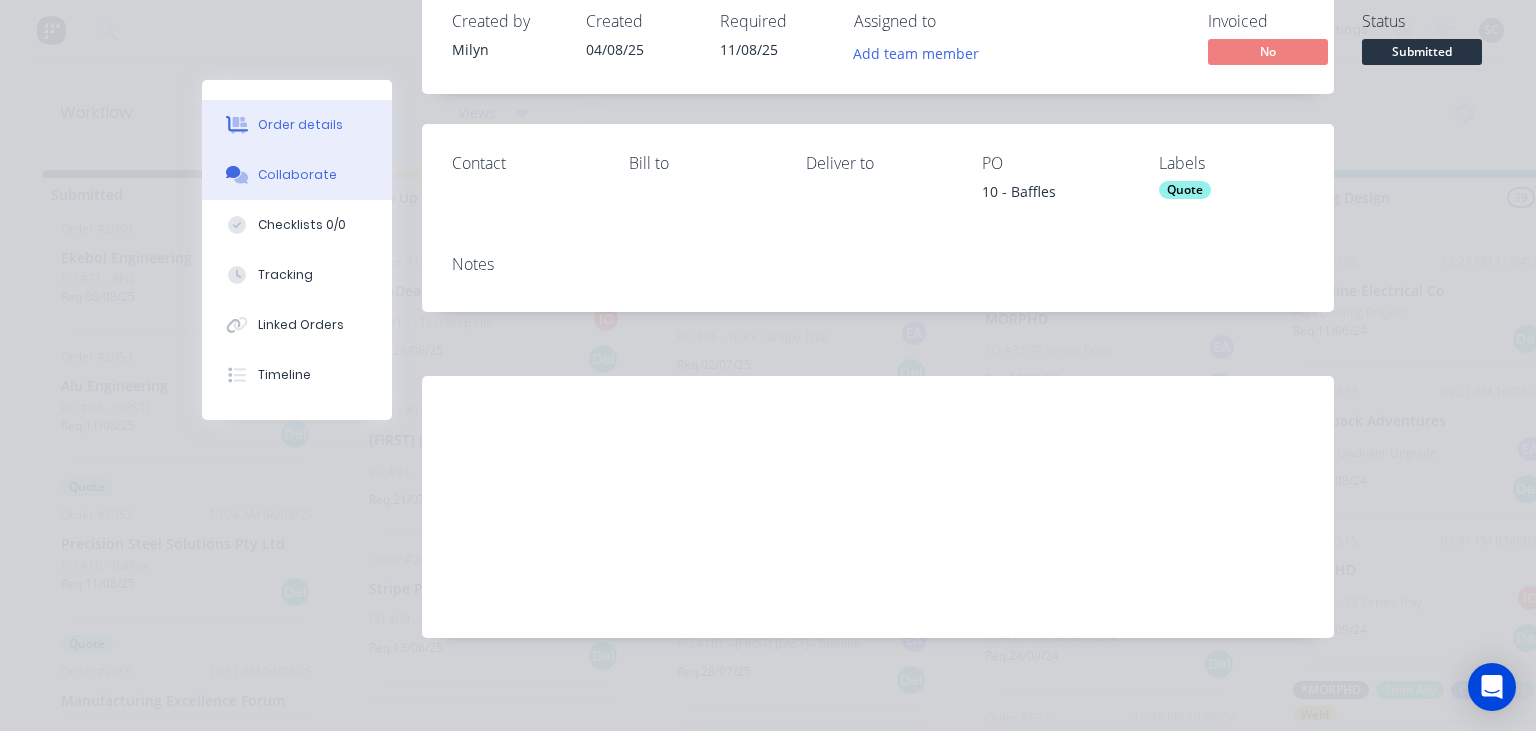 click on "Collaborate" at bounding box center (297, 175) 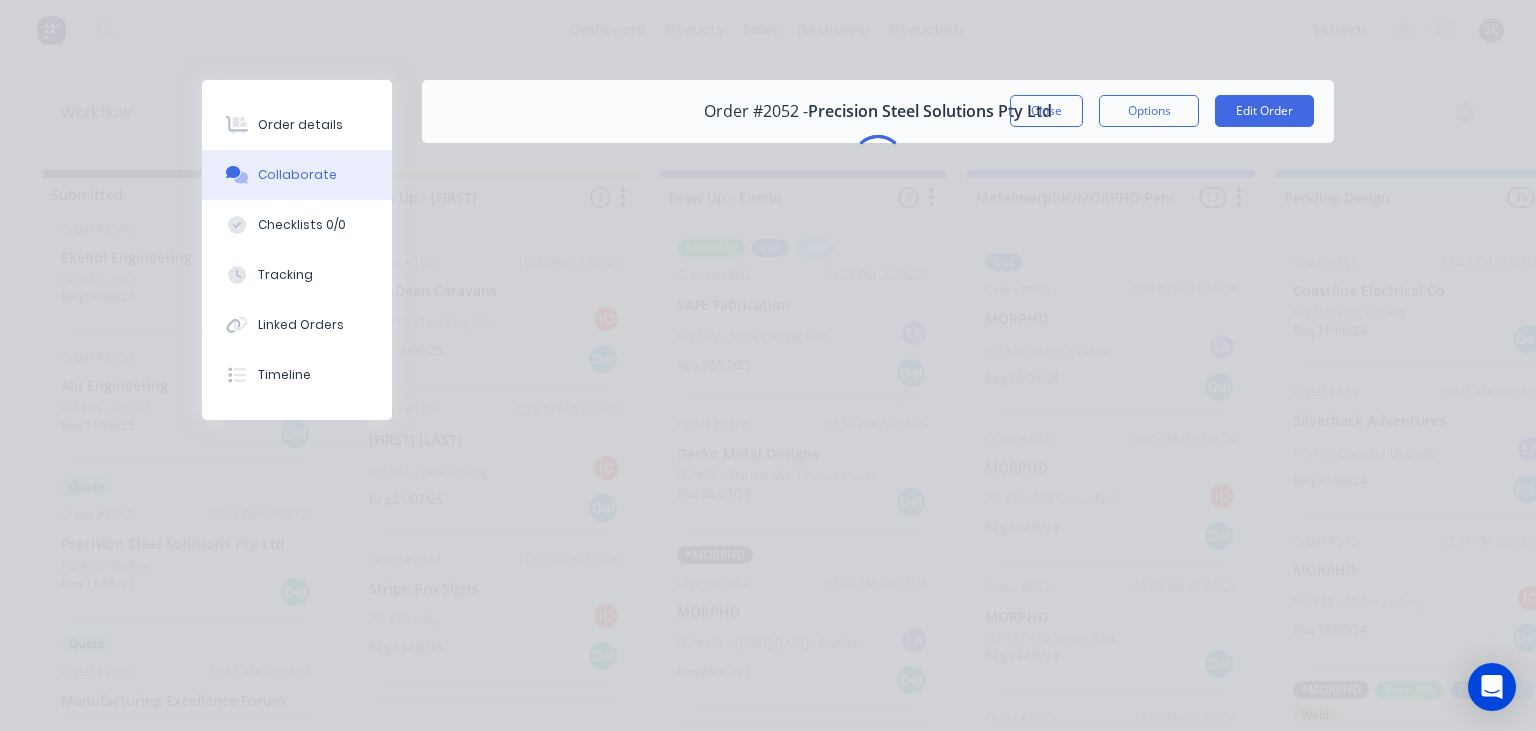 scroll, scrollTop: 0, scrollLeft: 0, axis: both 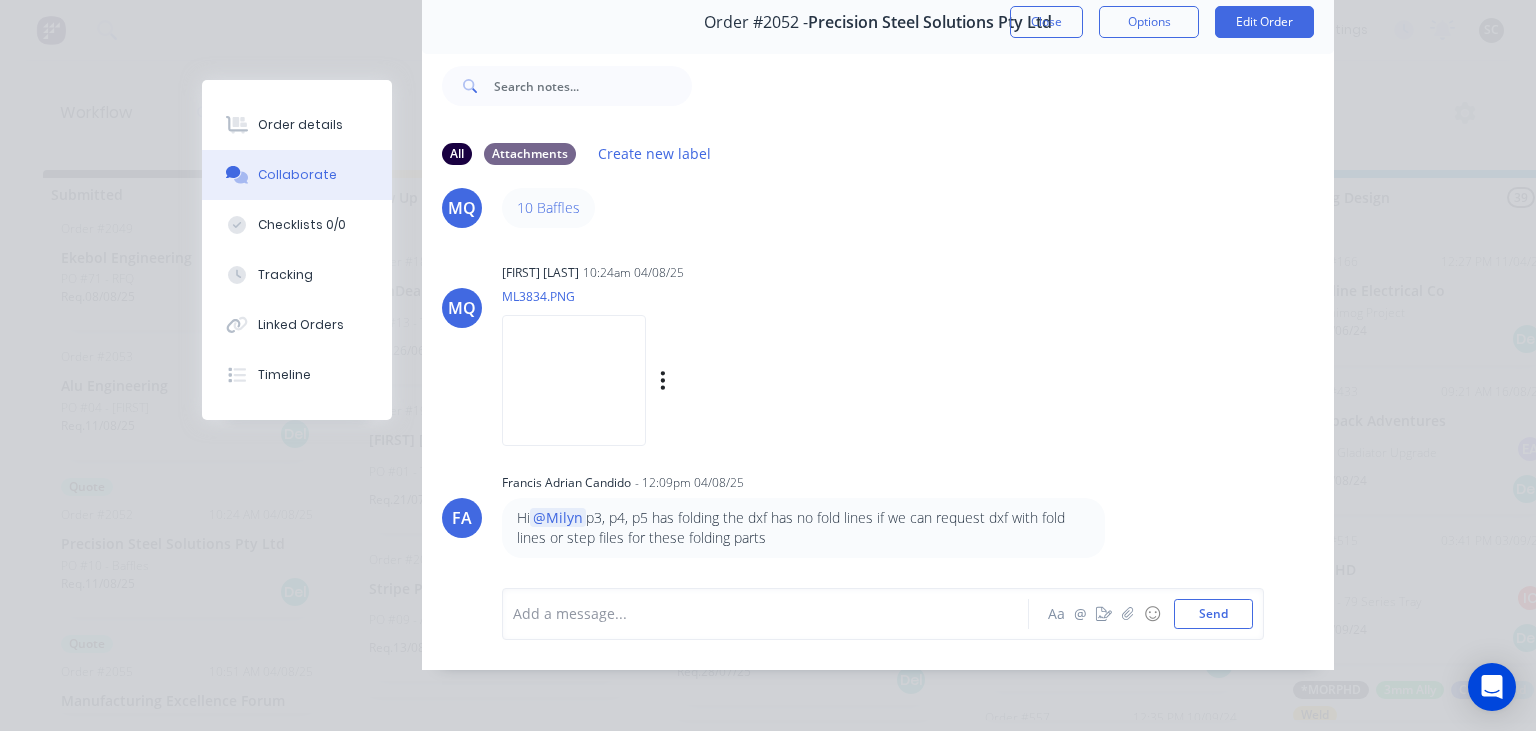 click at bounding box center (574, 380) 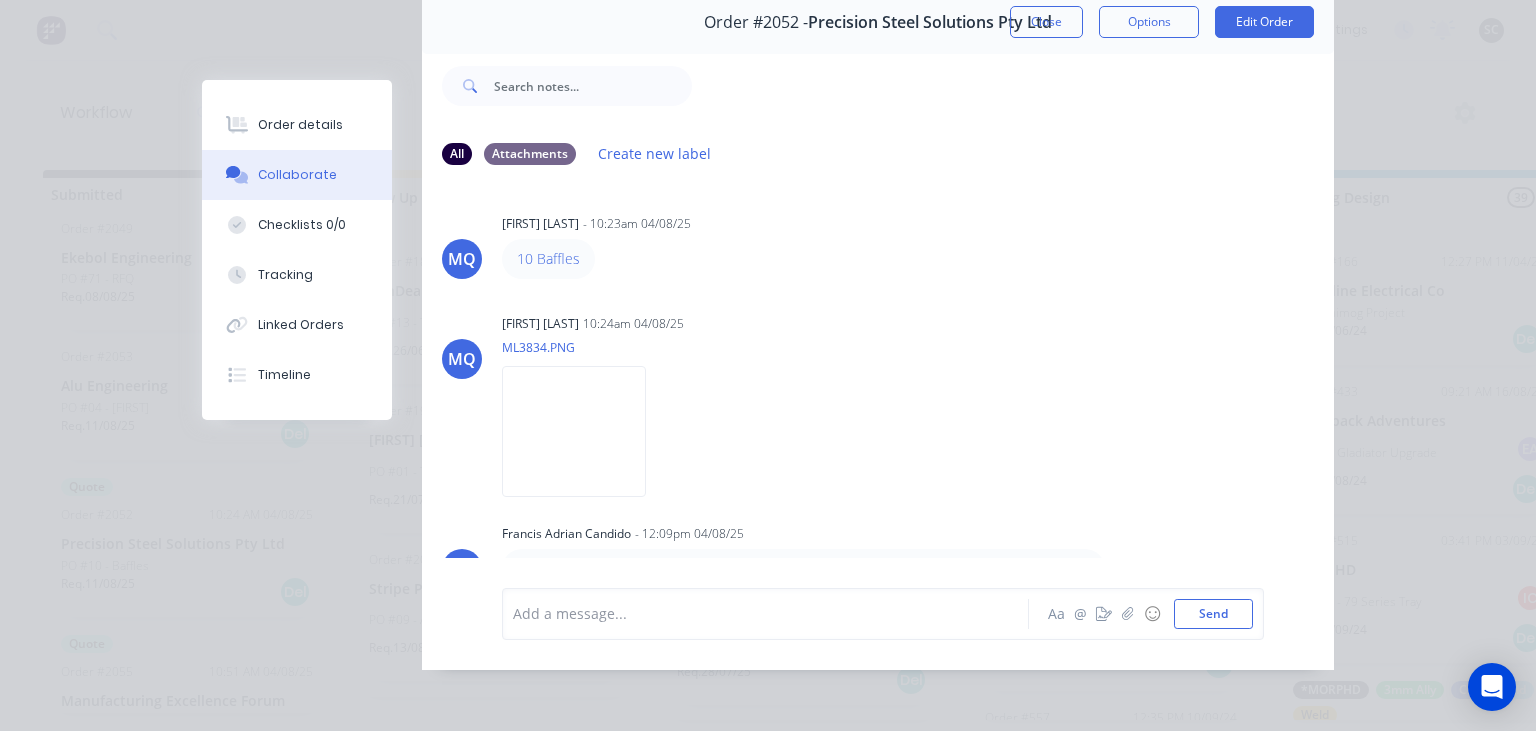 scroll, scrollTop: 0, scrollLeft: 0, axis: both 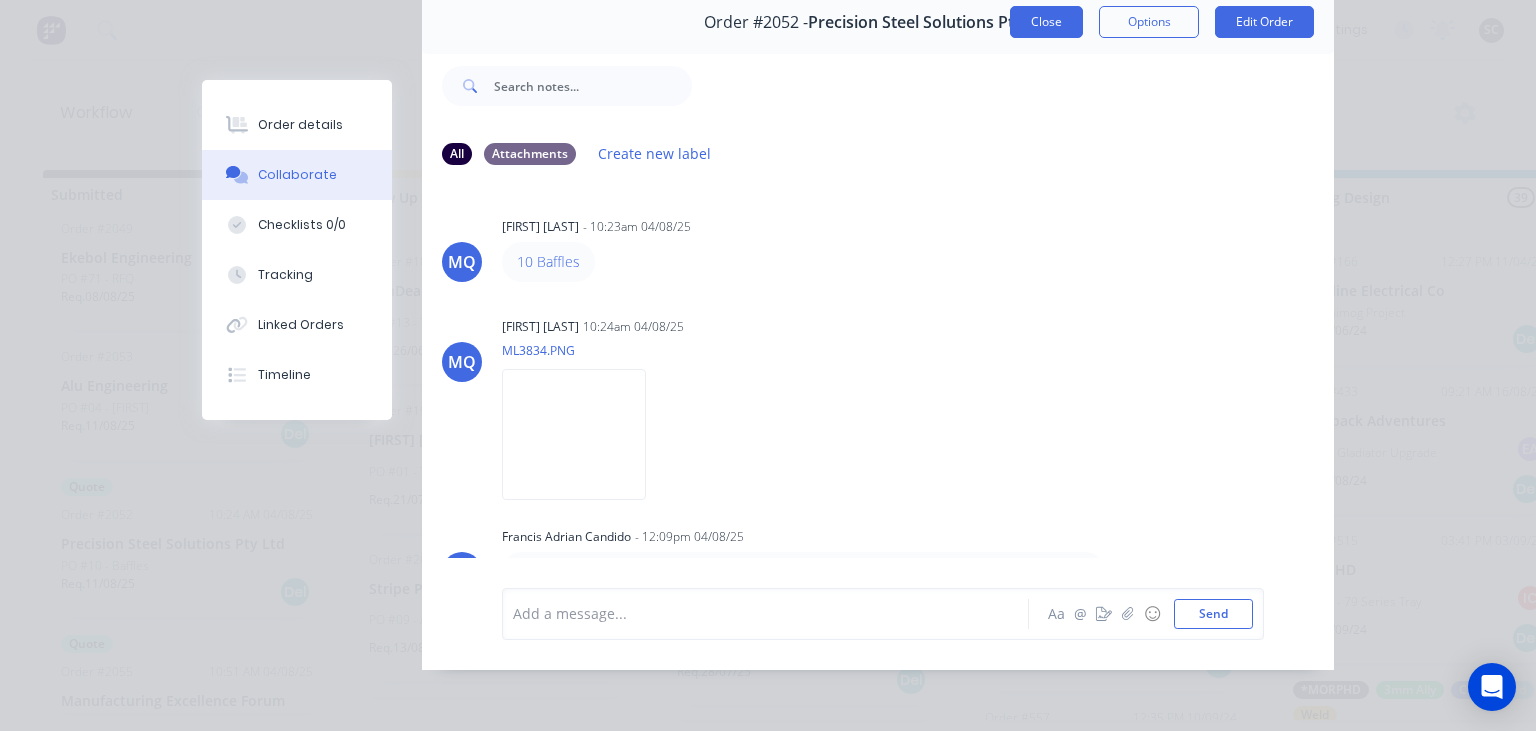 click on "Close" at bounding box center [1046, 22] 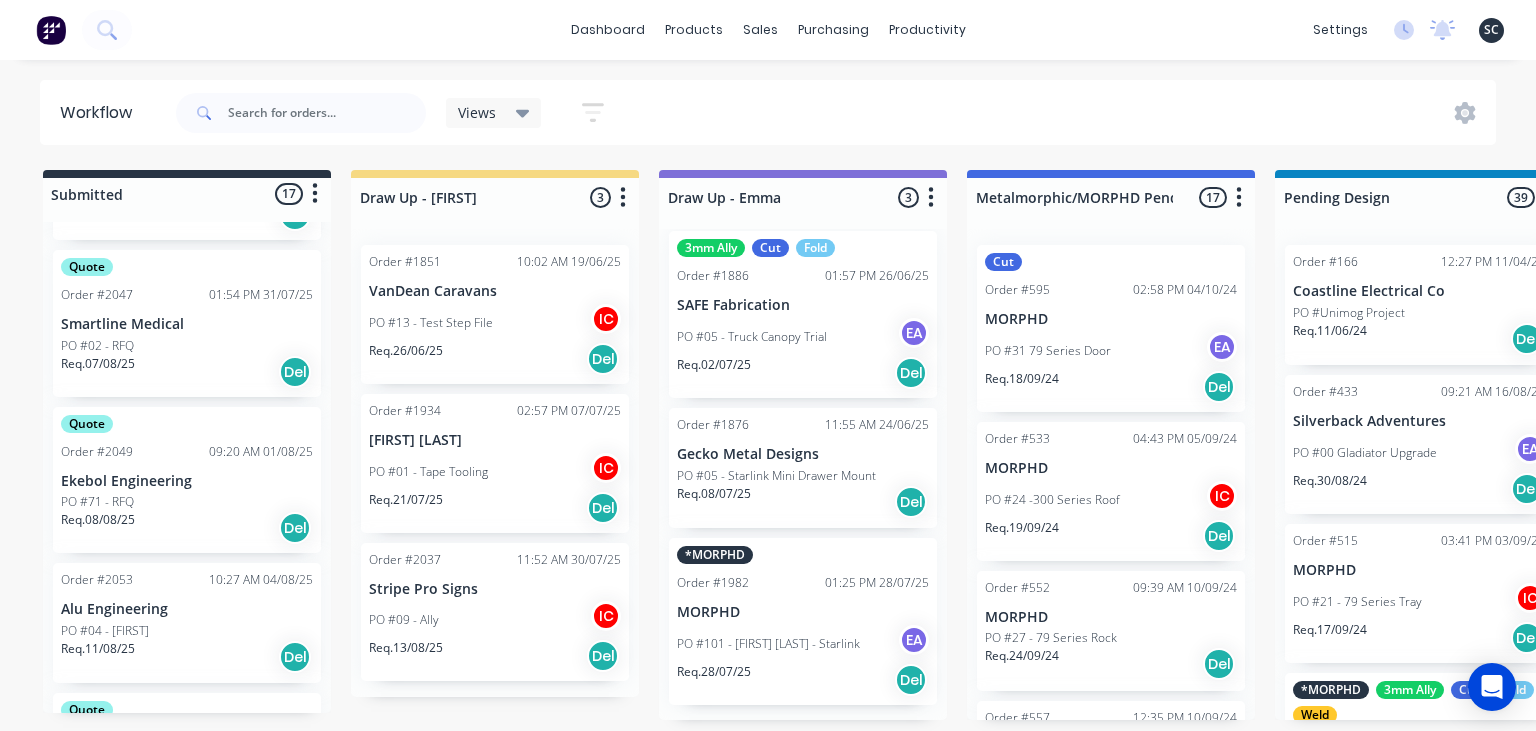 scroll, scrollTop: 1144, scrollLeft: 0, axis: vertical 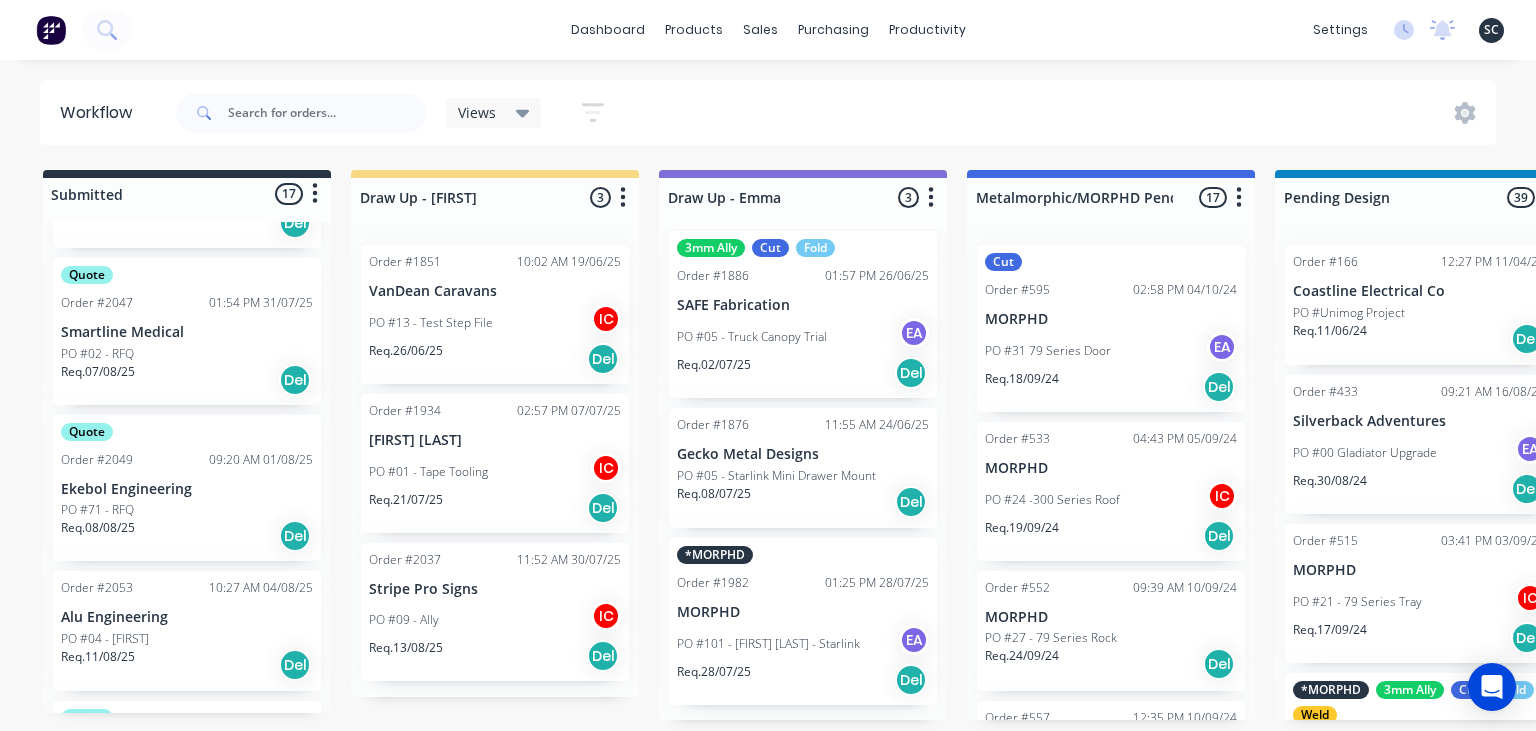 click on "Quote Order #2049 09:20 AM 01/08/25 Ekebol Engineering PO #71 - RFQ
Req. 08/08/25 Del" at bounding box center [187, 488] 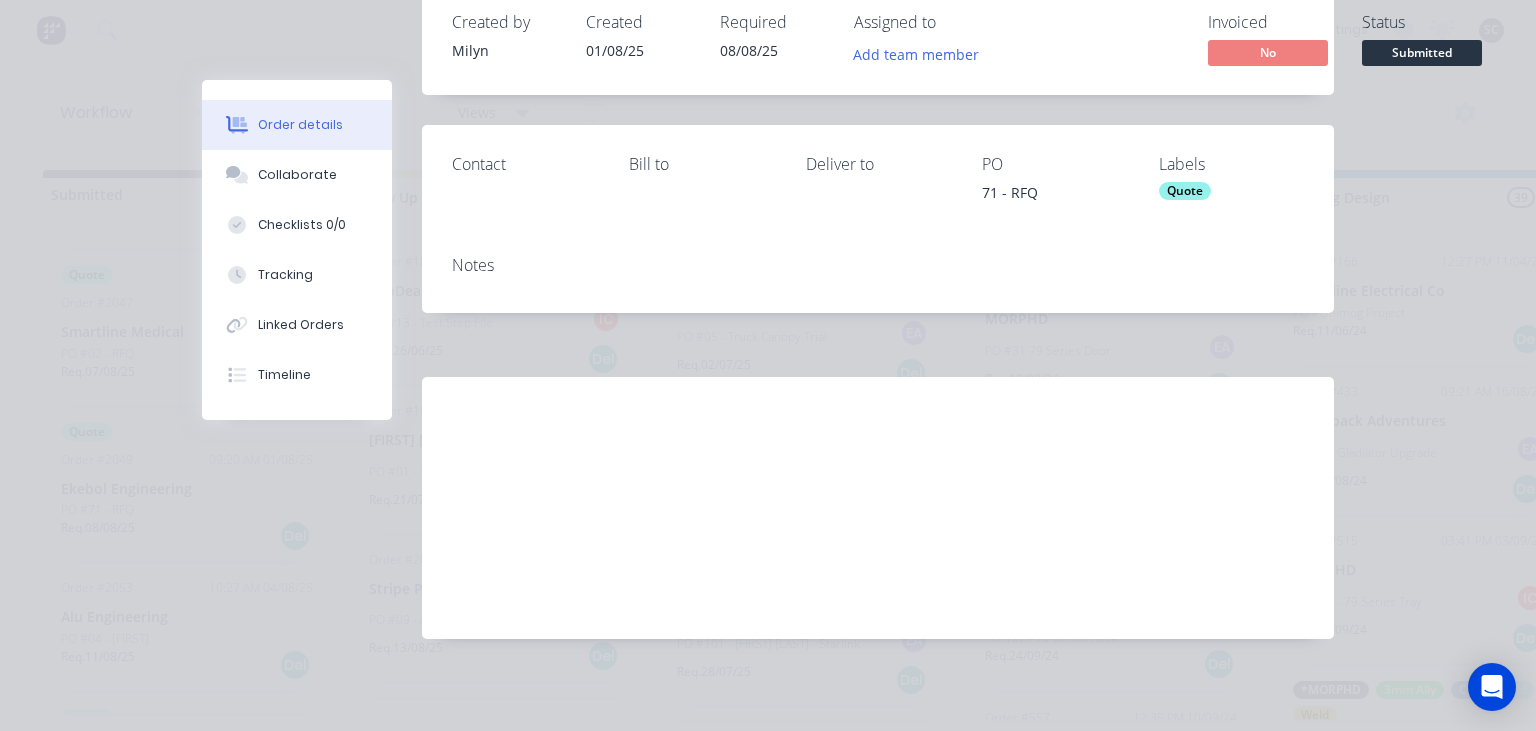 scroll, scrollTop: 147, scrollLeft: 0, axis: vertical 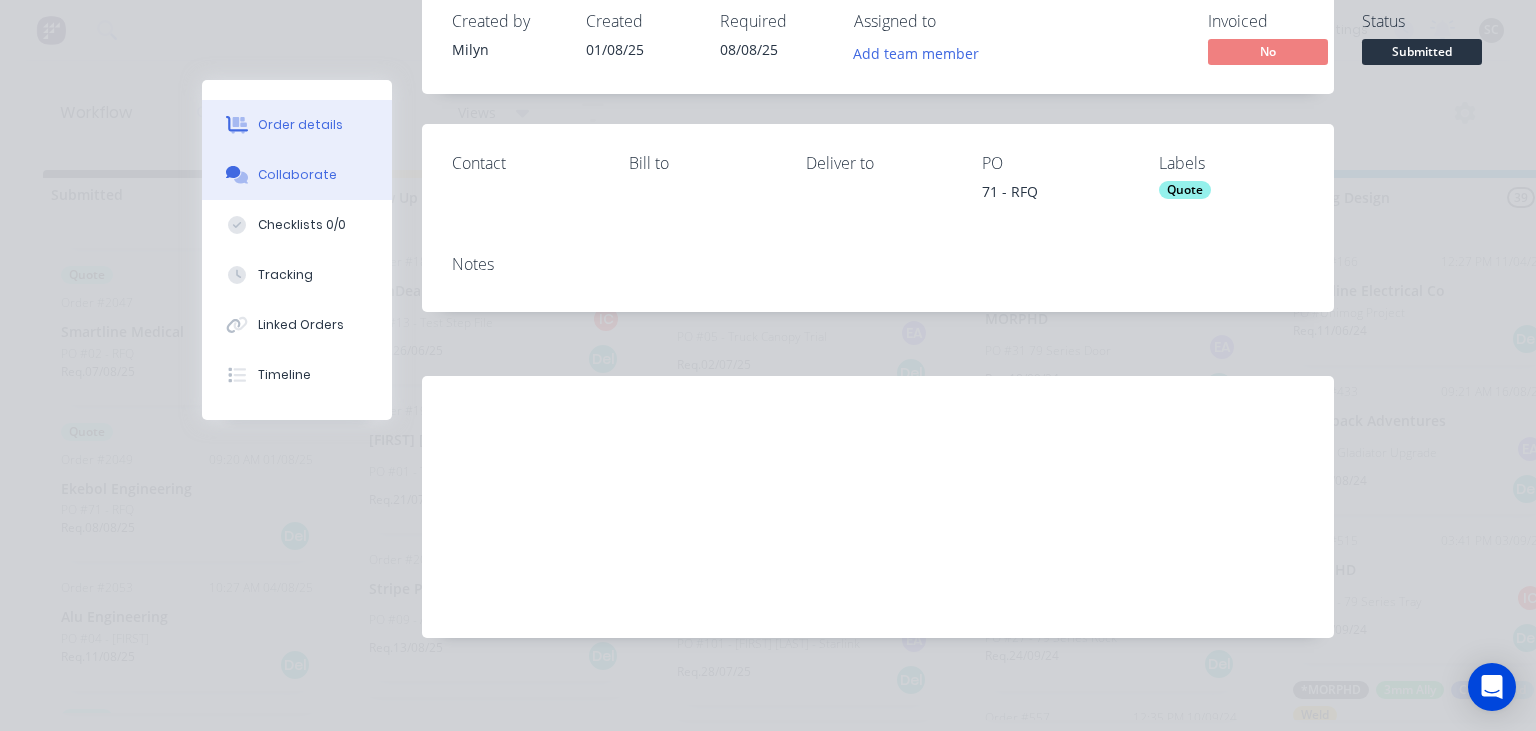 click on "Collaborate" at bounding box center [297, 175] 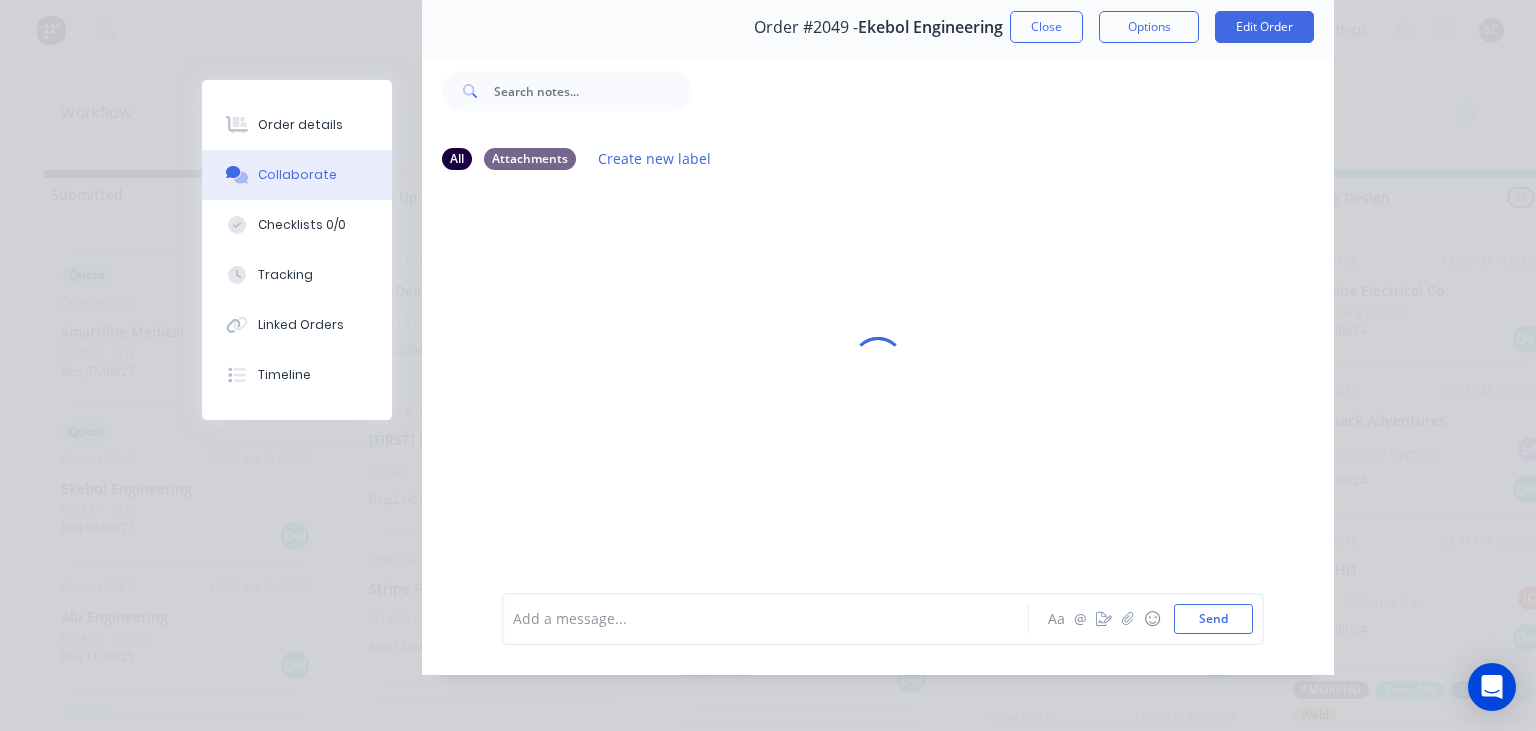 scroll, scrollTop: 89, scrollLeft: 0, axis: vertical 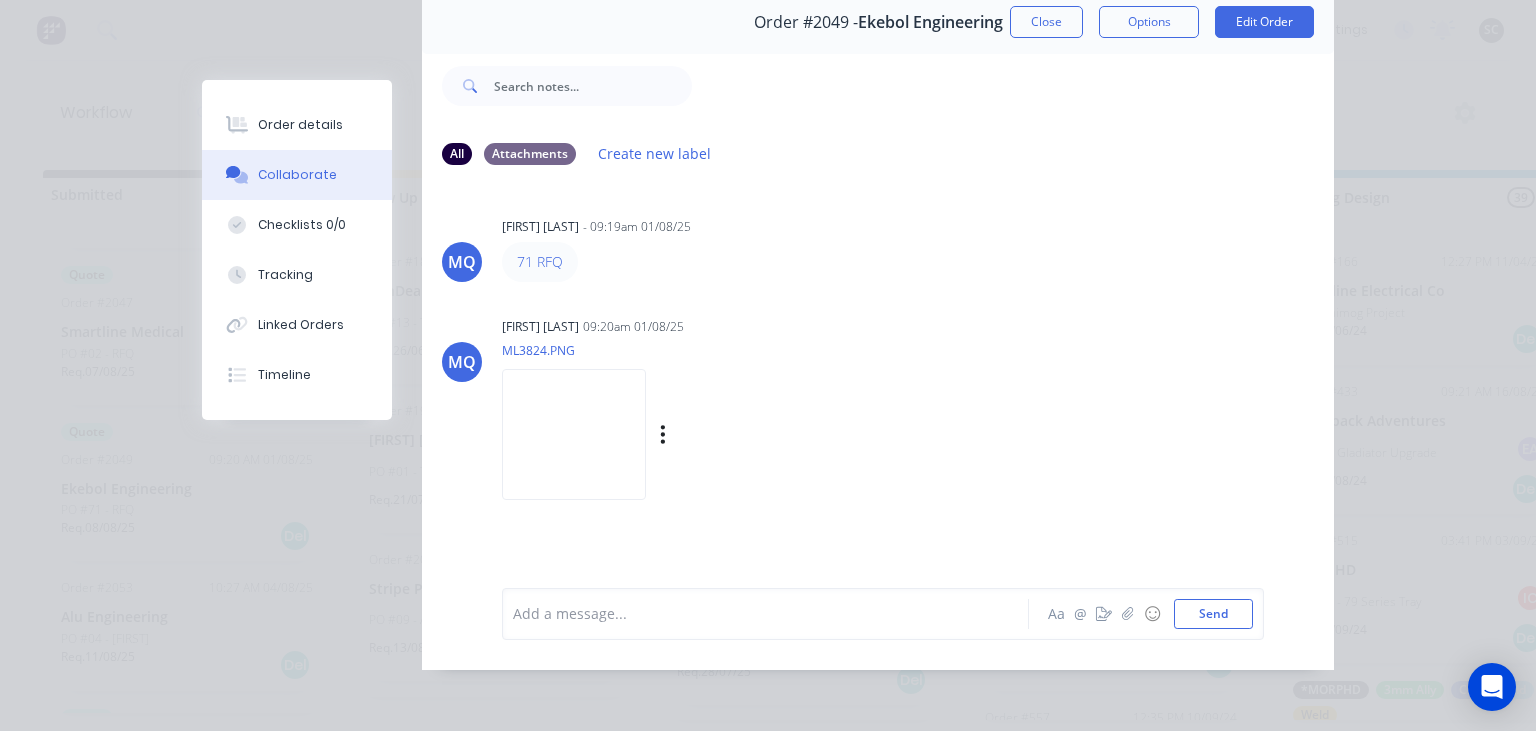 click at bounding box center [574, 434] 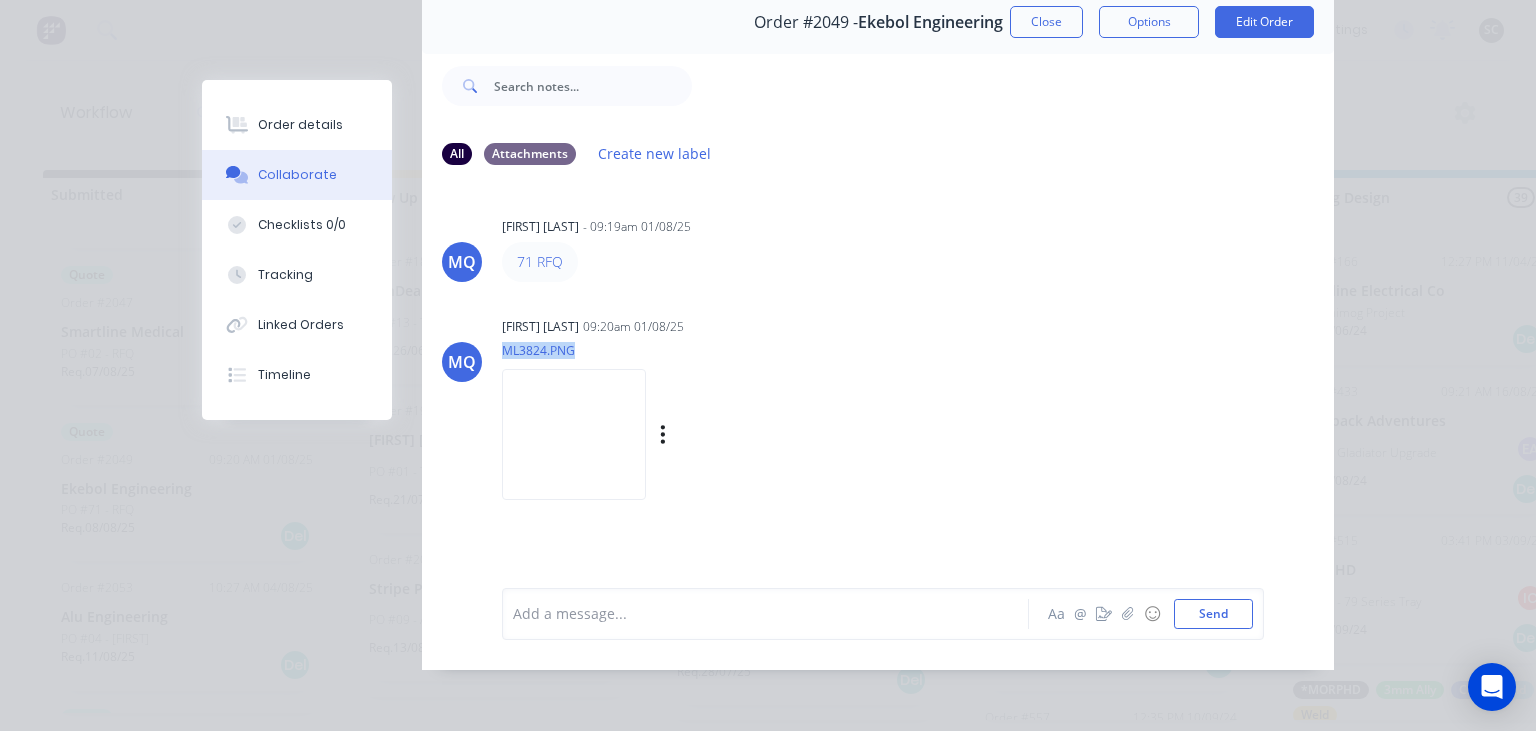 drag, startPoint x: 862, startPoint y: 338, endPoint x: 870, endPoint y: 314, distance: 25.298222 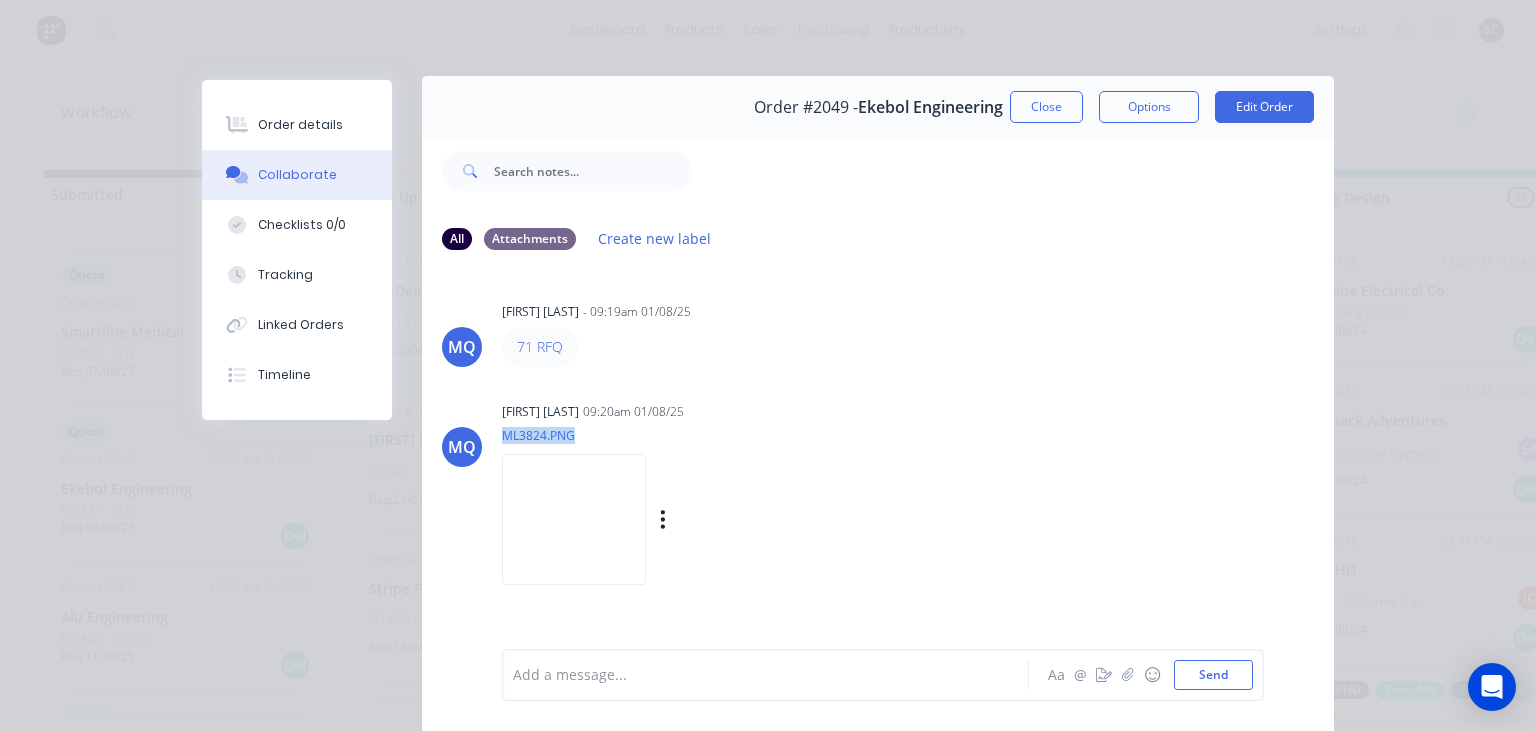 scroll, scrollTop: 0, scrollLeft: 0, axis: both 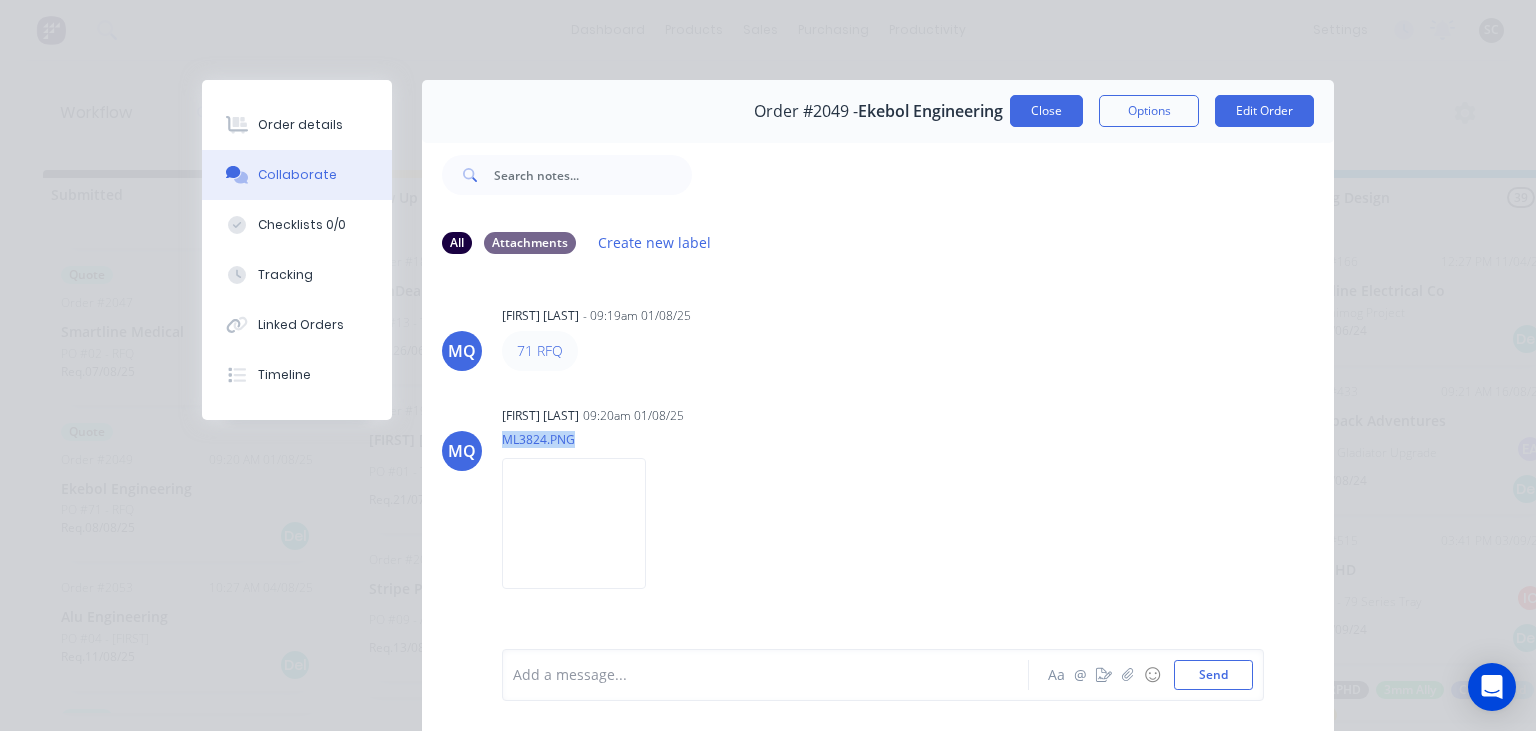 click on "Close" at bounding box center (1046, 111) 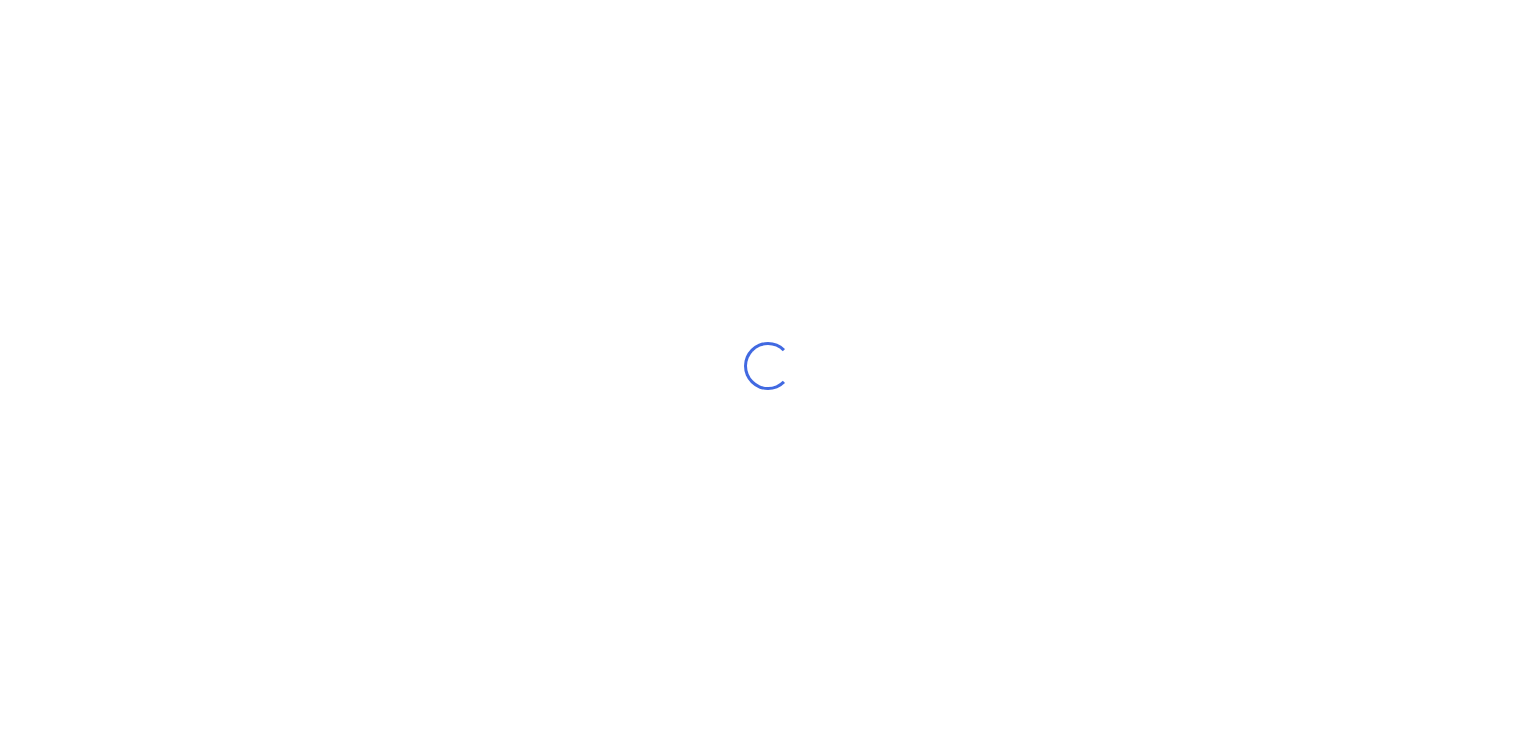 scroll, scrollTop: 0, scrollLeft: 0, axis: both 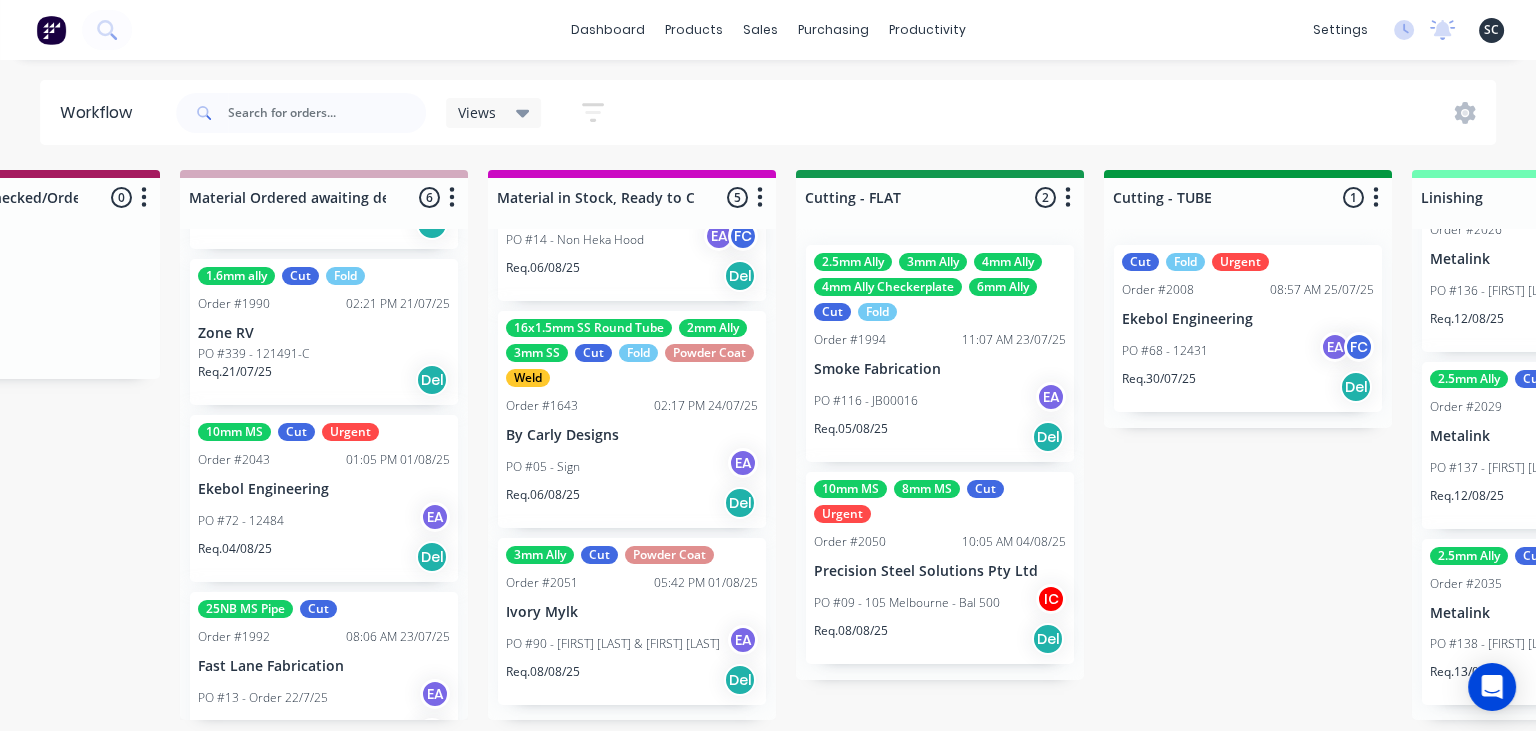 click on "PO #72 - 12484
EA" at bounding box center (324, 521) 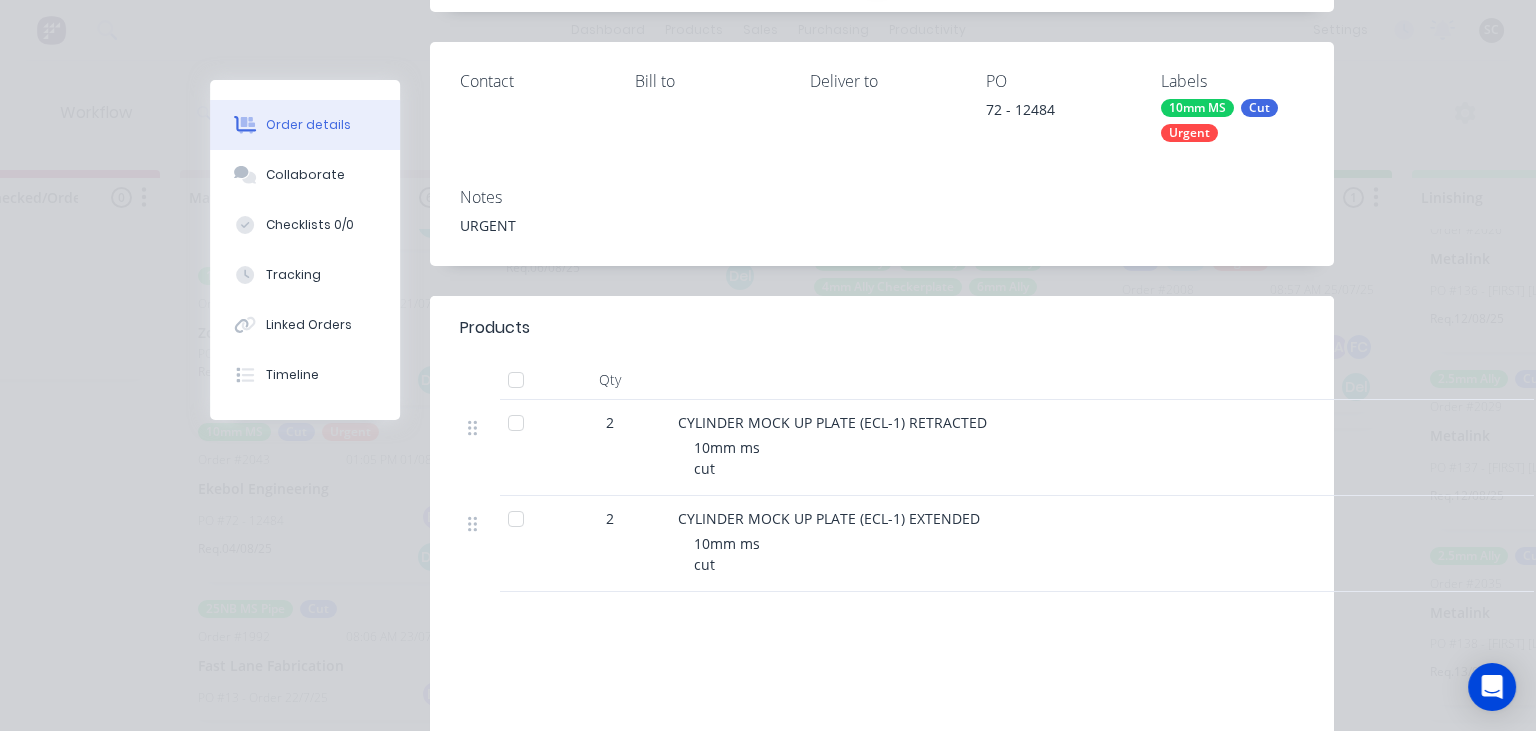 scroll, scrollTop: 230, scrollLeft: 0, axis: vertical 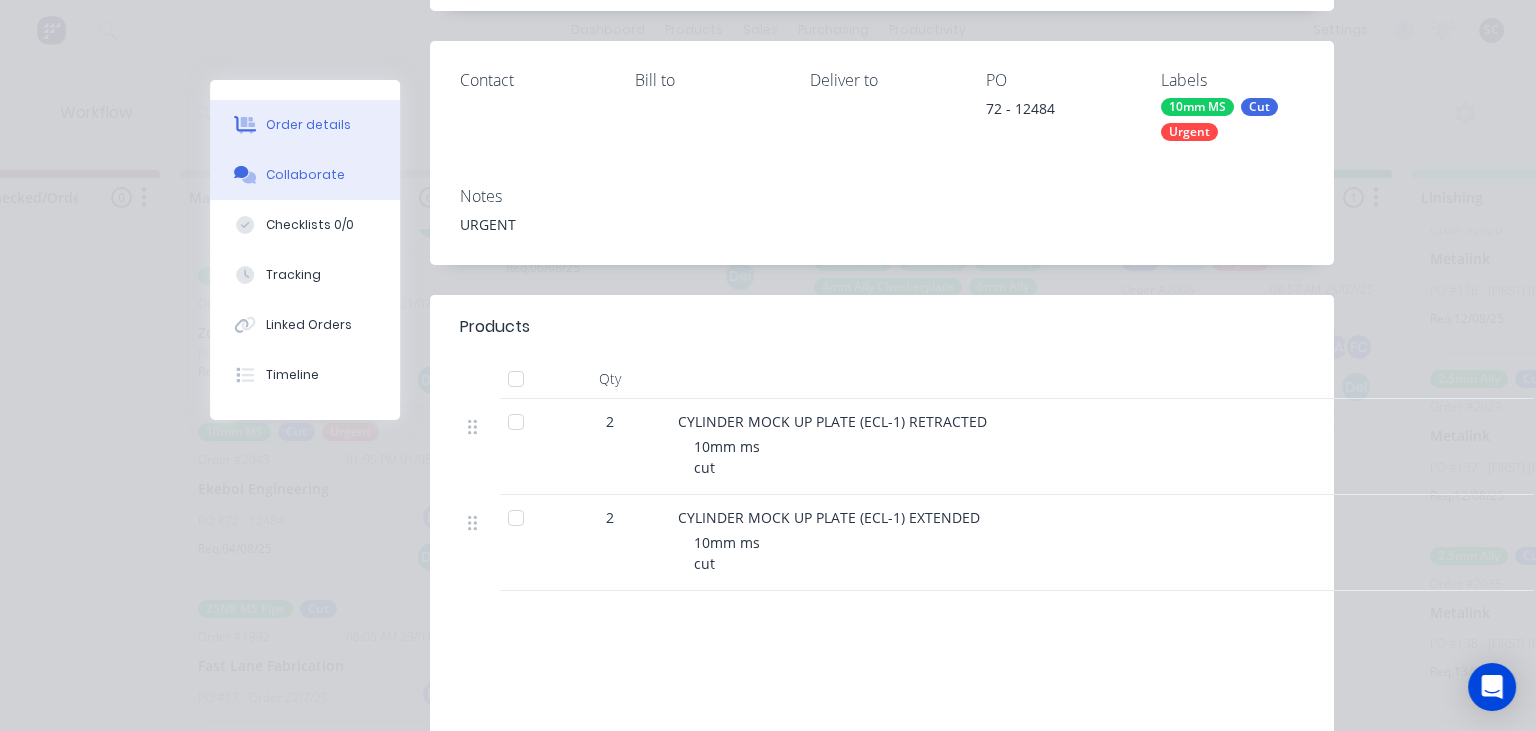 click on "Collaborate" at bounding box center (305, 175) 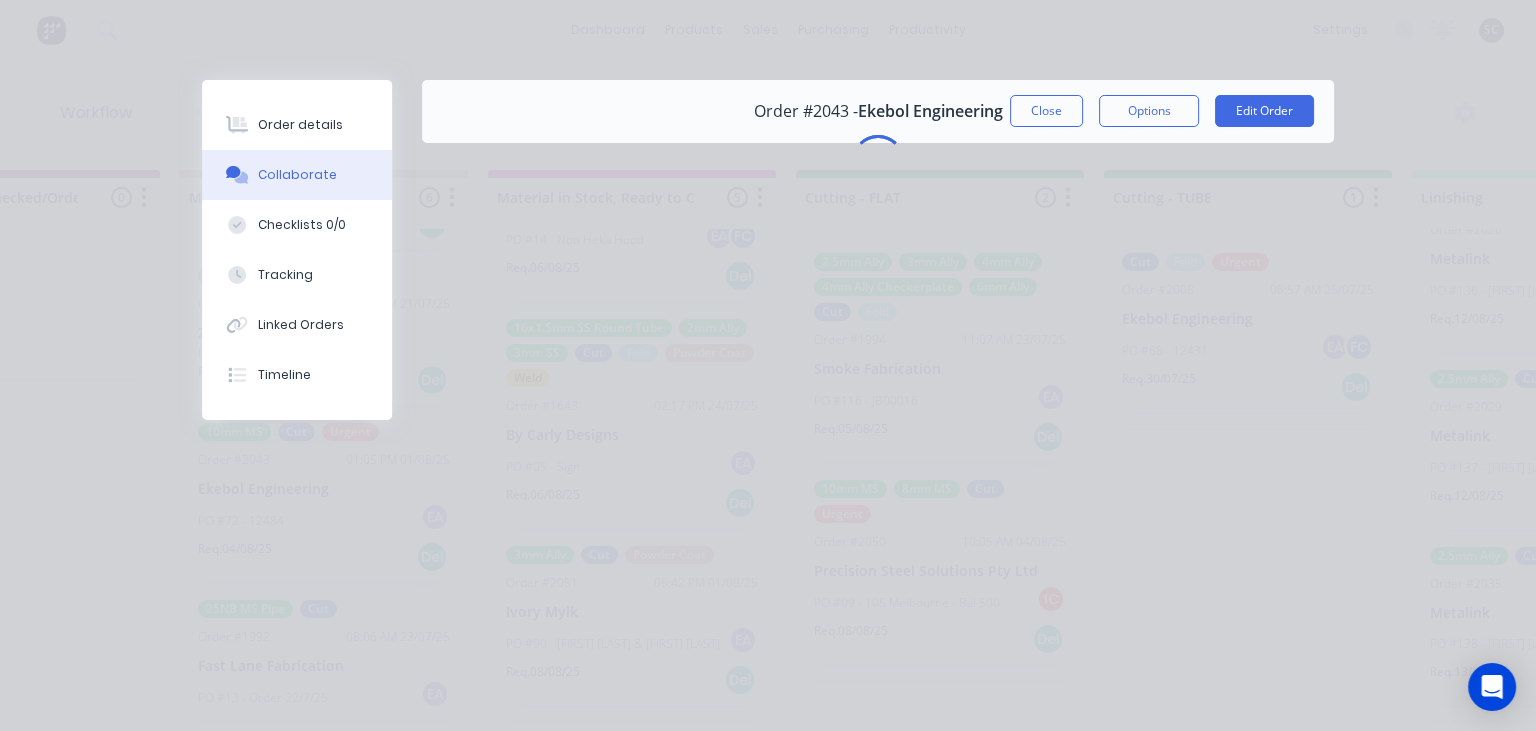 scroll, scrollTop: 0, scrollLeft: 0, axis: both 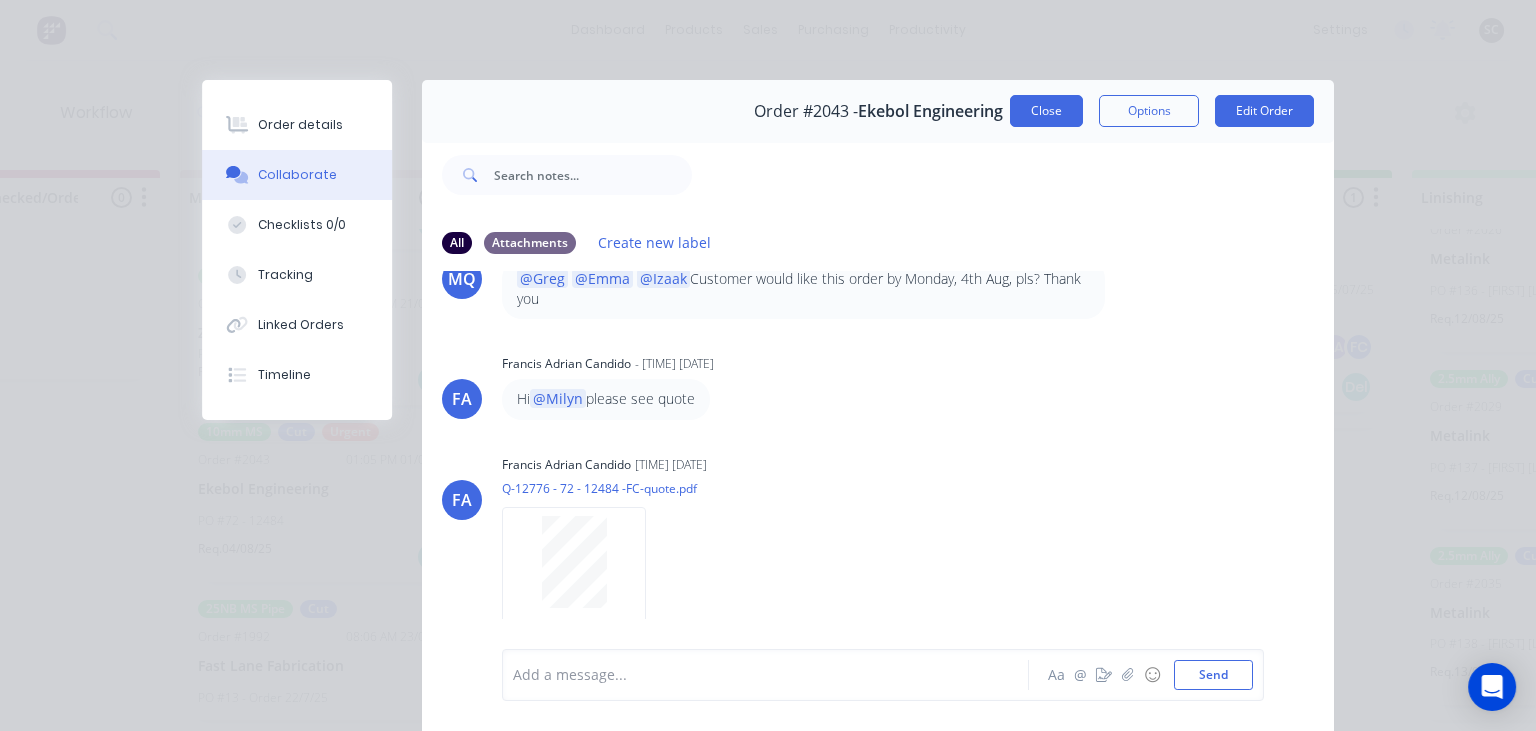 click on "Close" at bounding box center [1046, 111] 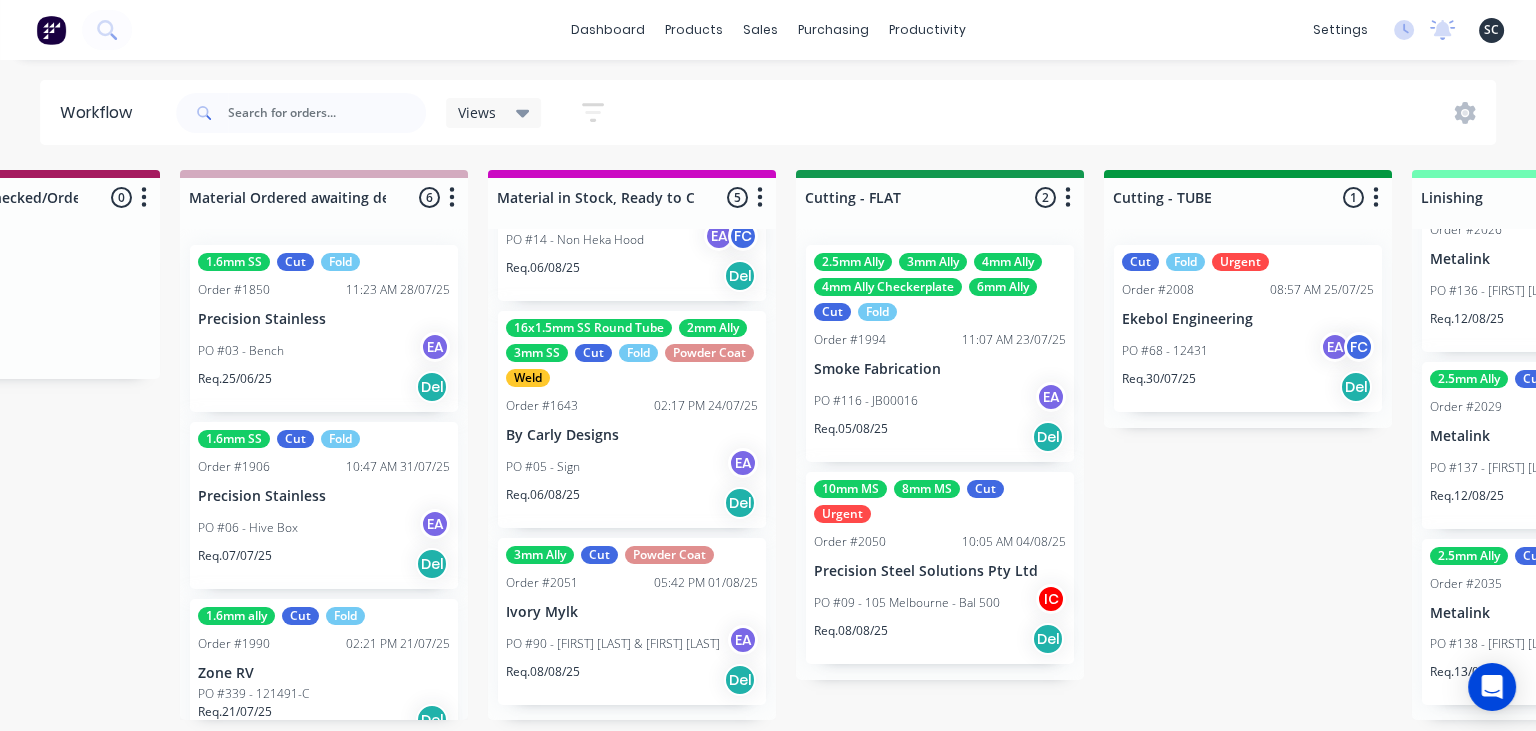 scroll, scrollTop: 0, scrollLeft: 0, axis: both 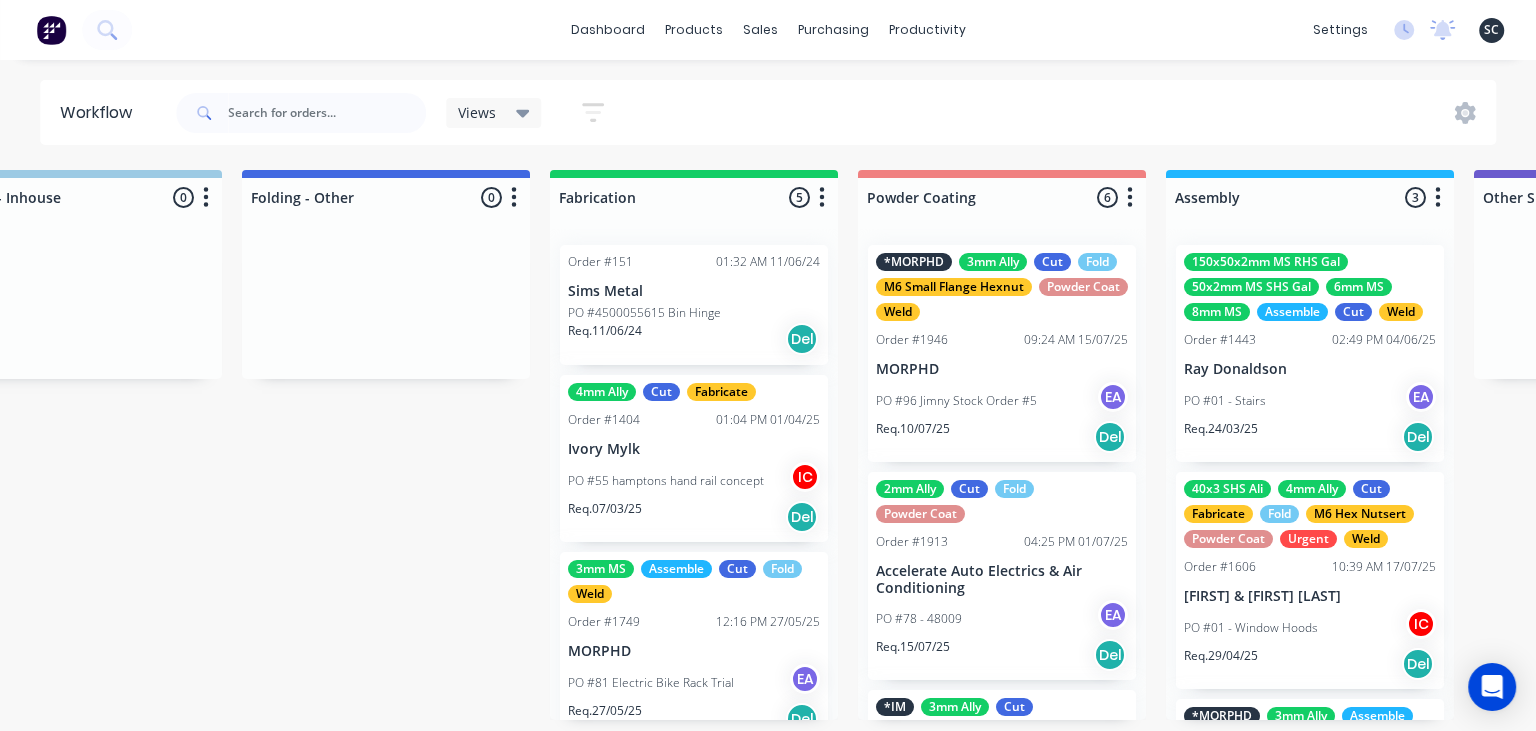 click on "Submitted 17 Status colour #273444 hex #273444 Save Cancel Summaries Total order value Invoiced to date To be invoiced Sort By Created date Required date Order number Customer name Most recent 0-Add labels for all materials and processes here 100x50x3mm ally RHS 2.5mm SS 3mm Ally Cut Fold M10 Hex Nutserts Powder Coat Order #386 09:56 AM 09/06/25 Metalmorphic PO #00-Template Req. 05/06/24 Del Quote Order #2041 02:41 PM 30/07/25 Jet Set Aviation Detailing PO #01 - Engrave Req. 30/07/25 Del Quote Order #2028 01:41 PM 29/07/25 Limitless Kustomz PO #01 - RFQ Req. 05/08/25 Del Quote Order #2032 06:43 PM 29/07/25 Shaun Britland PO #01 - Parts Req. 05/08/25 Del Order #2038 04:29 PM 30/07/25 Precision Steel Solutions Pty Ltd PO #08- 246 Tradewinds
Req. 06/08/25 Del Quote Order #2048 01:59 PM 31/07/25 Eye Specialists PO #01 - Paint Stencils Req. 07/08/25 Del Quote Order #2046 01:45 PM 31/07/25 The Piper Group PO #01 - RFQ Req. 07/08/25 Del Quote Order #2047 01:54 PM 31/07/25 Smartline Medical PO #02 - RFQ Req. Del Del" at bounding box center [-757, 445] 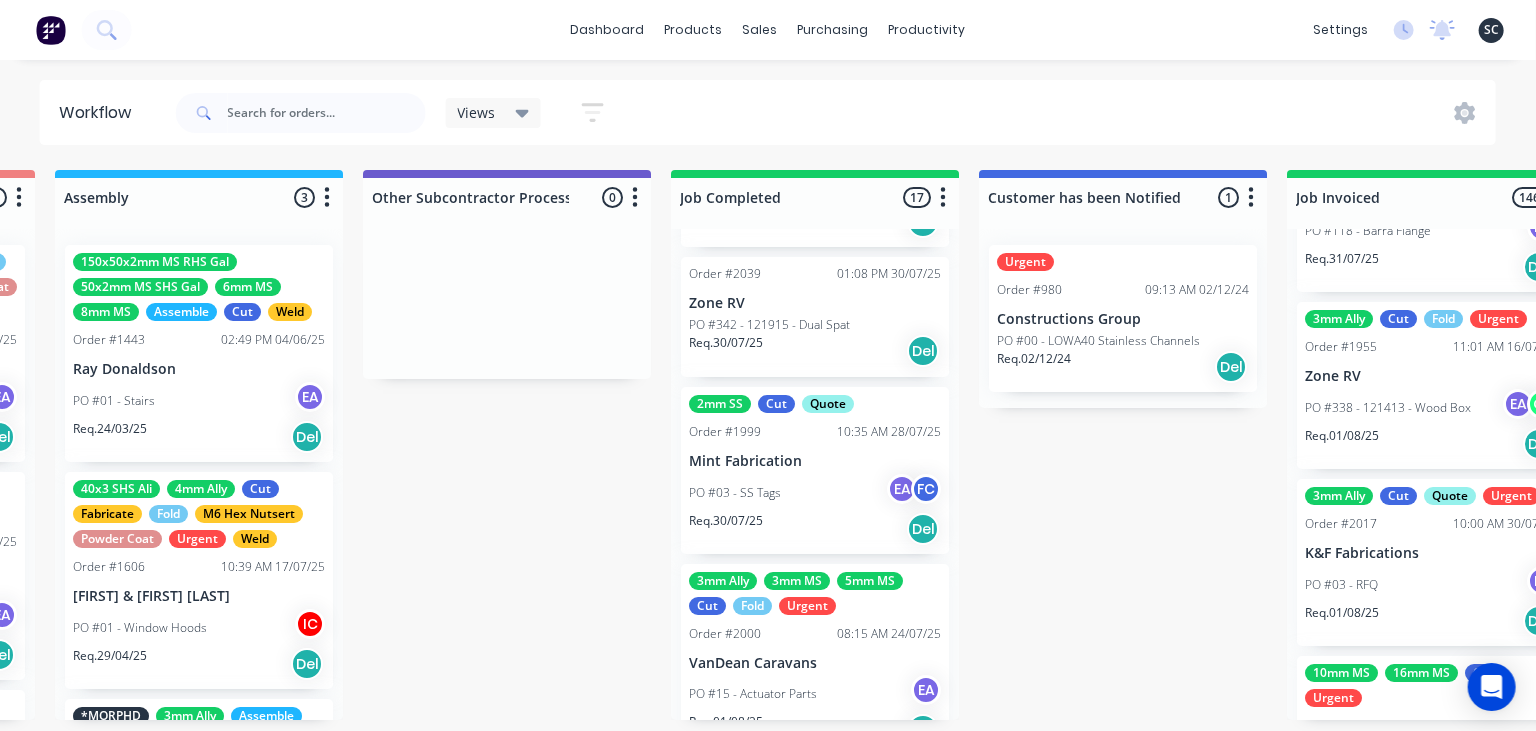 scroll, scrollTop: 0, scrollLeft: 5853, axis: horizontal 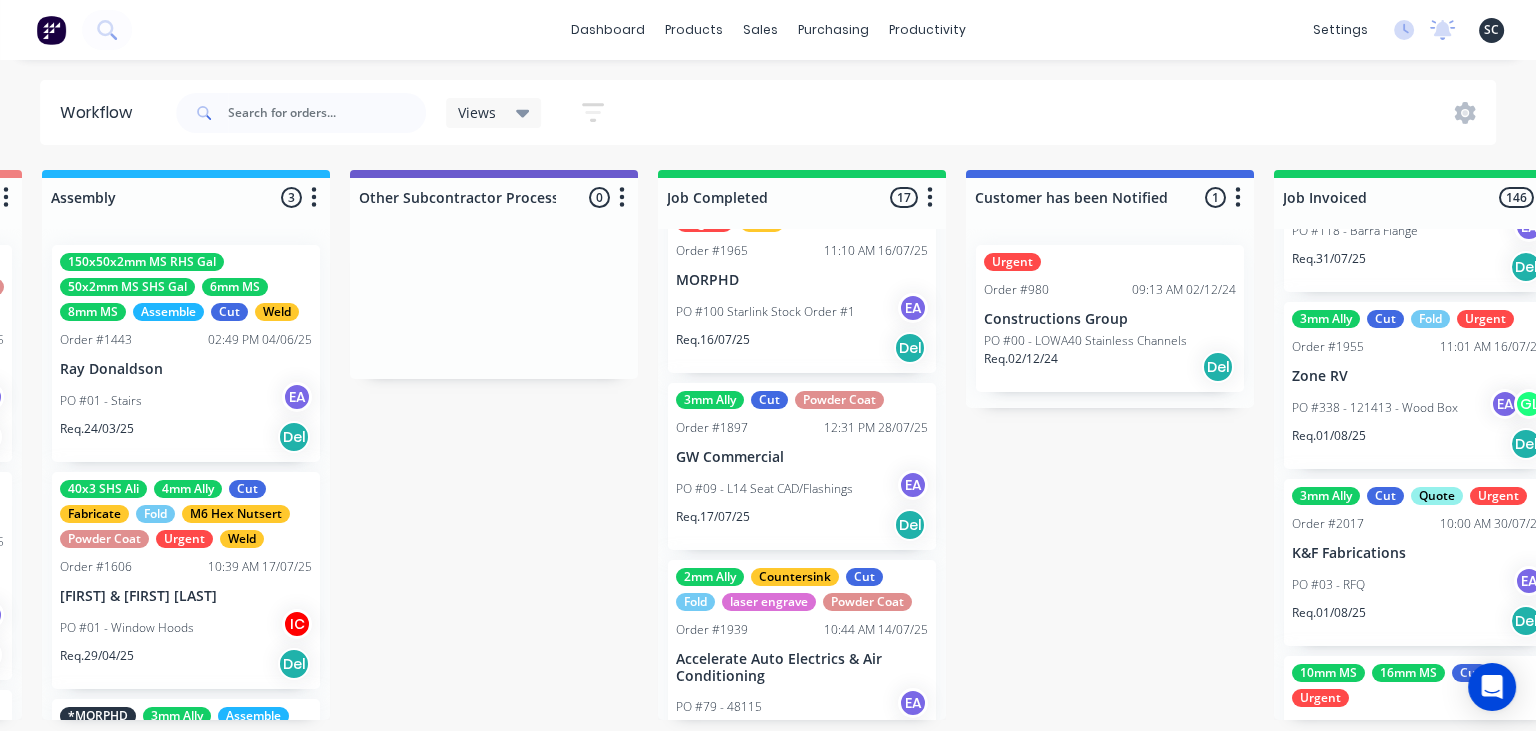 click on "Req. 17/07/25 Del" at bounding box center [802, 525] 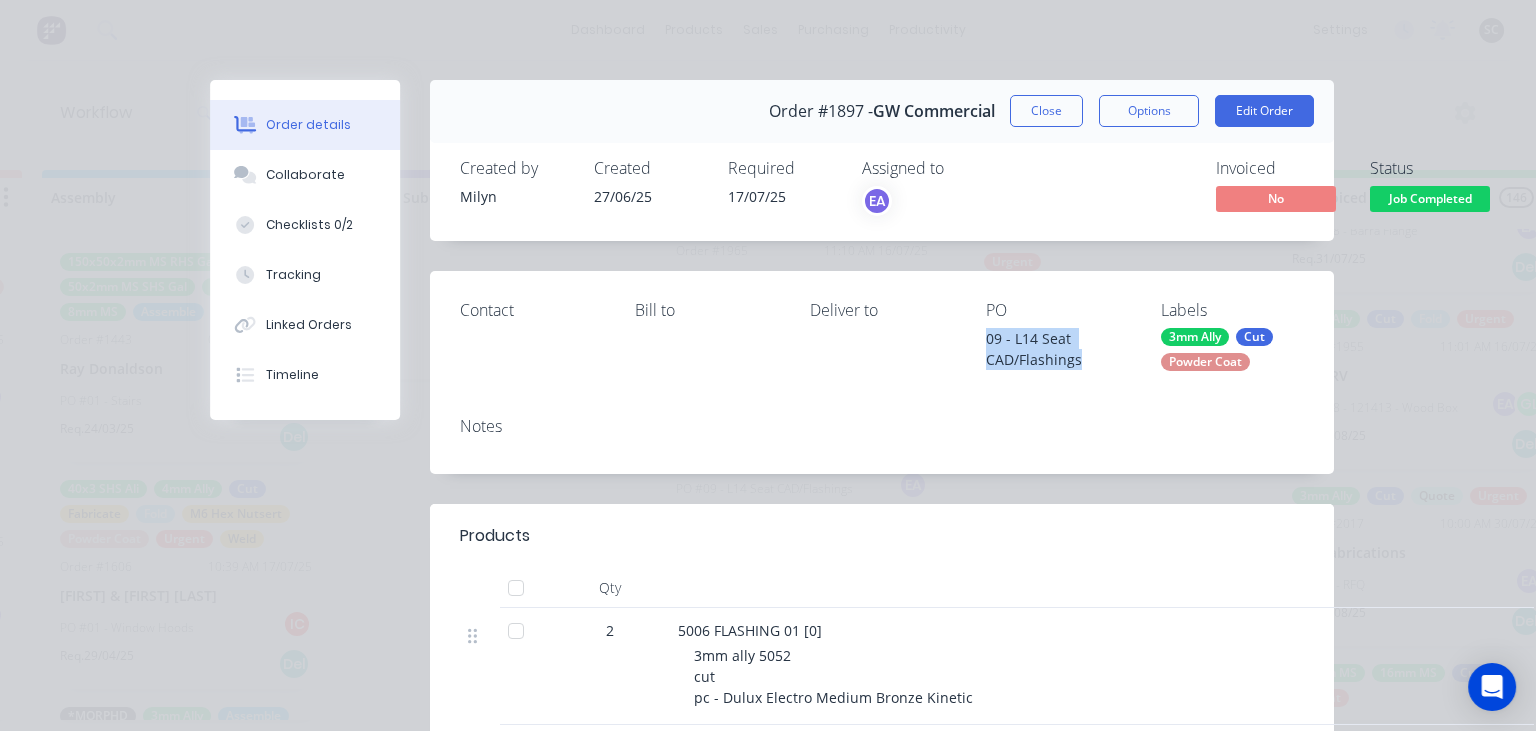 drag, startPoint x: 983, startPoint y: 342, endPoint x: 1105, endPoint y: 362, distance: 123.62848 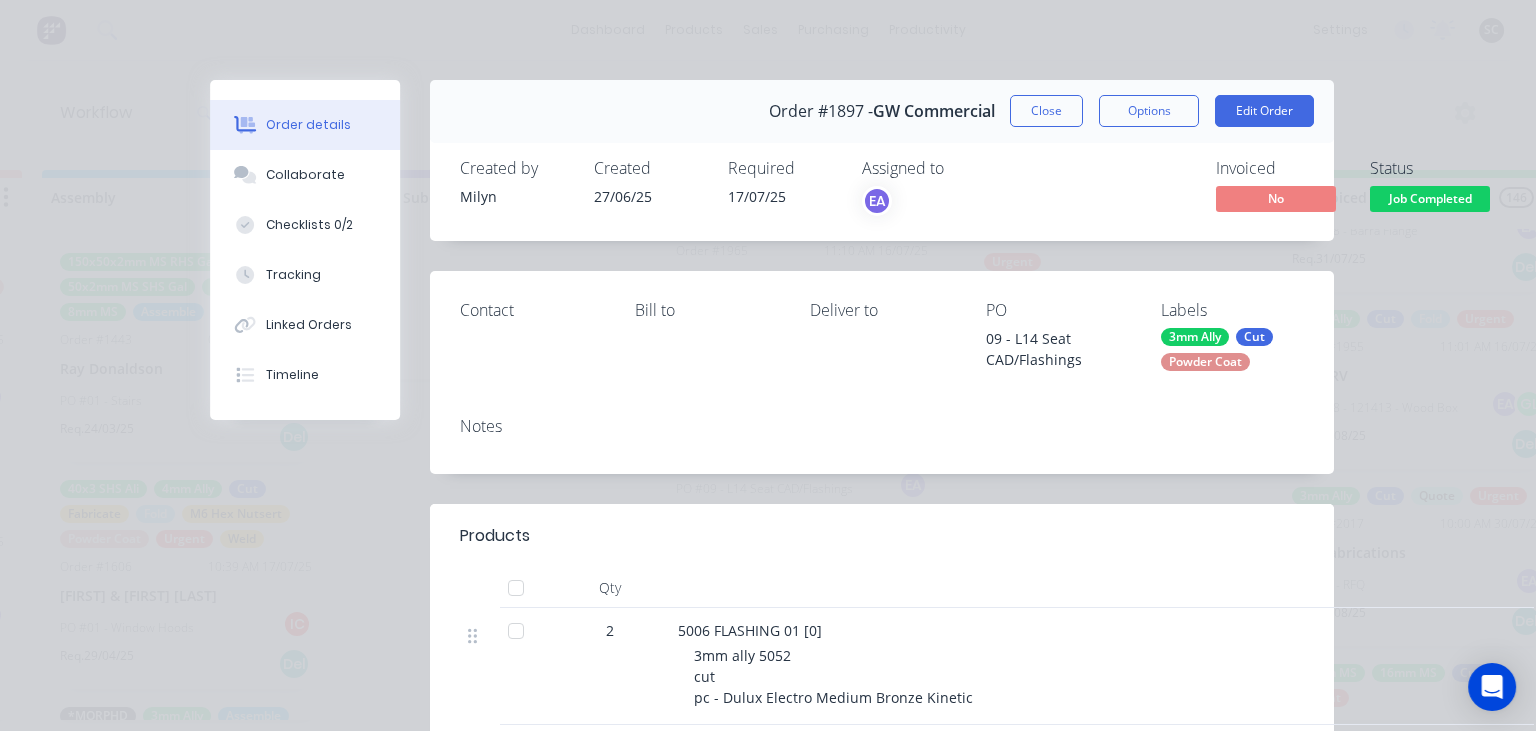 click on "09 - L14 Seat CAD/Flashings" at bounding box center (1057, 349) 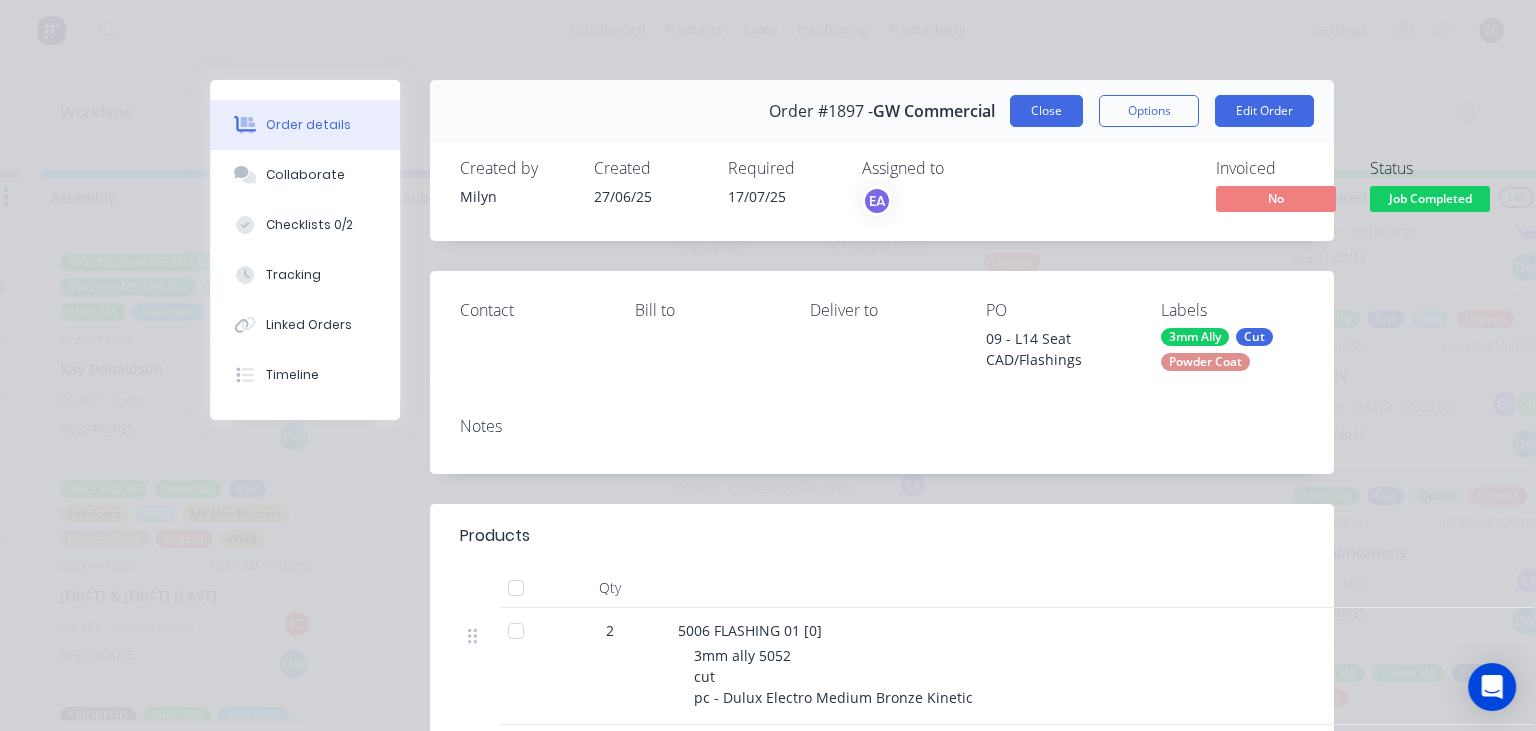 click on "Close" at bounding box center [1046, 111] 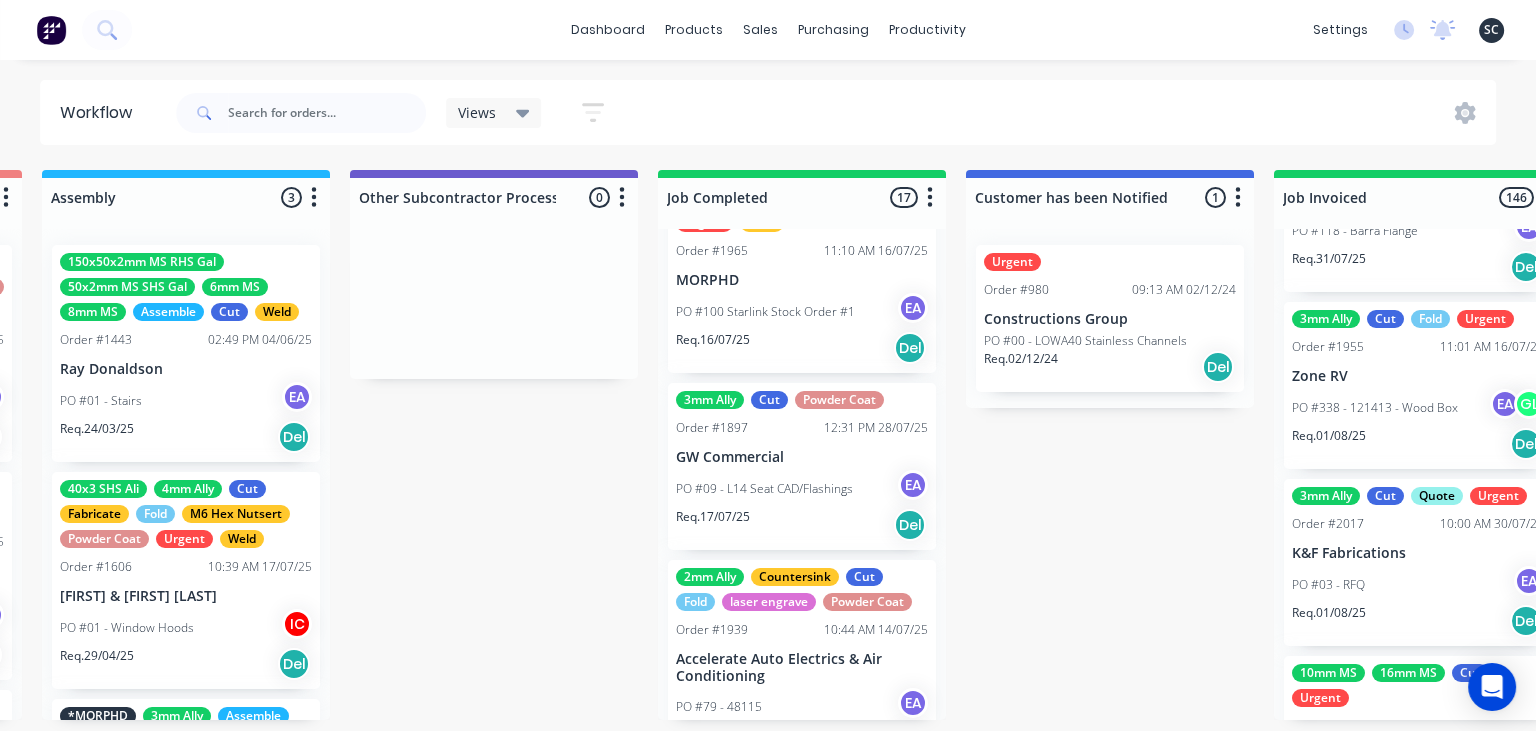 click on "Submitted 17 Status colour #273444 hex #273444 Save Cancel Summaries Total order value Invoiced to date To be invoiced Sort By Created date Required date Order number Customer name Most recent 0-Add labels for all materials and processes here 100x50x3mm ally RHS 2.5mm SS 3mm Ally Cut Fold M10 Hex Nutserts Powder Coat Order #386 09:56 AM 09/06/25 Metalmorphic PO #00-Template Req. 05/06/24 Del Quote Order #2041 02:41 PM 30/07/25 Jet Set Aviation Detailing PO #01 - Engrave Req. 30/07/25 Del Quote Order #2028 01:41 PM 29/07/25 Limitless Kustomz PO #01 - RFQ Req. 05/08/25 Del Quote Order #2032 06:43 PM 29/07/25 Shaun Britland PO #01 - Parts Req. 05/08/25 Del Order #2038 04:29 PM 30/07/25 Precision Steel Solutions Pty Ltd PO #08- 246 Tradewinds
Req. 06/08/25 Del Quote Order #2048 01:59 PM 31/07/25 Eye Specialists PO #01 - Paint Stencils Req. 07/08/25 Del Quote Order #2046 01:45 PM 31/07/25 The Piper Group PO #01 - RFQ Req. 07/08/25 Del Quote Order #2047 01:54 PM 31/07/25 Smartline Medical PO #02 - RFQ Req. Del Del" at bounding box center [-1881, 445] 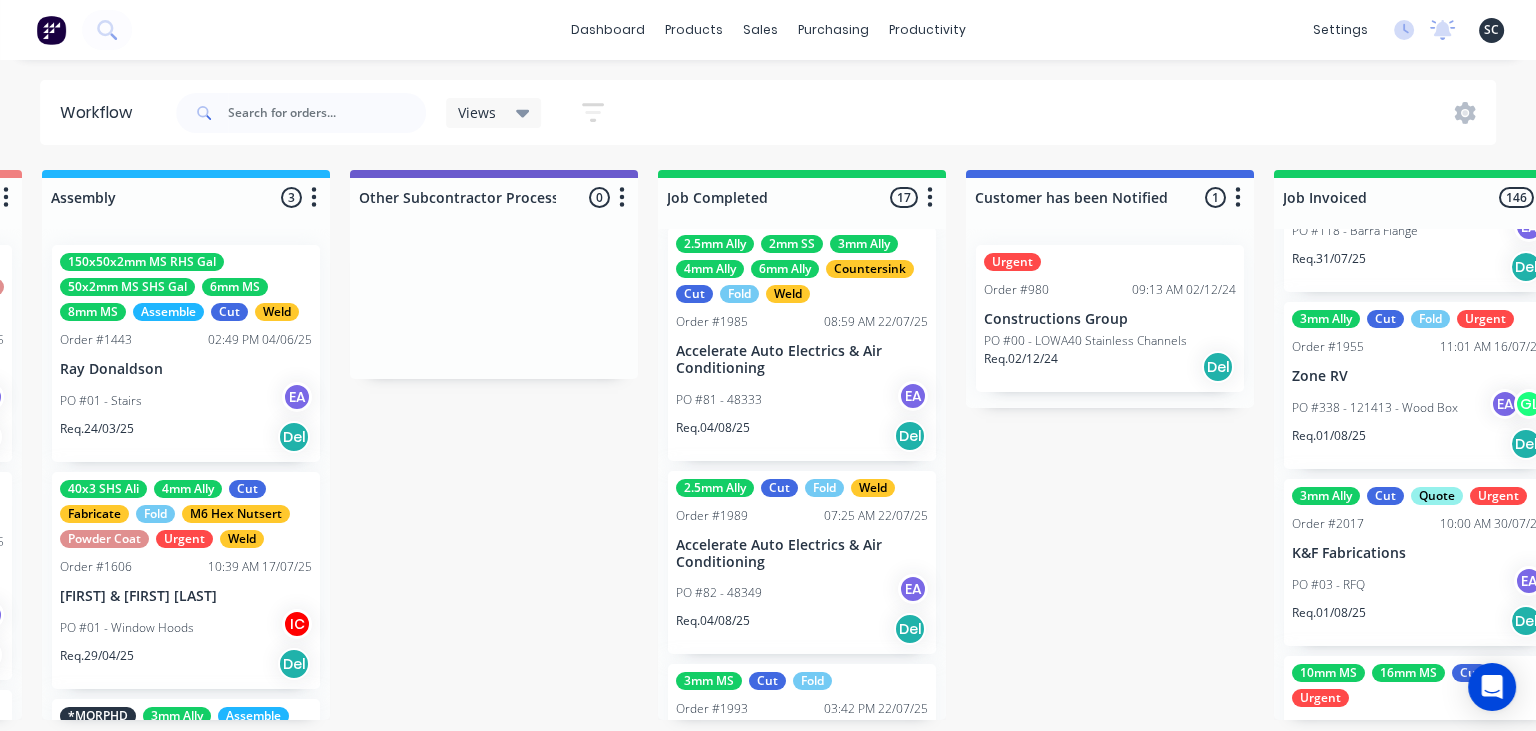 scroll, scrollTop: 2932, scrollLeft: 0, axis: vertical 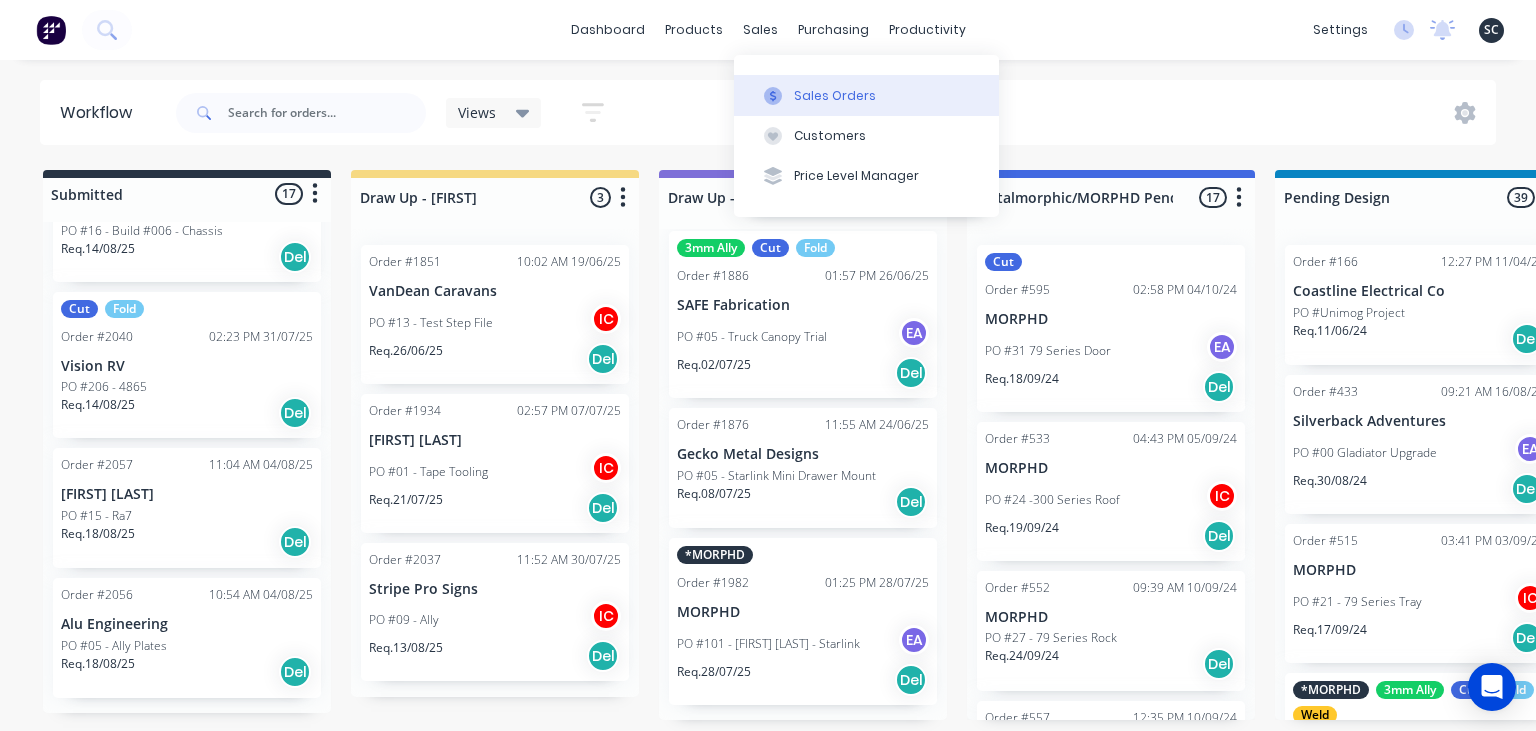 click on "Sales Orders" at bounding box center [835, 96] 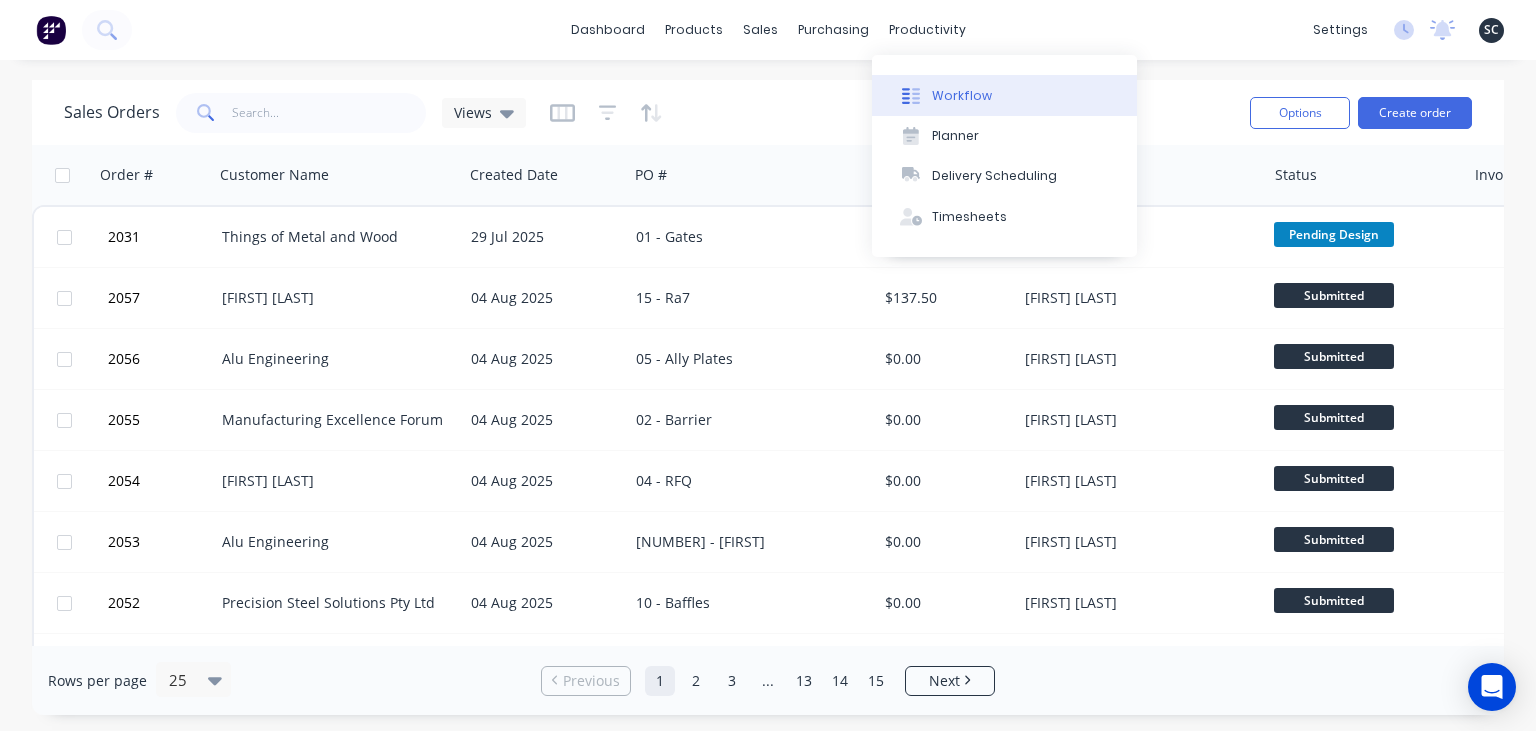 click on "Workflow" at bounding box center [962, 96] 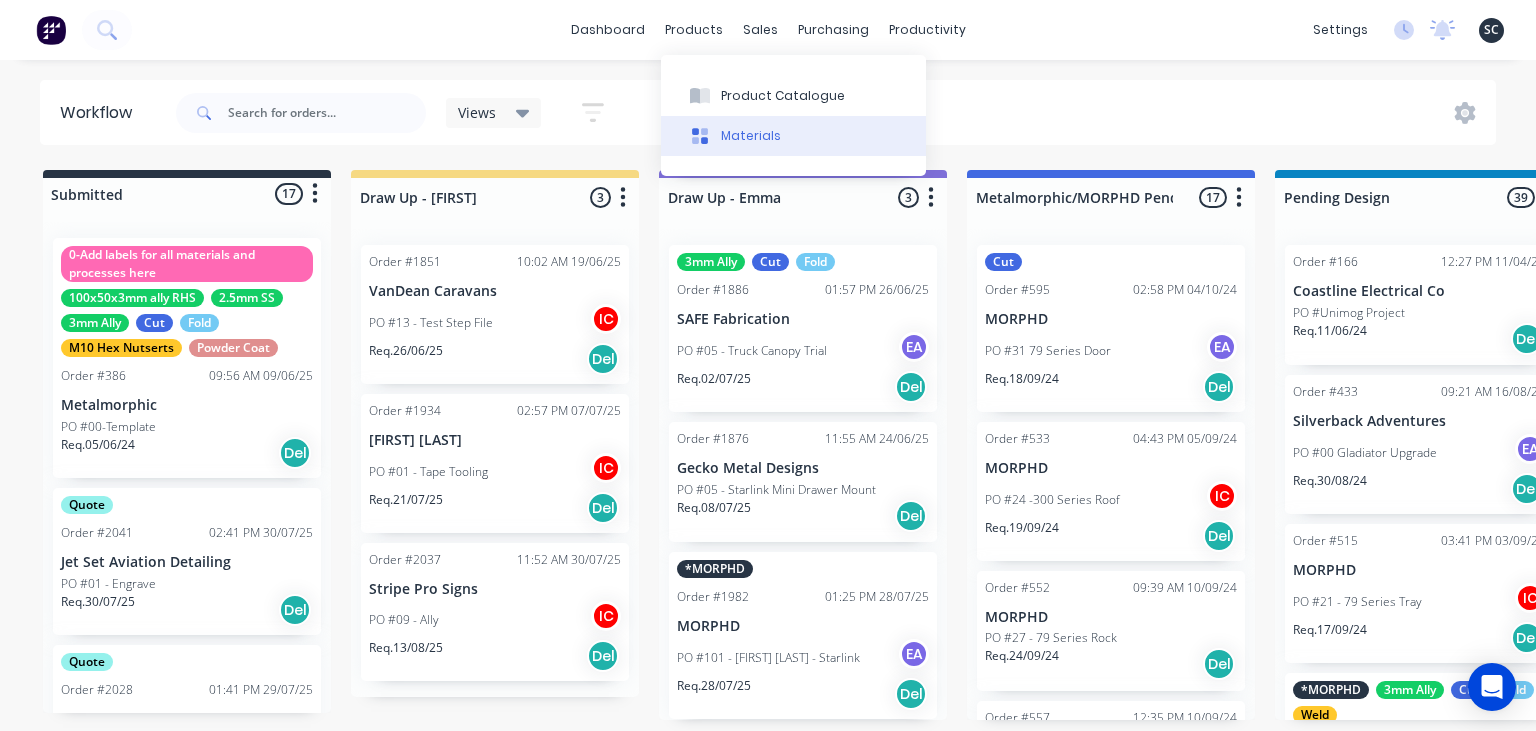 scroll, scrollTop: 2181, scrollLeft: 0, axis: vertical 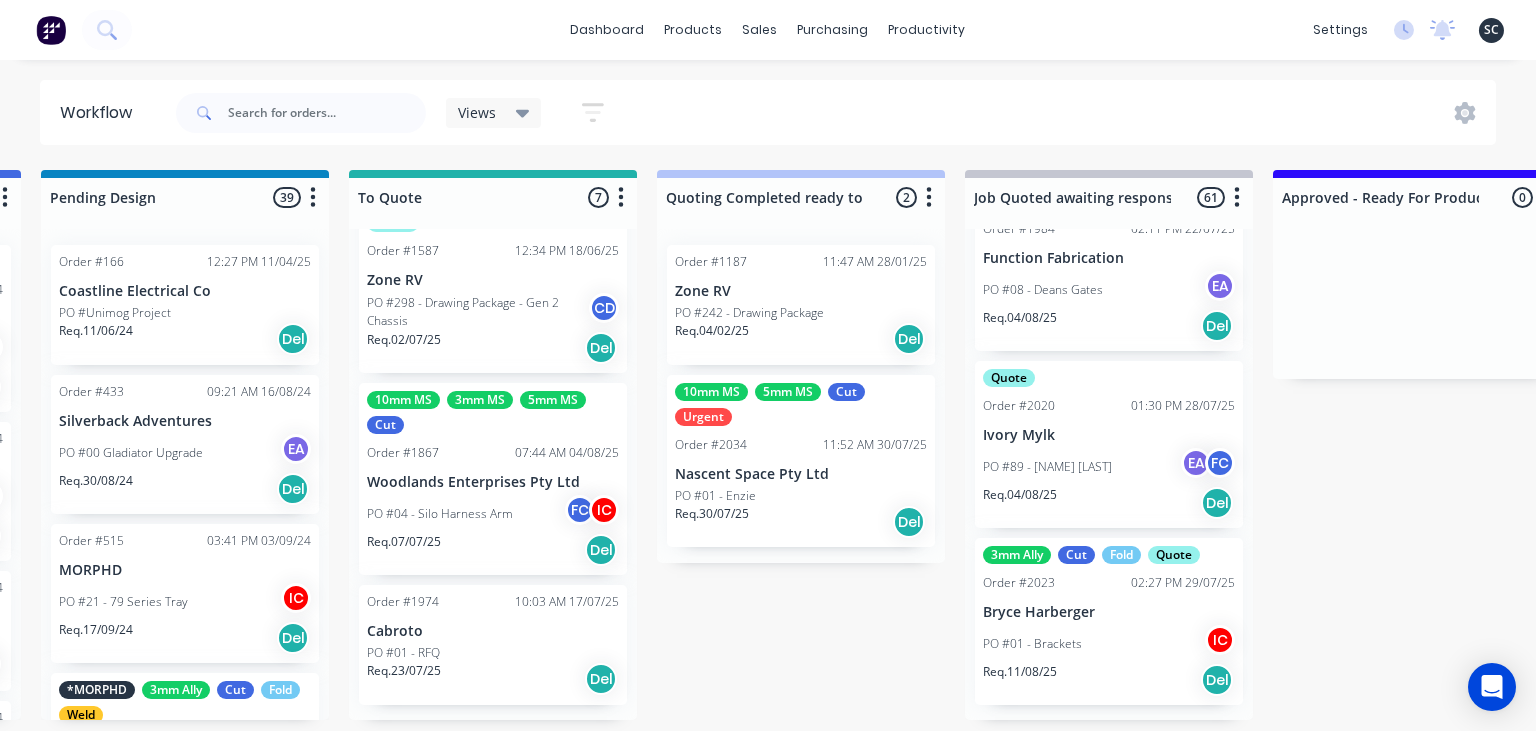 drag, startPoint x: 769, startPoint y: 618, endPoint x: 758, endPoint y: 625, distance: 13.038404 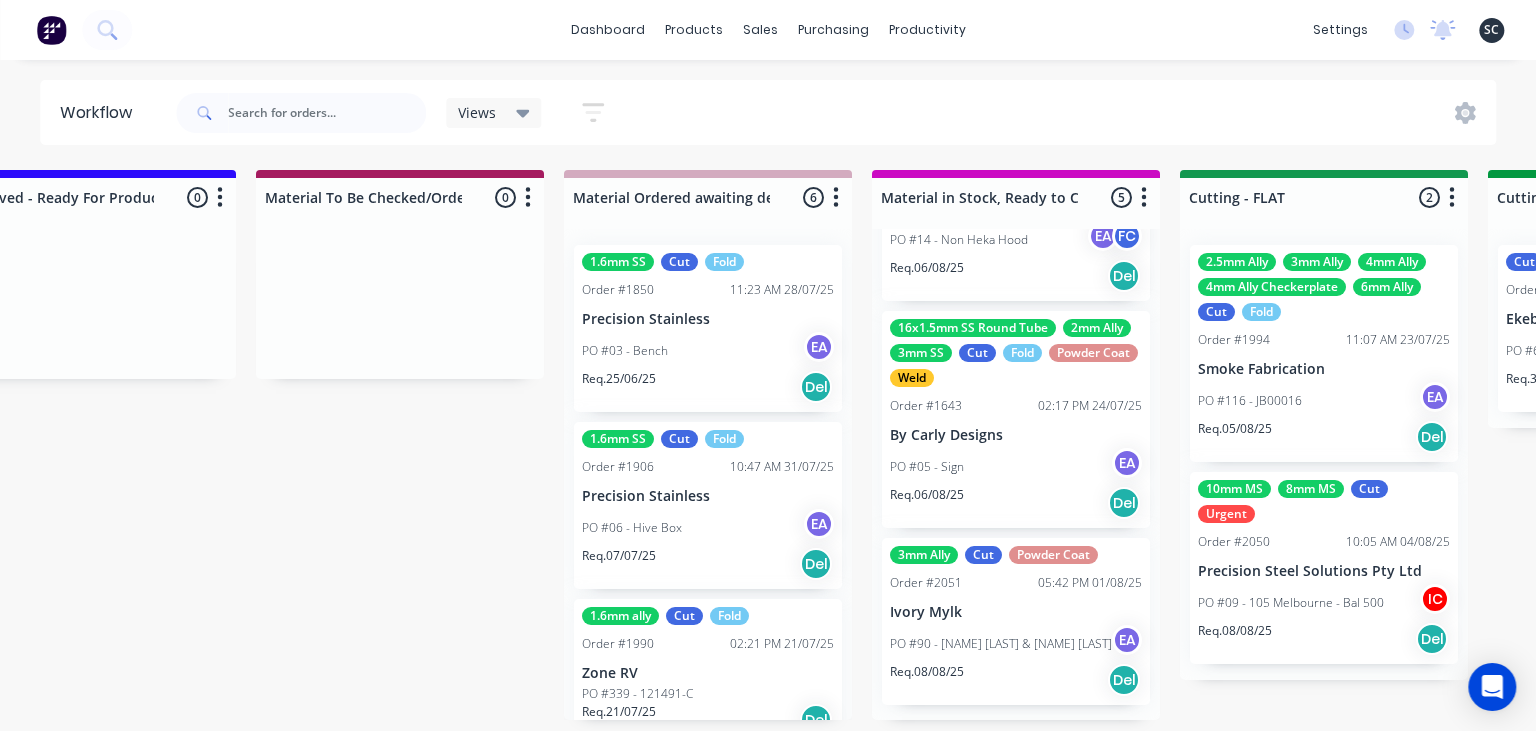 scroll, scrollTop: 0, scrollLeft: 2567, axis: horizontal 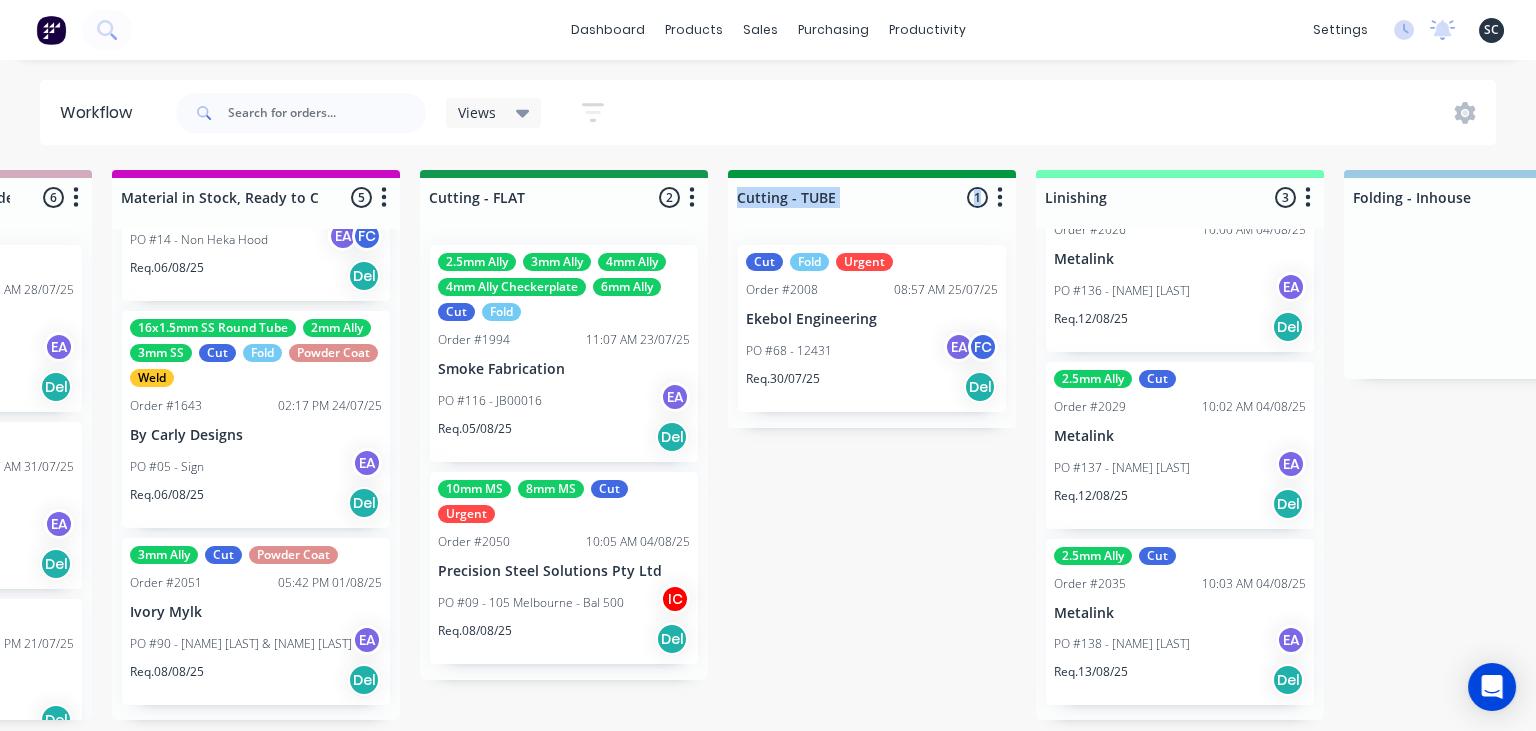 drag, startPoint x: 757, startPoint y: 718, endPoint x: 699, endPoint y: 721, distance: 58.077534 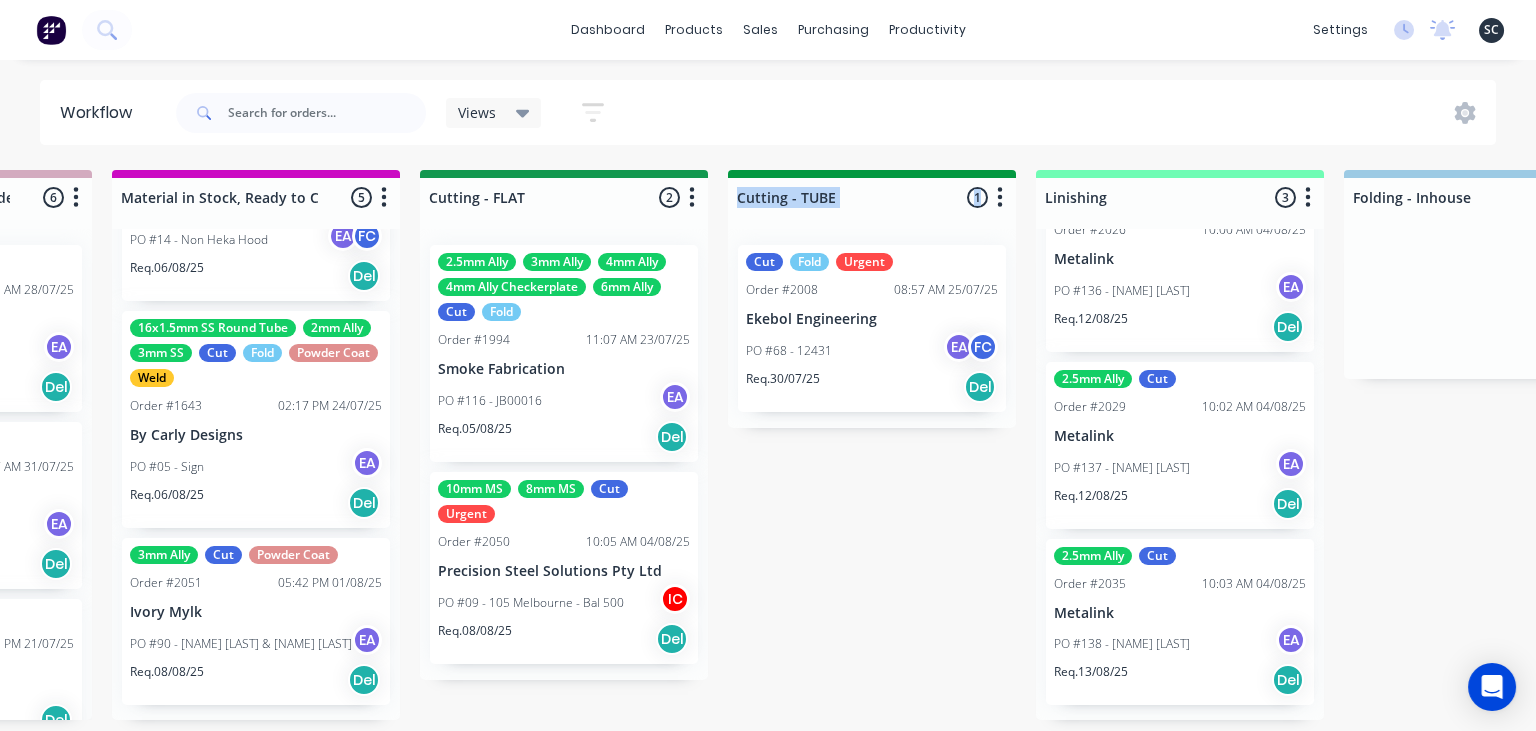 click on "dashboard products sales purchasing productivity dashboard products Product Catalogue Materials sales Sales Orders Customers Price Level Manager purchasing Purchase Orders Suppliers productivity Workflow Planner Delivery Scheduling Timesheets settings No new notifications Mark all as read Milyn  mentioned you in a message Smartline Medical Order  # 2047 PO  02 - RFQ 11:55am 01/08/25   Milyn  mentioned you in a message Precision Stainless Order  # 1850 PO  03 - Bench 02:00pm 24/07/25   Milyn  mentioned you in a message HC Design Consulting Order  # 1666 PO  01 - Plates 01:33pm 24/07/25   Milyn  mentioned you in a message Precision Stainless Order  # 1950 PO  07 - Tray Shelves
12:51pm 24/07/25   Emma  mentioned you in a message Smoke Fabrication Order  # 1994 PO  116 -  JB00016
11:07am 23/07/25   Sean Marc  mentioned you in a message Fast Lane Fabrication Order  # 1992 PO  13 - Order 22/7/25
08:59am 23/07/25   Emma  mentioned you in a message SAFE Fabrication Order  # 1973 PO  06 - Locker Set
Emma Order" at bounding box center [-2551, 305] 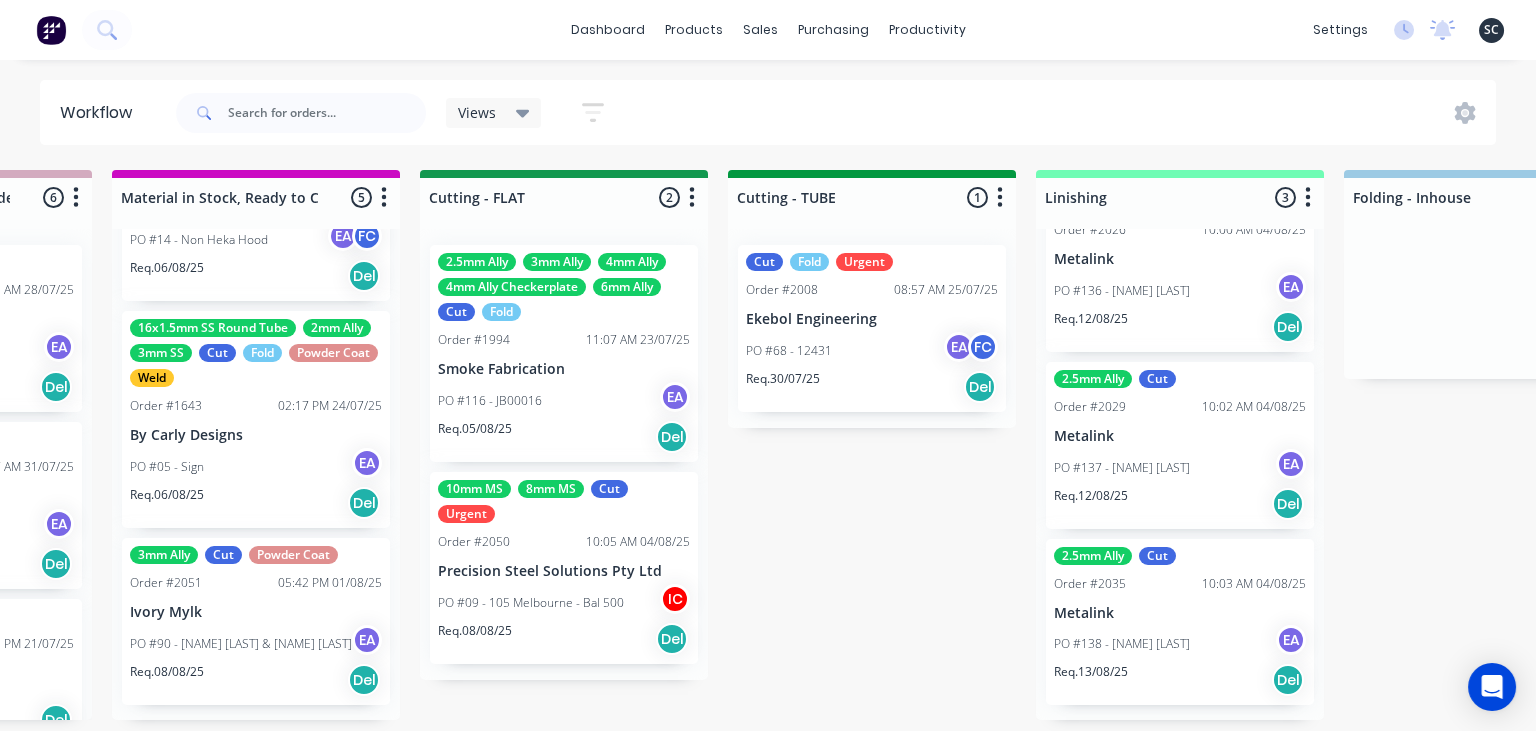 click on "Submitted 17 Status colour #273444 hex #273444 Save Cancel Summaries Total order value Invoiced to date To be invoiced Sort By Created date Required date Order number Customer name Most recent 0-Add labels for all materials and processes here 100x50x3mm ally RHS 2.5mm SS 3mm Ally Cut Fold M10 Hex Nutserts Powder Coat Order #386 09:56 AM 09/06/25 Metalmorphic PO #00-Template Req. 05/06/24 Del Quote Order #2041 02:41 PM 30/07/25 Jet Set Aviation Detailing PO #01 - Engrave Req. 30/07/25 Del Quote Order #2028 01:41 PM 29/07/25 Limitless Kustomz PO #01 - RFQ Req. 05/08/25 Del Quote Order #2032 06:43 PM 29/07/25 Shaun Britland PO #01 - Parts Req. 05/08/25 Del Order #2038 04:29 PM 30/07/25 Precision Steel Solutions Pty Ltd PO #08- 246 Tradewinds
Req. 06/08/25 Del Quote Order #2048 01:59 PM 31/07/25 Eye Specialists PO #01 - Paint Stencils Req. 07/08/25 Del Quote Order #2046 01:45 PM 31/07/25 The Piper Group PO #01 - RFQ Req. 07/08/25 Del Quote Order #2047 01:54 PM 31/07/25 Smartline Medical PO #02 - RFQ Req. Del Del" at bounding box center [653, 445] 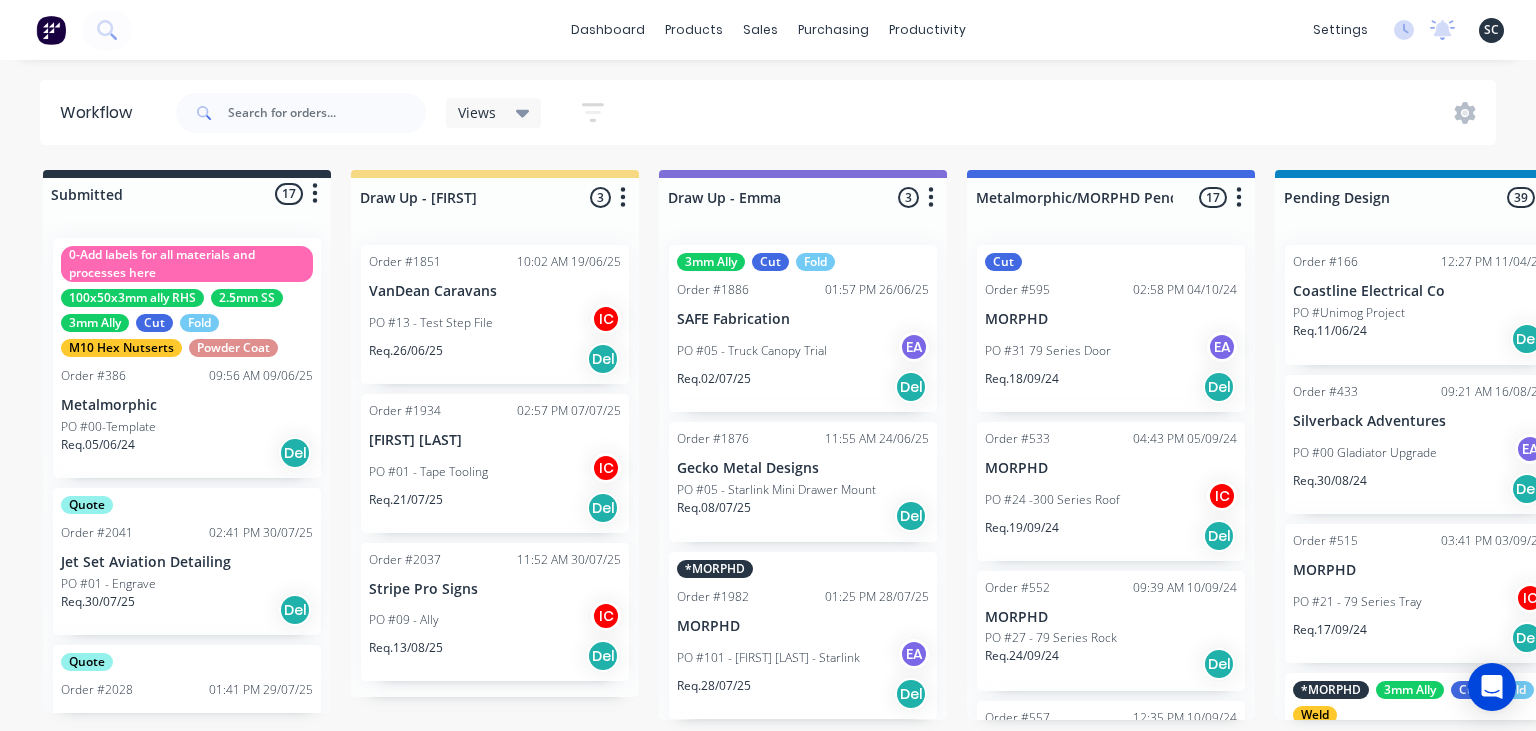 scroll, scrollTop: 0, scrollLeft: 0, axis: both 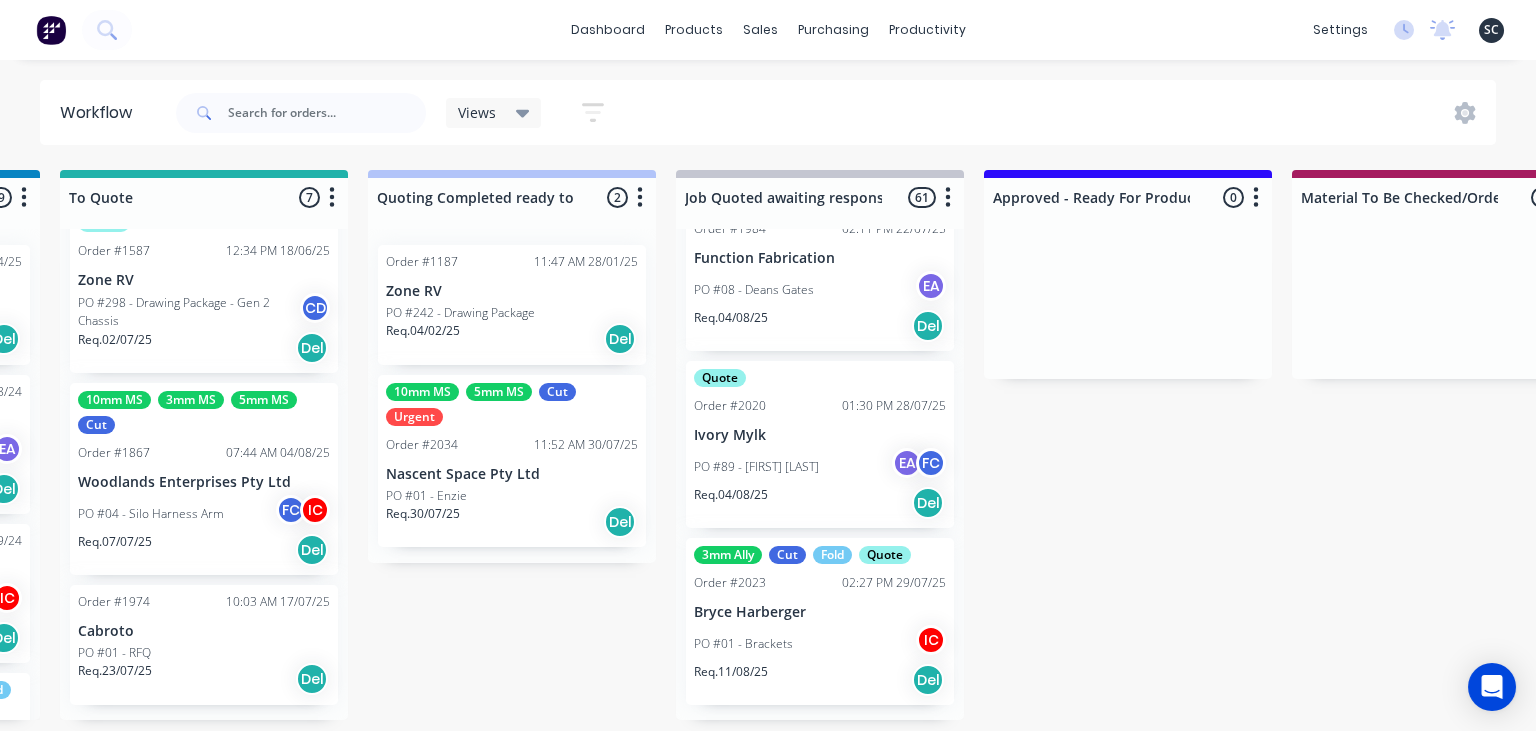 click on "Submitted 17 Status colour #273444 hex #273444 Save Cancel Summaries Total order value Invoiced to date To be invoiced Sort By Created date Required date Order number Customer name Most recent 0-Add labels for all materials and processes here 100x50x3mm ally RHS 2.5mm SS 3mm Ally Cut Fold M10 Hex Nutserts Powder Coat Order #386 09:56 AM 09/06/25 Metalmorphic PO #00-Template Req. 05/06/24 Del Quote Order #2041 02:41 PM 30/07/25 Jet Set Aviation Detailing PO #01 - Engrave Req. 30/07/25 Del Quote Order #2028 01:41 PM 29/07/25 Limitless Kustomz PO #01 - RFQ Req. 05/08/25 Del Quote Order #2032 06:43 PM 29/07/25 Shaun Britland PO #01 - Parts Req. 05/08/25 Del Order #2038 04:29 PM 30/07/25 Precision Steel Solutions Pty Ltd PO #08- 246 Tradewinds
Req. 06/08/25 Del Quote Order #2048 01:59 PM 31/07/25 Eye Specialists PO #01 - Paint Stencils Req. 07/08/25 Del Quote Order #2046 01:45 PM 31/07/25 The Piper Group PO #01 - RFQ Req. 07/08/25 Del Quote Order #2047 01:54 PM 31/07/25 Smartline Medical PO #02 - RFQ Req. Del Del" at bounding box center (2449, 445) 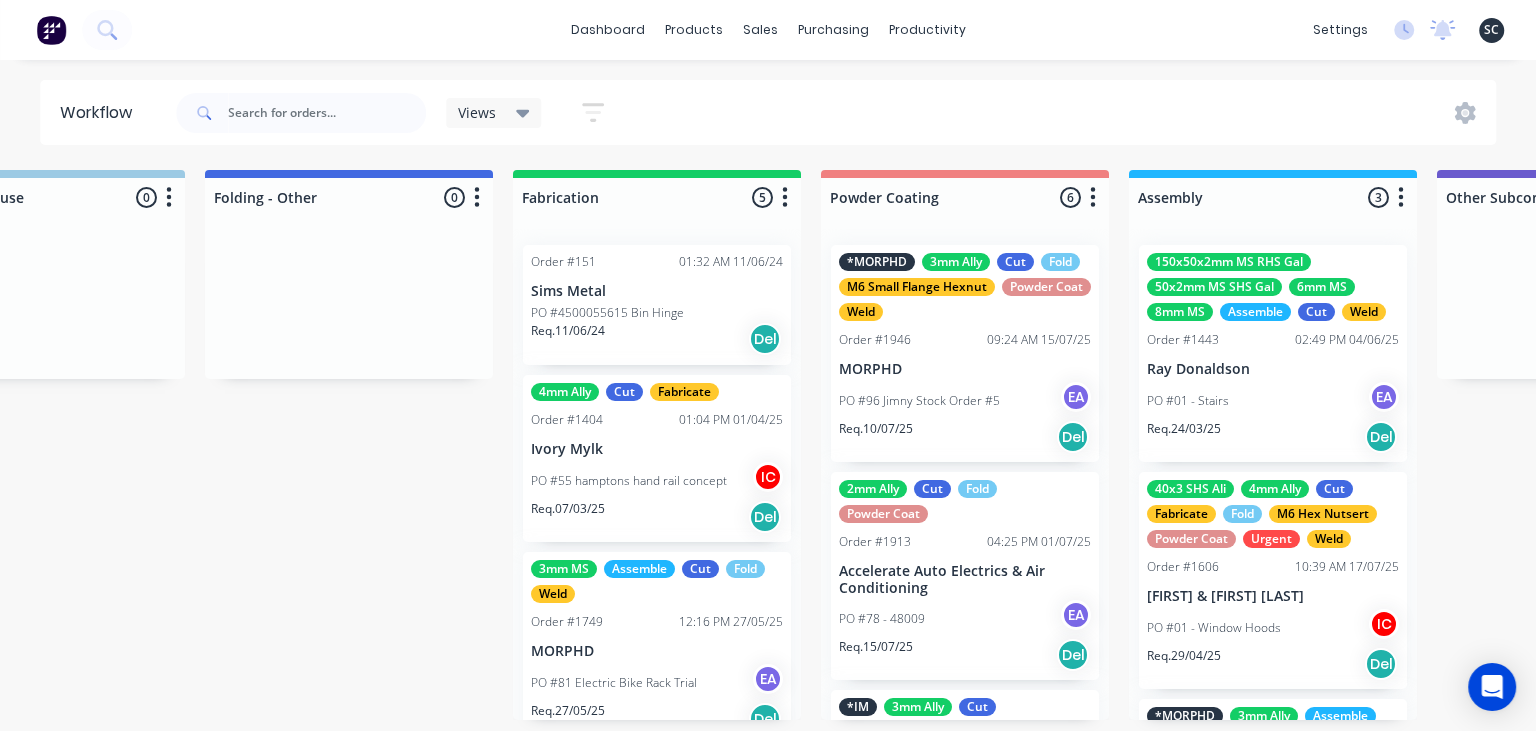 scroll, scrollTop: 0, scrollLeft: 4770, axis: horizontal 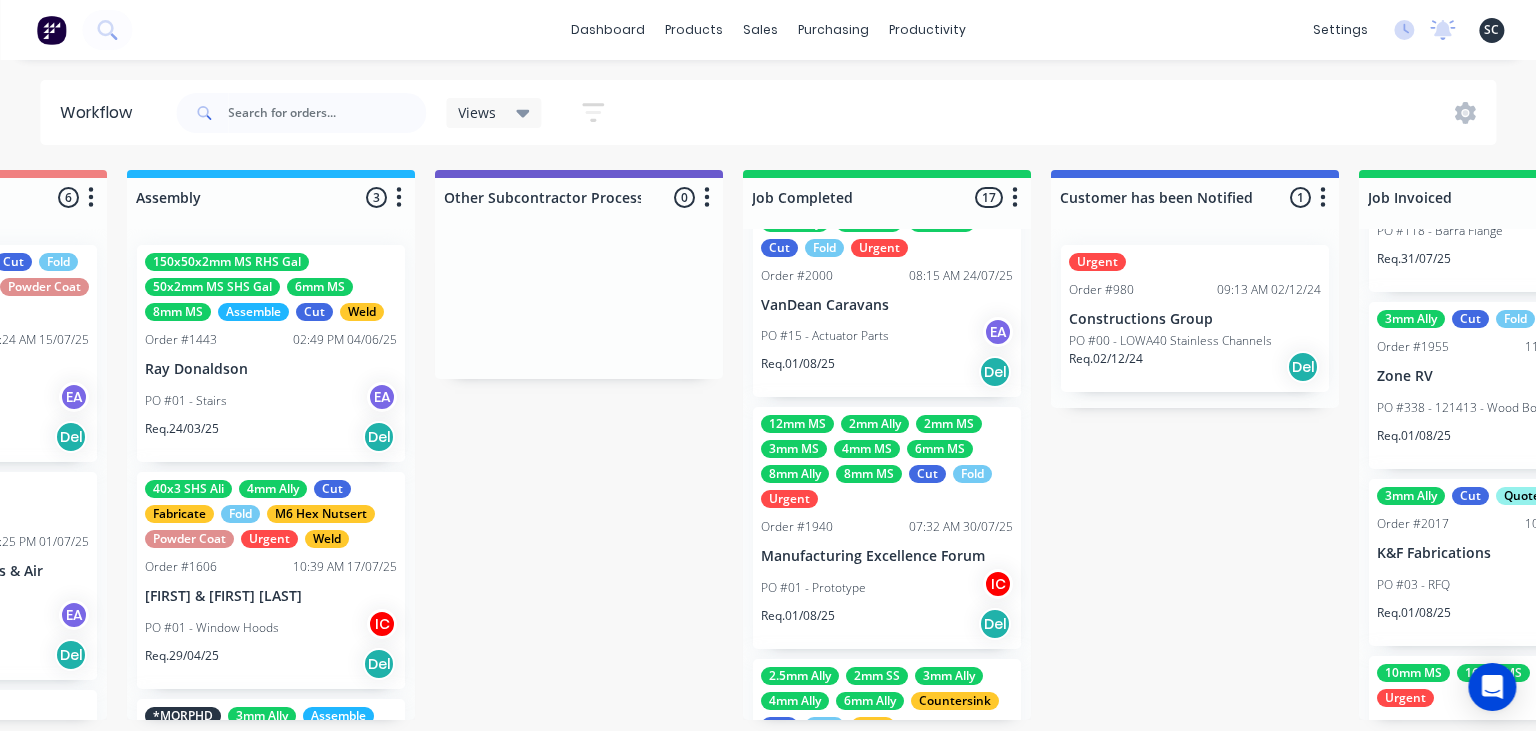 click on "Manufacturing Excellence Forum" at bounding box center (887, 556) 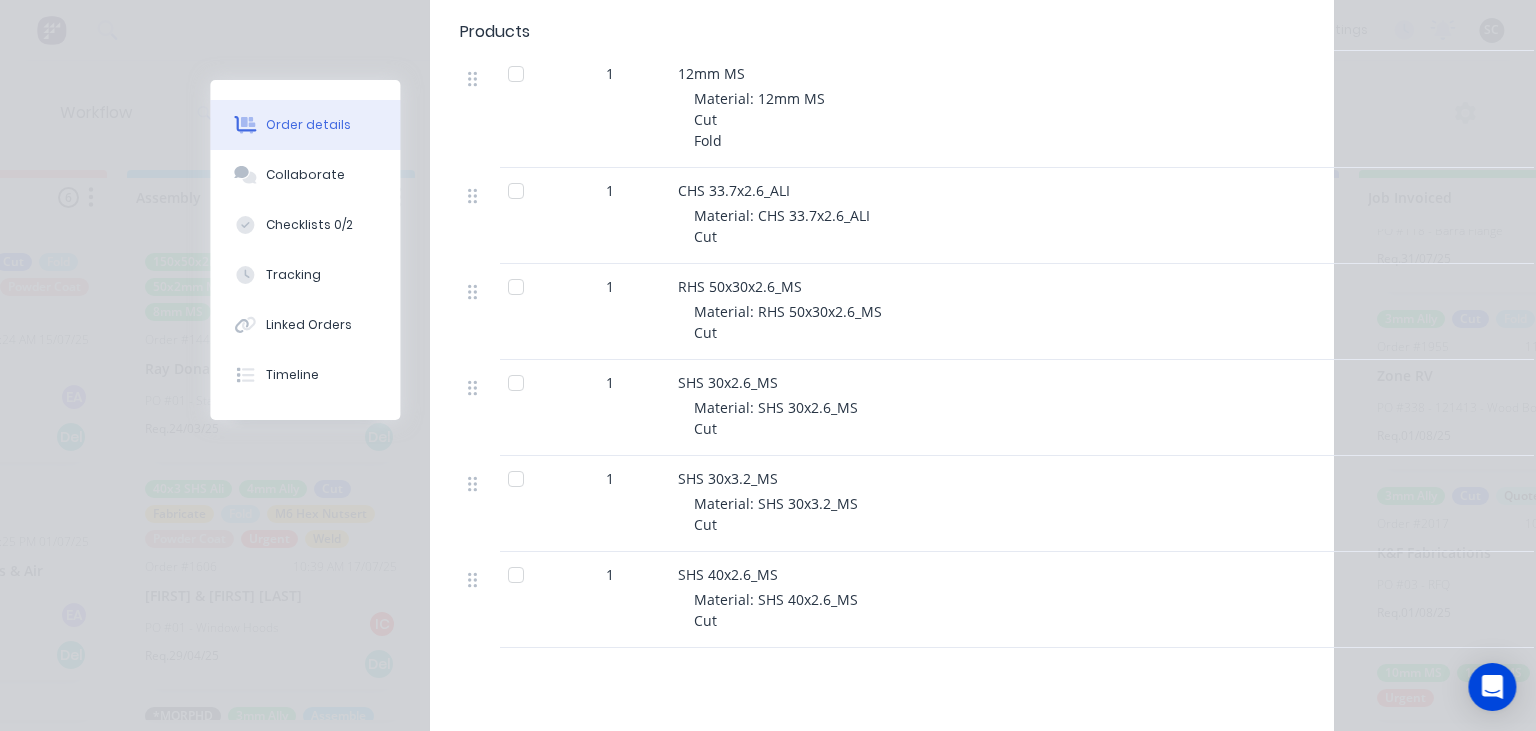scroll, scrollTop: 1855, scrollLeft: 0, axis: vertical 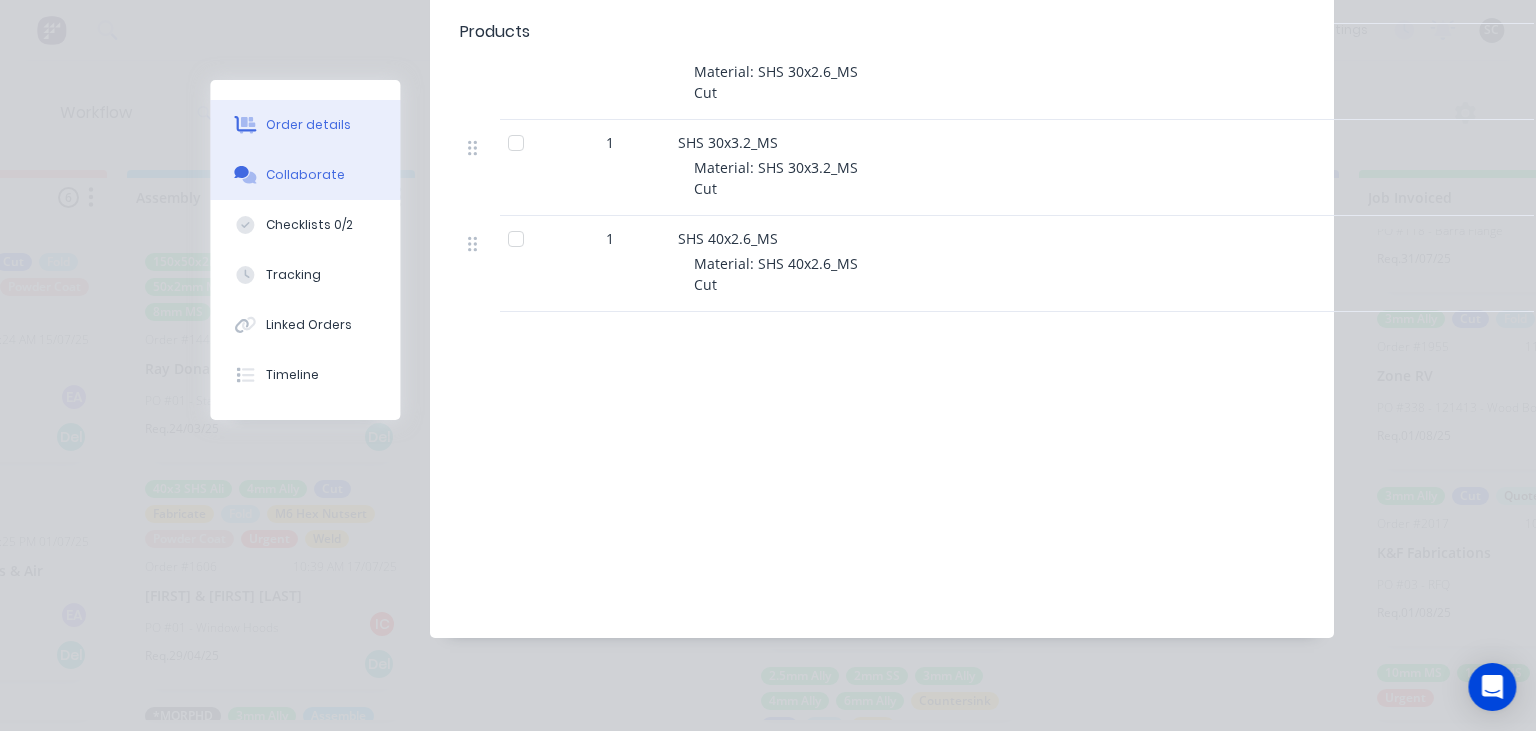click on "Collaborate" at bounding box center (305, 175) 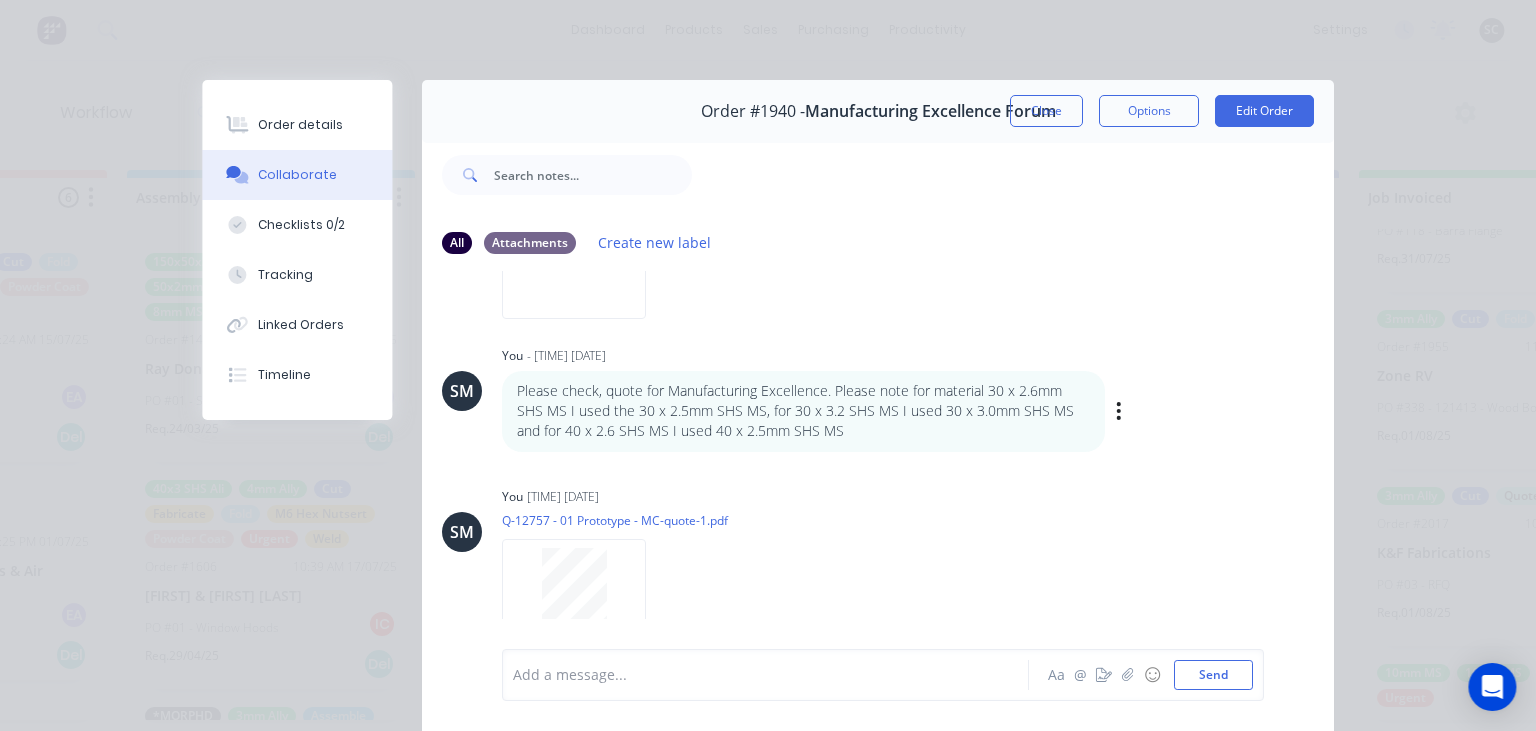 scroll, scrollTop: 844, scrollLeft: 0, axis: vertical 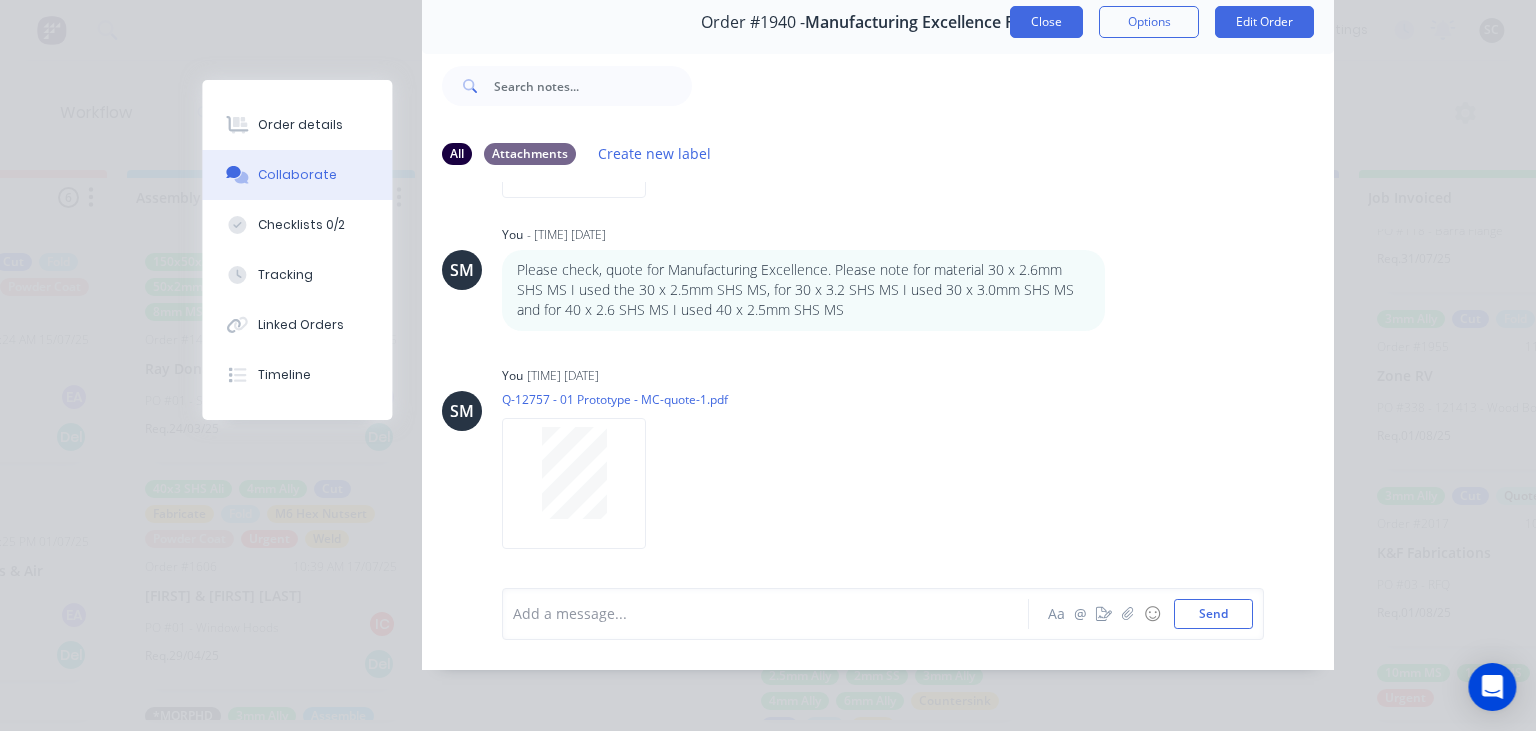 click on "Close" at bounding box center (1046, 22) 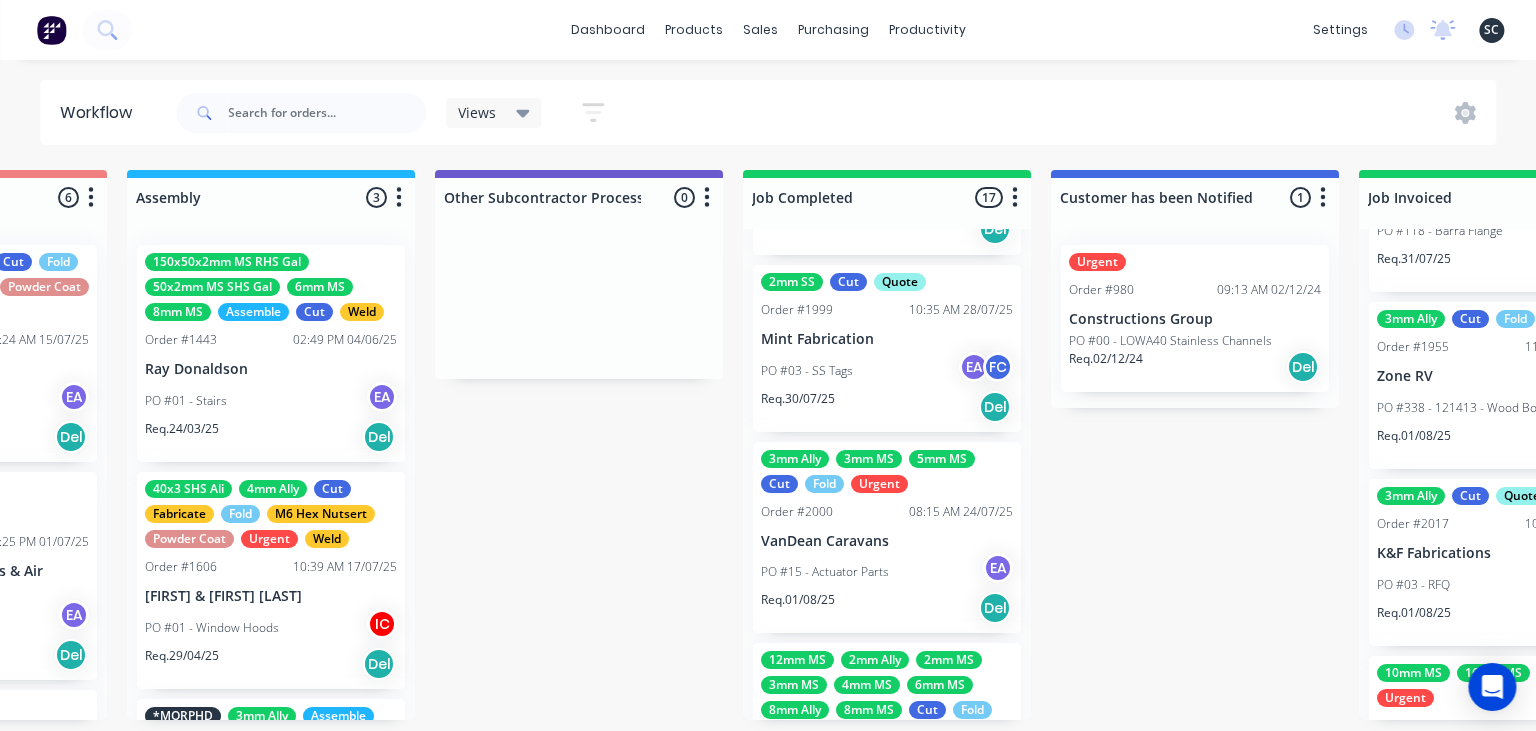 scroll, scrollTop: 2125, scrollLeft: 0, axis: vertical 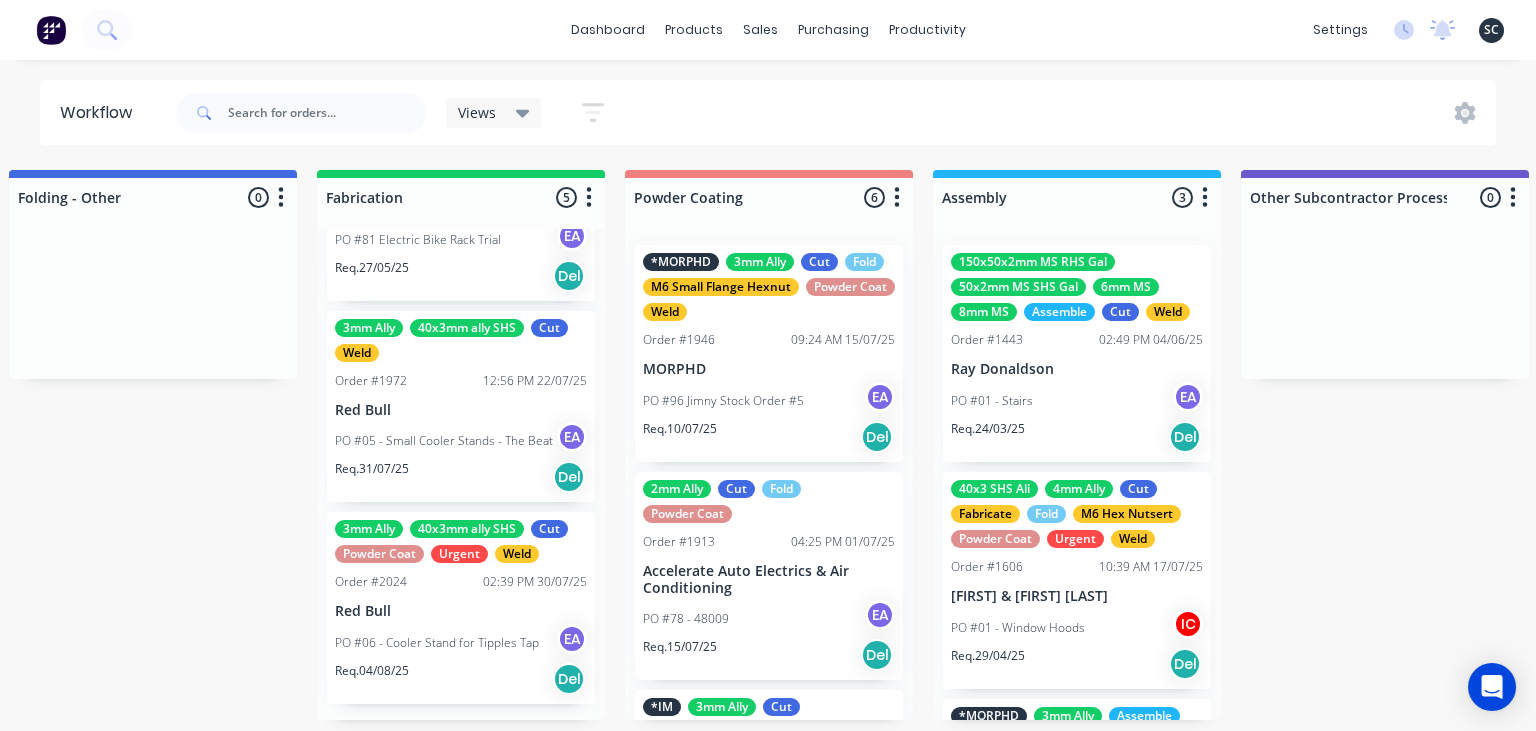click on "PO #06 - Cooler Stand for Tipples Tap
EA" at bounding box center [461, 643] 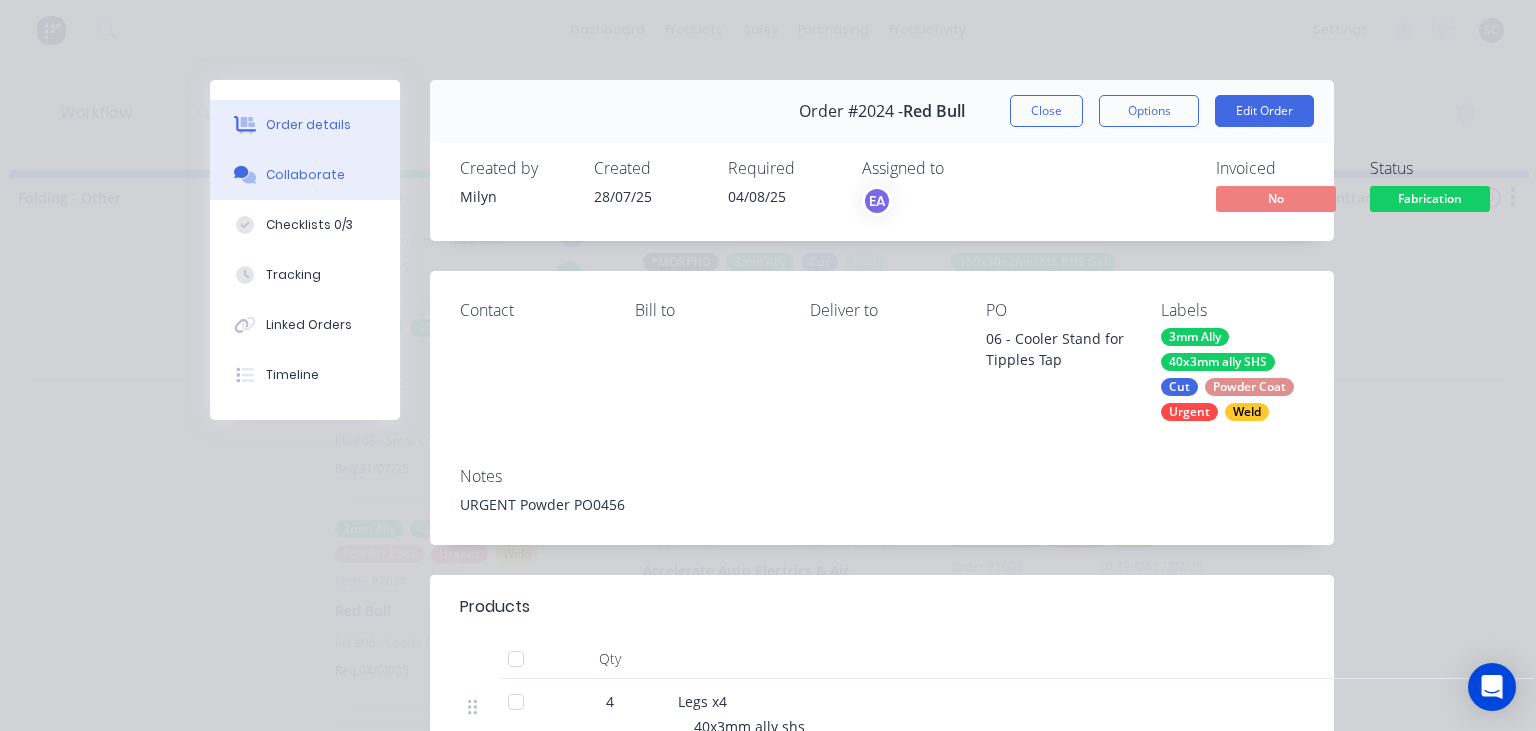 click on "Collaborate" at bounding box center (305, 175) 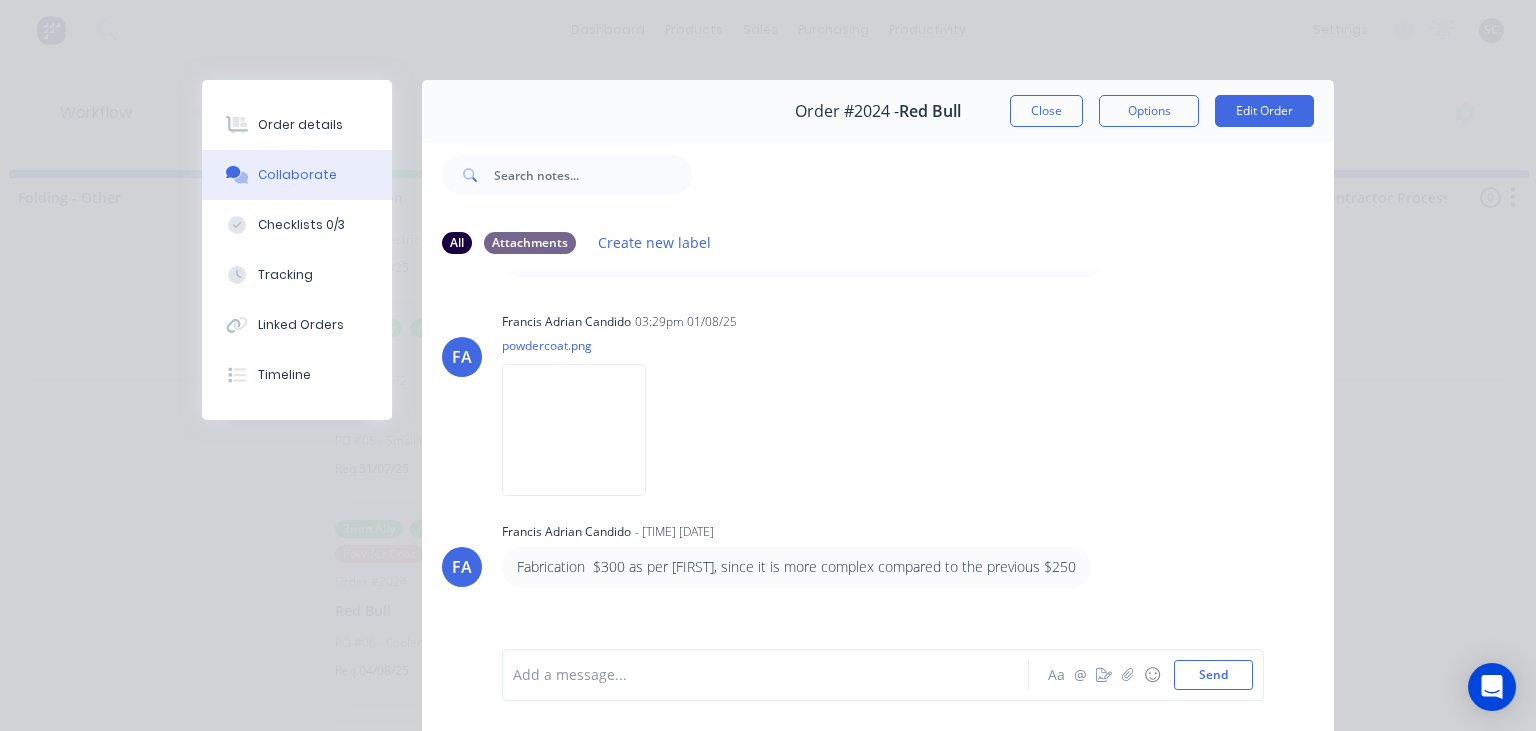 scroll, scrollTop: 833, scrollLeft: 0, axis: vertical 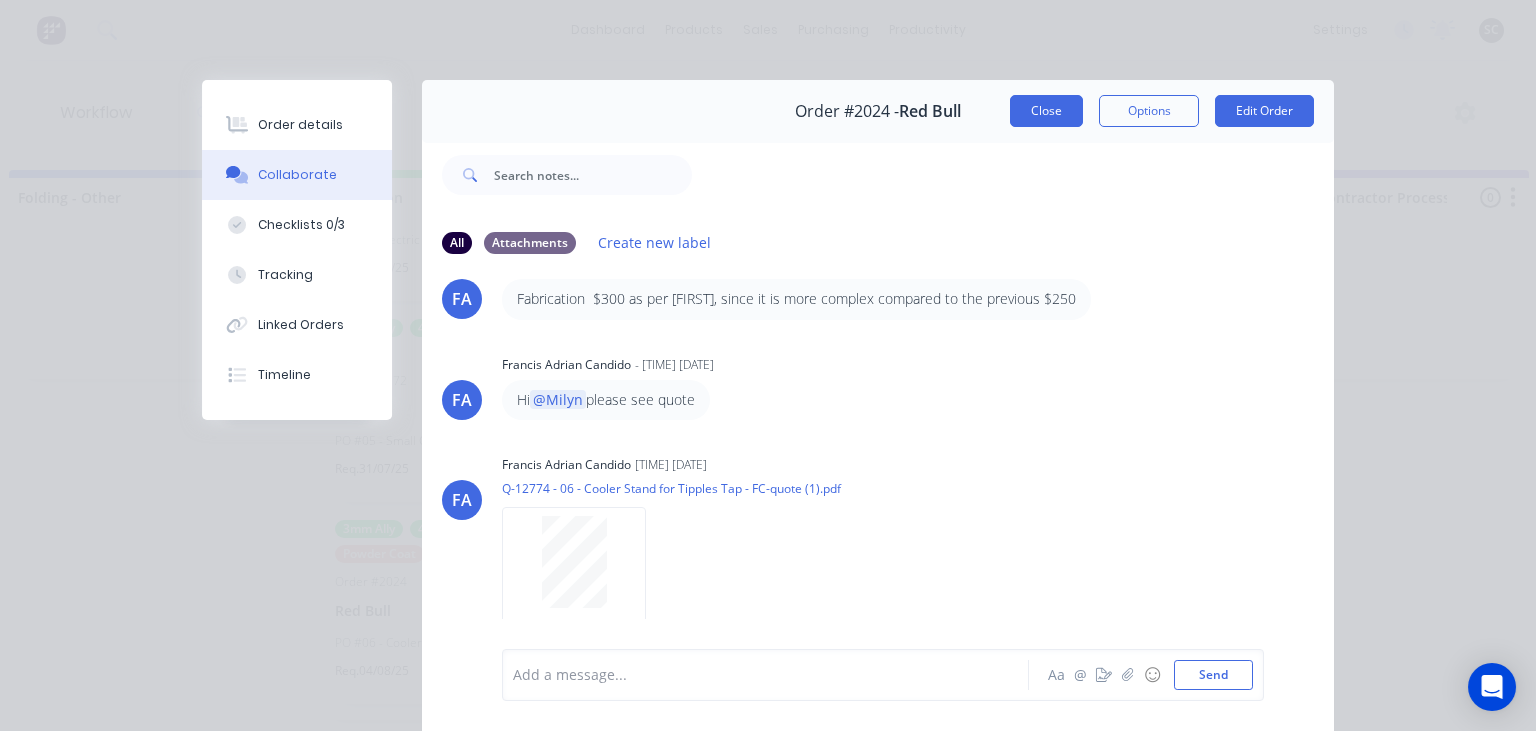 click on "Order #2024 -  Red Bull Close   Options     Edit Order" at bounding box center [878, 111] 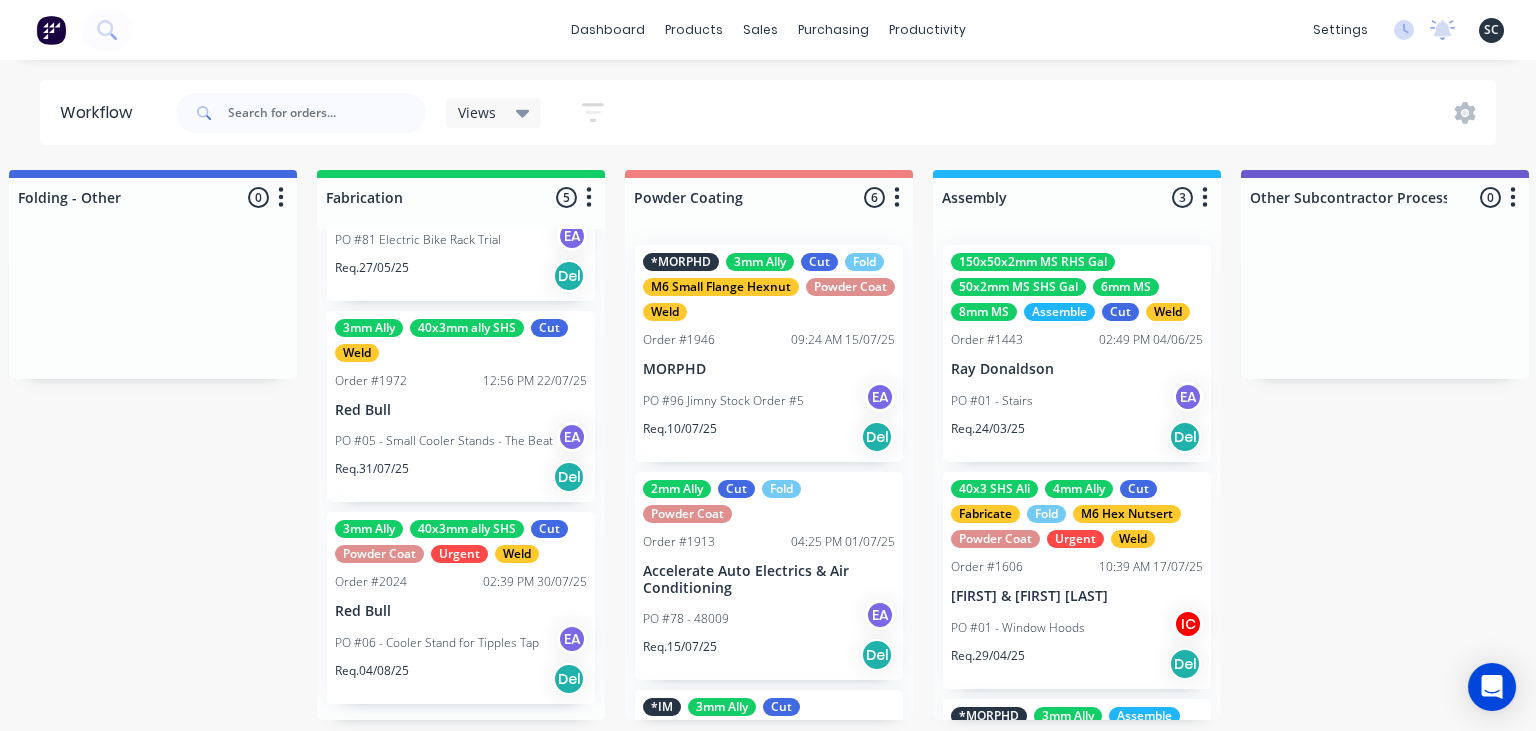 scroll, scrollTop: 230, scrollLeft: 0, axis: vertical 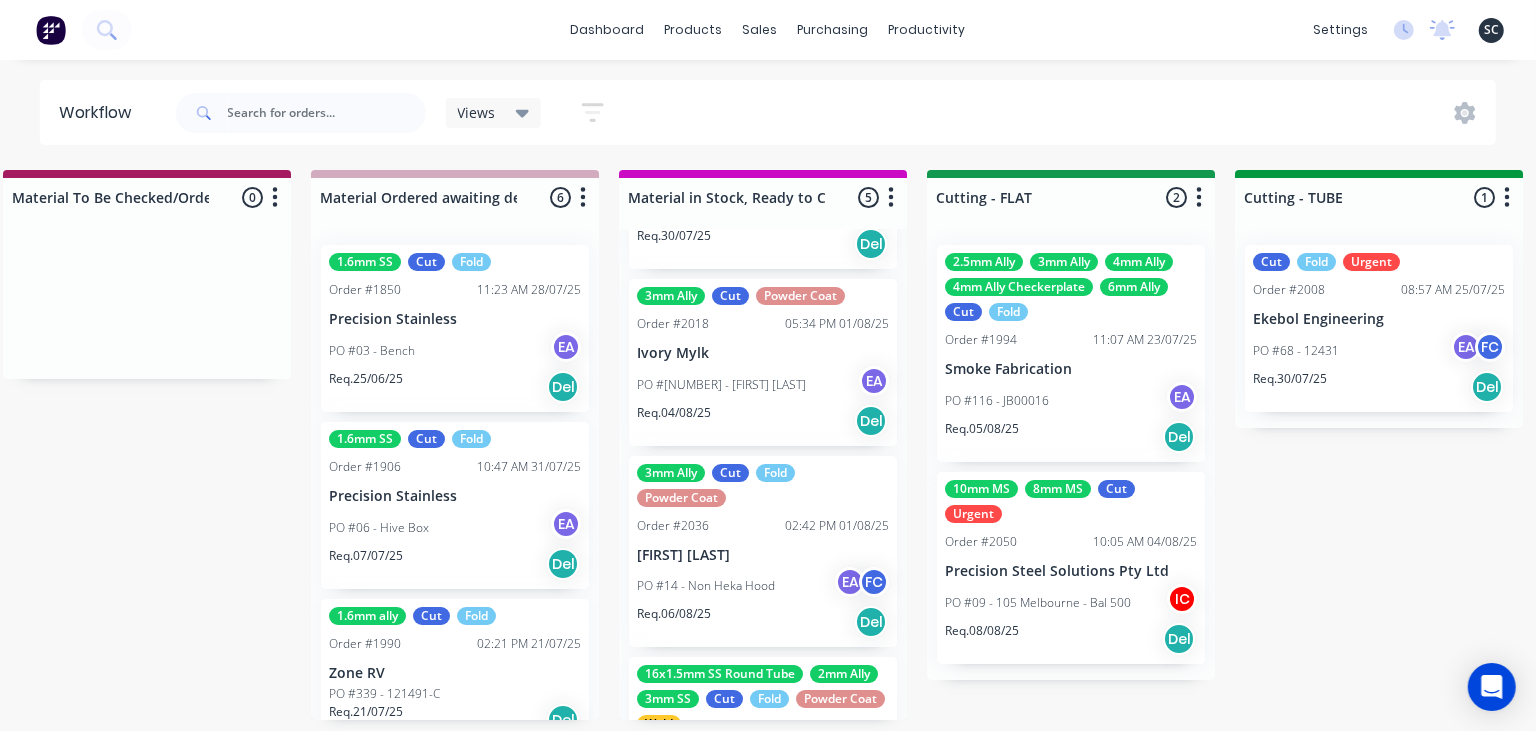 click on "PO #14 - Non Heka Hood
EA FC" at bounding box center [763, 586] 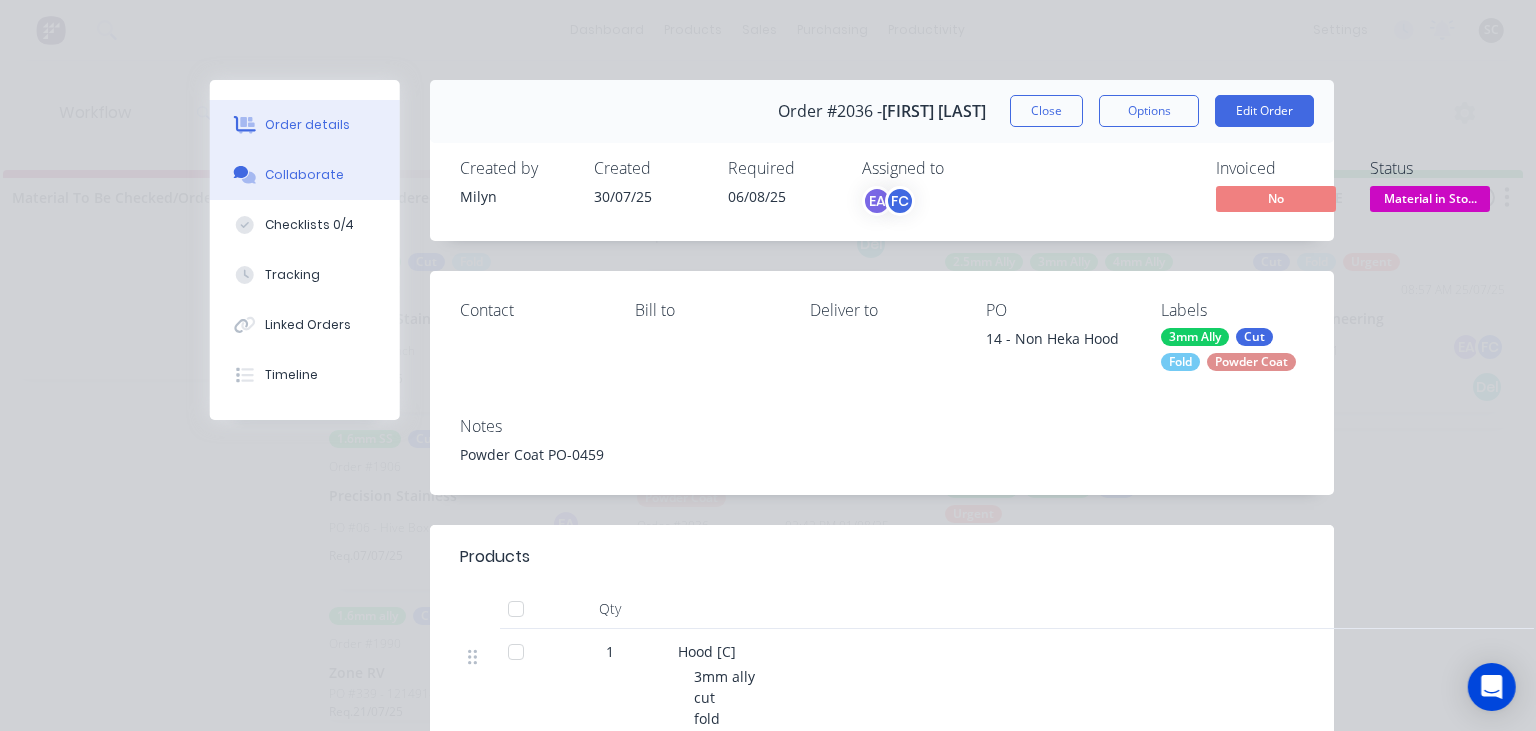 click on "Collaborate" at bounding box center [305, 175] 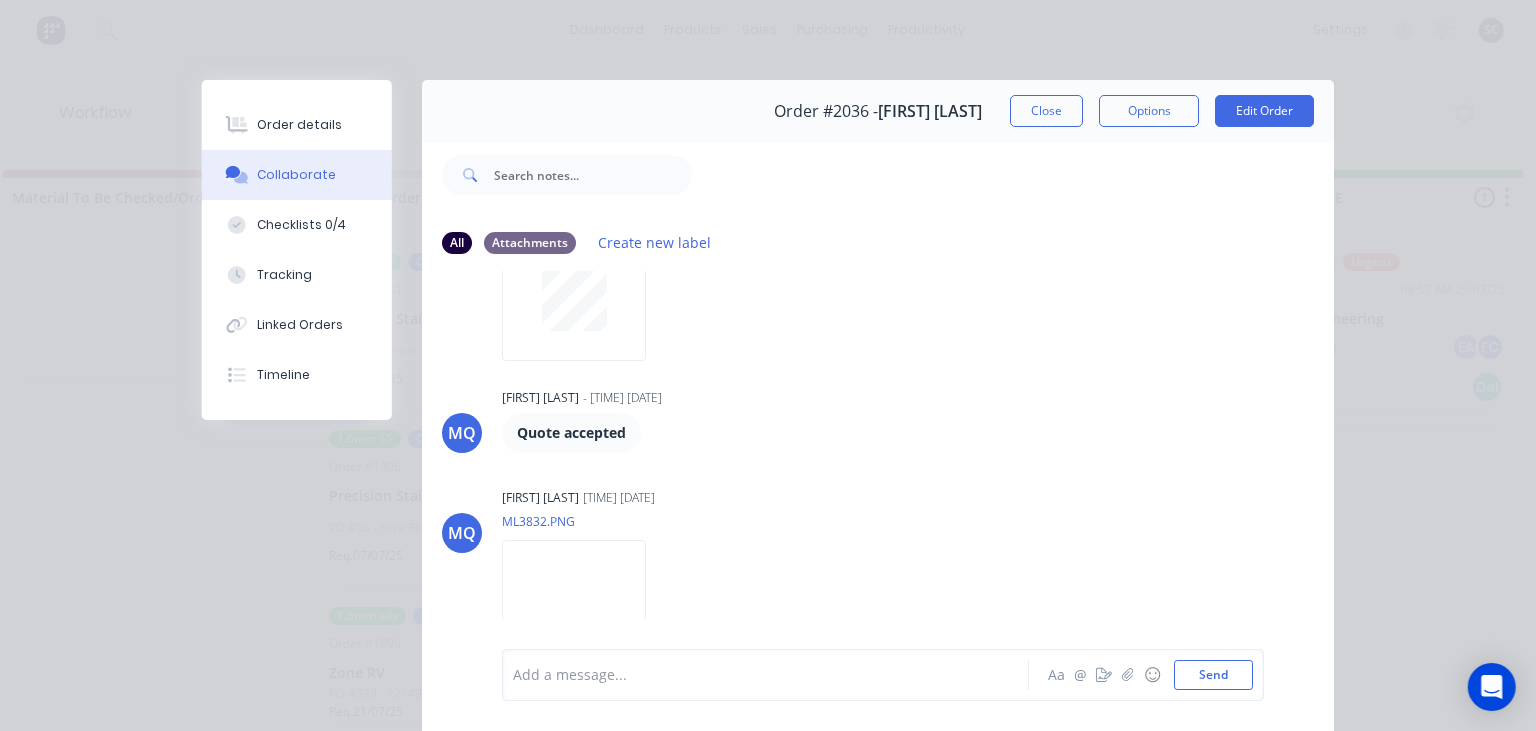 scroll, scrollTop: 1112, scrollLeft: 0, axis: vertical 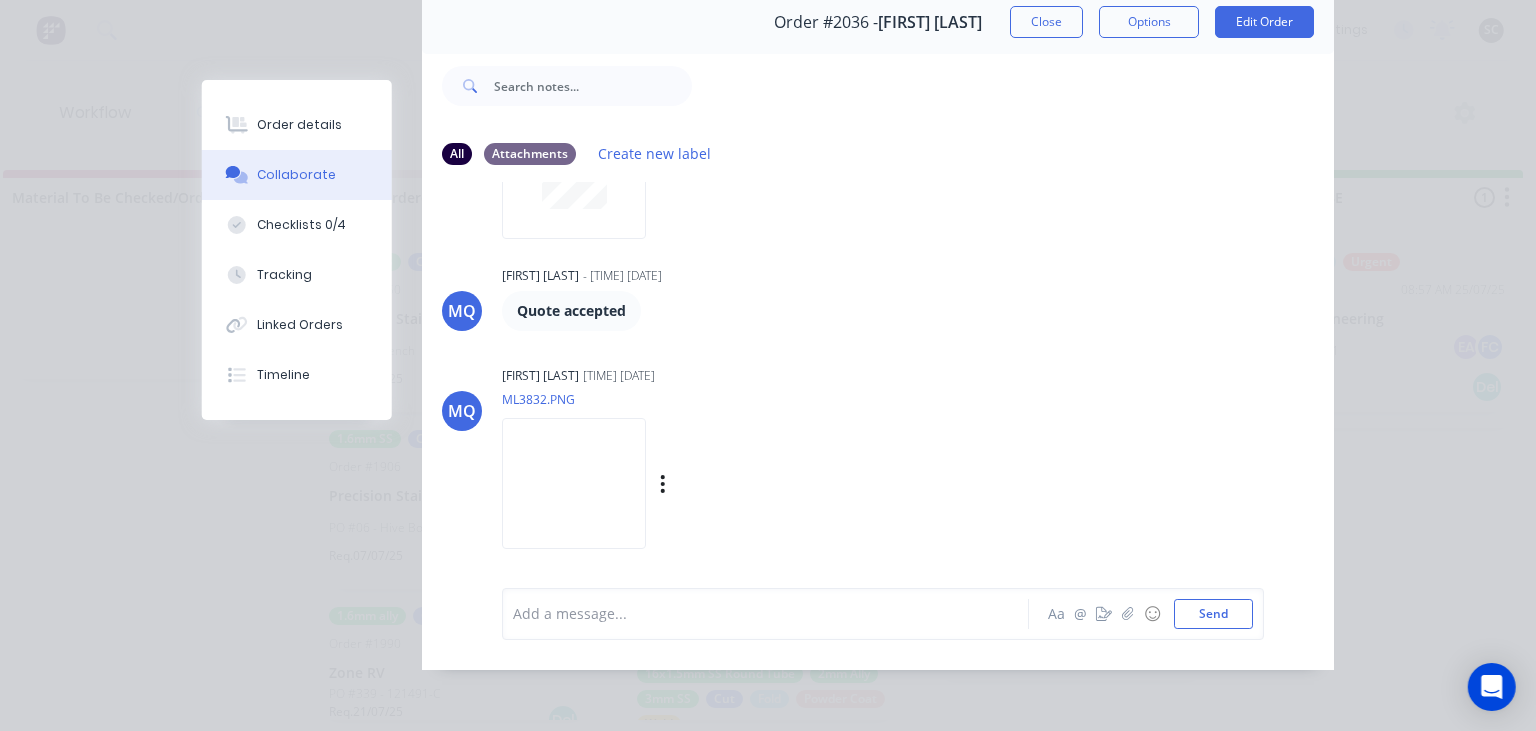 click at bounding box center [574, 483] 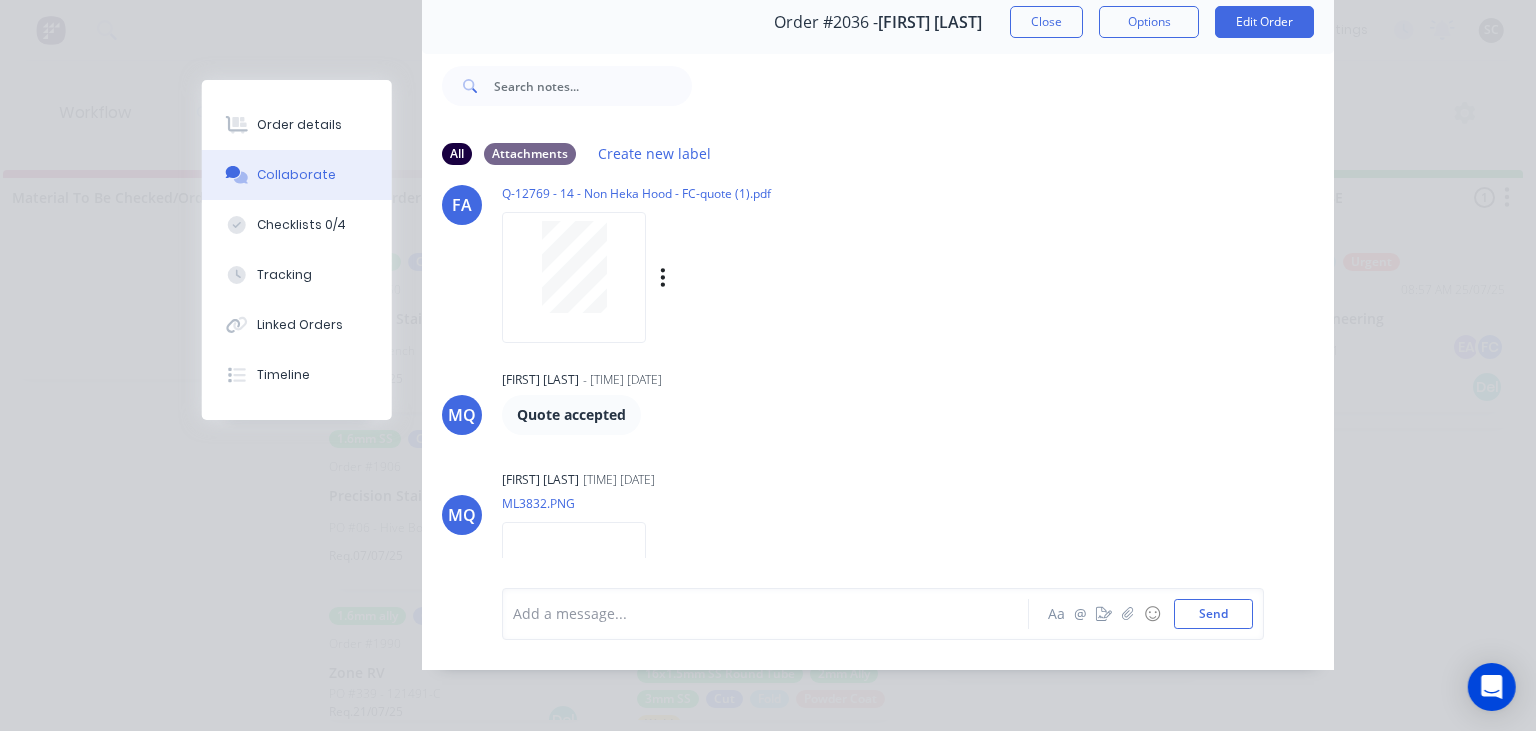 scroll, scrollTop: 997, scrollLeft: 0, axis: vertical 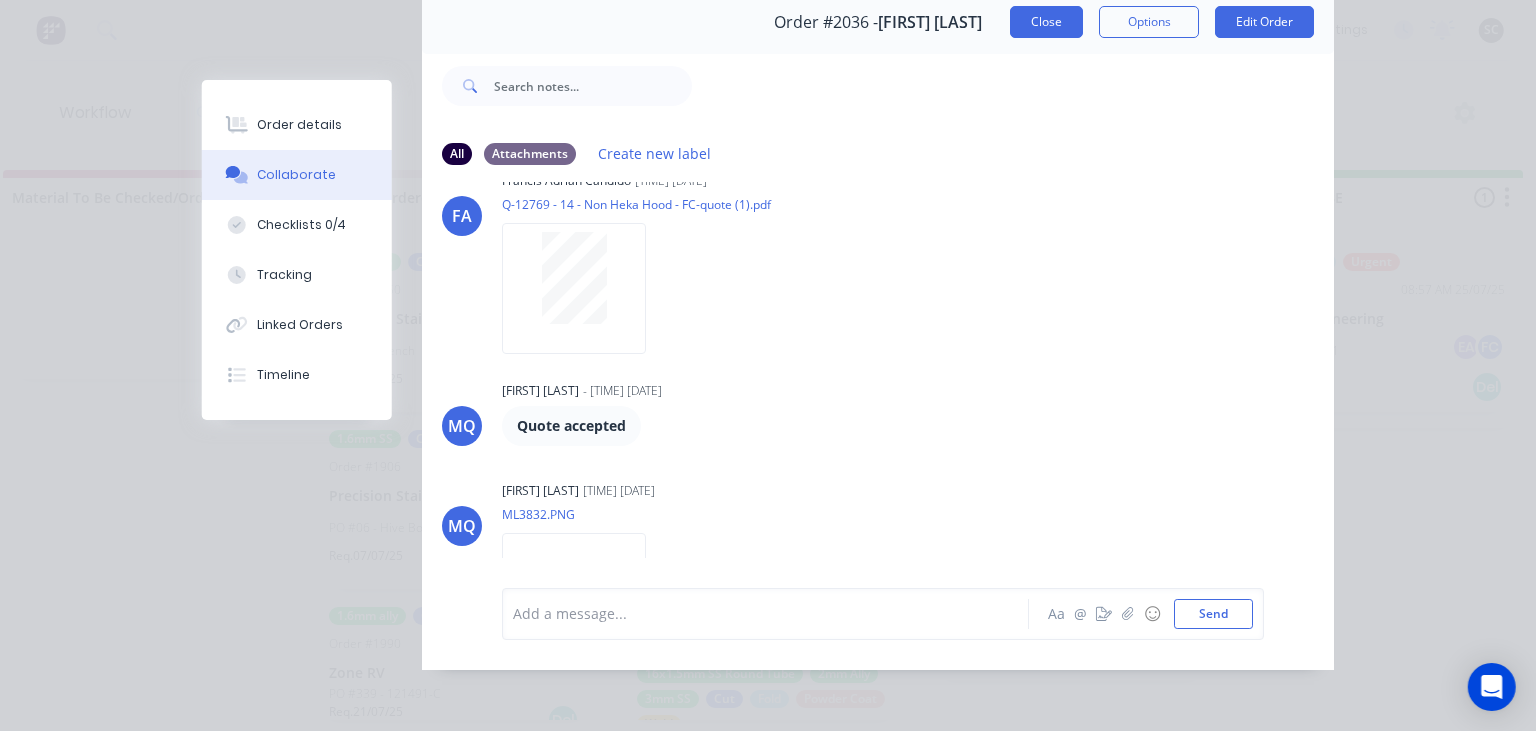 click on "Close" at bounding box center (1046, 22) 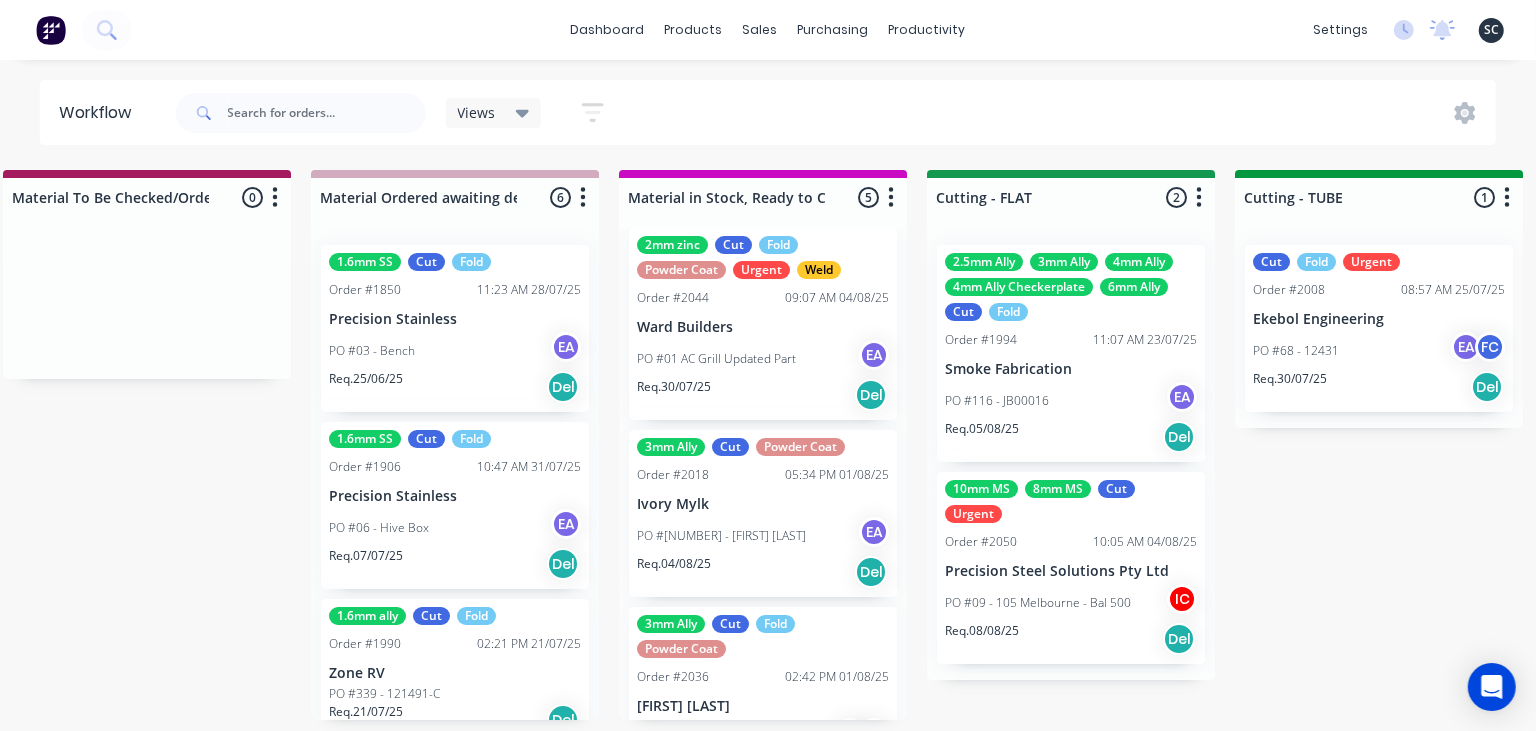 scroll, scrollTop: 0, scrollLeft: 0, axis: both 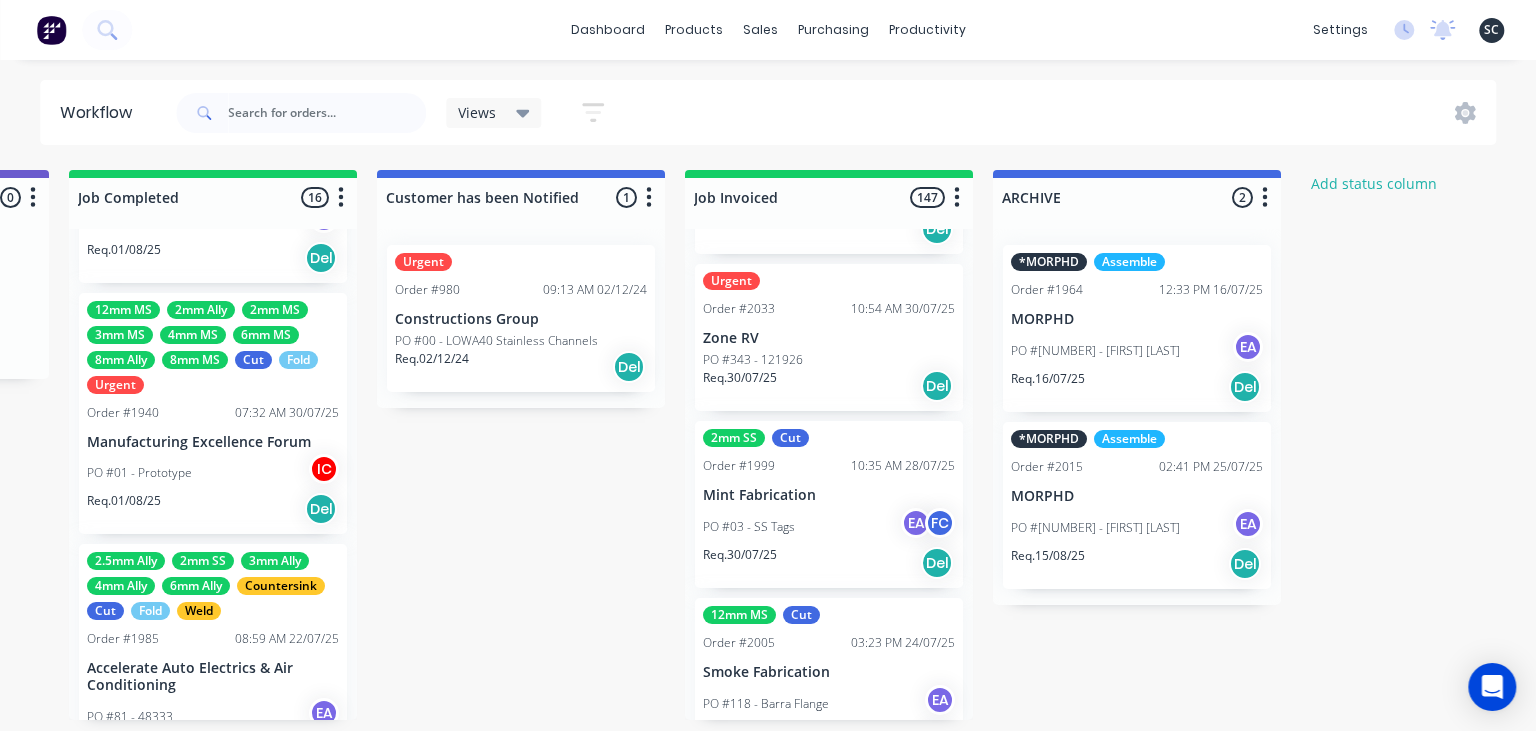 click on "Req. 30/07/25 Del" at bounding box center [829, 563] 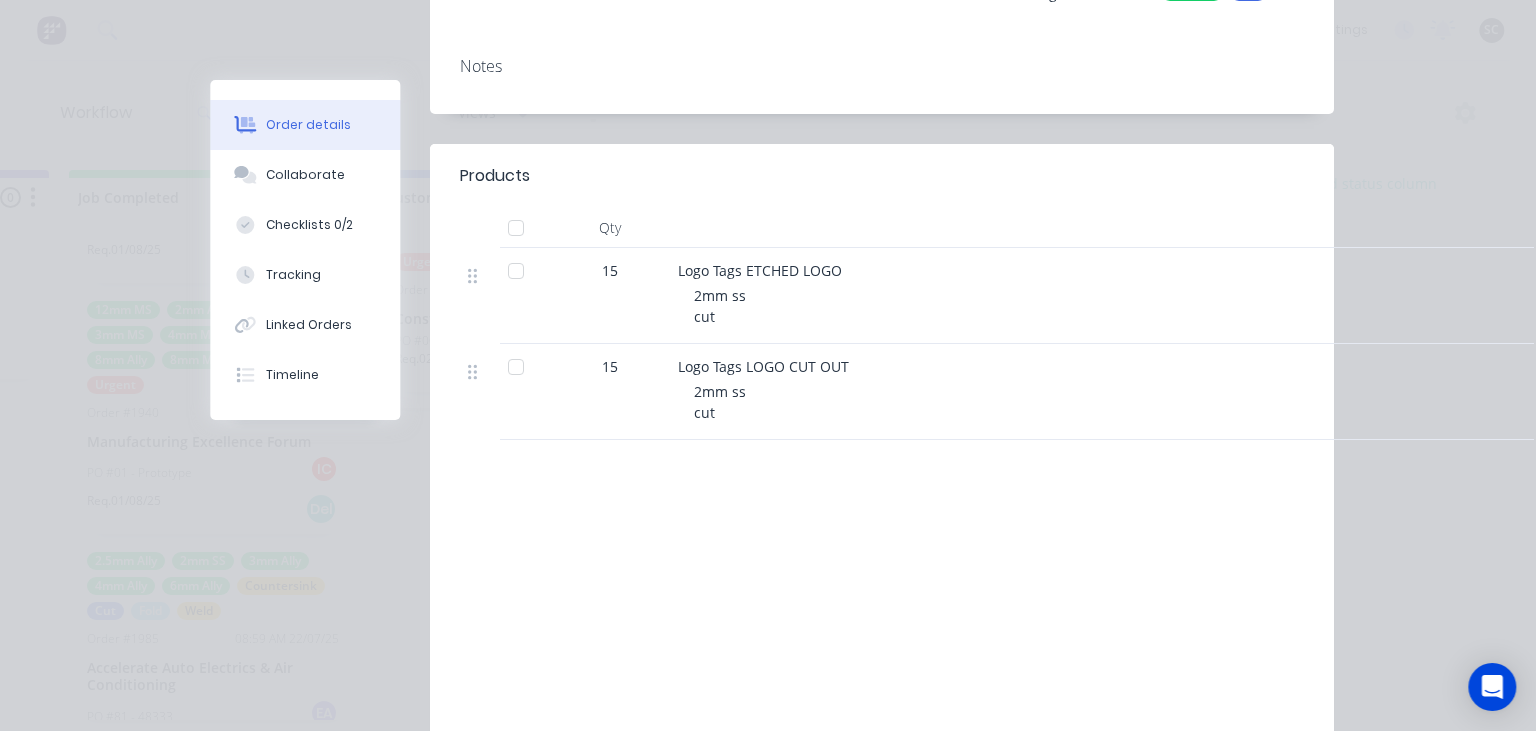 scroll, scrollTop: 472, scrollLeft: 0, axis: vertical 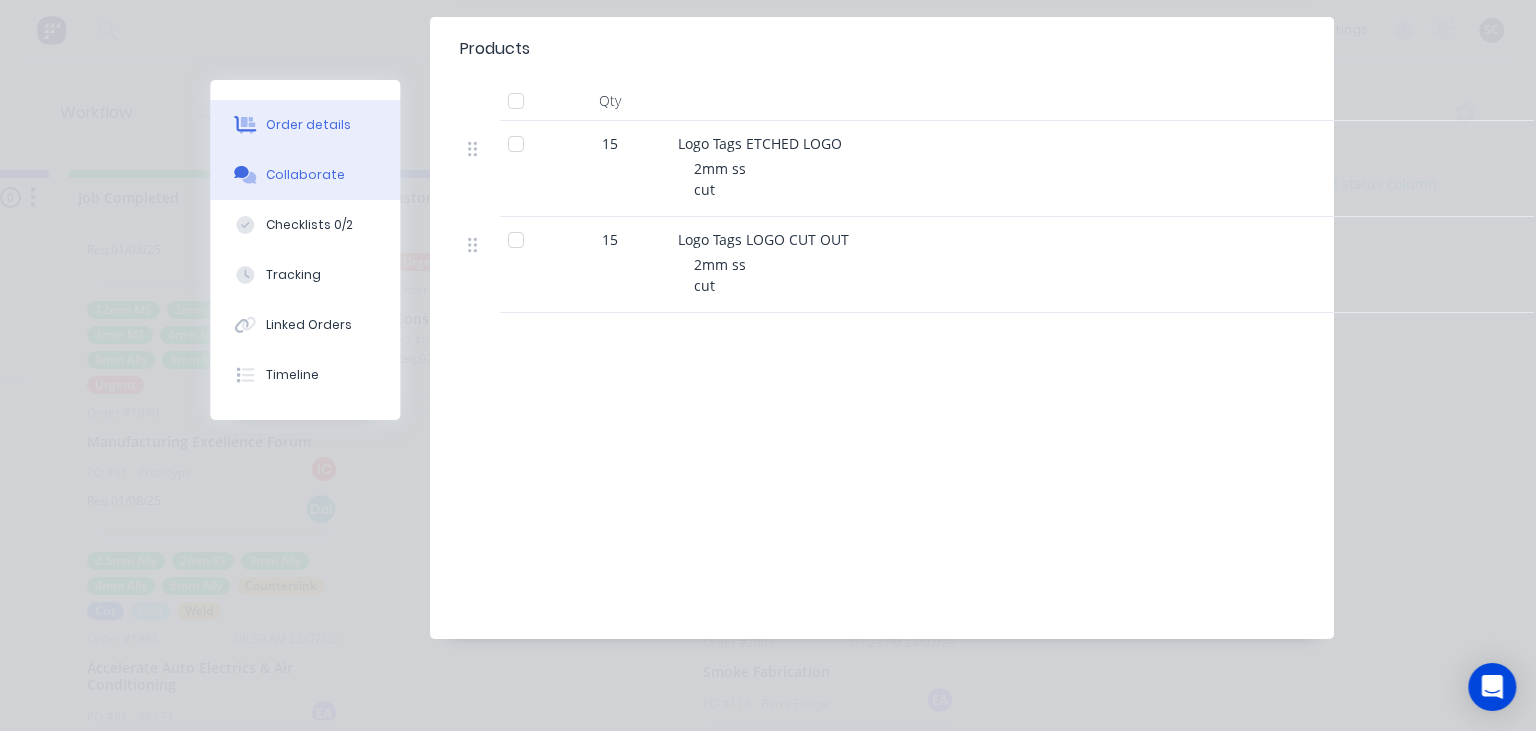 click on "Collaborate" at bounding box center [305, 175] 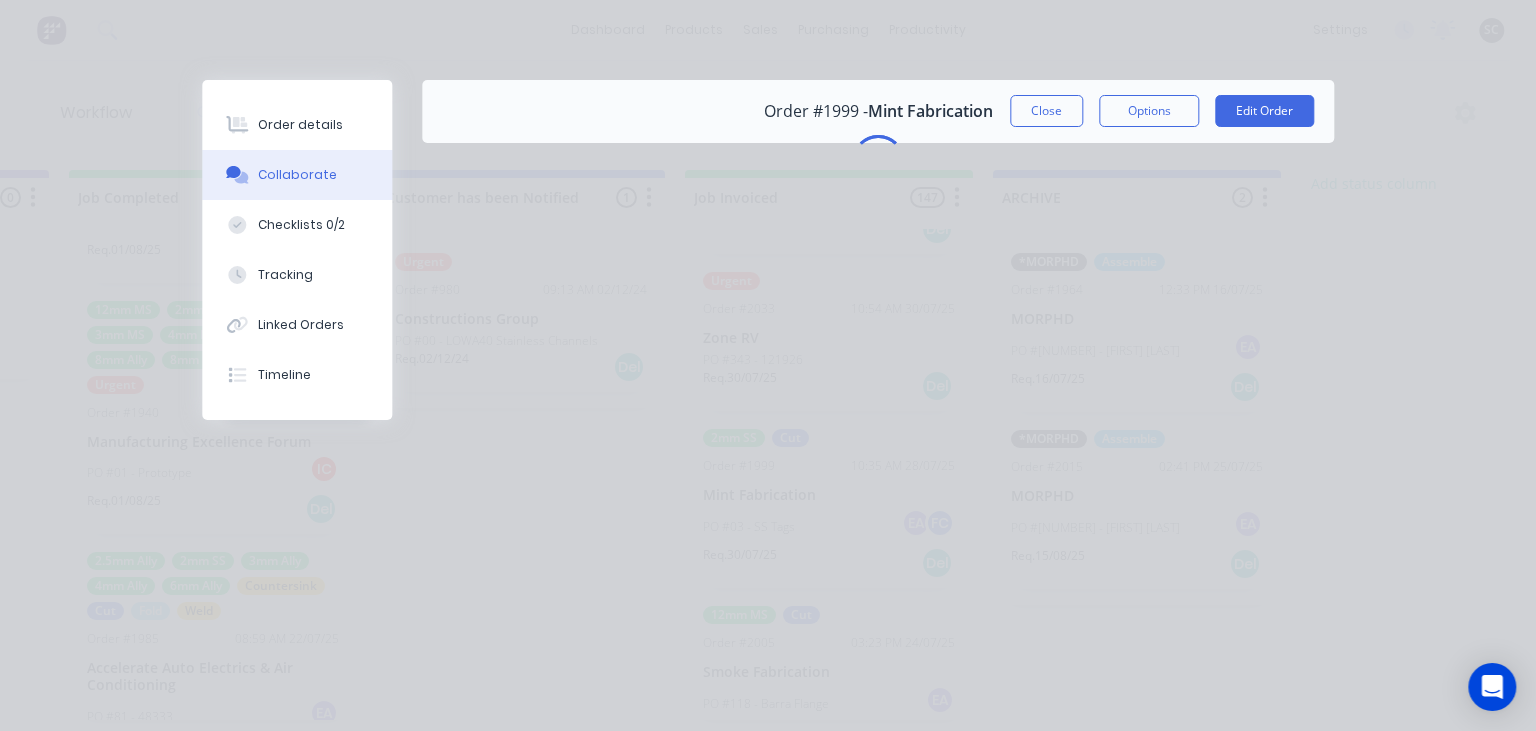 scroll, scrollTop: 0, scrollLeft: 0, axis: both 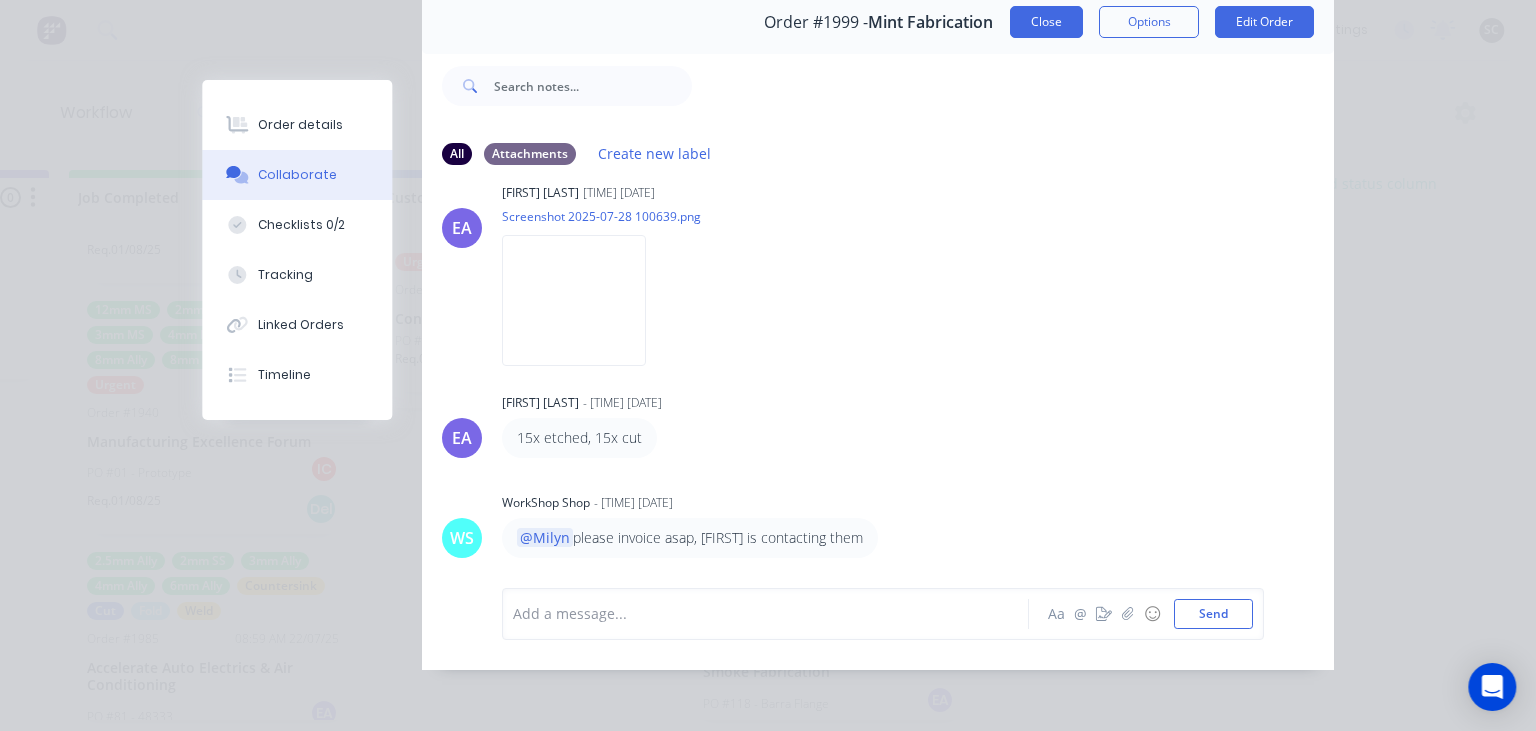 click on "Close" at bounding box center [1046, 22] 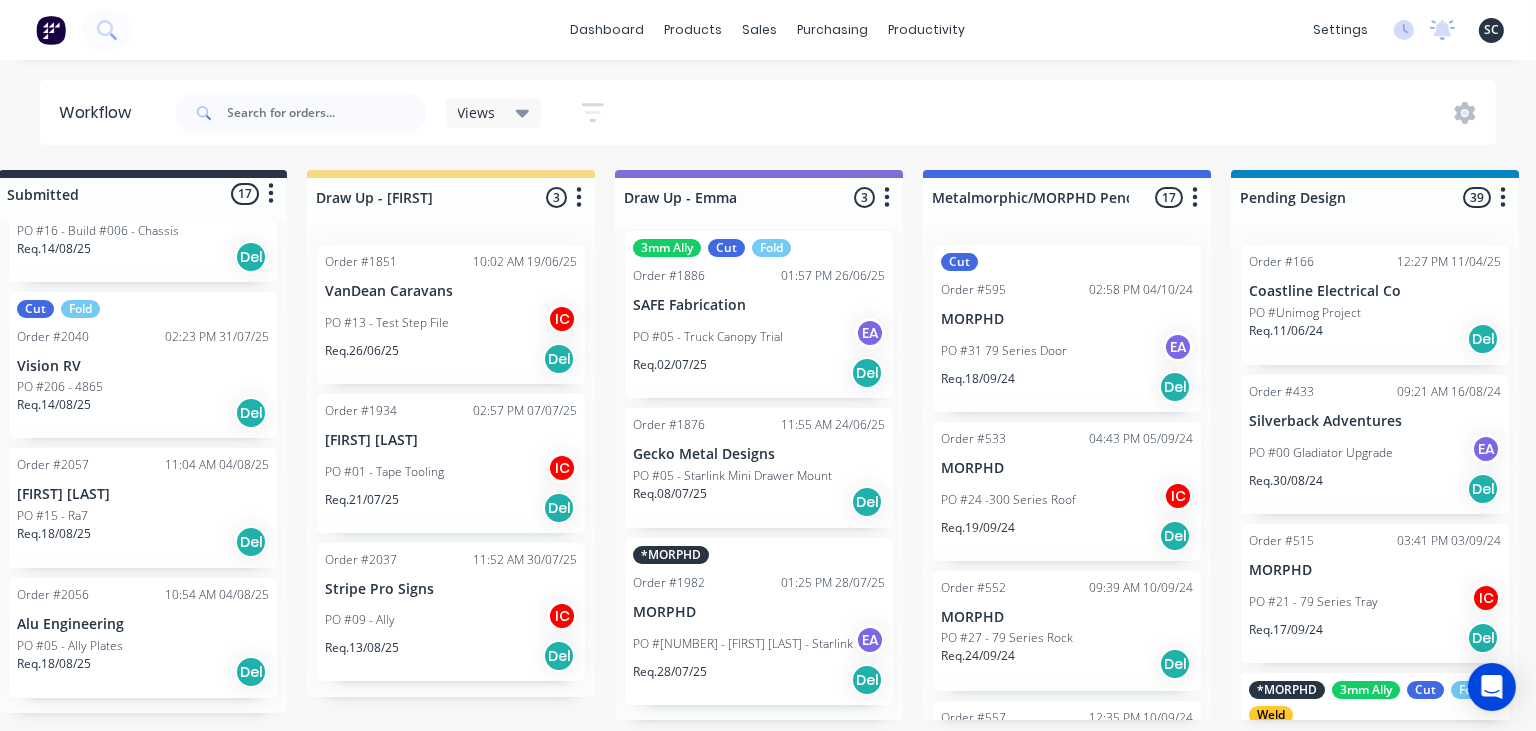 scroll, scrollTop: 0, scrollLeft: 0, axis: both 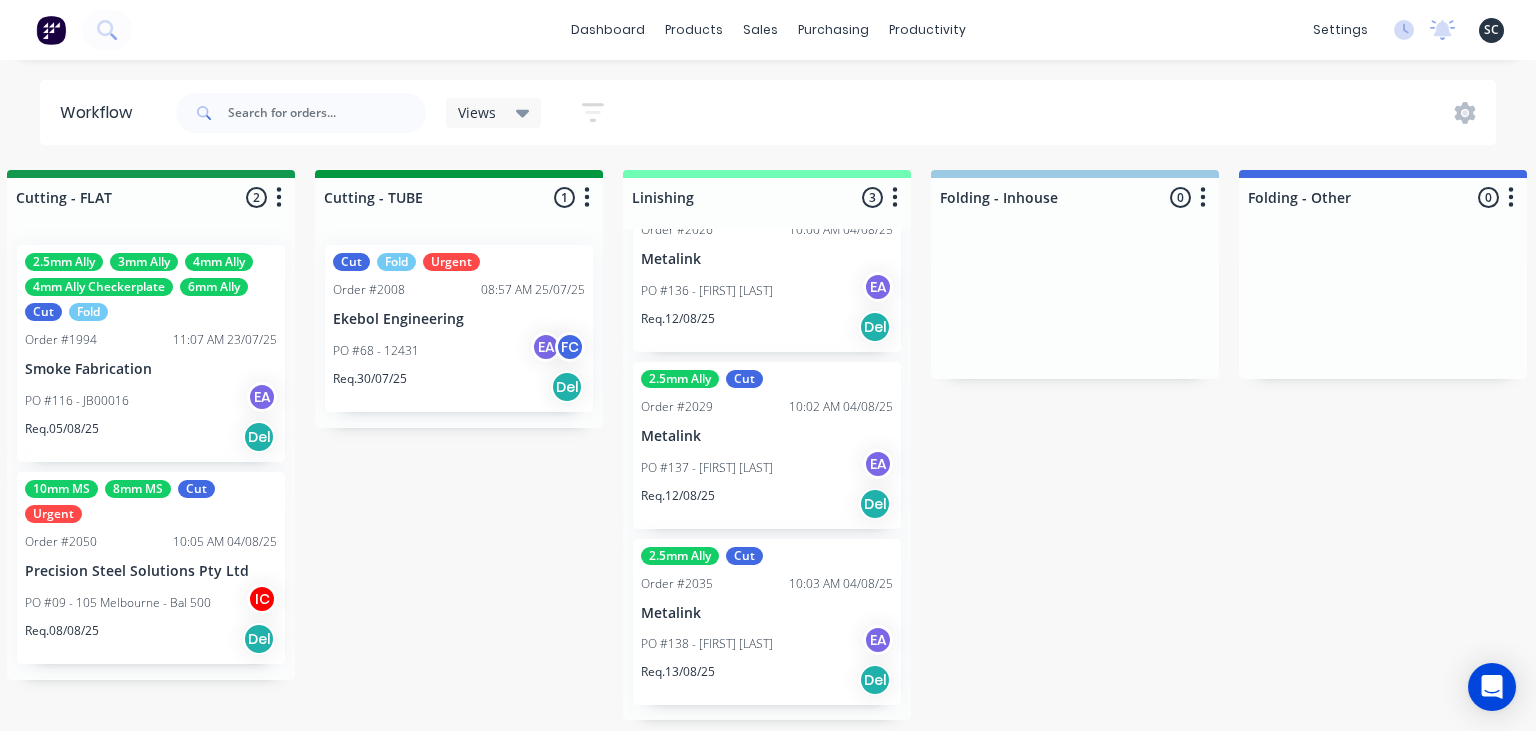 click on "Submitted 17 Status colour #273444 hex #273444 Save Cancel Summaries Total order value Invoiced to date To be invoiced Sort By Created date Required date Order number Customer name Most recent 0-Add labels for all materials and processes here 100x50x3mm ally RHS 2.5mm SS 3mm Ally Cut Fold M10 Hex Nutserts Powder Coat Order #386 09:56 AM 09/06/25 Metalmorphic PO #00-Template Req. 05/06/24 Del Quote Order #2041 02:41 PM 30/07/25 Jet Set Aviation Detailing PO #01 - Engrave Req. 30/07/25 Del Quote Order #2028 01:41 PM 29/07/25 Limitless Kustomz PO #01 - RFQ Req. 05/08/25 Del Quote Order #2032 06:43 PM 29/07/25 Shaun Britland PO #01 - Parts Req. 05/08/25 Del Order #2038 04:29 PM 30/07/25 Precision Steel Solutions Pty Ltd PO #08- 246 Tradewinds
Req. 06/08/25 Del Quote Order #2048 01:59 PM 31/07/25 Eye Specialists PO #01 - Paint Stencils Req. 07/08/25 Del Quote Order #2046 01:45 PM 31/07/25 The Piper Group PO #01 - RFQ Req. 07/08/25 Del Quote Order #2047 01:54 PM 31/07/25 Smartline Medical PO #02 - RFQ Req. Del Del" at bounding box center [240, 445] 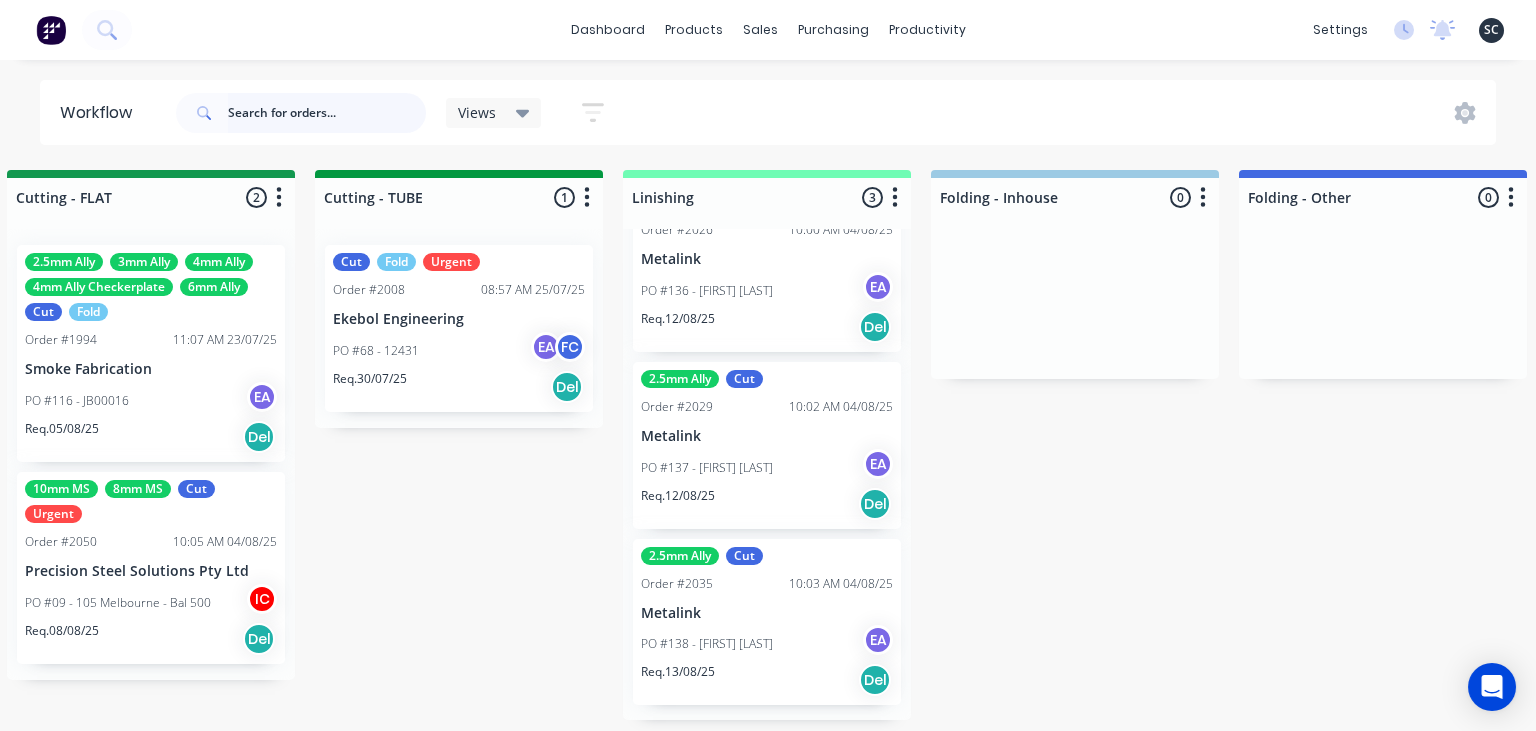click at bounding box center [327, 113] 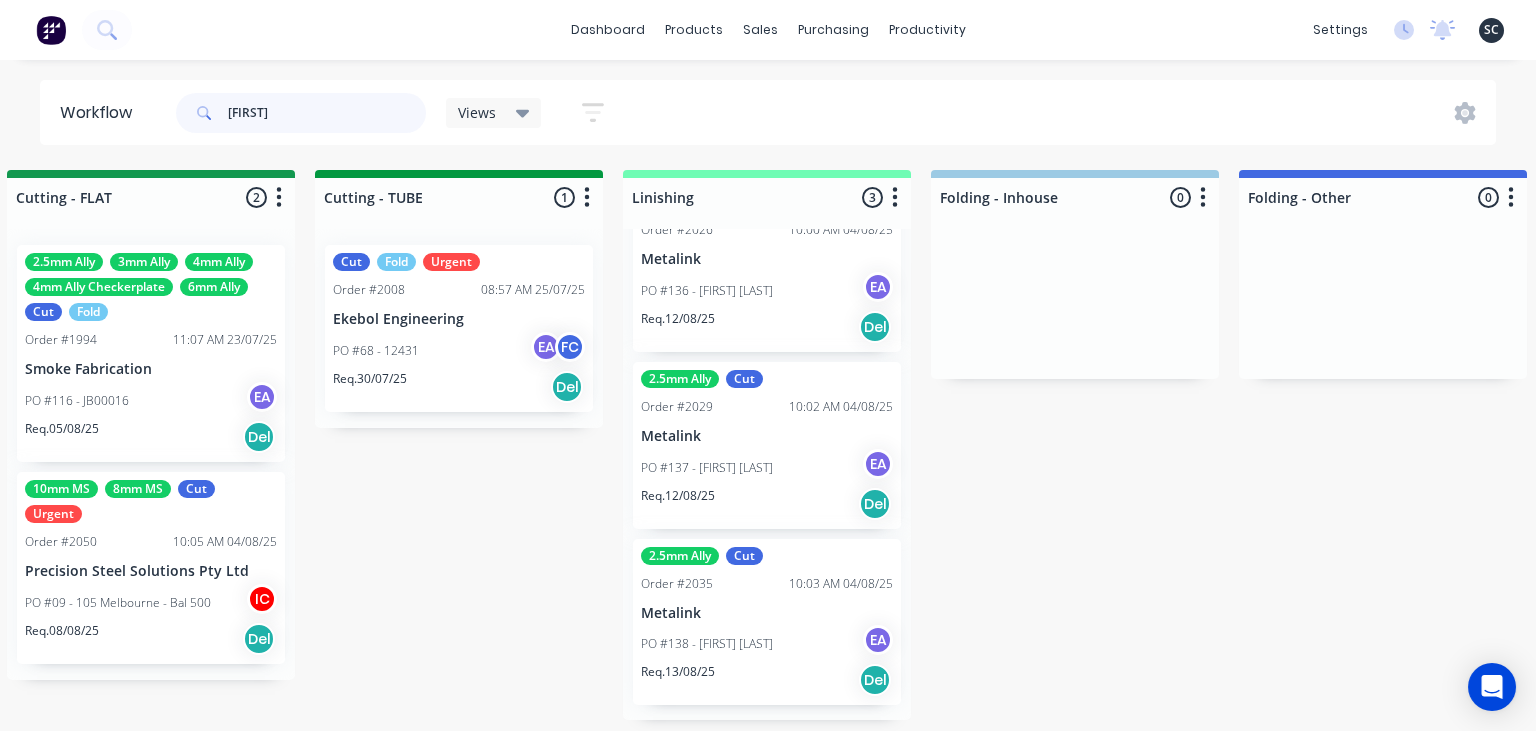 type on "[FIRST]" 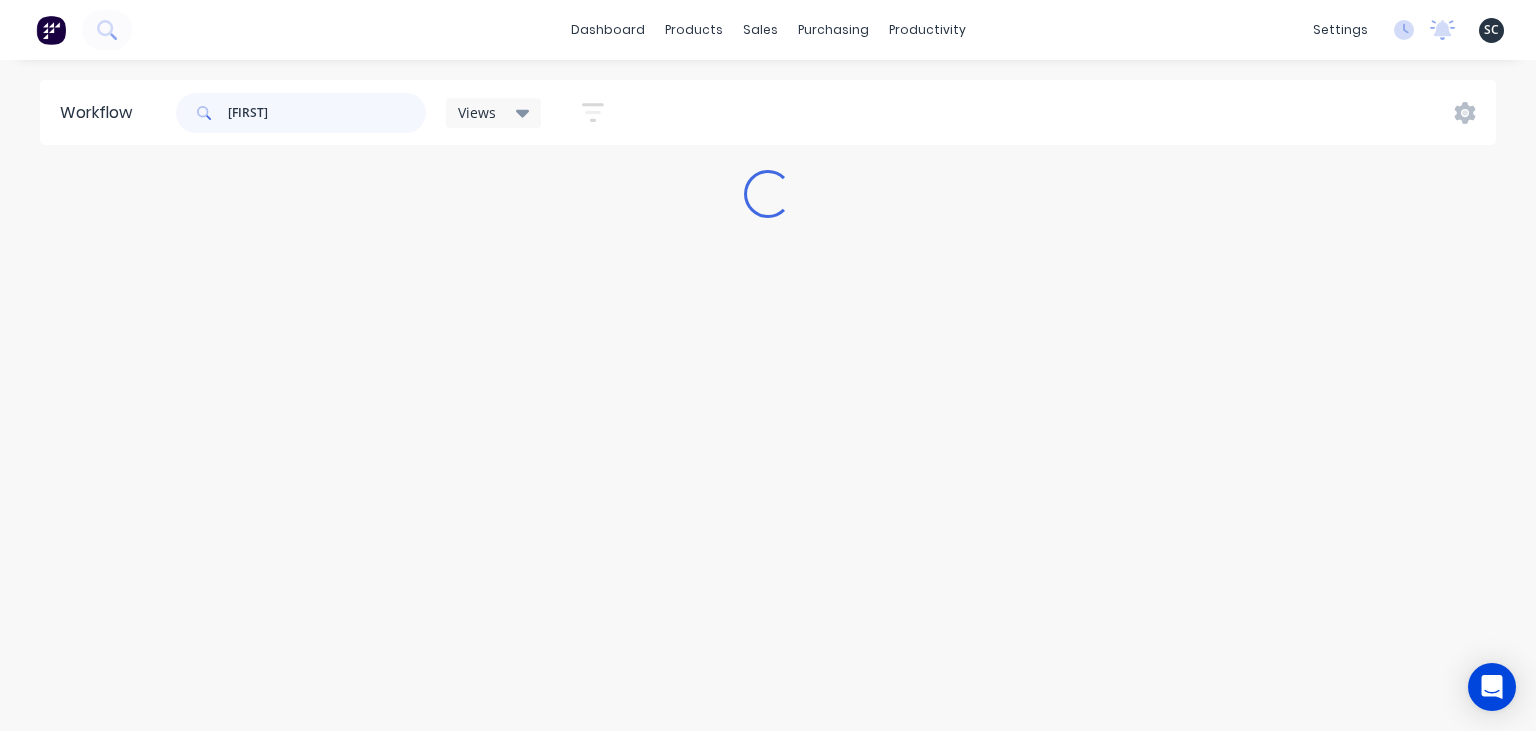 scroll, scrollTop: 0, scrollLeft: 0, axis: both 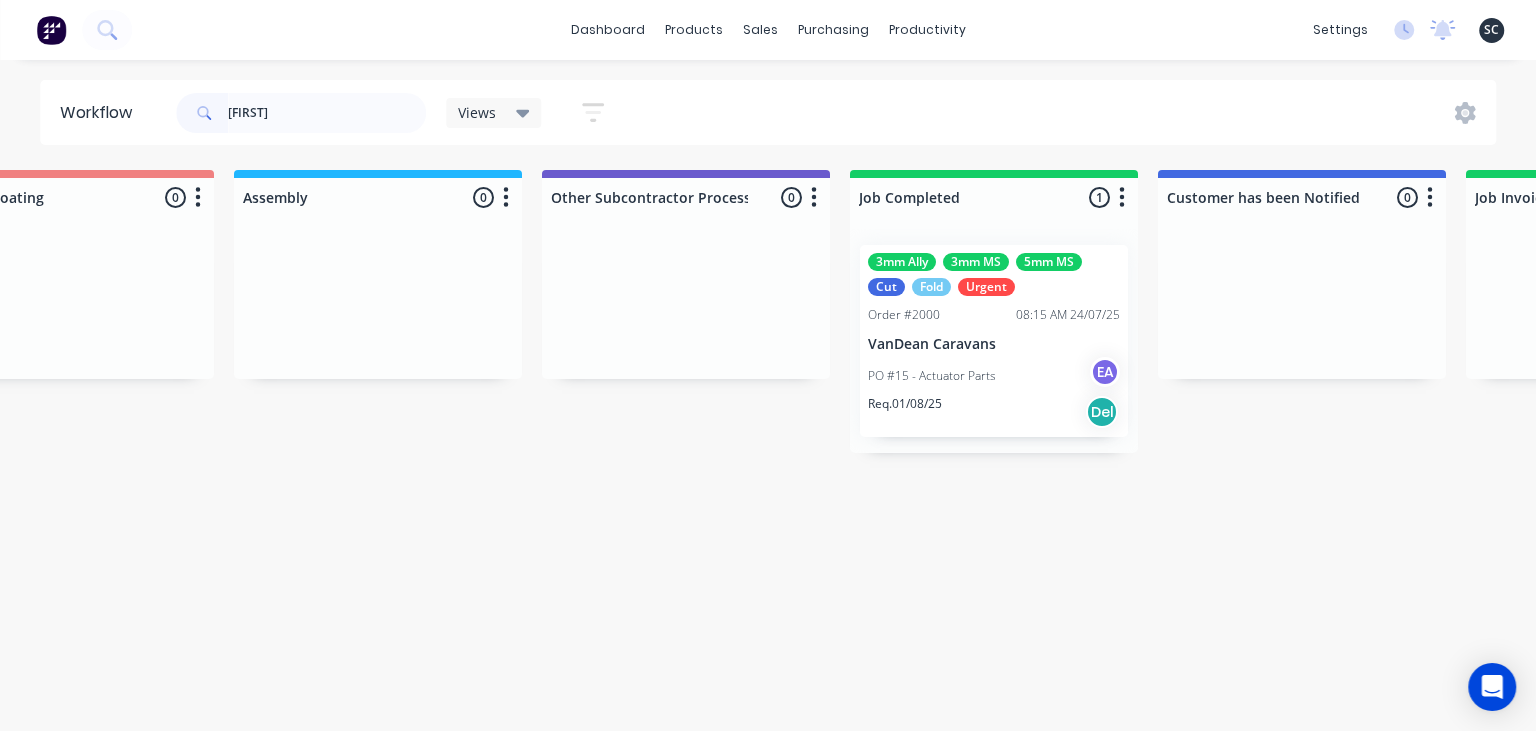 click on "PO #15 - Actuator Parts" at bounding box center (932, 376) 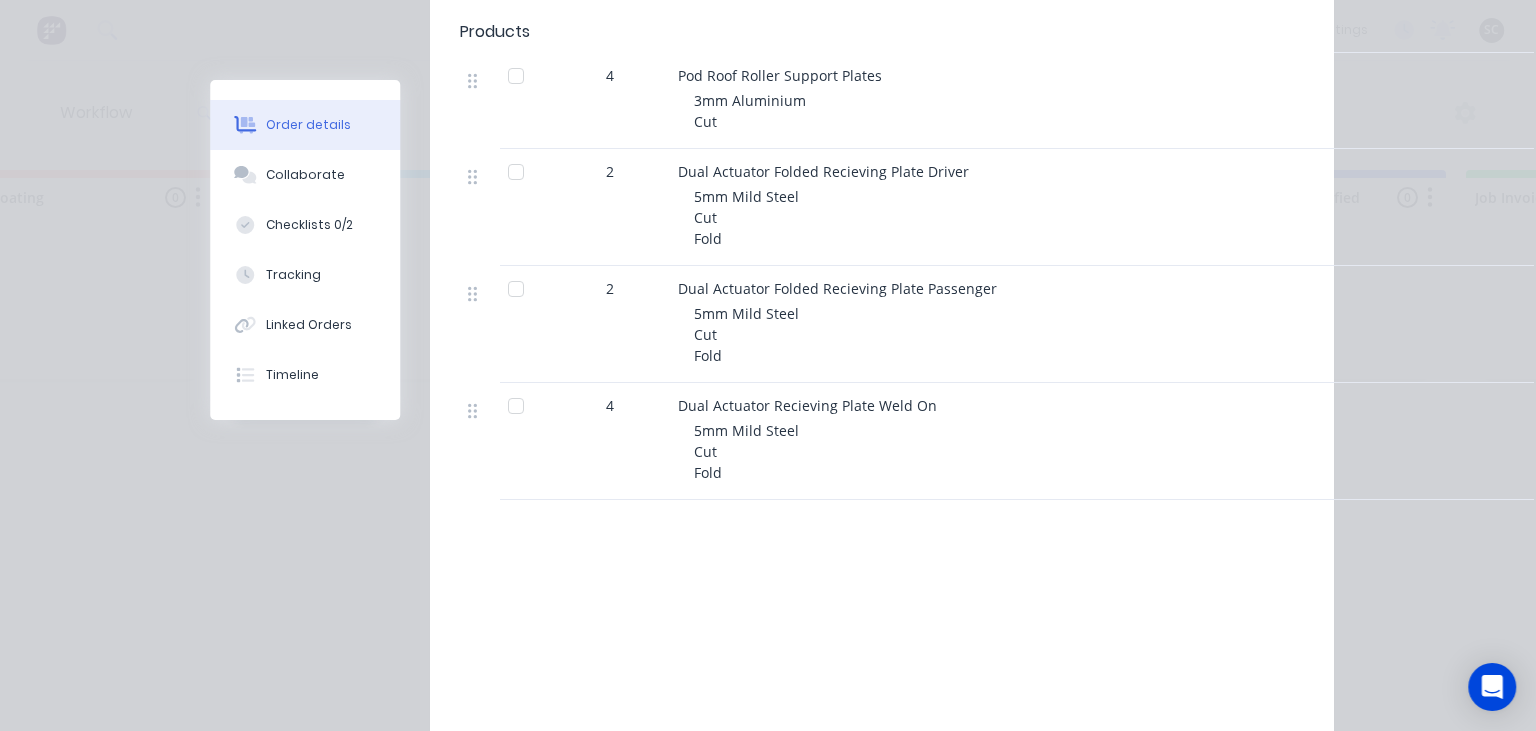 scroll, scrollTop: 2073, scrollLeft: 0, axis: vertical 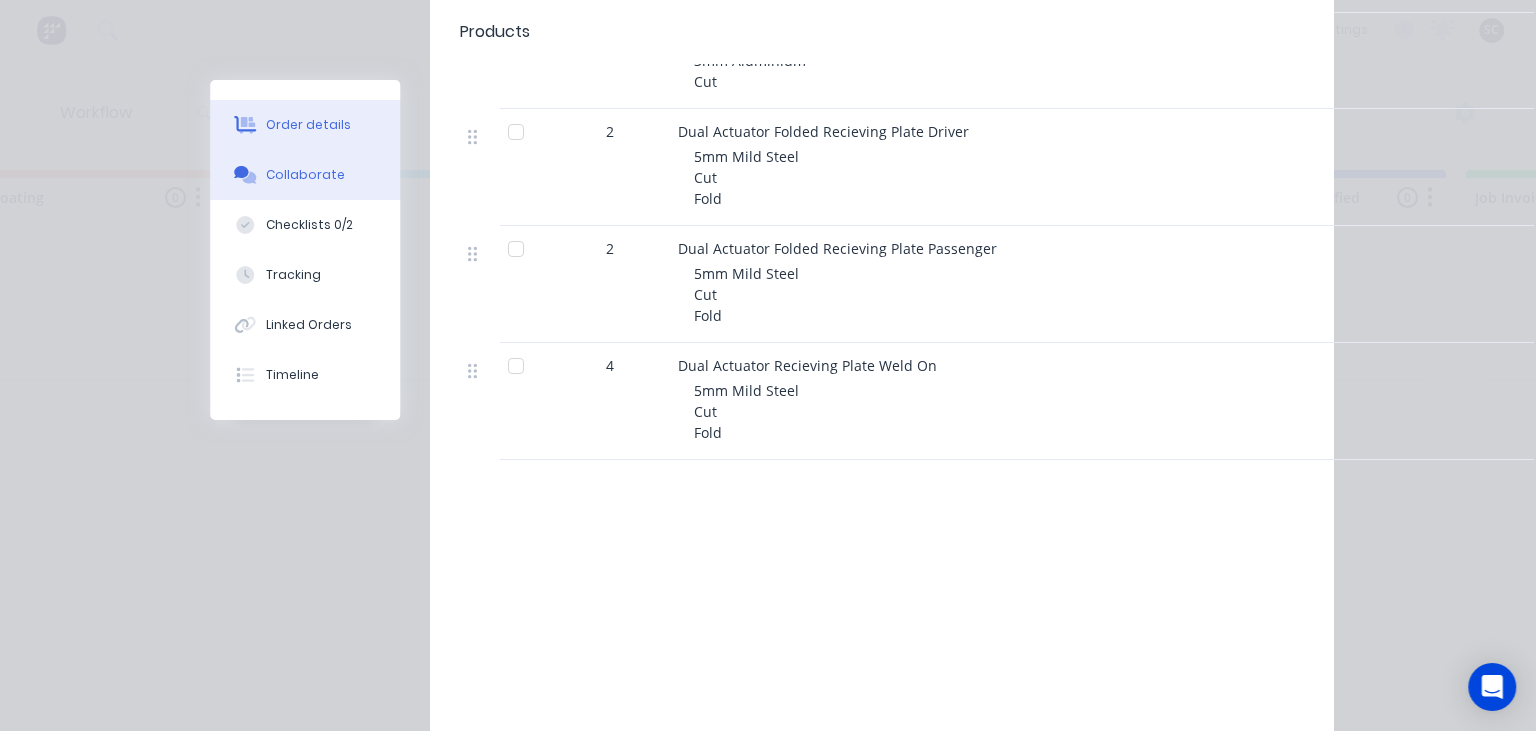 click on "Collaborate" at bounding box center [305, 175] 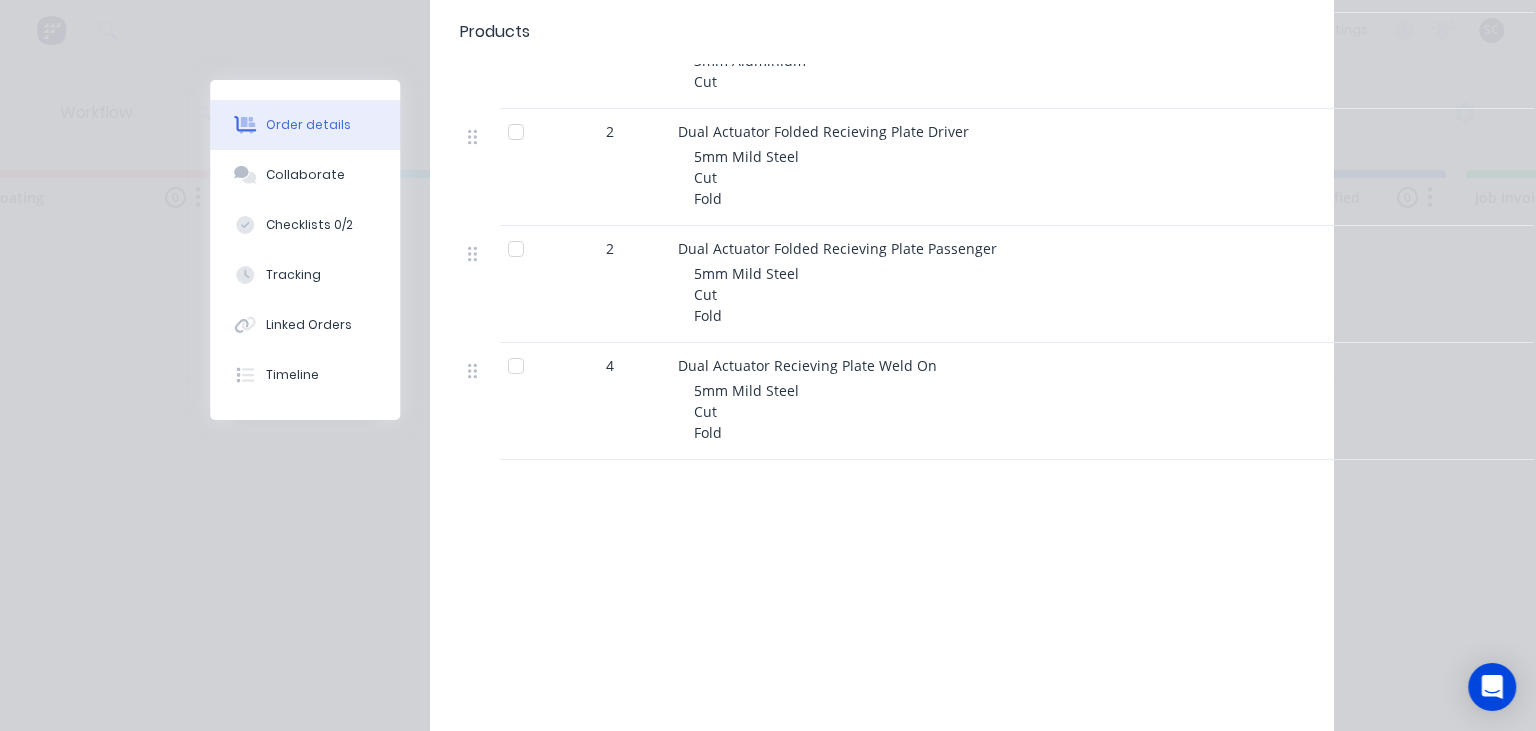 scroll, scrollTop: 0, scrollLeft: 0, axis: both 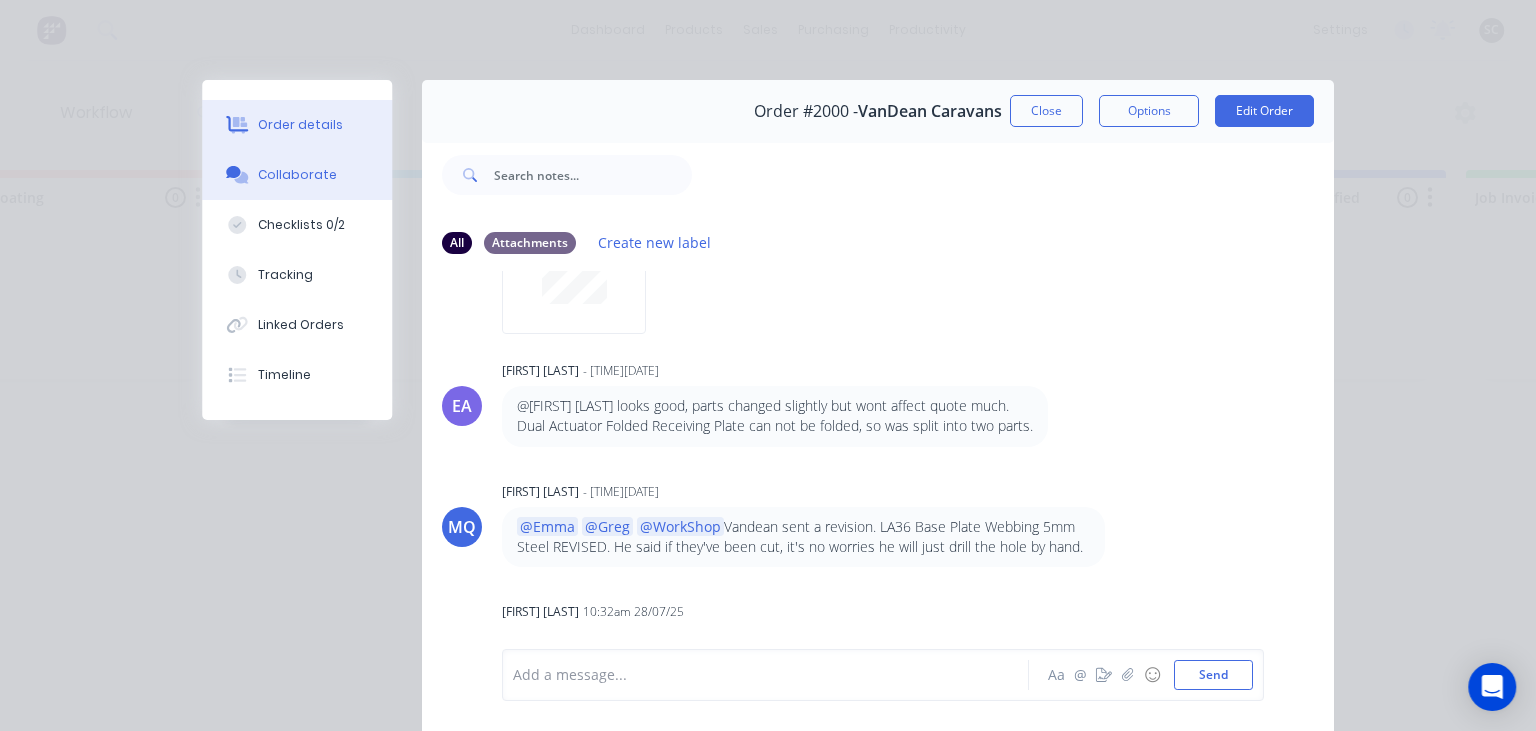 click on "Order details" at bounding box center (300, 125) 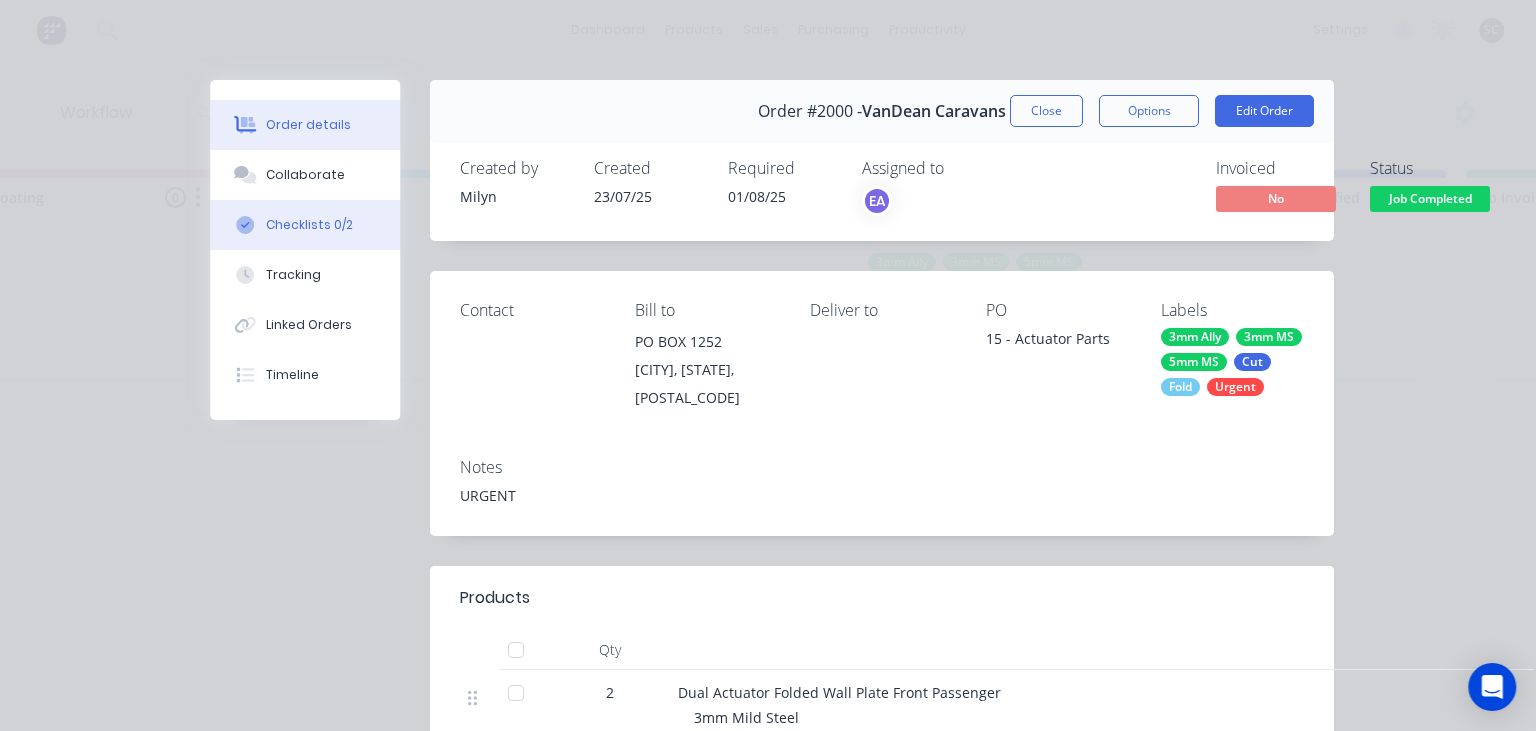 click on "Collaborate" at bounding box center (305, 175) 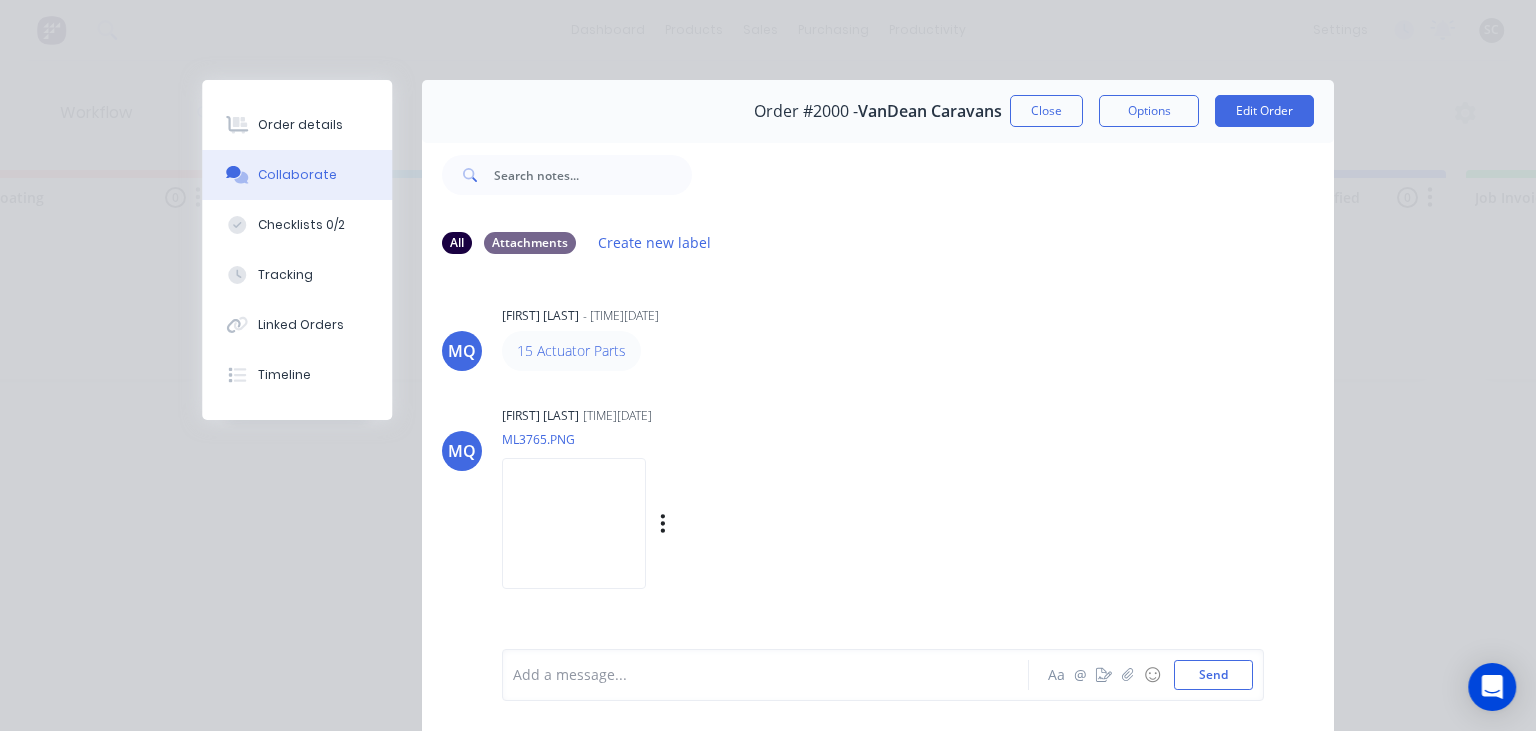 click on "Milyn Quinones 09:46am 23/07/25 ML3765.PNG Labels Download" at bounding box center [753, 491] 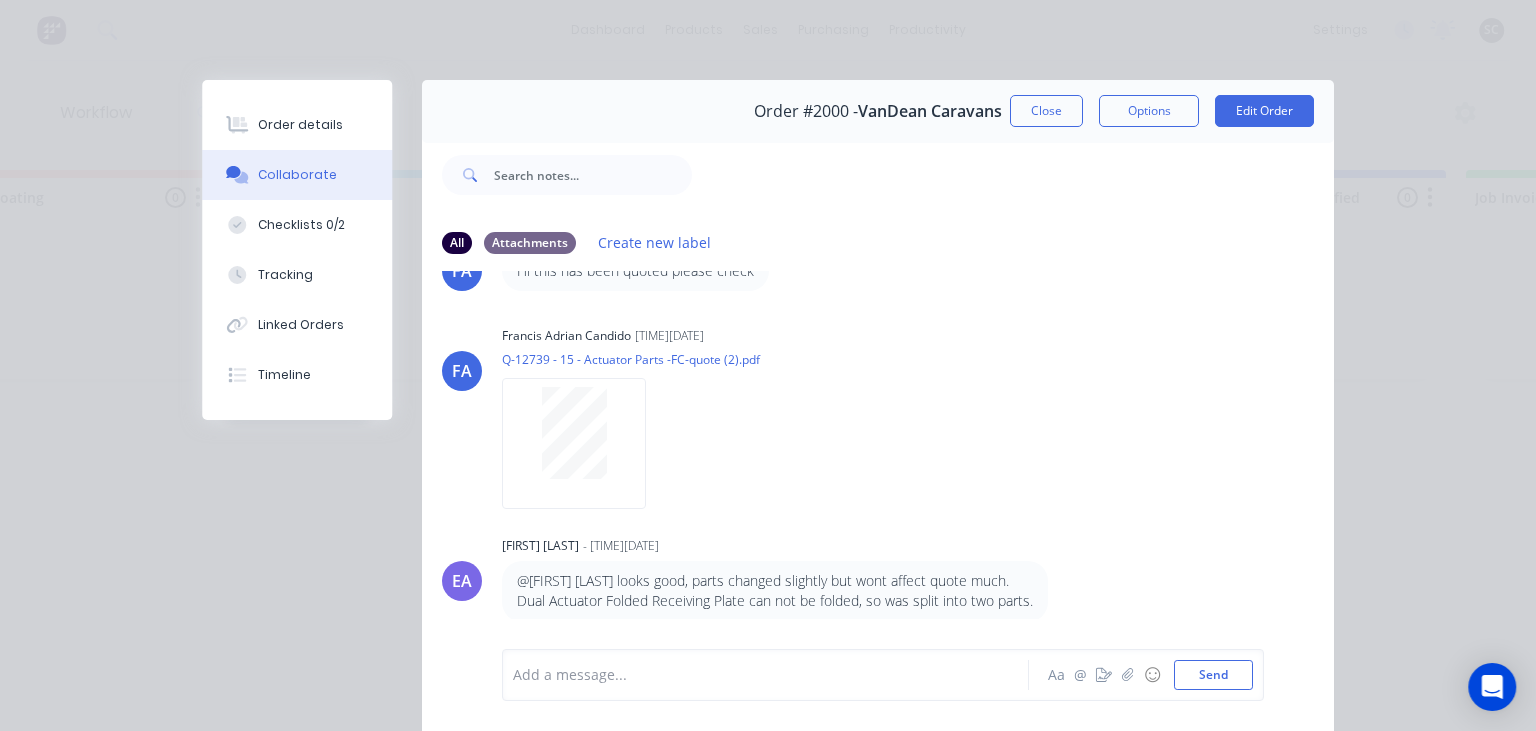 scroll, scrollTop: 1096, scrollLeft: 0, axis: vertical 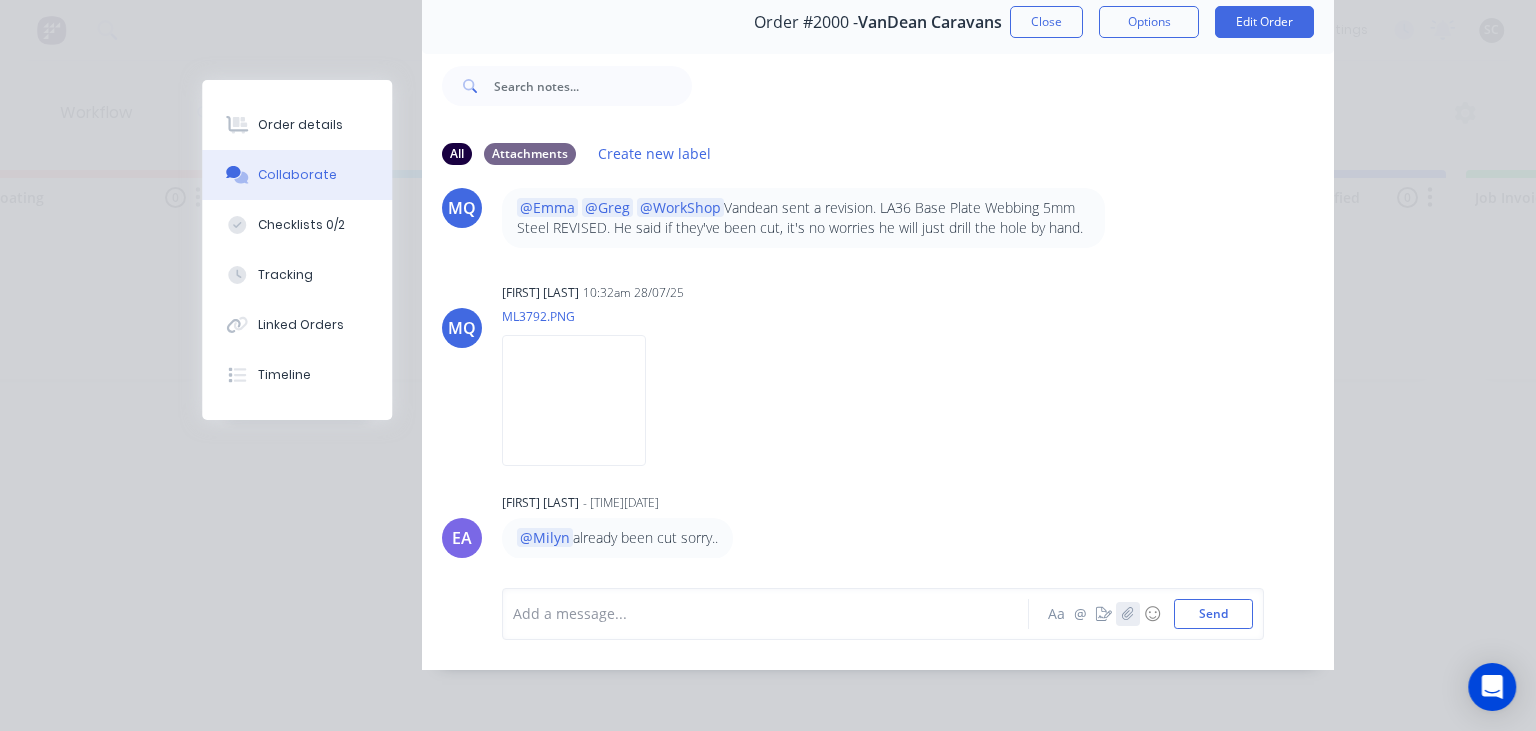 click at bounding box center (1128, 614) 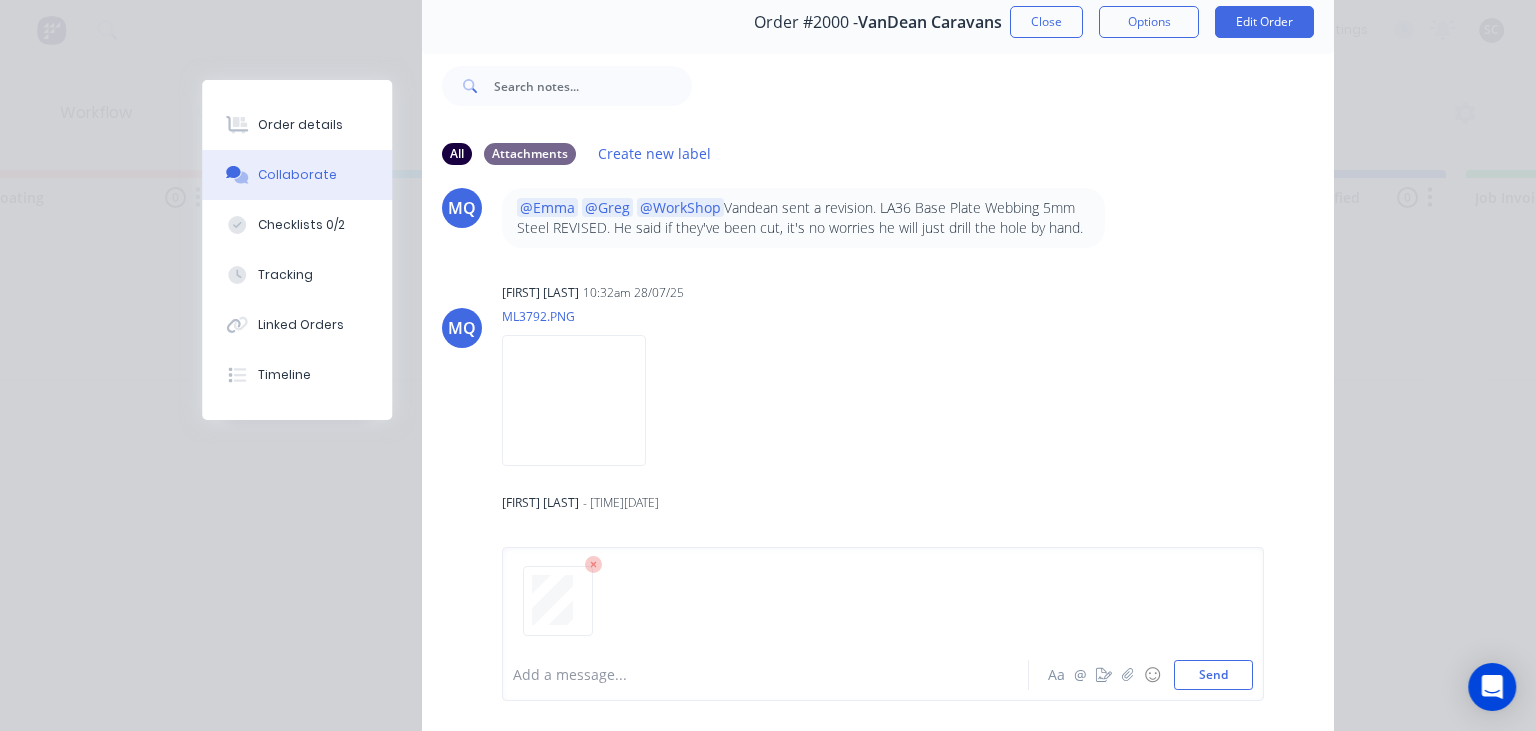 click at bounding box center (771, 675) 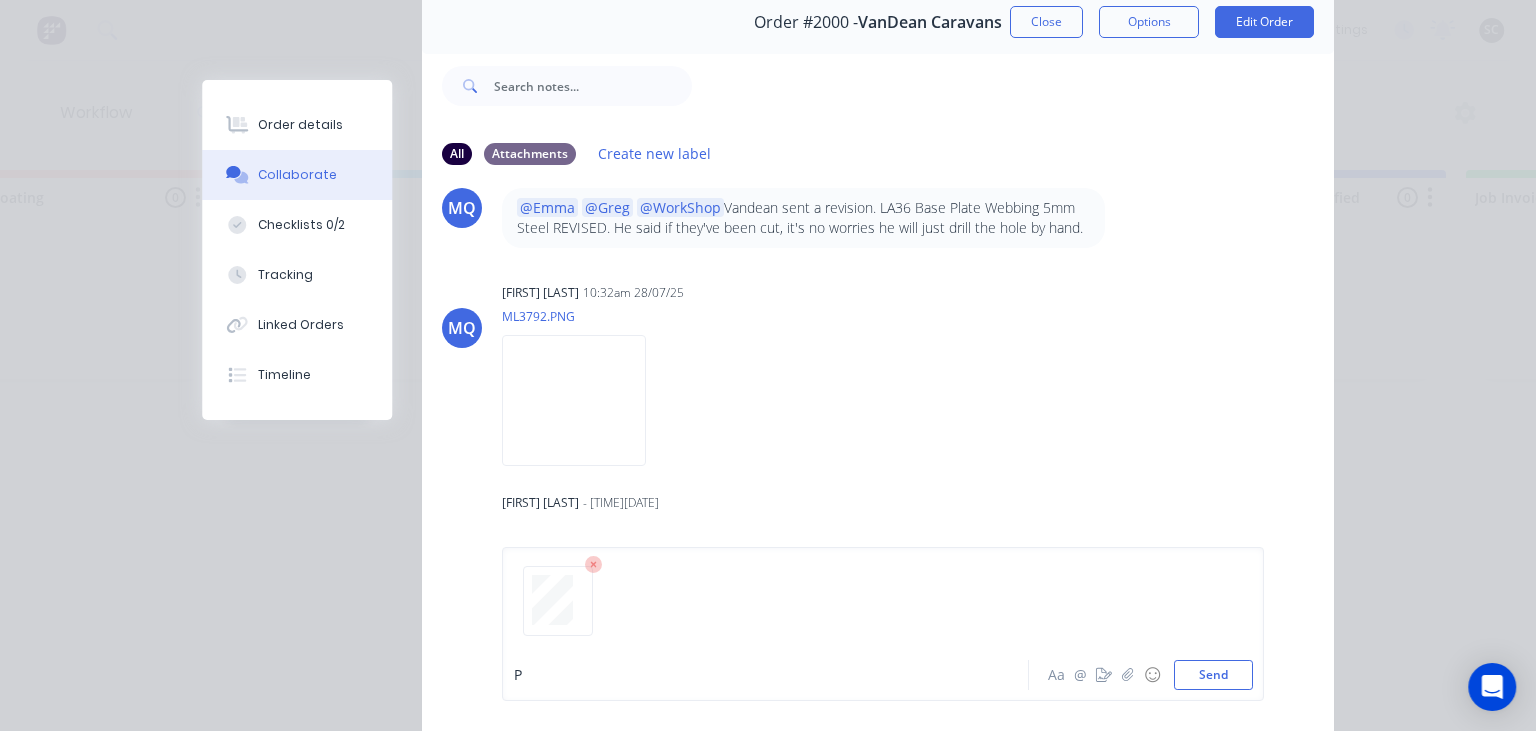 type 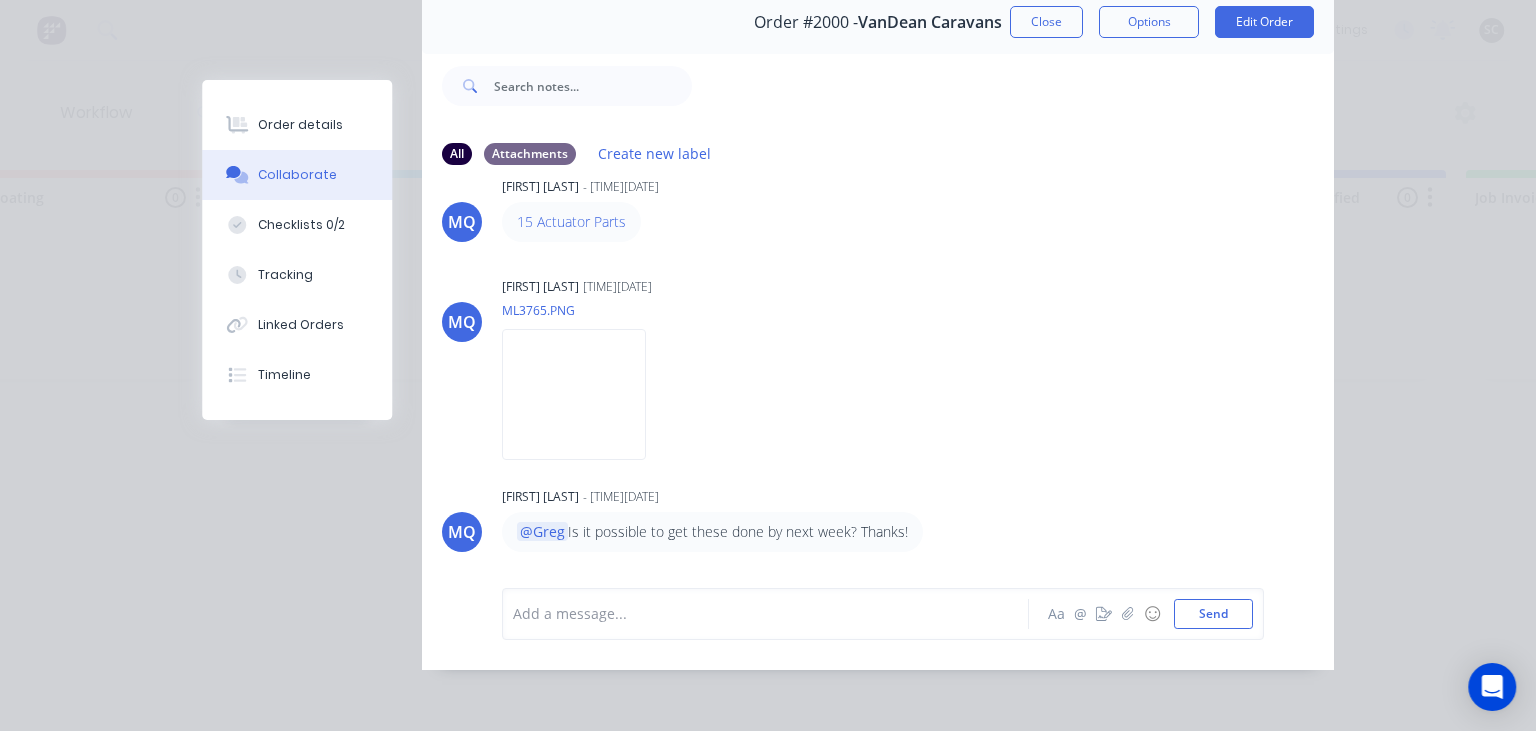 scroll, scrollTop: 0, scrollLeft: 0, axis: both 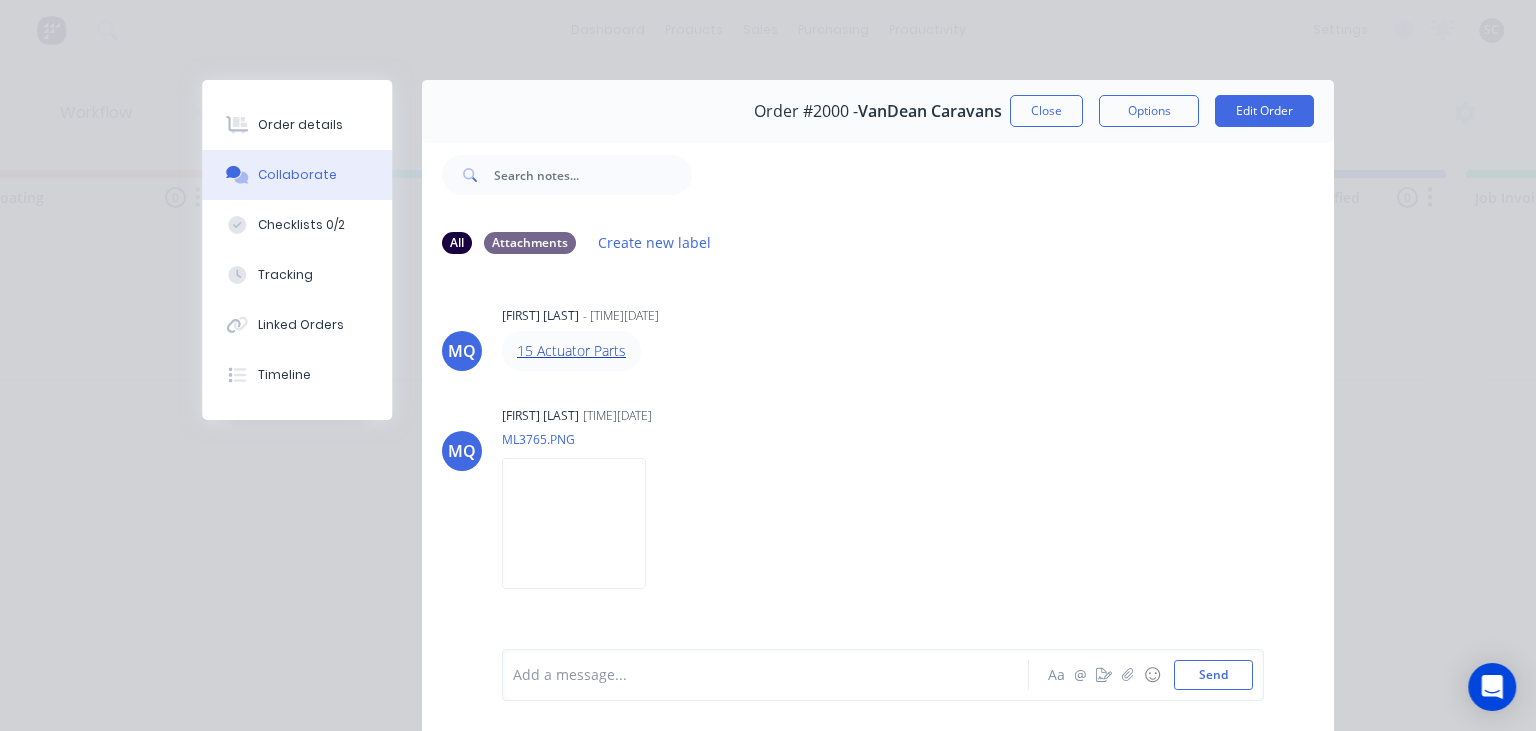 click on "15 Actuator Parts" at bounding box center [571, 350] 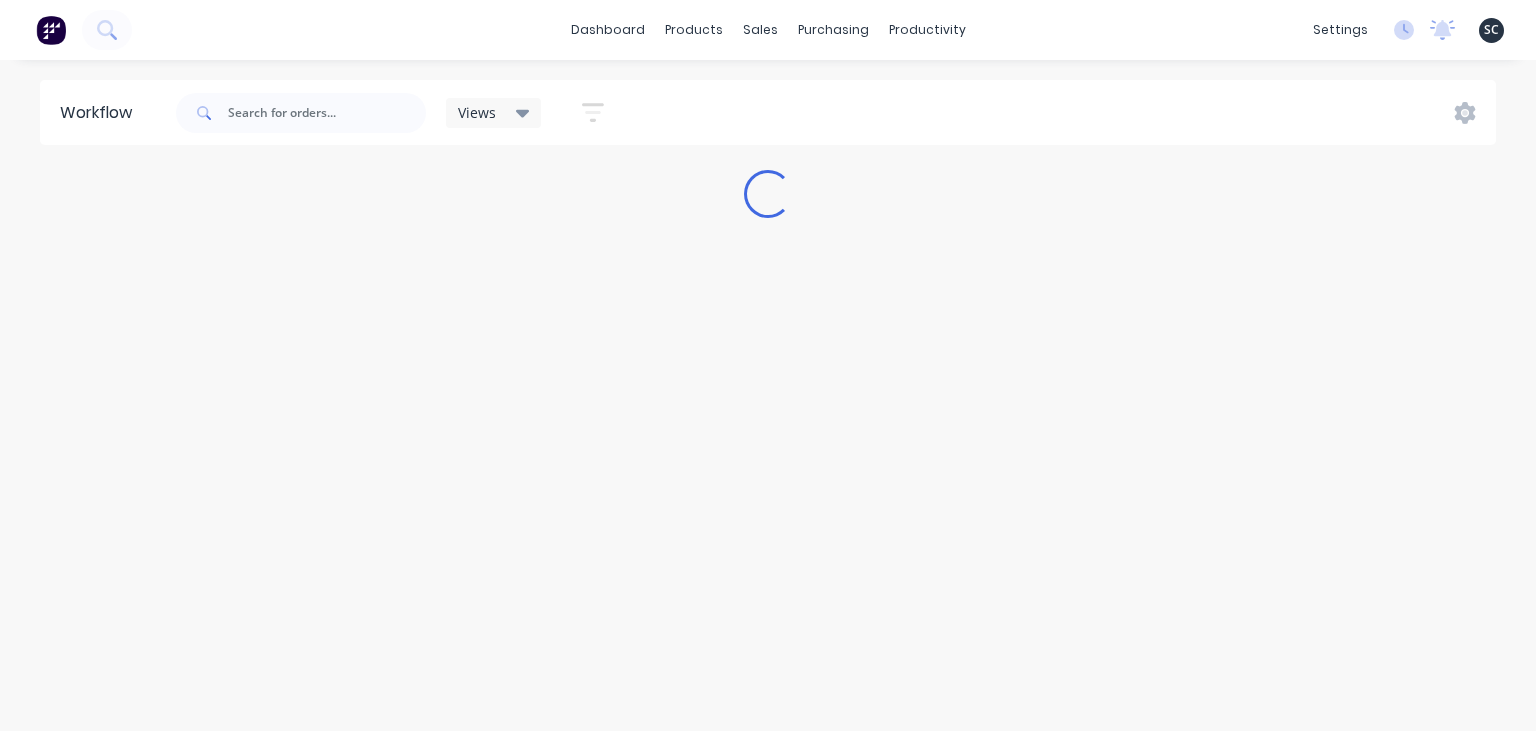 scroll, scrollTop: 0, scrollLeft: 0, axis: both 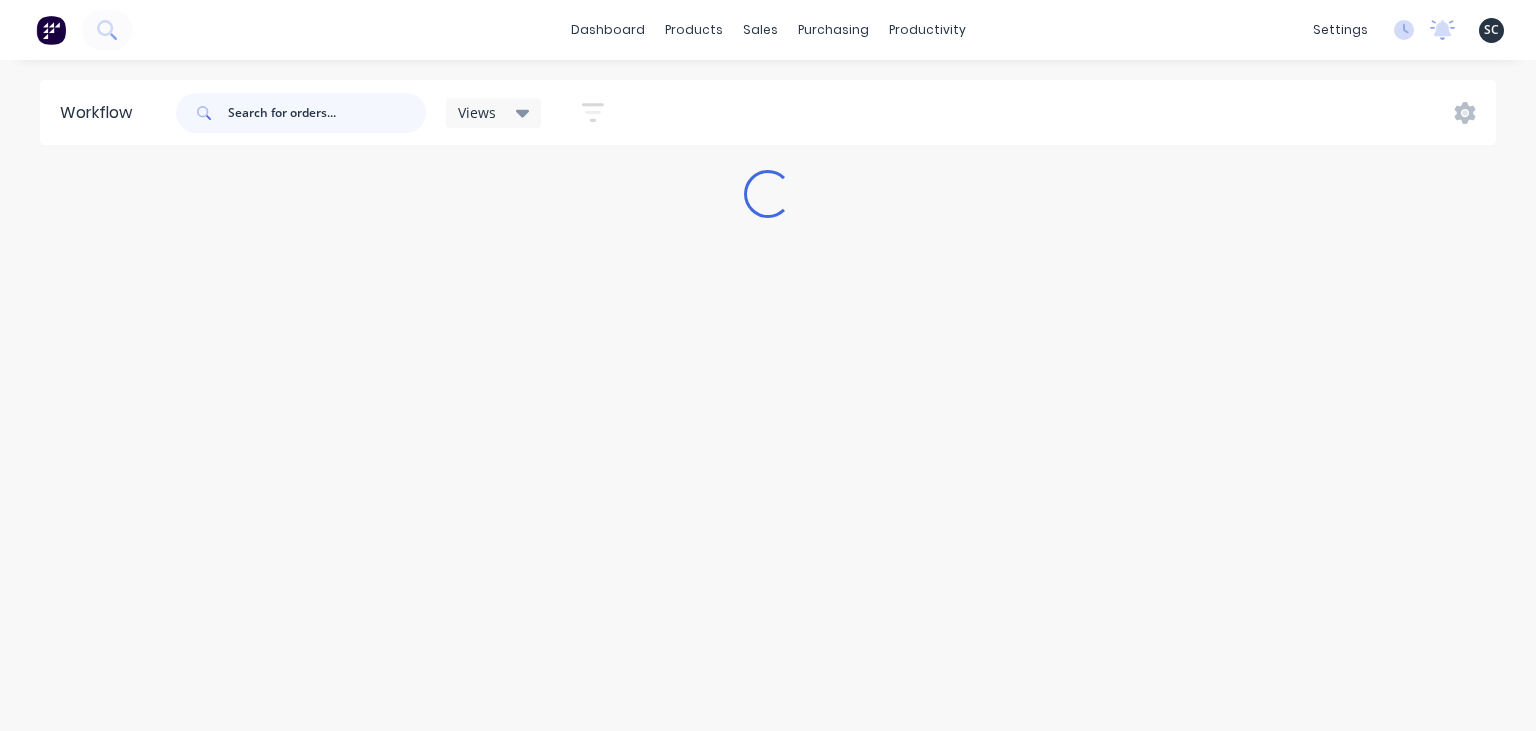 click at bounding box center (327, 113) 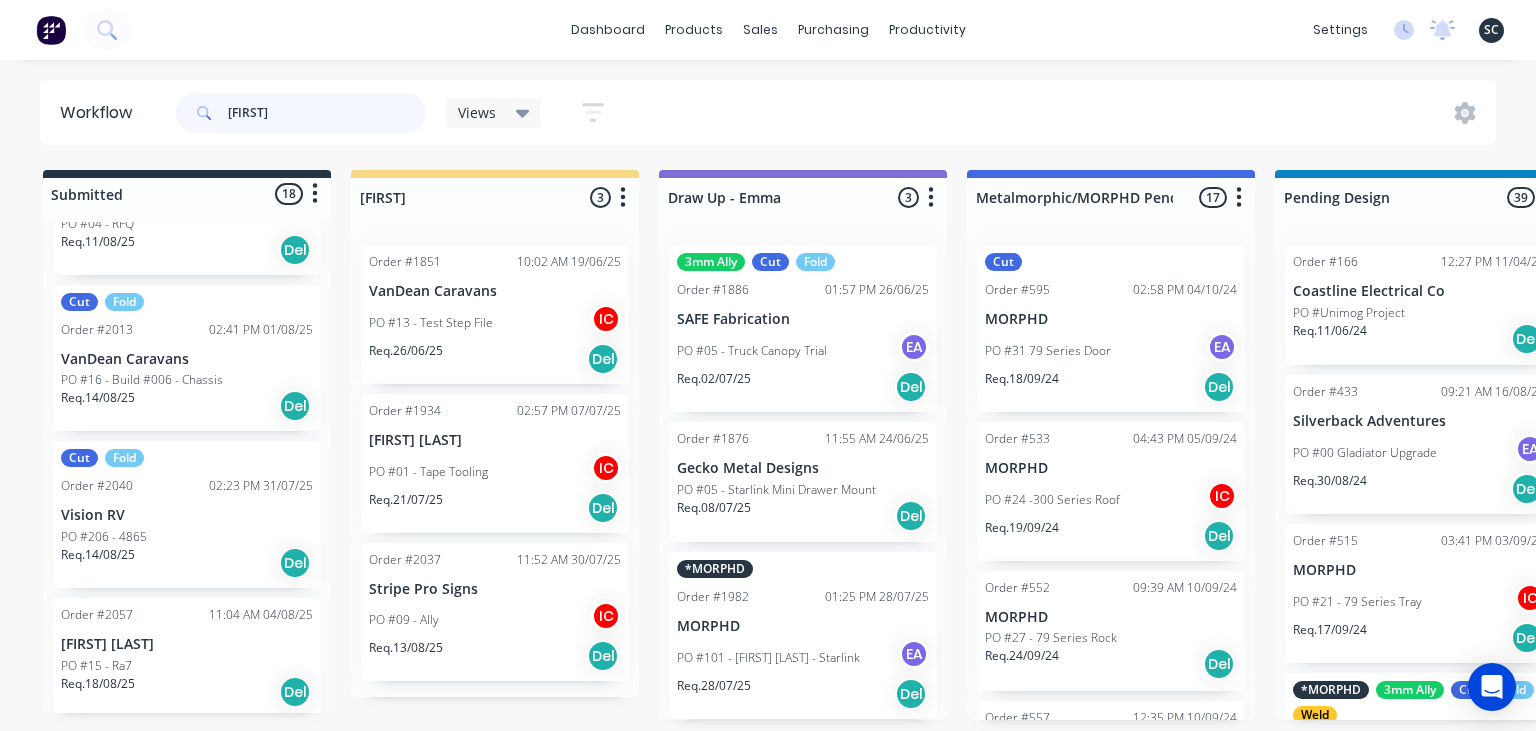 scroll, scrollTop: 2338, scrollLeft: 0, axis: vertical 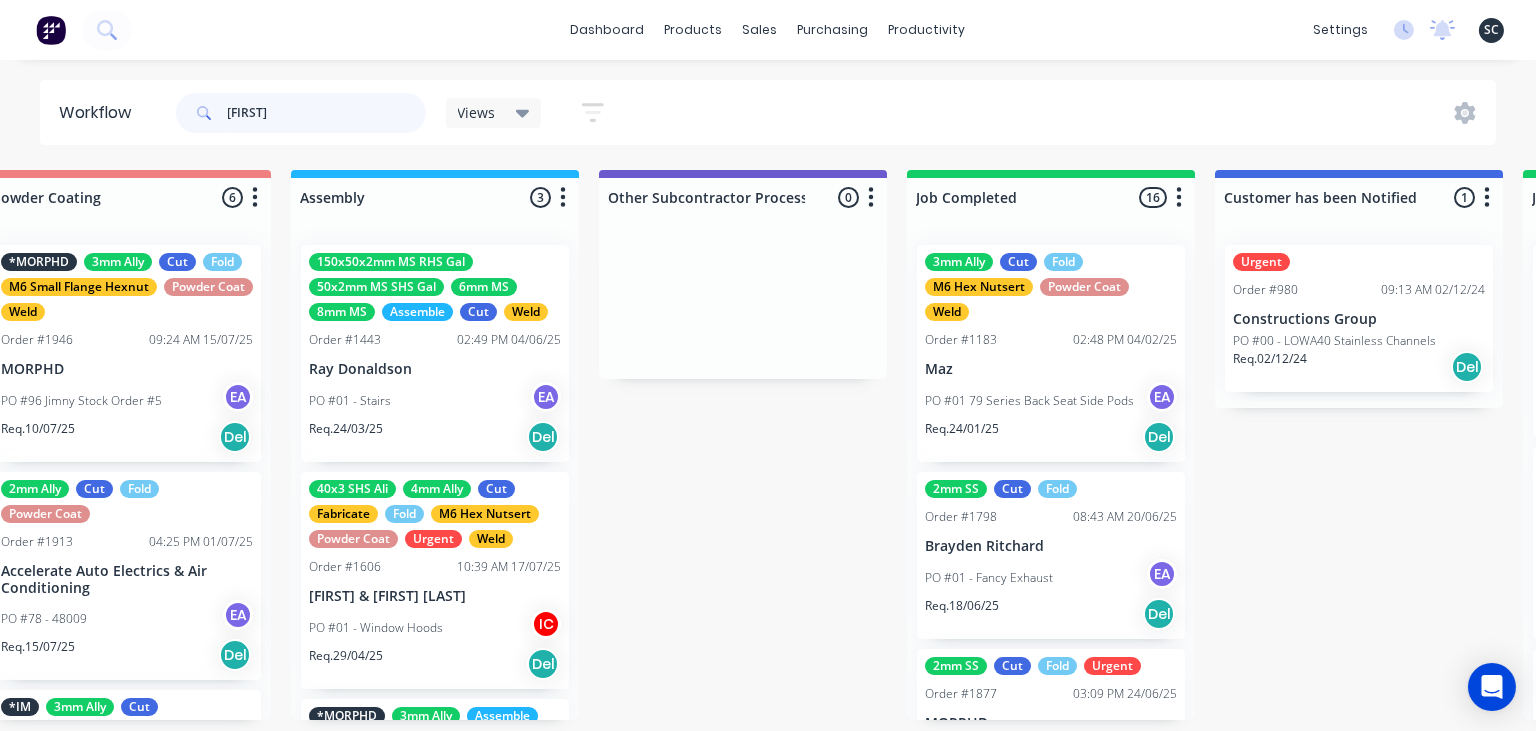 click on "[FIRST]" at bounding box center (327, 113) 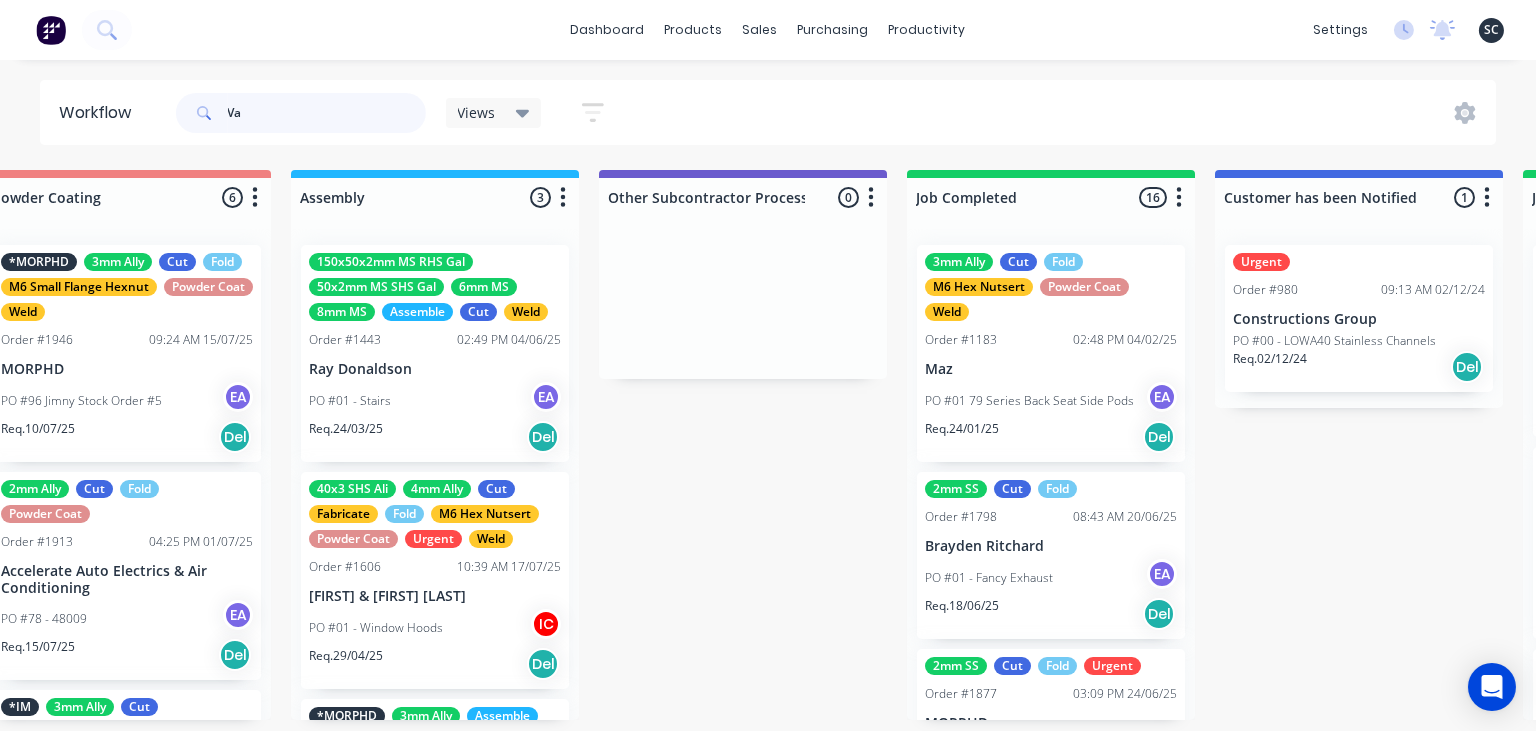 type on "V" 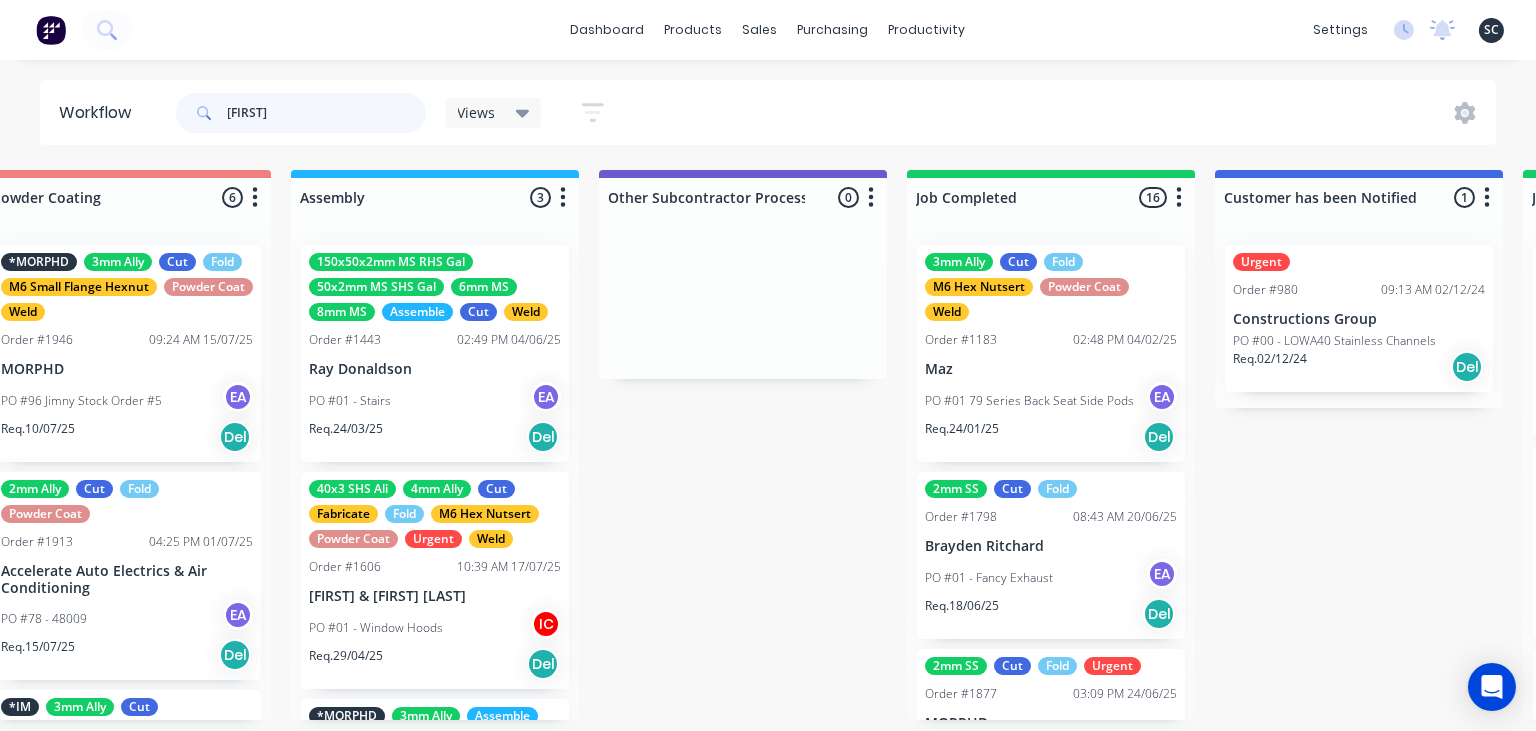 type on "[FIRST]" 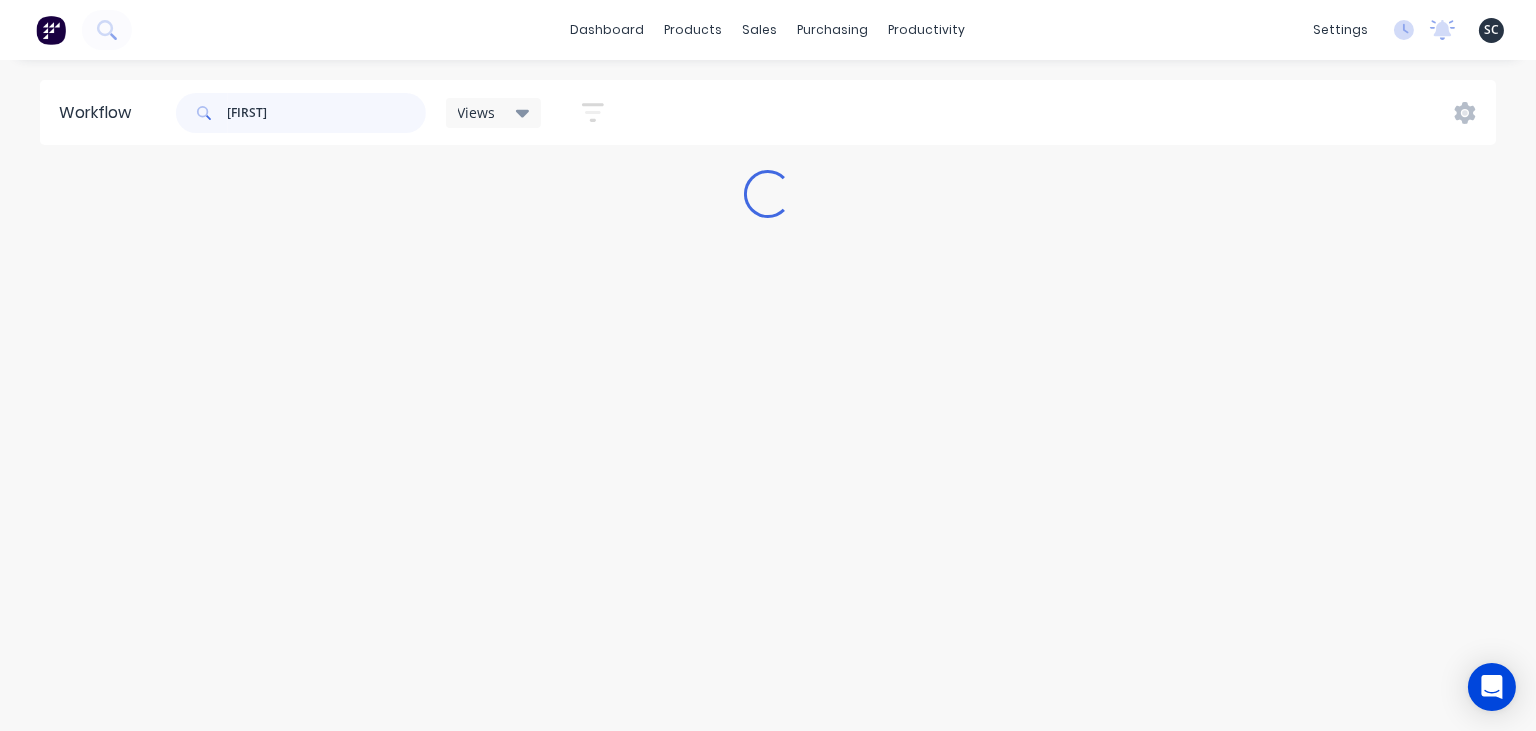 scroll, scrollTop: 0, scrollLeft: 0, axis: both 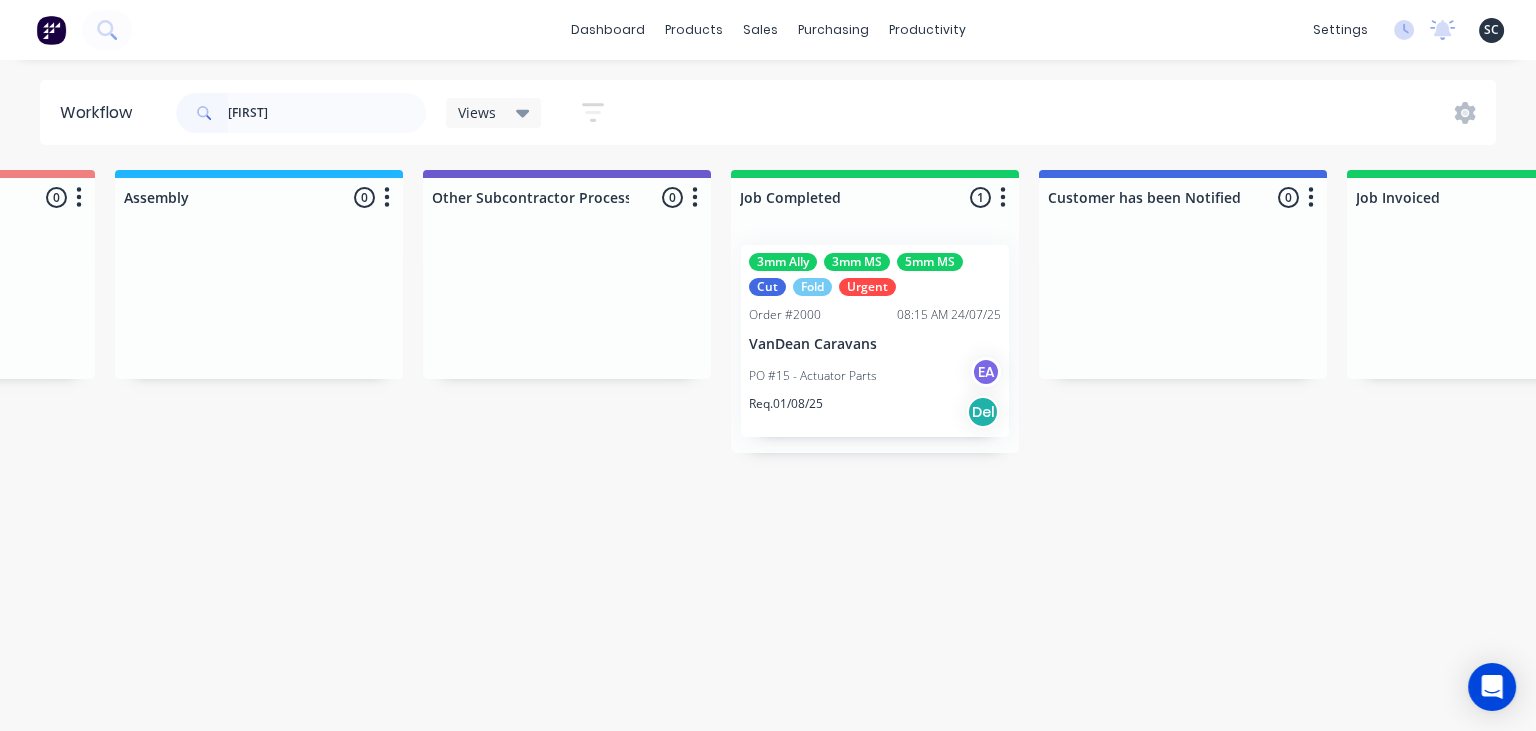 click on "PO #15 - Actuator Parts" at bounding box center [813, 376] 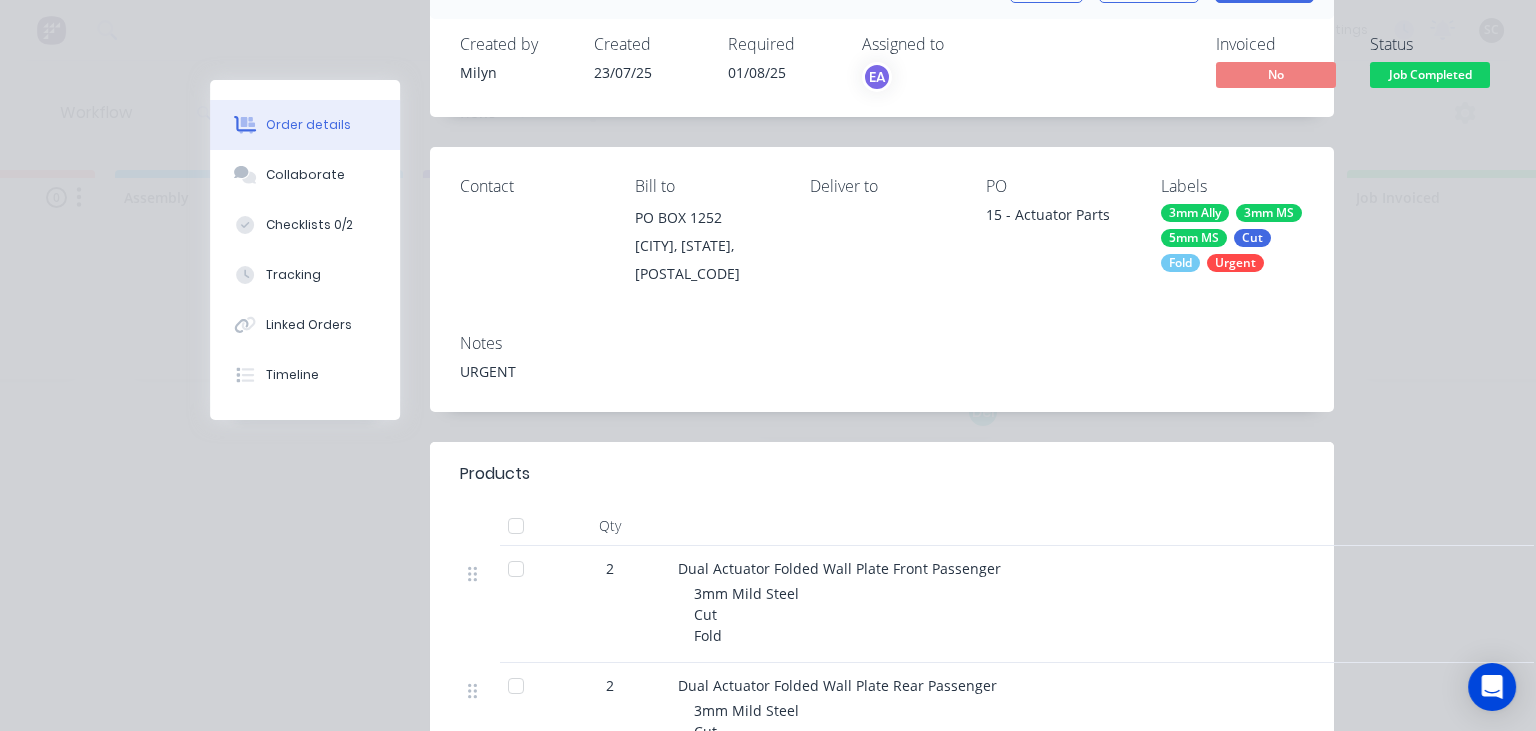 scroll, scrollTop: 115, scrollLeft: 0, axis: vertical 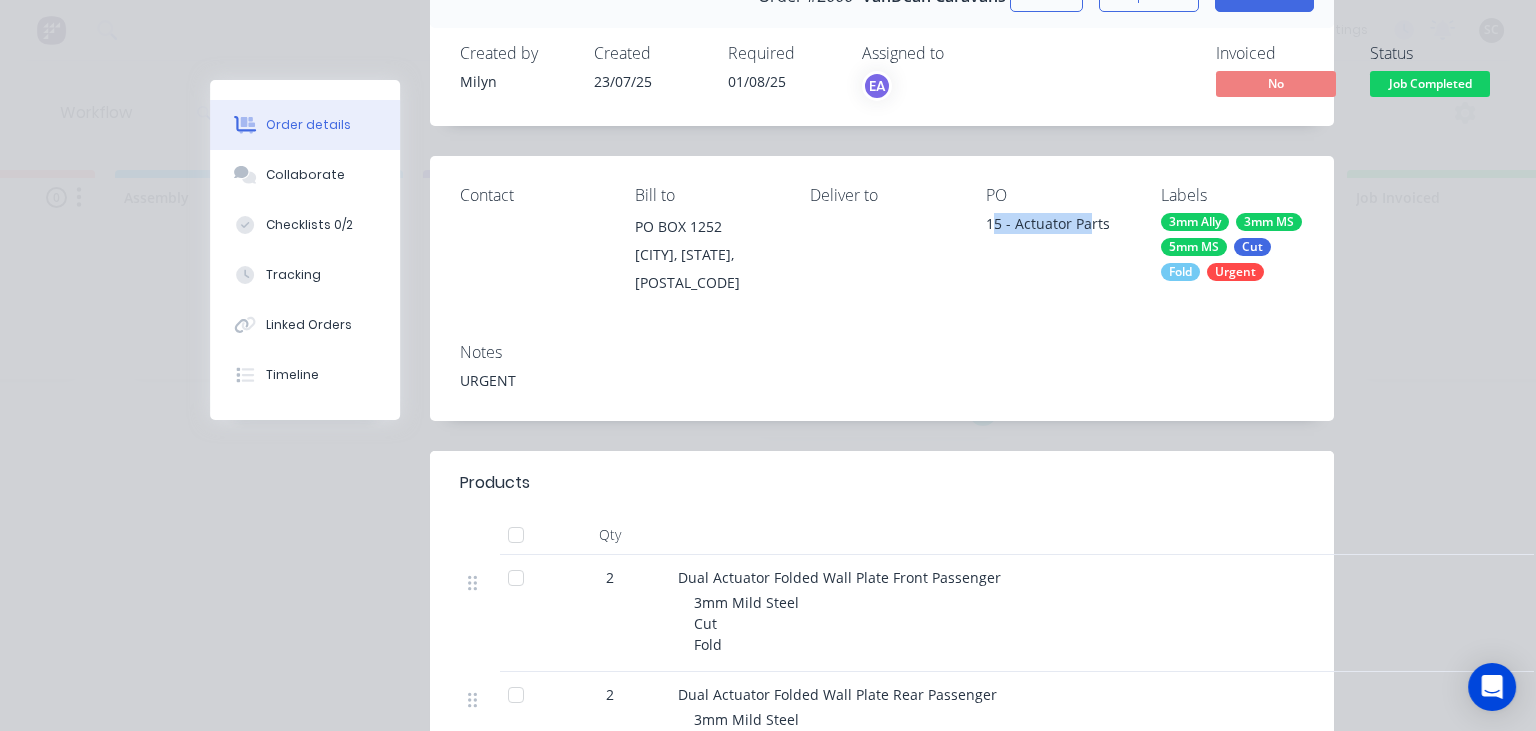 drag, startPoint x: 992, startPoint y: 229, endPoint x: 1091, endPoint y: 223, distance: 99.18165 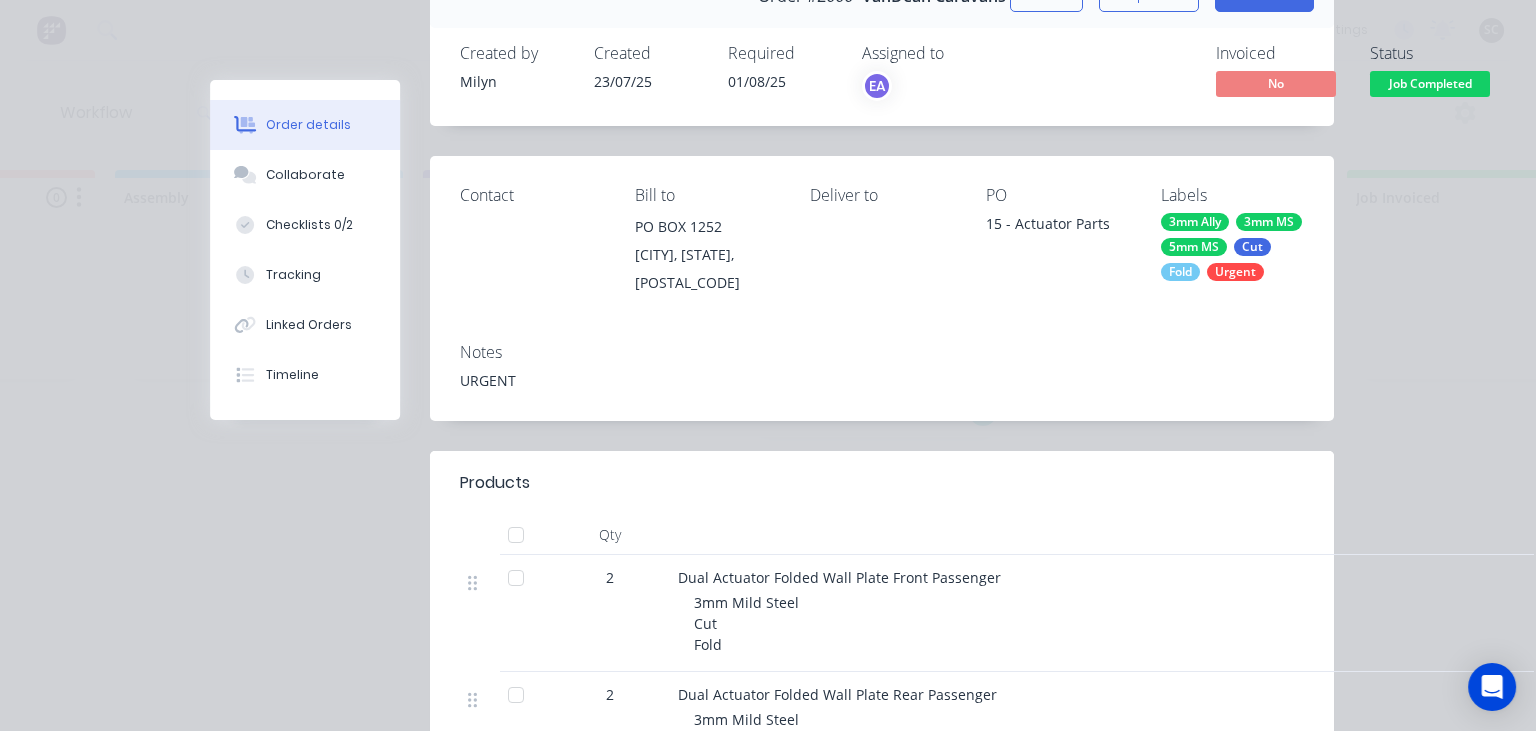 click on "PO 15 - Actuator Parts" at bounding box center (1057, 241) 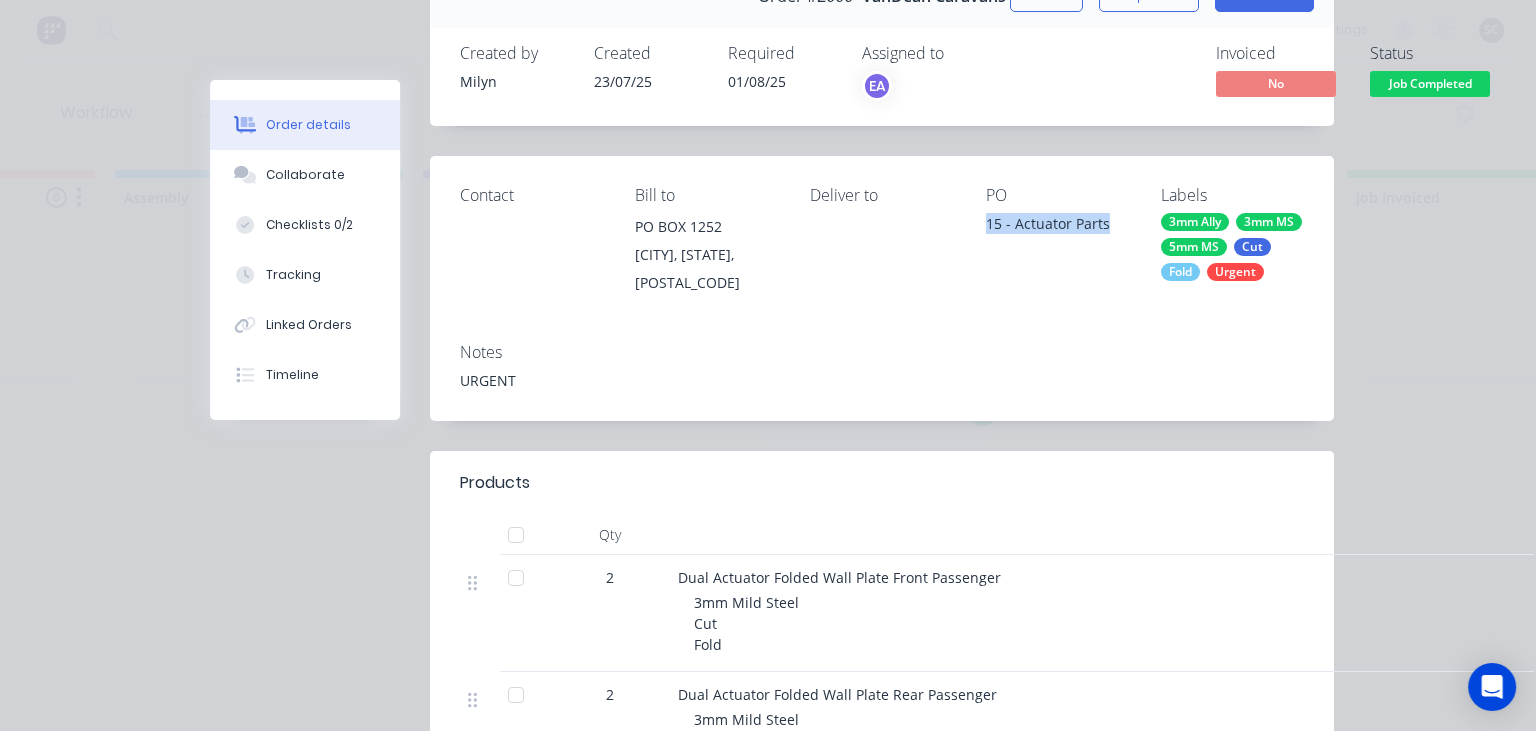 drag, startPoint x: 976, startPoint y: 218, endPoint x: 1112, endPoint y: 218, distance: 136 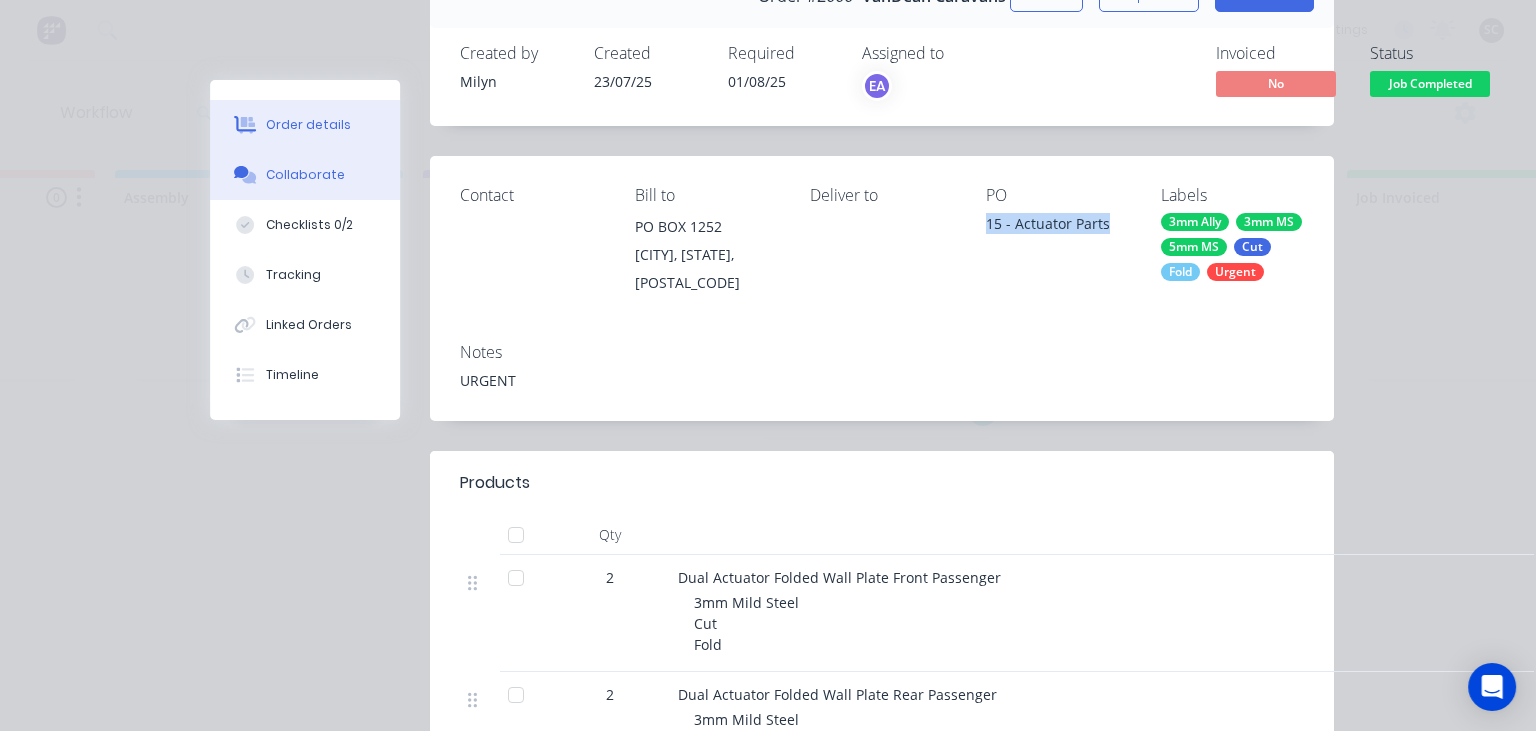 click on "Collaborate" at bounding box center [305, 175] 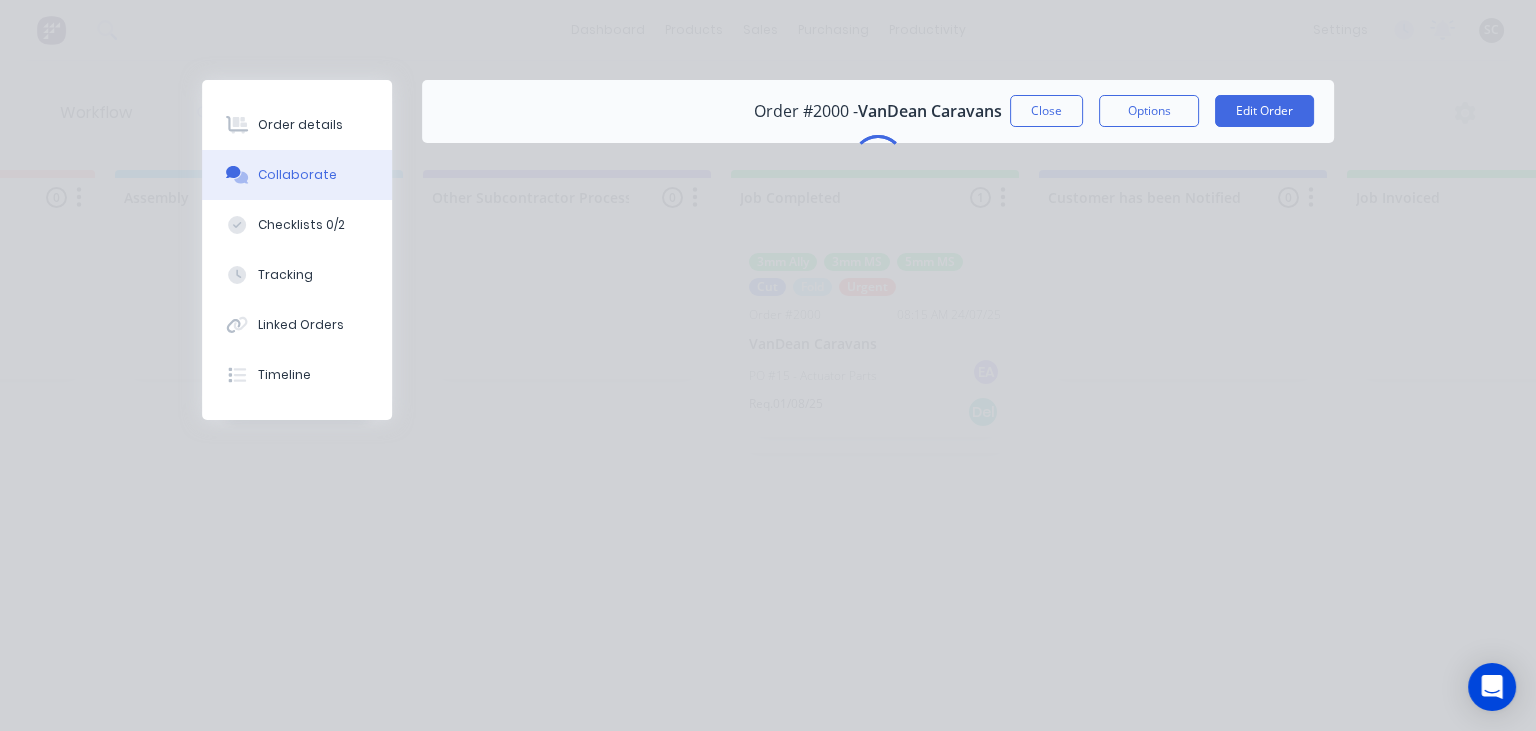 scroll, scrollTop: 0, scrollLeft: 0, axis: both 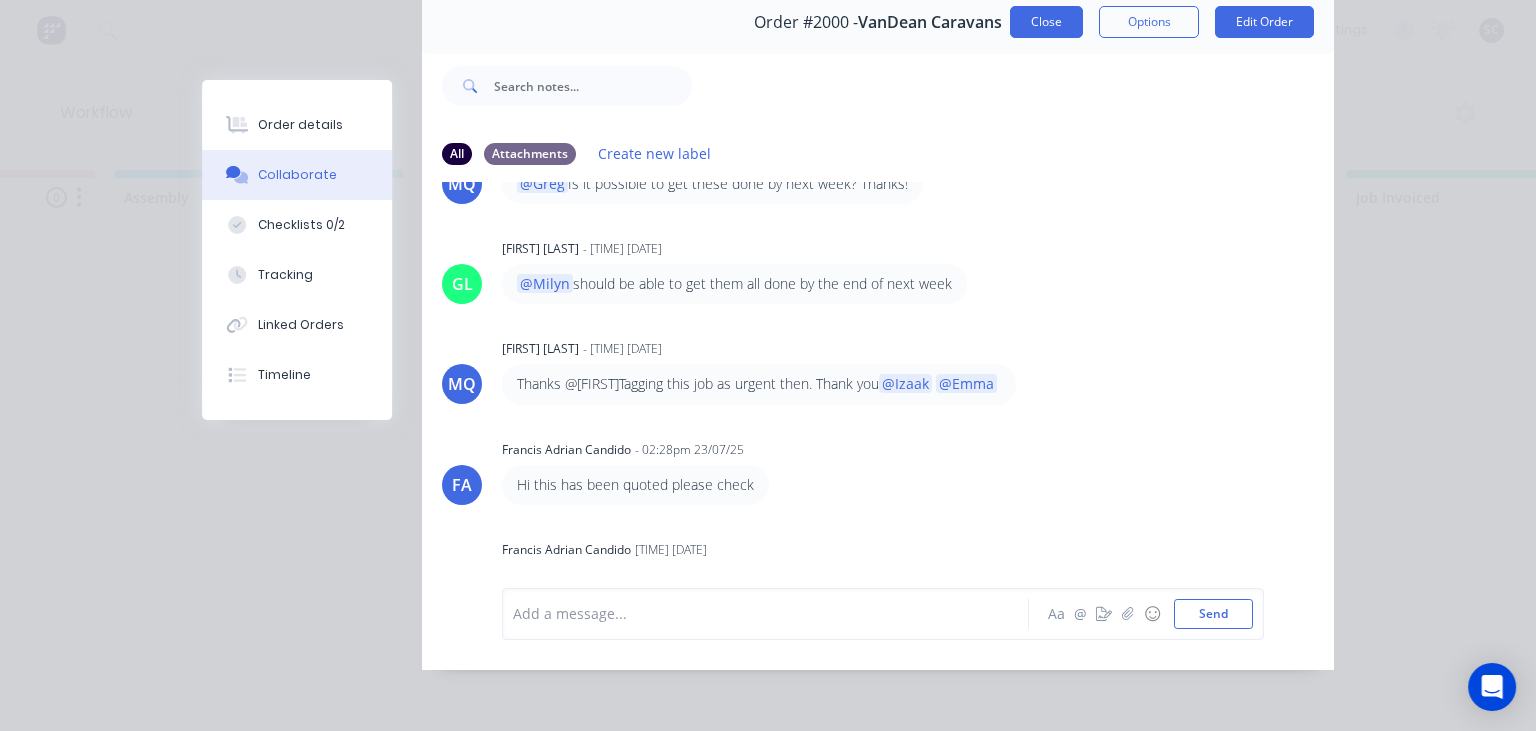 click on "Close" at bounding box center [1046, 22] 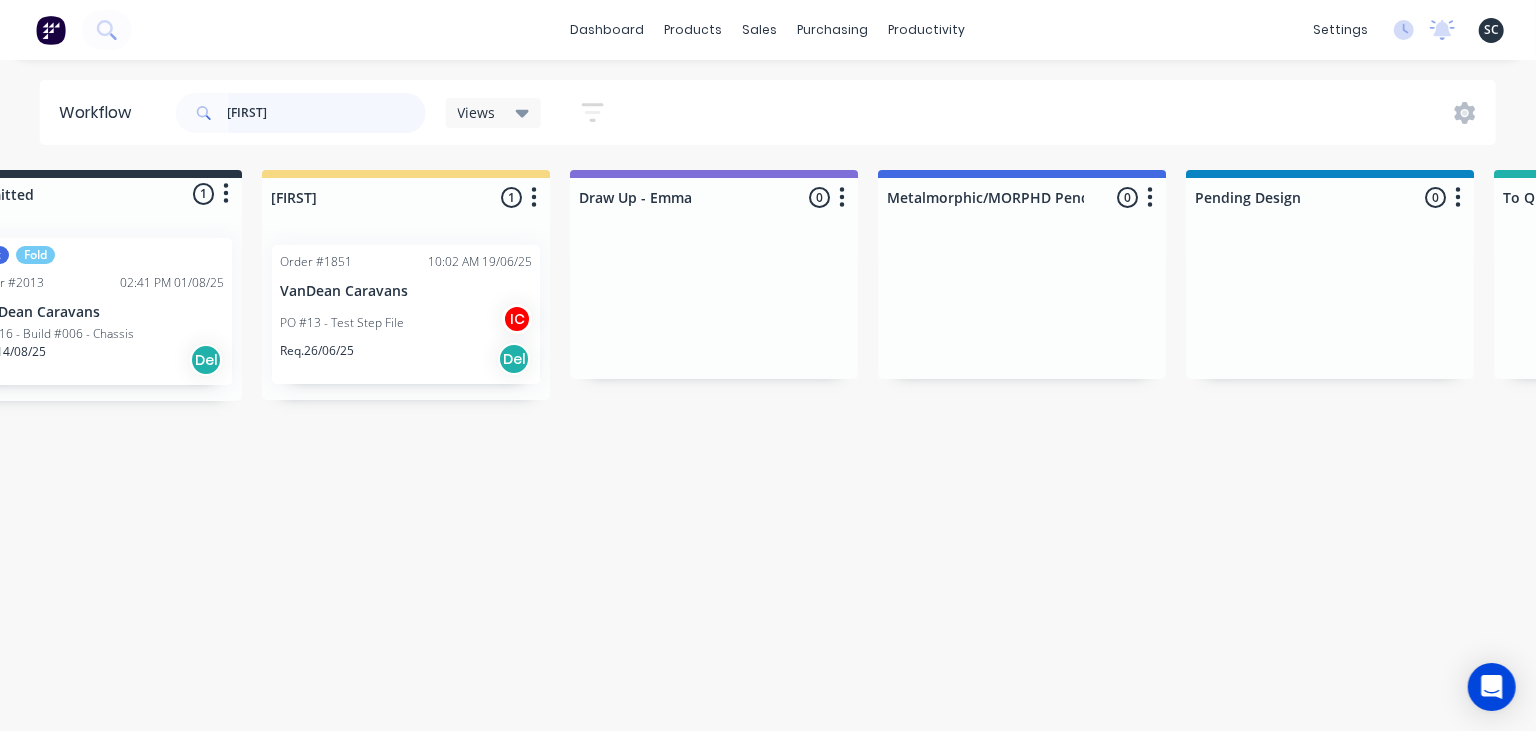 scroll, scrollTop: 0, scrollLeft: 0, axis: both 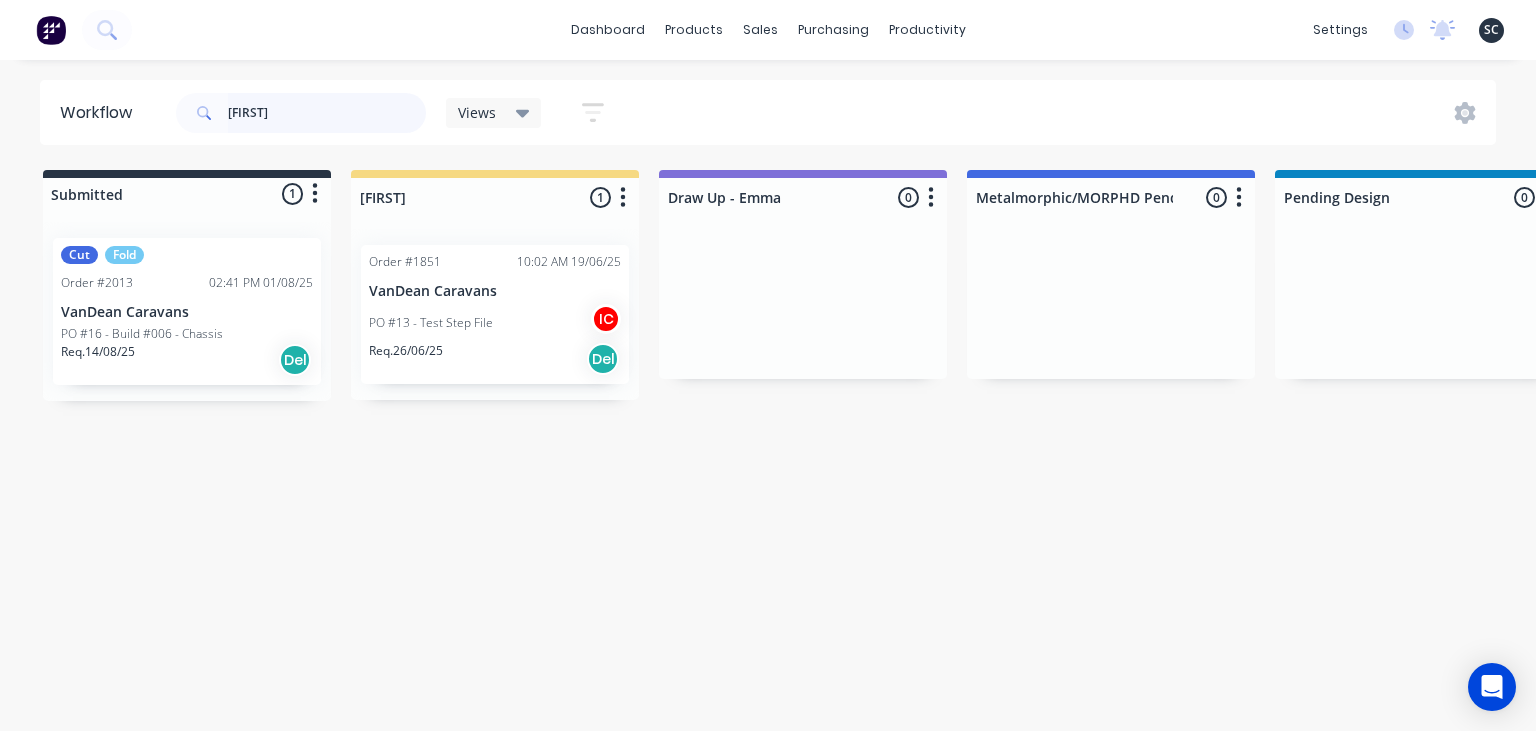 click on "Vandean" at bounding box center (327, 113) 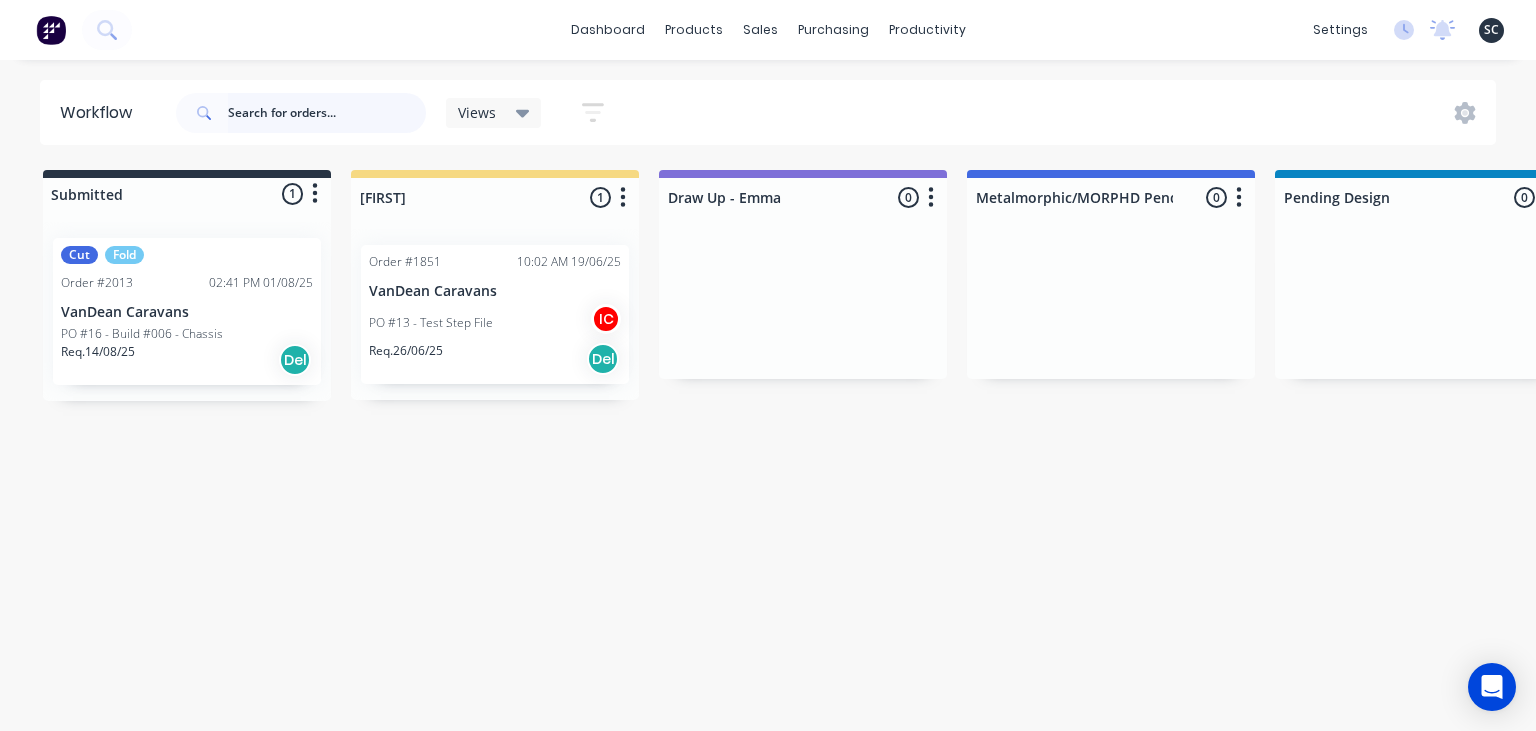 type 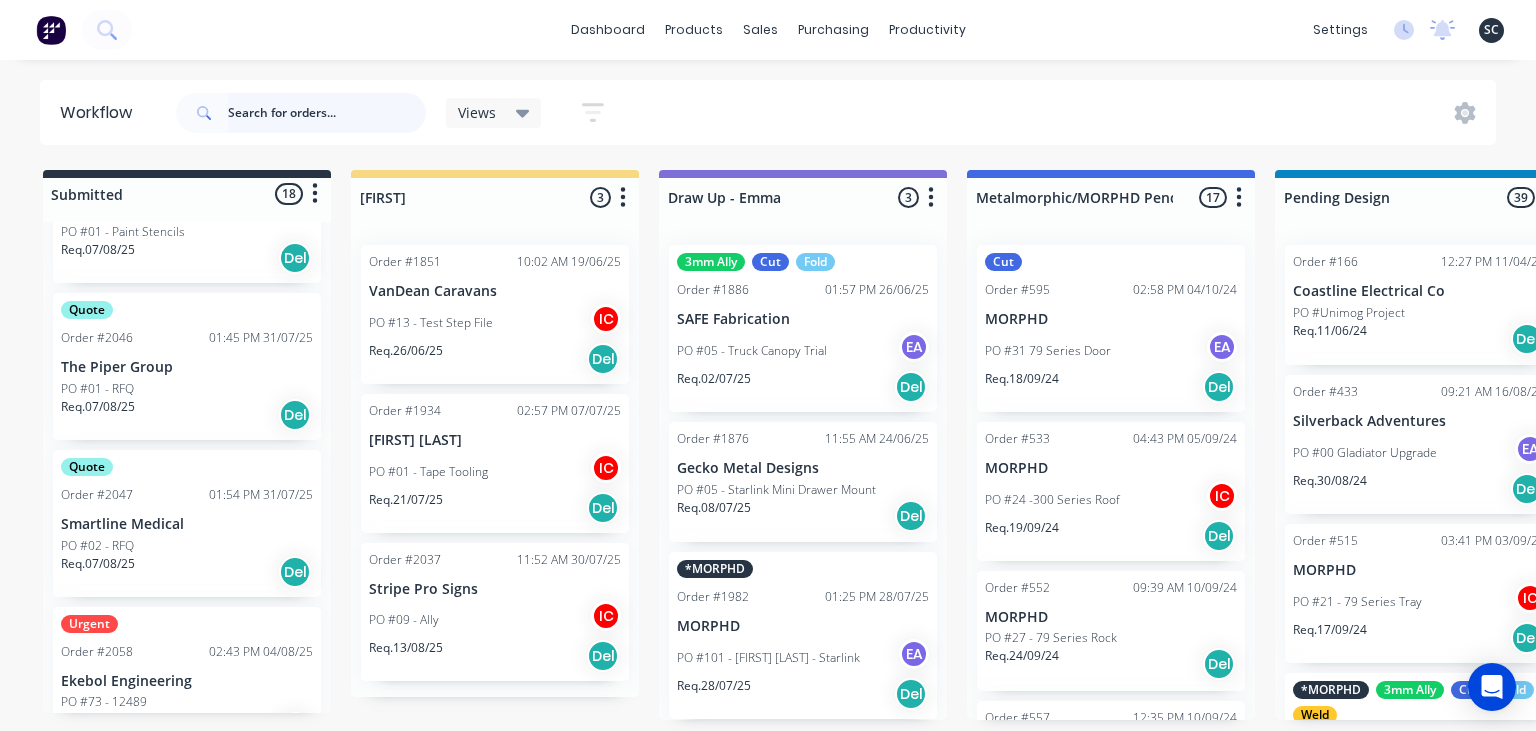 scroll, scrollTop: 1036, scrollLeft: 0, axis: vertical 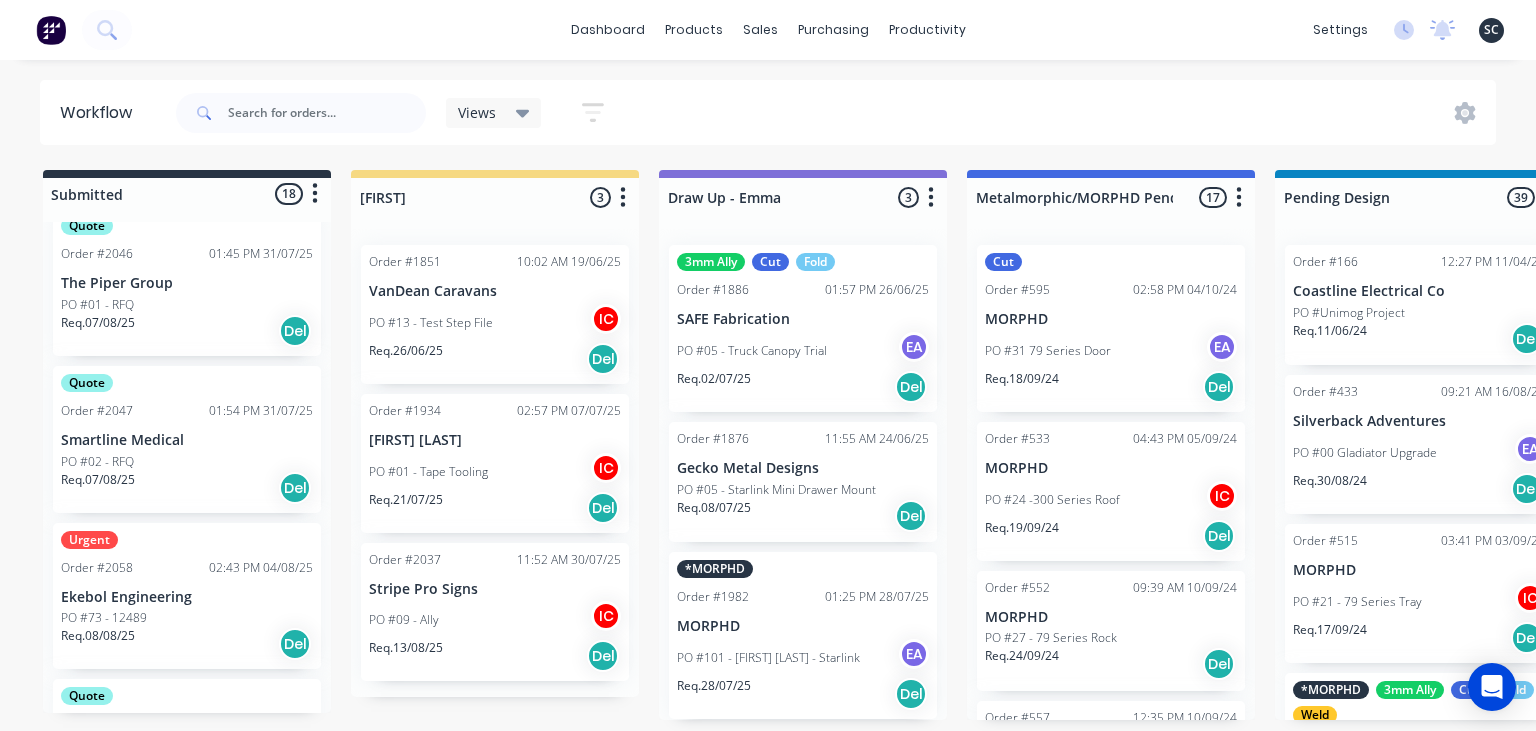 click on "Ekebol Engineering" at bounding box center [187, 597] 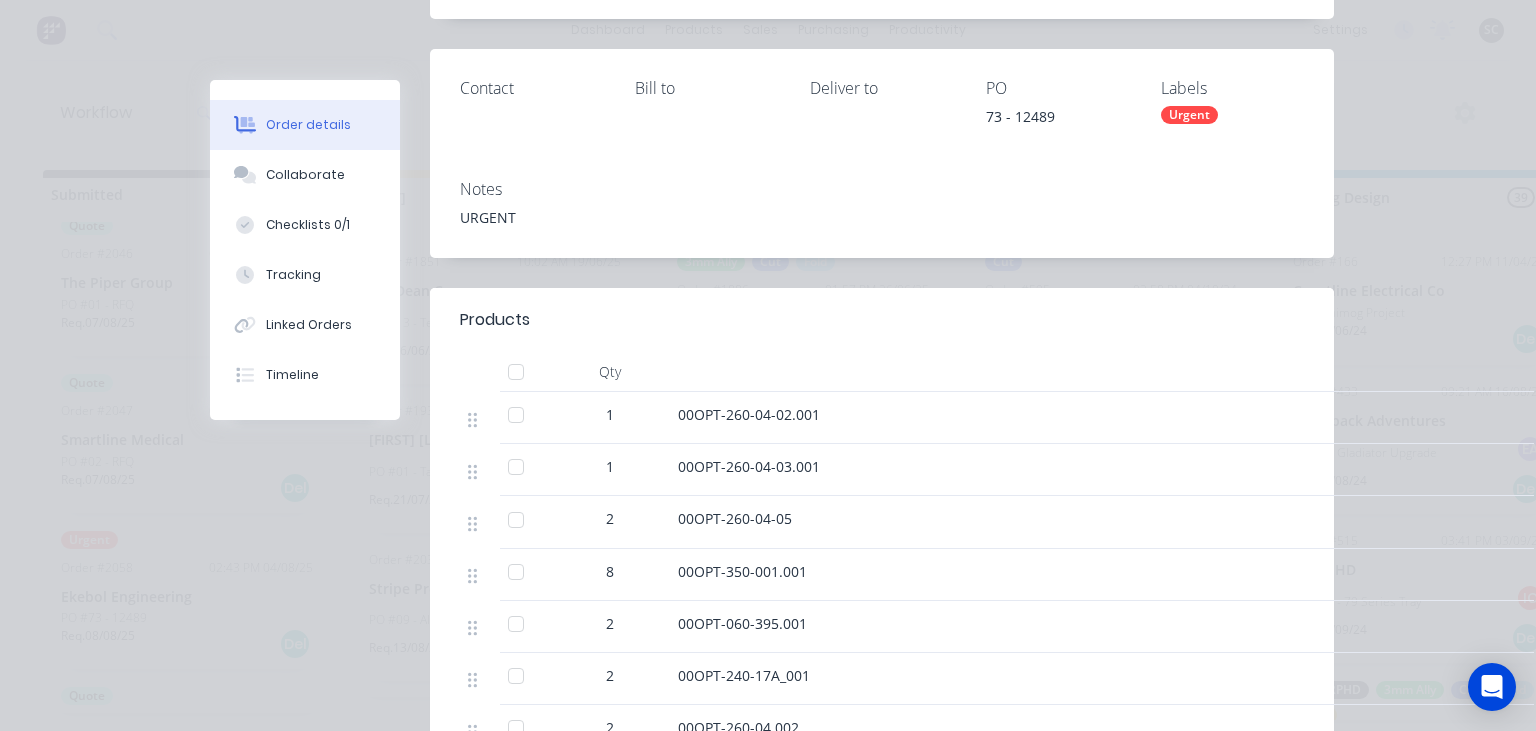 scroll, scrollTop: 460, scrollLeft: 0, axis: vertical 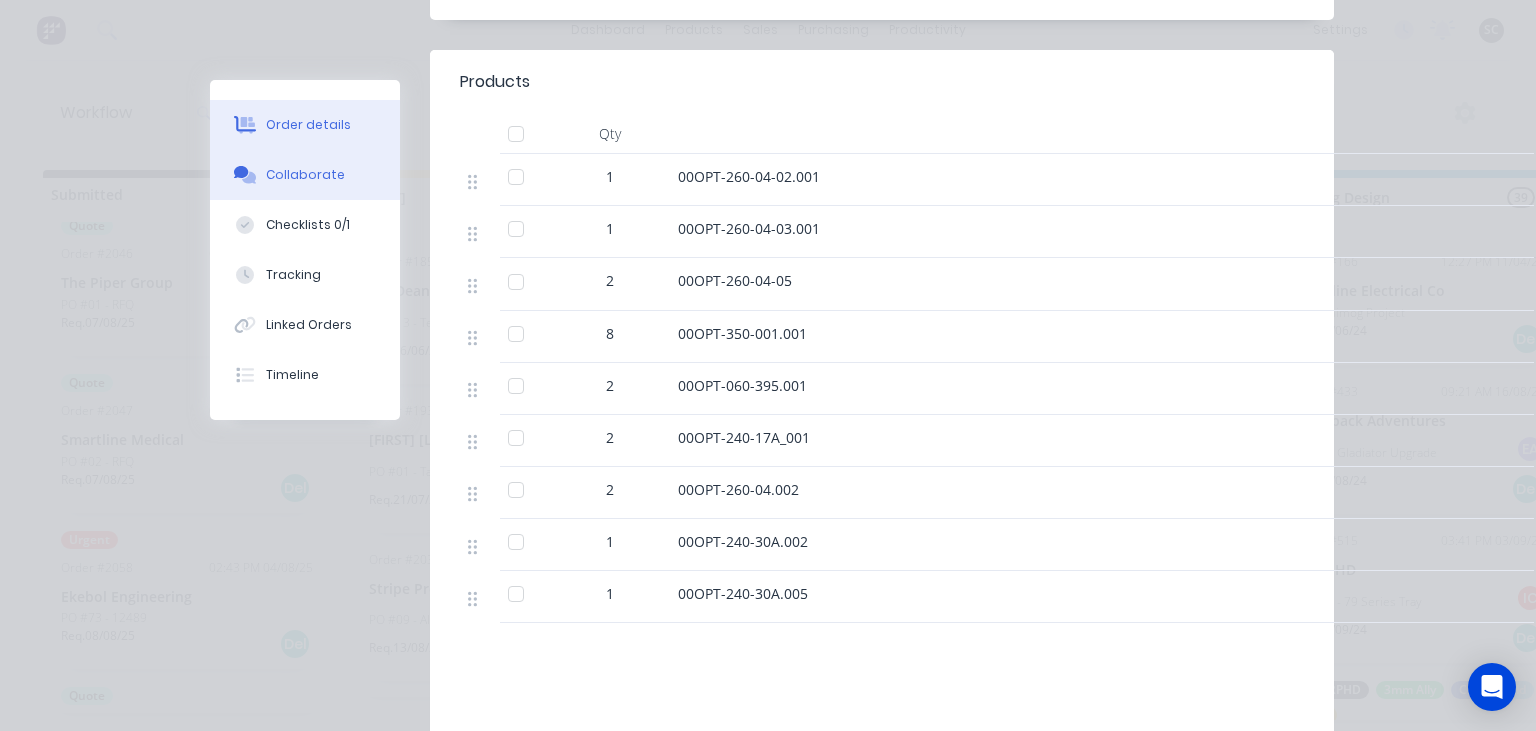 click on "Collaborate" at bounding box center [305, 175] 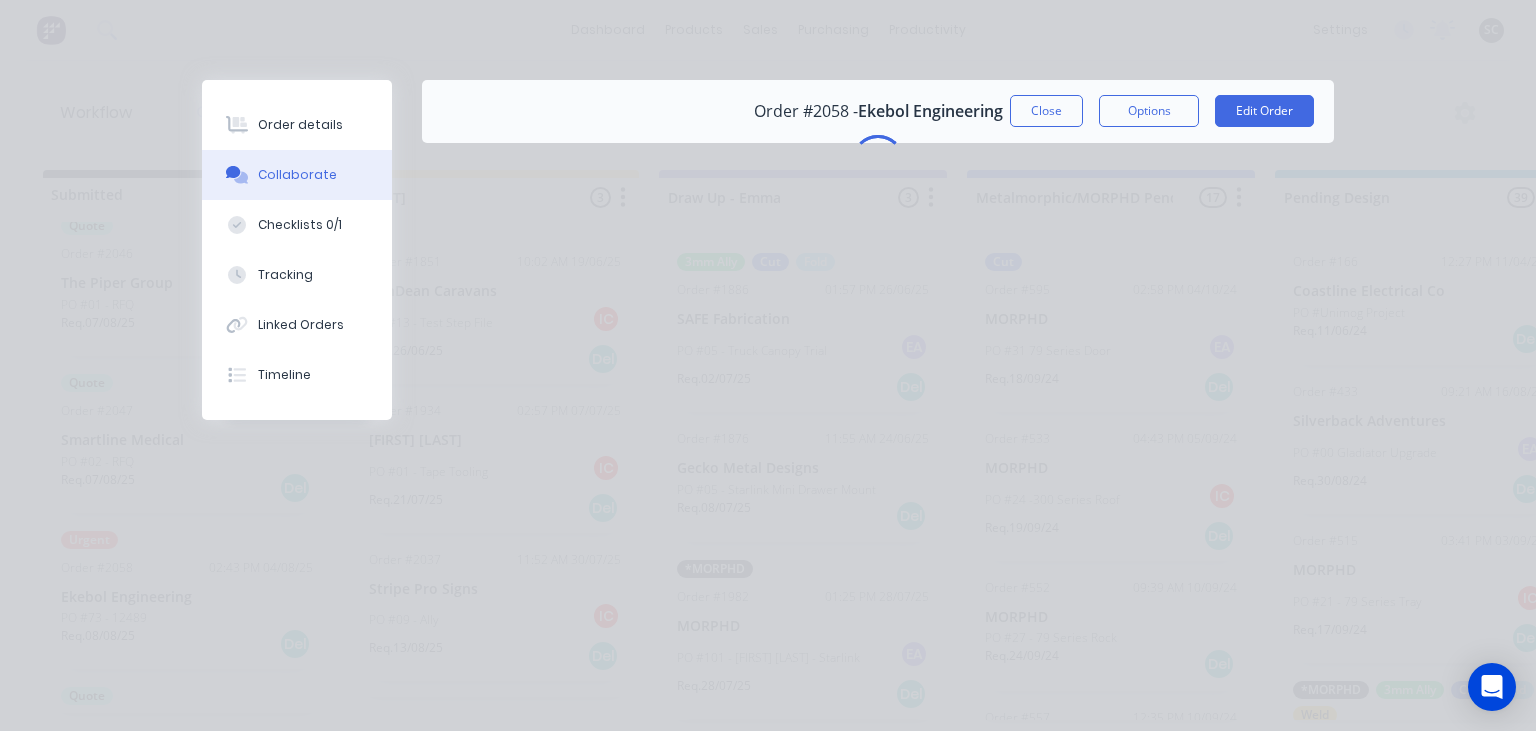 scroll, scrollTop: 0, scrollLeft: 0, axis: both 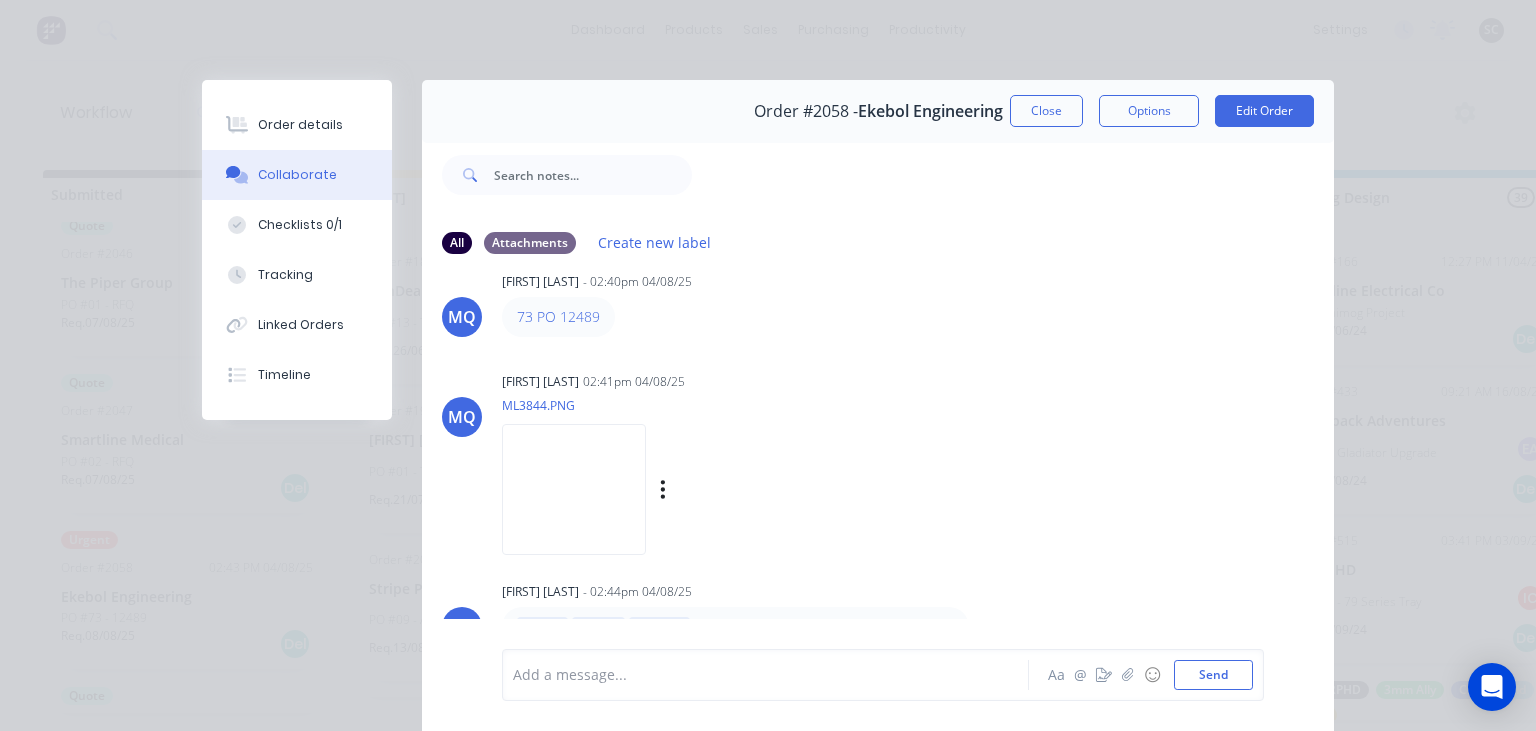 click at bounding box center (574, 489) 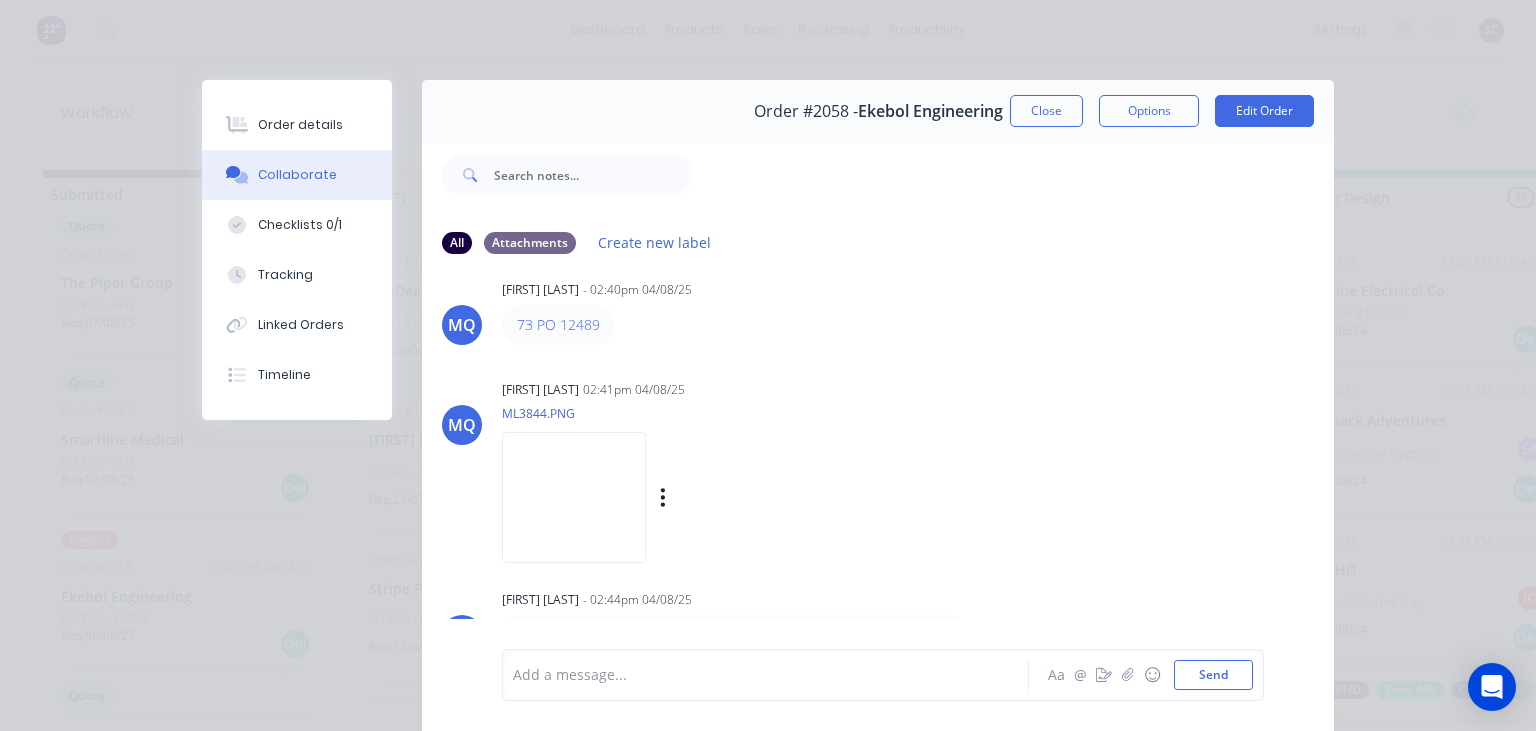 scroll, scrollTop: 34, scrollLeft: 0, axis: vertical 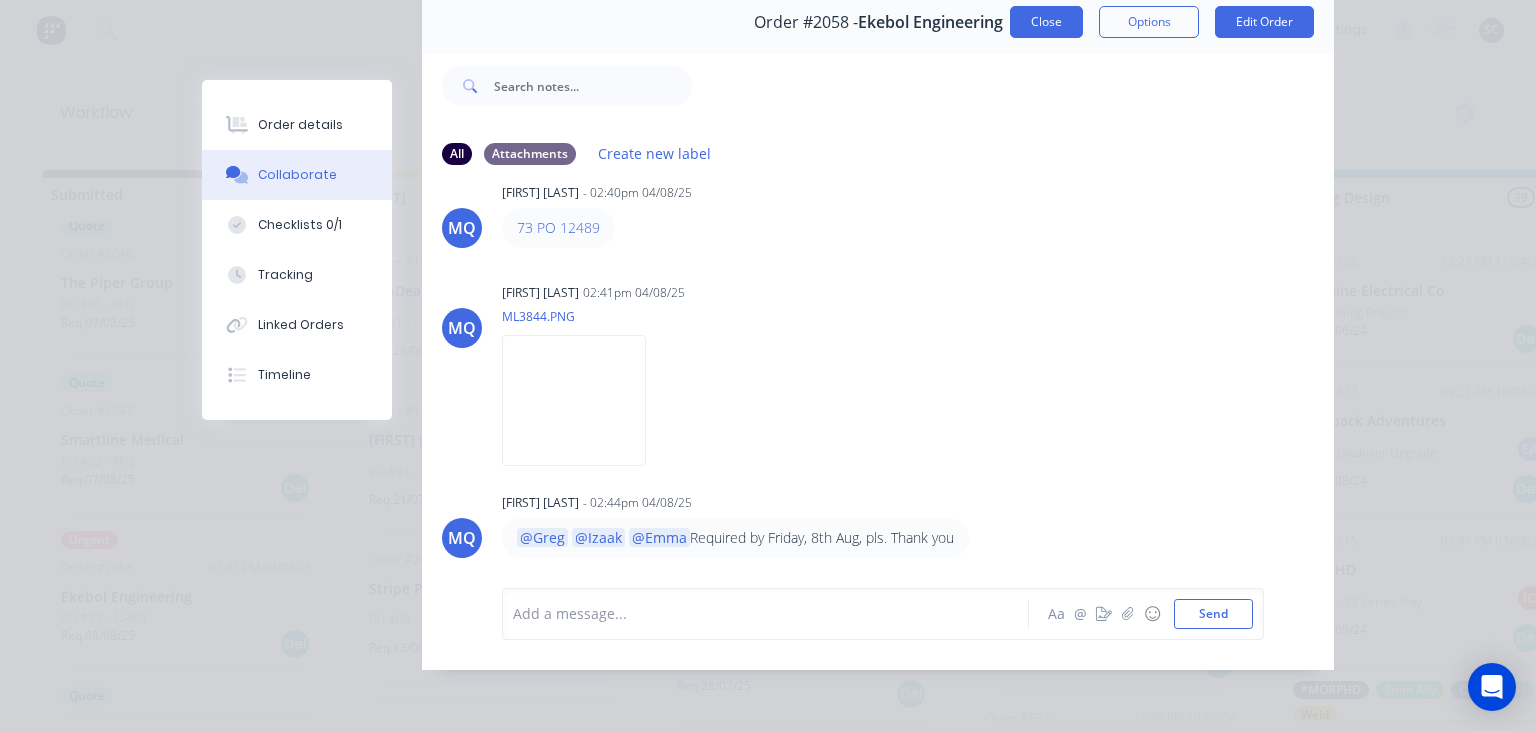 click on "Close" at bounding box center (1046, 22) 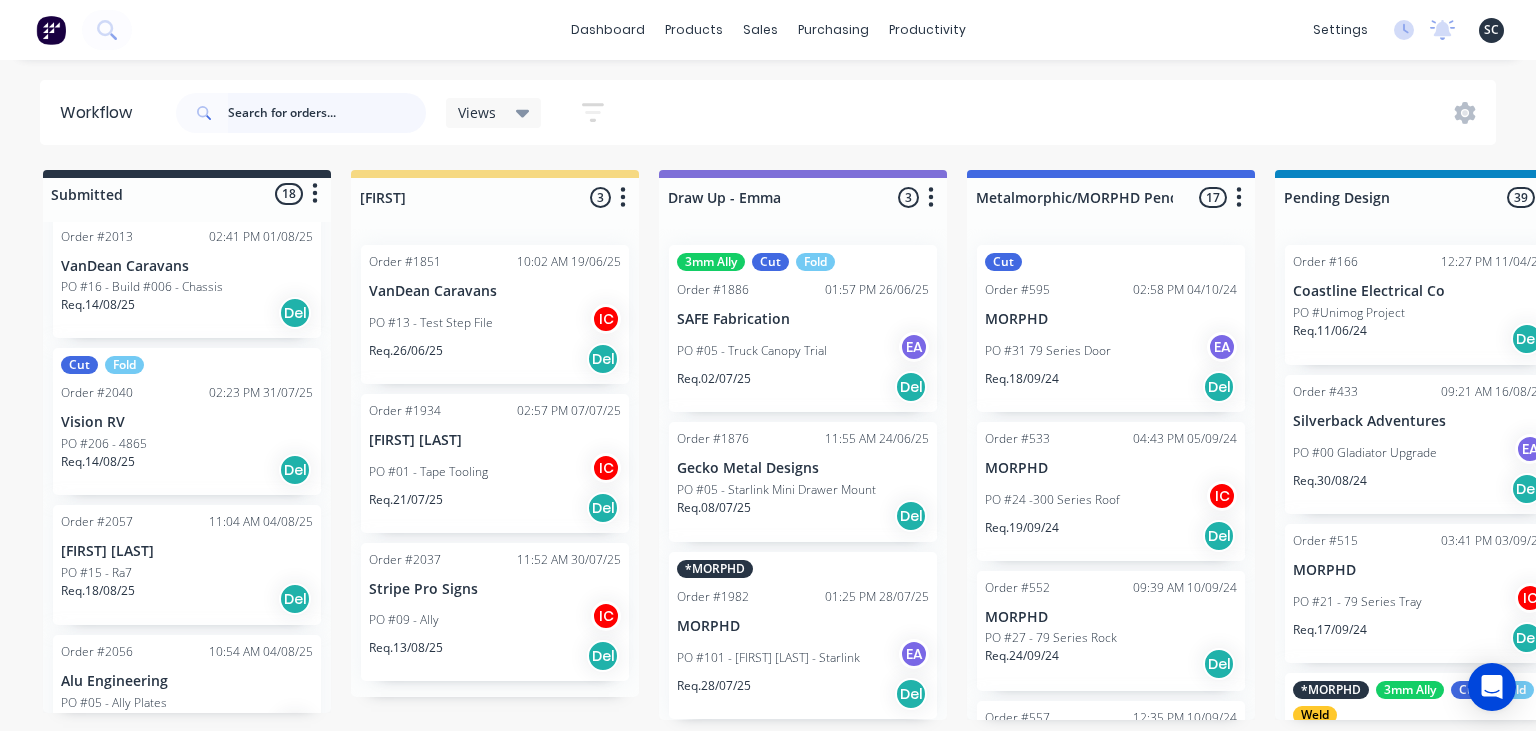 scroll, scrollTop: 2338, scrollLeft: 0, axis: vertical 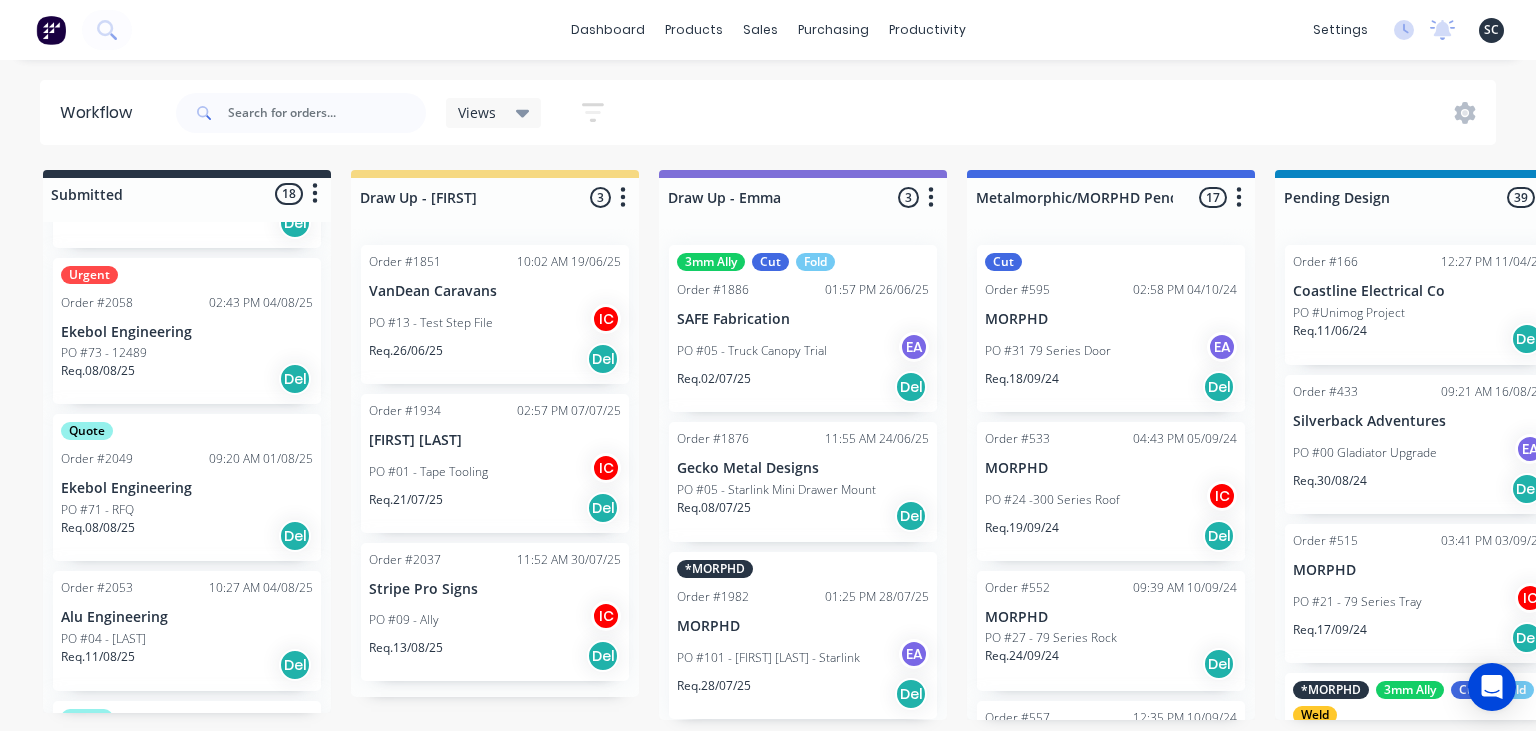 click on "PO #71 - RFQ" at bounding box center (187, 510) 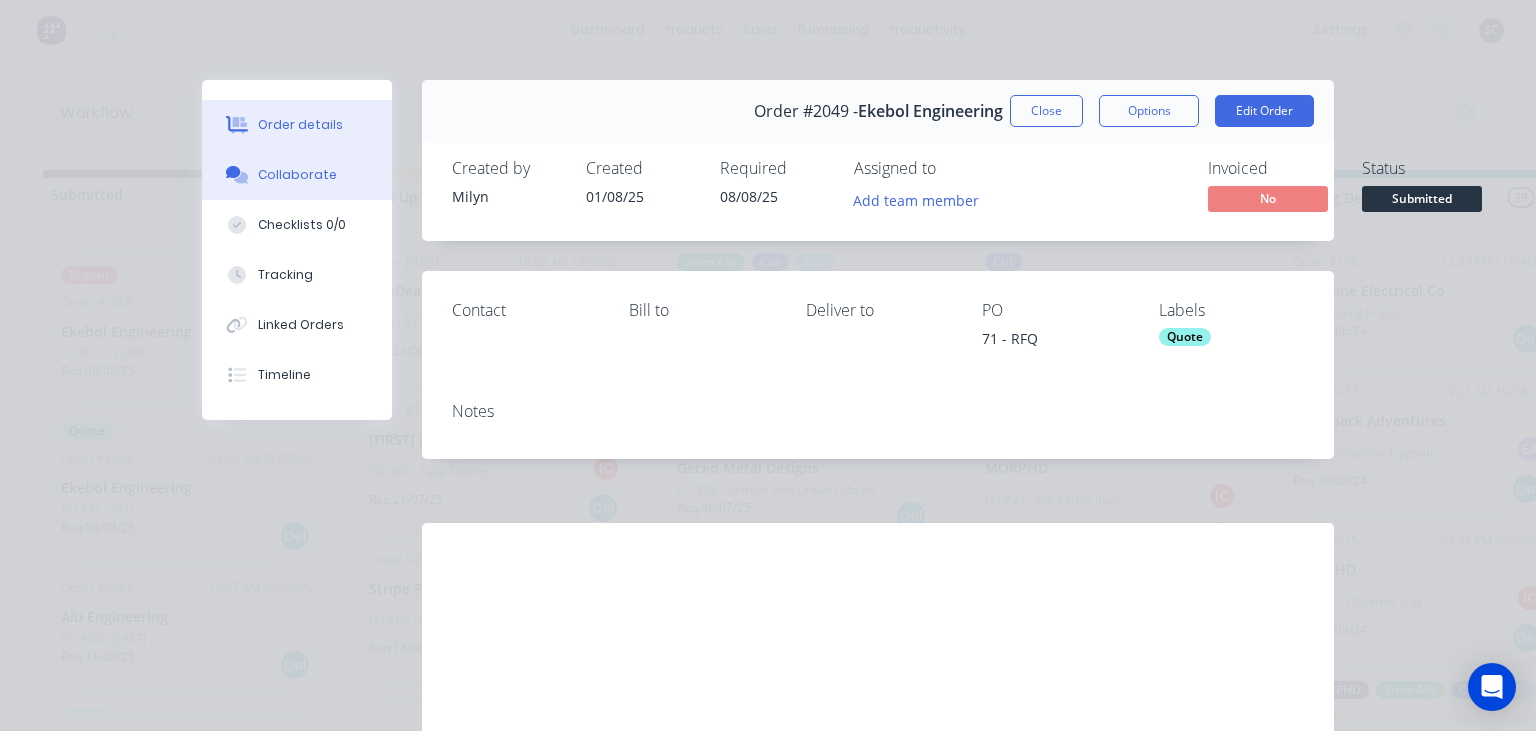 click on "Collaborate" at bounding box center (297, 175) 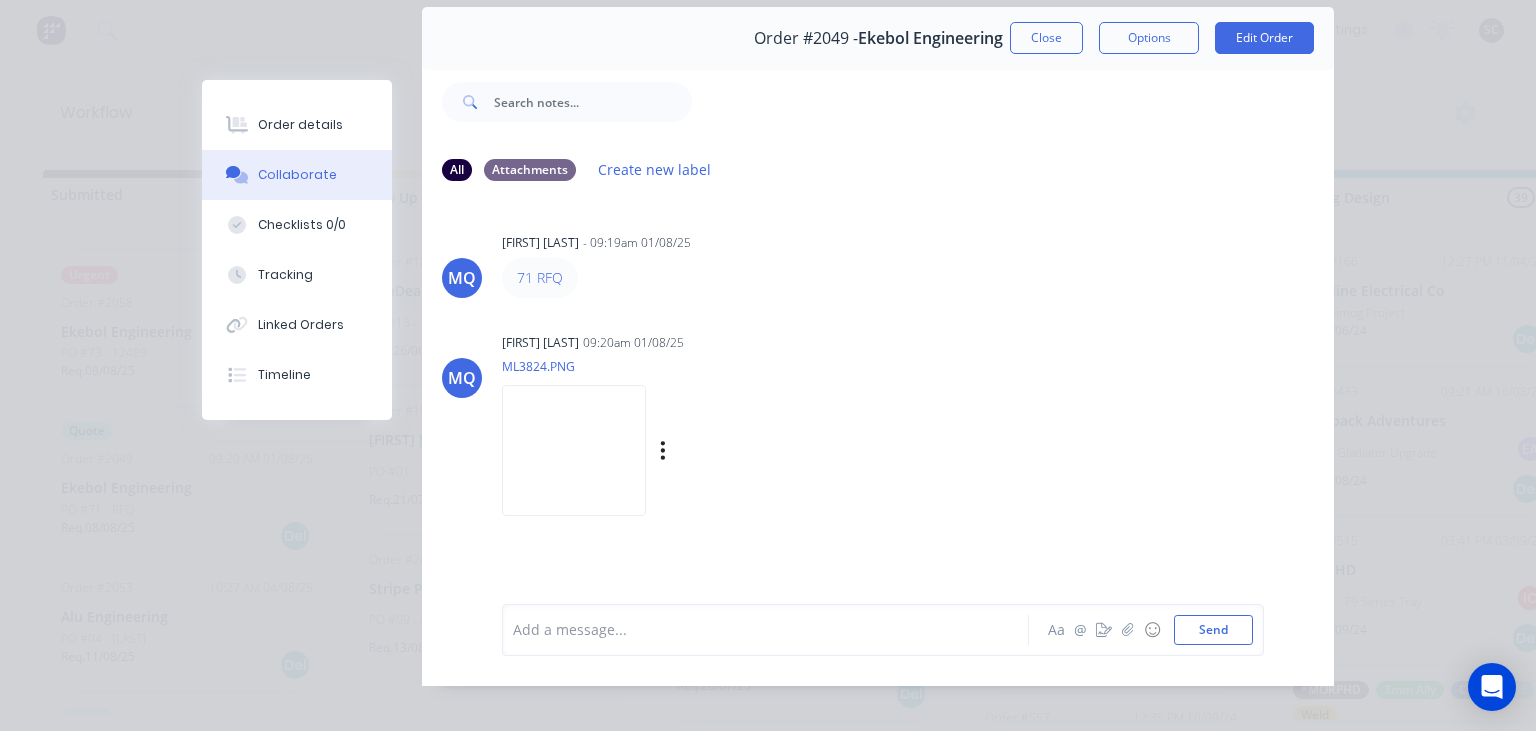 scroll, scrollTop: 89, scrollLeft: 0, axis: vertical 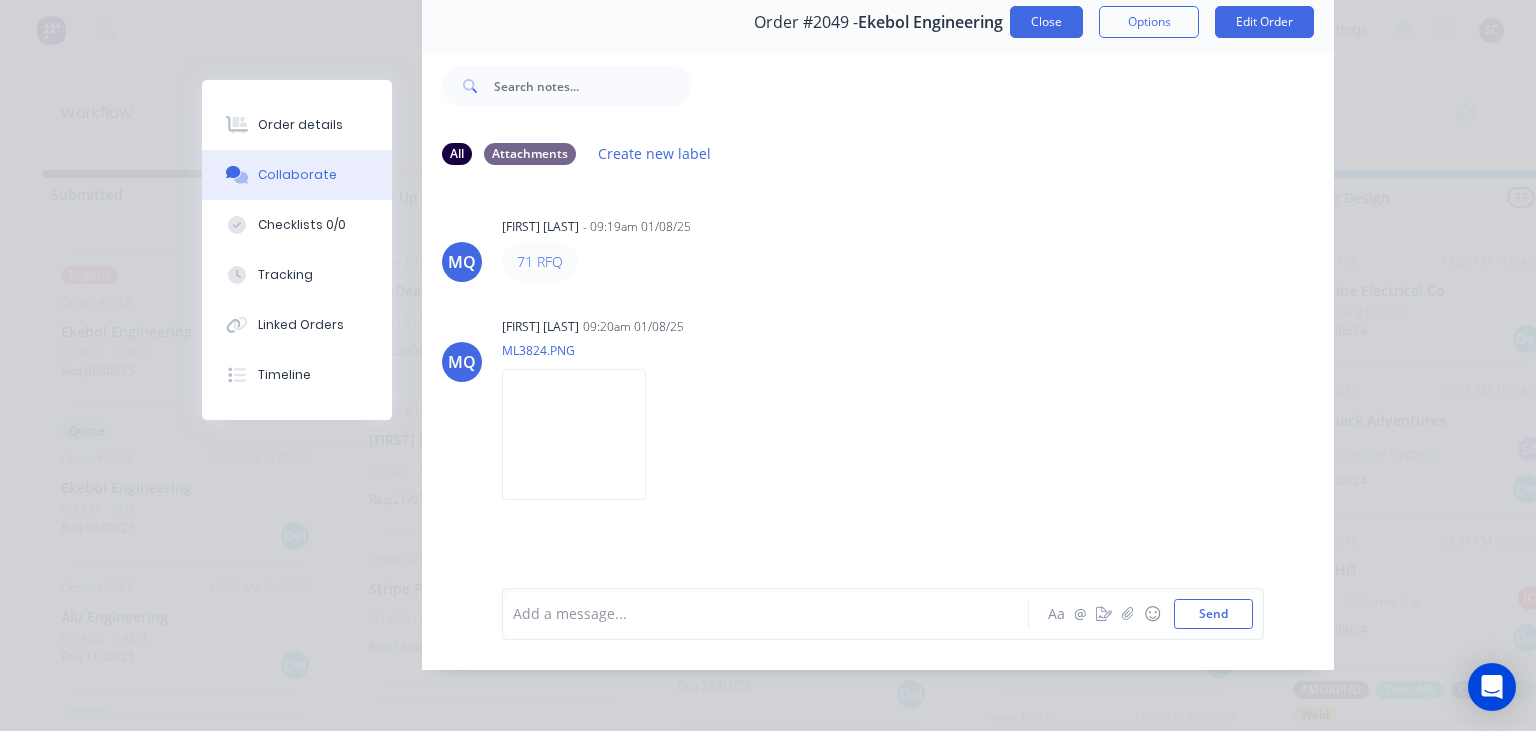 click on "Close" at bounding box center (1046, 22) 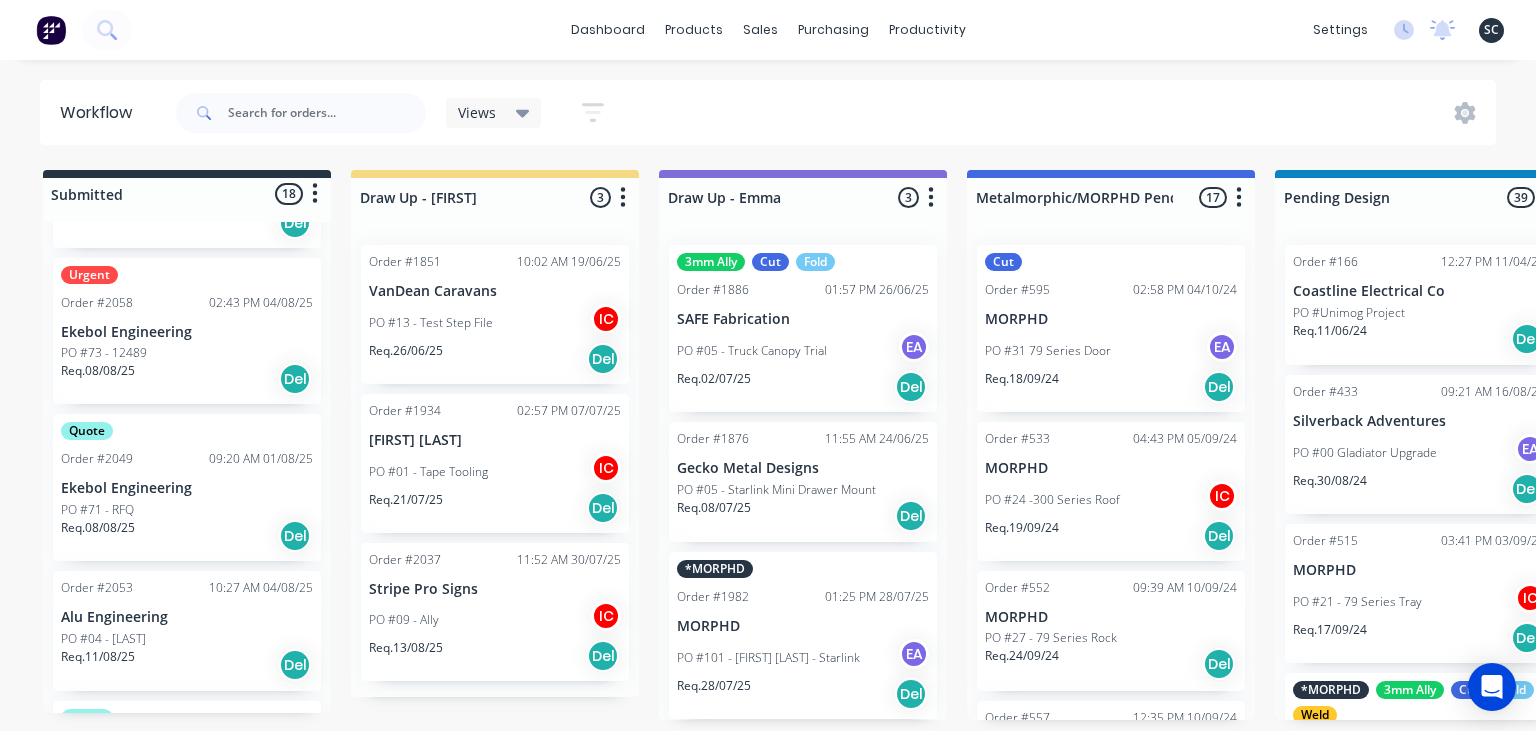 click on "Req. 08/08/25 Del" at bounding box center (187, 379) 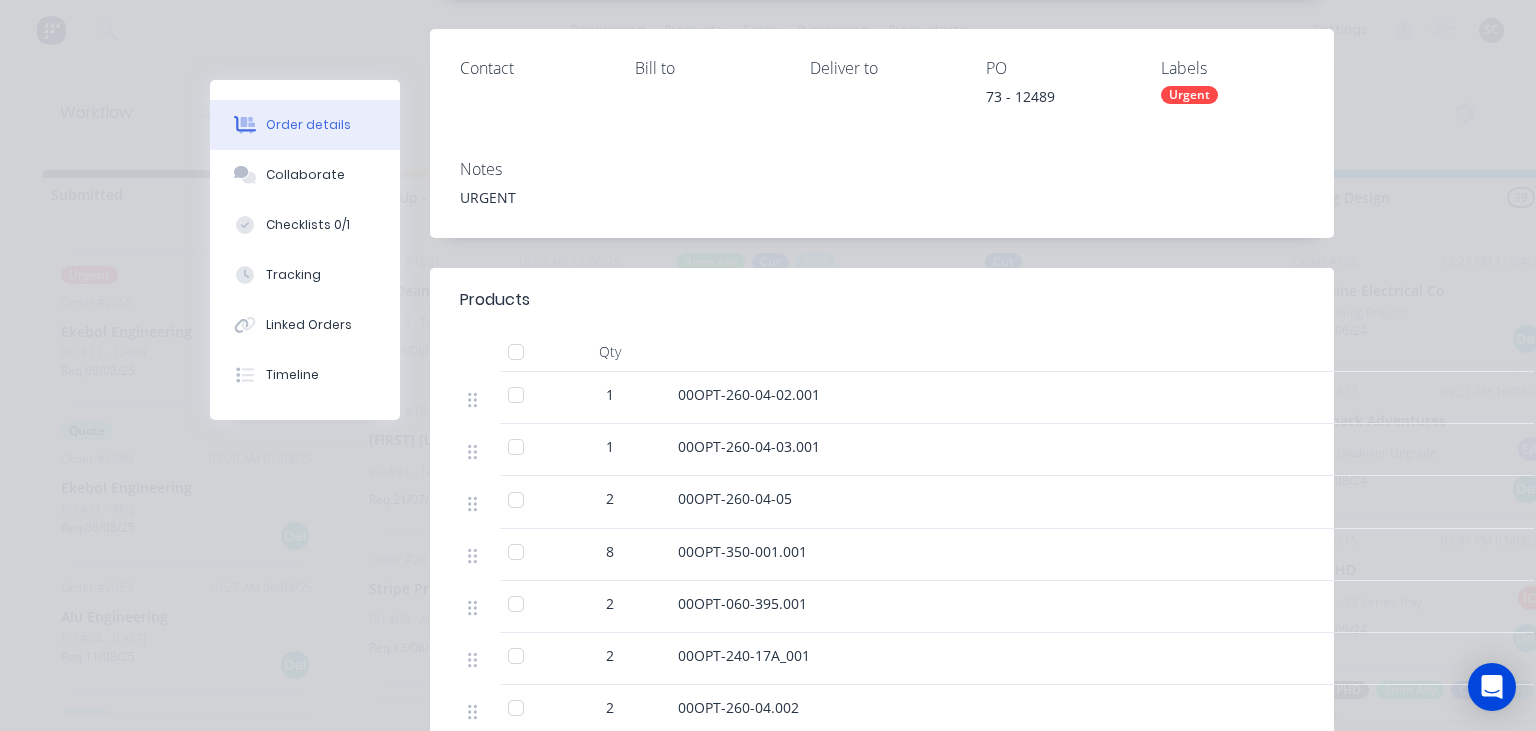 scroll, scrollTop: 230, scrollLeft: 0, axis: vertical 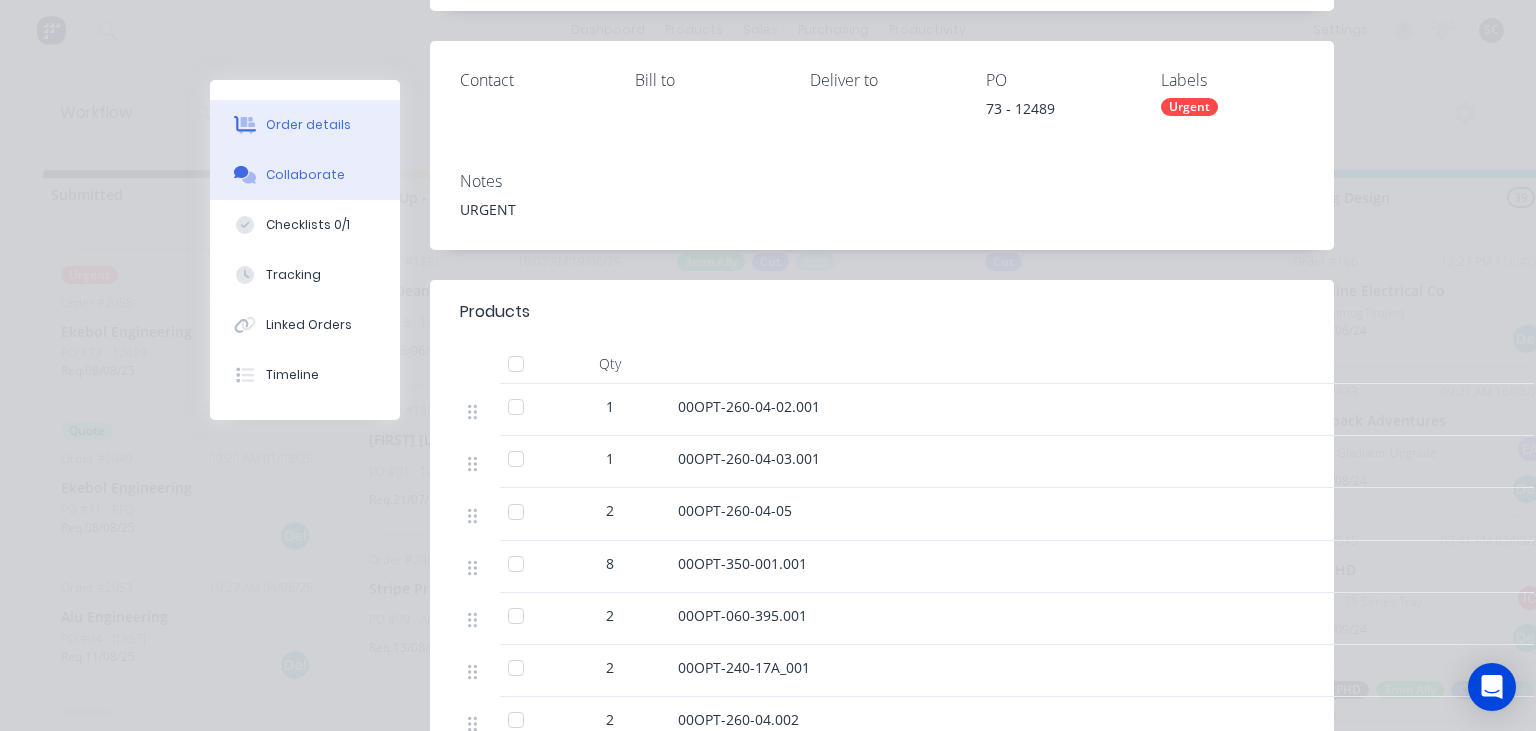 click on "Collaborate" at bounding box center [305, 175] 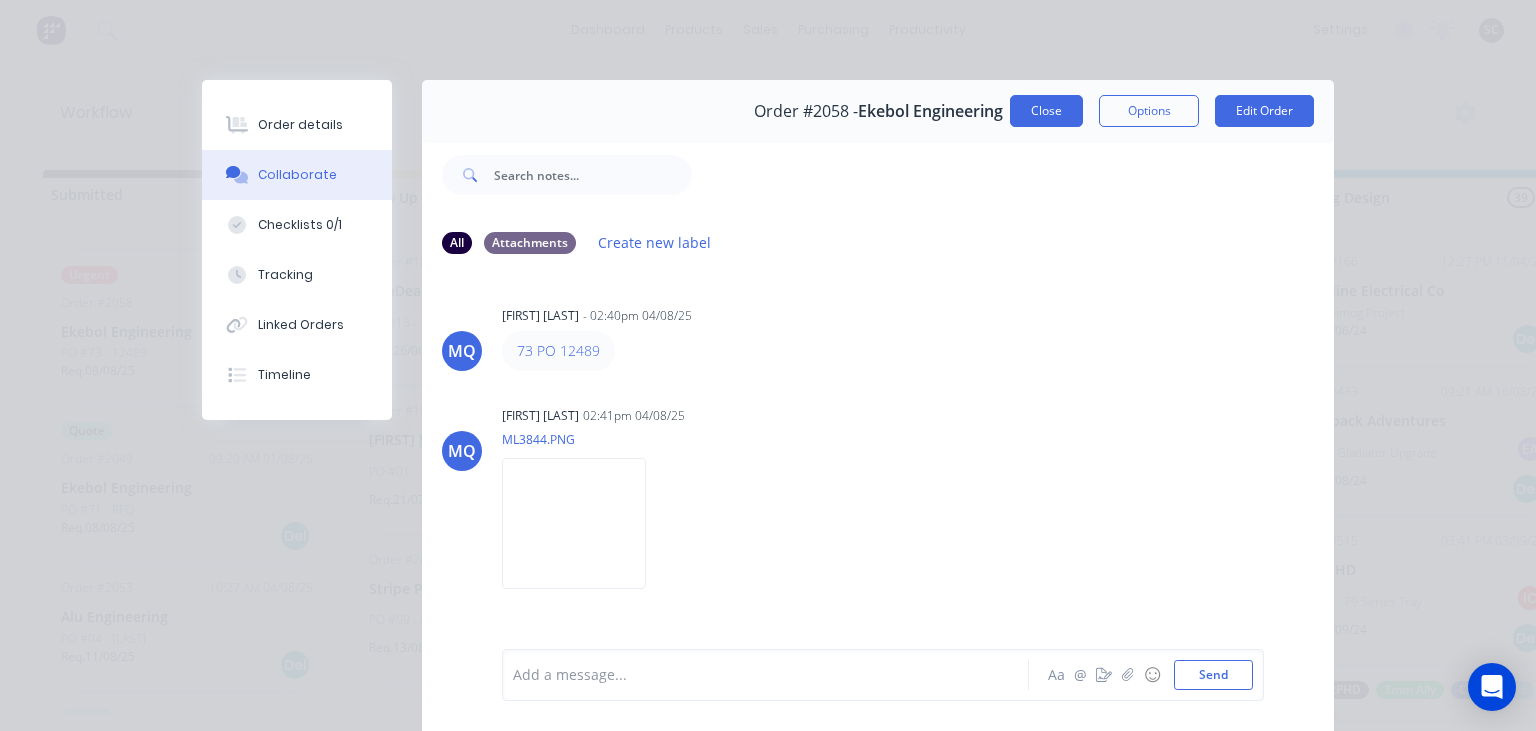 click on "Close" at bounding box center (1046, 111) 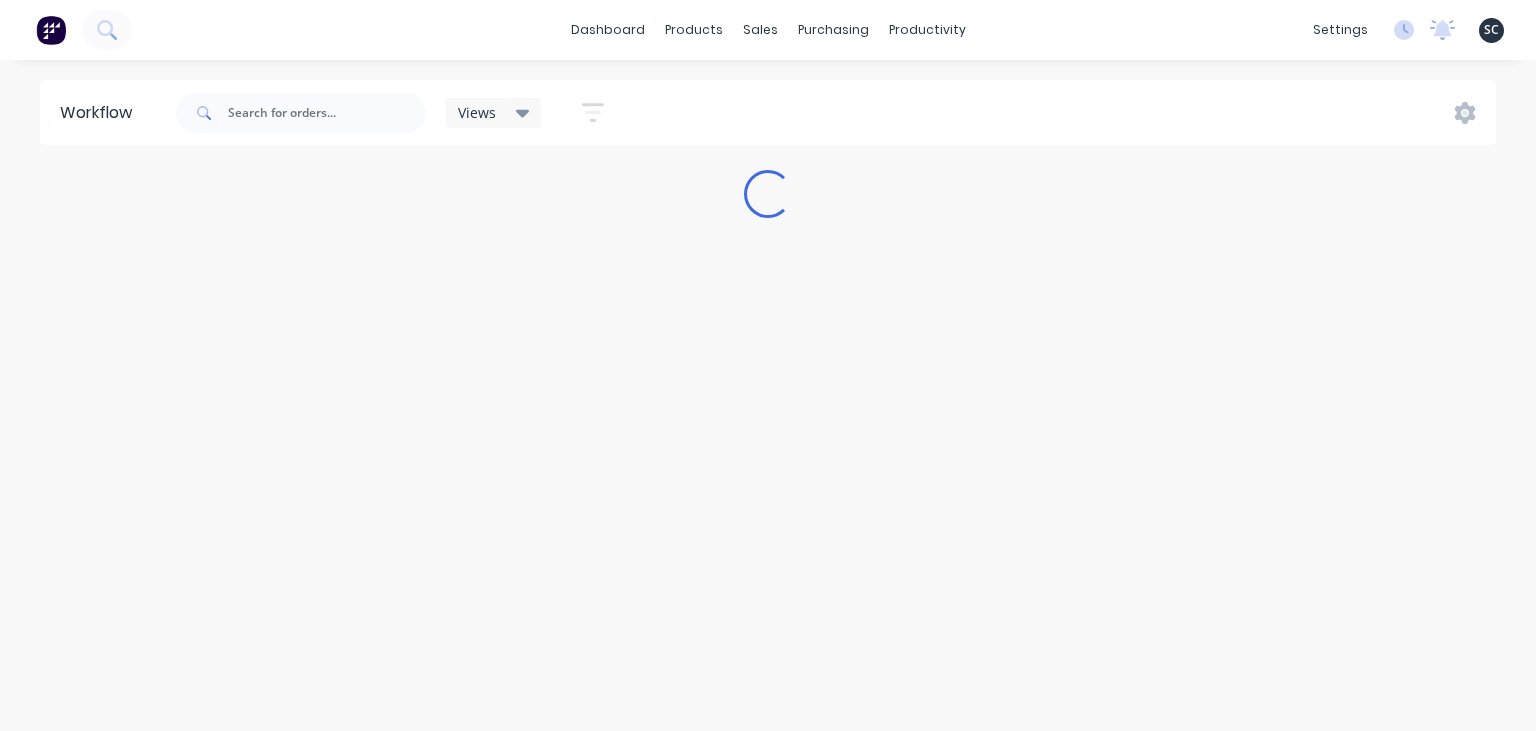 scroll, scrollTop: 0, scrollLeft: 0, axis: both 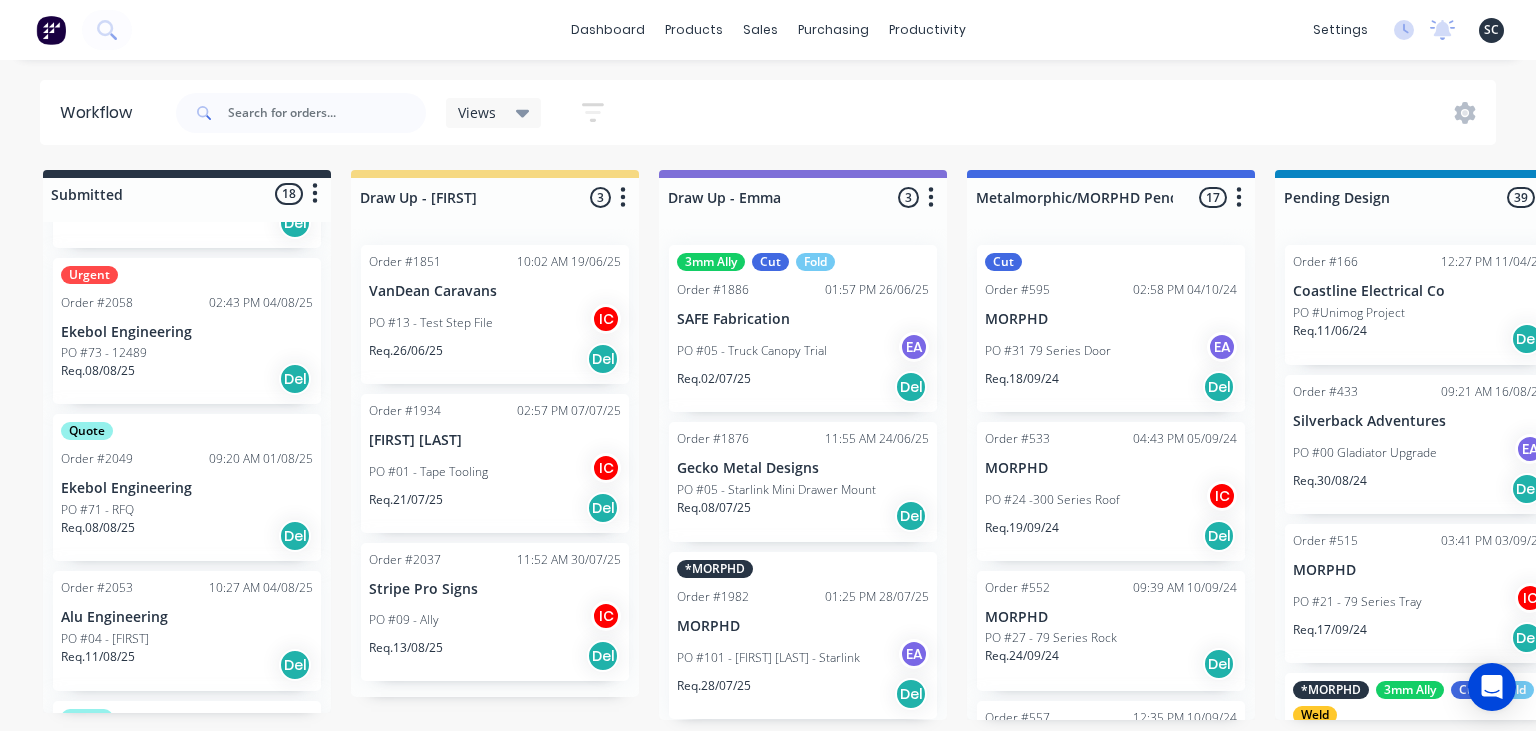 click on "Ekebol Engineering" at bounding box center (187, 488) 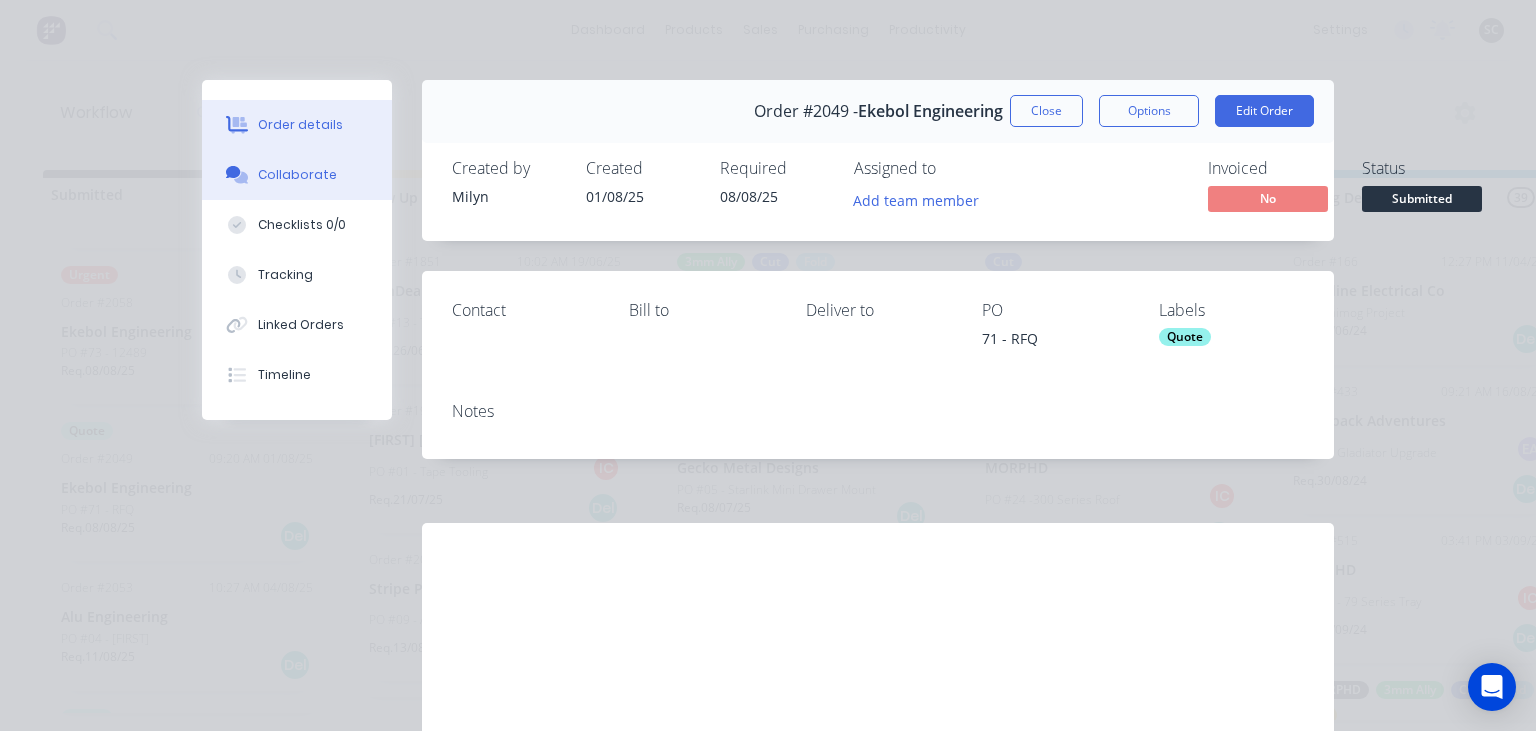click on "Collaborate" at bounding box center (297, 175) 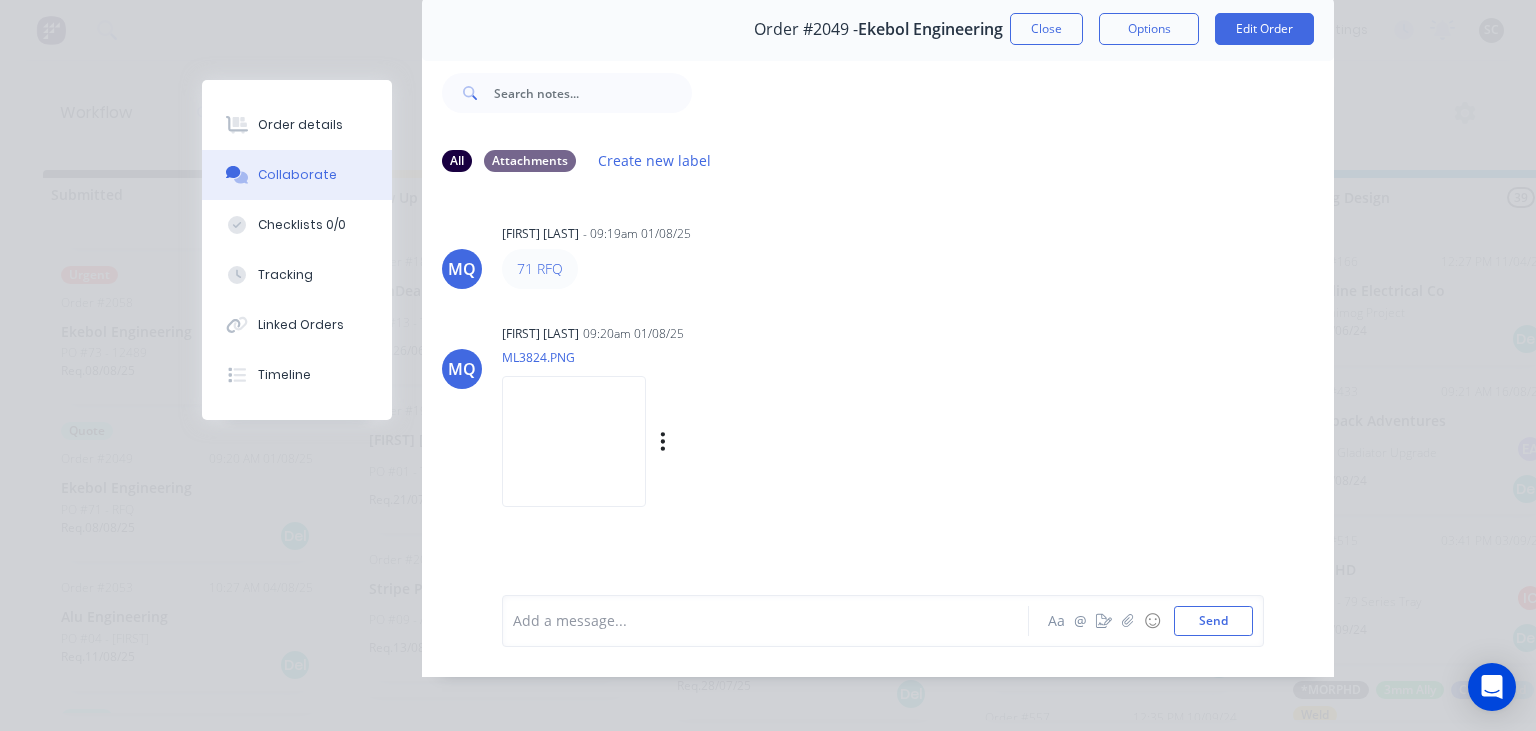 scroll, scrollTop: 89, scrollLeft: 0, axis: vertical 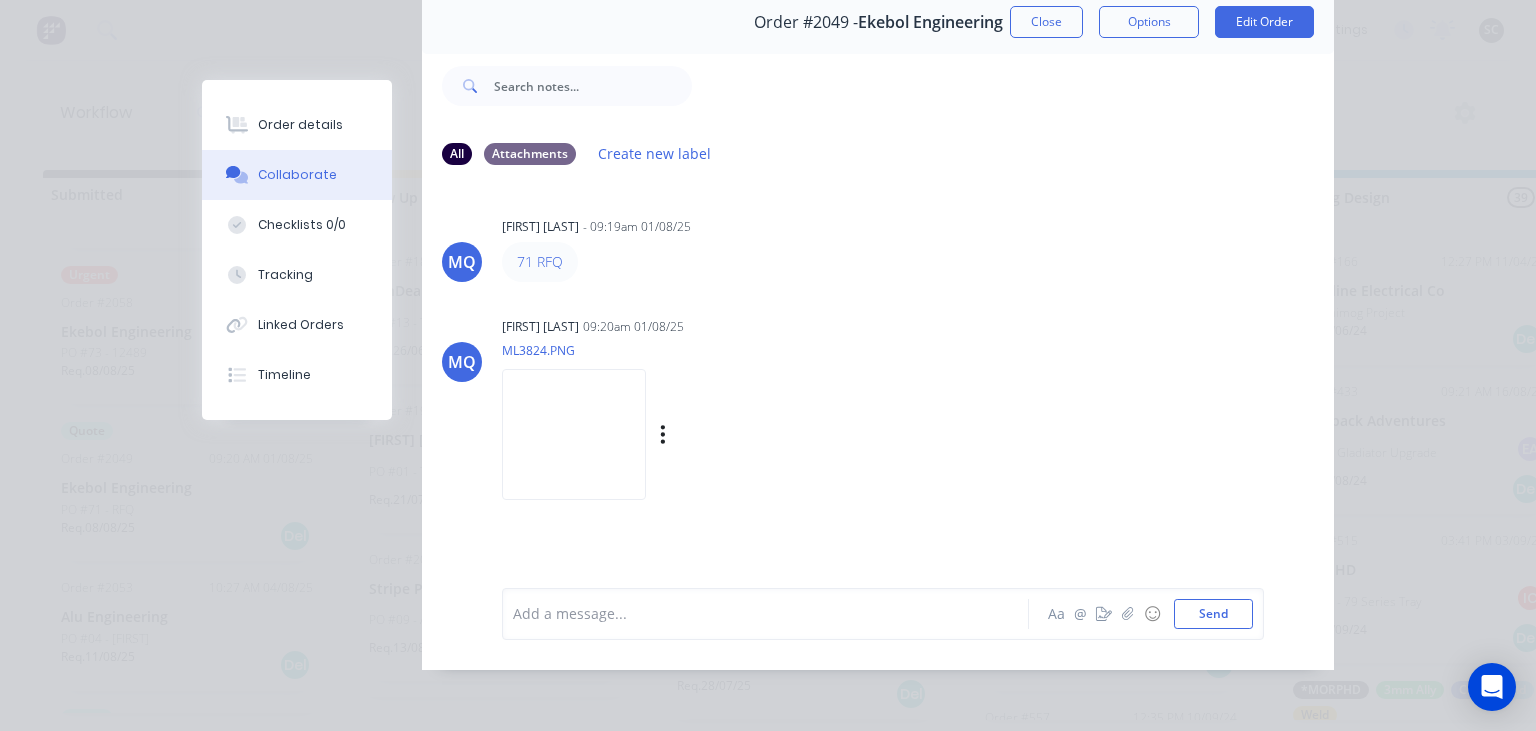 click at bounding box center [574, 434] 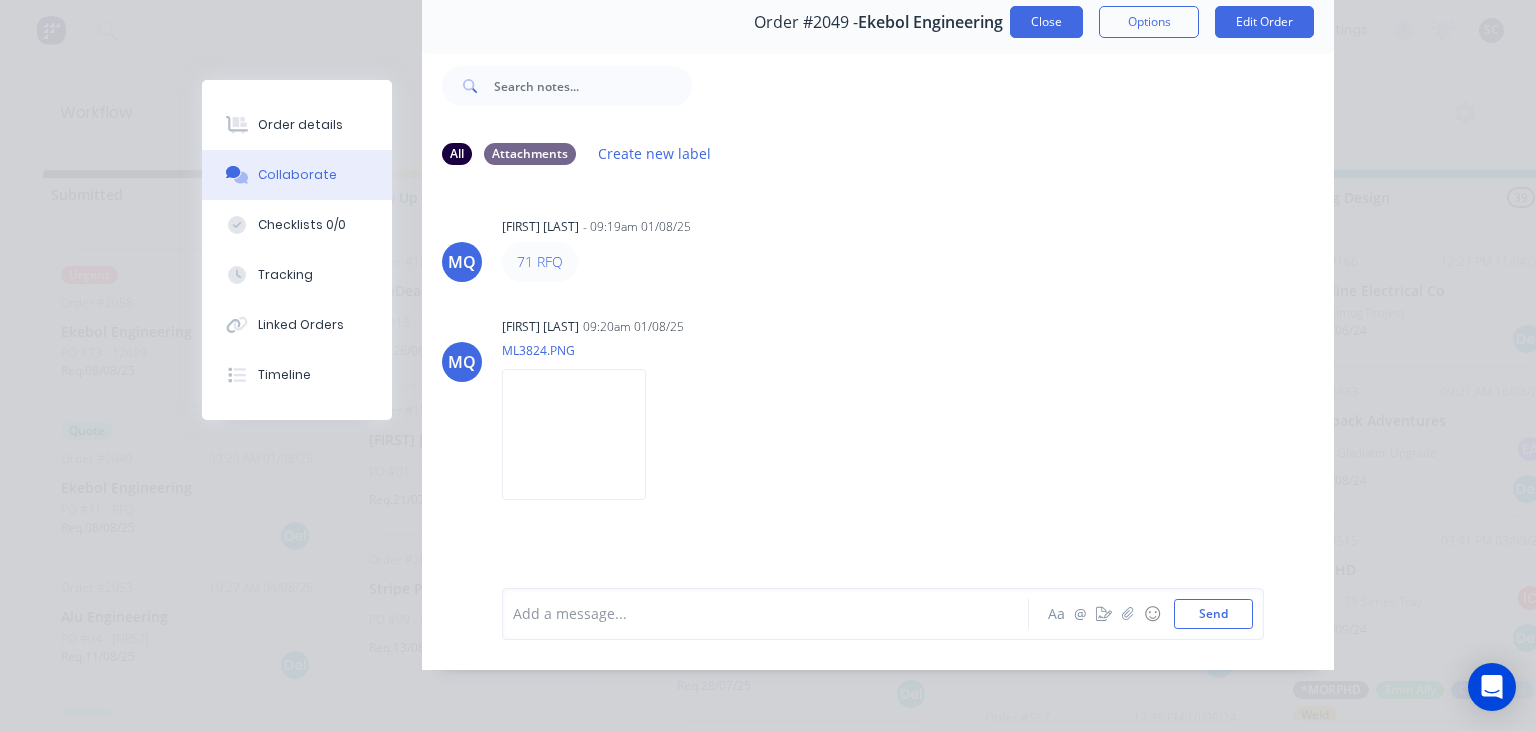 click on "Close" at bounding box center [1046, 22] 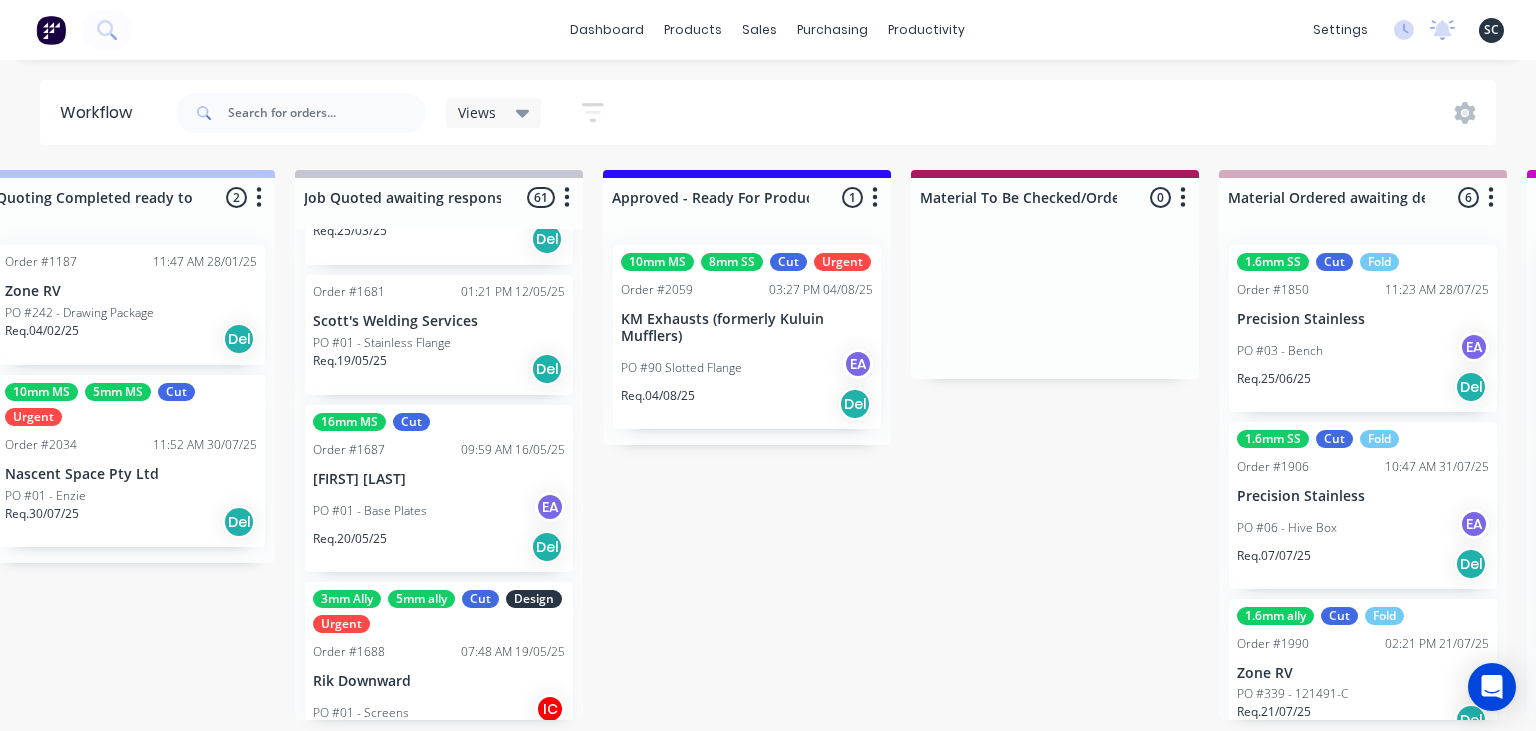 scroll, scrollTop: 0, scrollLeft: 1920, axis: horizontal 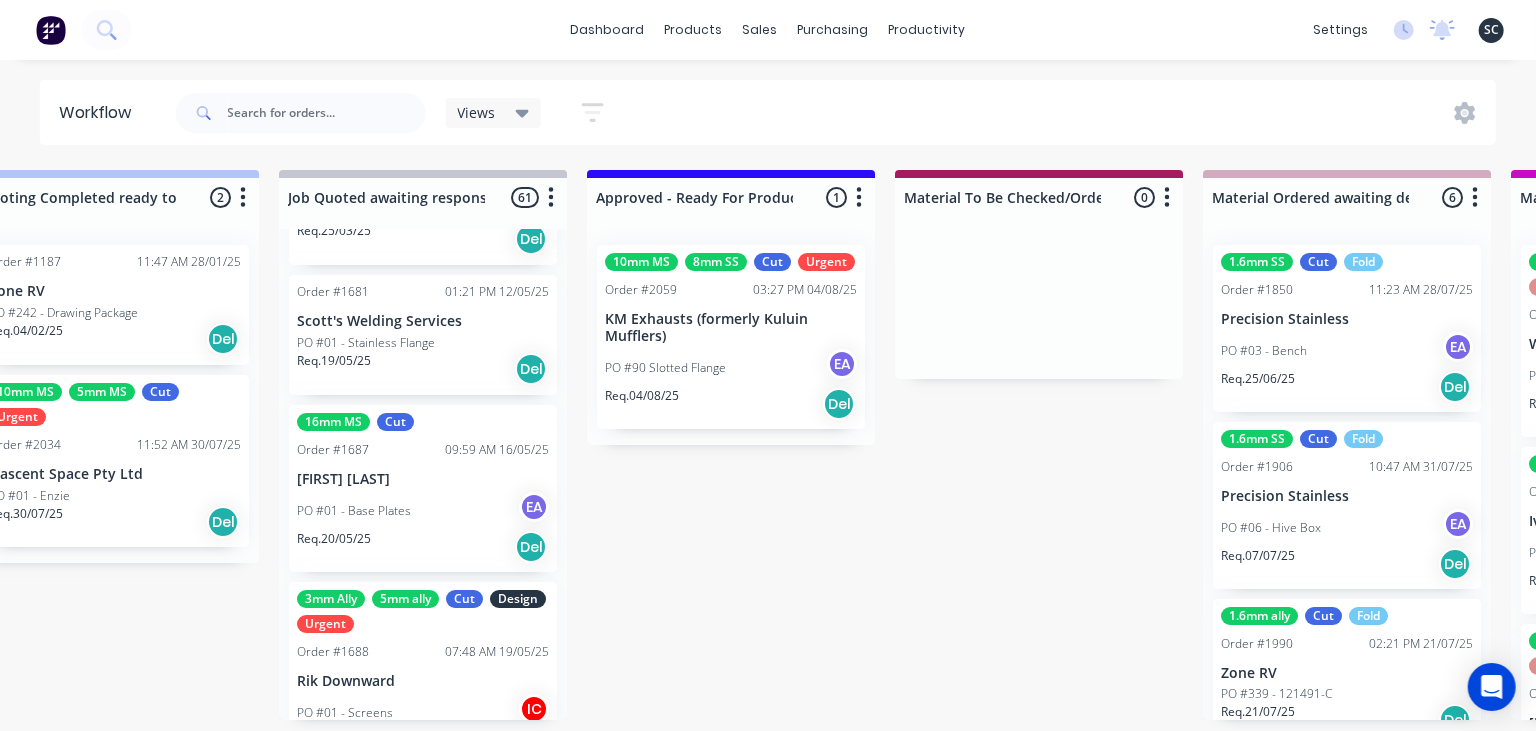 click on "Req. 04/08/25 Del" at bounding box center [731, 404] 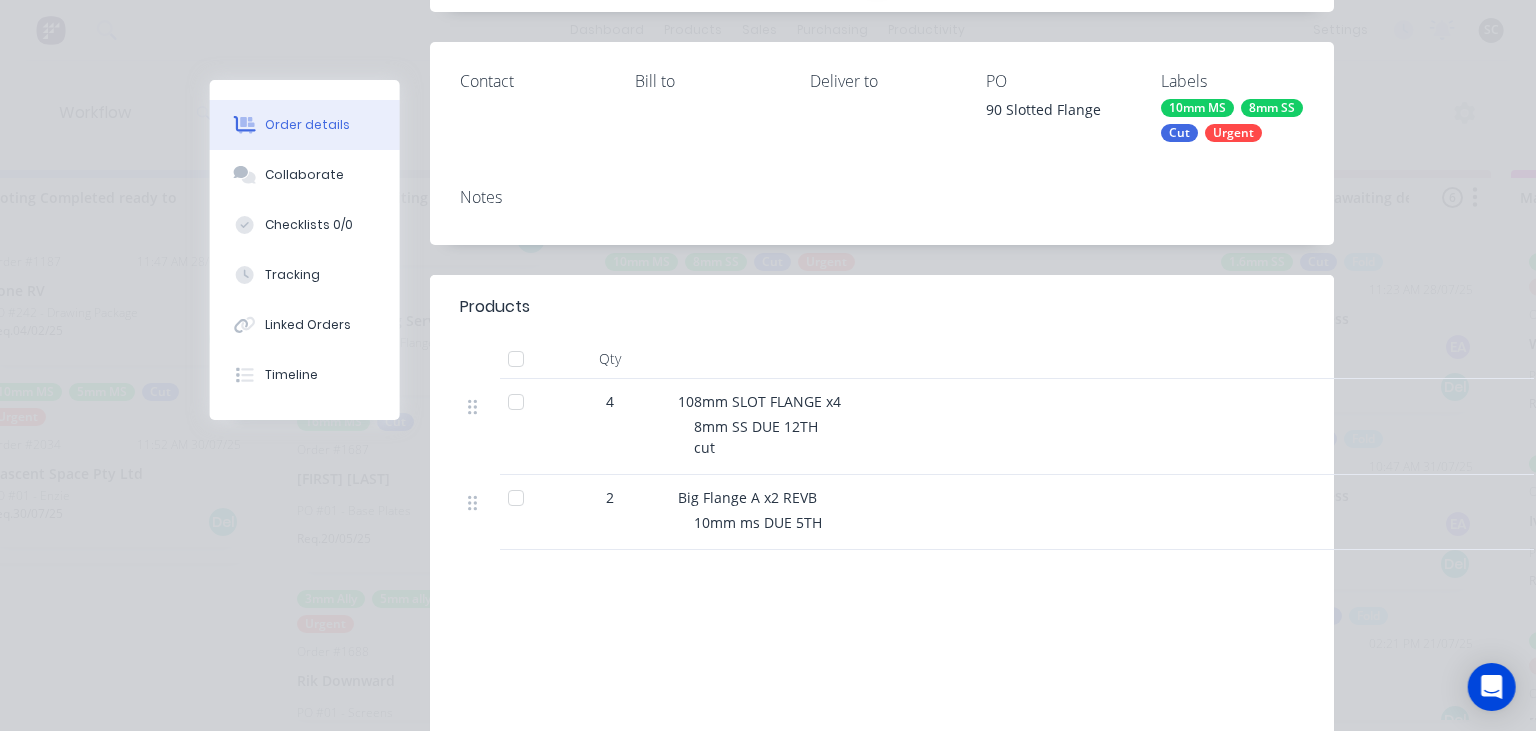 scroll, scrollTop: 230, scrollLeft: 0, axis: vertical 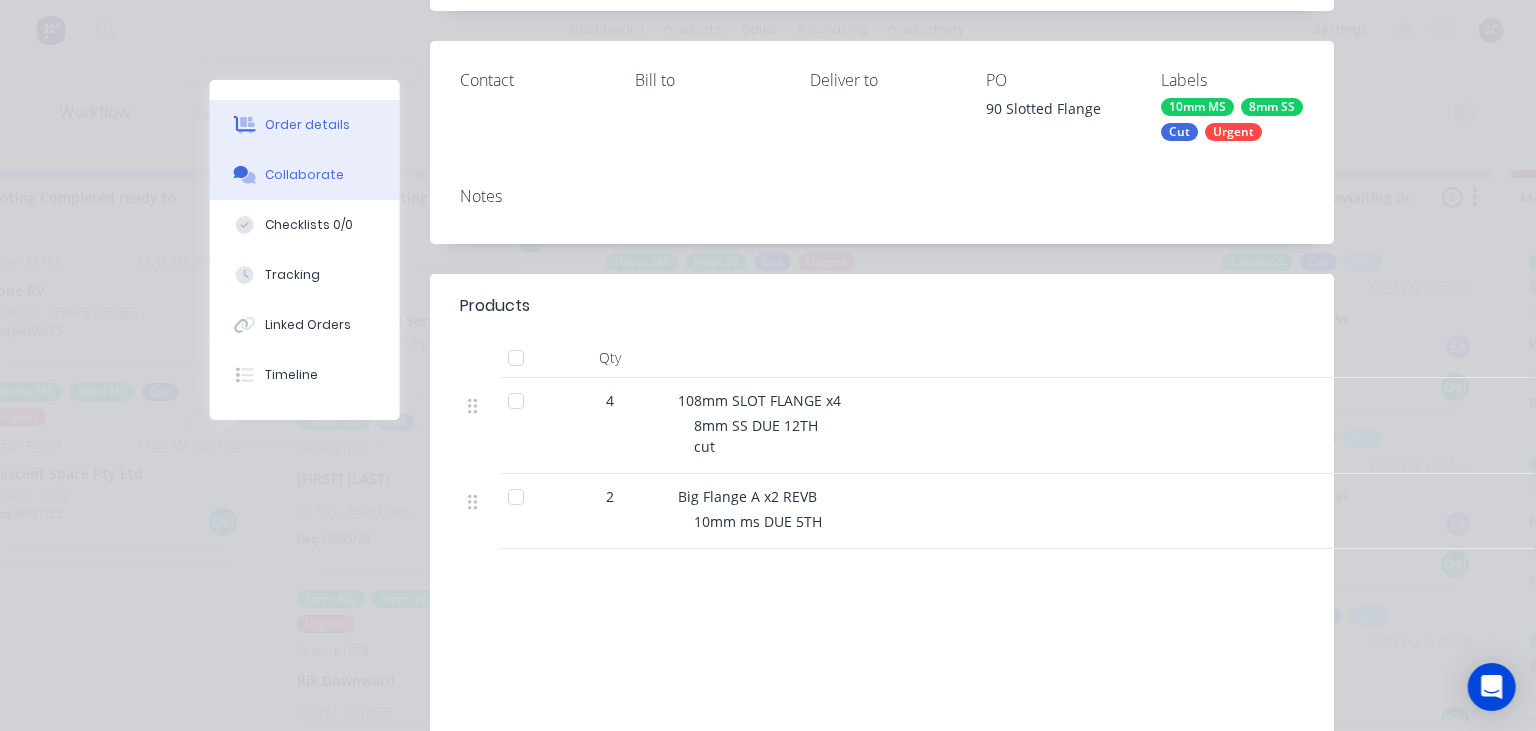 click on "Collaborate" at bounding box center [305, 175] 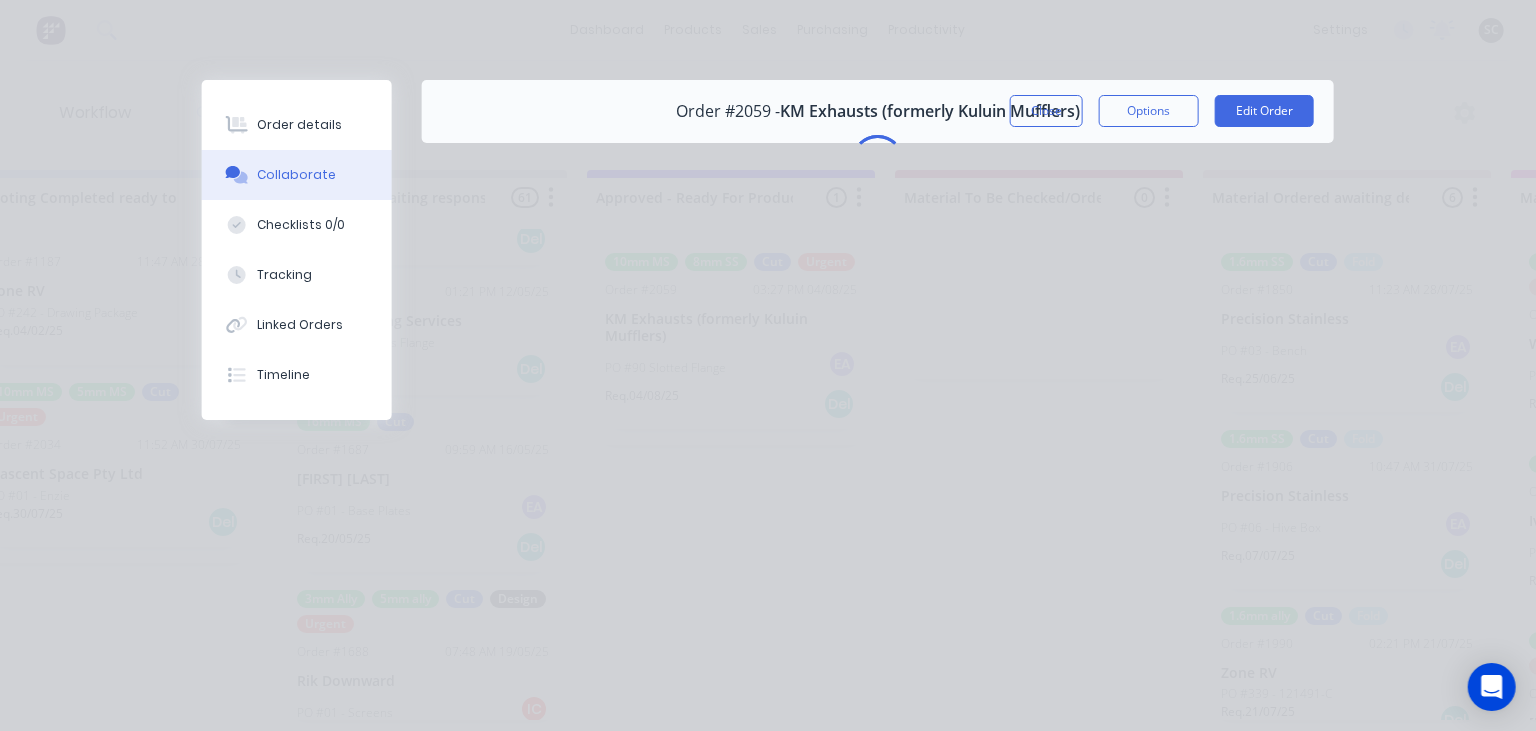 scroll, scrollTop: 0, scrollLeft: 0, axis: both 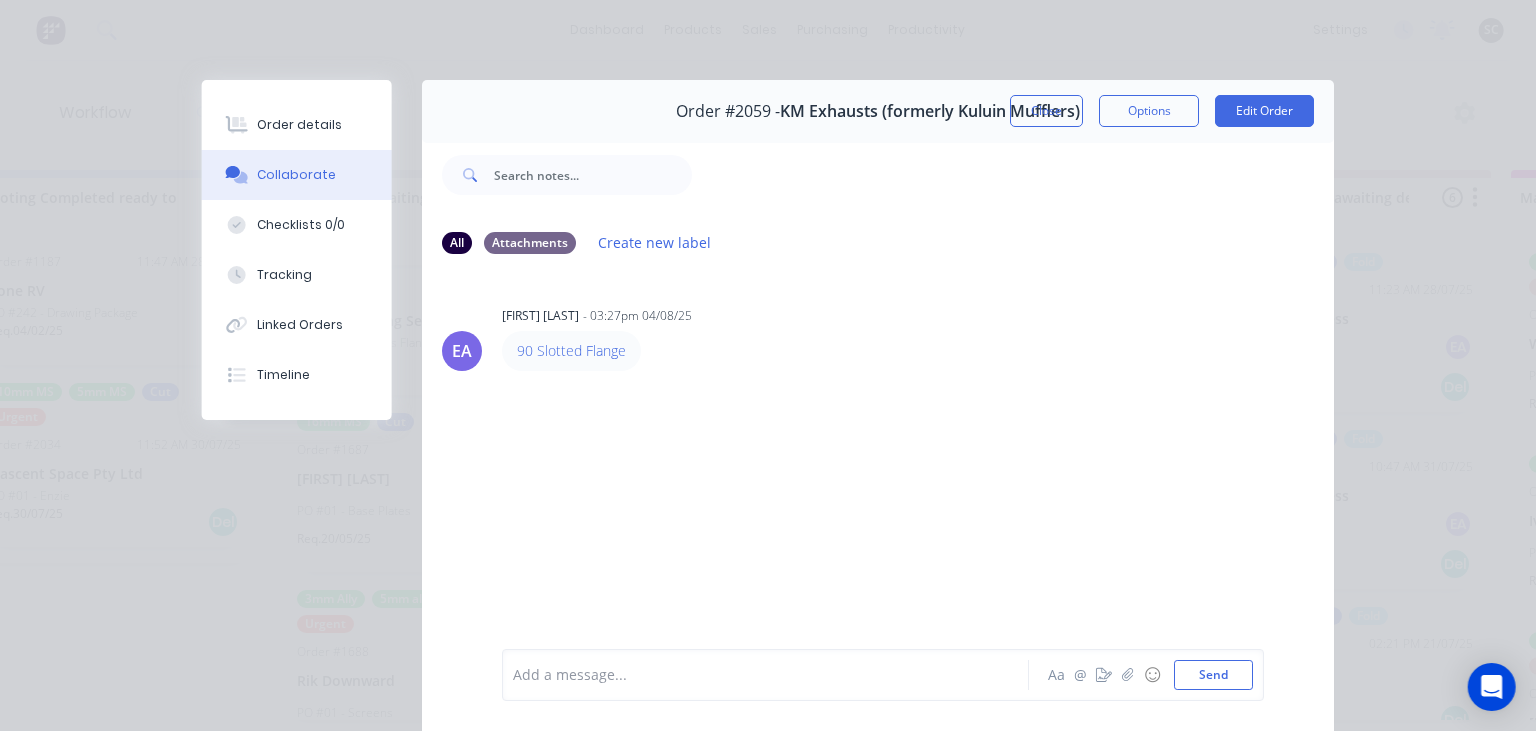 click on "EA Emma Arena  - 03:27pm 04/08/25 90 Slotted Flange" at bounding box center [878, 459] 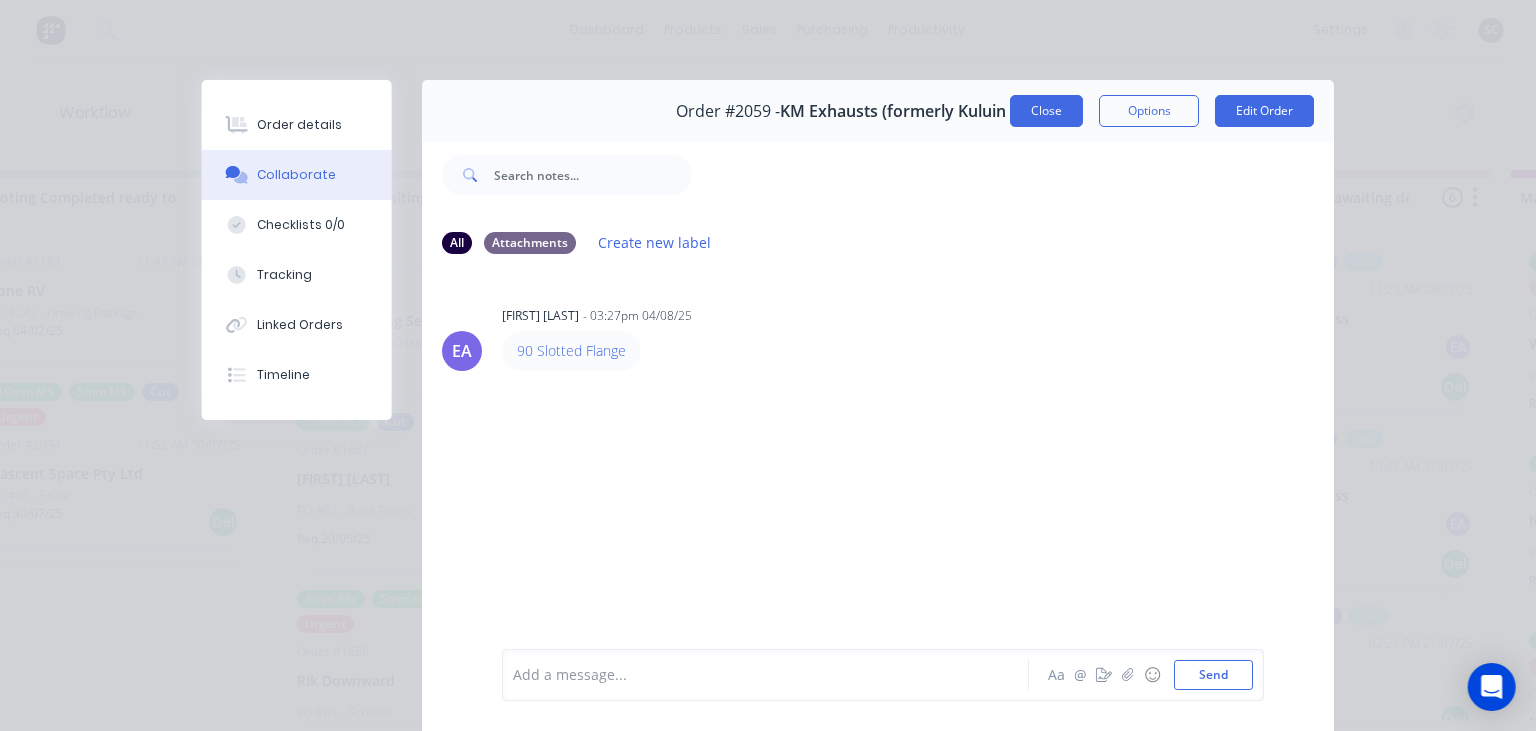 click on "Close" at bounding box center (1046, 111) 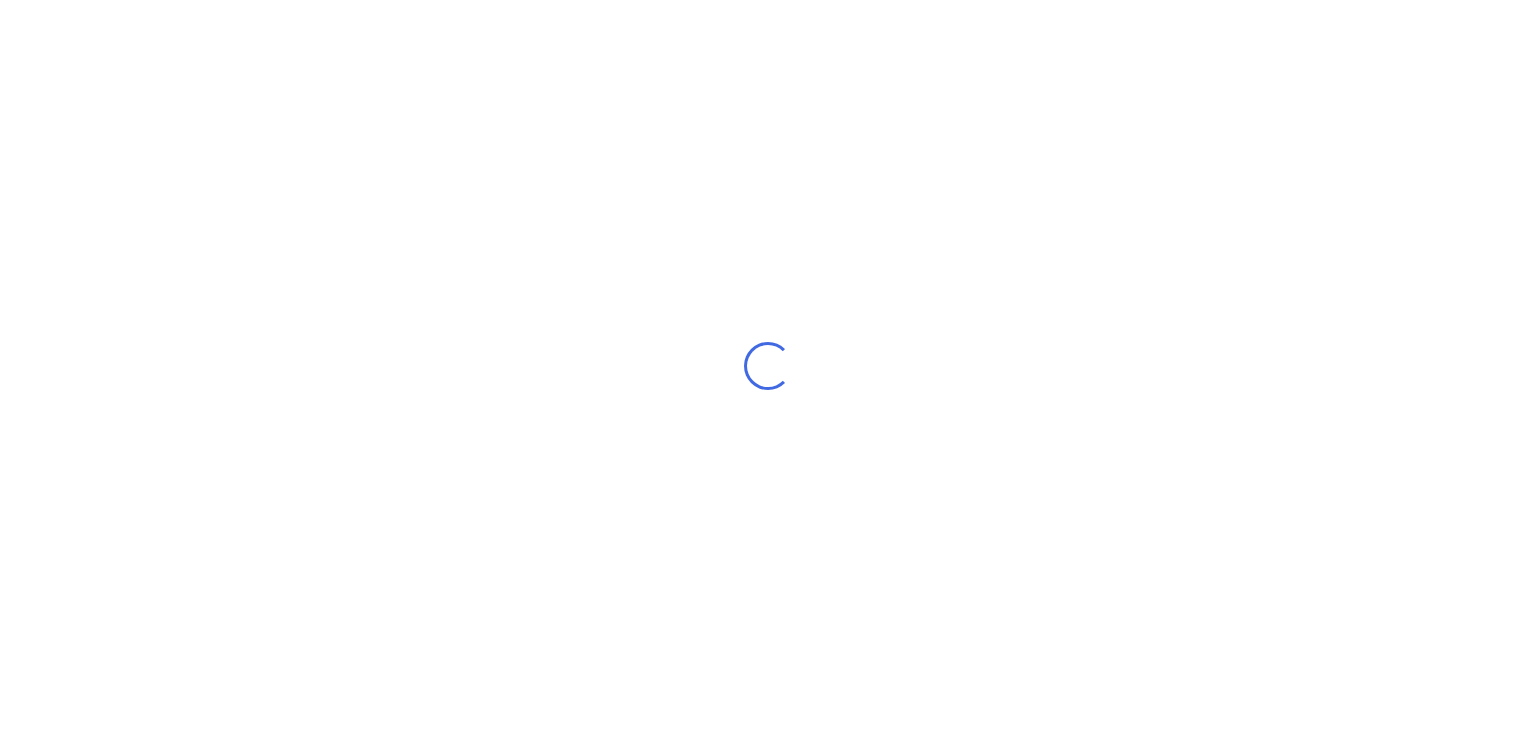 scroll, scrollTop: 0, scrollLeft: 0, axis: both 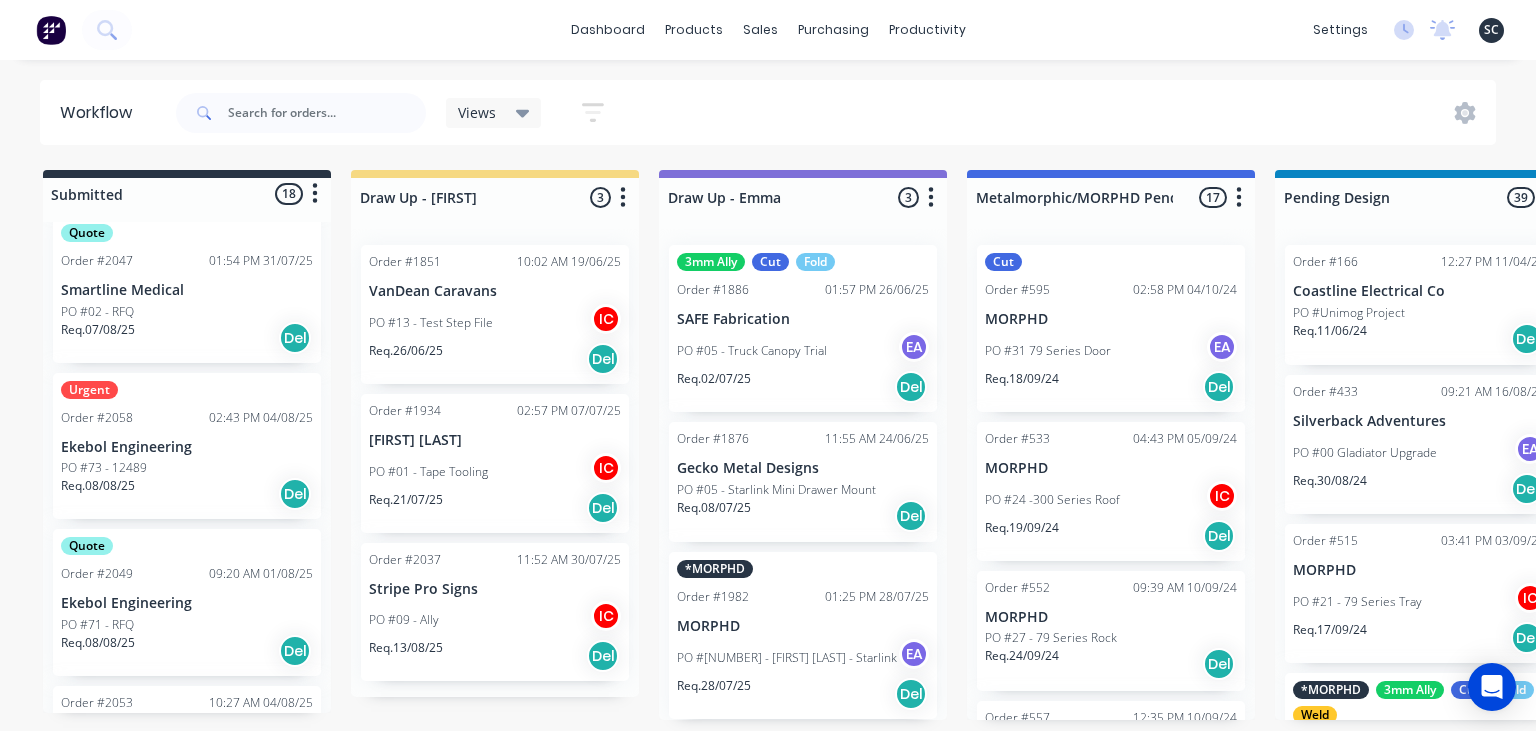 click on "PO #73 - 12489" at bounding box center [187, 468] 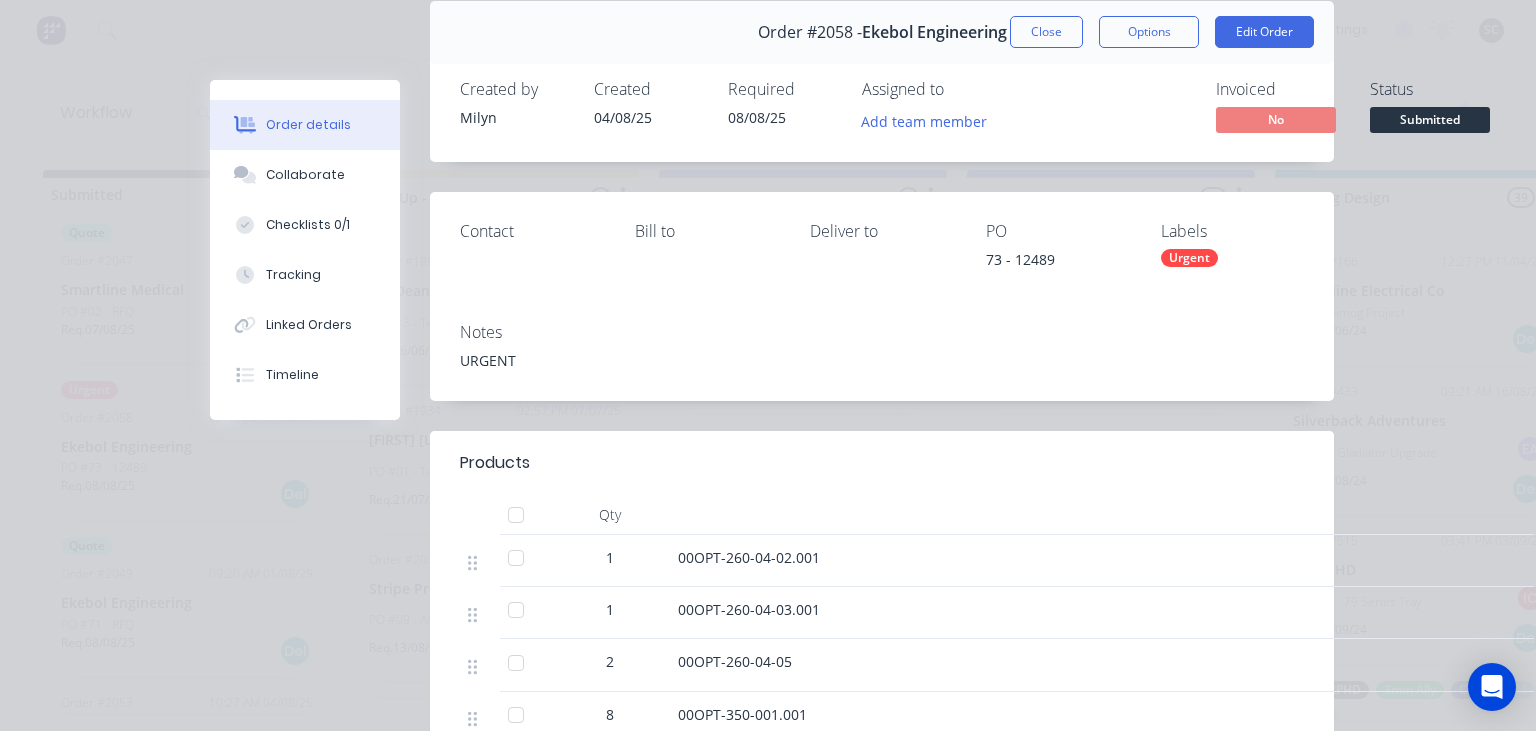 scroll, scrollTop: 0, scrollLeft: 0, axis: both 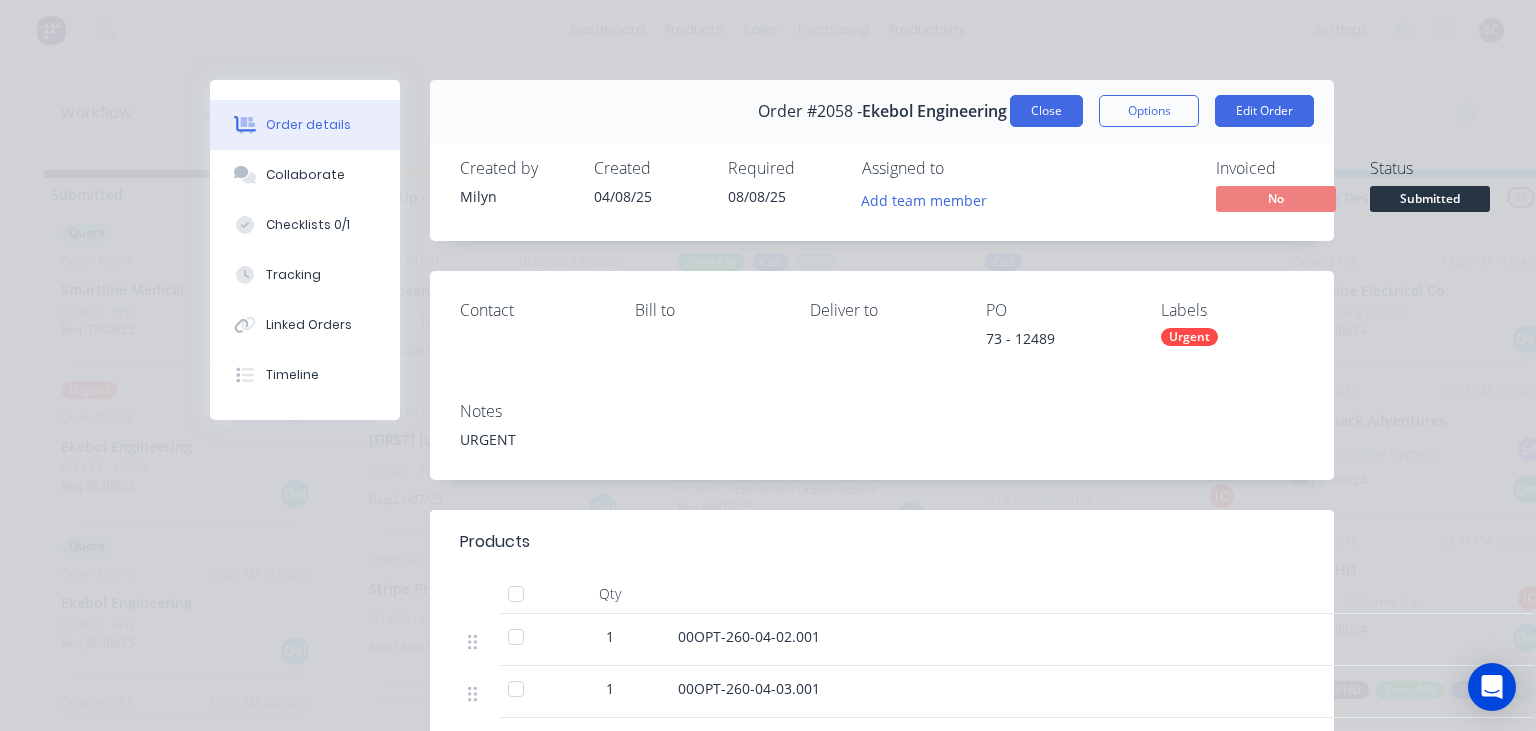 click on "Close" at bounding box center (1046, 111) 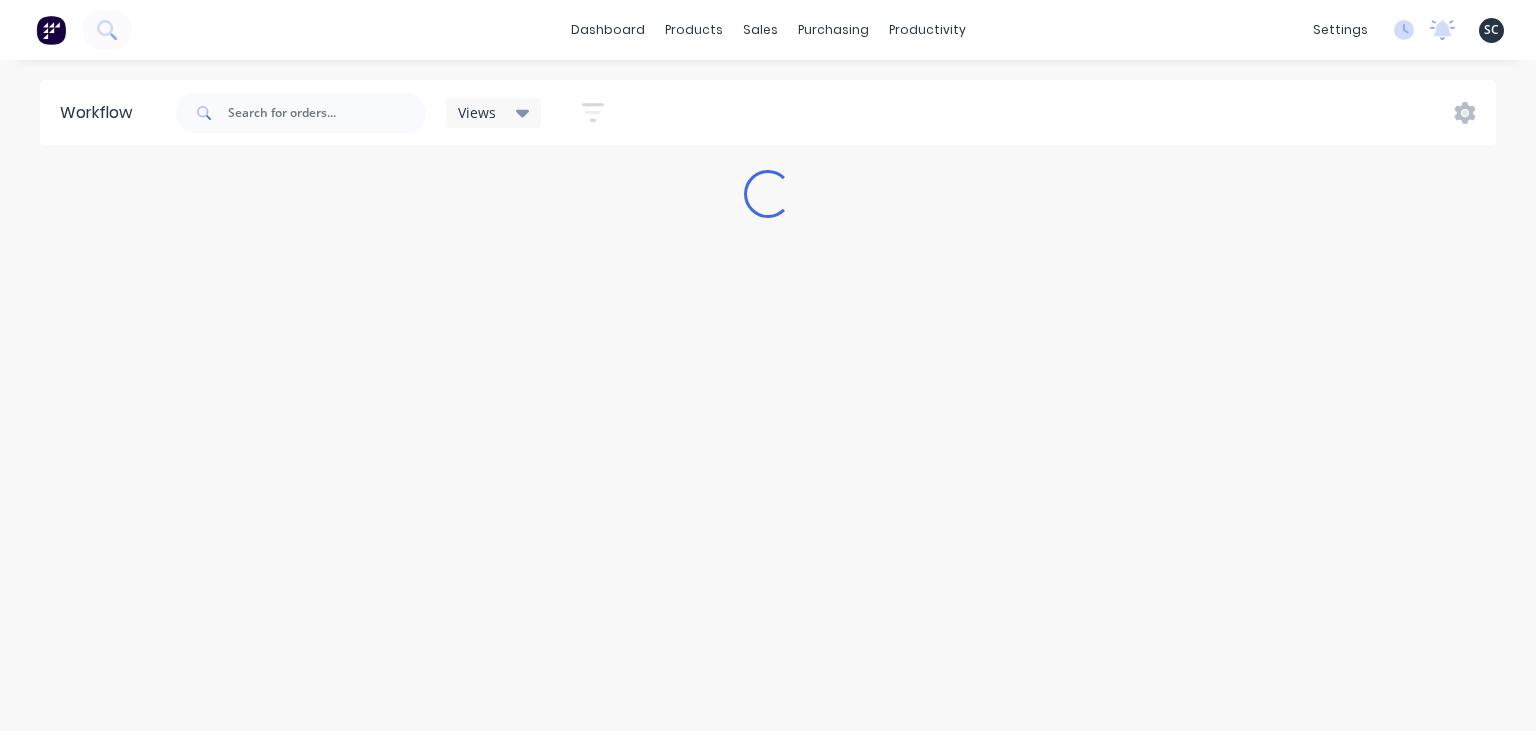 scroll, scrollTop: 0, scrollLeft: 0, axis: both 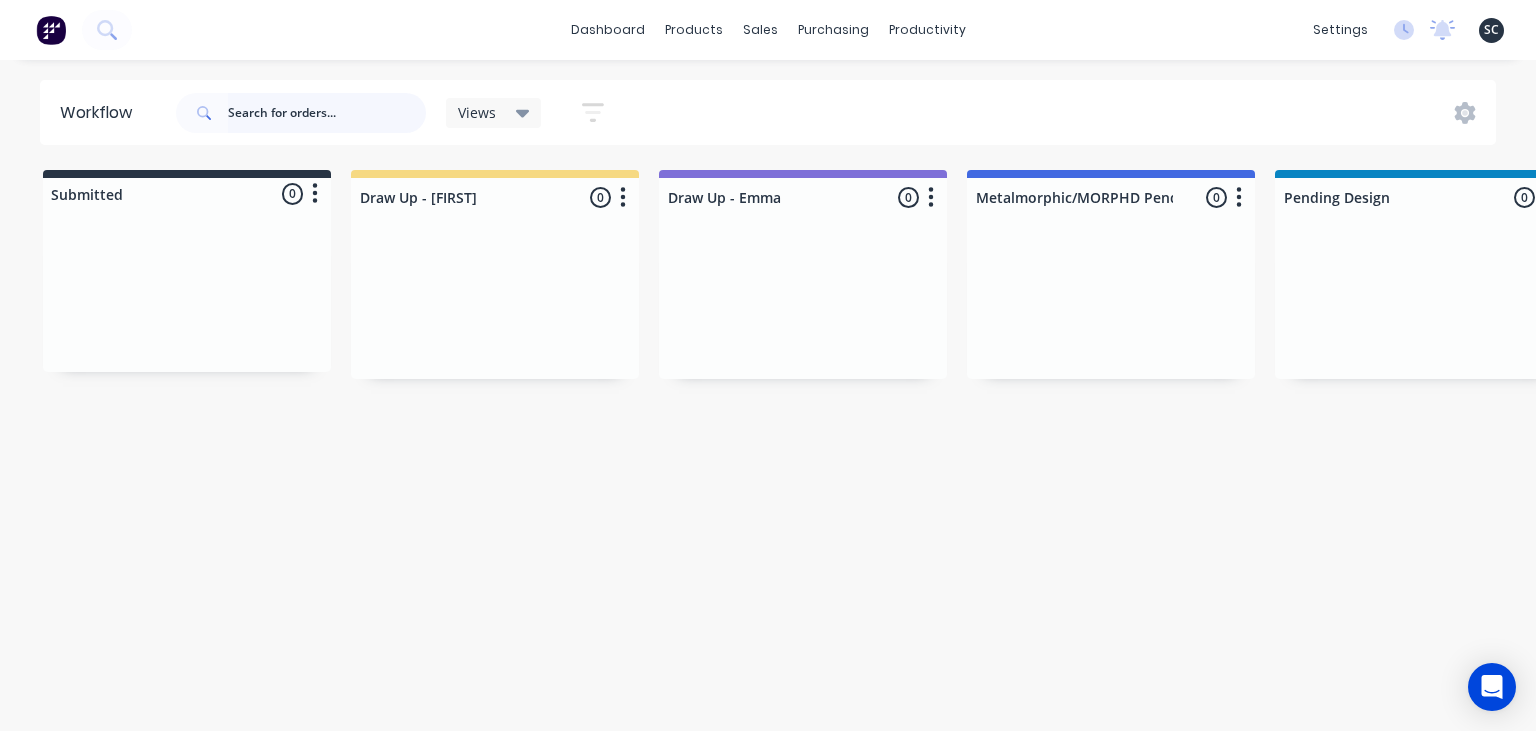 click at bounding box center (327, 113) 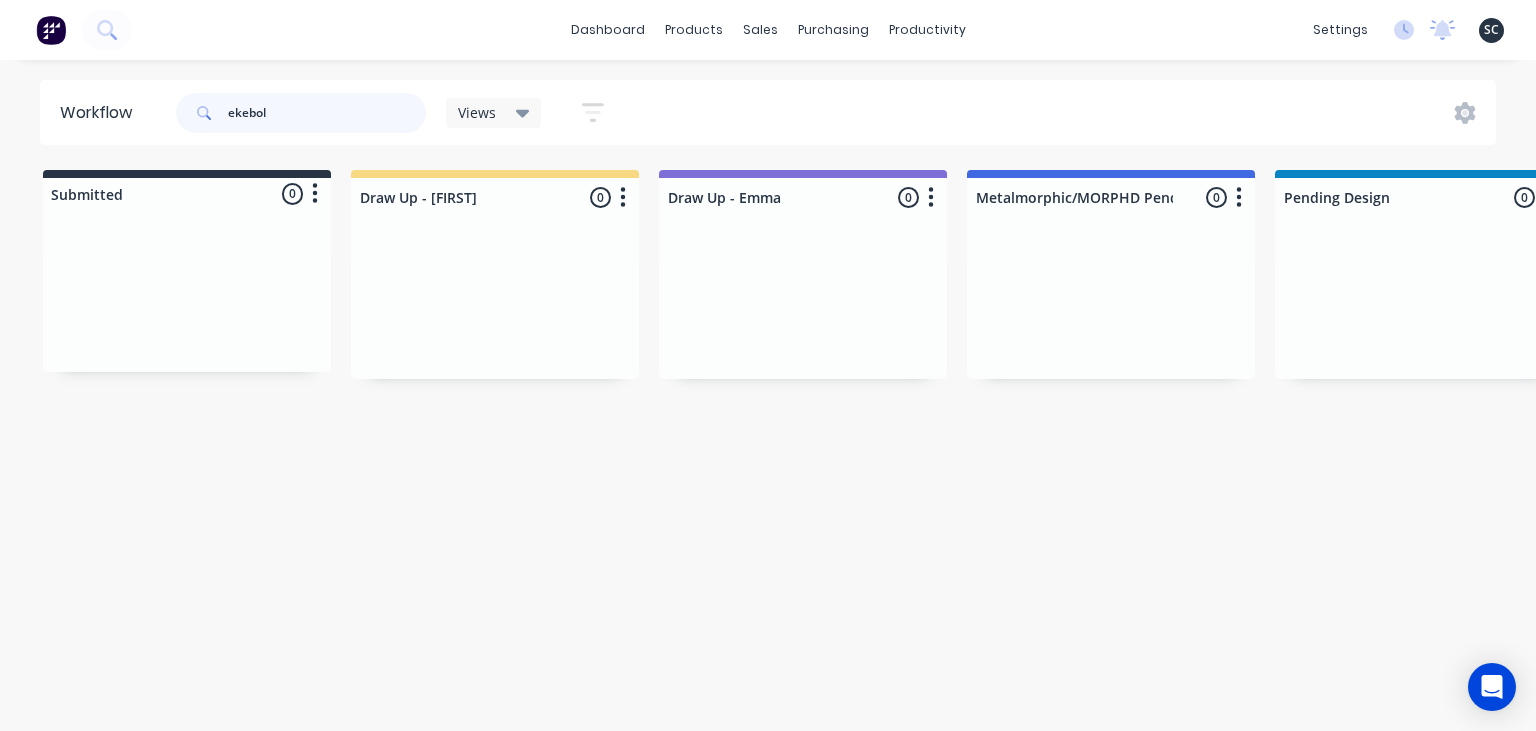 type on "ekebol" 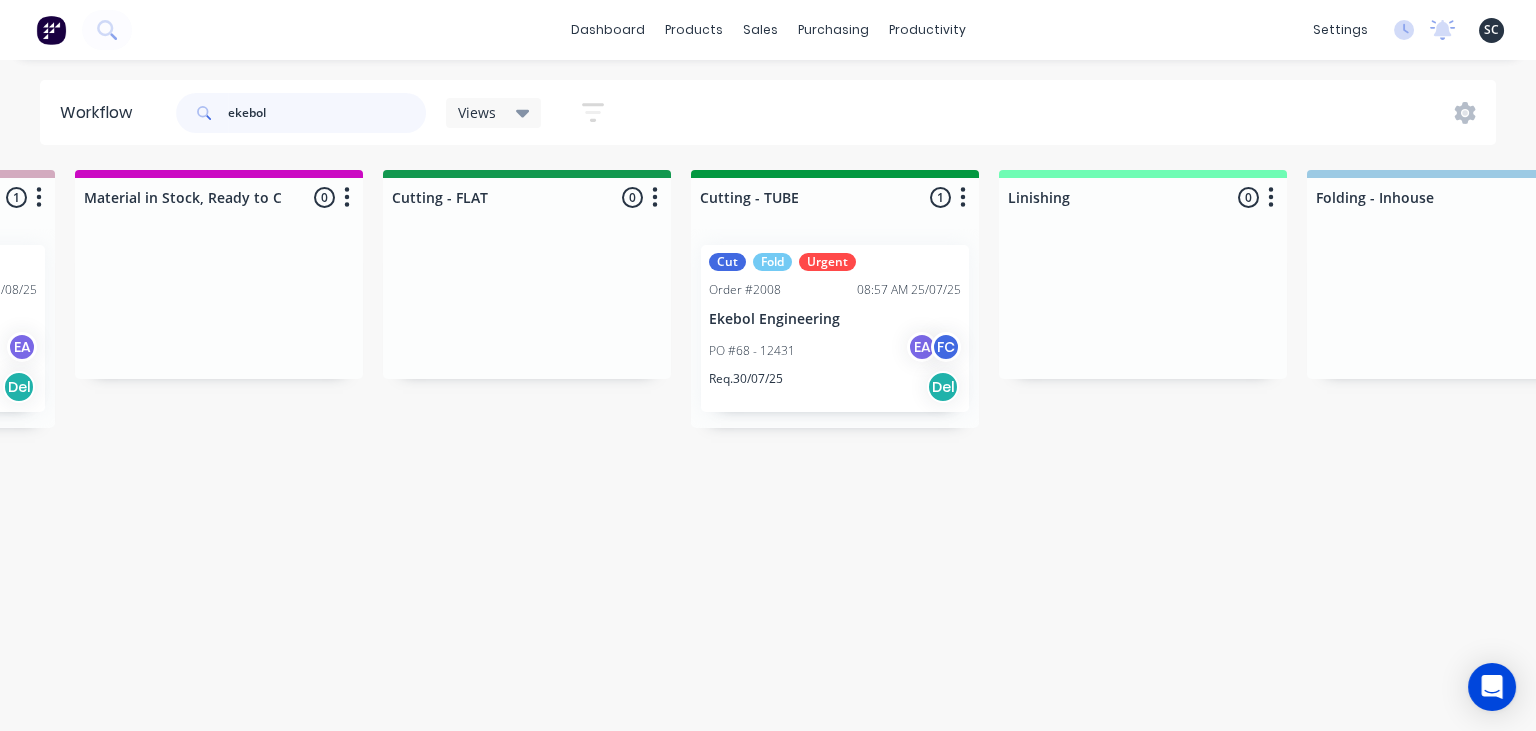 scroll, scrollTop: 0, scrollLeft: 3368, axis: horizontal 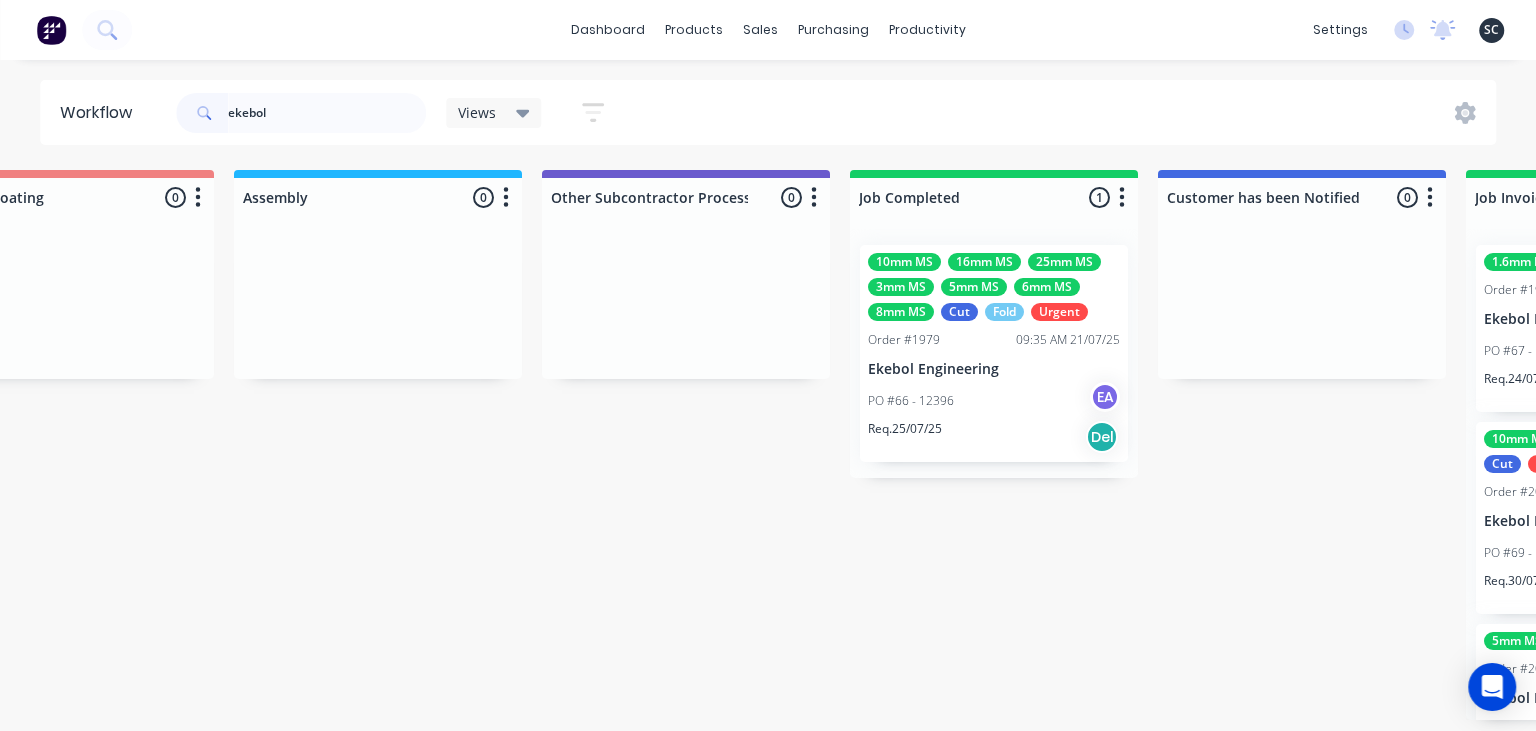 click on "Ekebol Engineering" at bounding box center [994, 369] 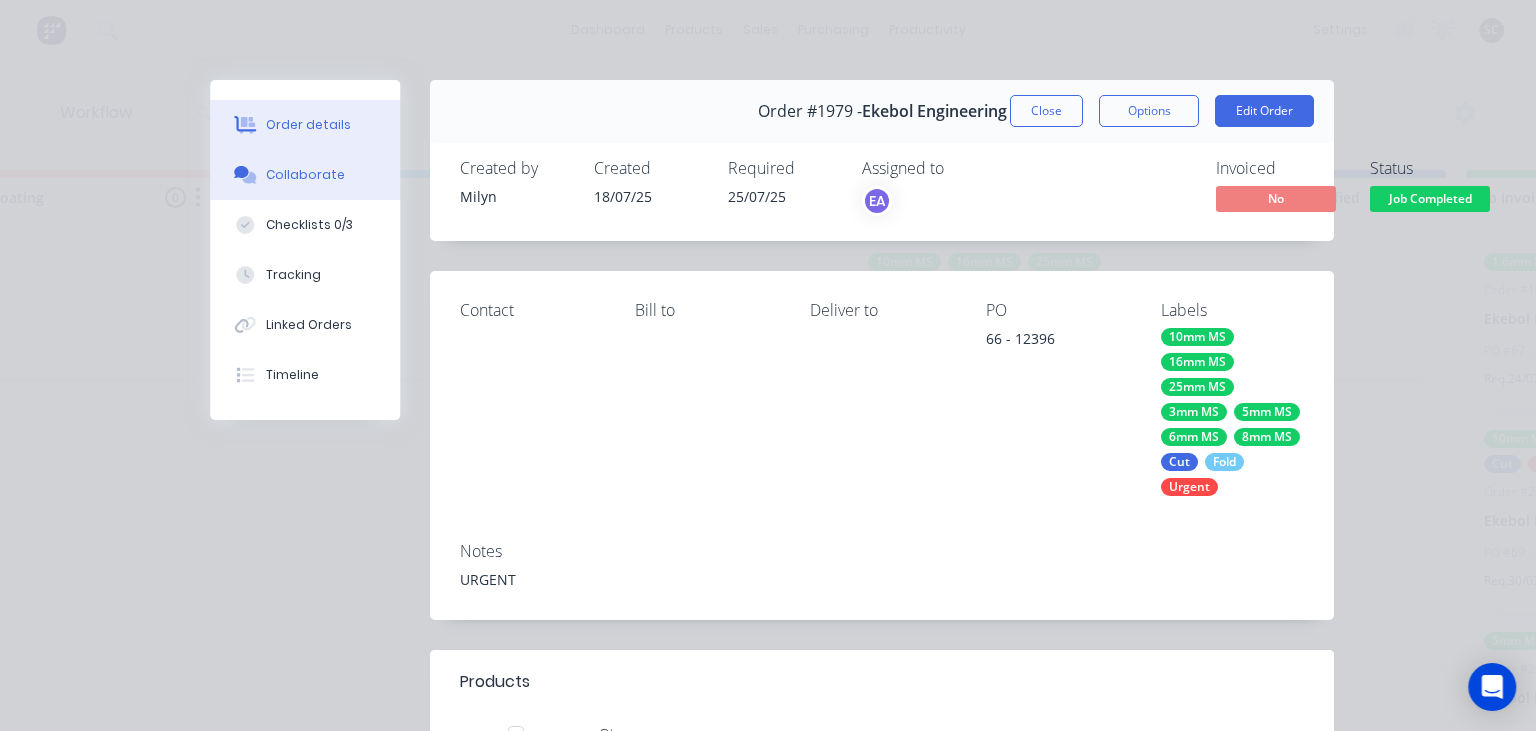 click on "Collaborate" at bounding box center [305, 175] 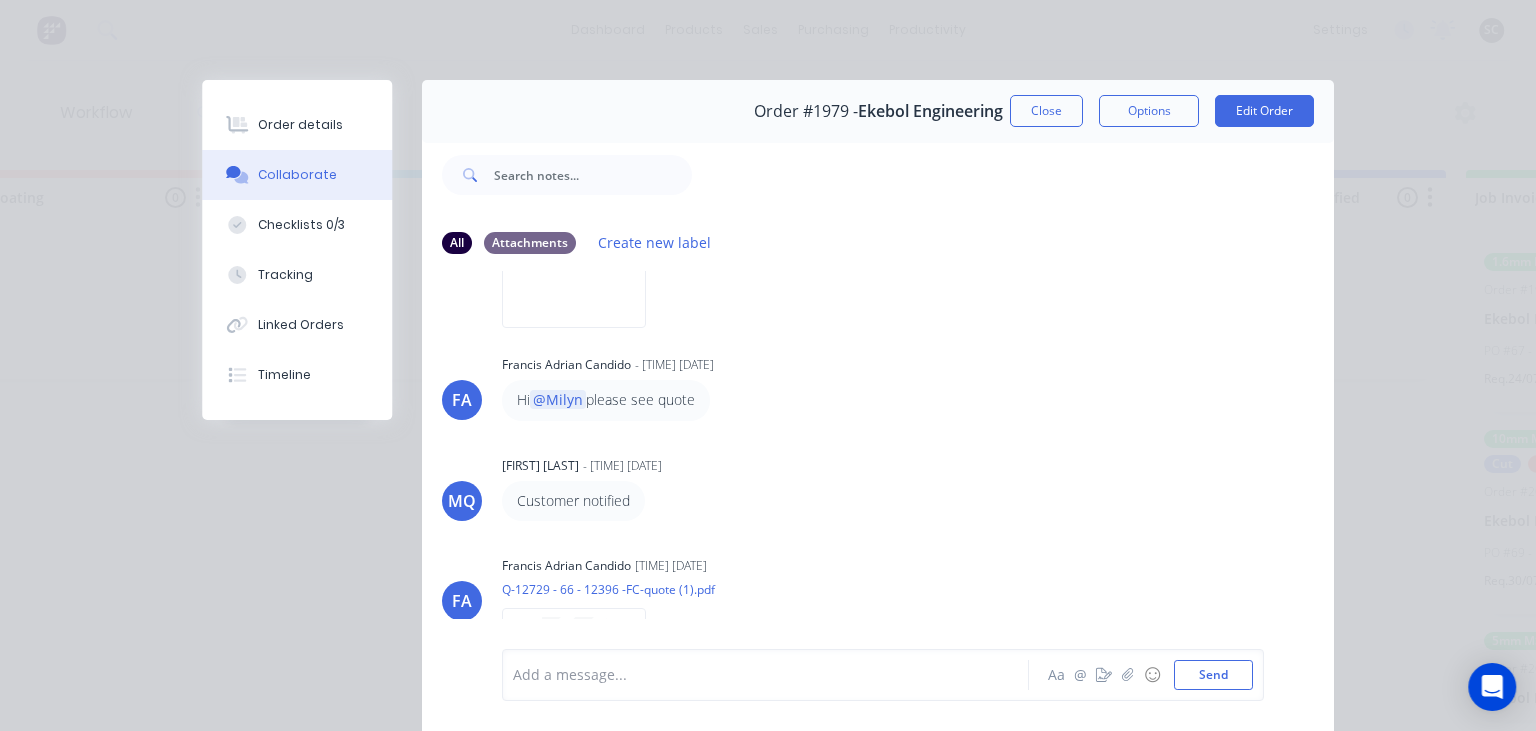 scroll, scrollTop: 974, scrollLeft: 0, axis: vertical 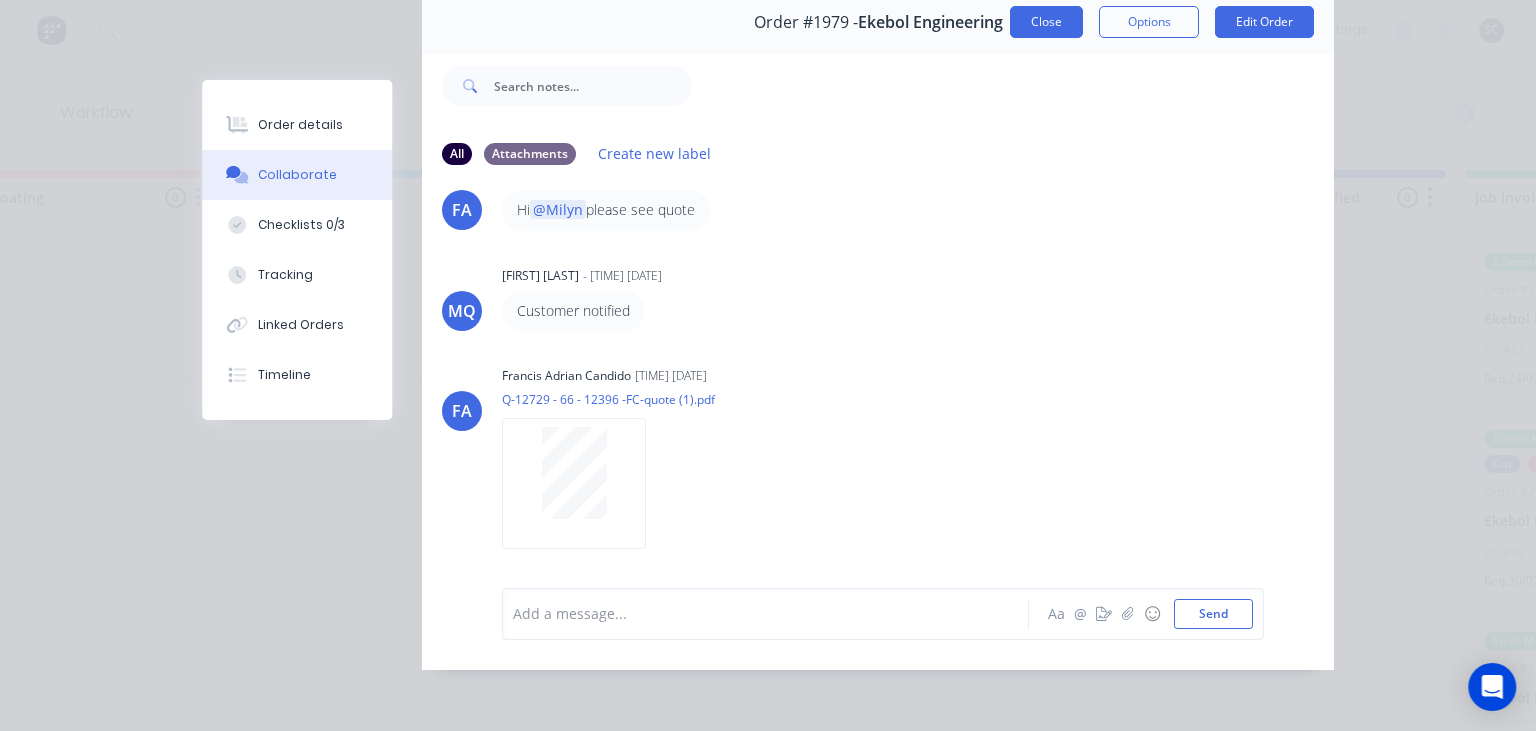 click on "Close" at bounding box center [1046, 22] 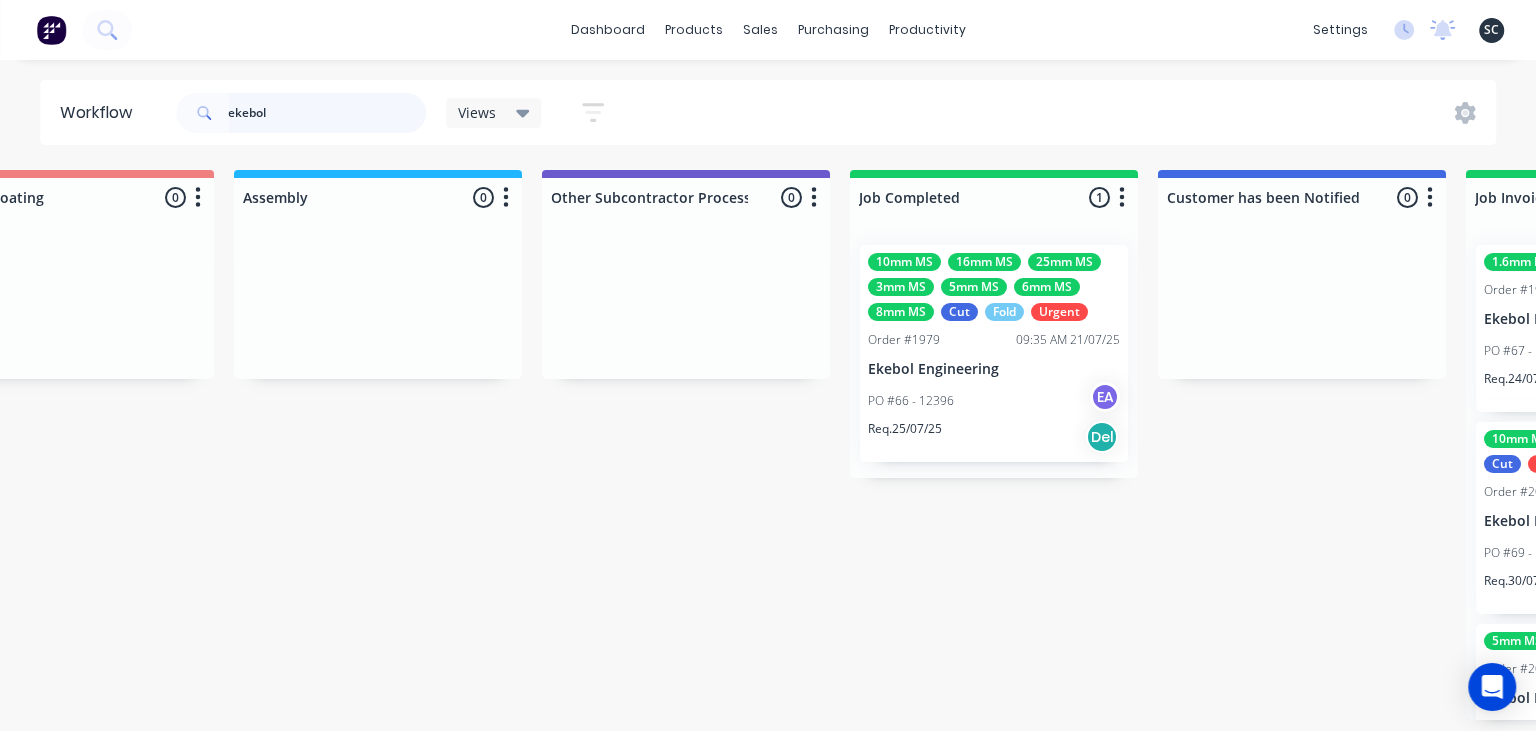 drag, startPoint x: 193, startPoint y: 110, endPoint x: 149, endPoint y: 110, distance: 44 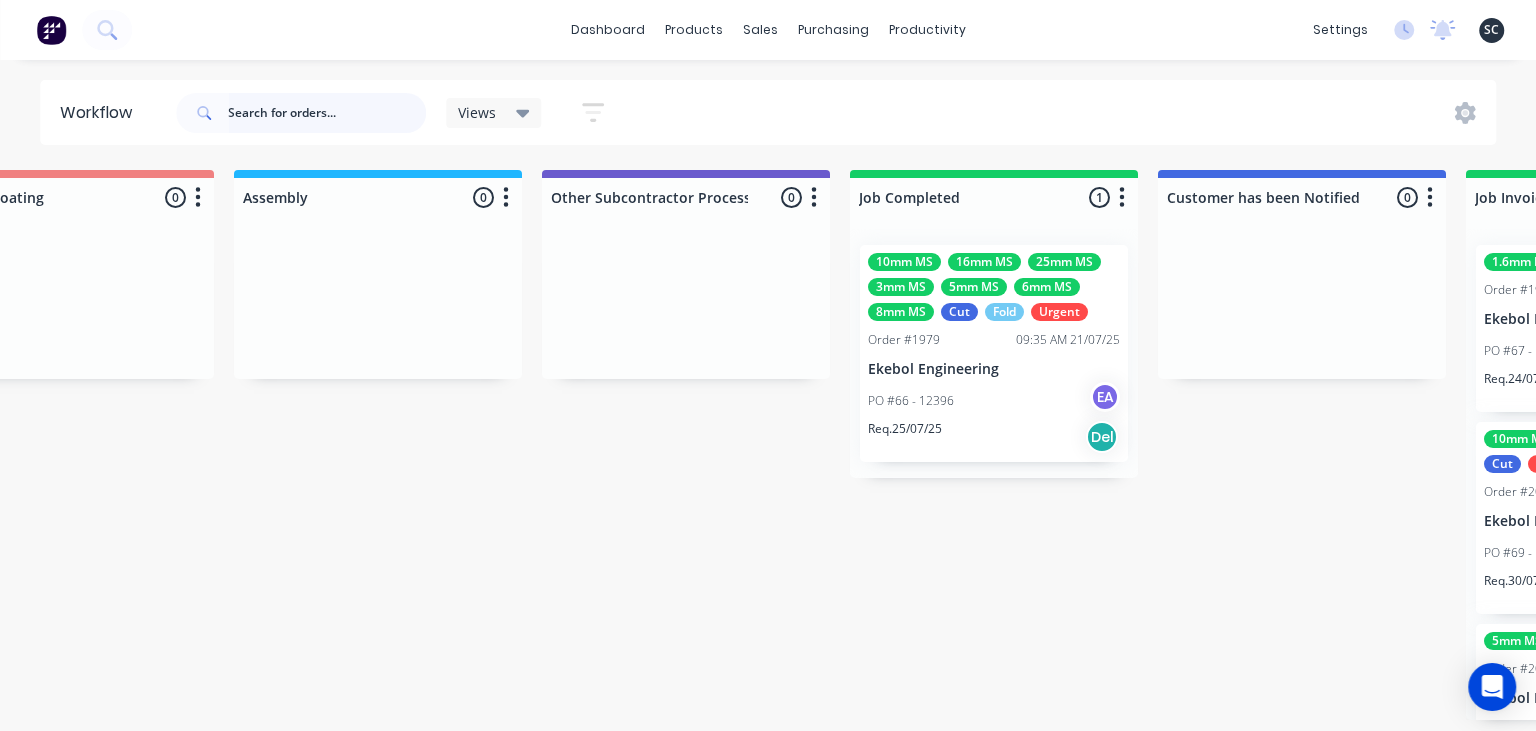 type 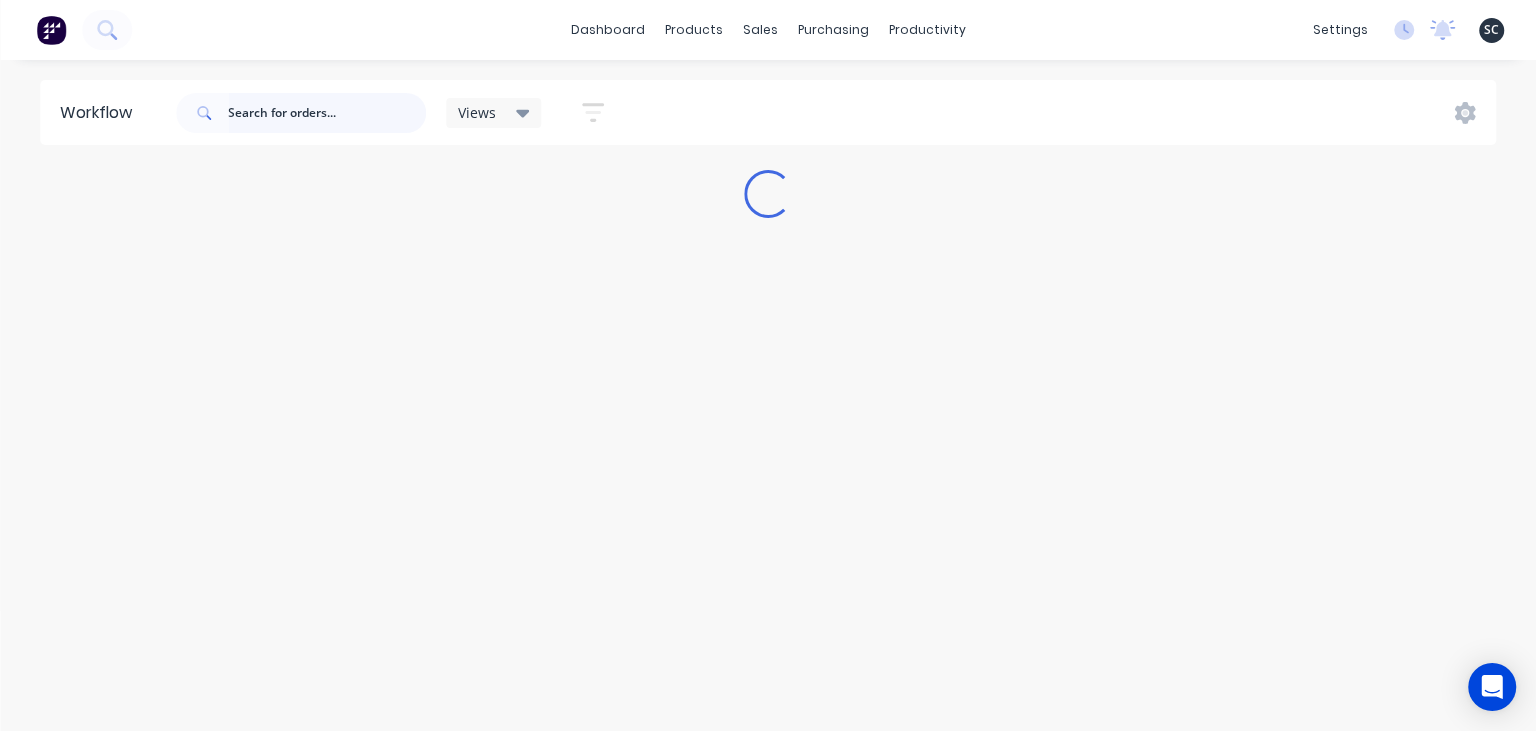 scroll, scrollTop: 0, scrollLeft: 0, axis: both 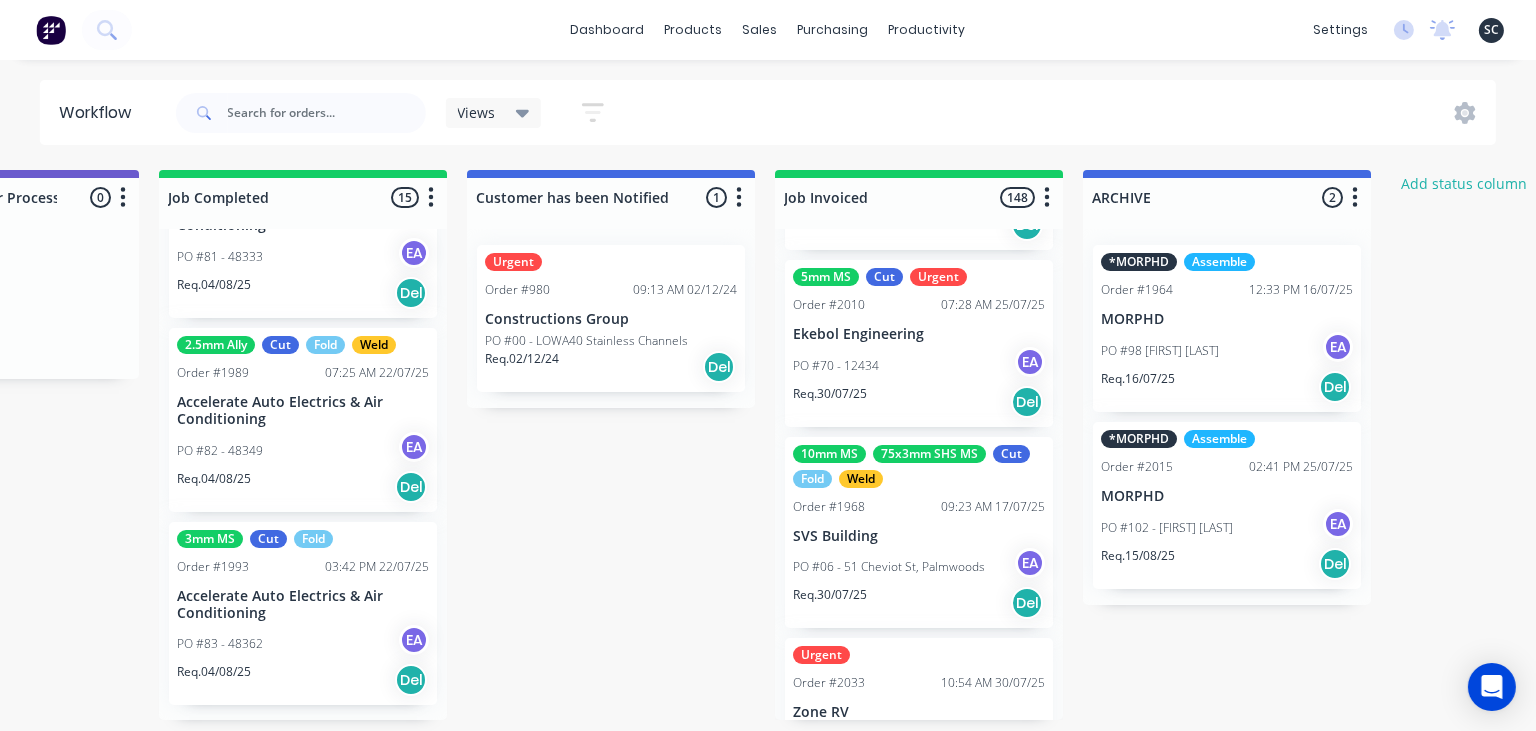 click on "SVS Building" at bounding box center [919, 536] 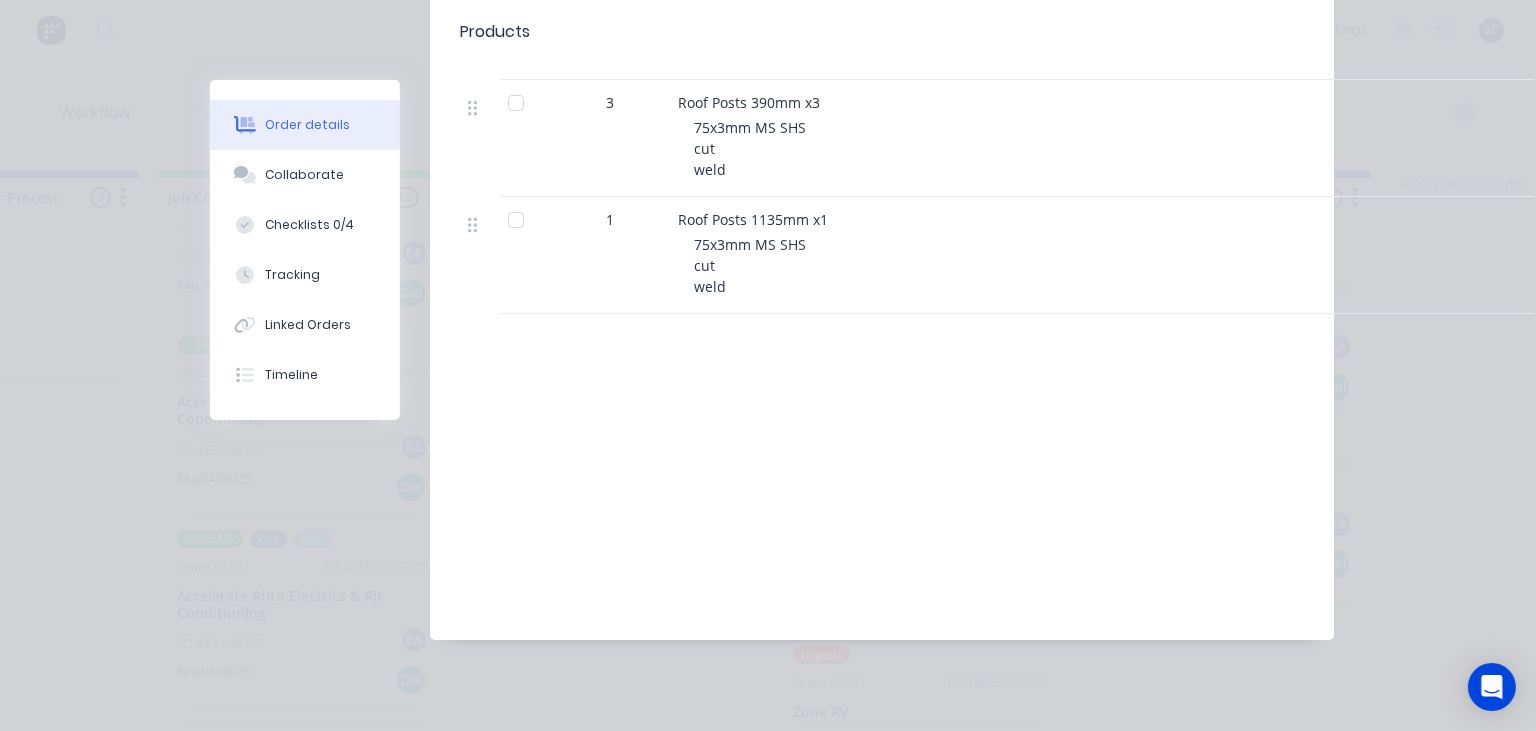 scroll, scrollTop: 515, scrollLeft: 0, axis: vertical 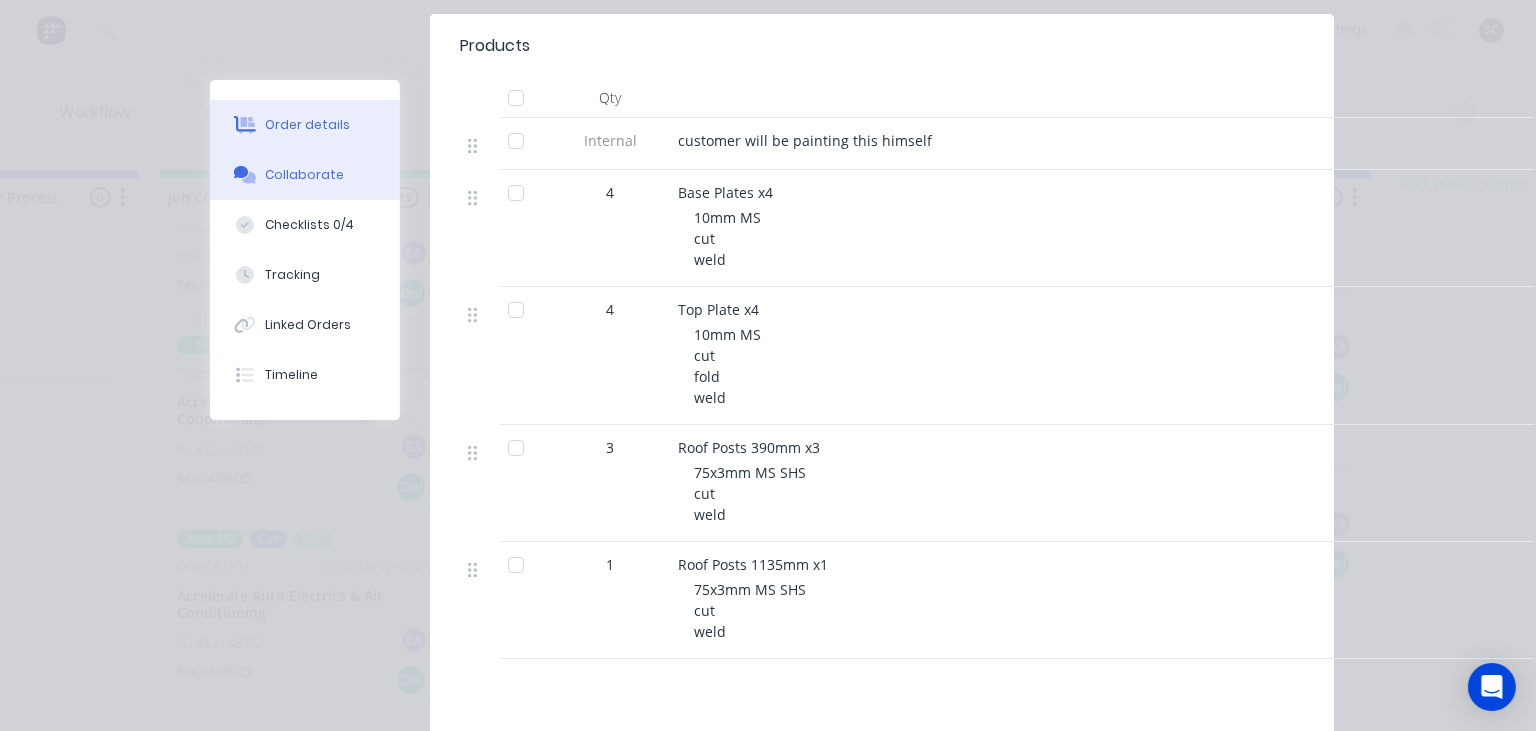click on "Collaborate" at bounding box center [305, 175] 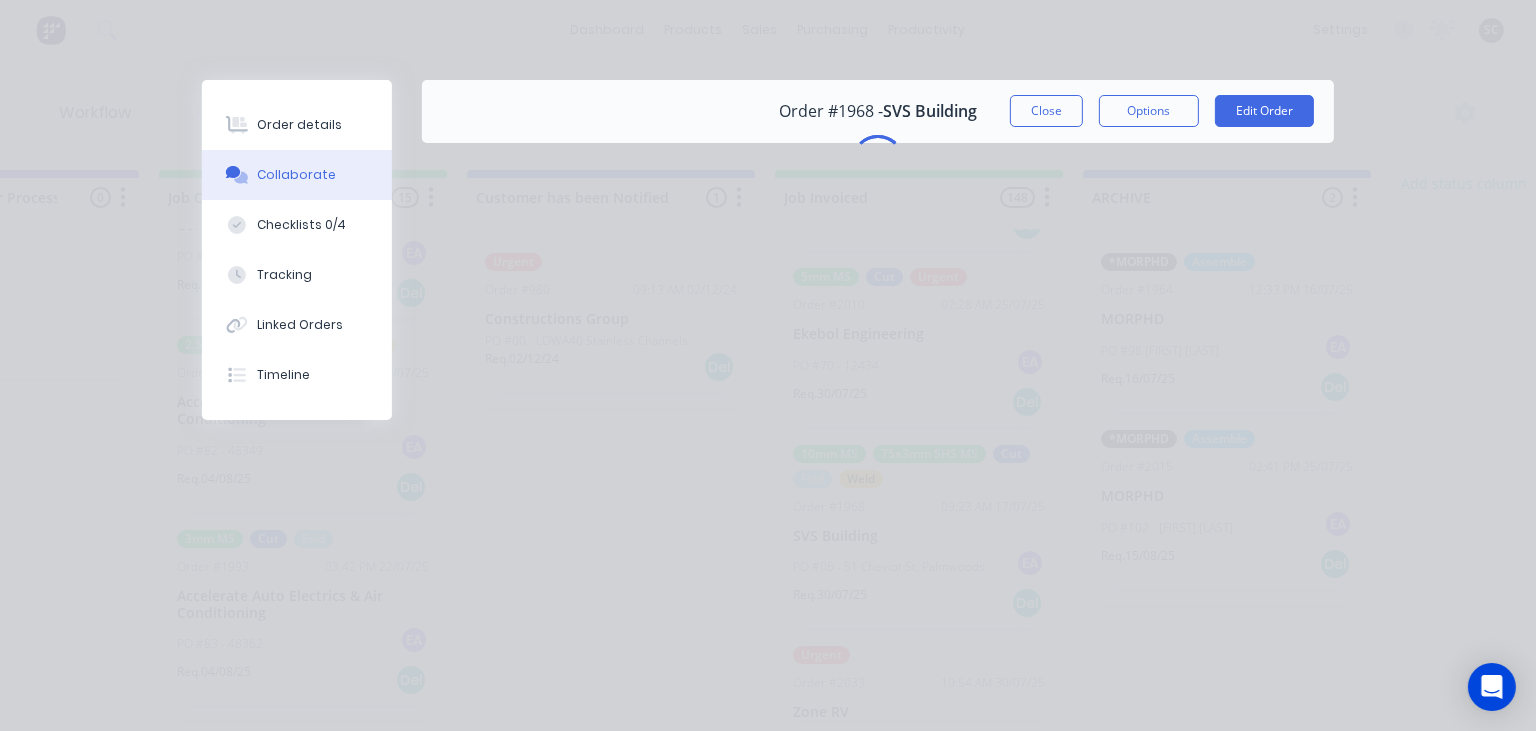 scroll, scrollTop: 0, scrollLeft: 0, axis: both 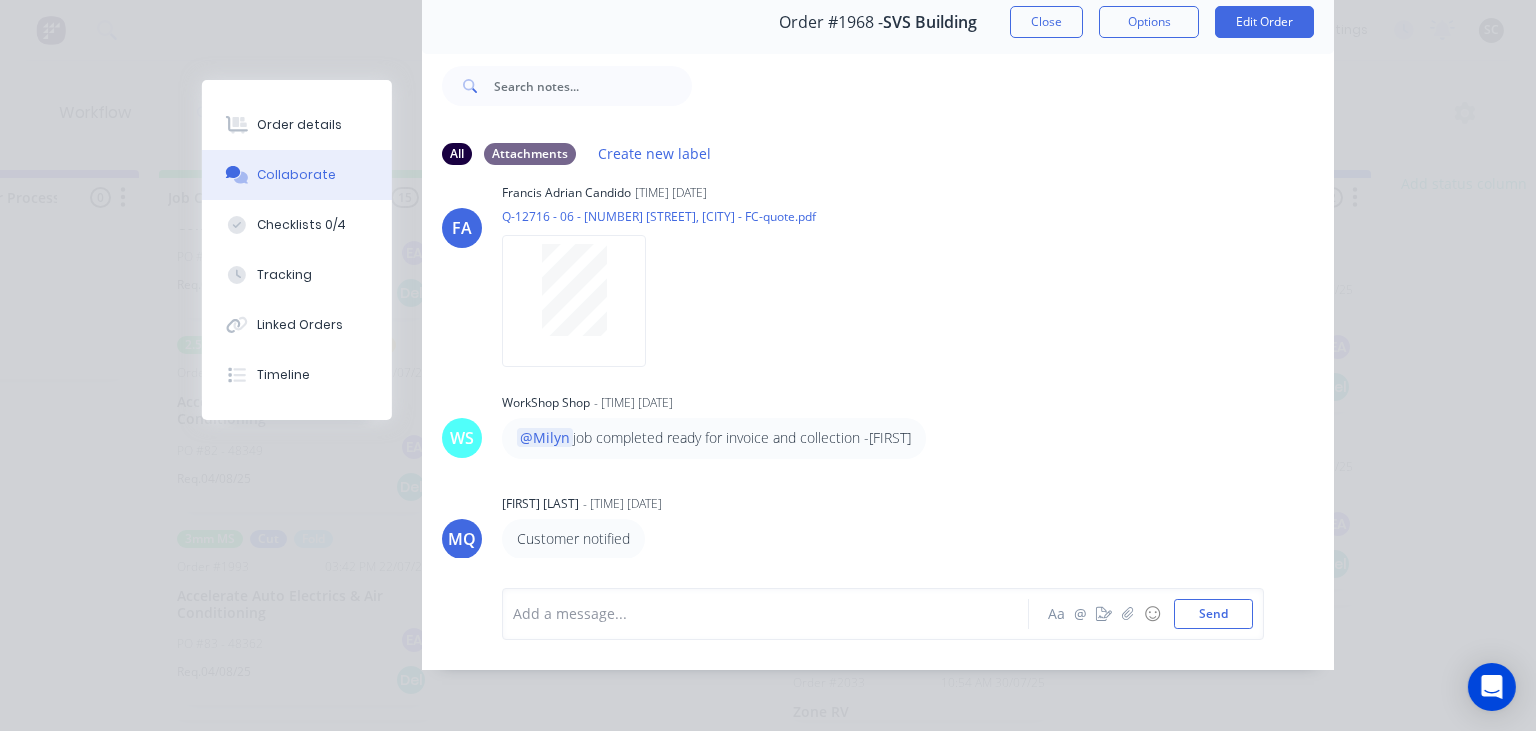 drag, startPoint x: 1054, startPoint y: 22, endPoint x: 1129, endPoint y: 180, distance: 174.89711 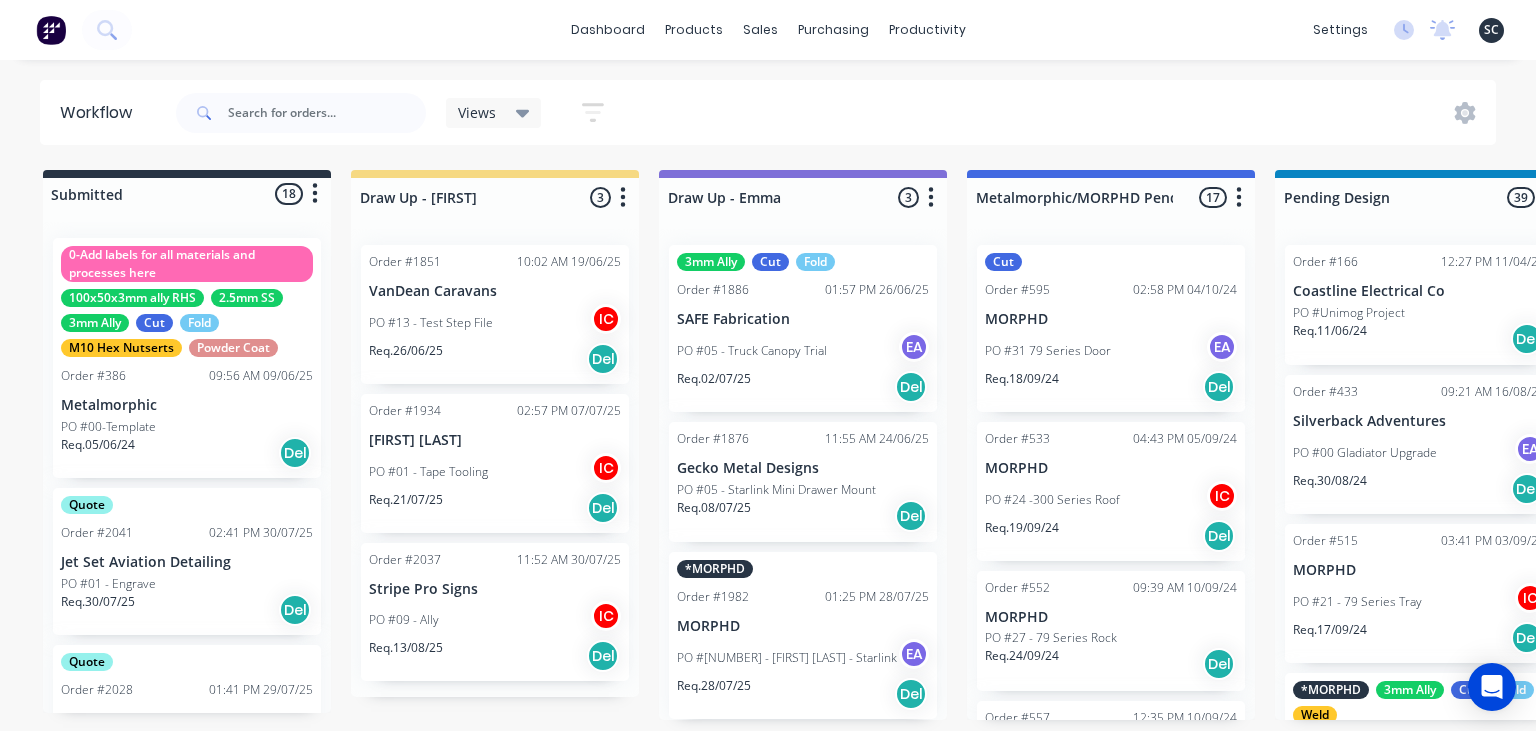 scroll, scrollTop: 0, scrollLeft: 0, axis: both 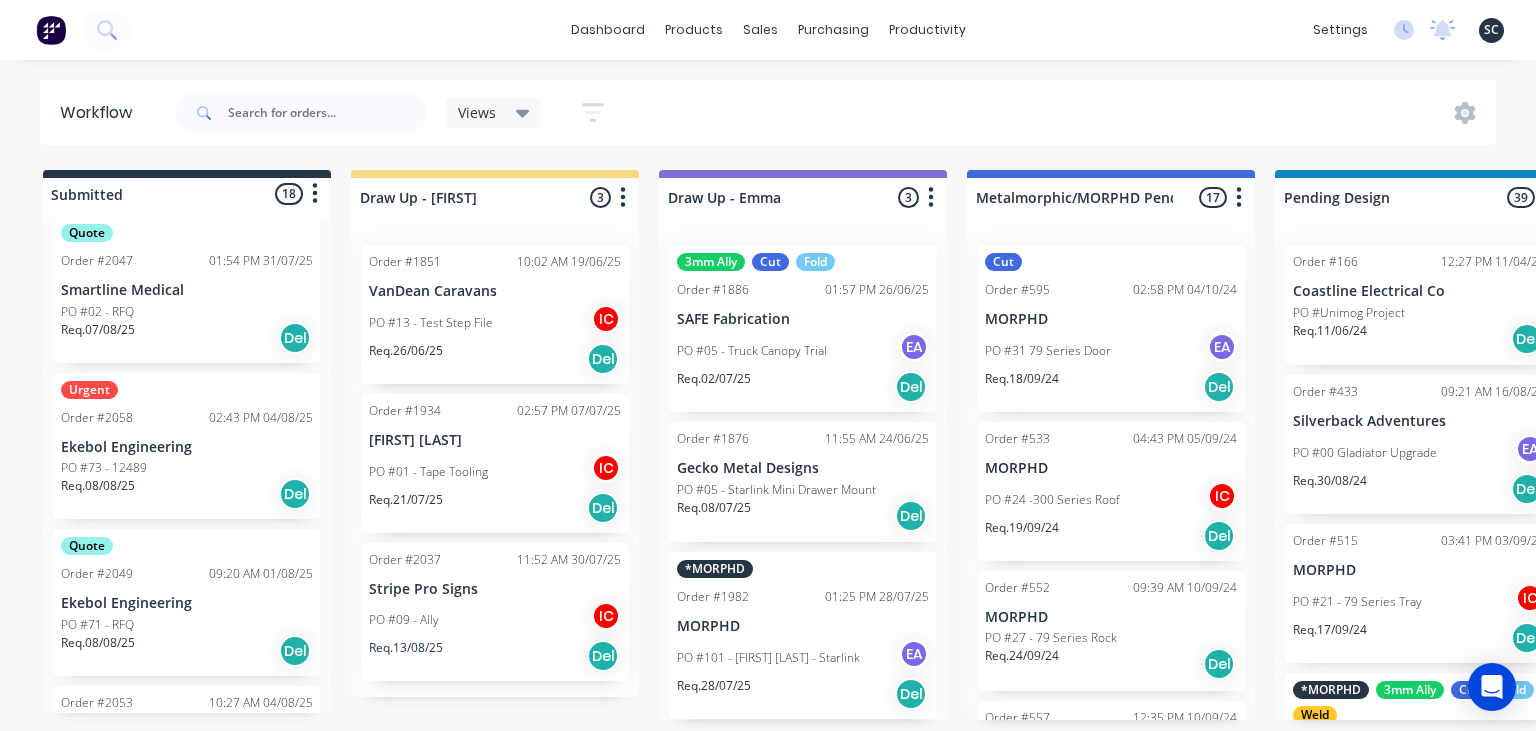 click on "Urgent Order #2058 02:43 PM 04/08/25 [COMPANY] PO #73 - 12489 Req. 08/08/25 Del" at bounding box center (187, 446) 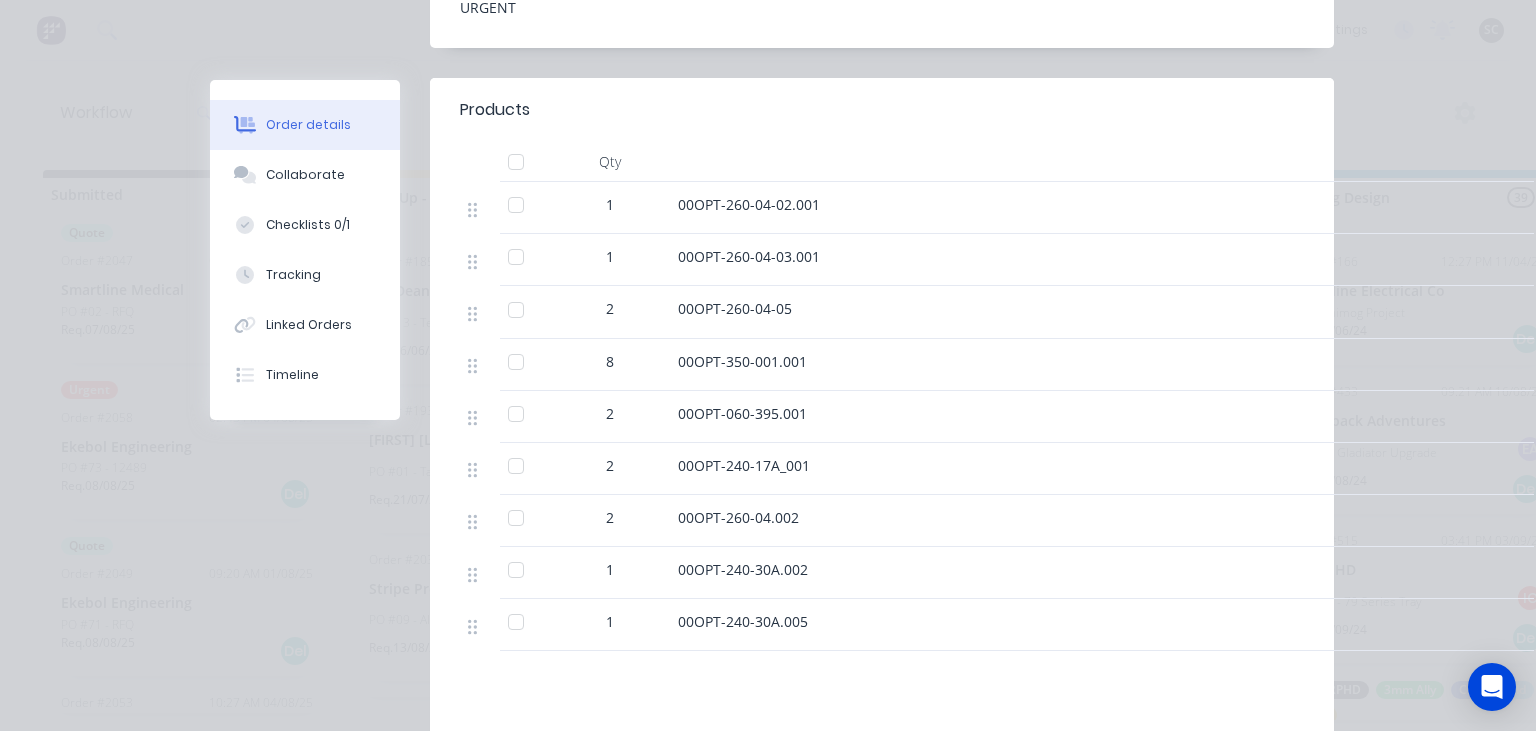 scroll, scrollTop: 460, scrollLeft: 0, axis: vertical 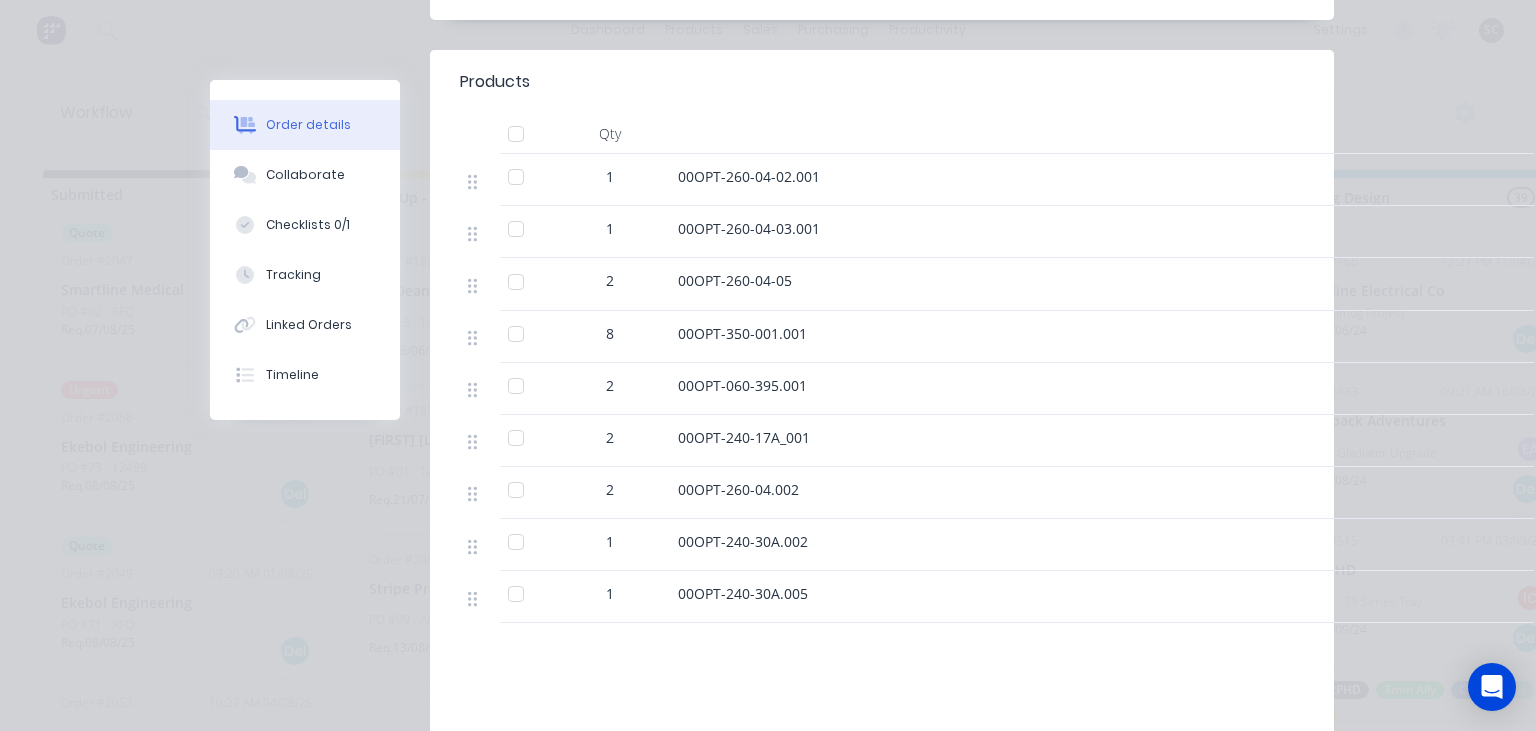 drag, startPoint x: 675, startPoint y: 591, endPoint x: 819, endPoint y: 589, distance: 144.01389 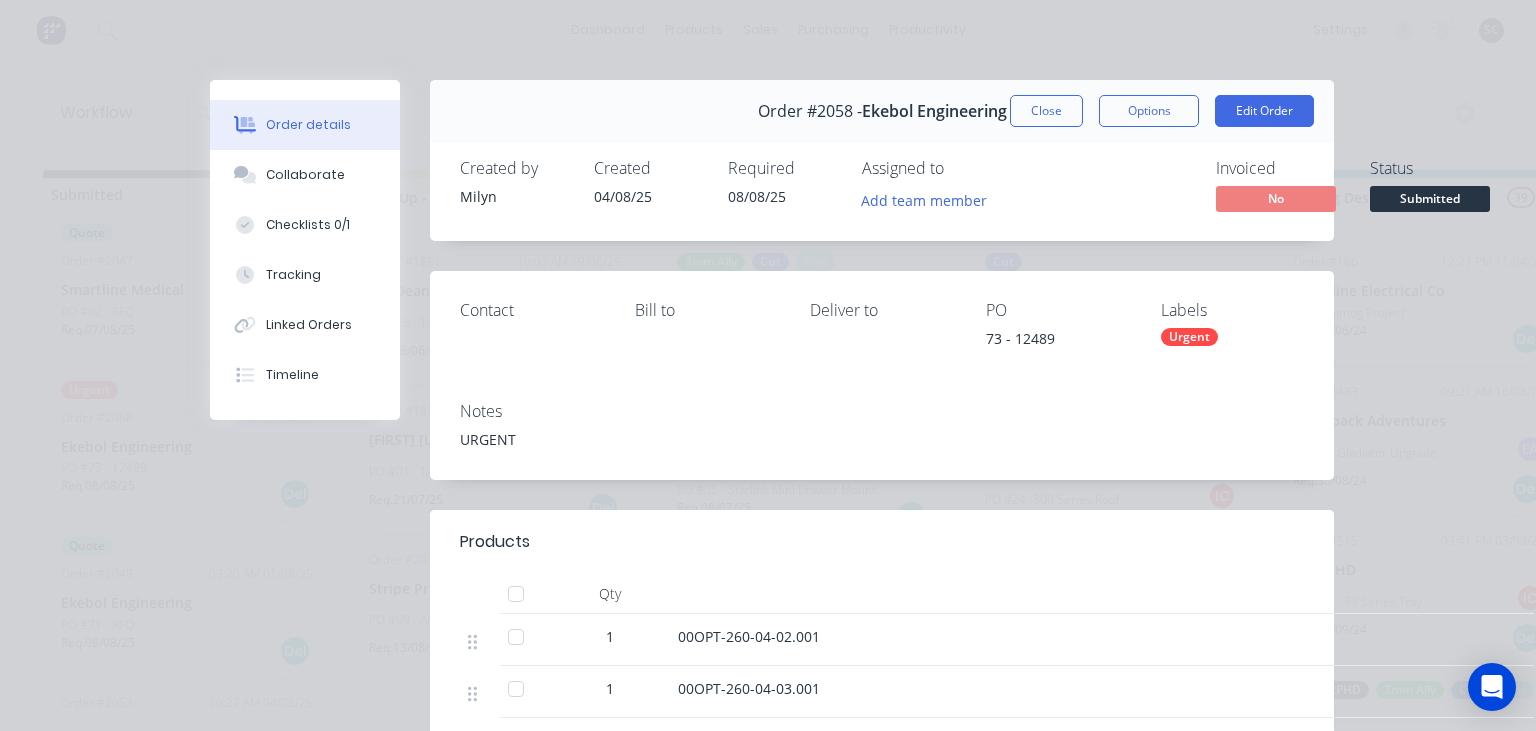 click on "Order #2058 -  Ekebol Engineering Close   Options     Edit Order" at bounding box center (882, 111) 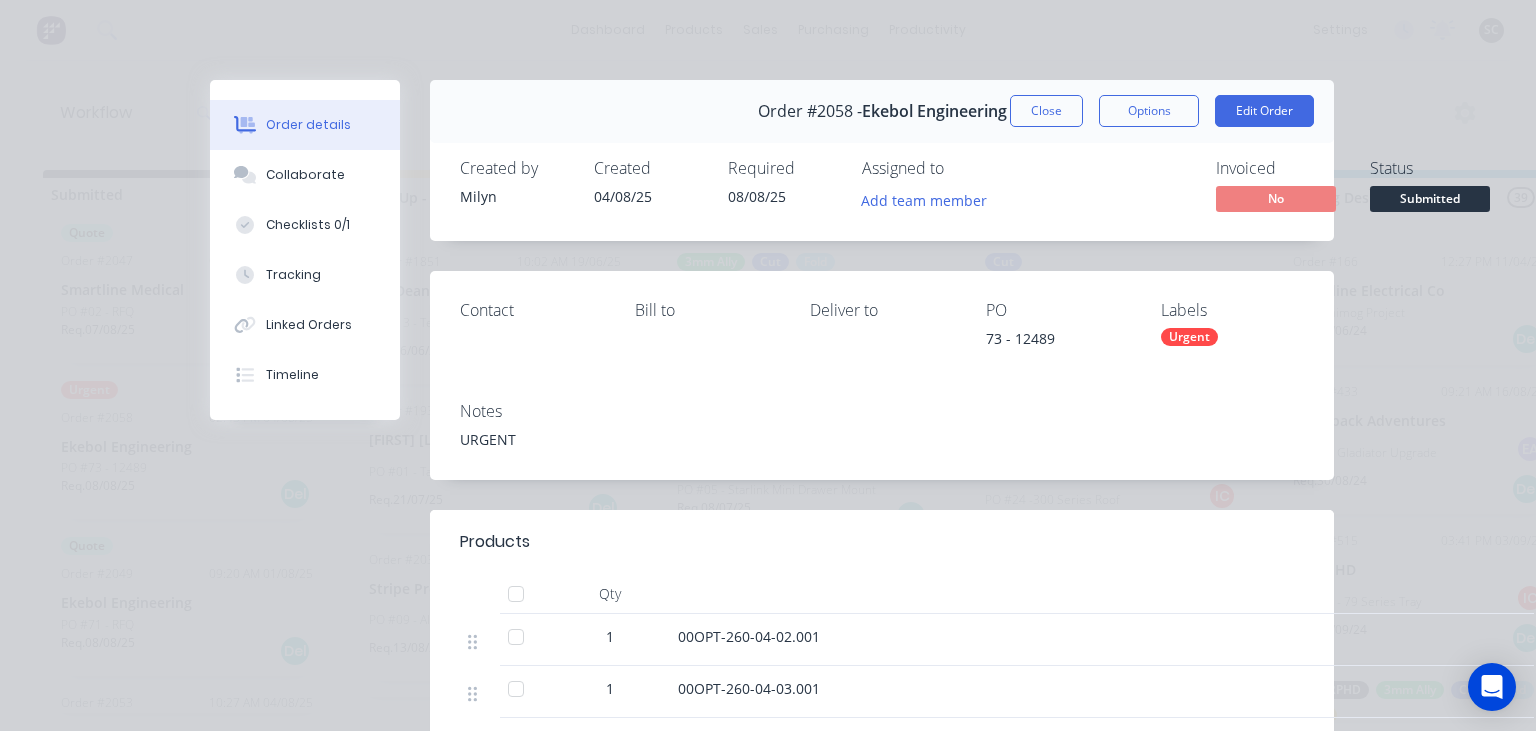 drag, startPoint x: 1052, startPoint y: 115, endPoint x: 1047, endPoint y: 331, distance: 216.05786 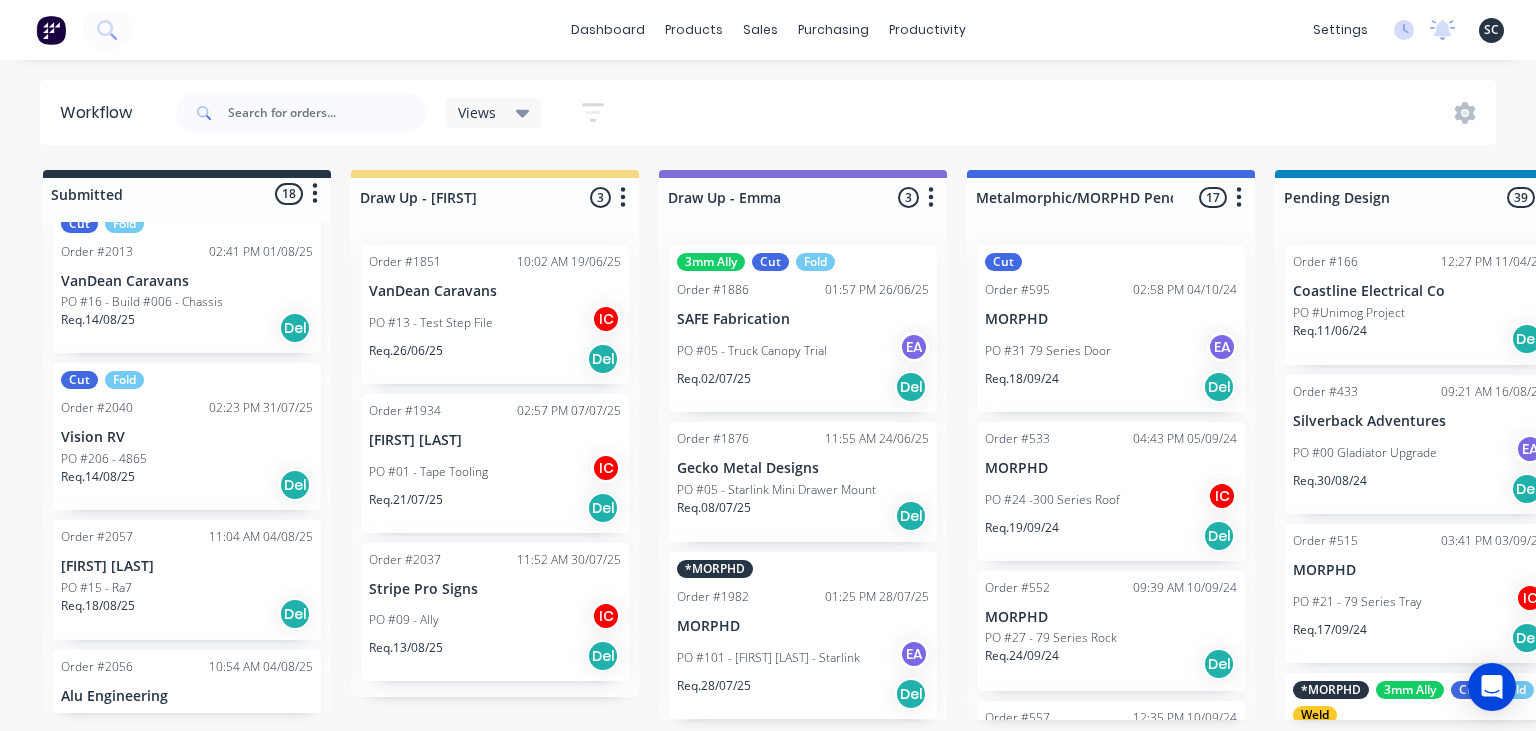 scroll, scrollTop: 2338, scrollLeft: 0, axis: vertical 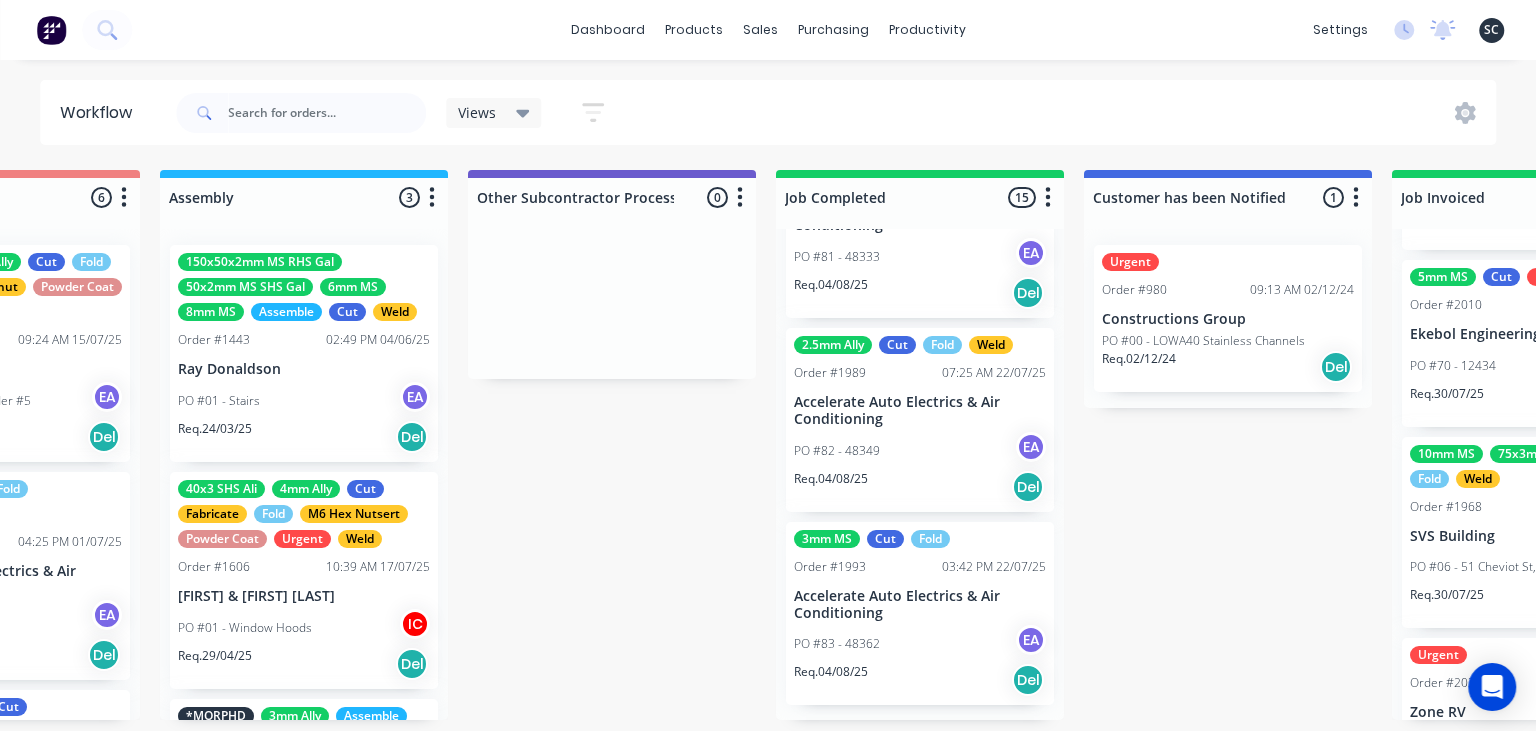click on "dashboard products sales purchasing productivity dashboard products Product Catalogue Materials sales Sales Orders Customers Price Level Manager purchasing Purchase Orders Suppliers productivity Workflow Planner Delivery Scheduling Timesheets settings No new notifications Mark all as read Milyn  mentioned you in a message Smartline Medical Order  # 2047 PO  02 - RFQ 11:55am 01/08/25   Milyn  mentioned you in a message Precision Stainless Order  # 1850 PO  03 - Bench 02:00pm 24/07/25   Milyn  mentioned you in a message HC Design Consulting Order  # 1666 PO  01 - Plates 01:33pm 24/07/25   Milyn  mentioned you in a message Precision Stainless Order  # 1950 PO  07 - Tray Shelves
12:51pm 24/07/25   Emma  mentioned you in a message Smoke Fabrication Order  # 1994 PO  116 -  JB00016
11:07am 23/07/25   Sean Marc  mentioned you in a message Fast Lane Fabrication Order  # 1992 PO  13 - Order 22/7/25
08:59am 23/07/25   Emma  mentioned you in a message SAFE Fabrication Order  # 1973 PO  06 - Locker Set
Emma Order" at bounding box center (-4967, 305) 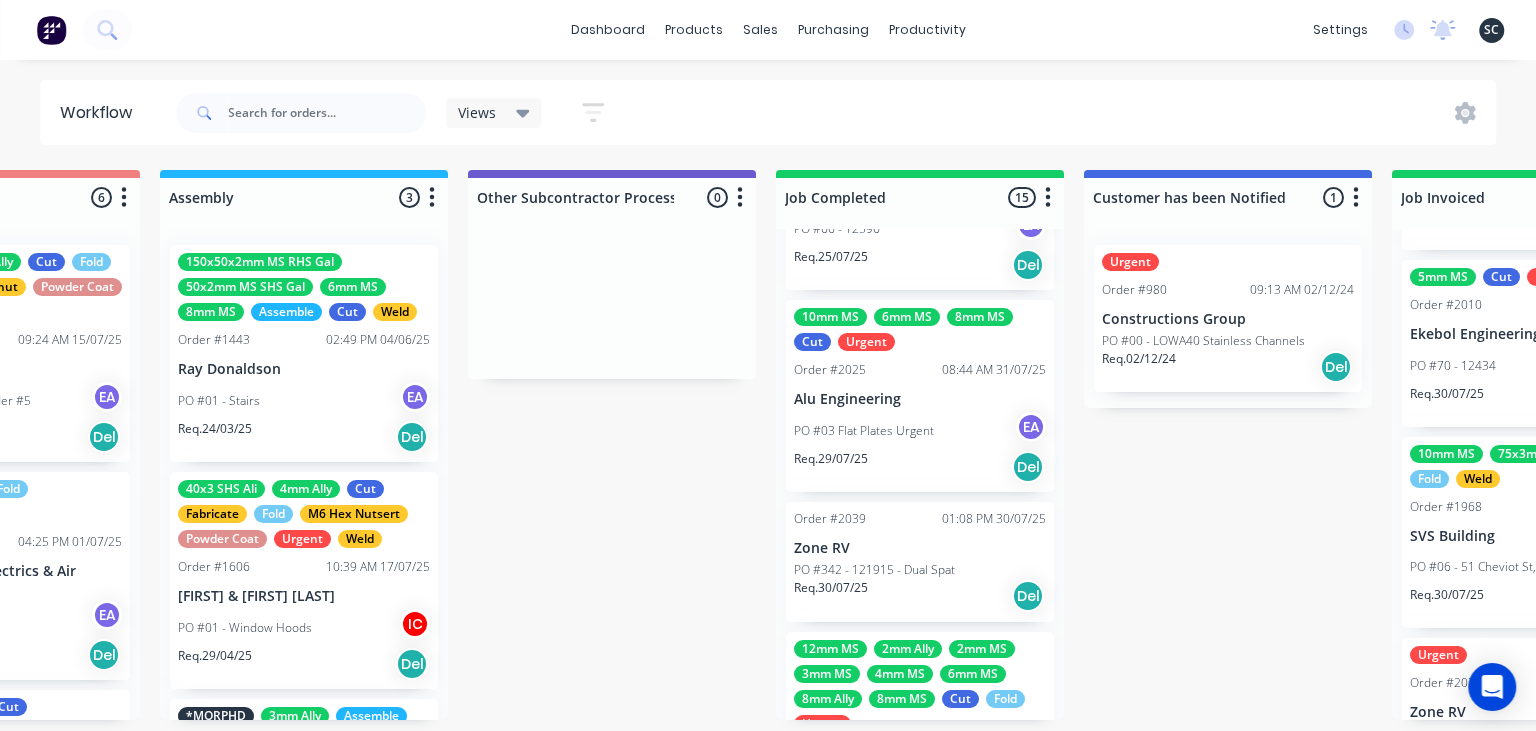 scroll, scrollTop: 1746, scrollLeft: 0, axis: vertical 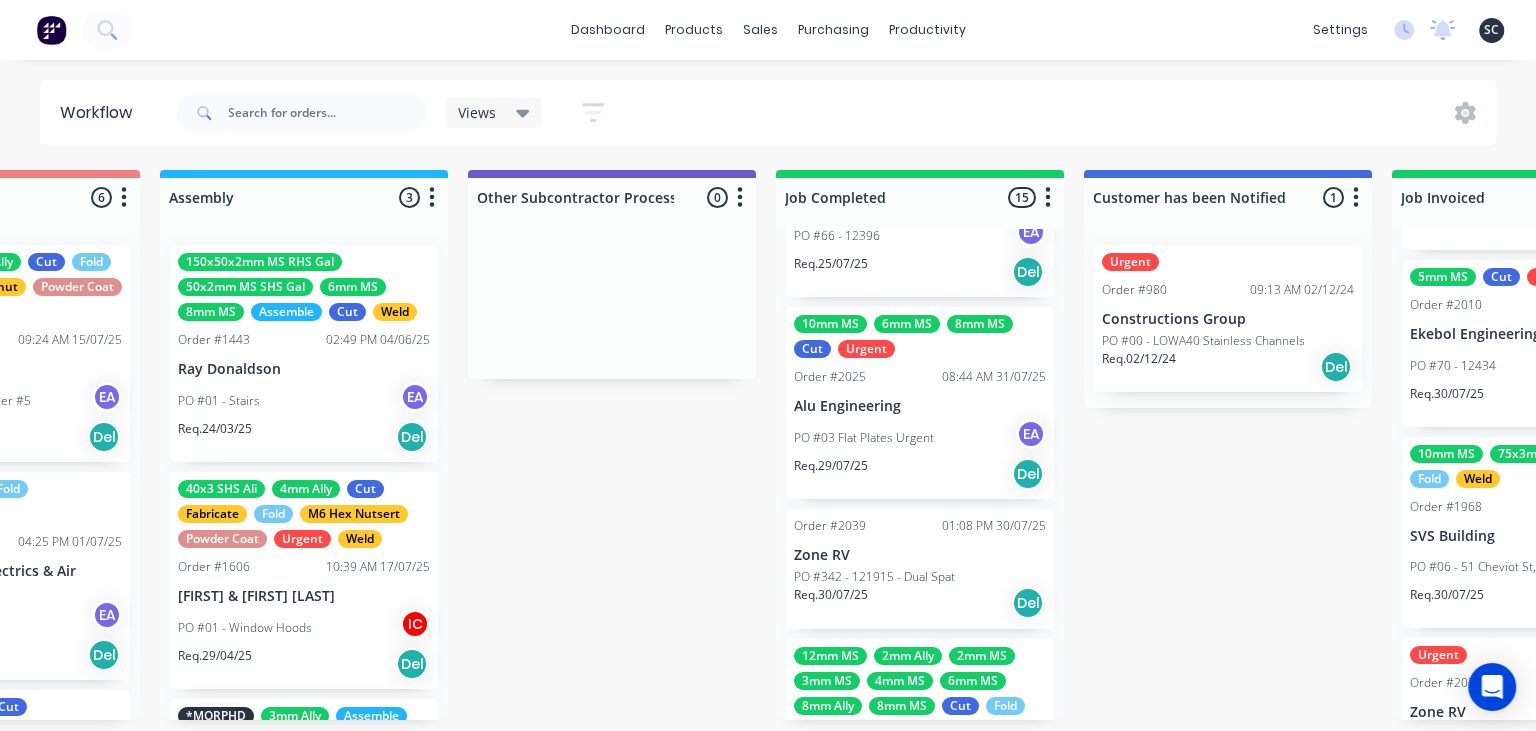 click on "Submitted 18 Status colour #273444 hex #273444 Save Cancel Summaries Total order value Invoiced to date To be invoiced Sort By Created date Required date Order number Customer name Most recent 0-Add labels for all materials and processes here 100x50x3mm ally RHS 2.5mm SS 3mm Ally Cut Fold M10 Hex Nutserts Powder Coat Order #386 09:56 AM 09/06/25 Metalmorphic PO #00-Template Req. 05/06/24 Del Quote Order #2041 02:41 PM 30/07/25 Jet Set Aviation Detailing PO #01 - Engrave Req. 30/07/25 Del Quote Order #2028 01:41 PM 29/07/25 Limitless Kustomz PO #01 - RFQ Req. 05/08/25 Del Quote Order #2032 06:43 PM 29/07/25 Shaun Britland PO #01 - Parts Req. 05/08/25 Del Order #2038 04:29 PM 30/07/25 Precision Steel Solutions Pty Ltd PO #08- 246 Tradewinds
Req. 06/08/25 Del Quote Order #2048 01:59 PM 31/07/25 Eye Specialists PO #01 - Paint Stencils Req. 07/08/25 Del Quote Order #2046 01:45 PM 31/07/25 The Piper Group PO #01 - RFQ Req. 07/08/25 Del Quote Order #2047 01:54 PM 31/07/25 Smartline Medical PO #02 - RFQ Req. Del Del" at bounding box center [-1763, 445] 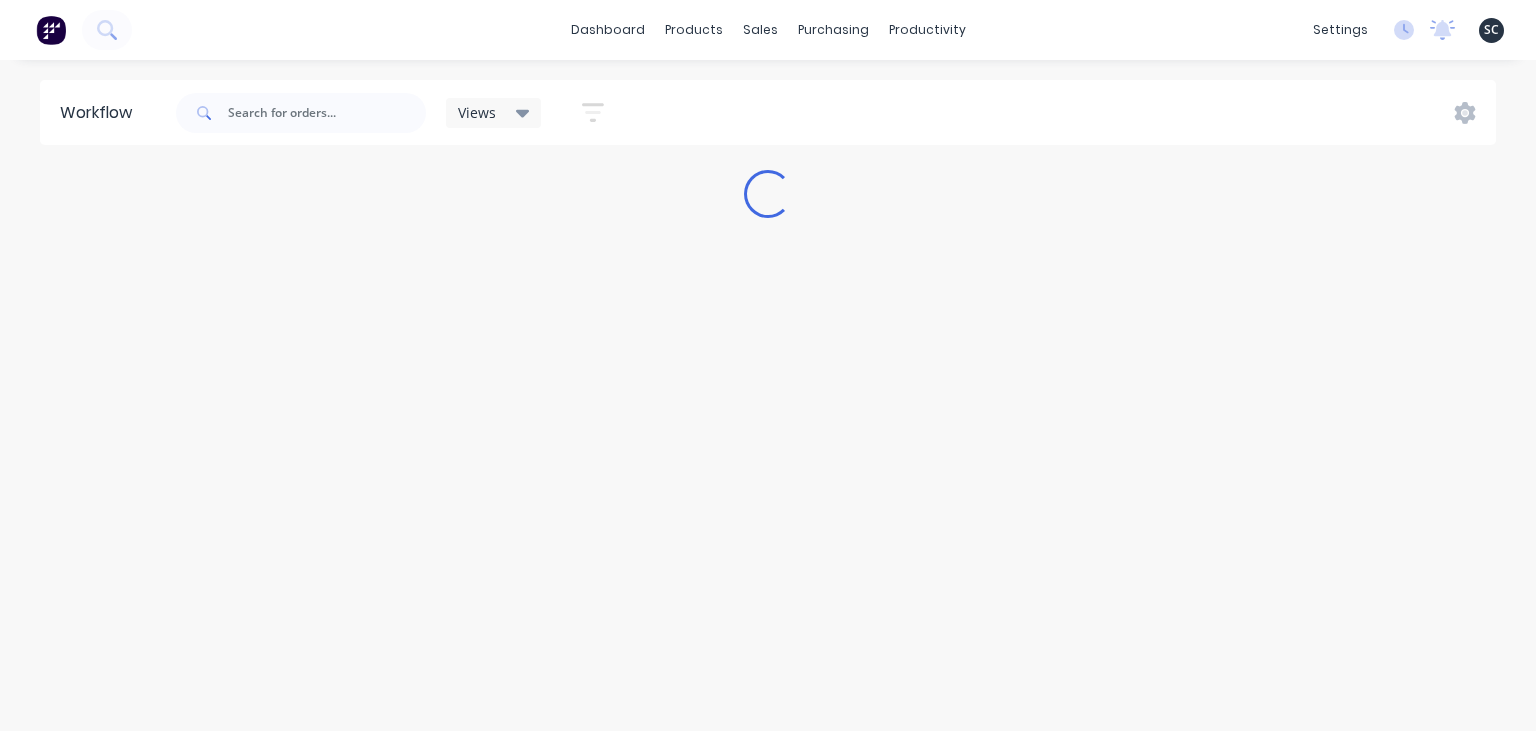 scroll, scrollTop: 0, scrollLeft: 0, axis: both 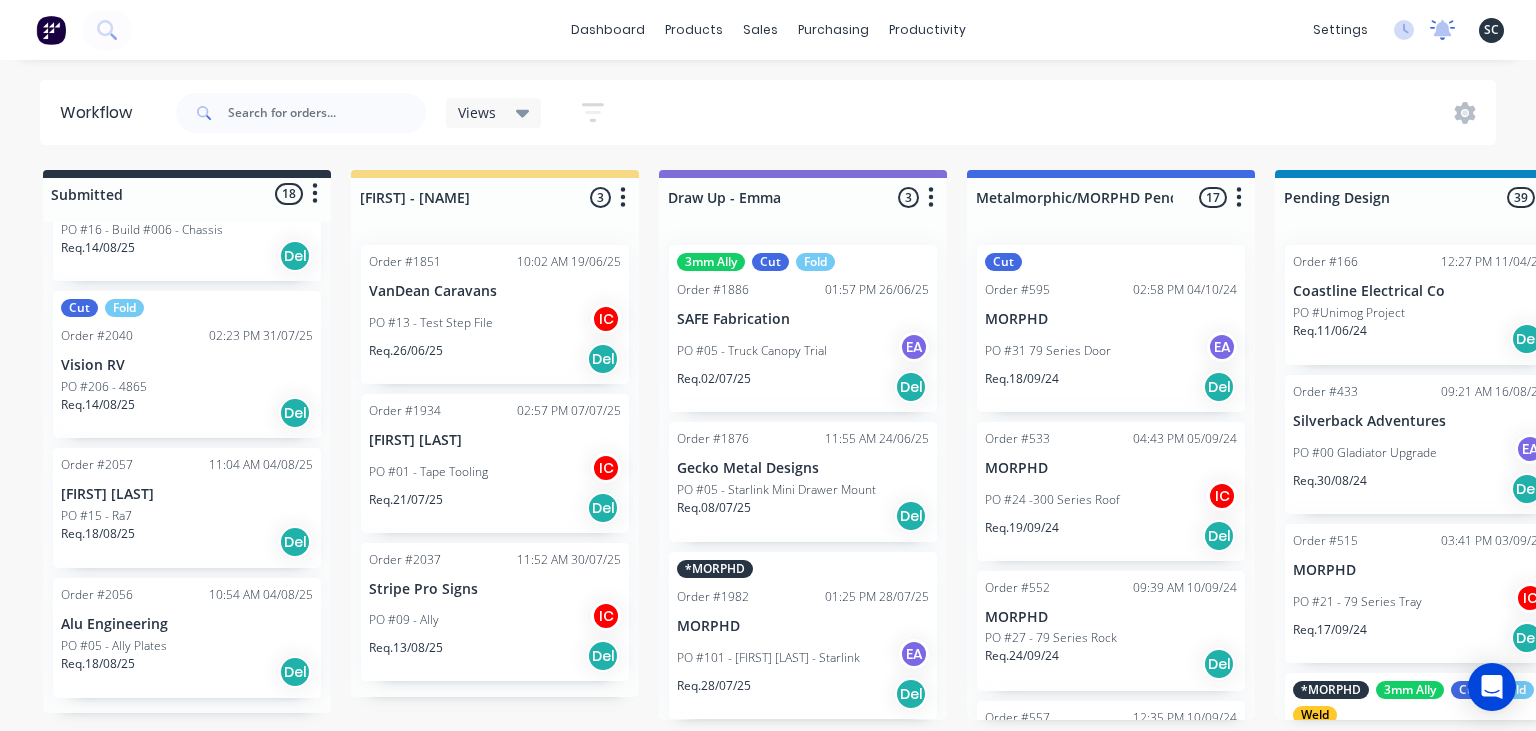 click 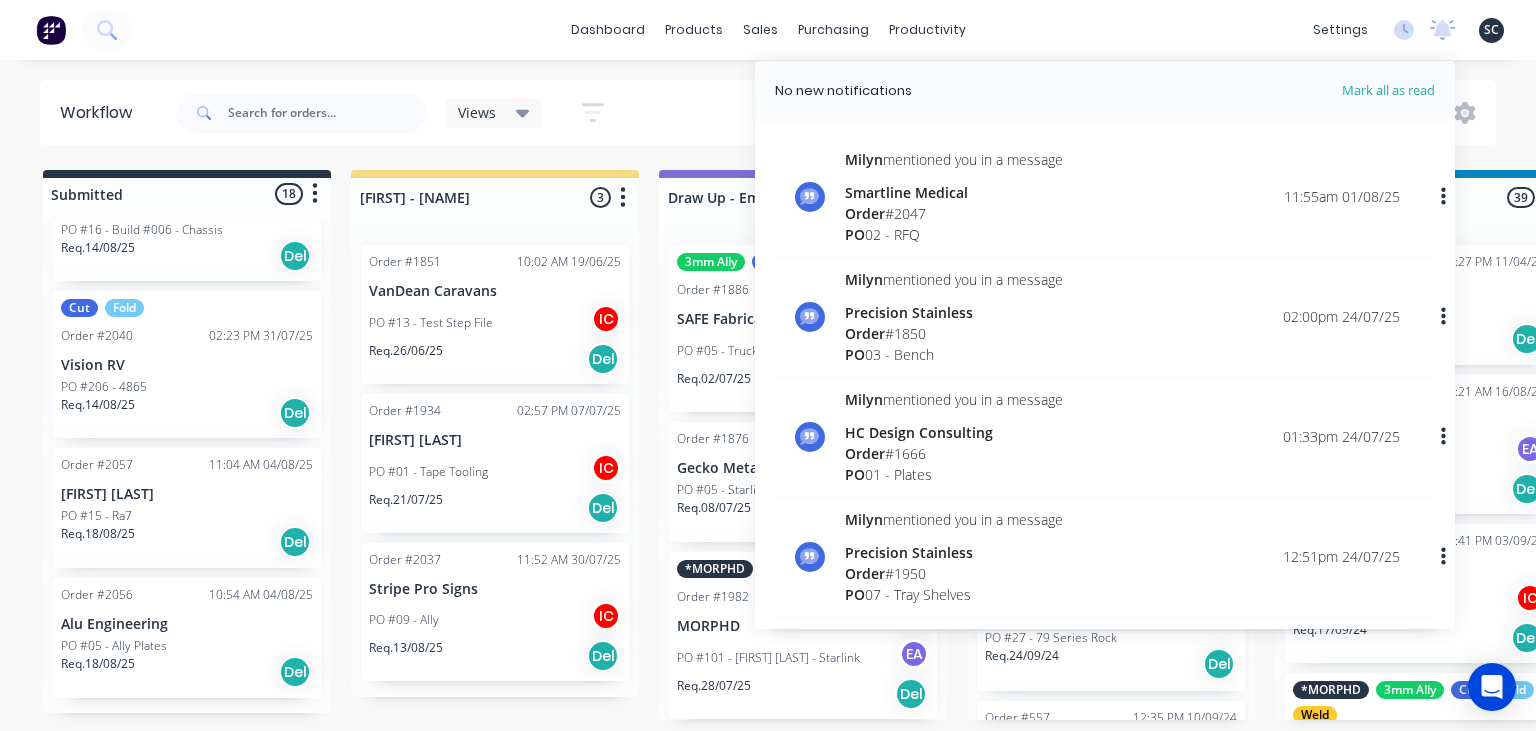 click on "Order  # 2047" at bounding box center (954, 213) 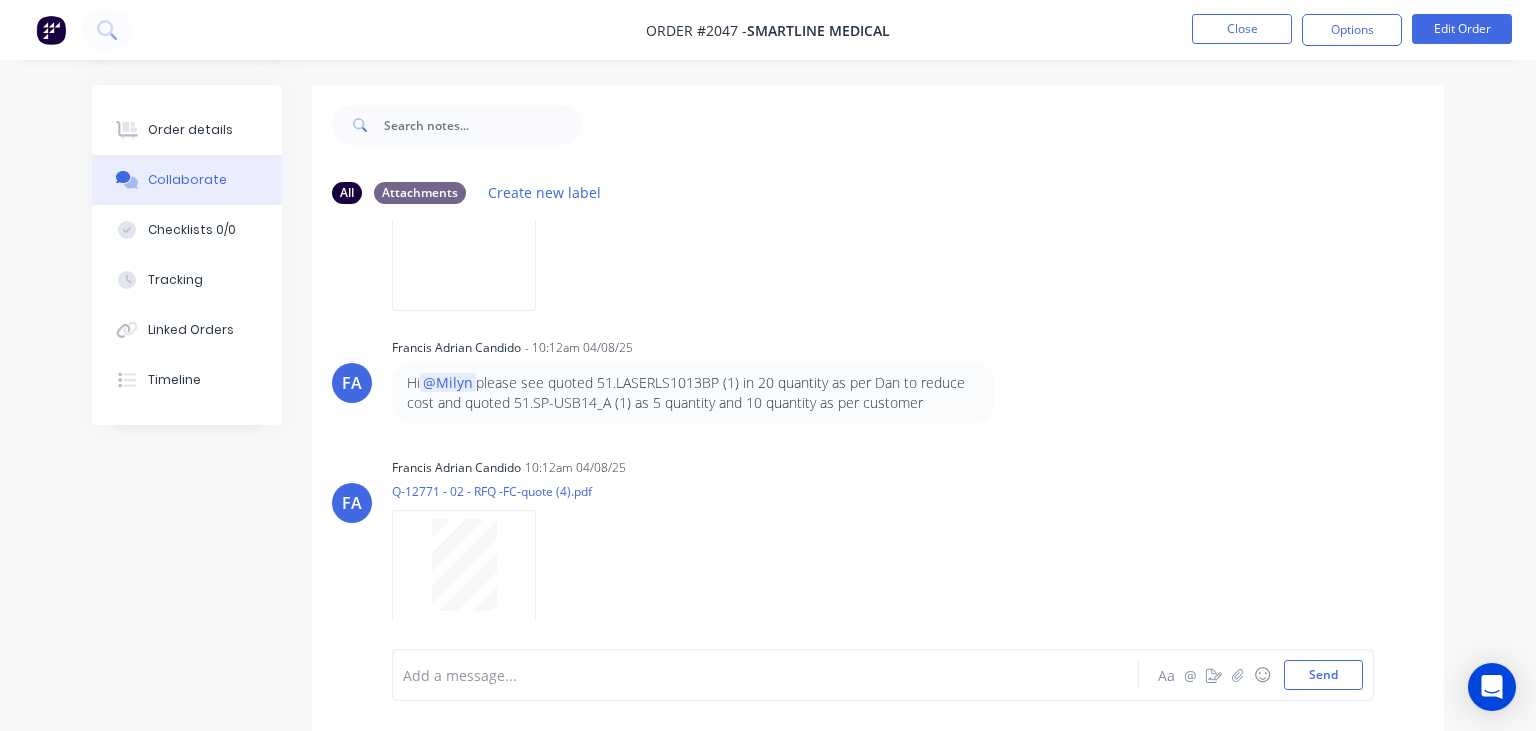 scroll, scrollTop: 1160, scrollLeft: 0, axis: vertical 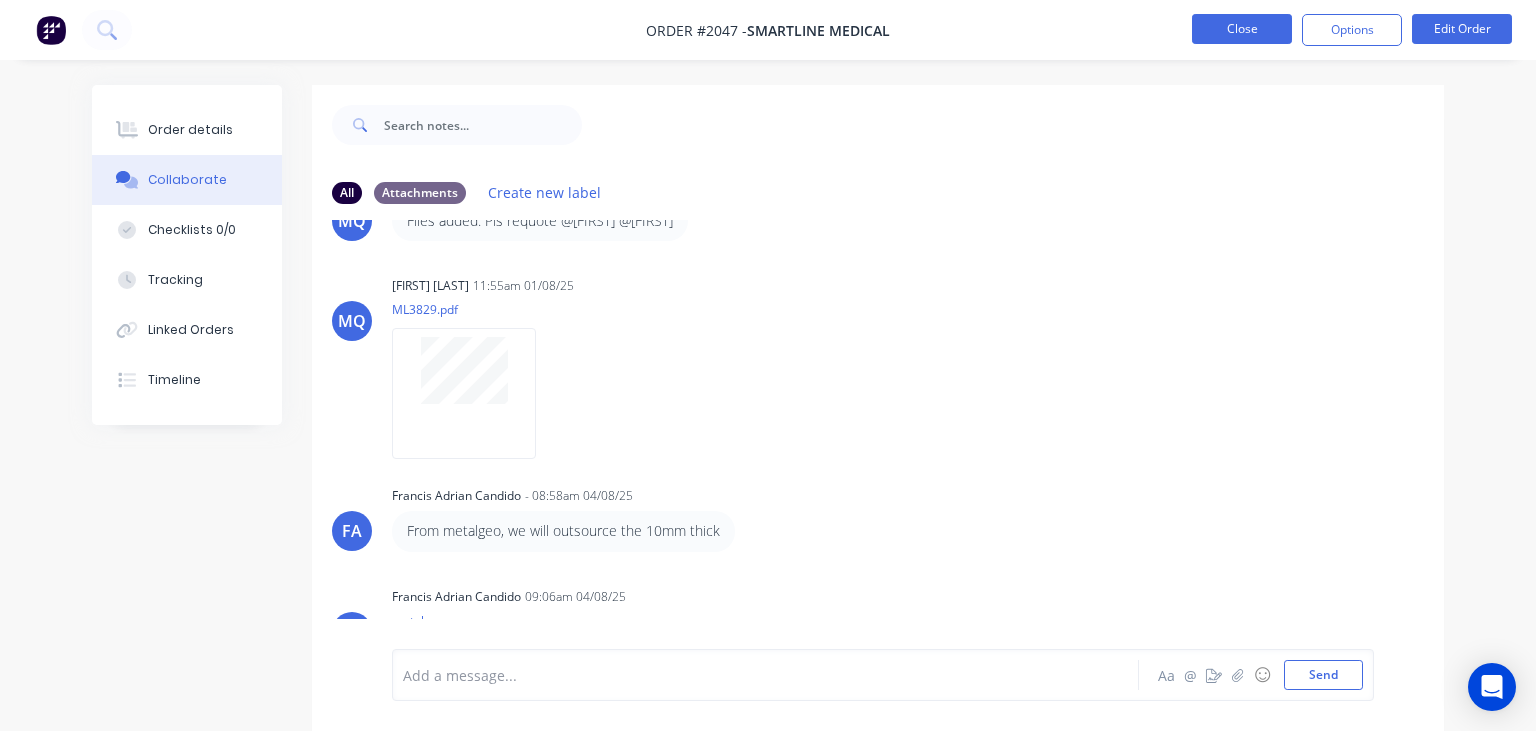 click on "Close" at bounding box center [1242, 29] 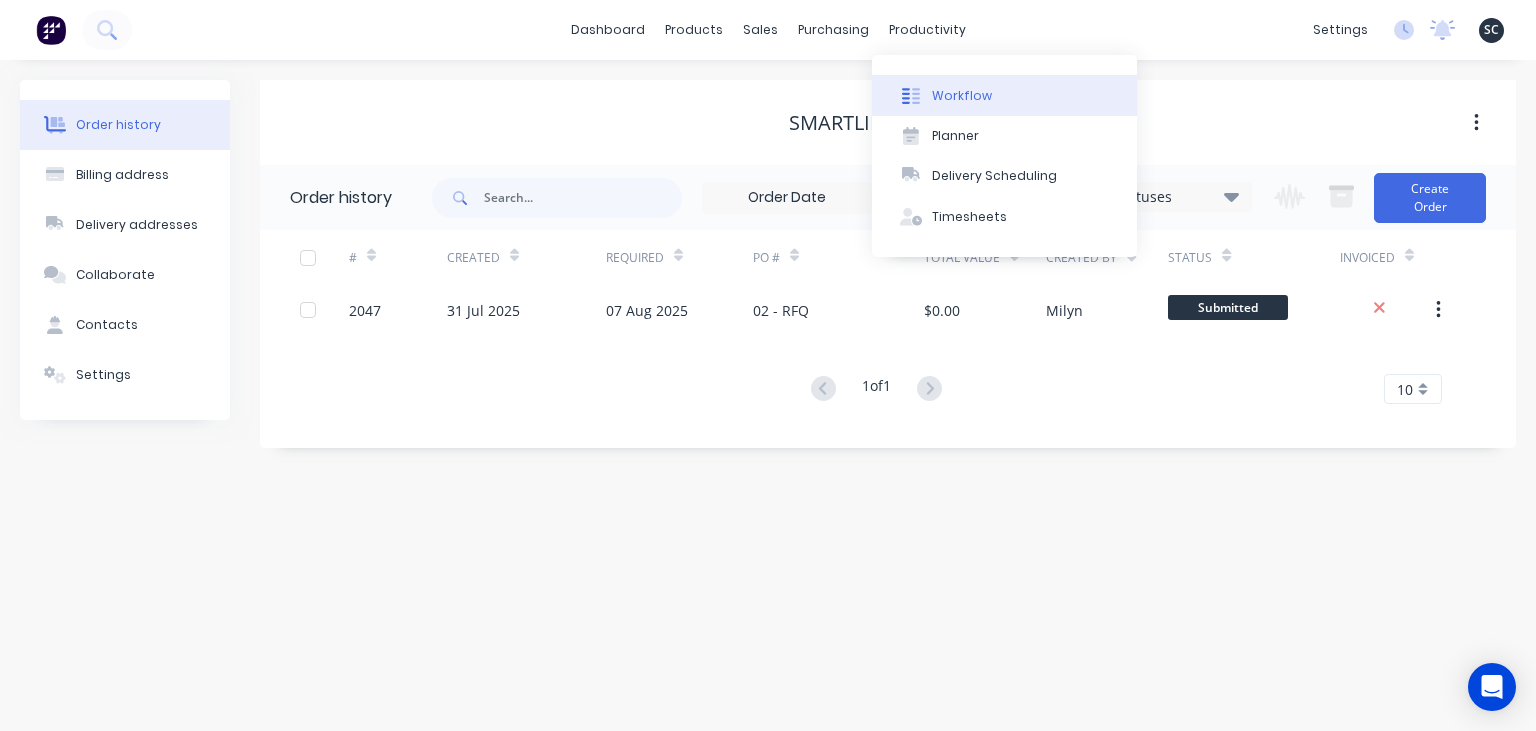click on "Workflow" at bounding box center [962, 96] 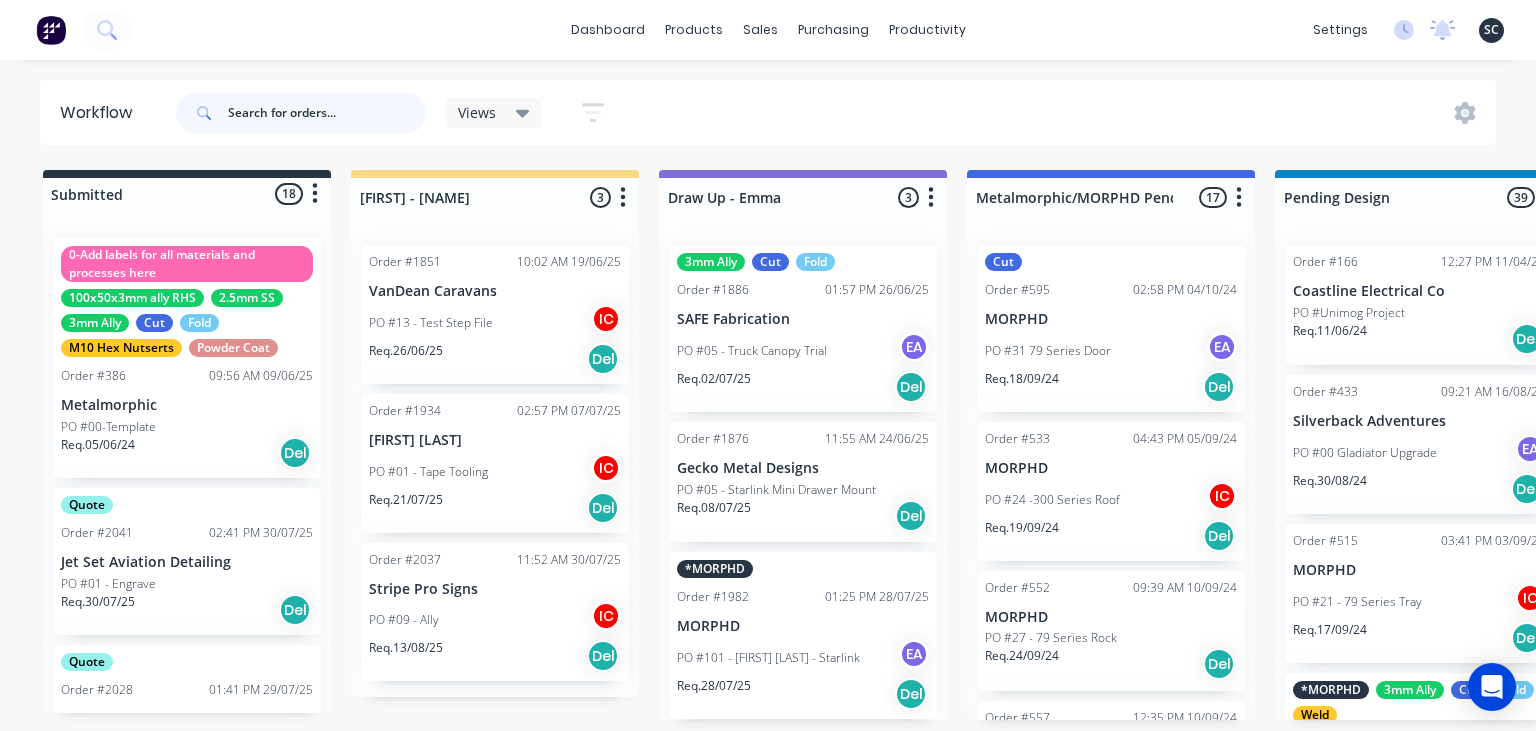 click at bounding box center (327, 113) 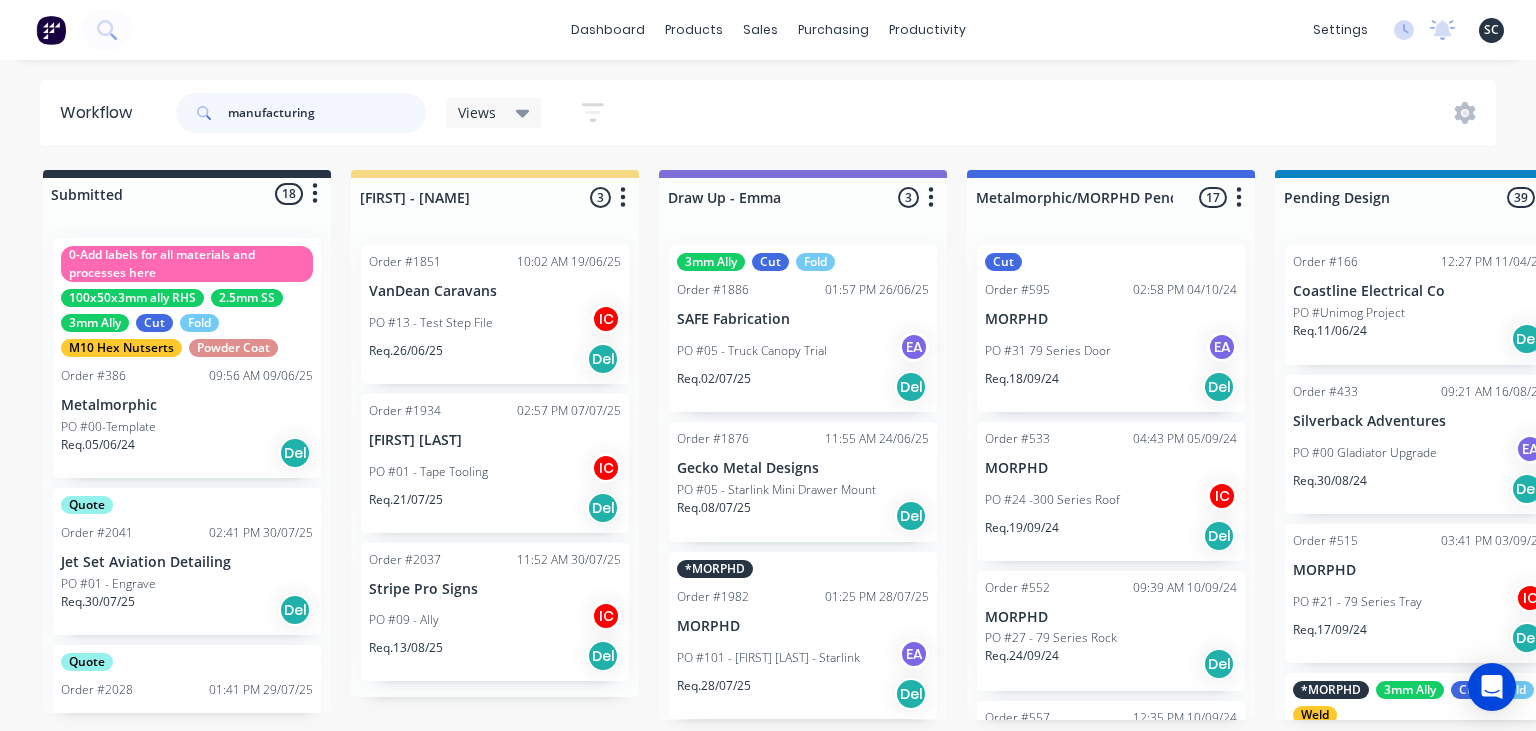 type on "manufacturing" 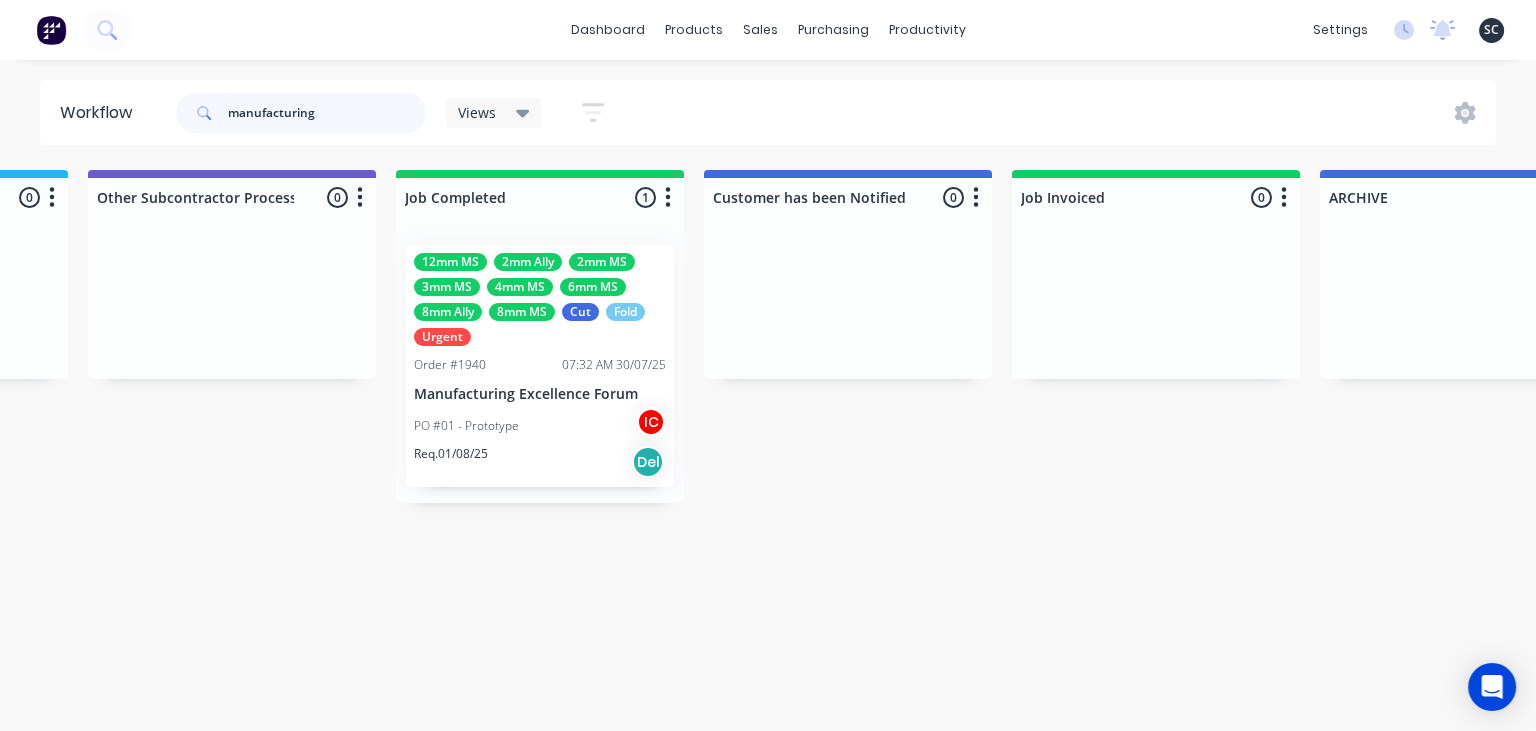 scroll, scrollTop: 0, scrollLeft: 6127, axis: horizontal 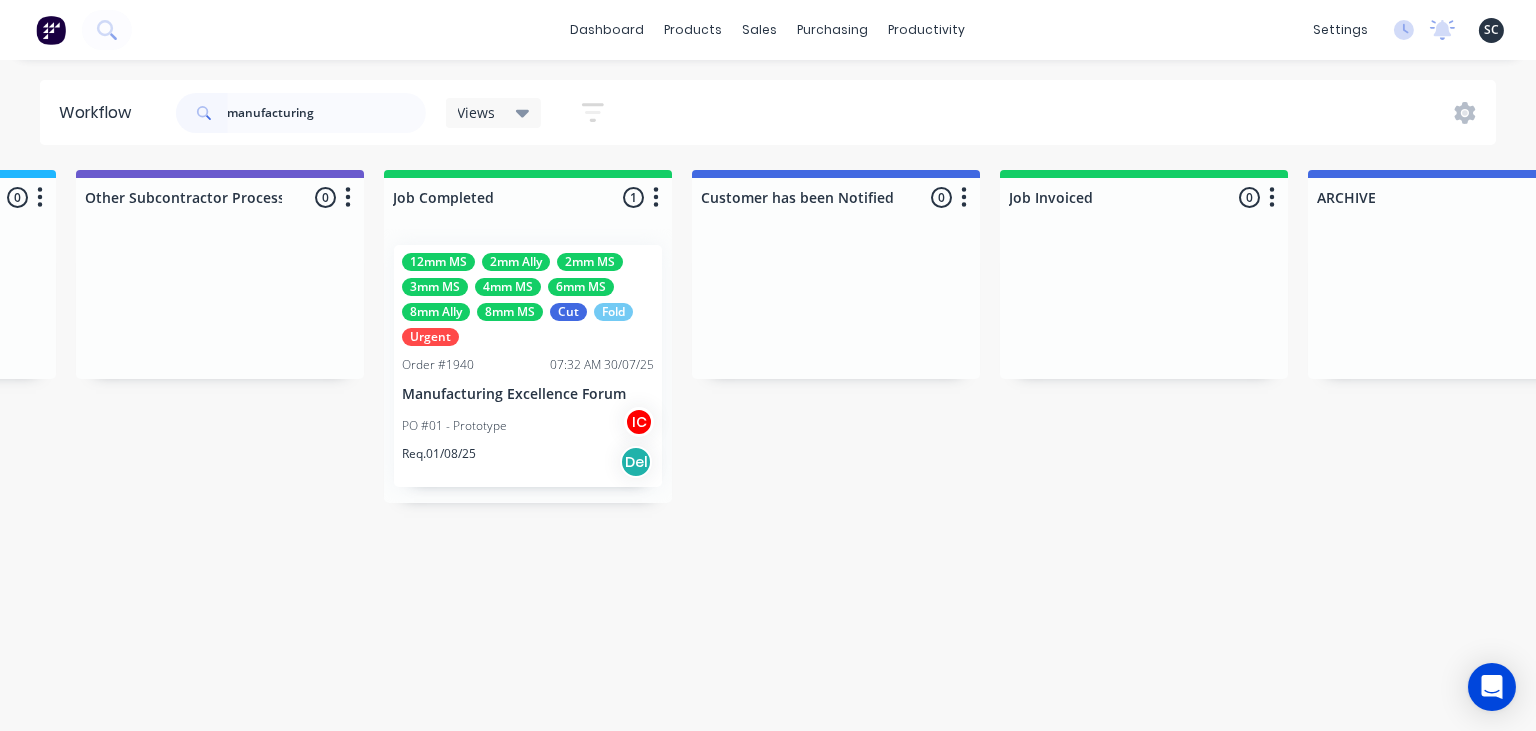 click on "12mm MS 2mm Ally 2mm MS 3mm MS 4mm MS 6mm MS 8mm Ally 8mm MS Cut Fold Urgent Order #1940 07:32 AM 30/07/25 Manufacturing Excellence Forum PO #01 - Prototype IC Req. 01/08/25 Del" at bounding box center [528, 366] 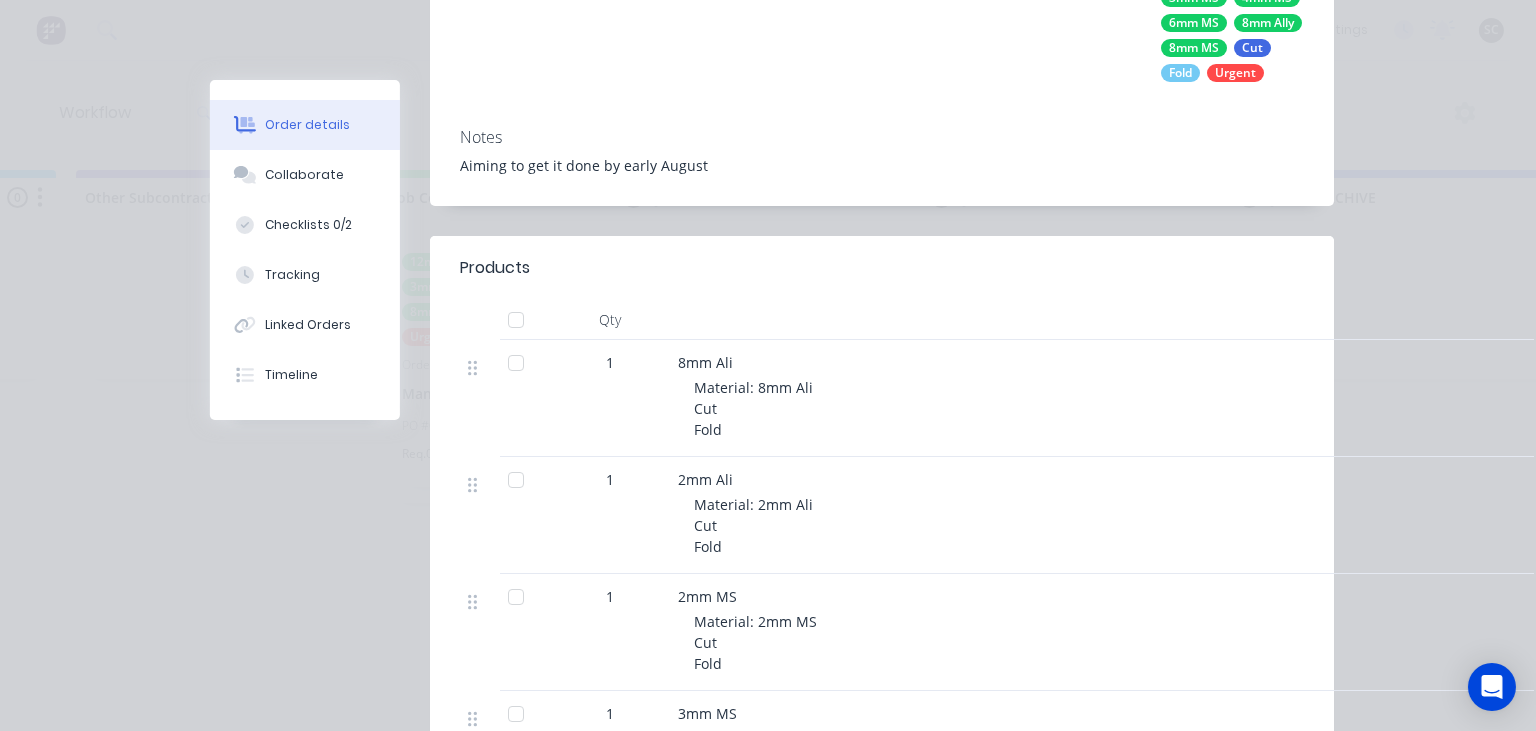 scroll, scrollTop: 0, scrollLeft: 0, axis: both 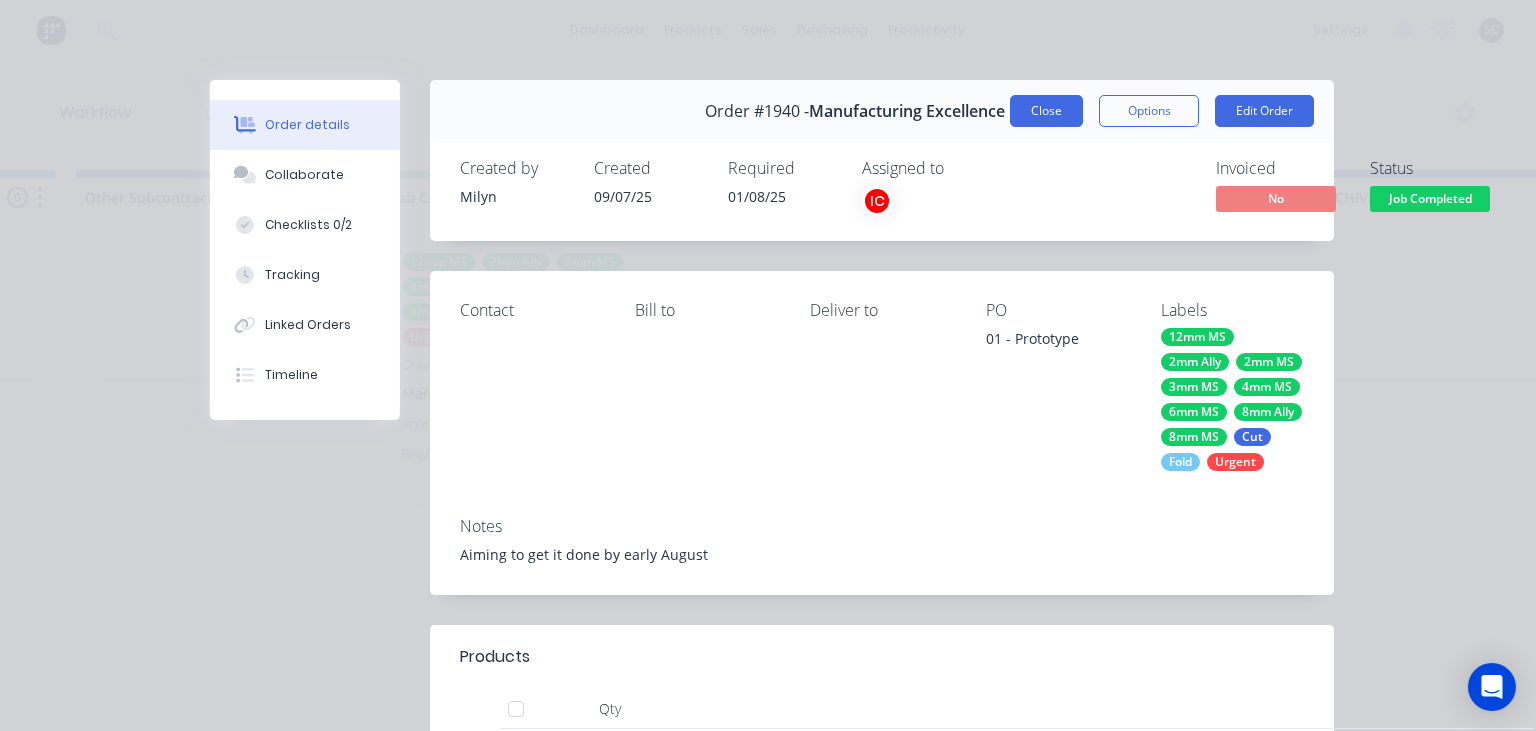 click on "Close" at bounding box center (1046, 111) 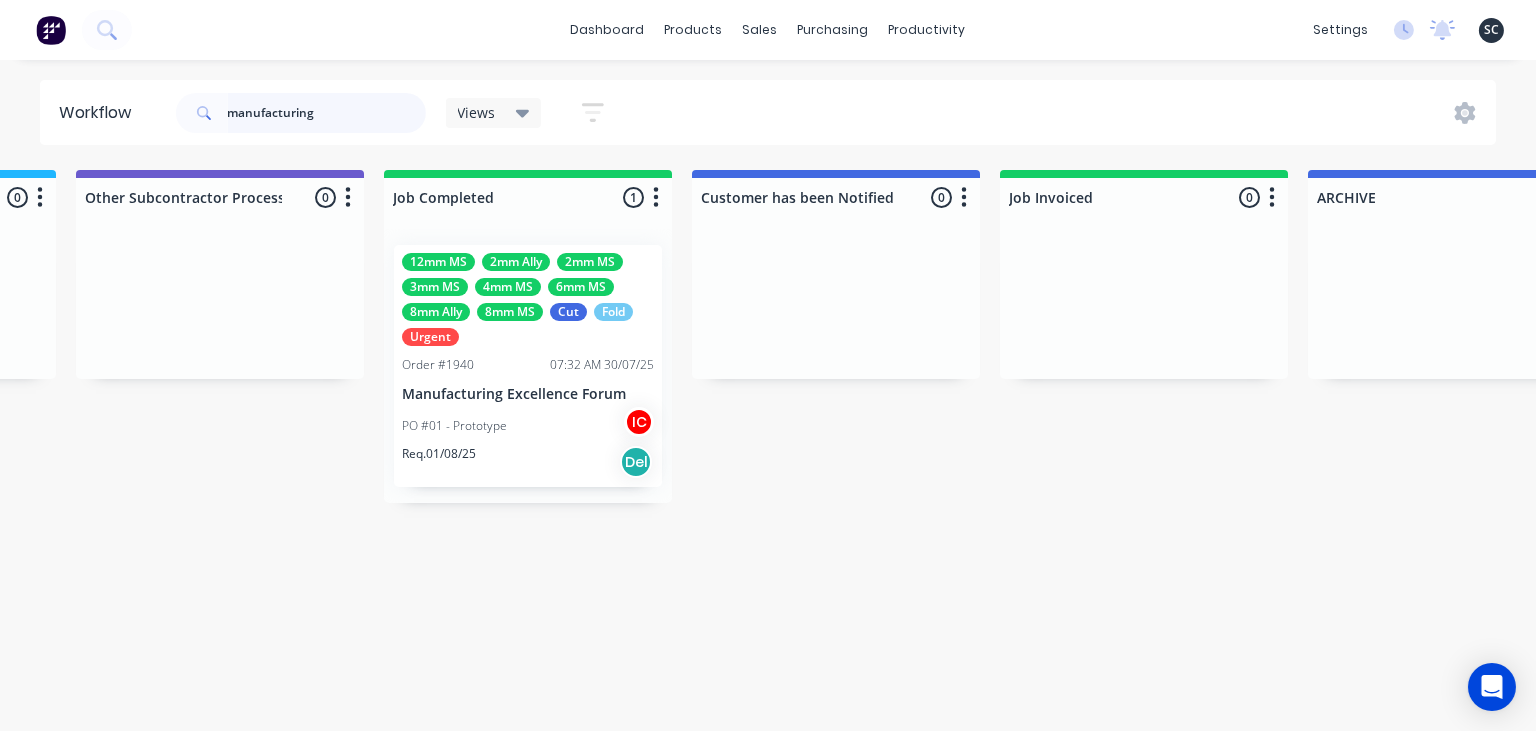 drag, startPoint x: 233, startPoint y: 102, endPoint x: 171, endPoint y: 106, distance: 62.1289 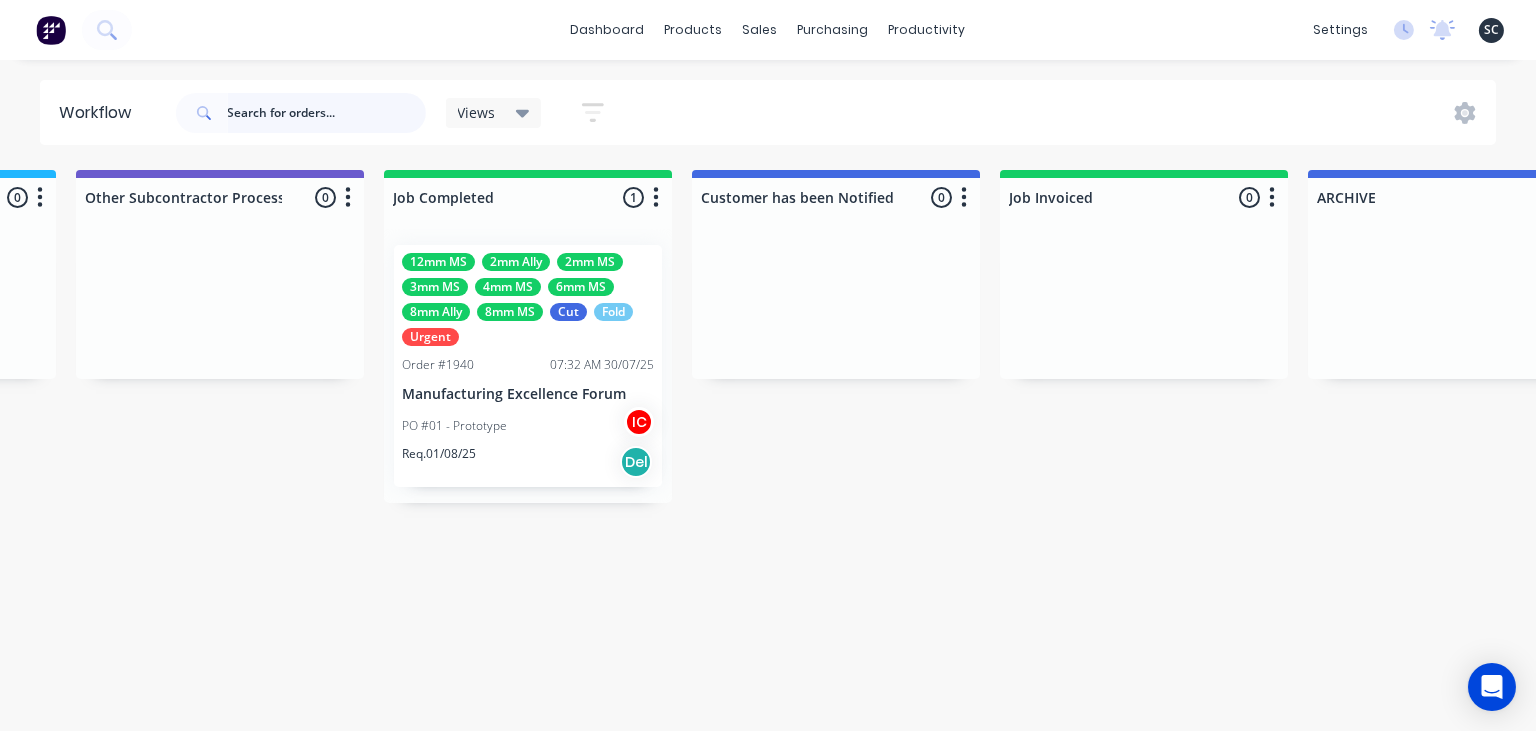 type 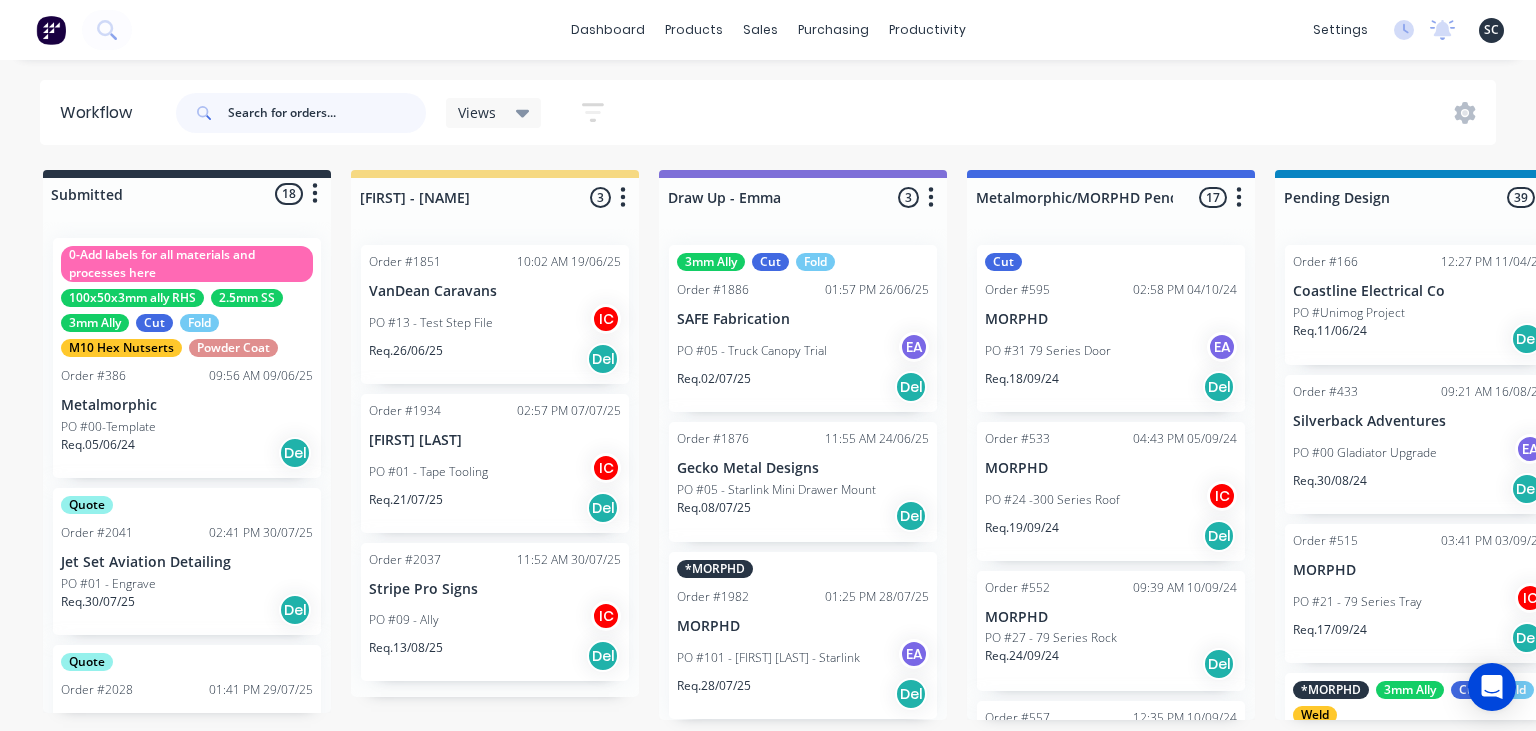 scroll, scrollTop: 14, scrollLeft: 0, axis: vertical 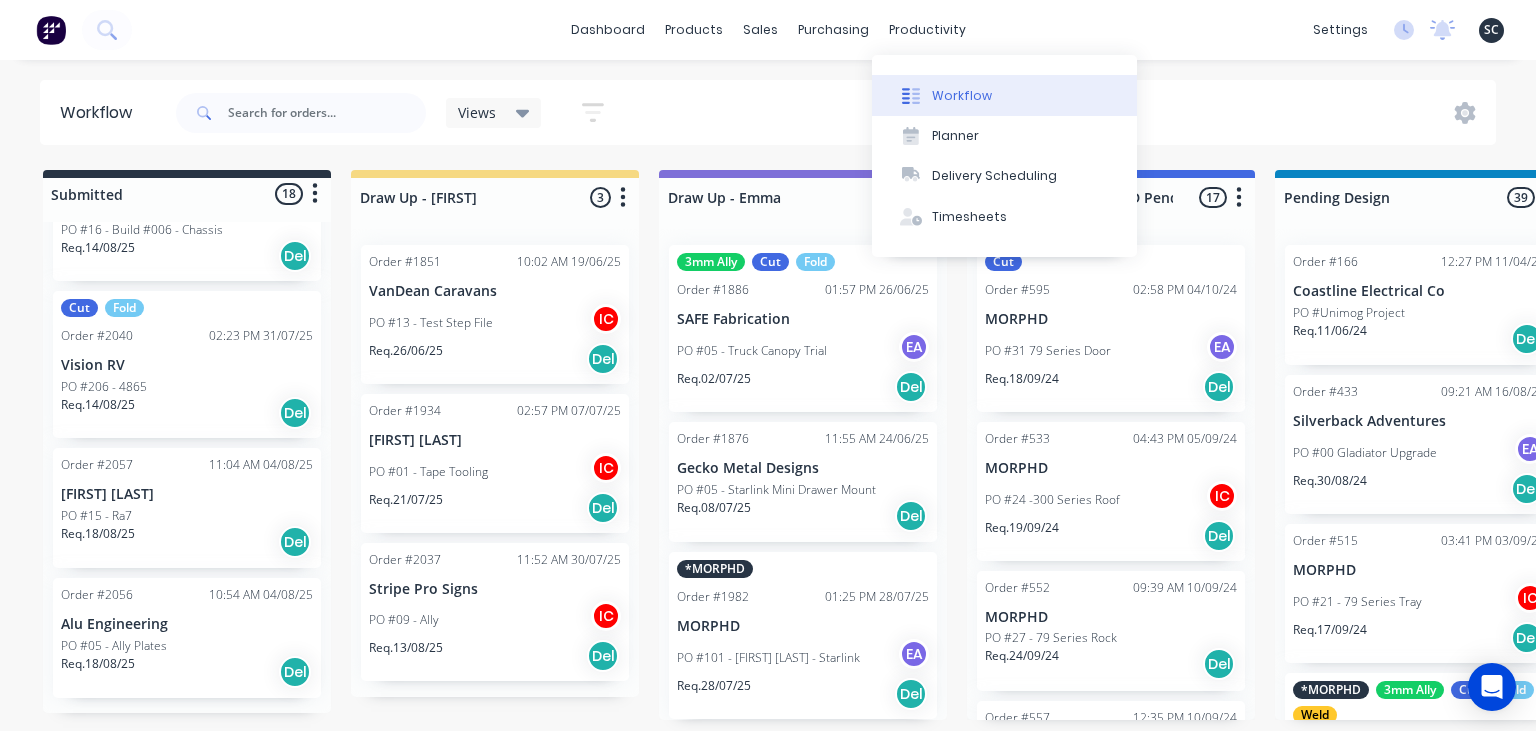 click on "Workflow" at bounding box center [962, 96] 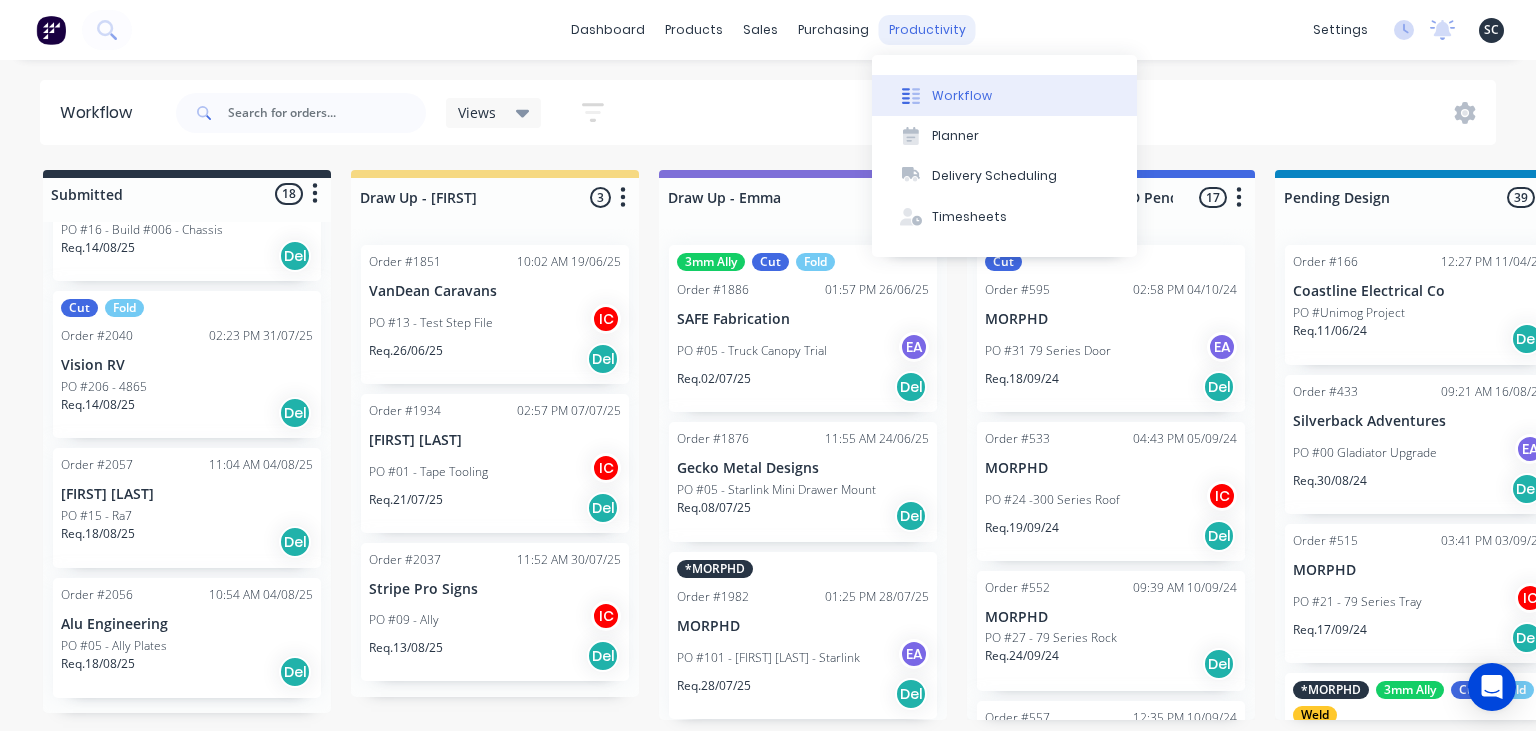 click on "productivity" at bounding box center [927, 30] 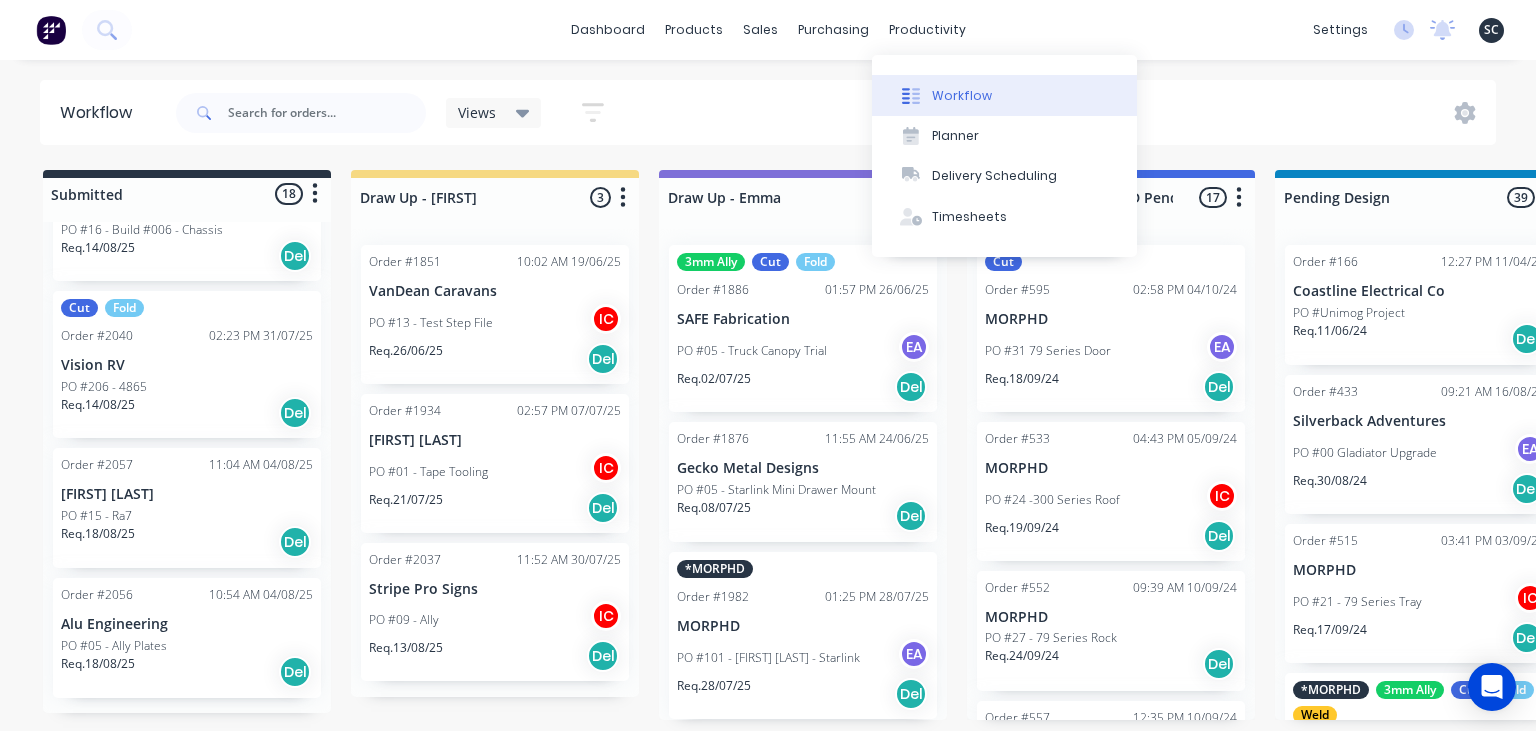 click on "Workflow" at bounding box center (1004, 95) 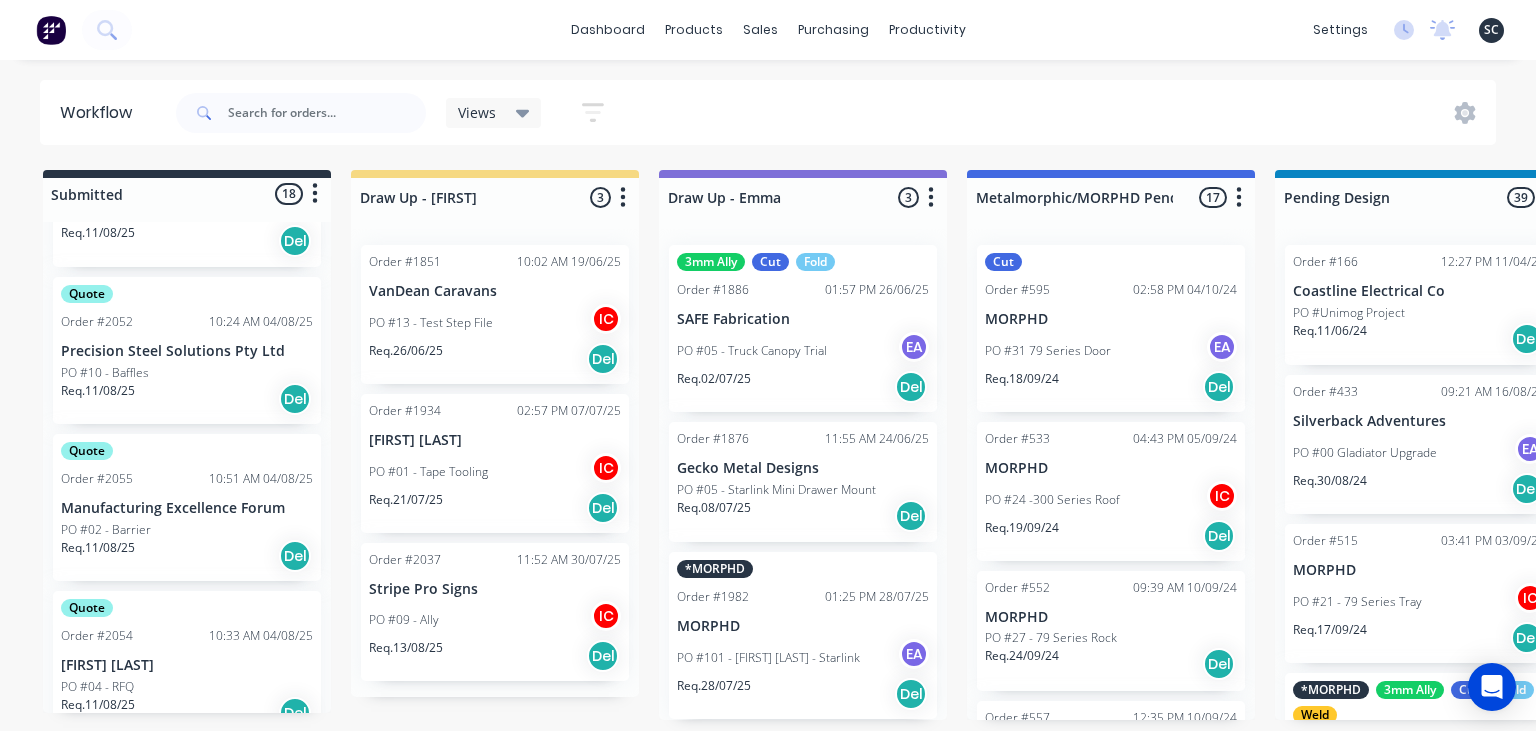 scroll, scrollTop: 1647, scrollLeft: 0, axis: vertical 